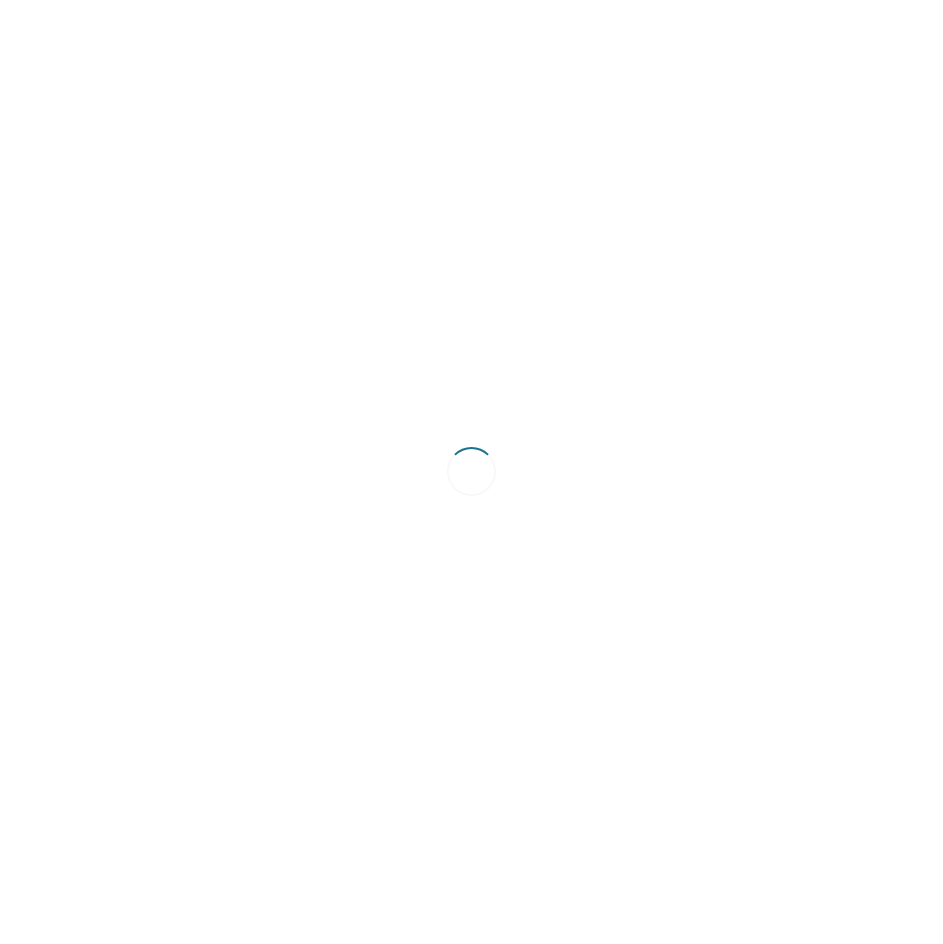 scroll, scrollTop: 0, scrollLeft: 0, axis: both 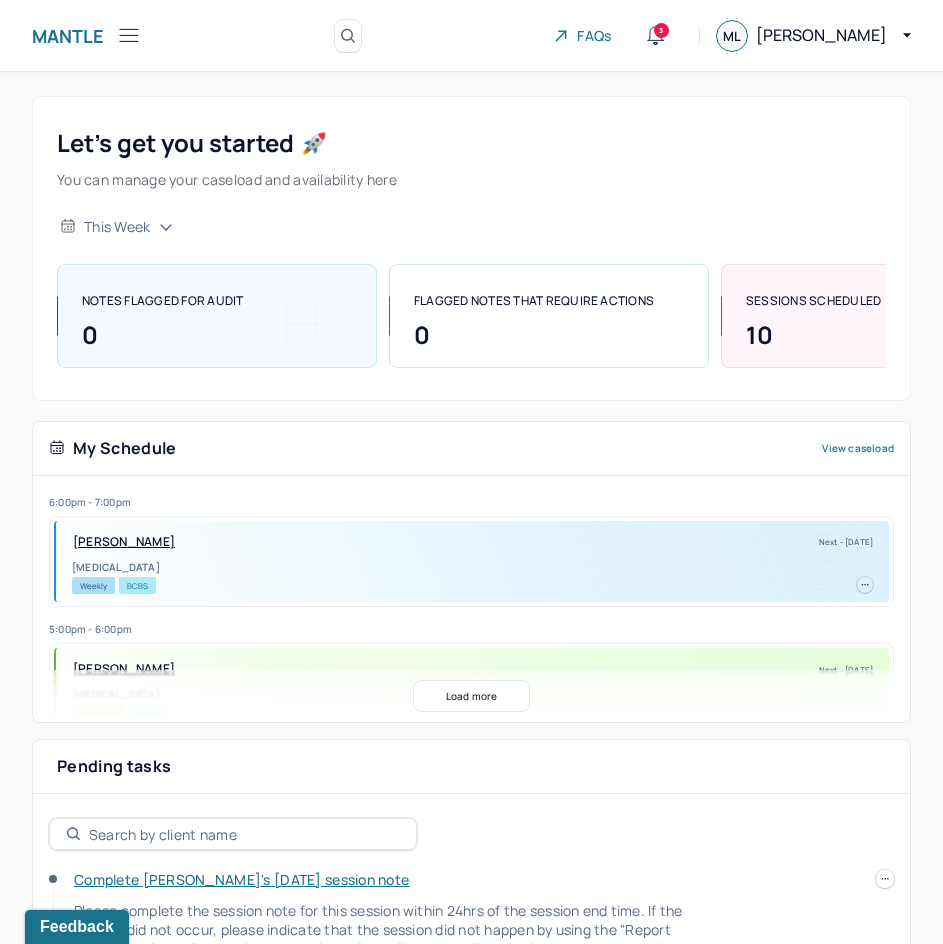 click 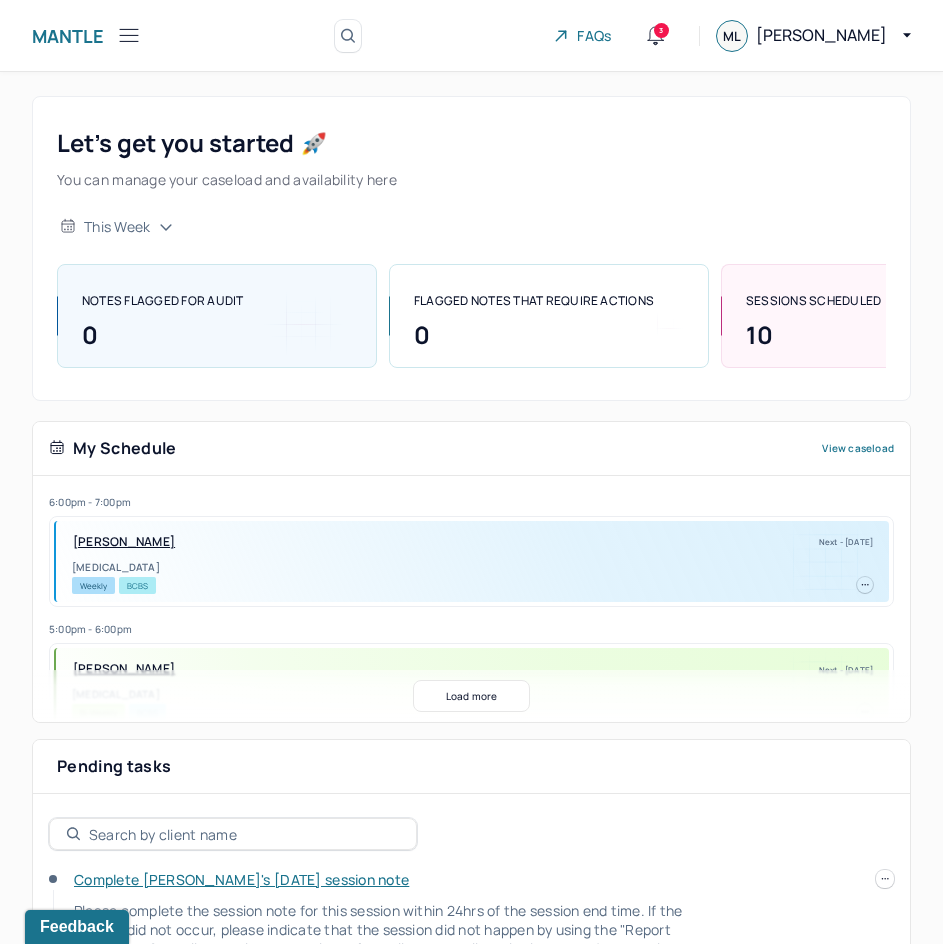 click on "Mantle       Search by client name, chart number     FAQs   3   ML Melissa" at bounding box center [471, 36] 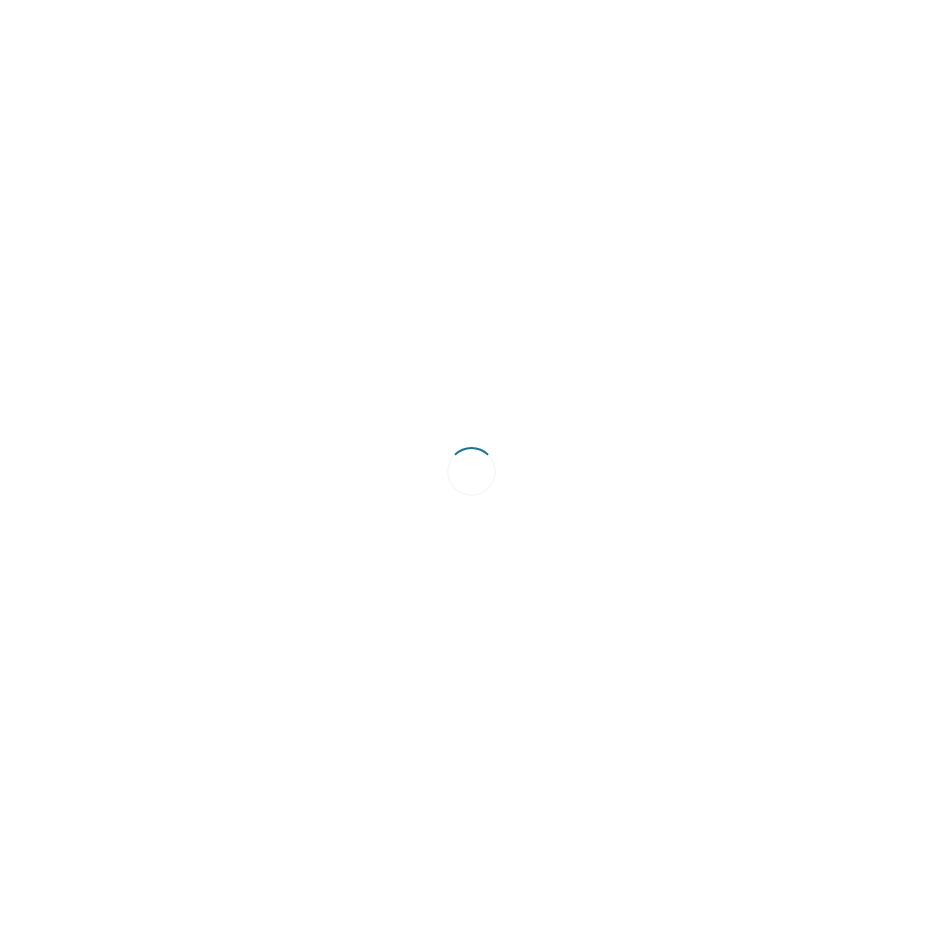 scroll, scrollTop: 0, scrollLeft: 0, axis: both 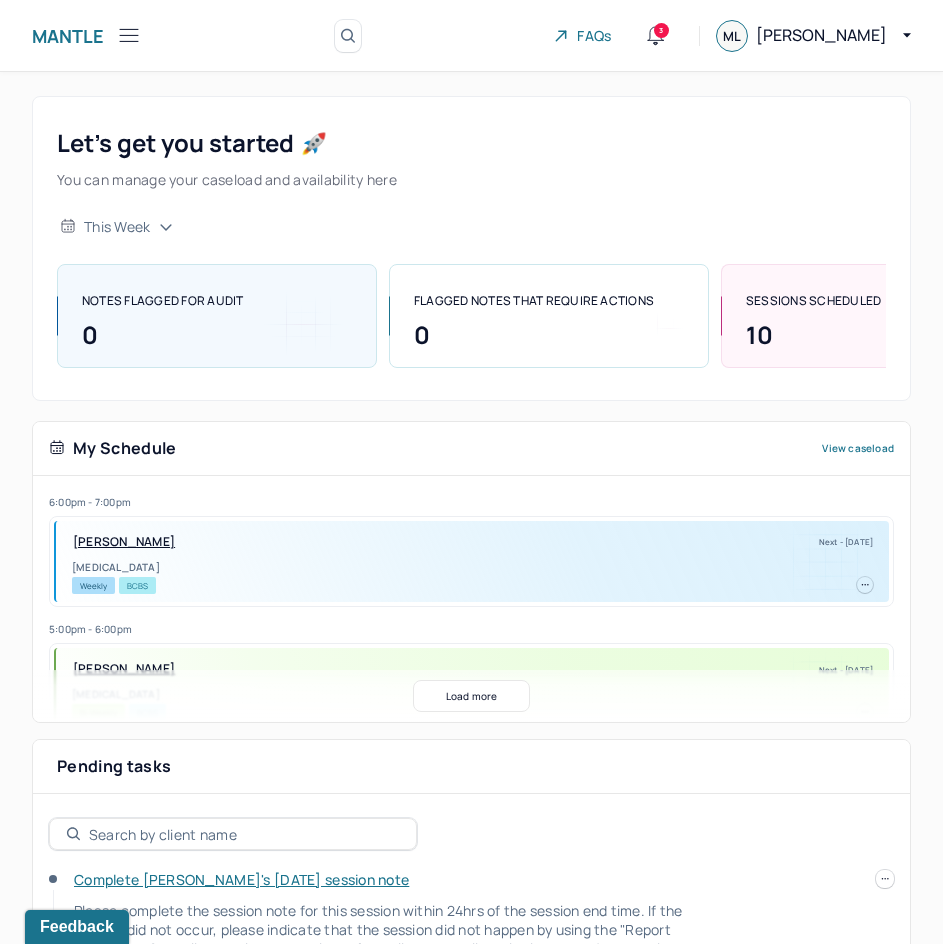click 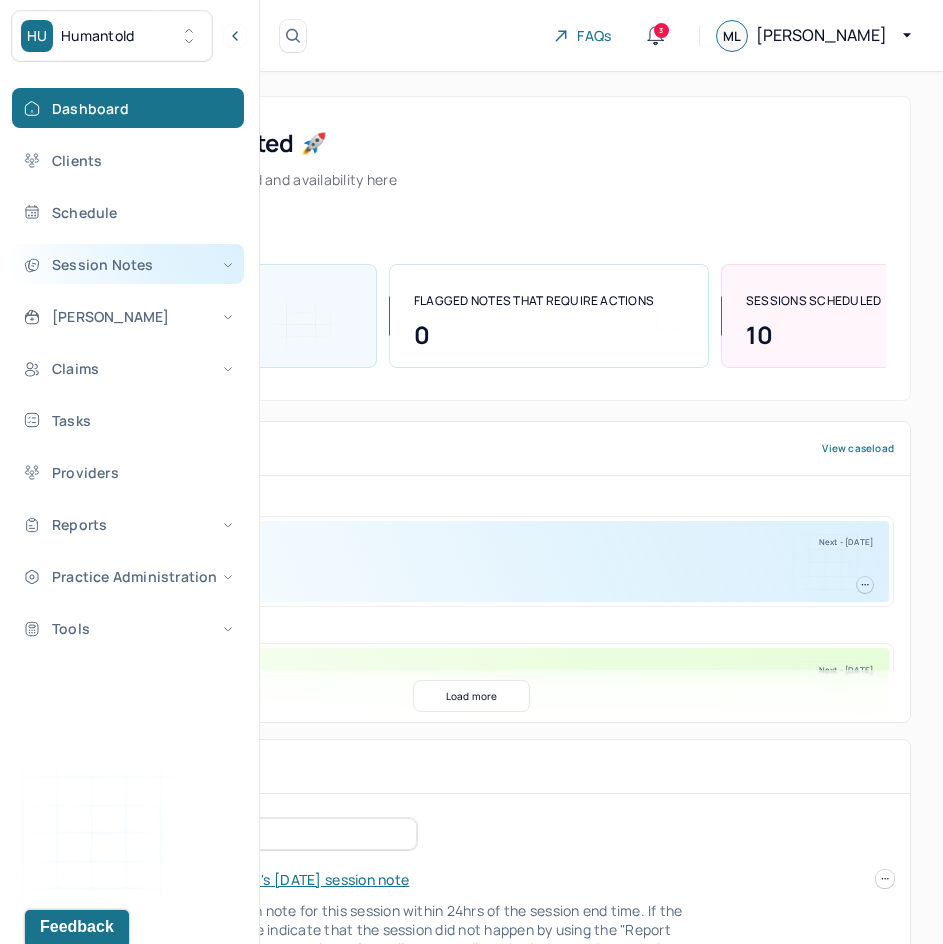 click on "Session Notes" at bounding box center [128, 264] 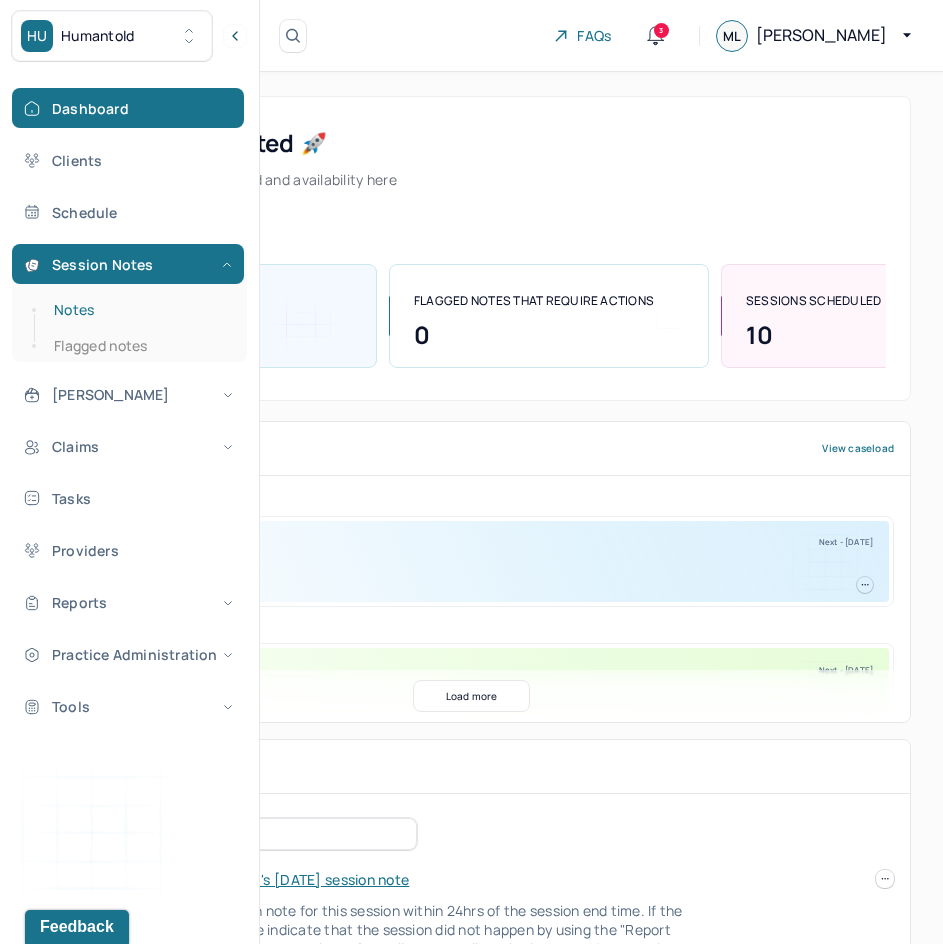 click on "Notes" at bounding box center [139, 310] 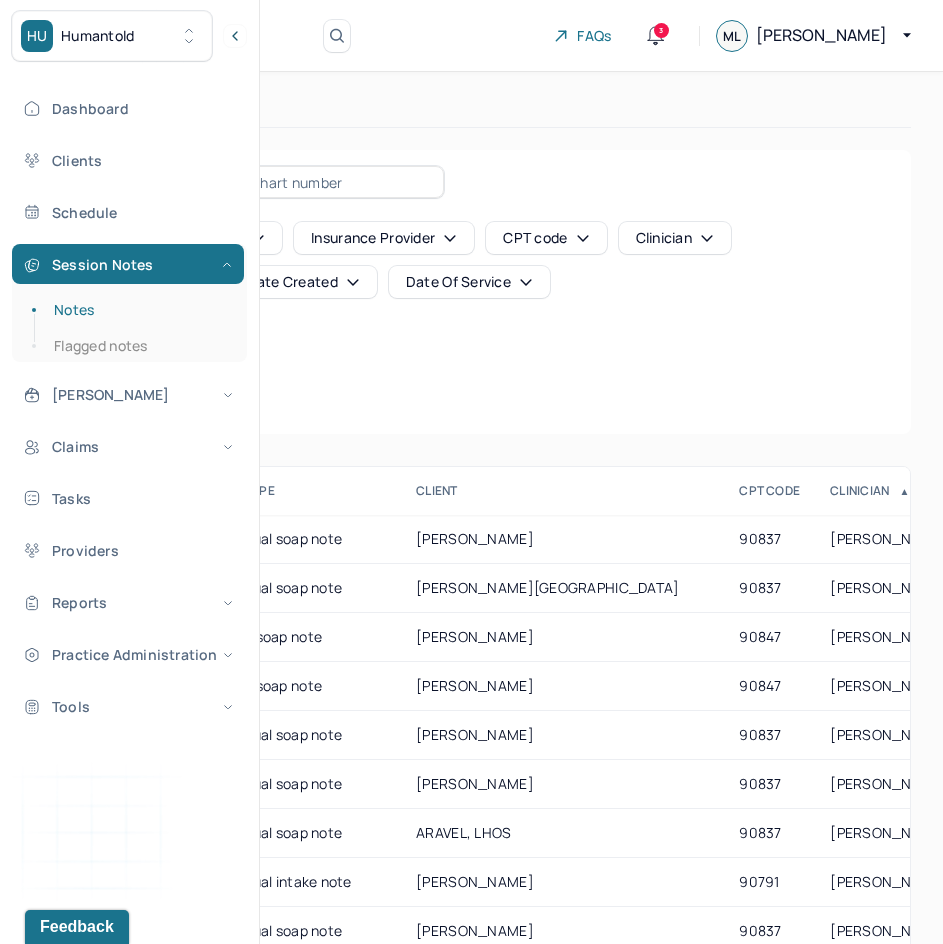 click on "Note type     Status     Insurance provider     CPT code     Clinician     Unarchived notes     Date Created     Date Of Service     Create note" at bounding box center (471, 288) 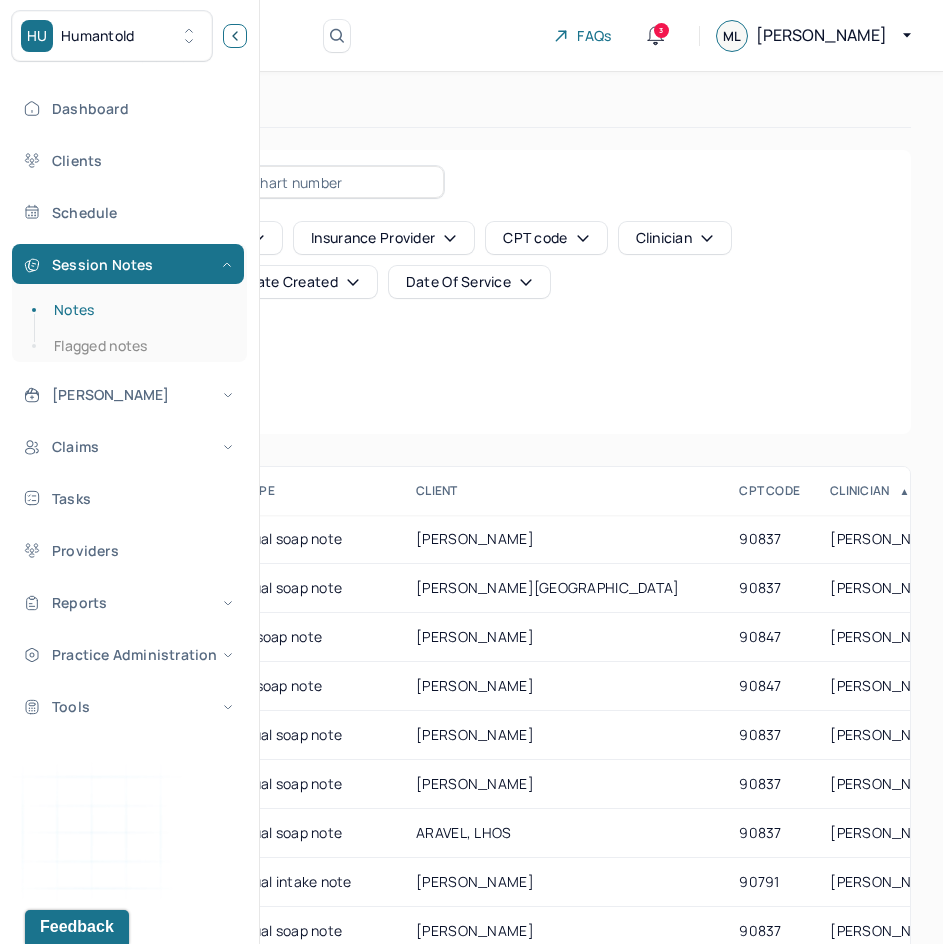 click 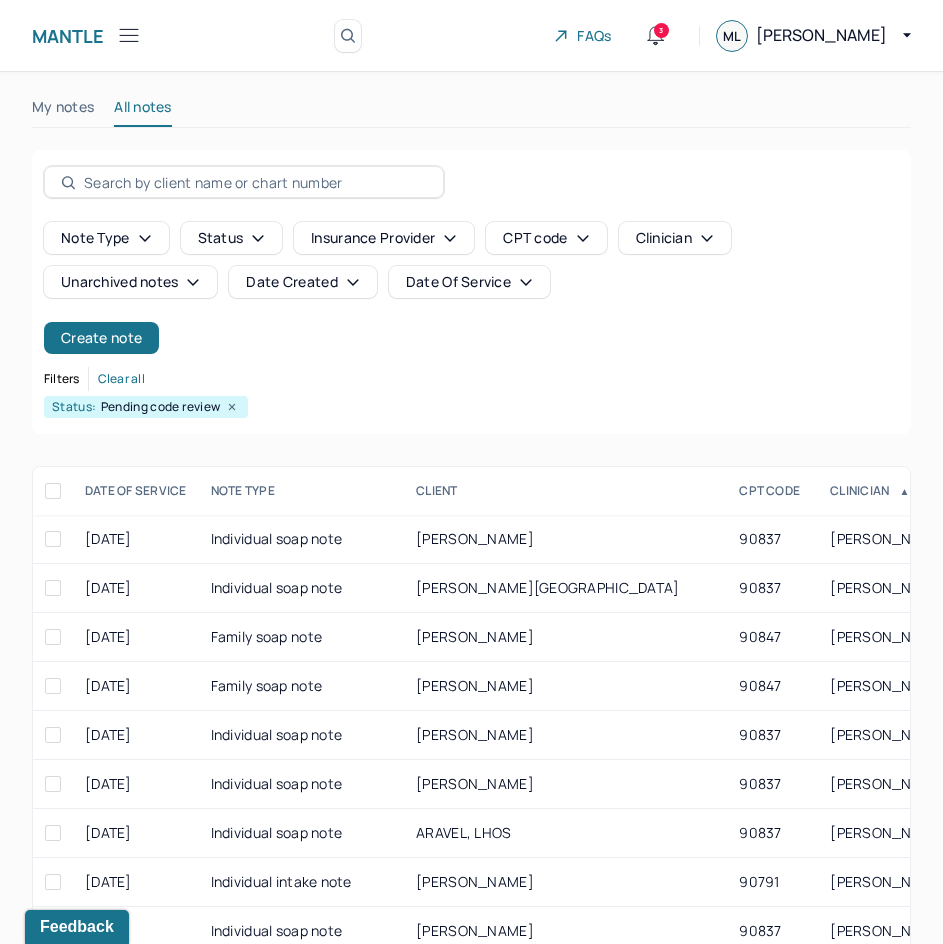 click on "Date Of Service" at bounding box center (469, 282) 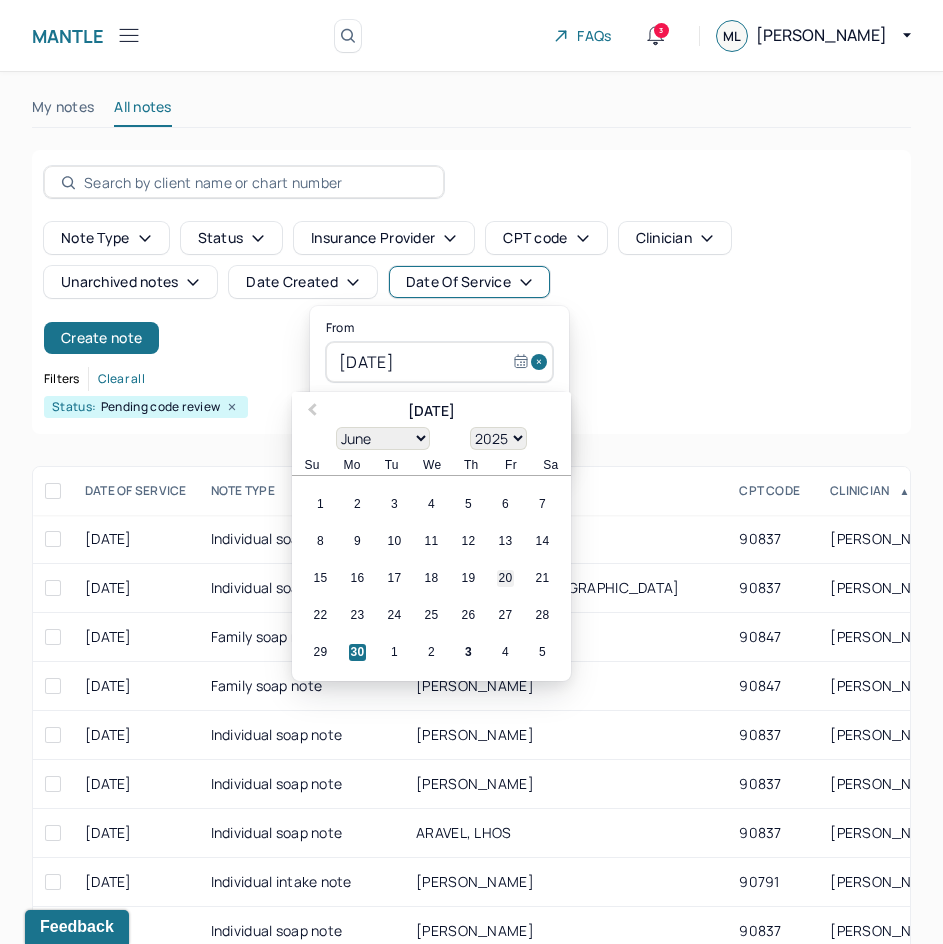 click on "20" at bounding box center (505, 578) 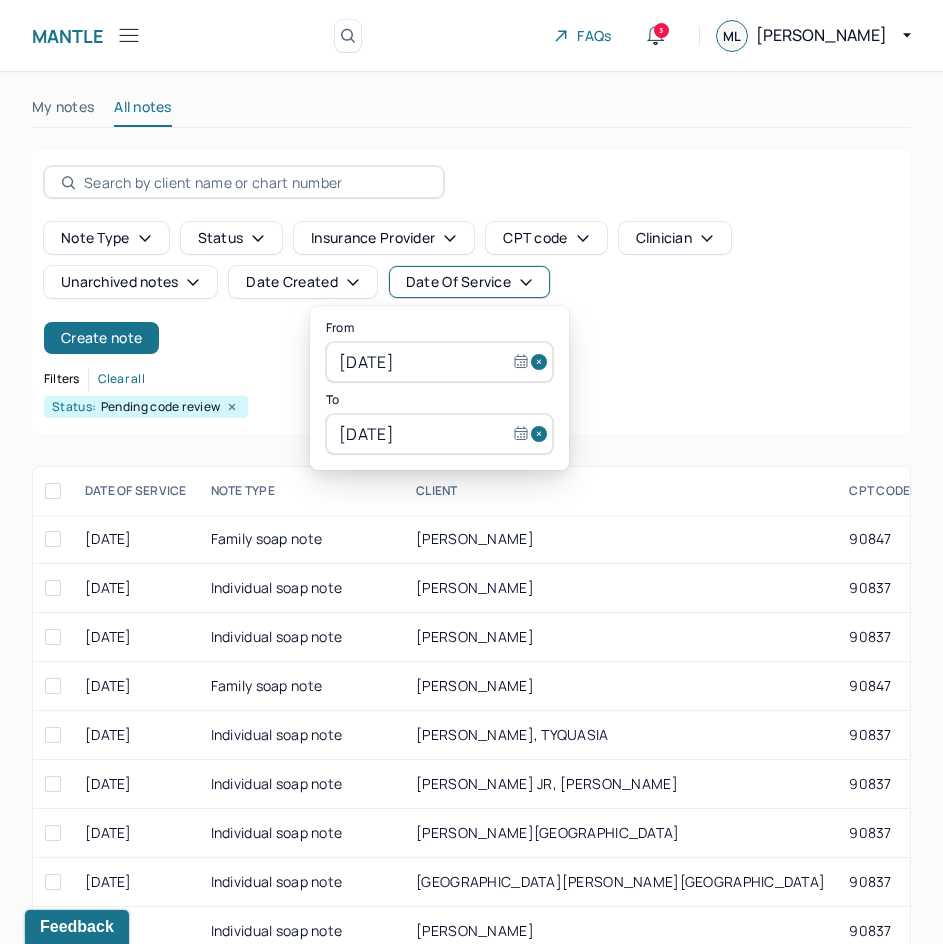 click on "[DATE]" at bounding box center (439, 434) 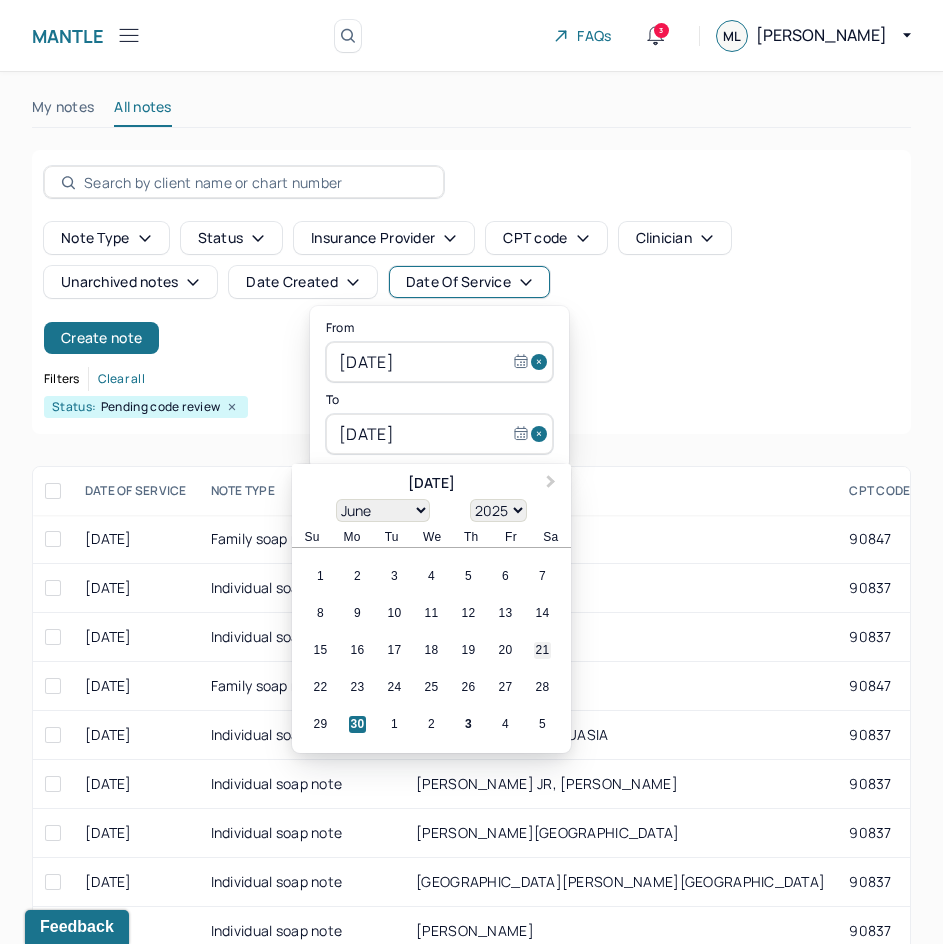 click on "21" at bounding box center [542, 650] 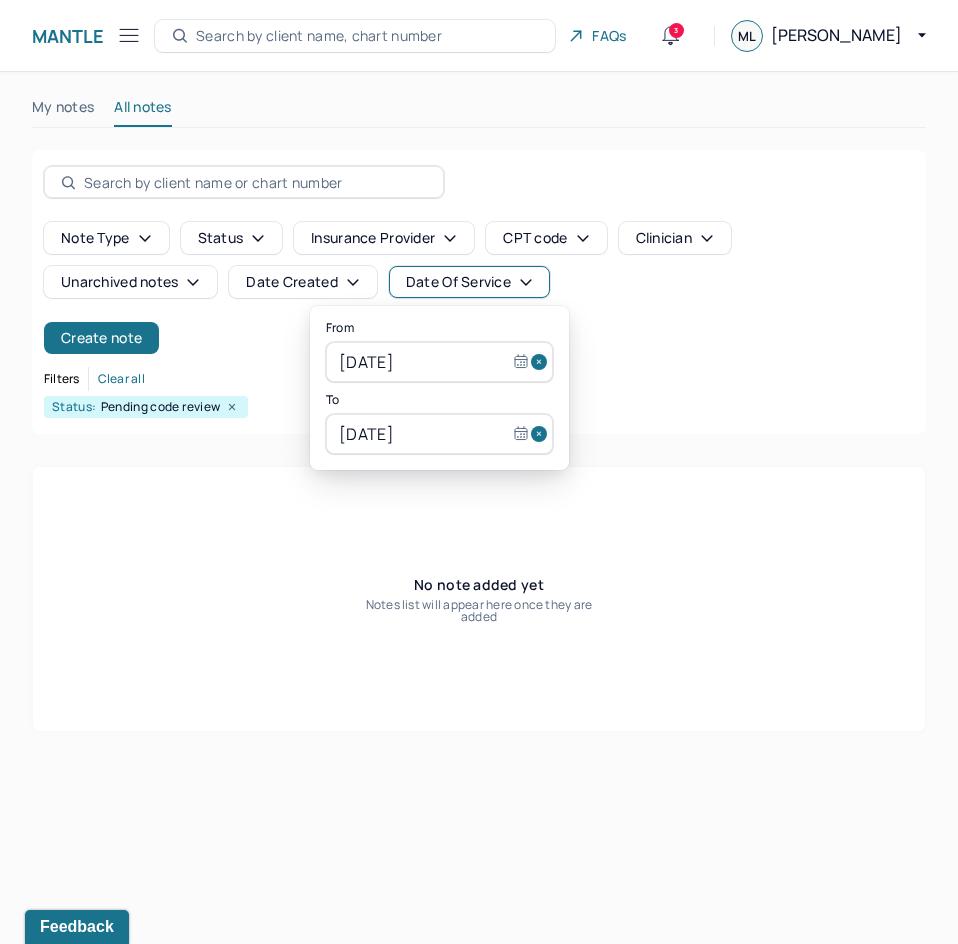 click on "Note type     Status     Insurance provider     CPT code     Clinician     Unarchived notes     Date Created     Date Of Service     Create note" at bounding box center (479, 288) 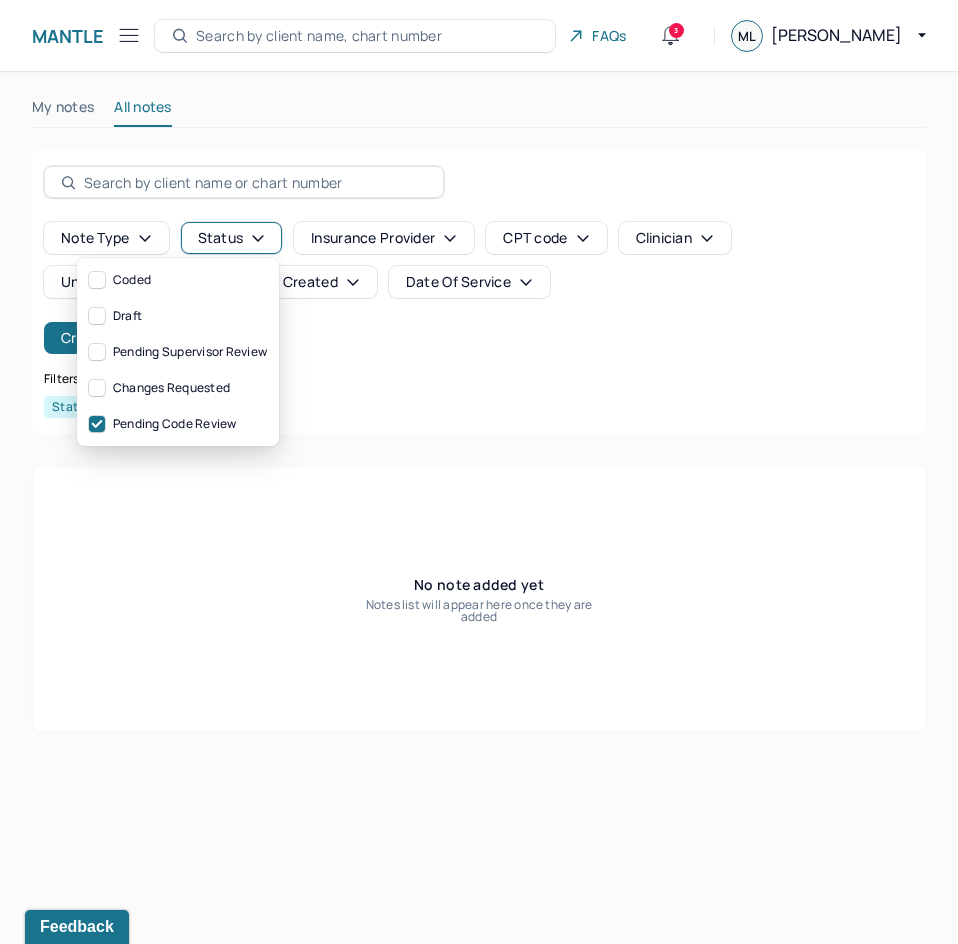 click on "Status" at bounding box center [232, 238] 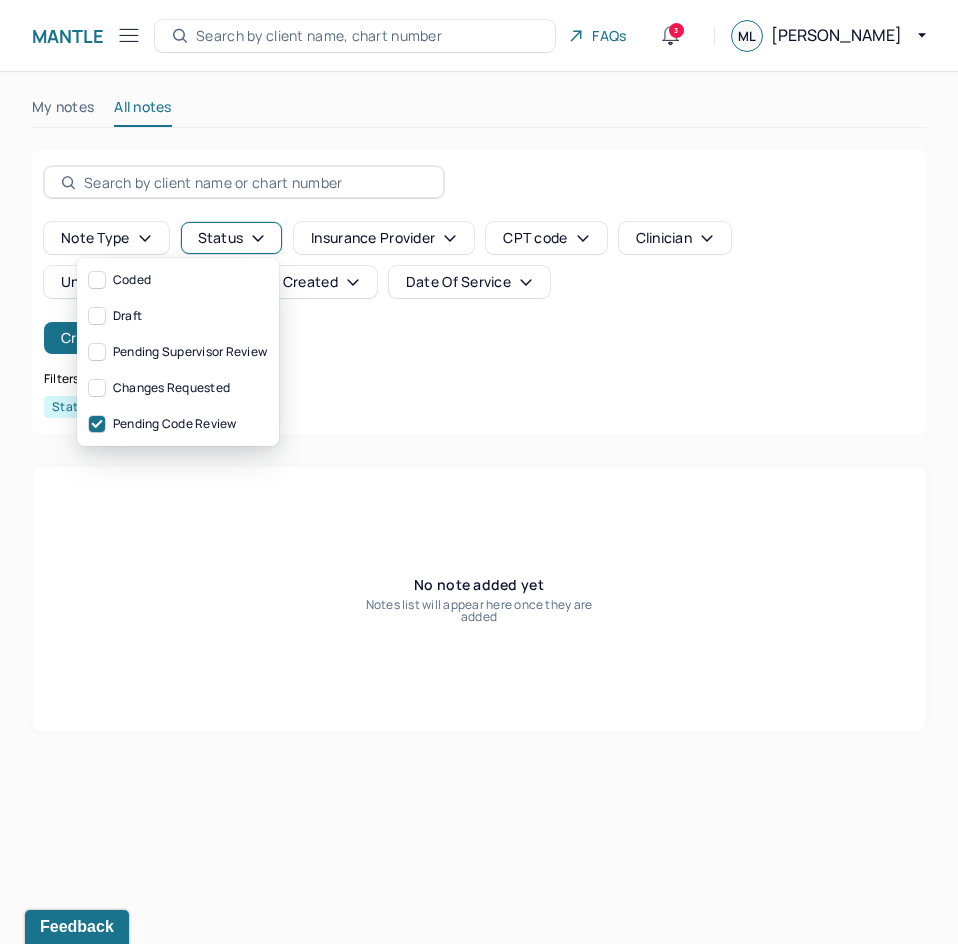 click on "Note type     Status     Insurance provider     CPT code     Clinician     Unarchived notes     Date Created     Date Of Service     Create note" at bounding box center (479, 288) 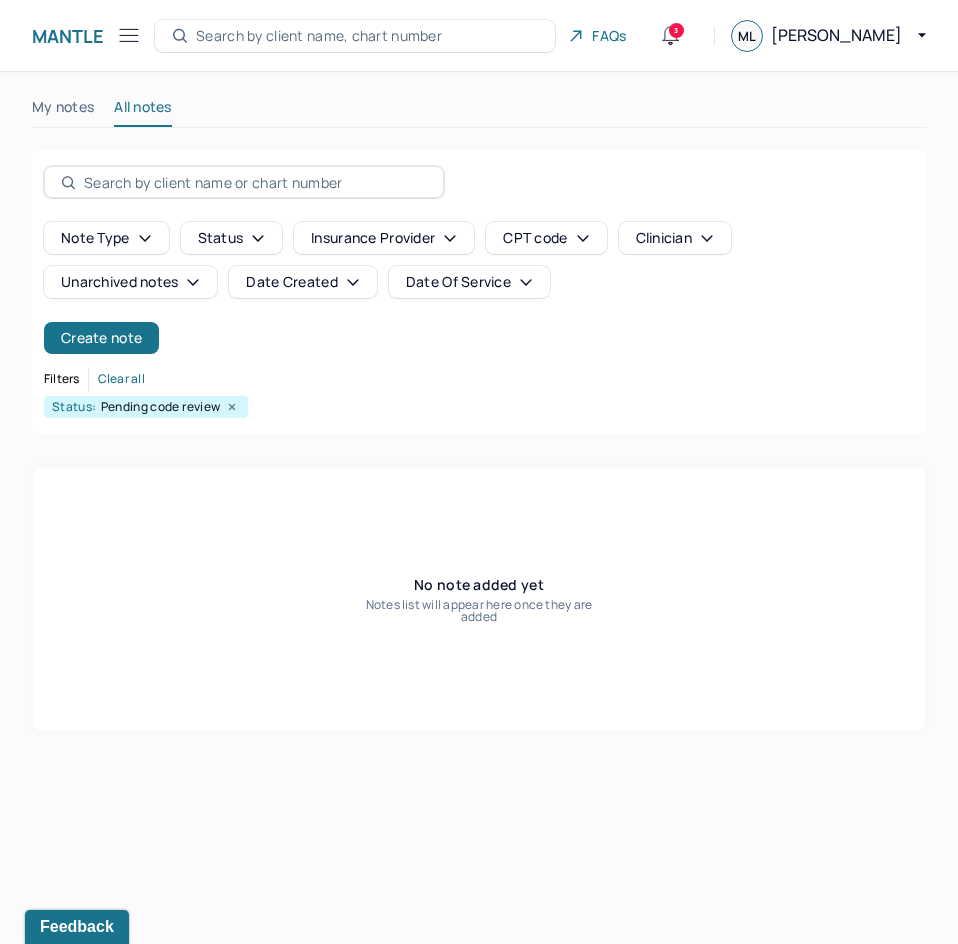 click on "Date Of Service" at bounding box center (469, 282) 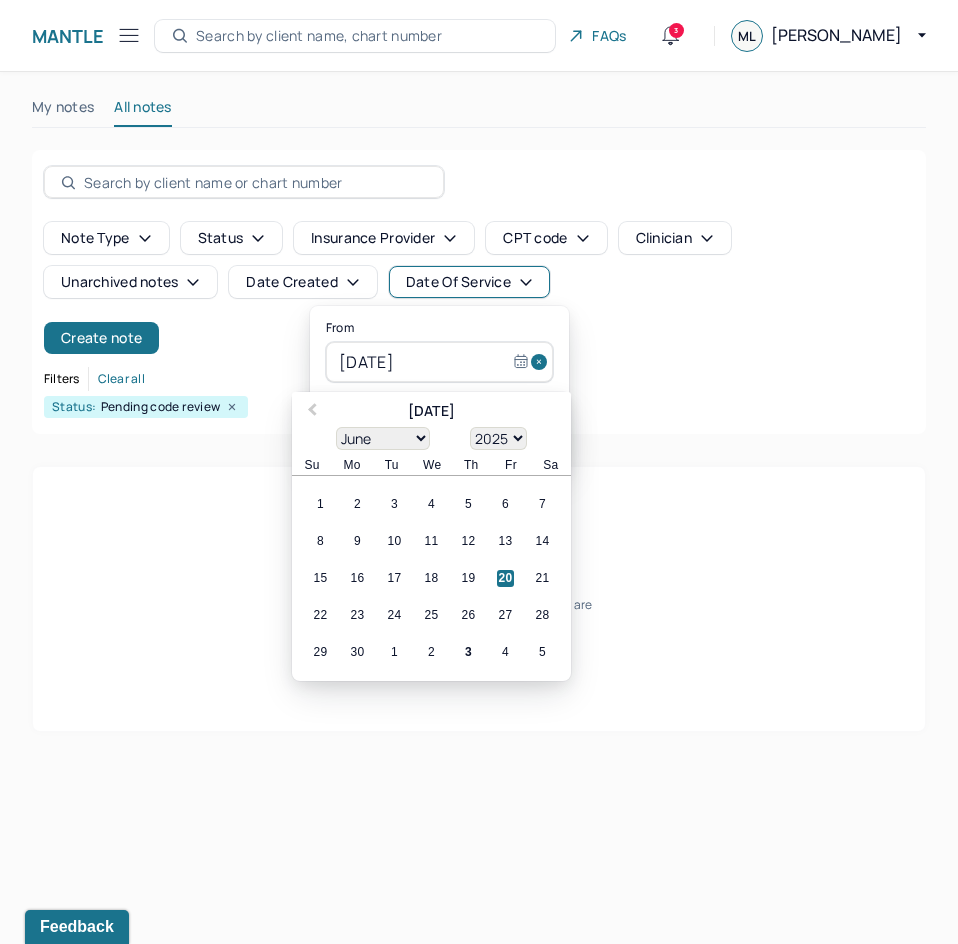 click at bounding box center [542, 362] 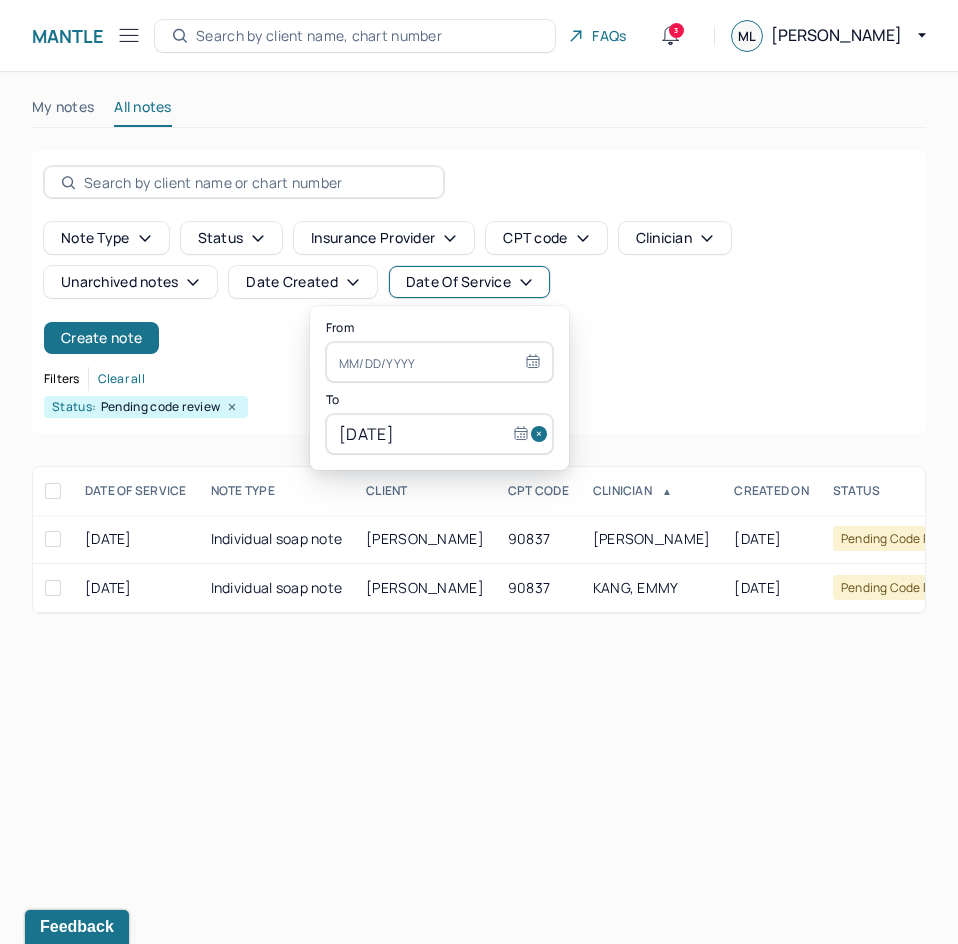 click at bounding box center [542, 434] 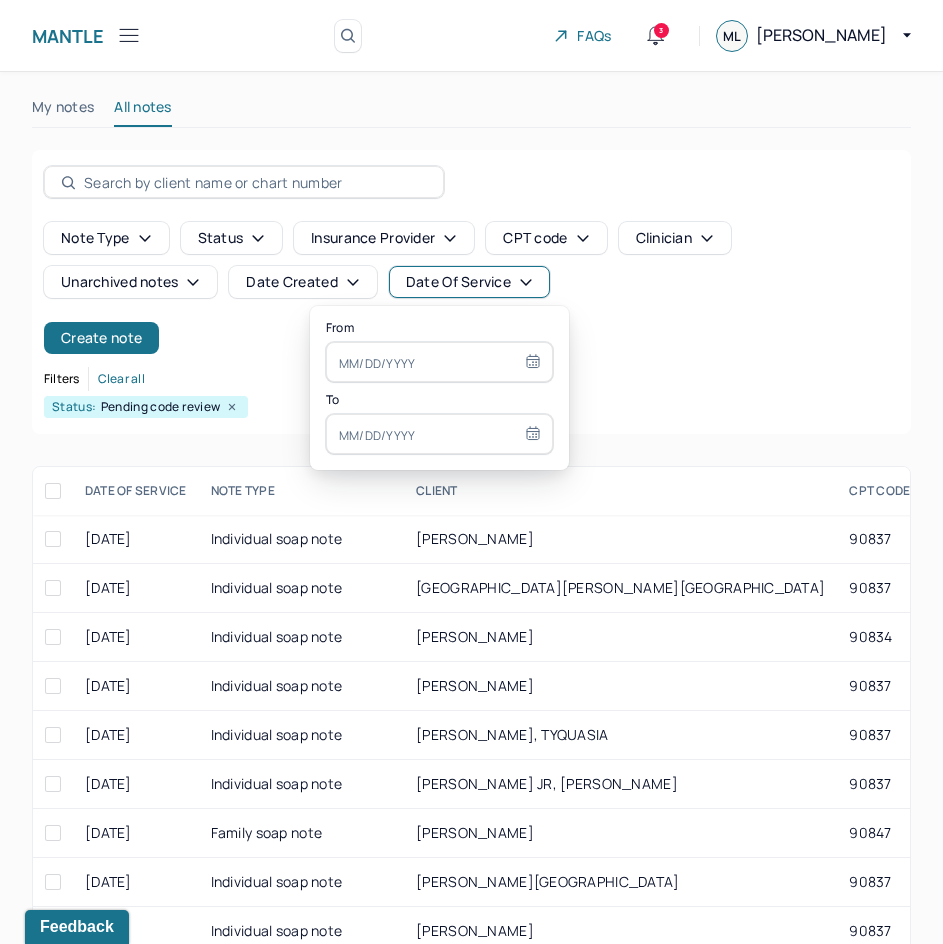 click at bounding box center (439, 434) 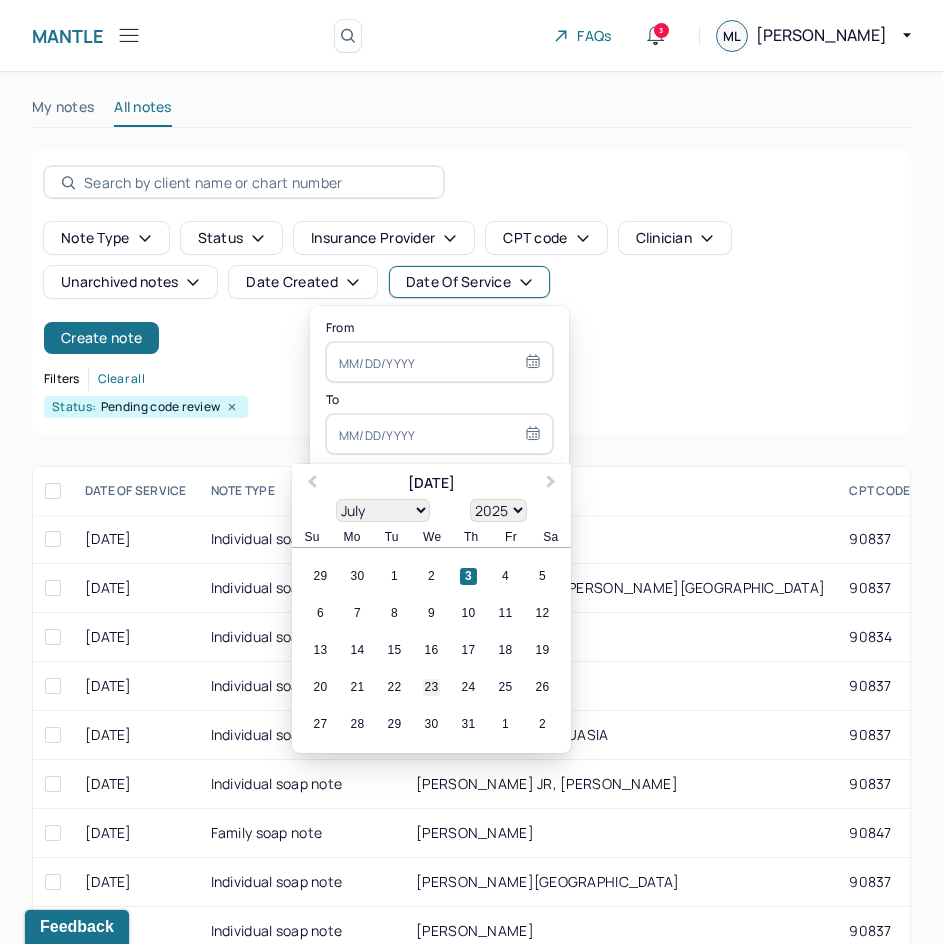 click on "23" at bounding box center [431, 687] 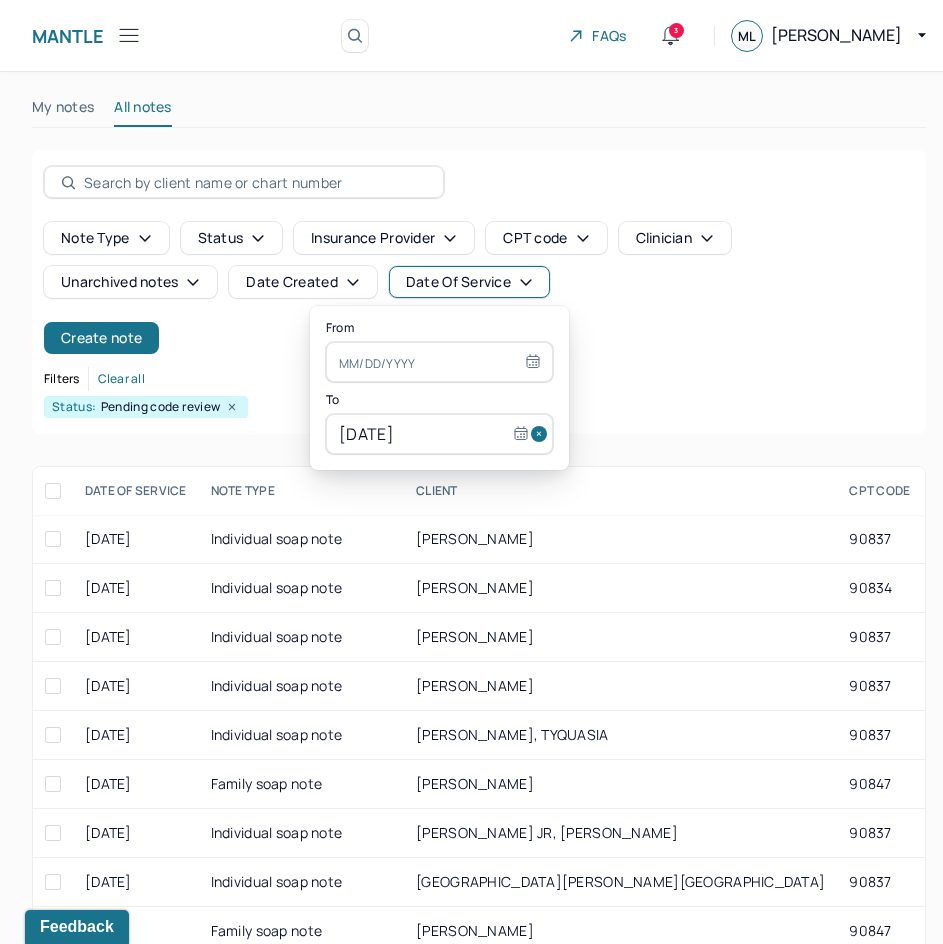 select on "6" 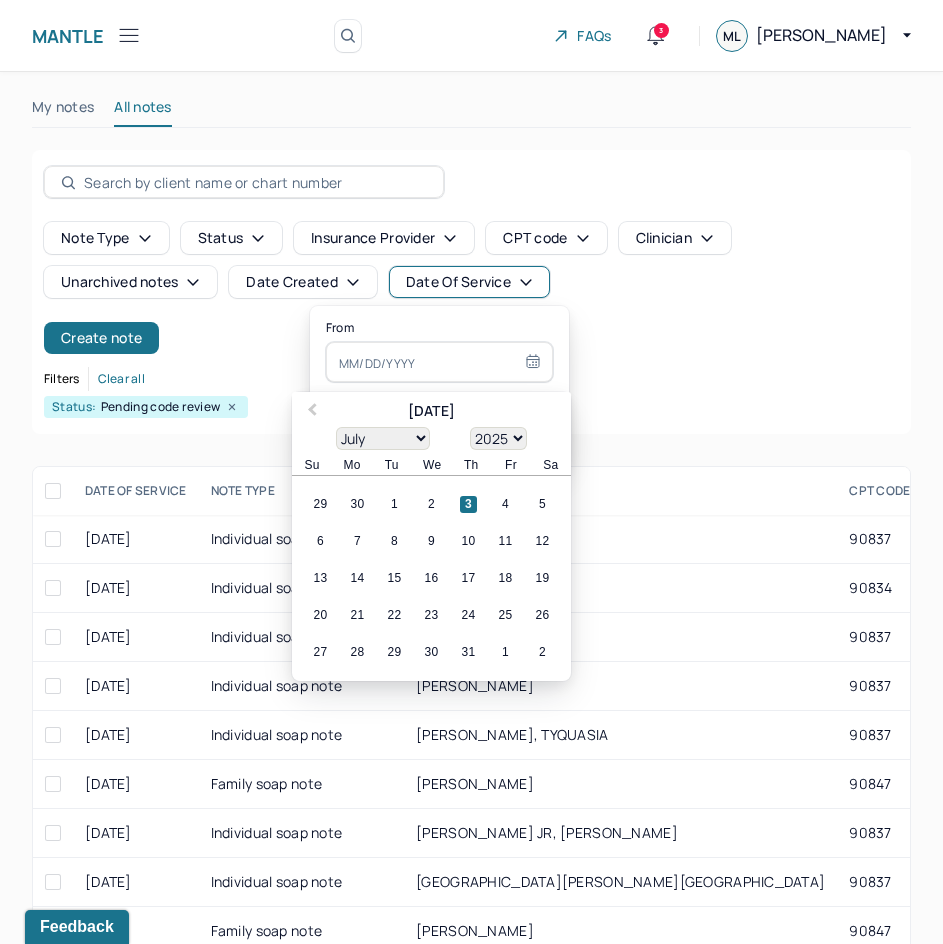 click at bounding box center [439, 362] 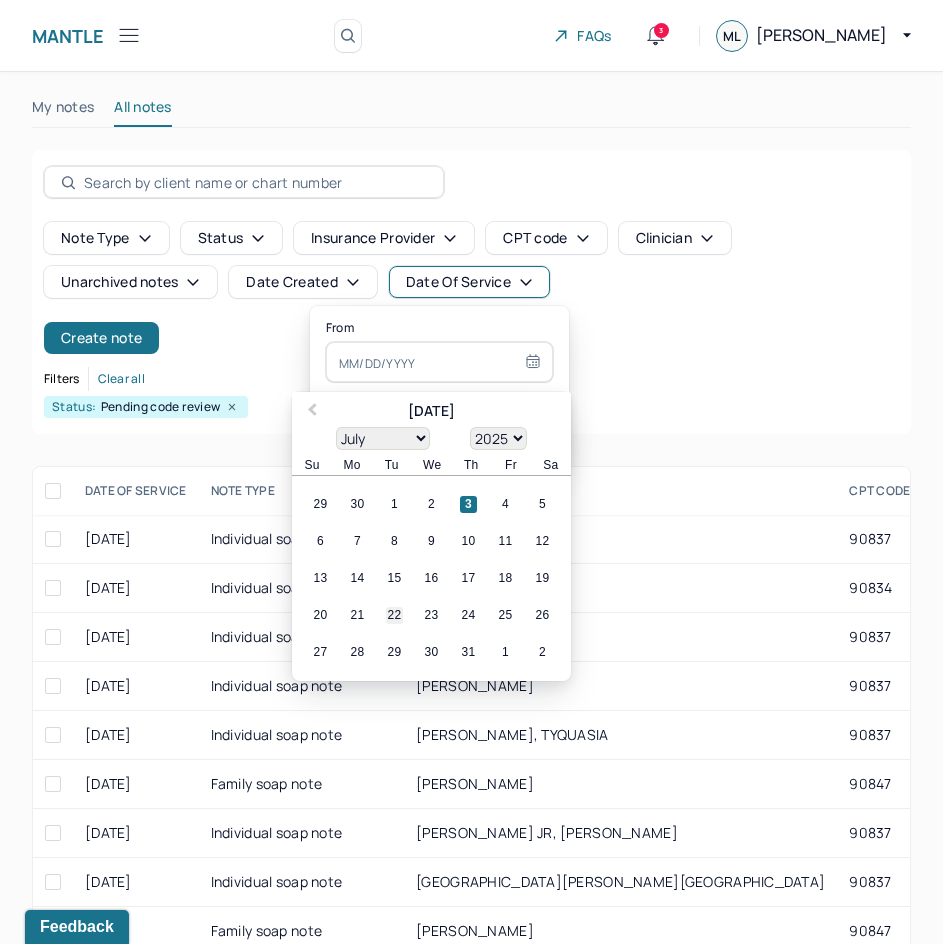click on "22" at bounding box center [394, 615] 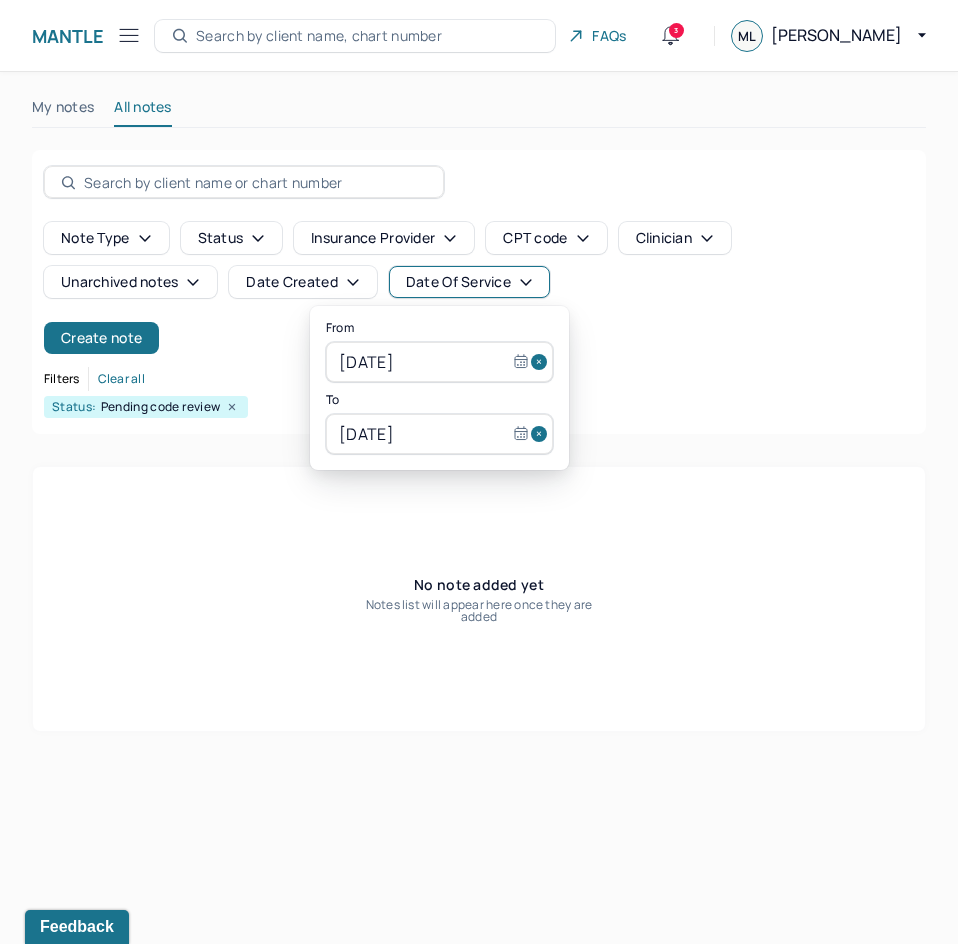 click on "[DATE]" at bounding box center [439, 362] 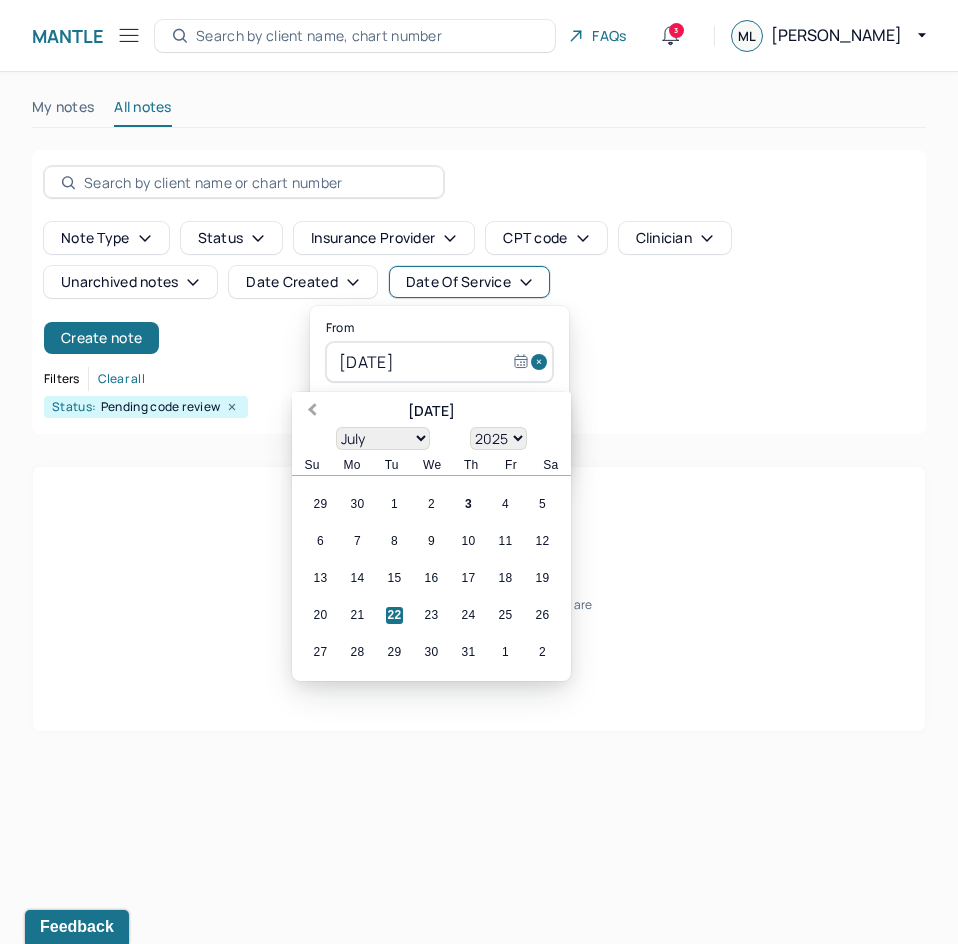 click on "Previous Month" at bounding box center [310, 413] 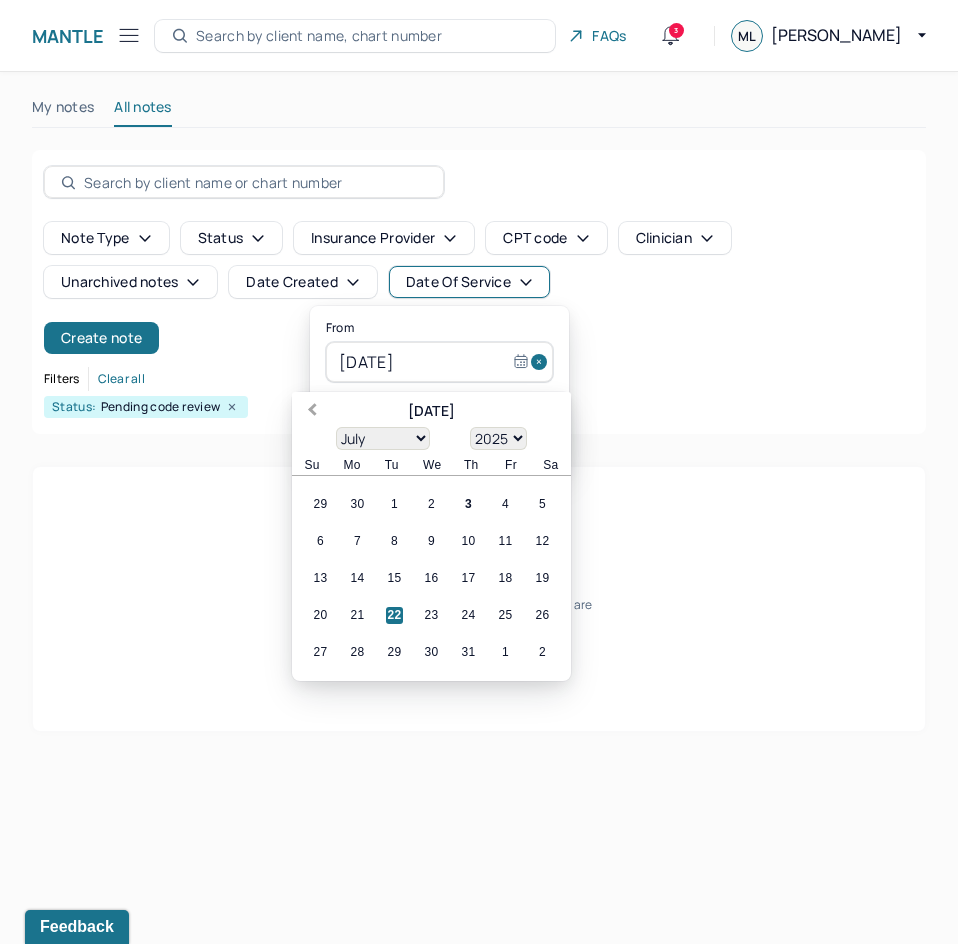 select on "5" 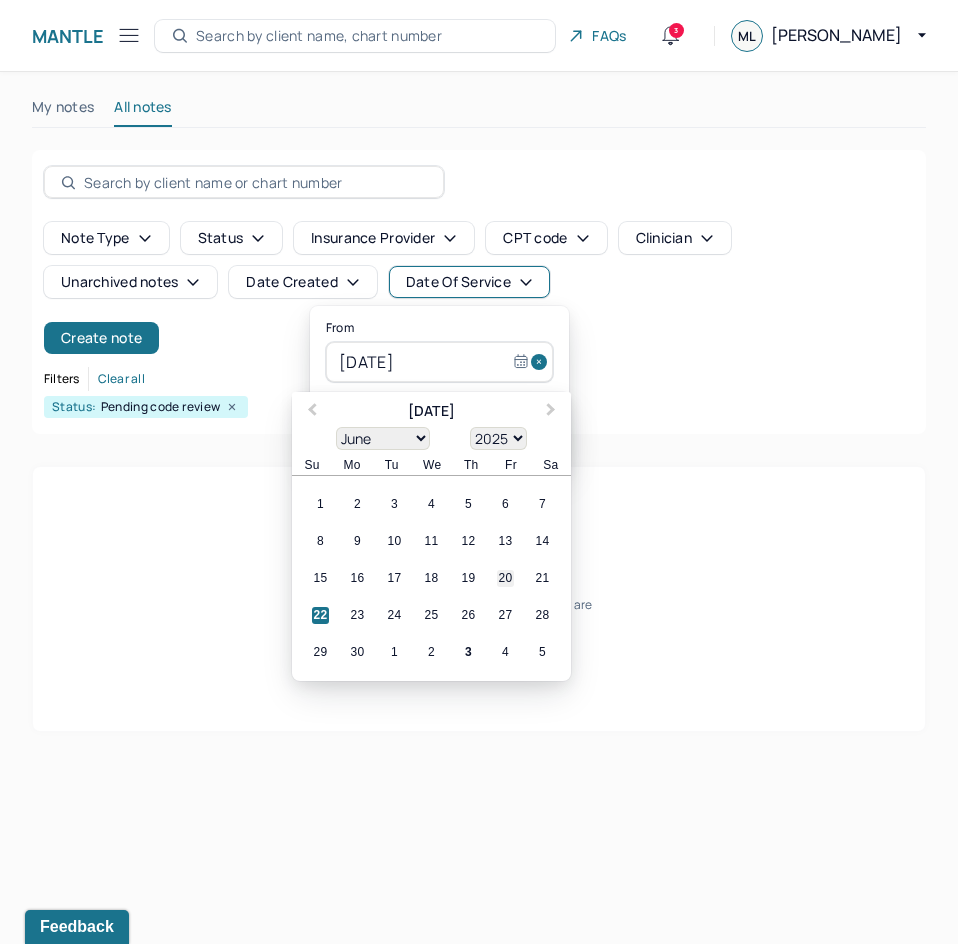 click on "20" at bounding box center (505, 578) 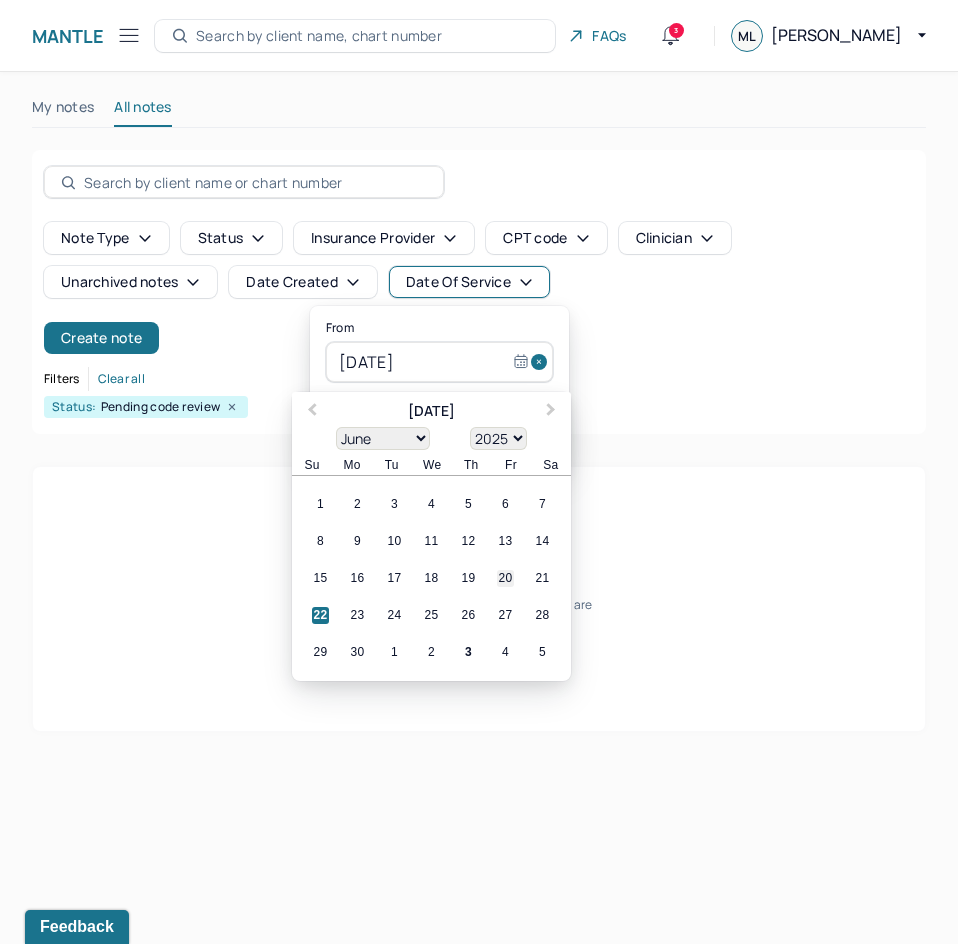 type on "[DATE]" 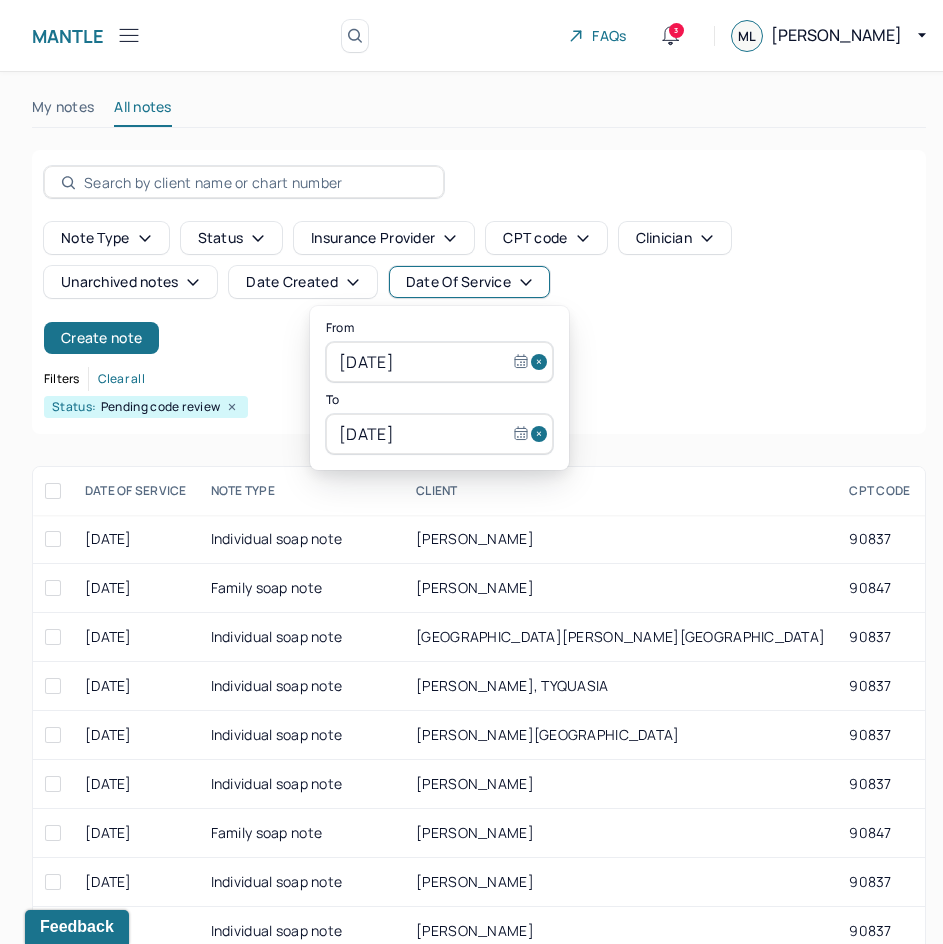 select on "6" 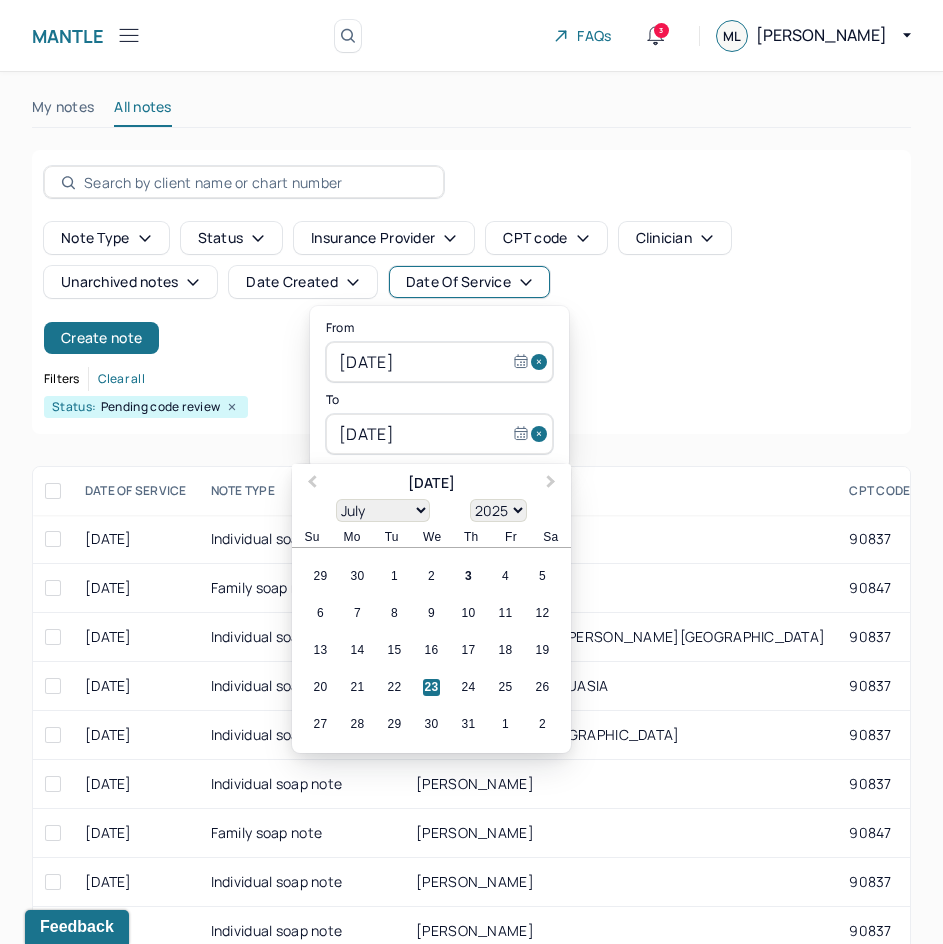 click on "[DATE]" at bounding box center (439, 434) 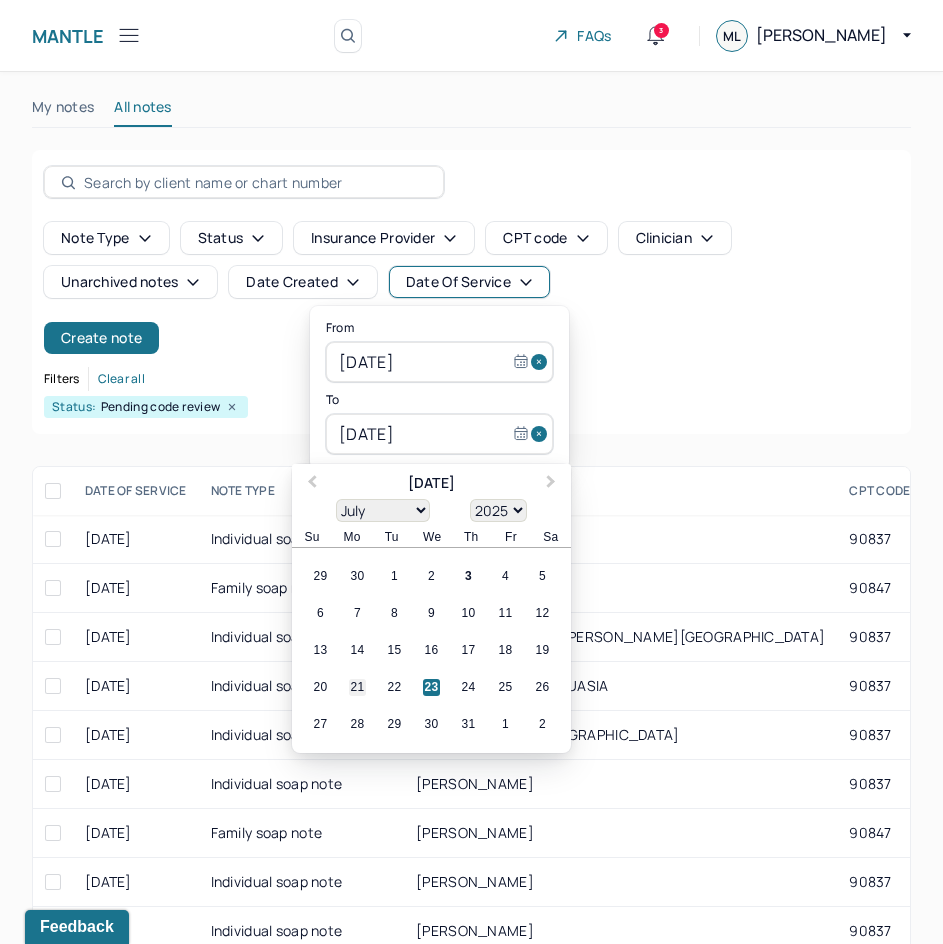 click on "21" at bounding box center (357, 687) 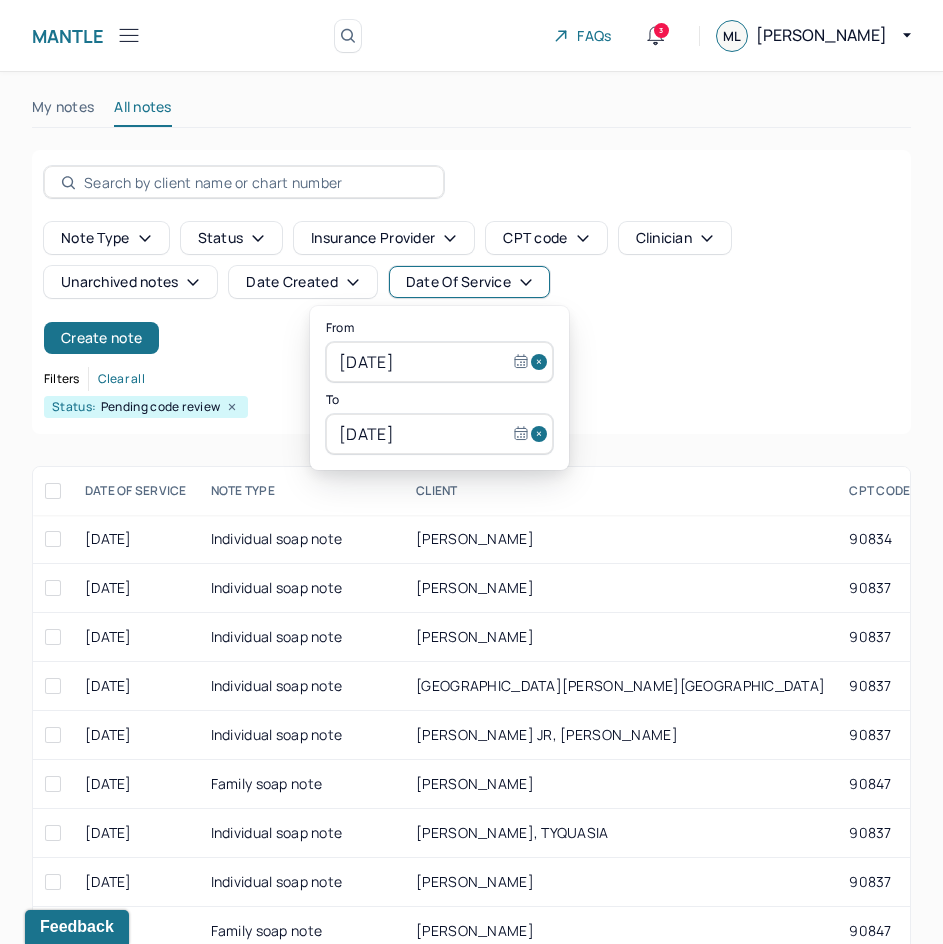 click on "[DATE]" at bounding box center (439, 434) 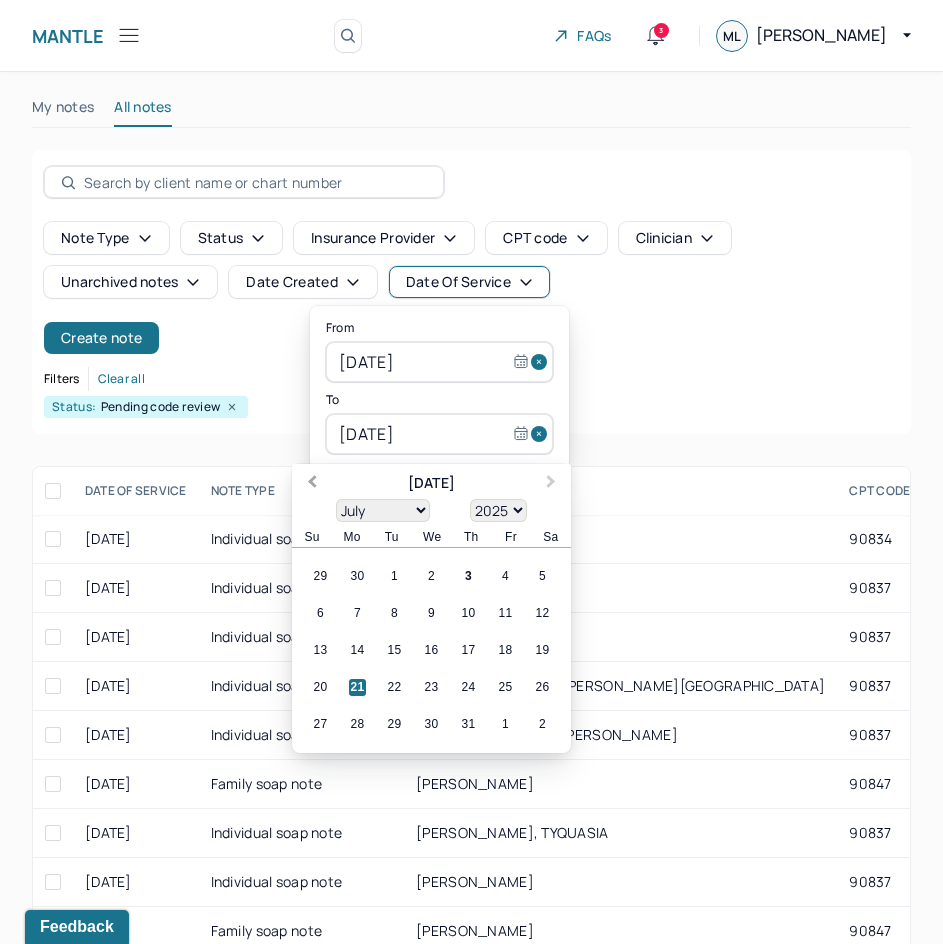 click on "Previous Month" at bounding box center (312, 484) 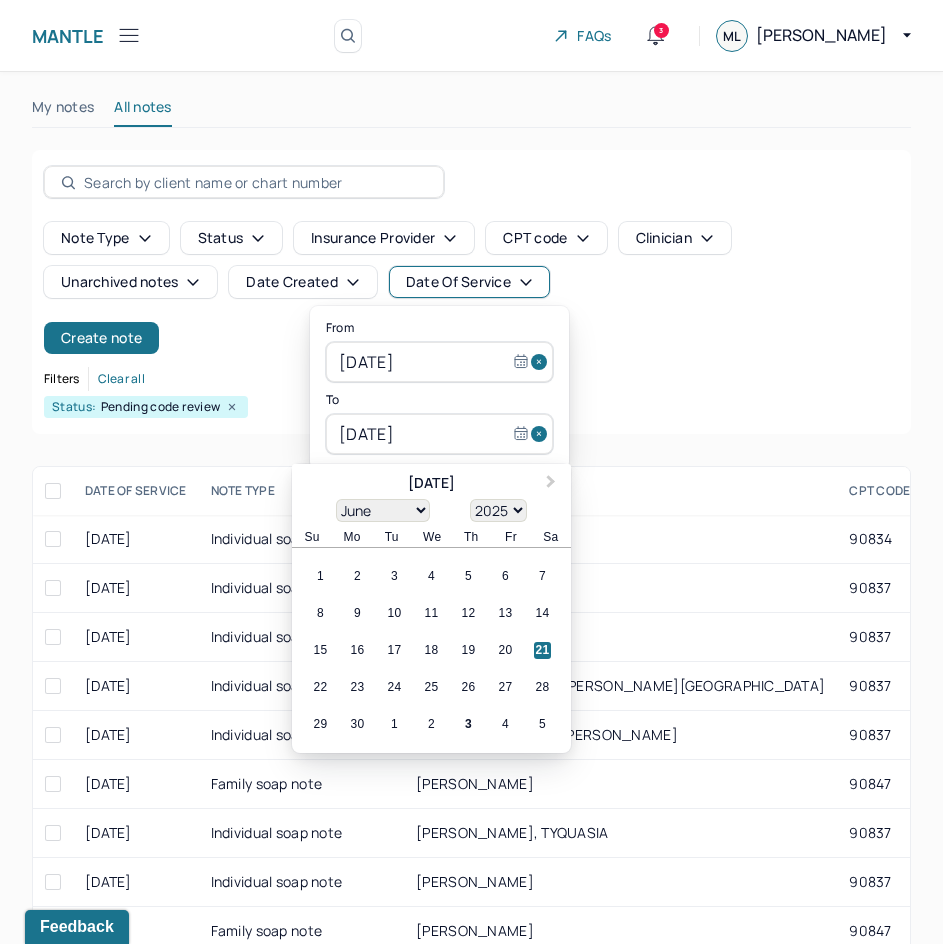 click on "21" at bounding box center (542, 650) 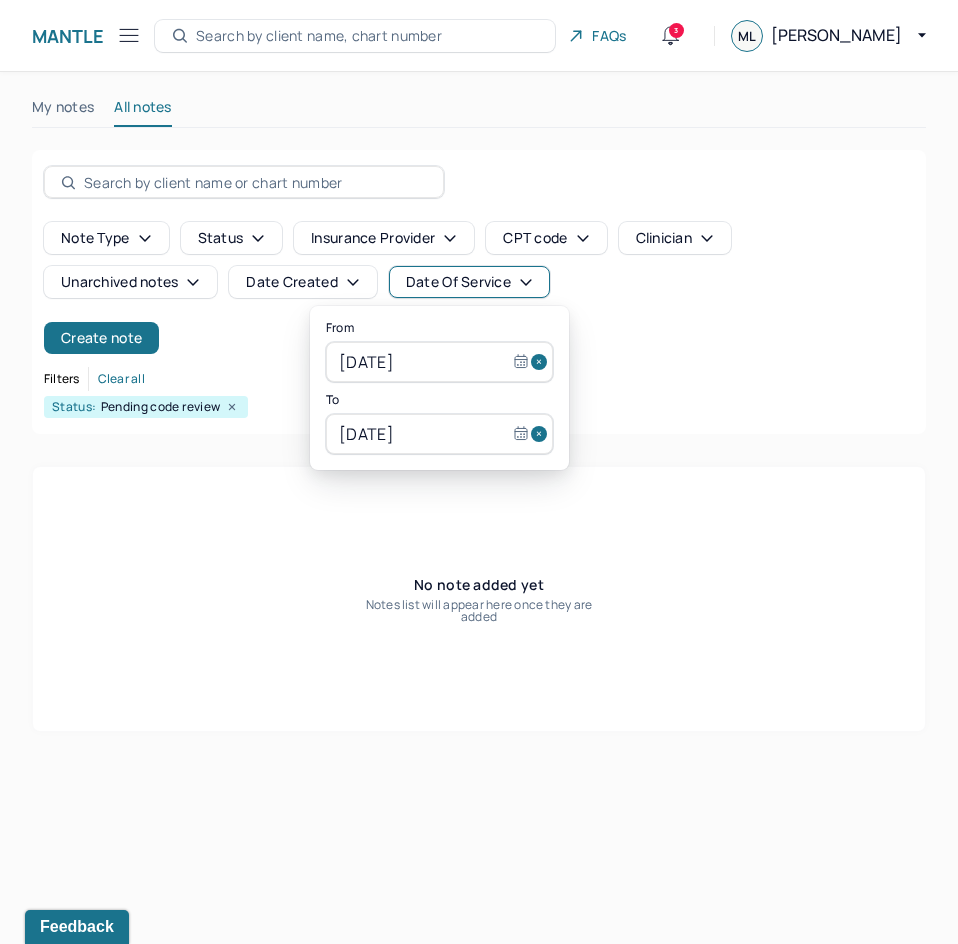click on "[DATE]" at bounding box center (439, 434) 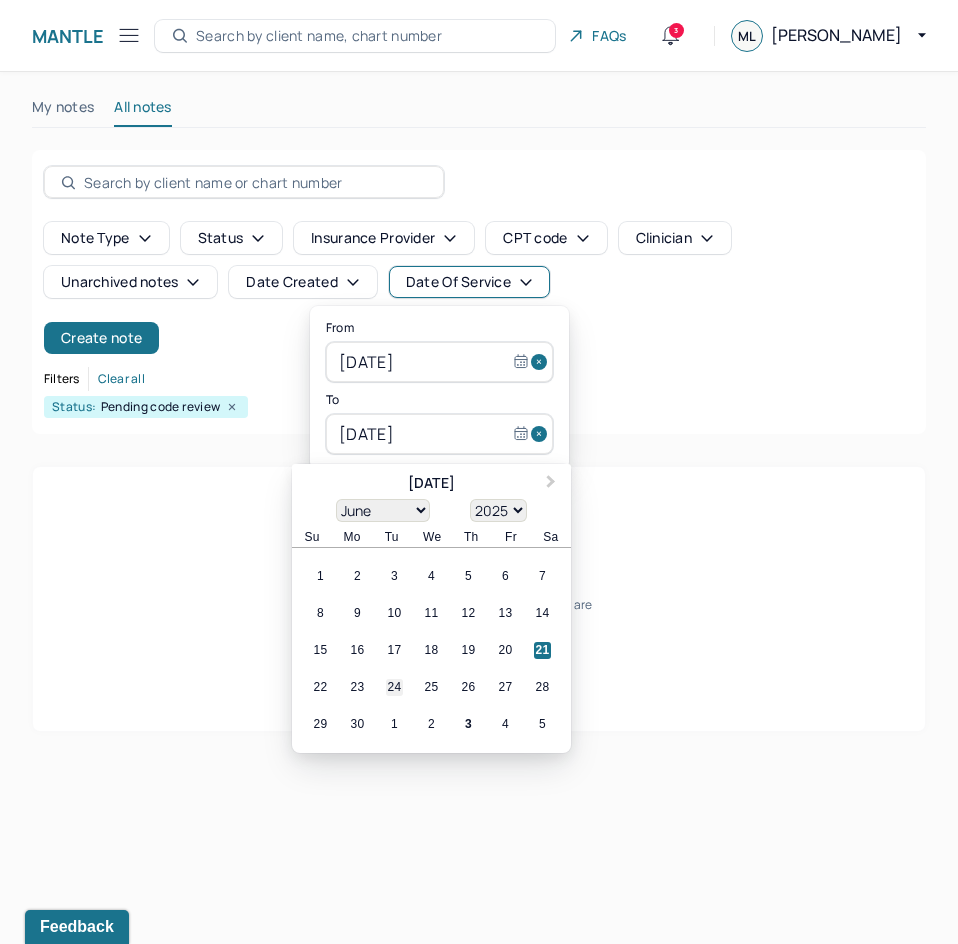 click on "24" at bounding box center (394, 687) 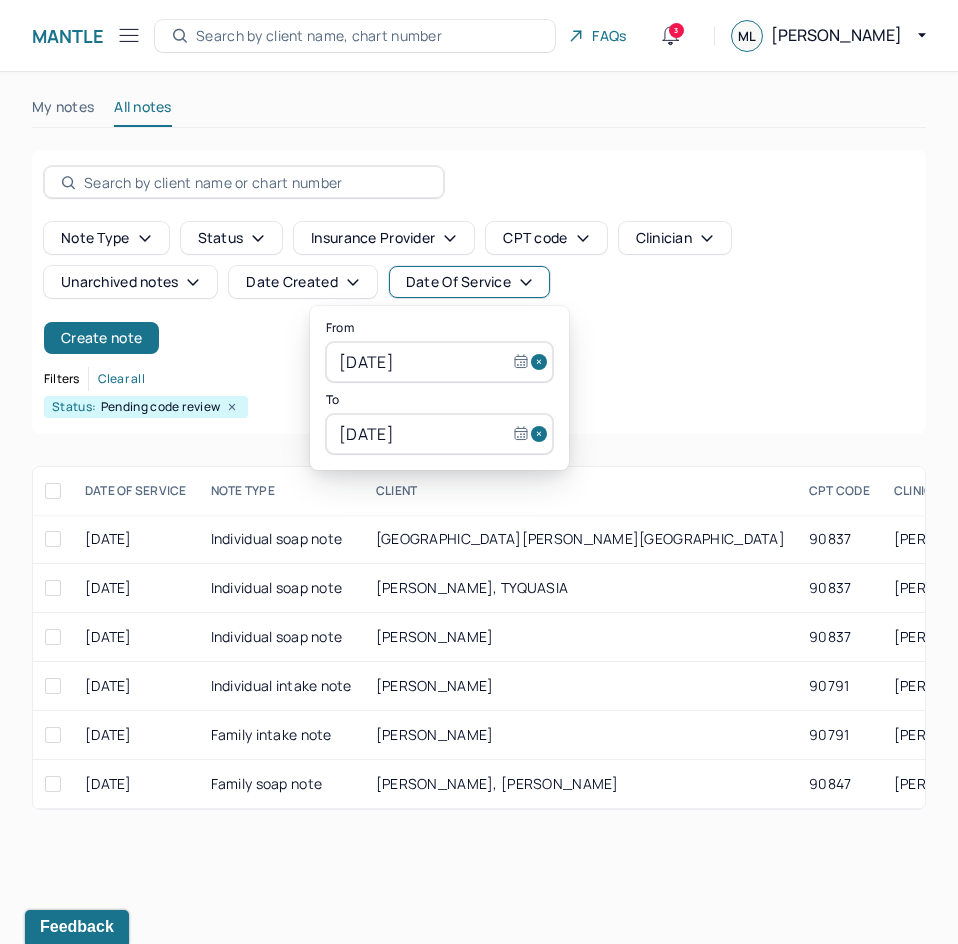 click on "Note type     Status     Insurance provider     CPT code     Clinician     Unarchived notes     Date Created     Date Of Service     Create note   Filters   Clear all   Status: Pending code review" at bounding box center [479, 292] 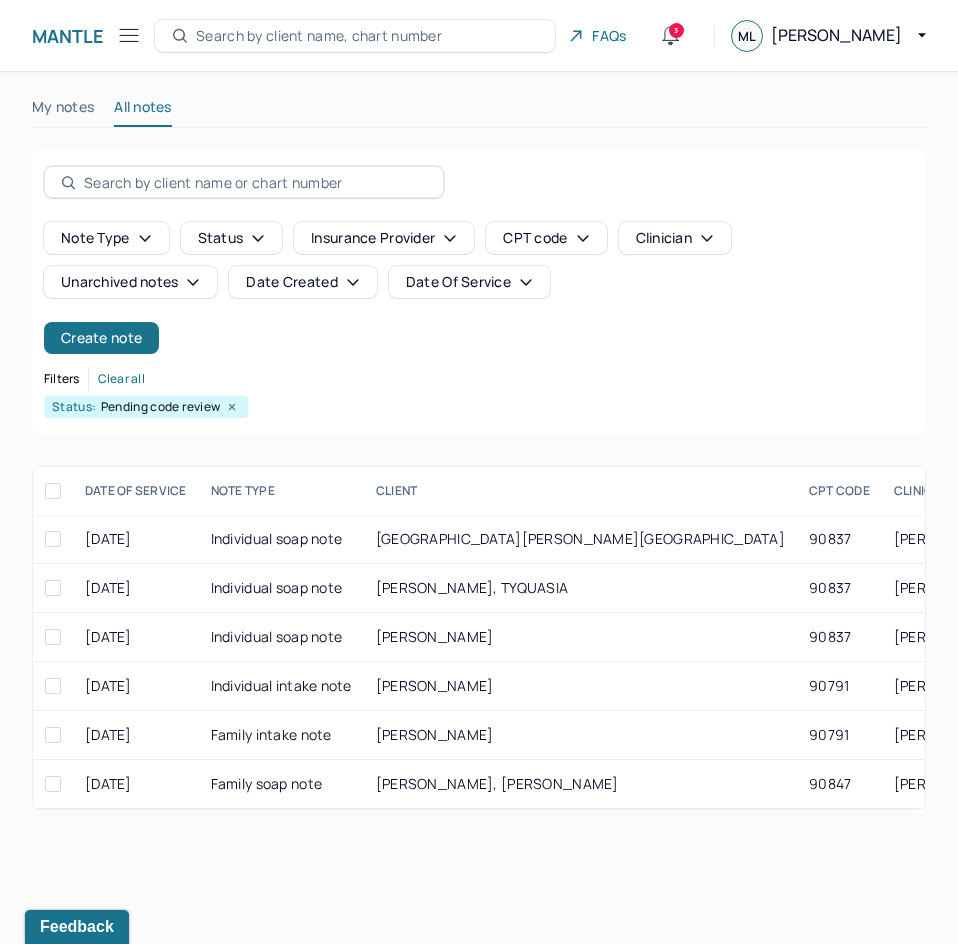 click on "CLINICIAN ▲" at bounding box center (953, 491) 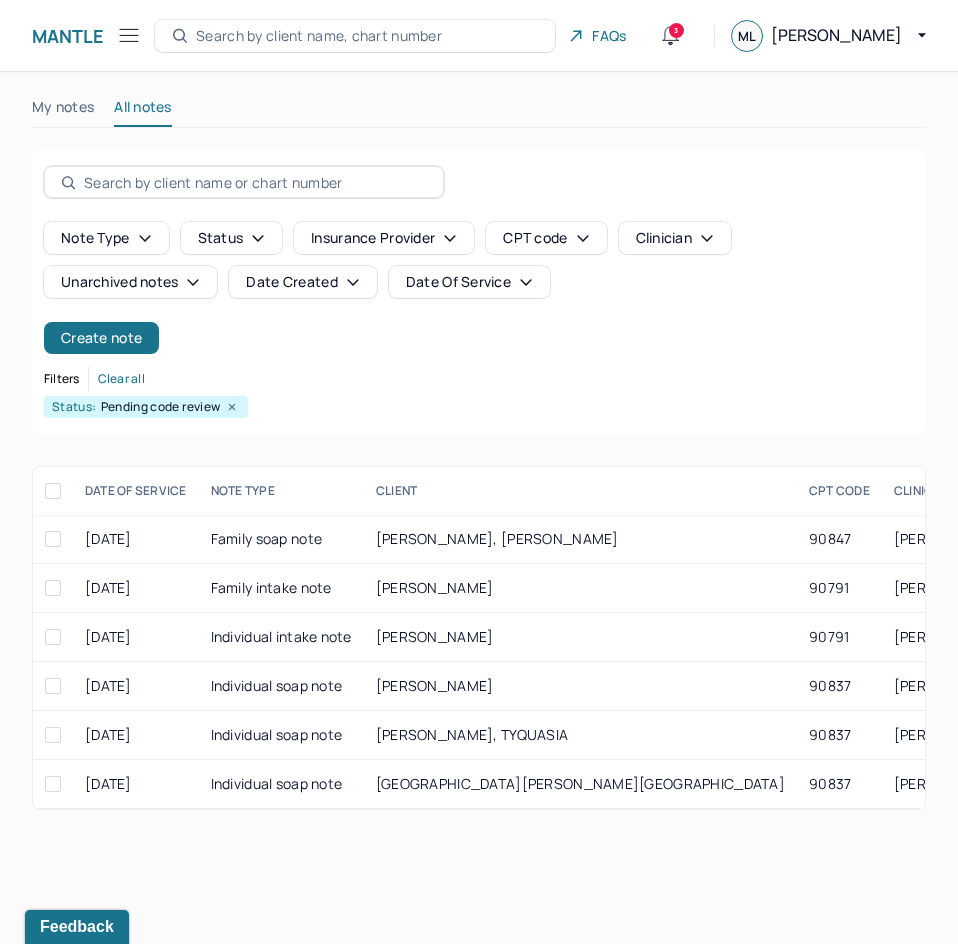 click on "CLINICIAN ▼" at bounding box center (953, 491) 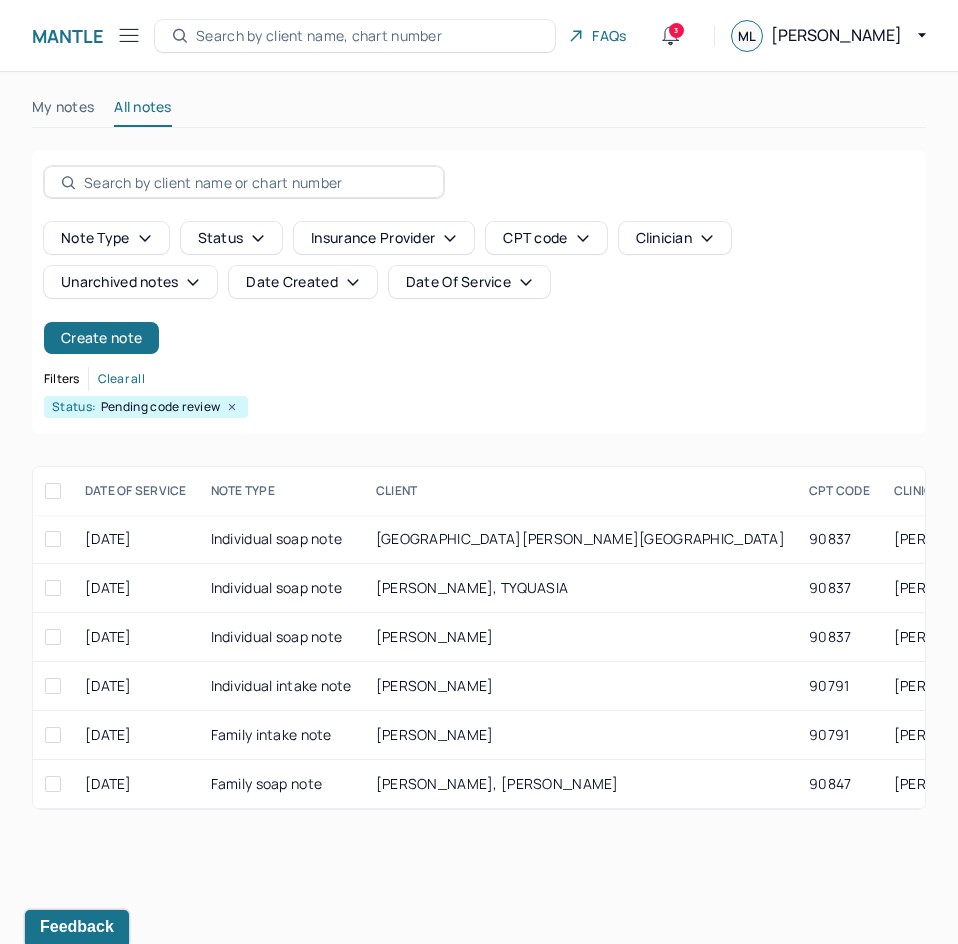 click on "Date Of Service" at bounding box center [469, 282] 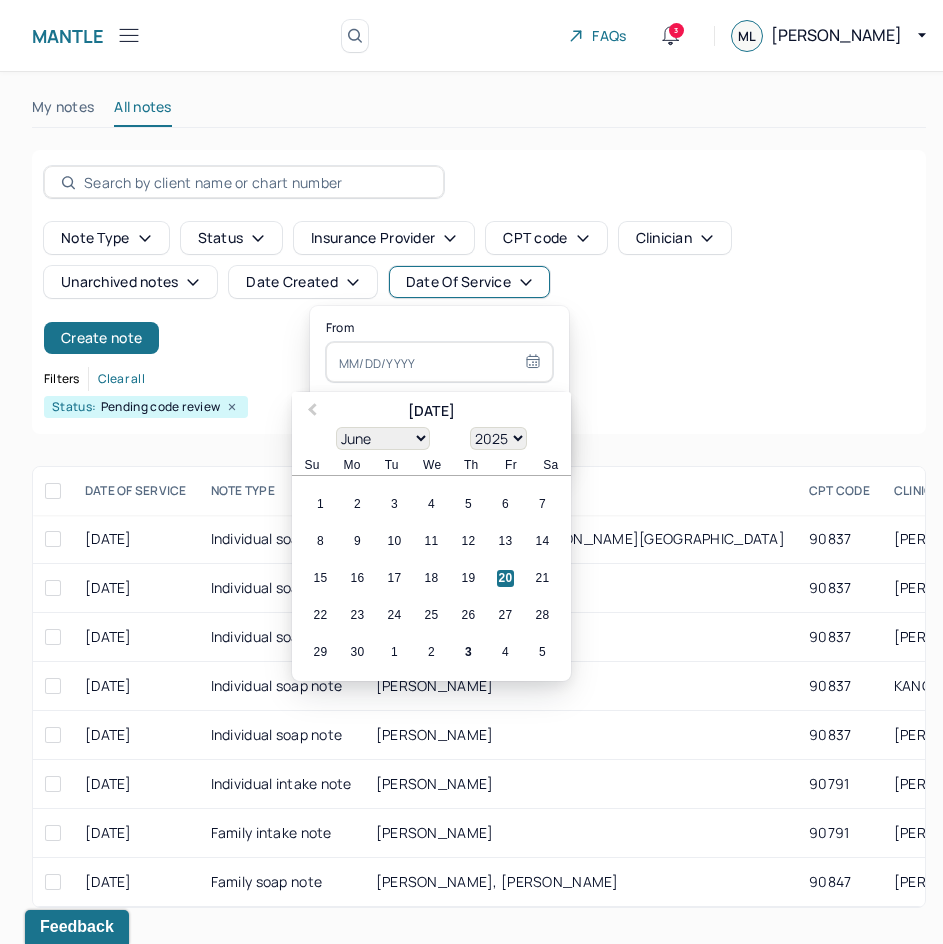 type 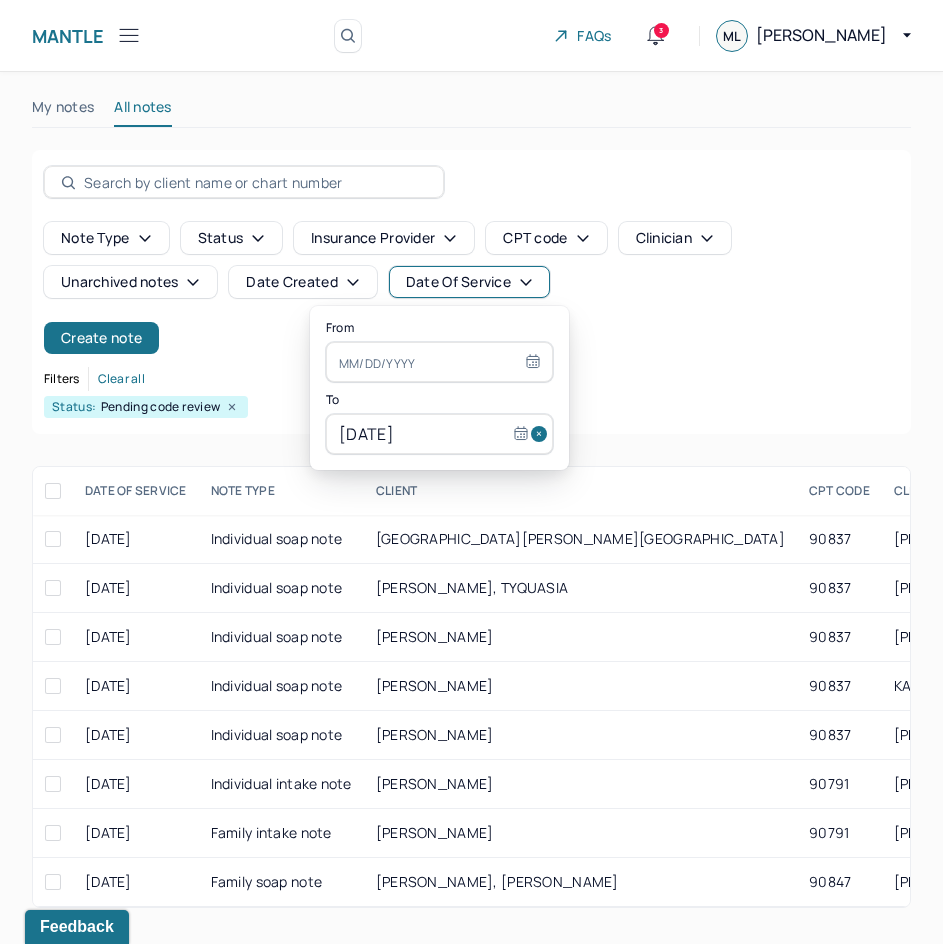 click on "From To [DATE]" at bounding box center (439, 388) 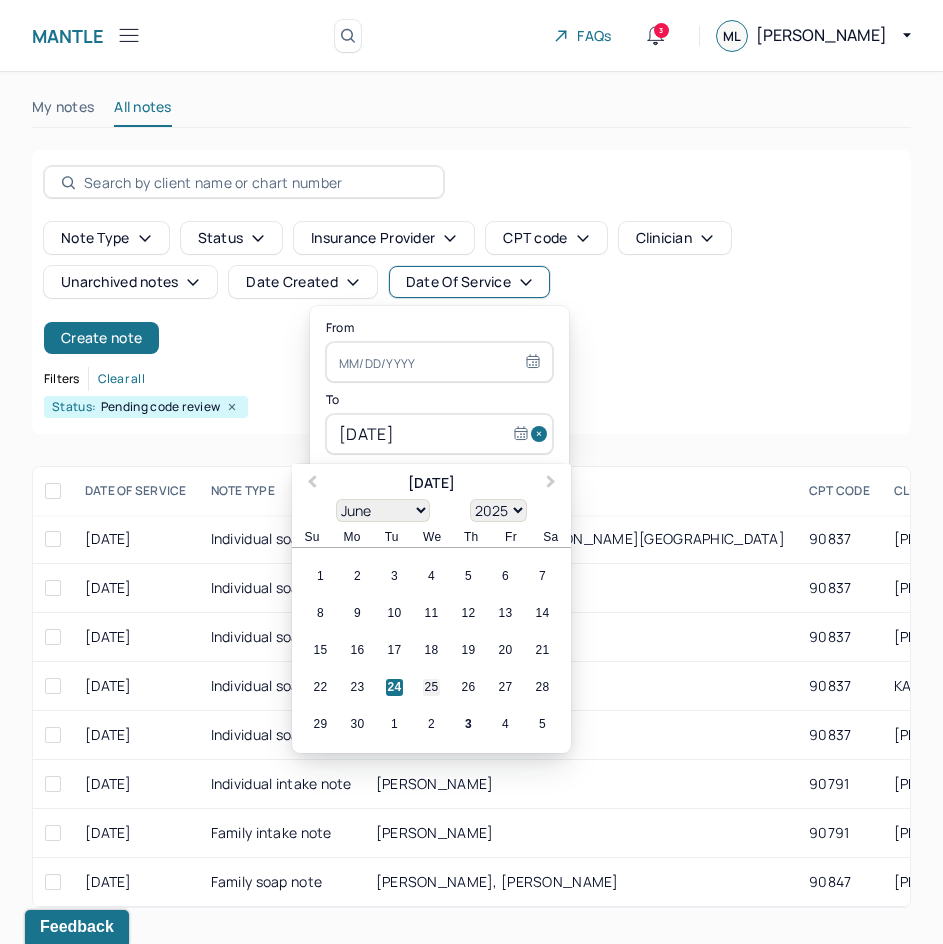 click on "25" at bounding box center (431, 687) 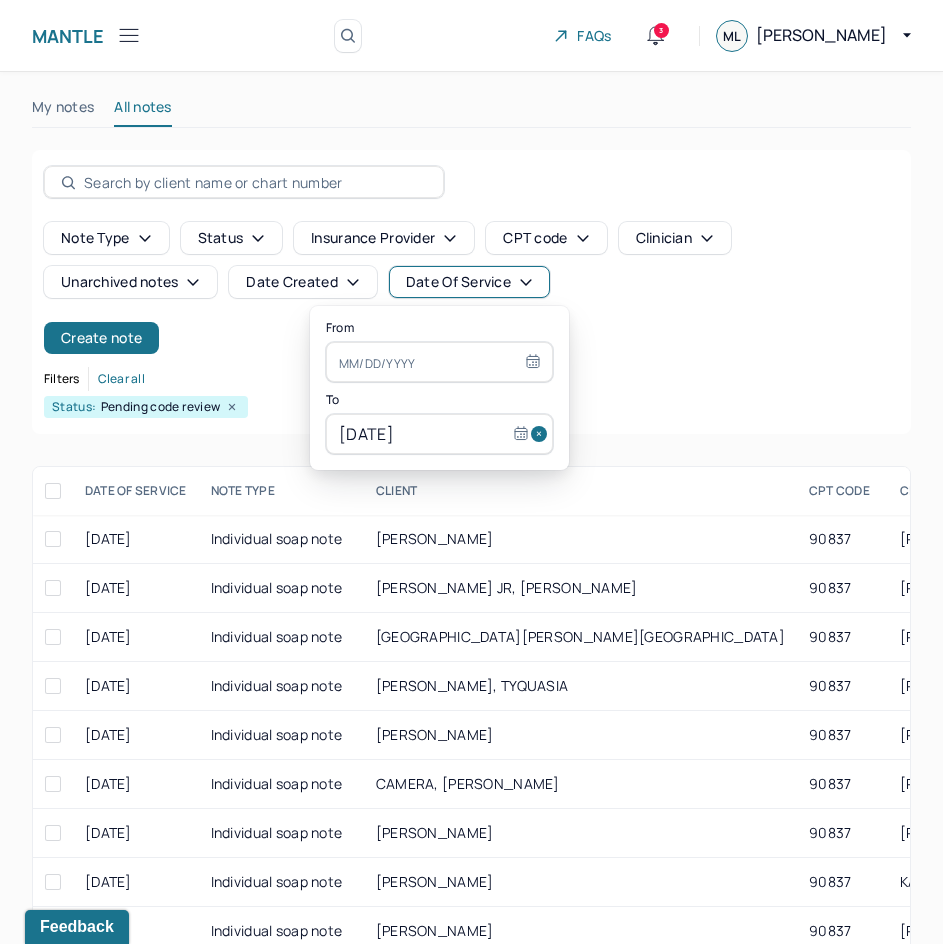 drag, startPoint x: 421, startPoint y: 378, endPoint x: 419, endPoint y: 365, distance: 13.152946 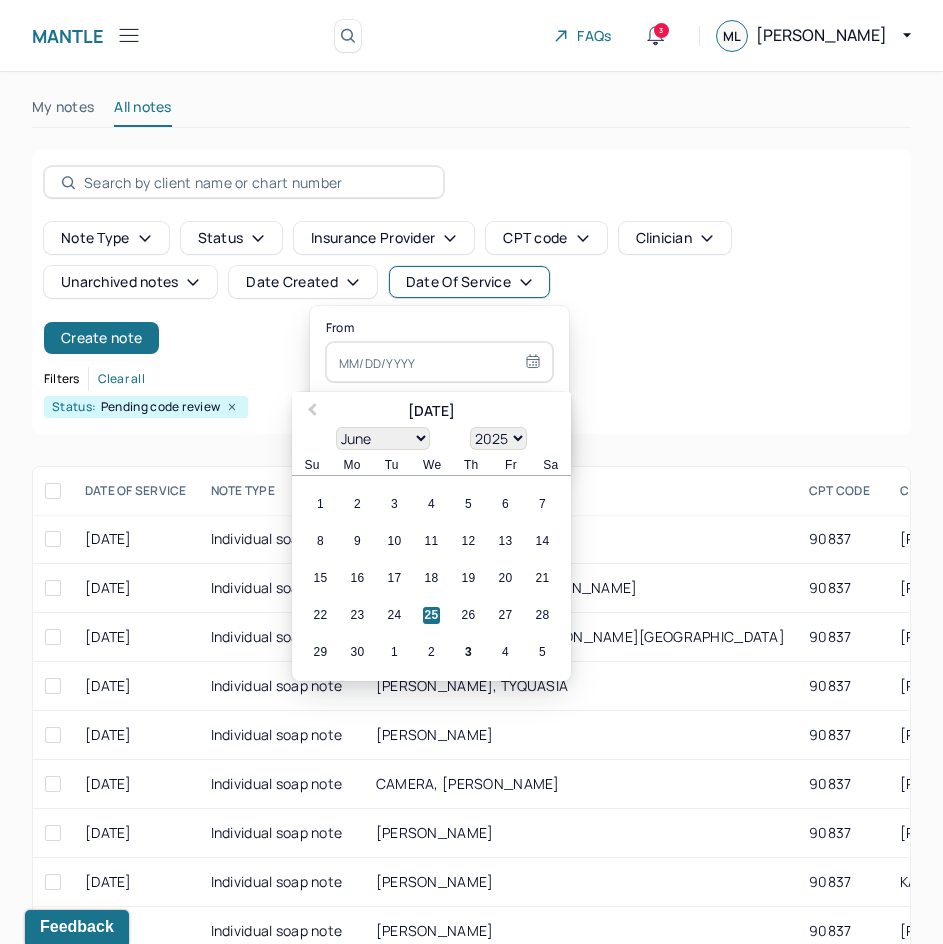 click on "22 23 24 25 26 27 28" at bounding box center (431, 615) 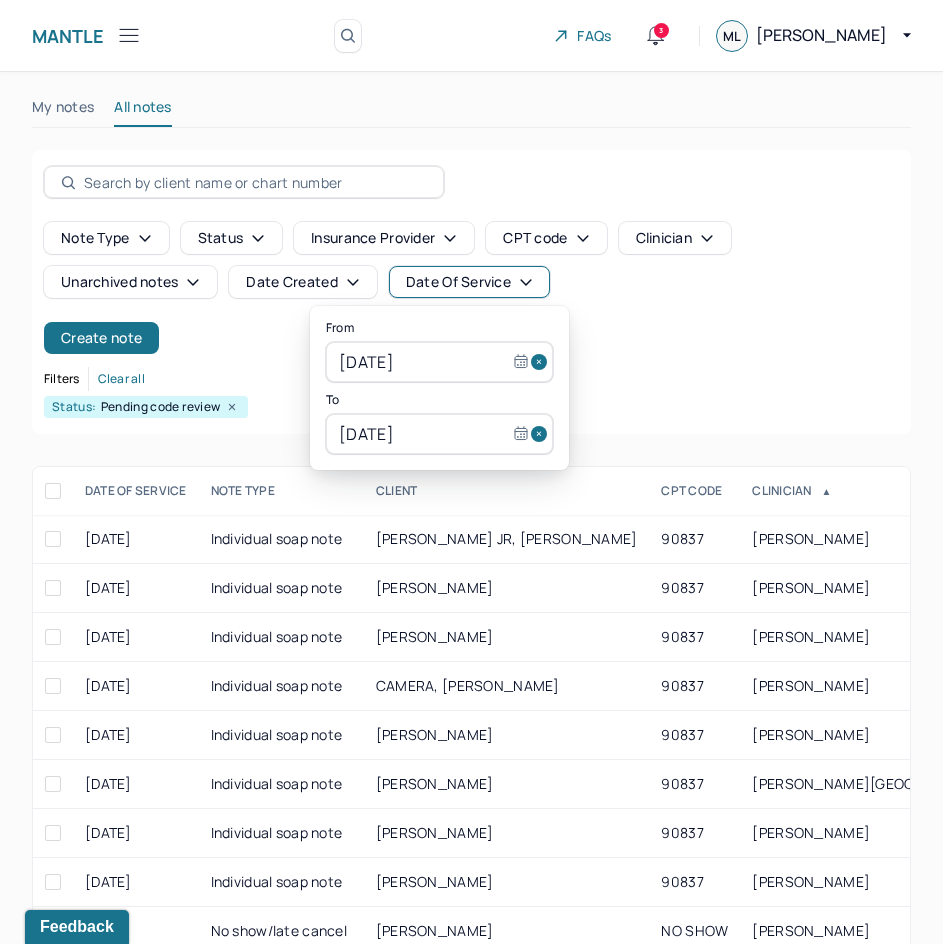 click on "Note type     Status     Insurance provider     CPT code     Clinician     Unarchived notes     Date Created     Date Of Service     Create note   Filters   Clear all   Status: Pending code review" at bounding box center [471, 292] 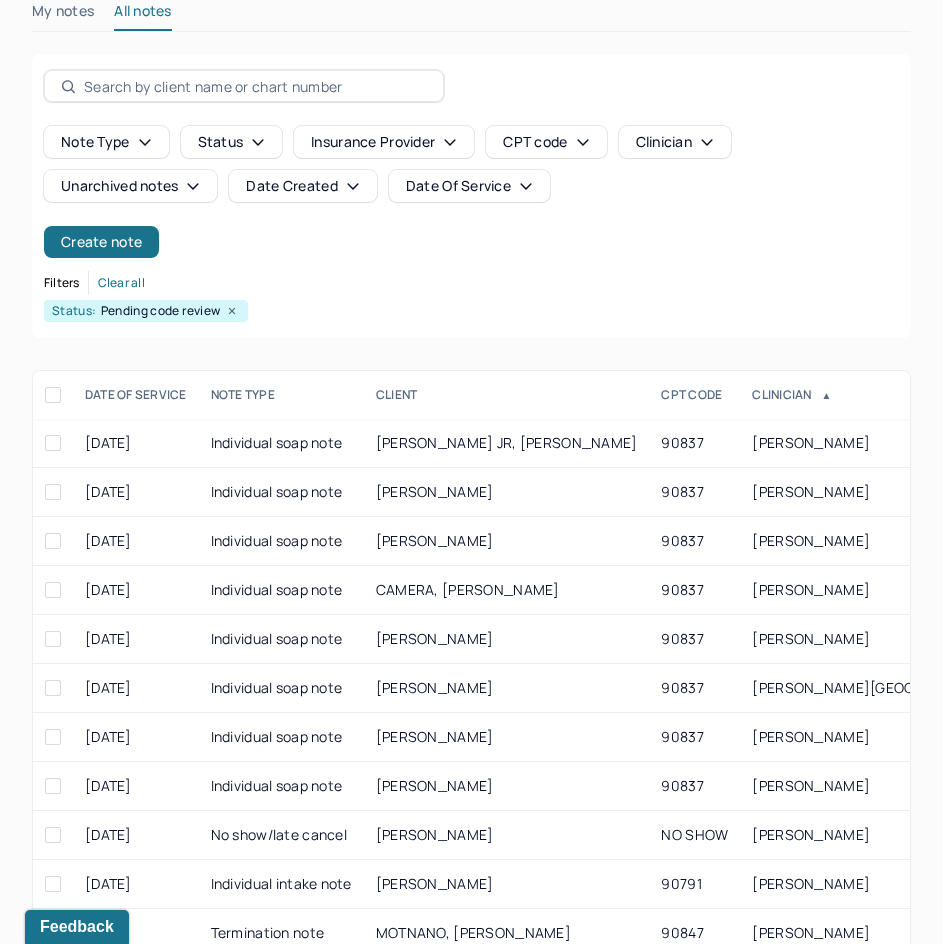 scroll, scrollTop: 100, scrollLeft: 0, axis: vertical 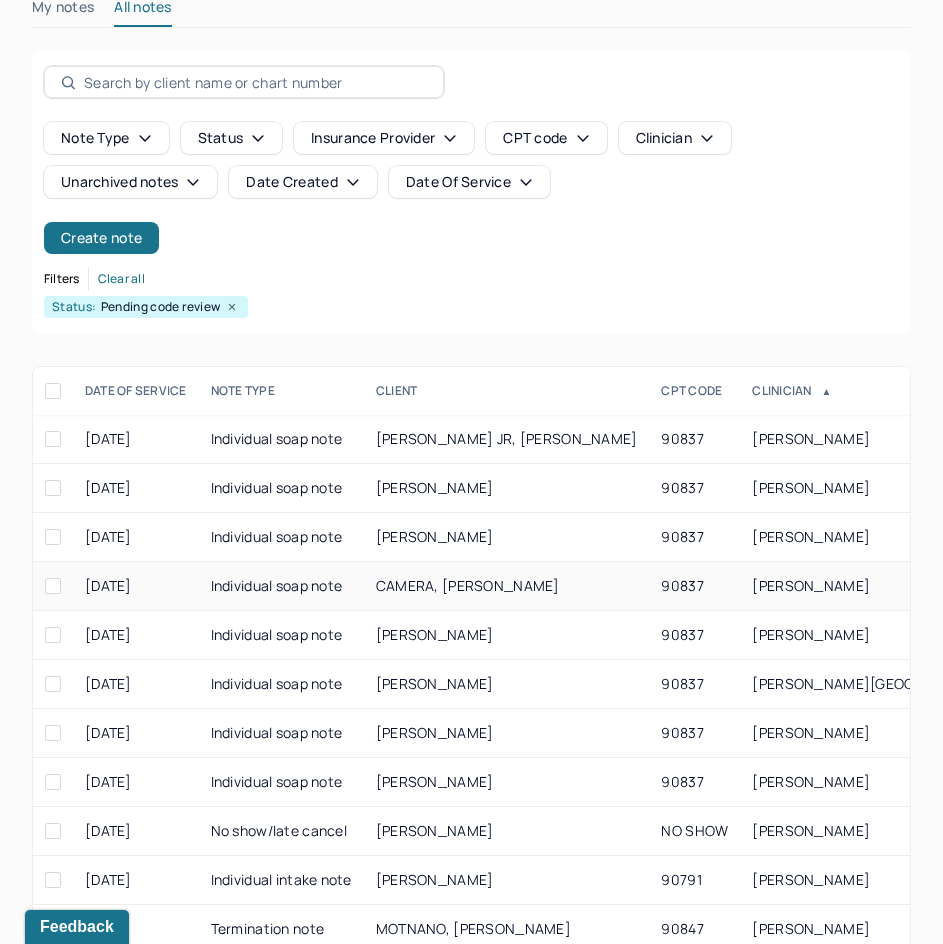 click on "CAMERA, [PERSON_NAME]" at bounding box center [507, 586] 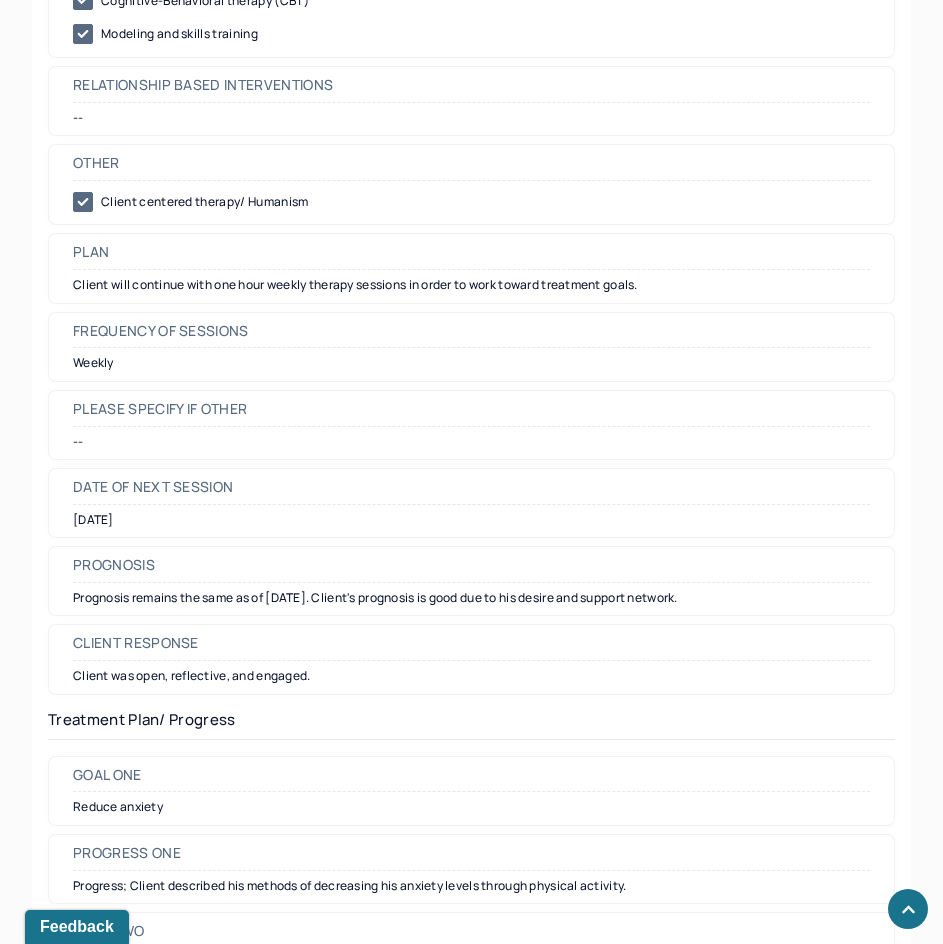 scroll, scrollTop: 0, scrollLeft: 0, axis: both 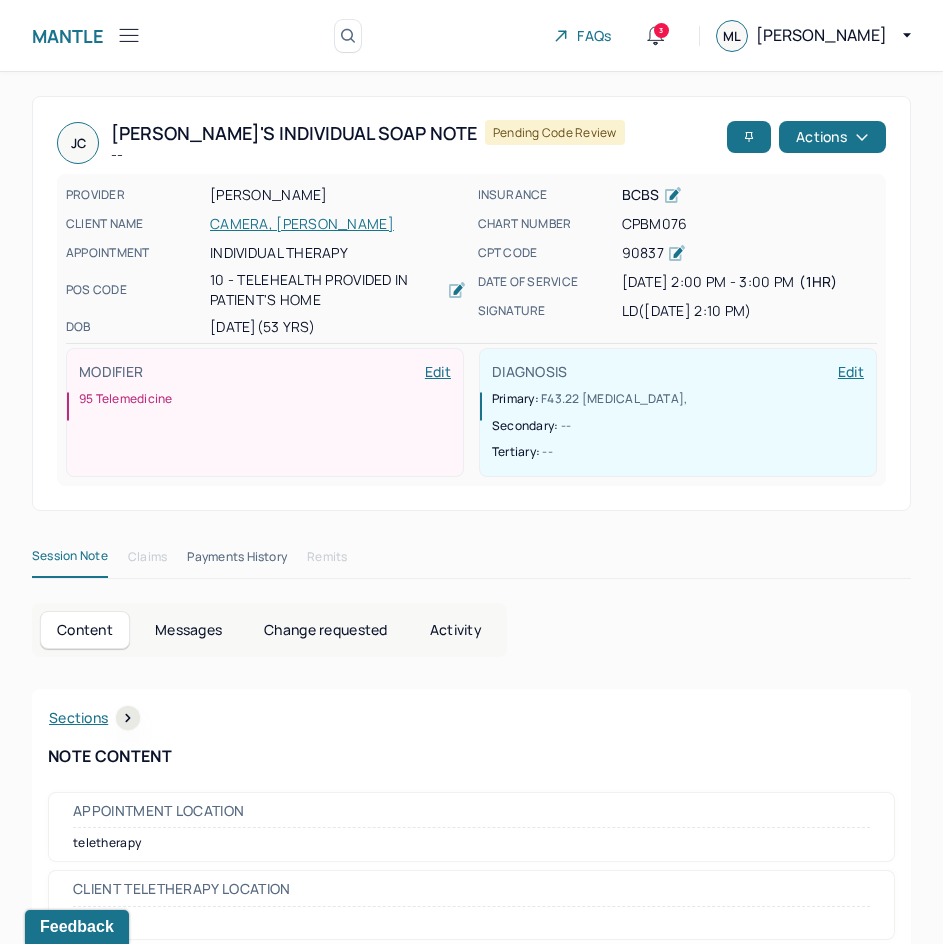 drag, startPoint x: 789, startPoint y: 663, endPoint x: 887, endPoint y: 75, distance: 596.1107 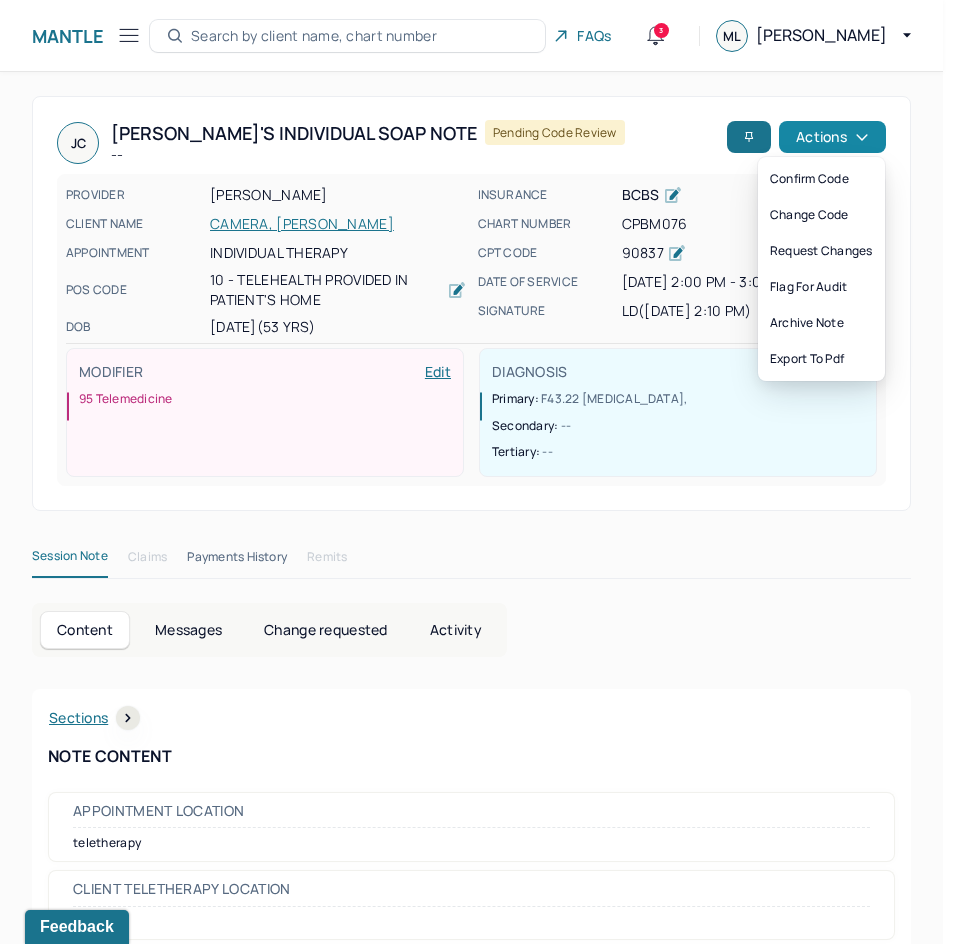 click on "Actions" at bounding box center [832, 137] 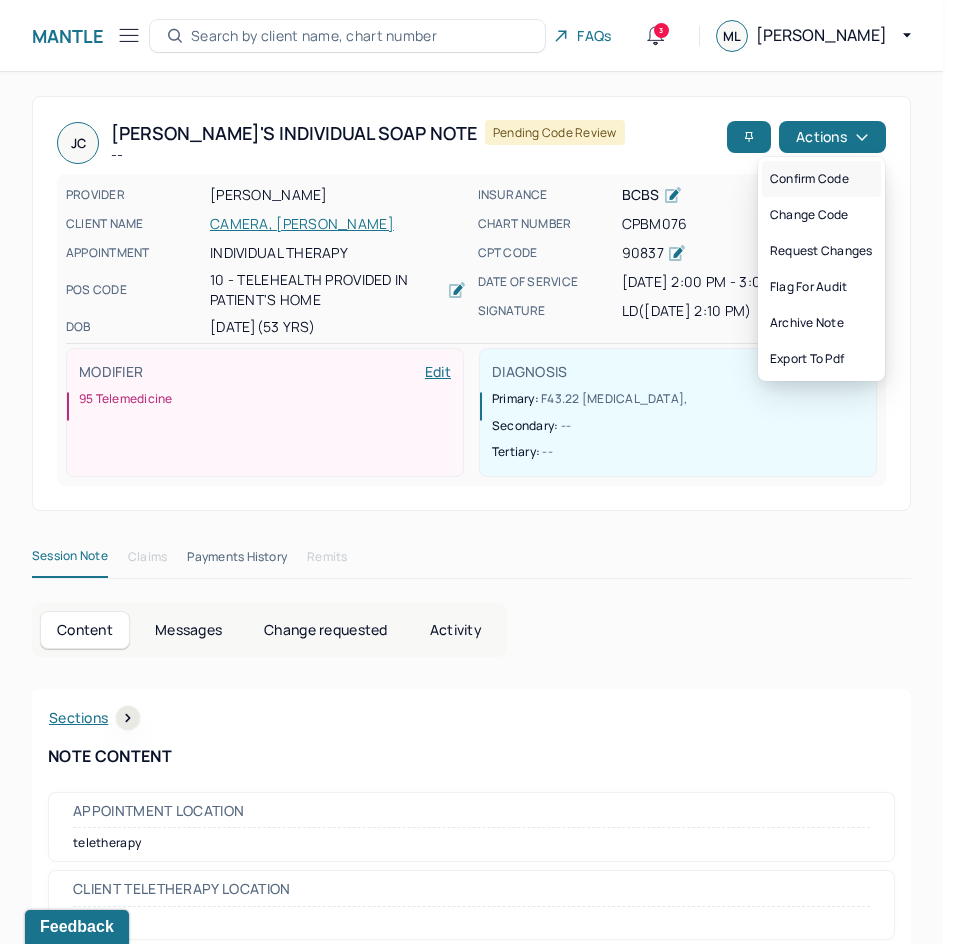 click on "Confirm code" at bounding box center (821, 179) 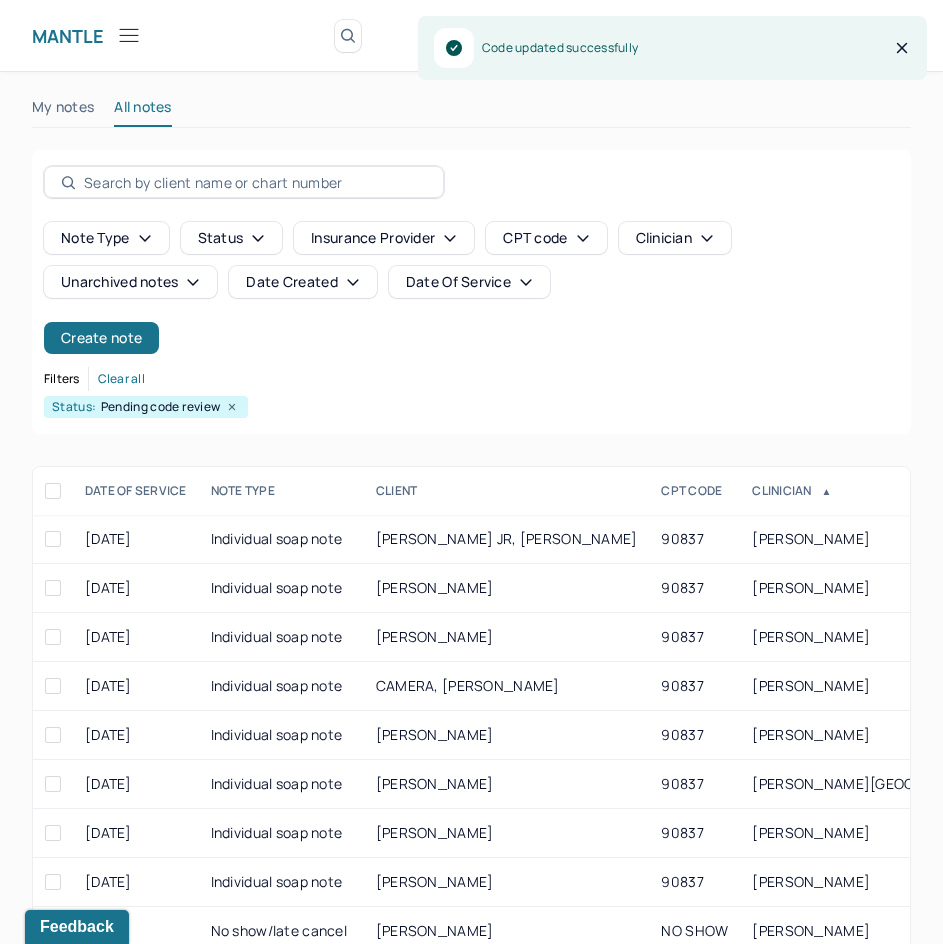scroll, scrollTop: 100, scrollLeft: 0, axis: vertical 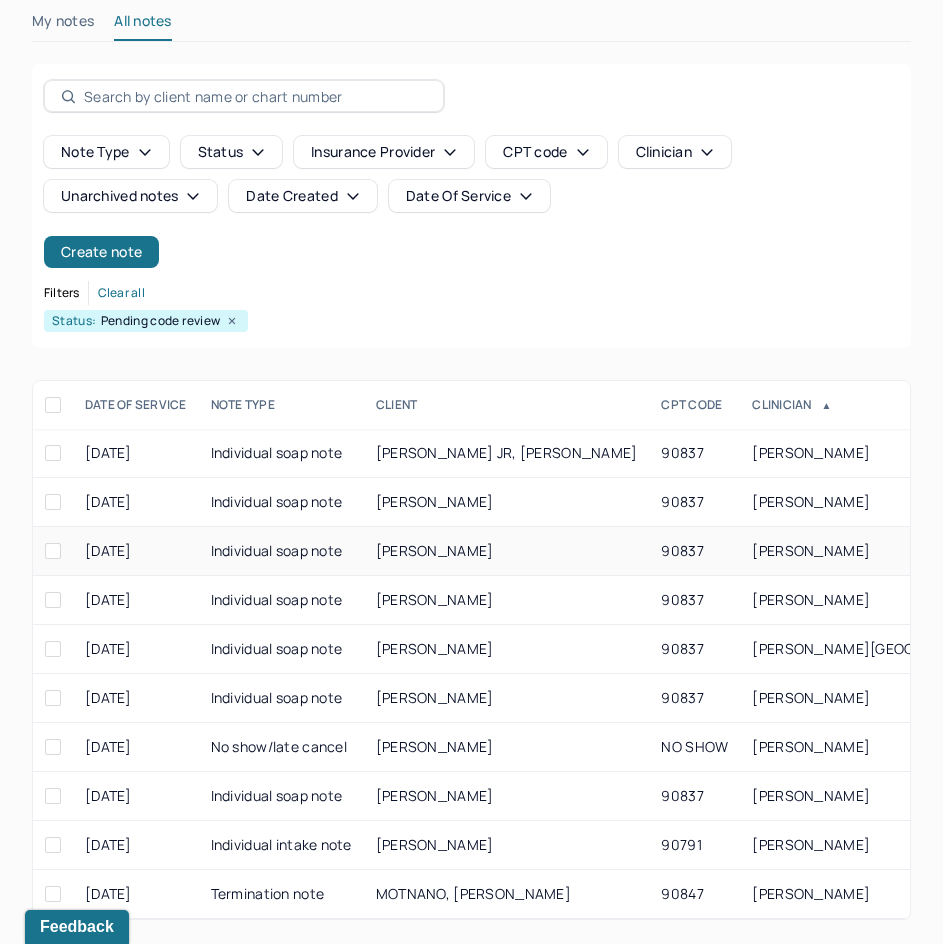 click on "[PERSON_NAME]" at bounding box center (811, 550) 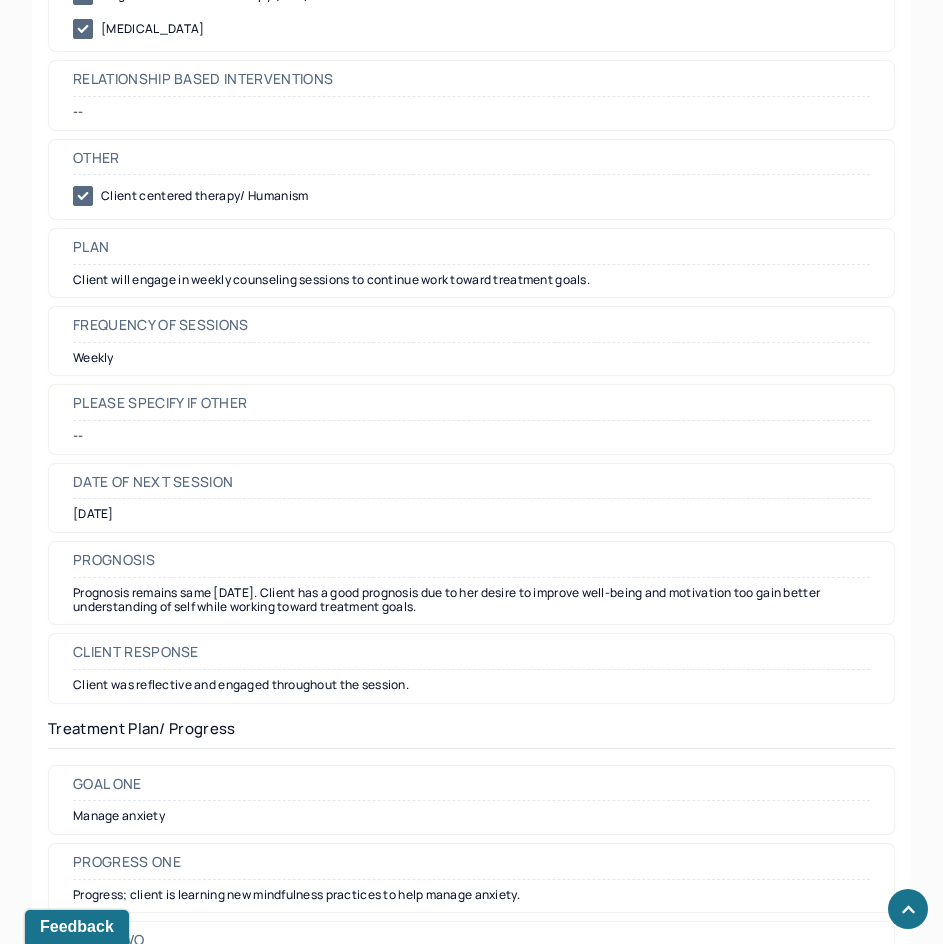 scroll, scrollTop: 2200, scrollLeft: 0, axis: vertical 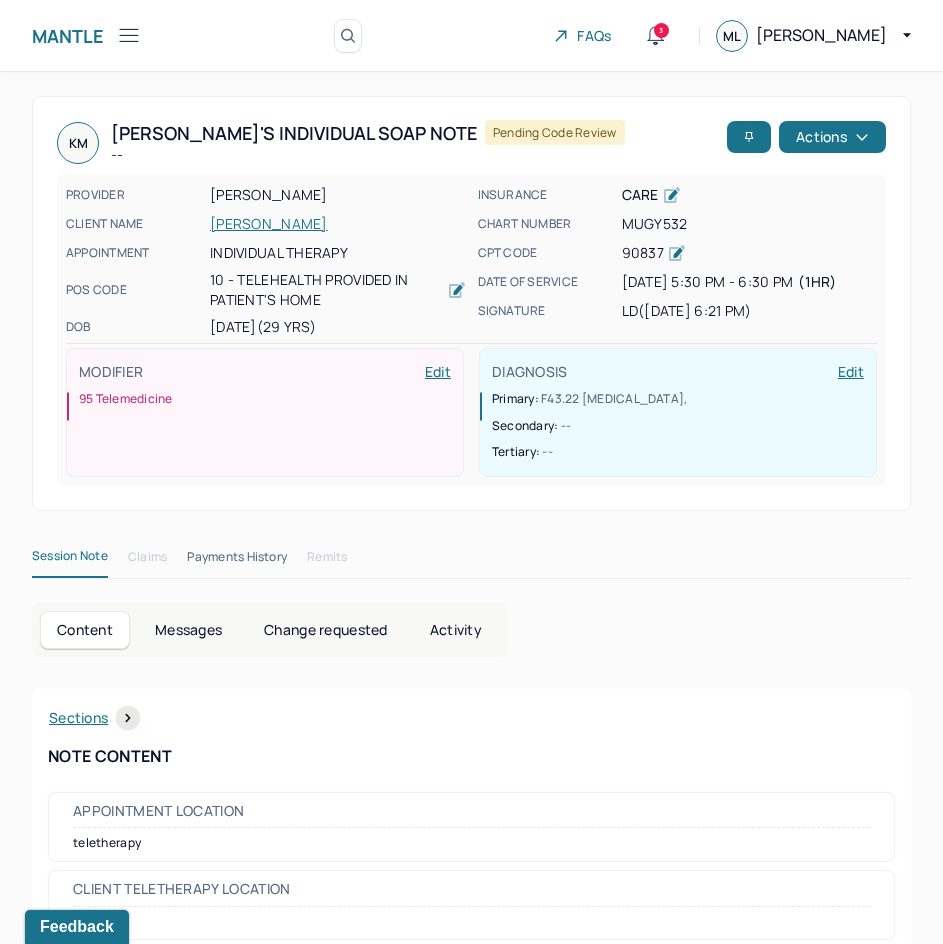 drag, startPoint x: 687, startPoint y: 613, endPoint x: 870, endPoint y: 163, distance: 485.787 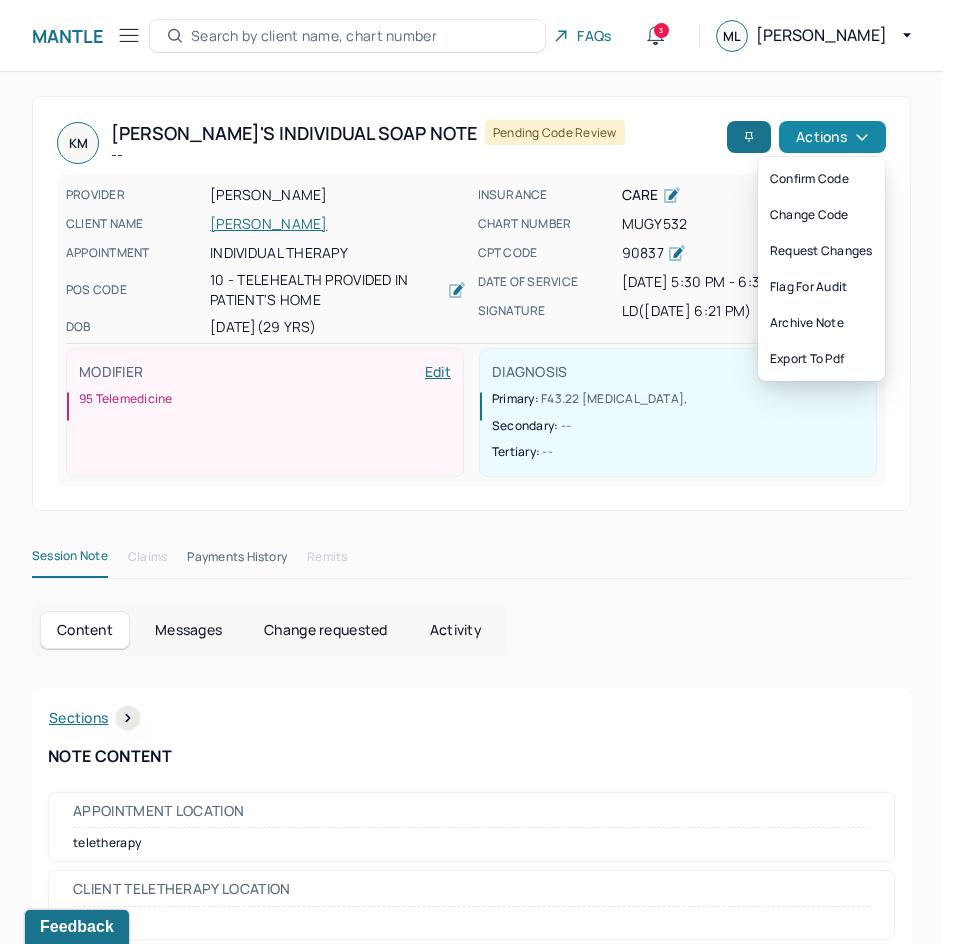 click on "Actions" at bounding box center [832, 137] 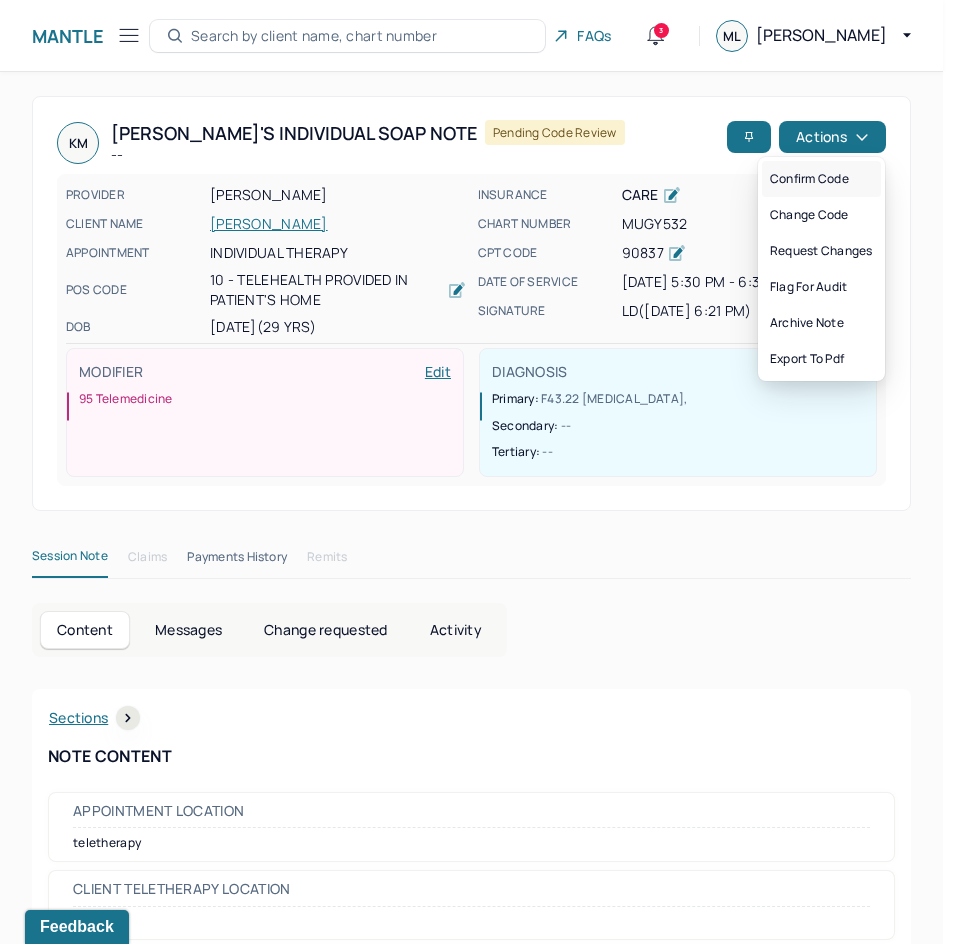 click on "Confirm code" at bounding box center [821, 179] 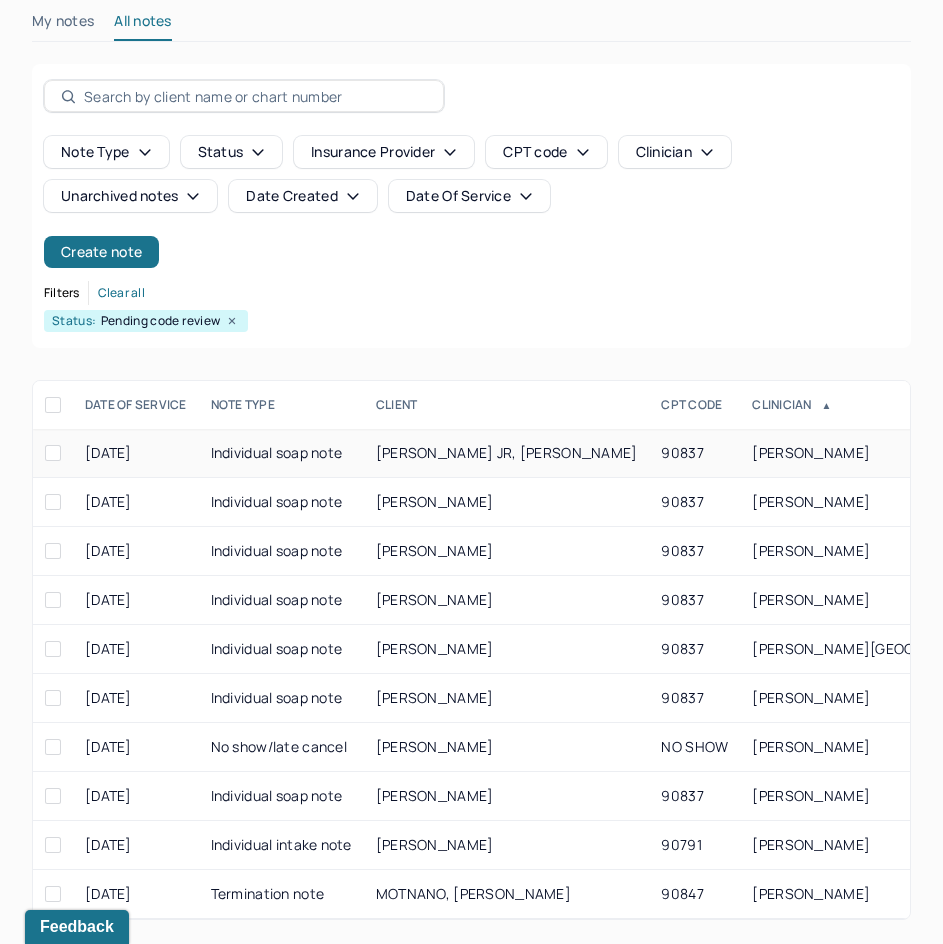 scroll, scrollTop: 101, scrollLeft: 0, axis: vertical 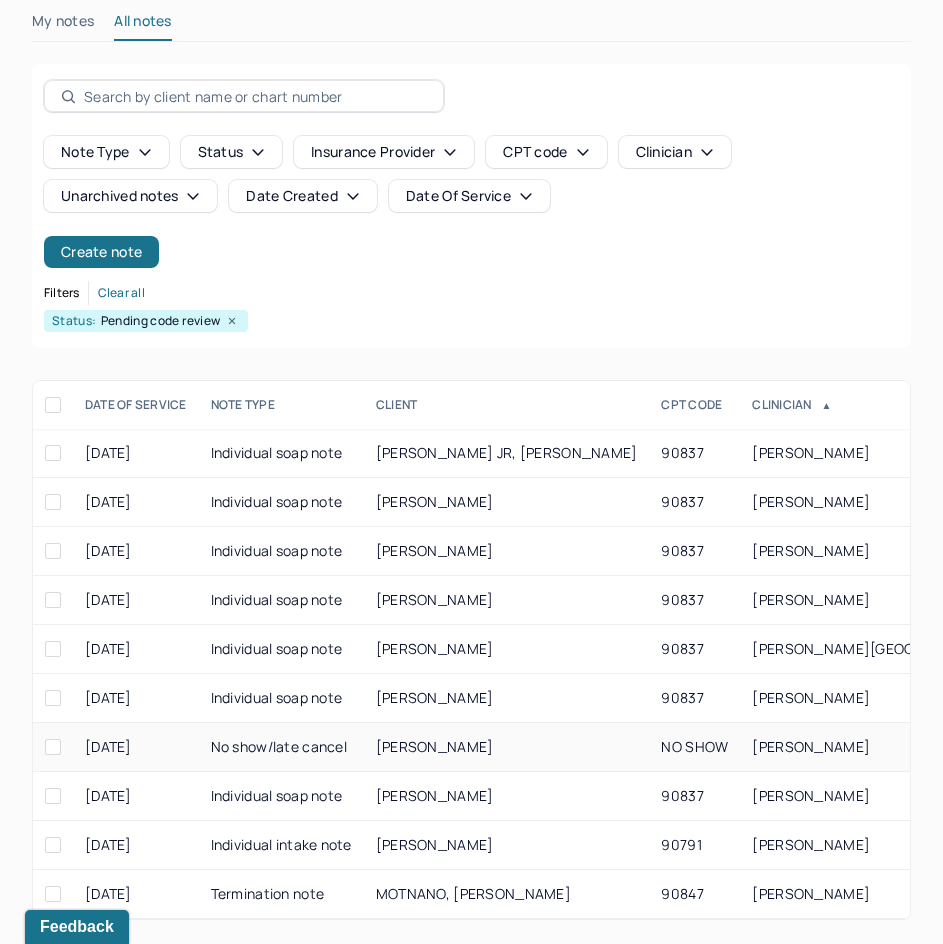 click on "[PERSON_NAME]" at bounding box center (811, 746) 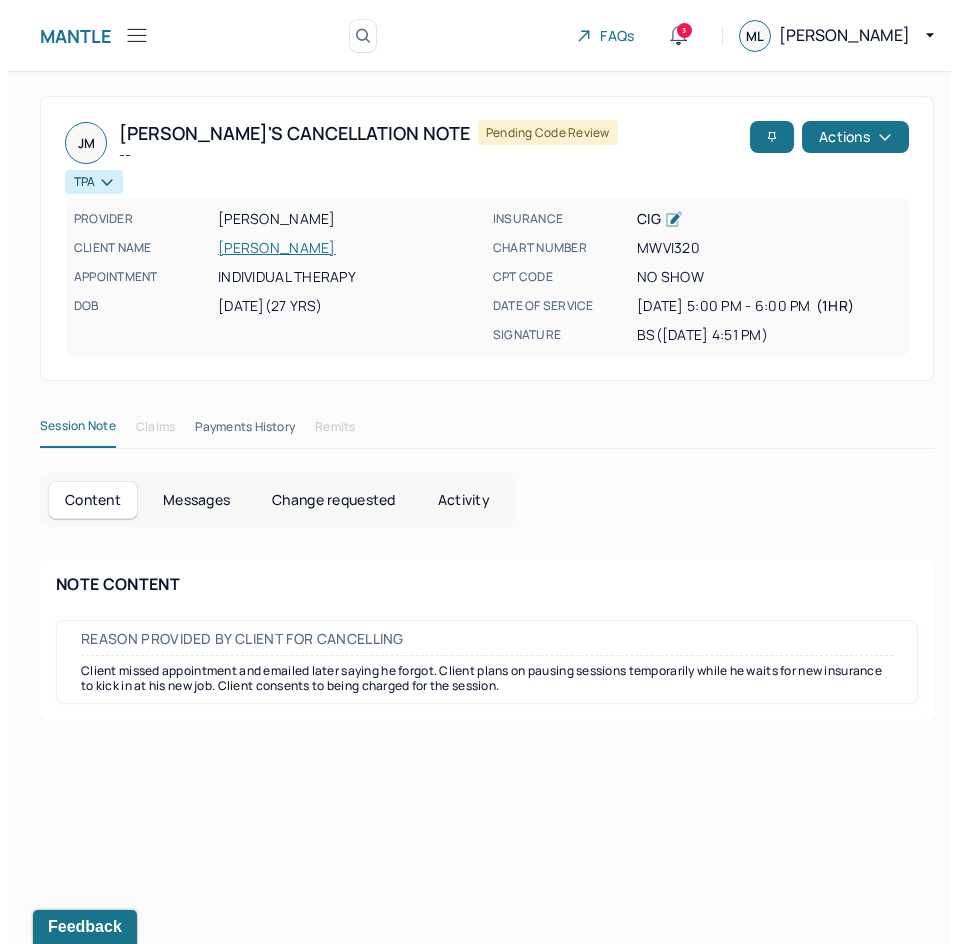 scroll, scrollTop: 0, scrollLeft: 0, axis: both 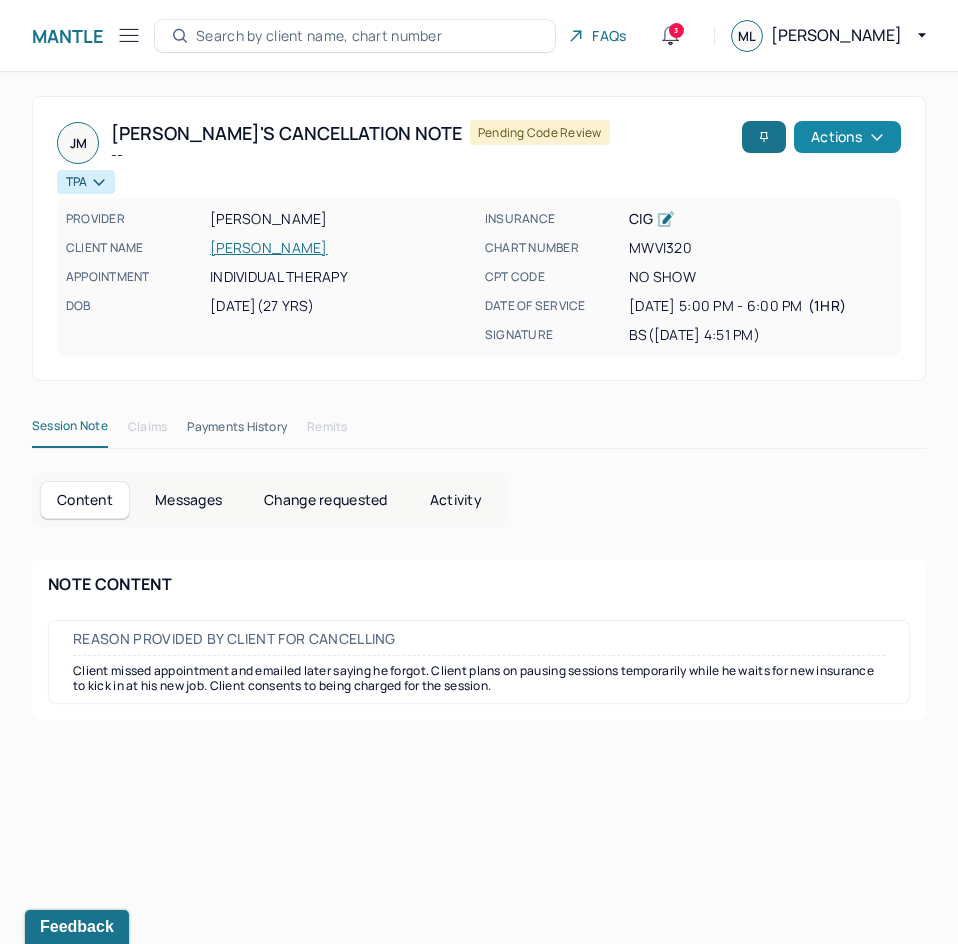 click on "Actions" at bounding box center (847, 137) 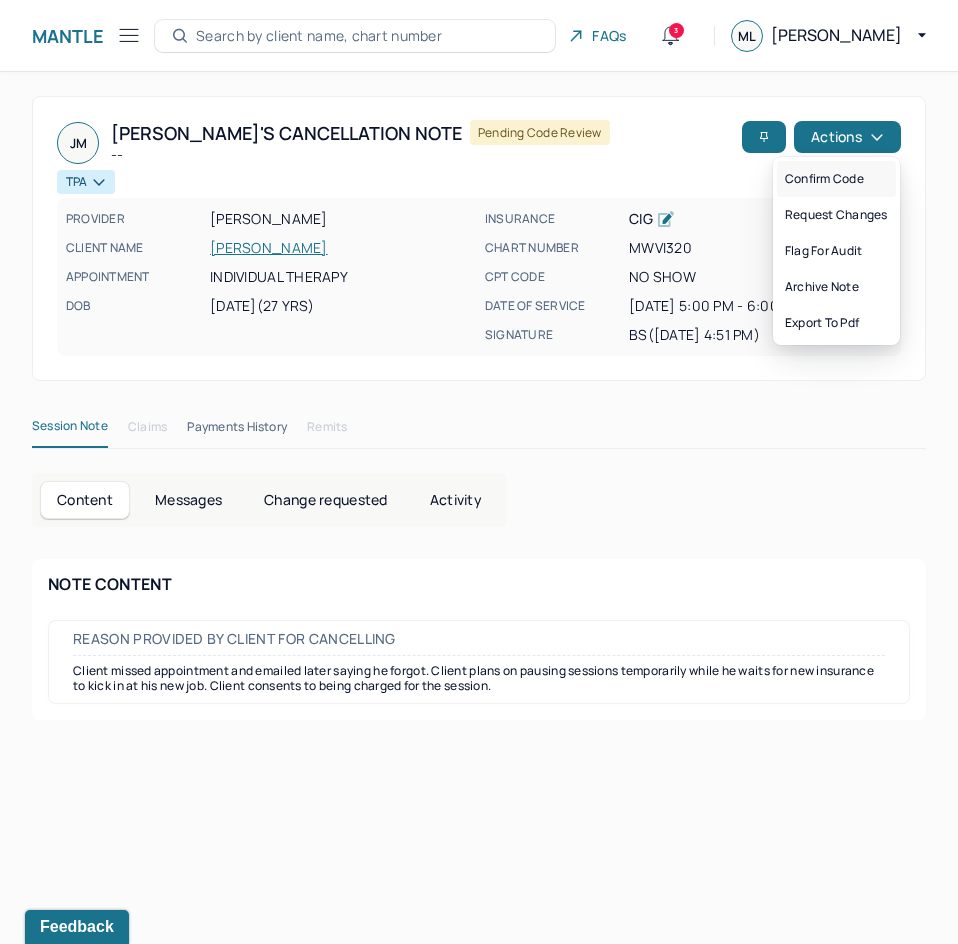 click on "Confirm code" at bounding box center (836, 179) 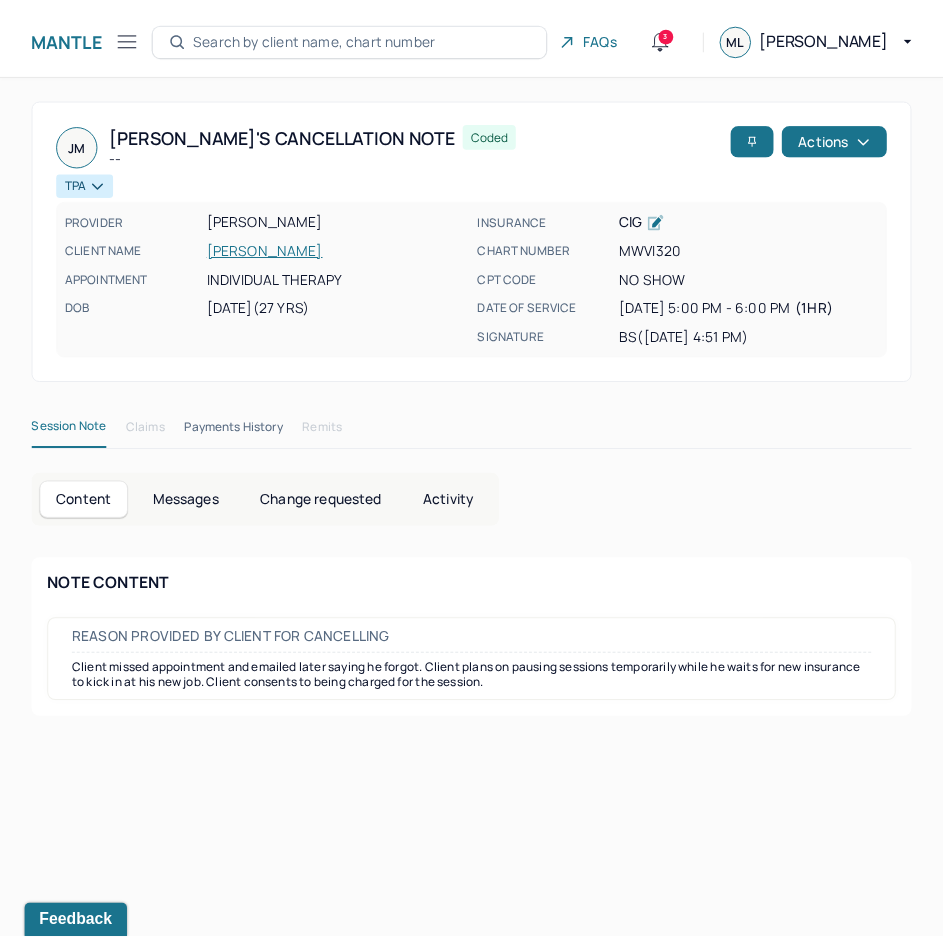 scroll, scrollTop: 52, scrollLeft: 0, axis: vertical 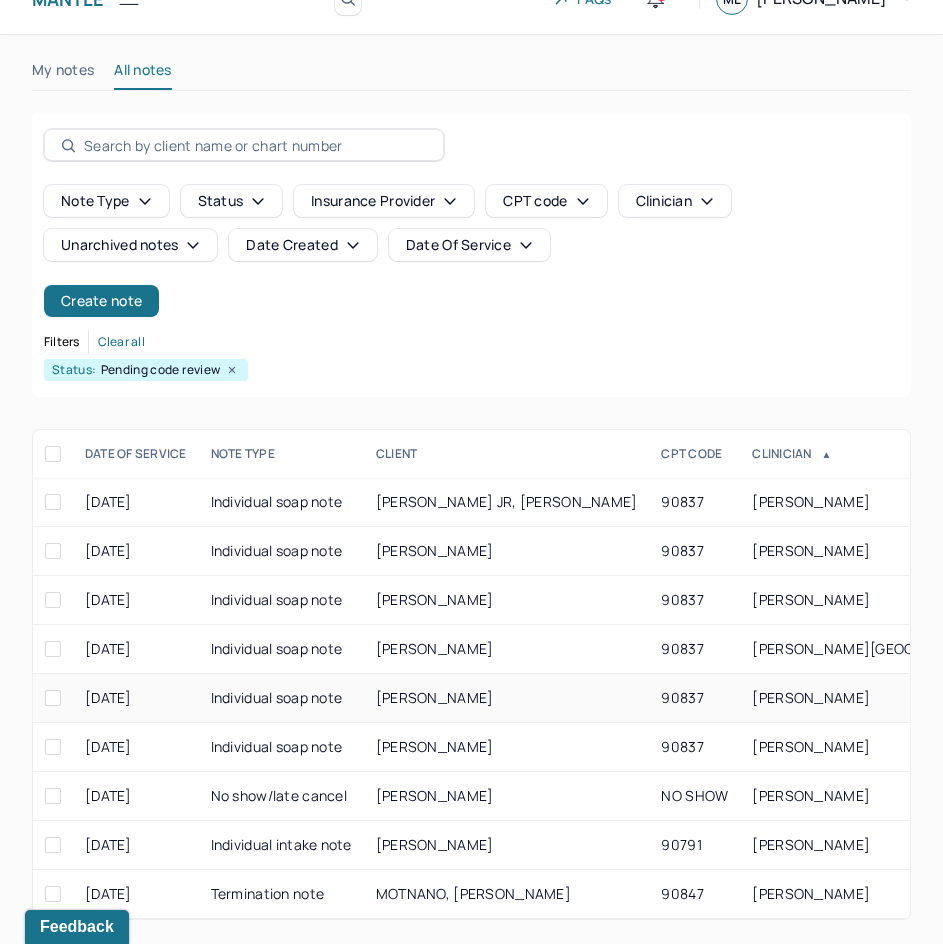 click on "[PERSON_NAME]" at bounding box center (435, 697) 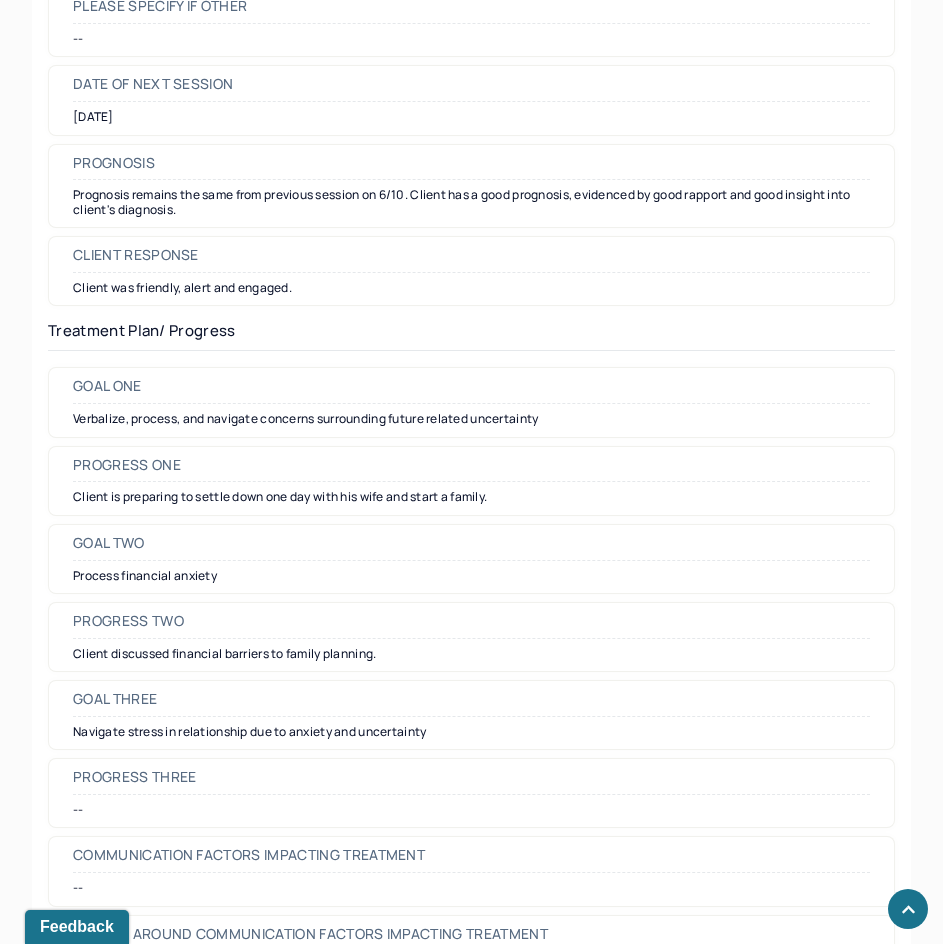 scroll, scrollTop: 2653, scrollLeft: 0, axis: vertical 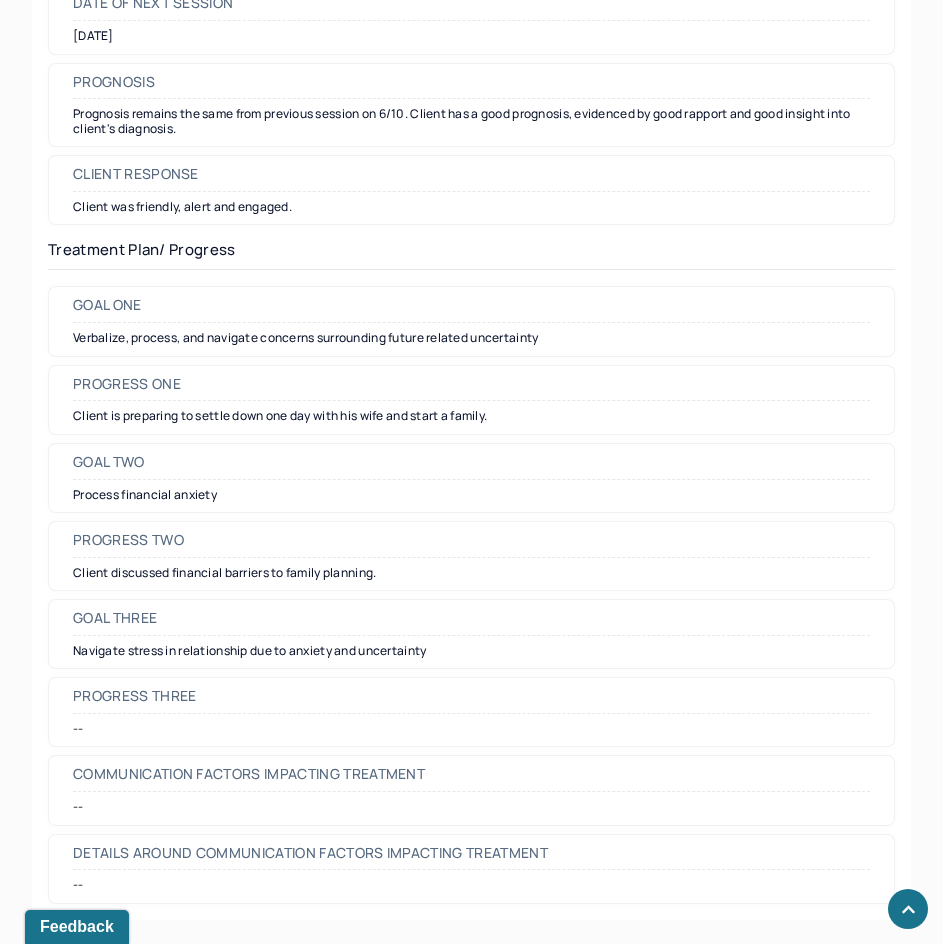 click on "Progress three" at bounding box center [134, 696] 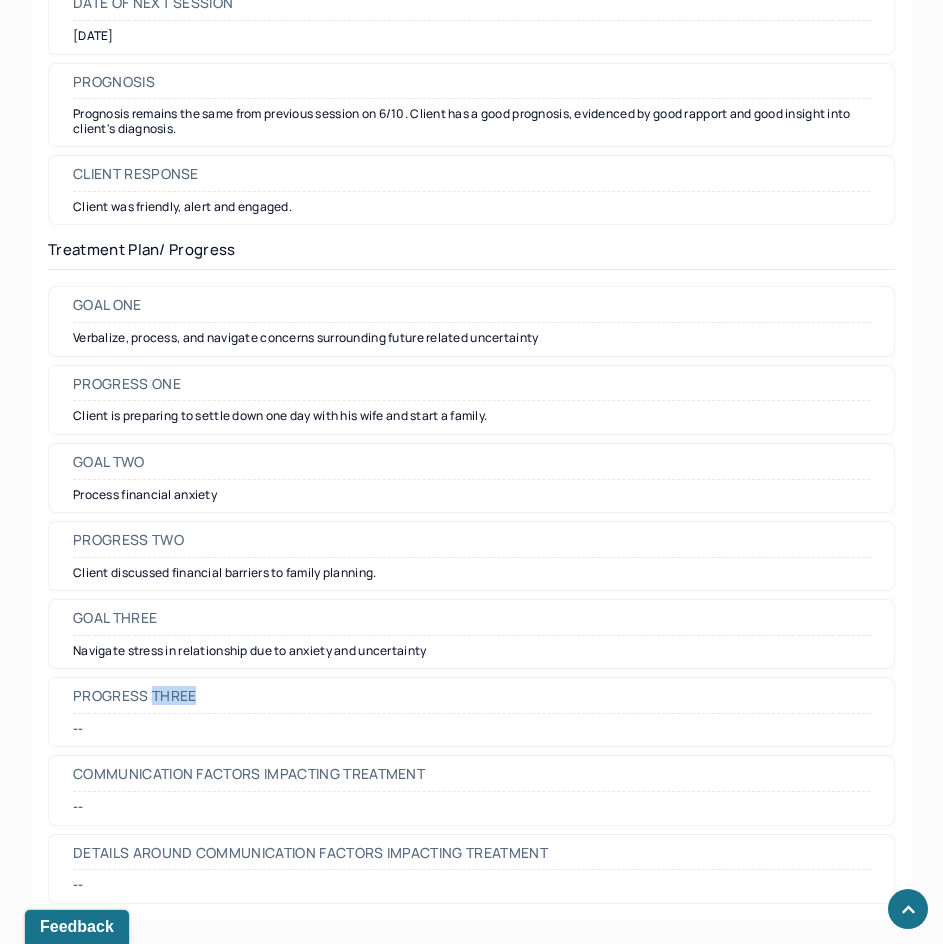 click on "Progress three" at bounding box center [134, 696] 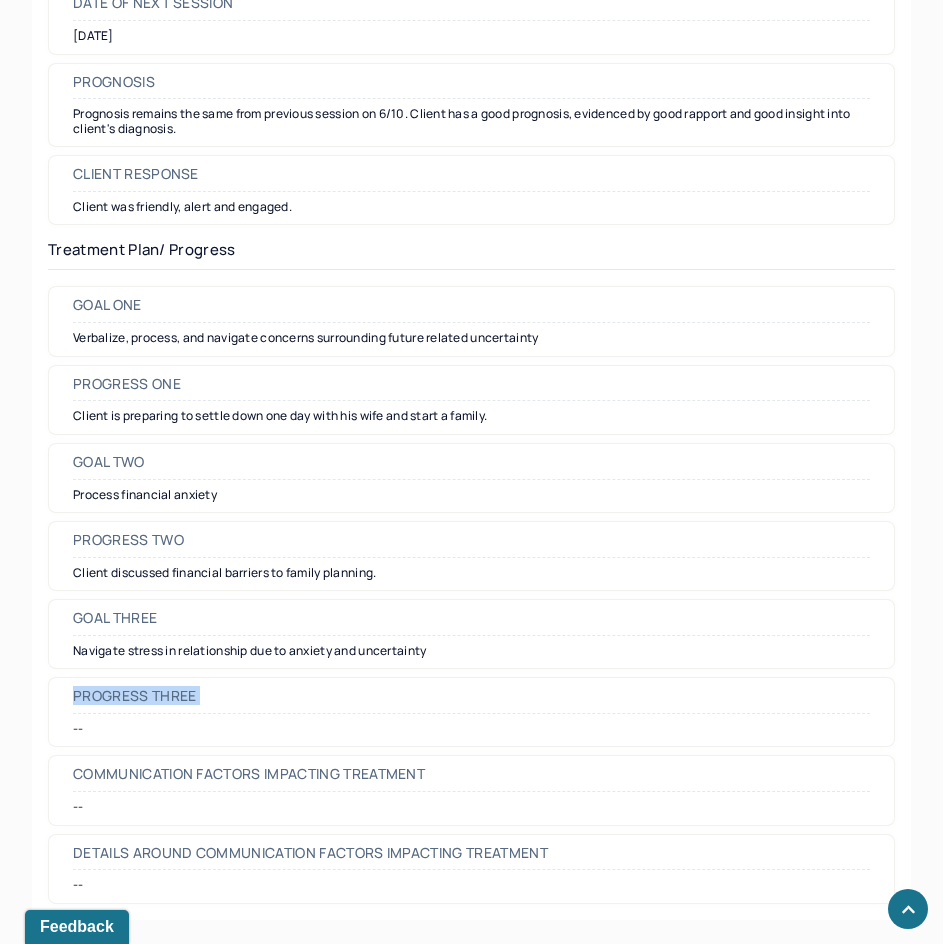 click on "Progress three" at bounding box center [134, 696] 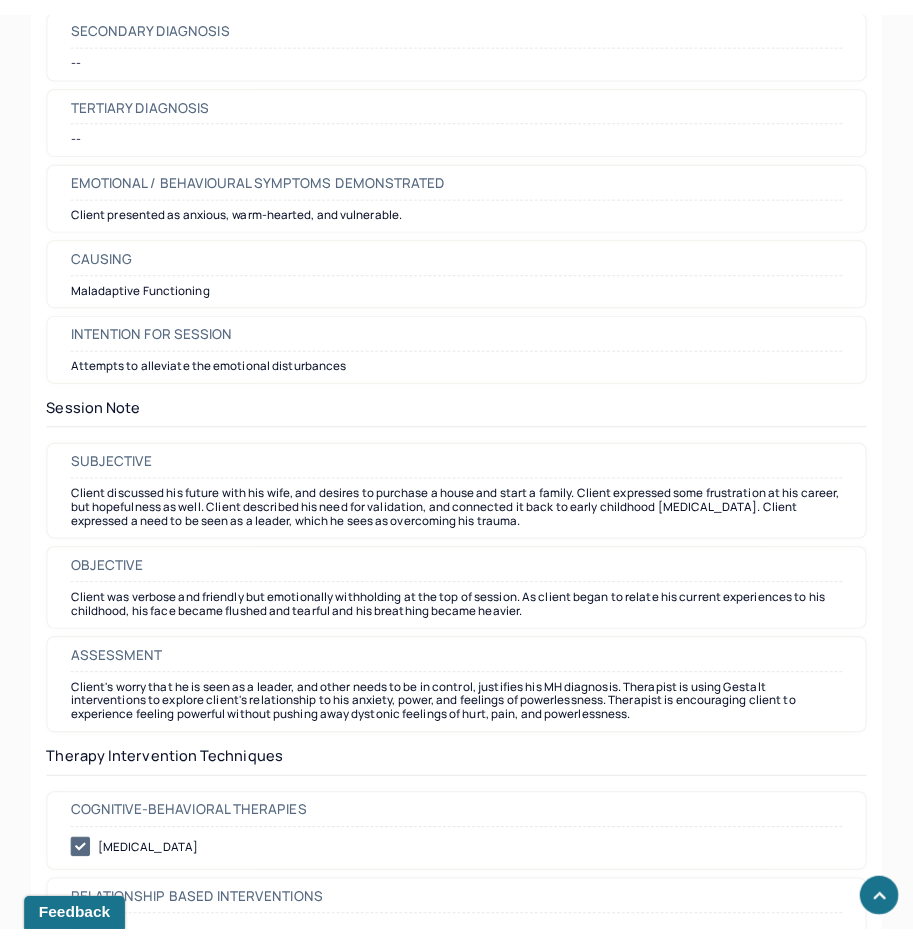 scroll, scrollTop: 0, scrollLeft: 0, axis: both 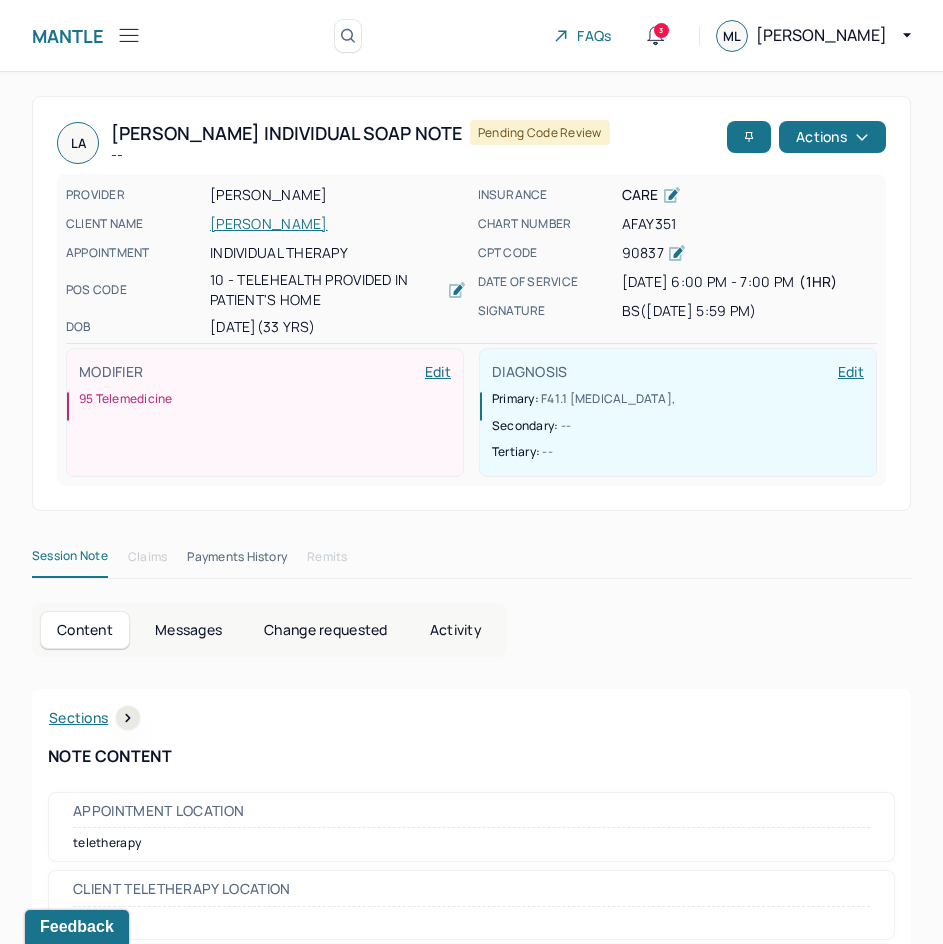 drag, startPoint x: 589, startPoint y: 748, endPoint x: 778, endPoint y: 124, distance: 651.9946 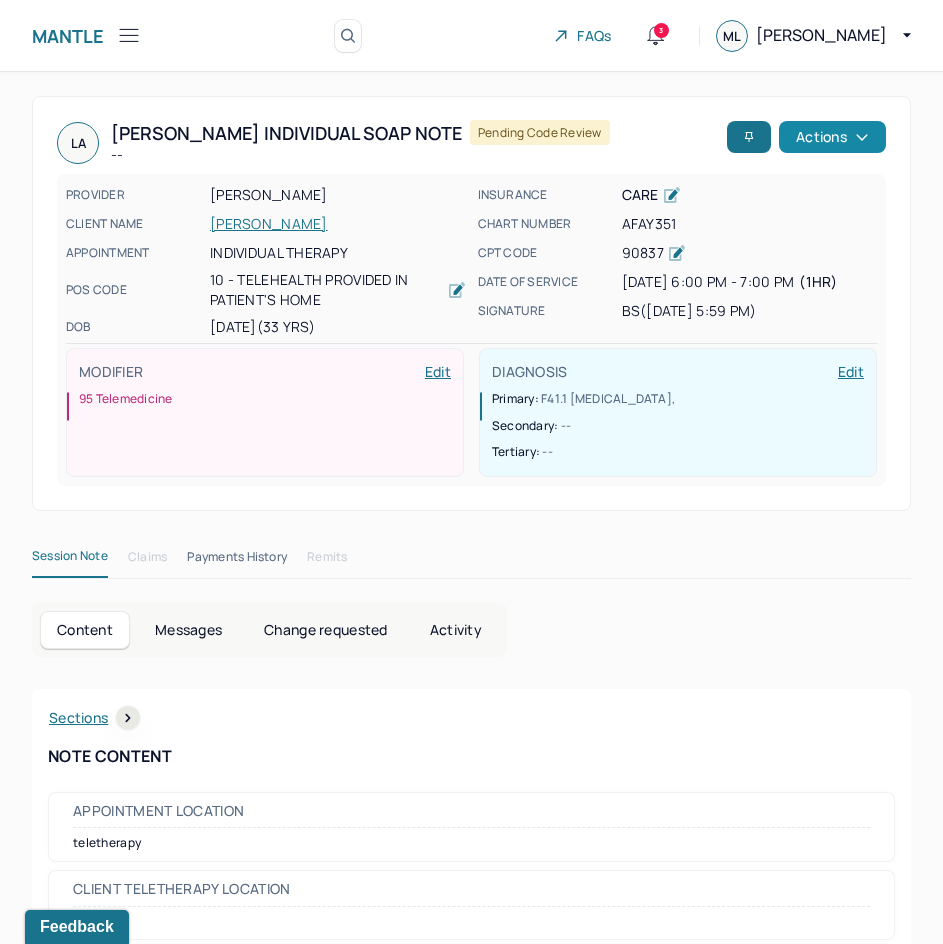 click on "Actions" at bounding box center [832, 137] 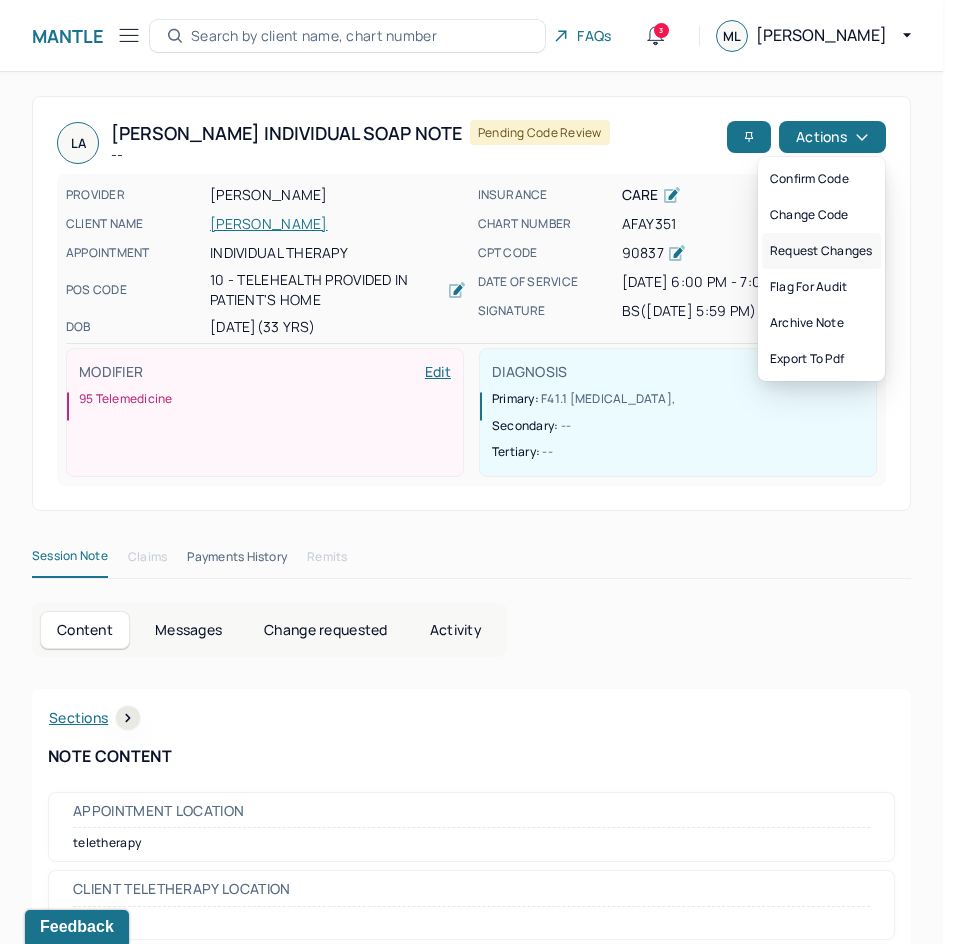 click on "Request changes" at bounding box center [821, 251] 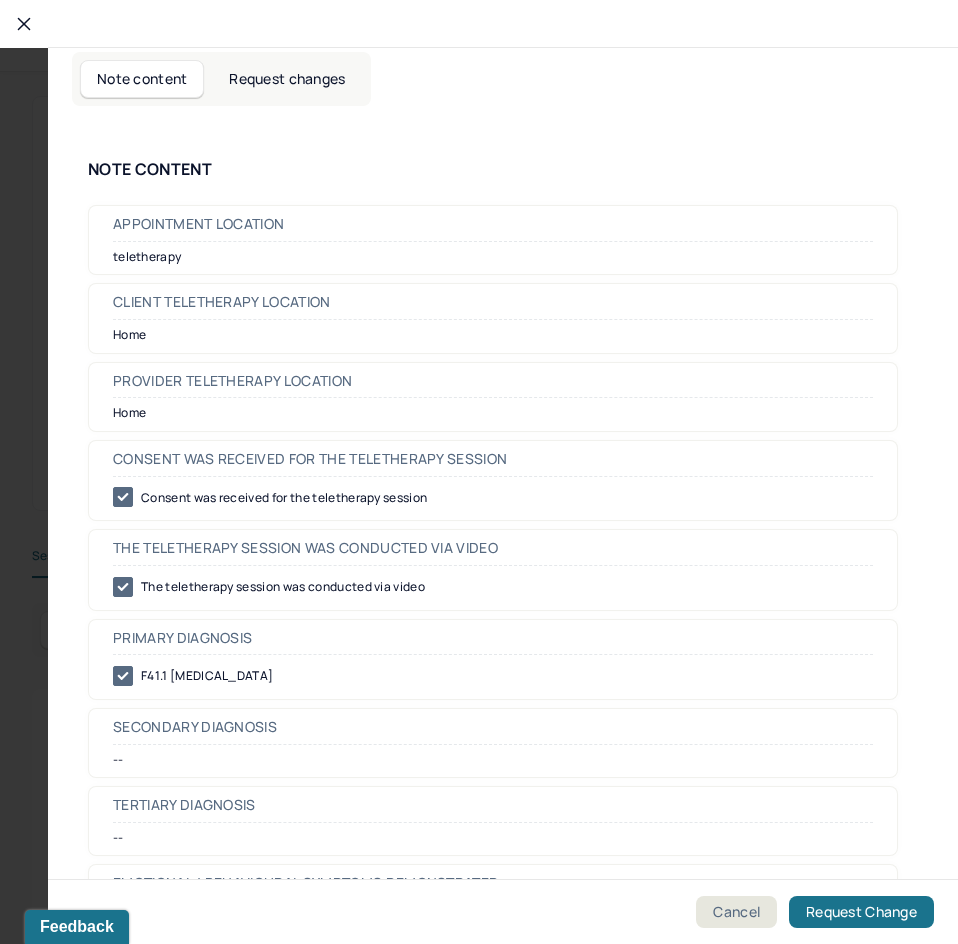 click on "Request changes" at bounding box center [287, 79] 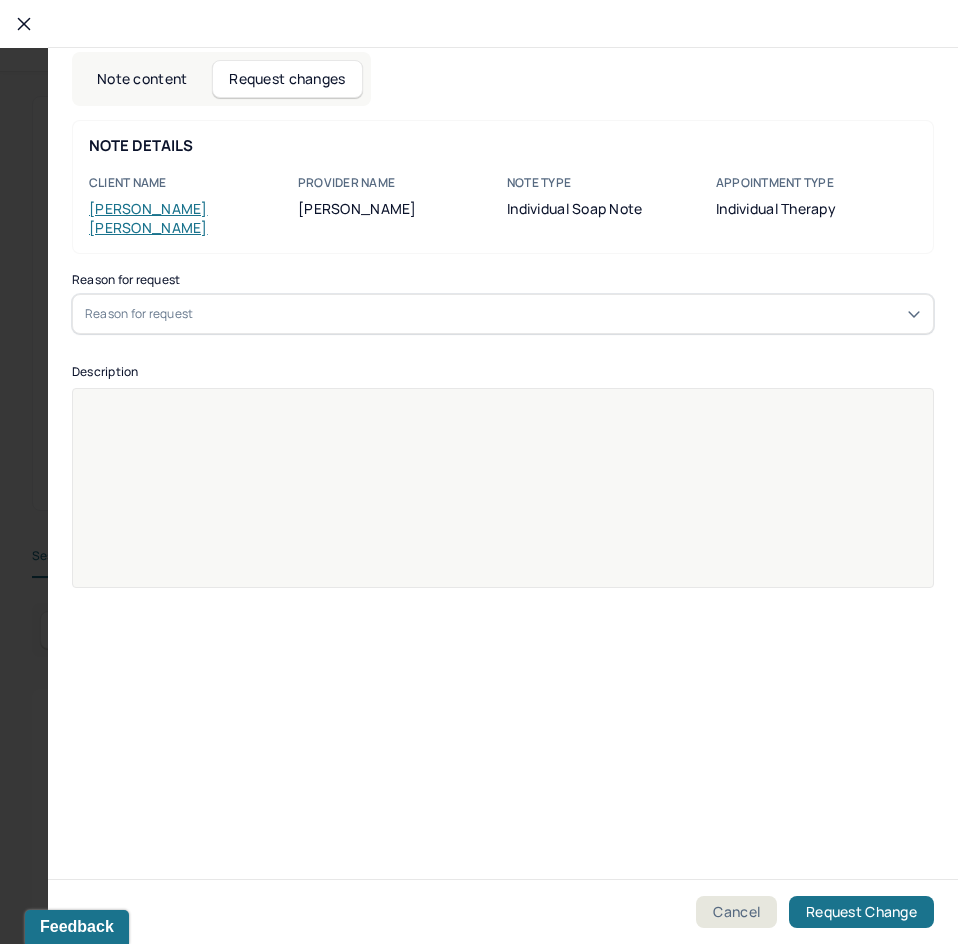 click on "Reason for request" at bounding box center (139, 314) 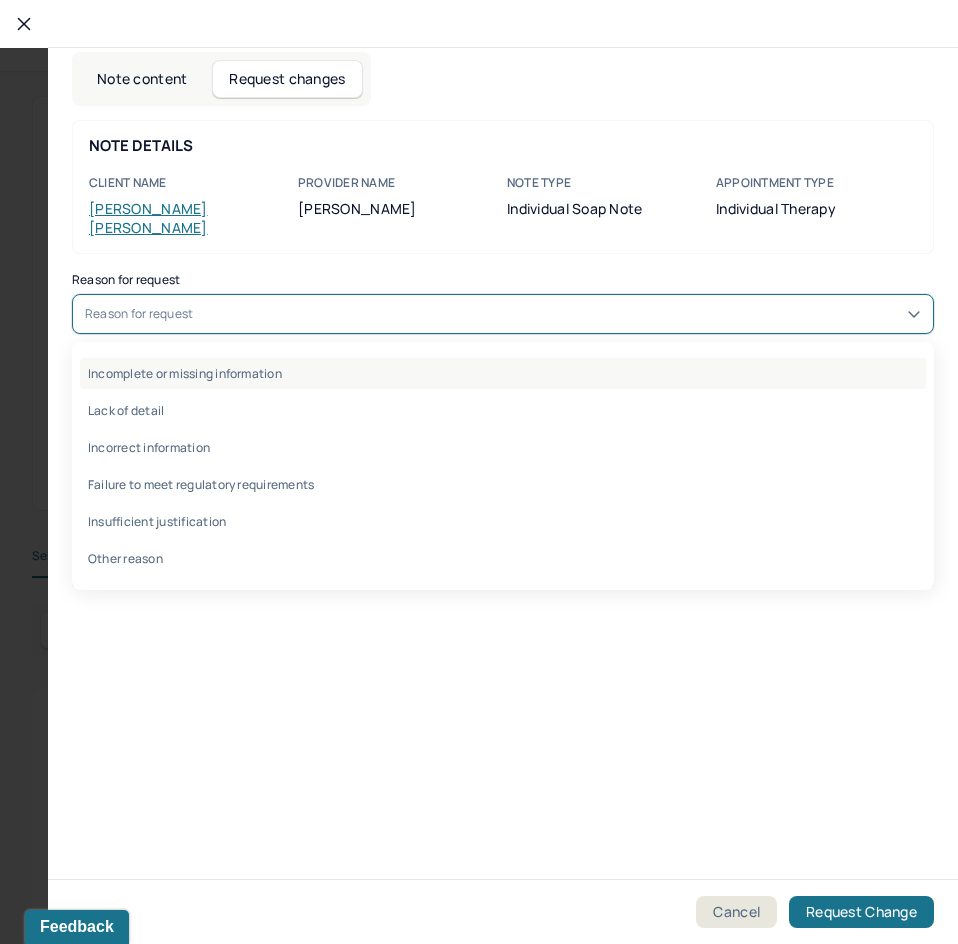 click on "Incomplete or missing information" at bounding box center [503, 373] 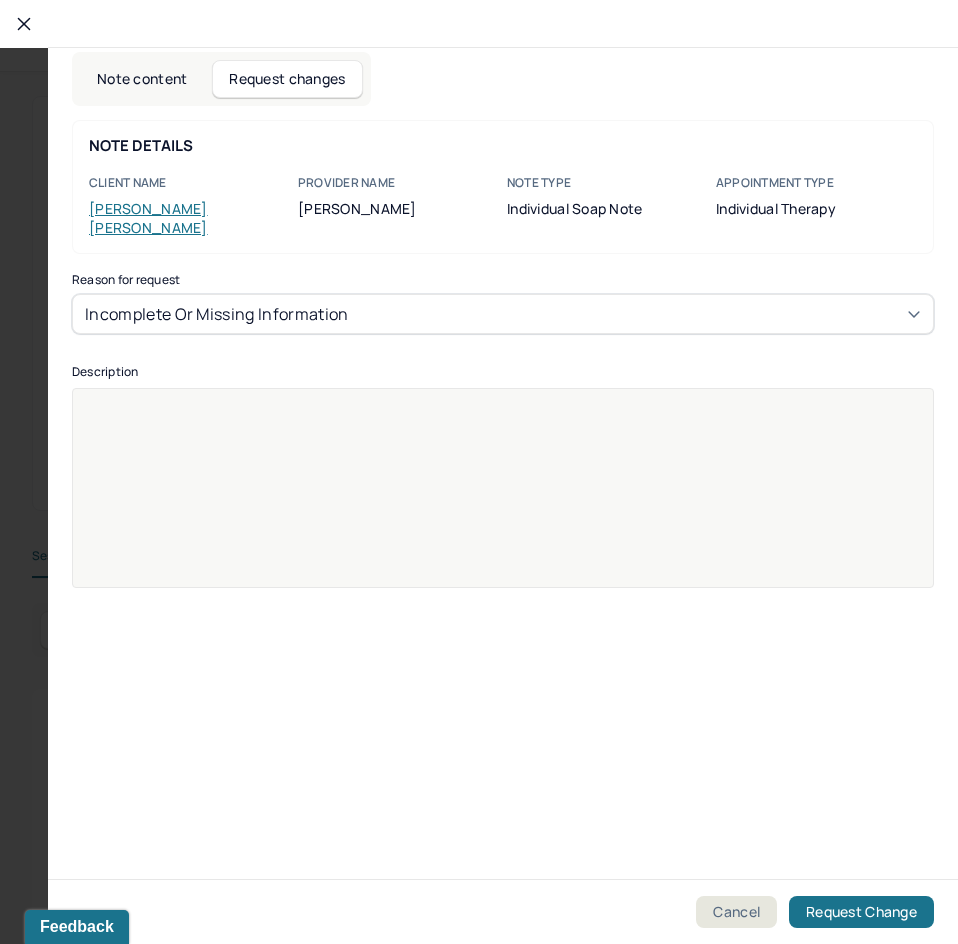 click at bounding box center (503, 501) 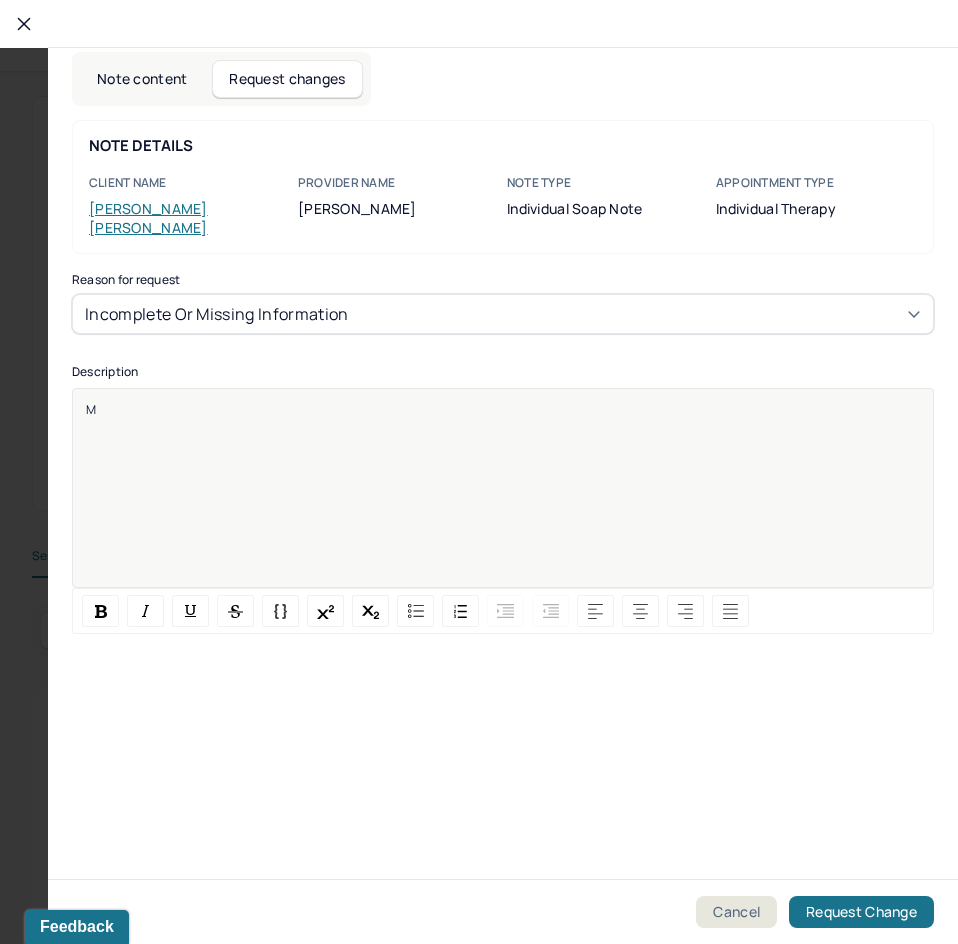 type 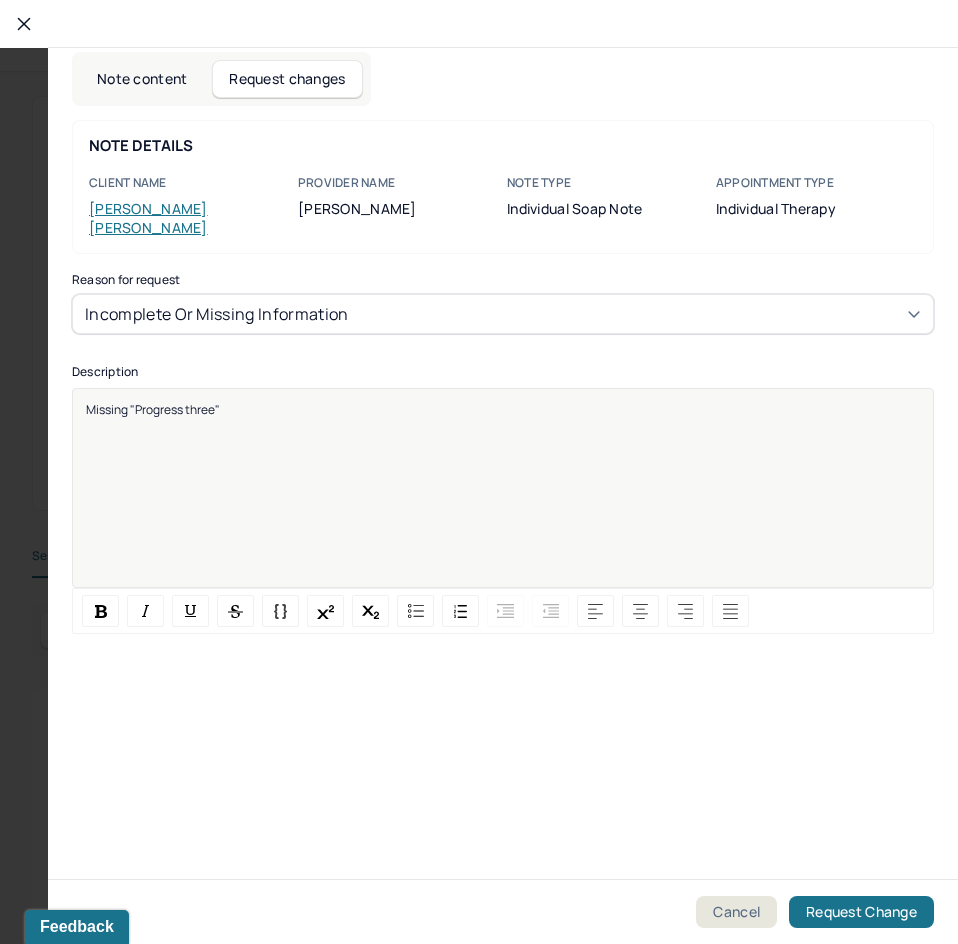 click on "Missing "Progress three"" at bounding box center [503, 501] 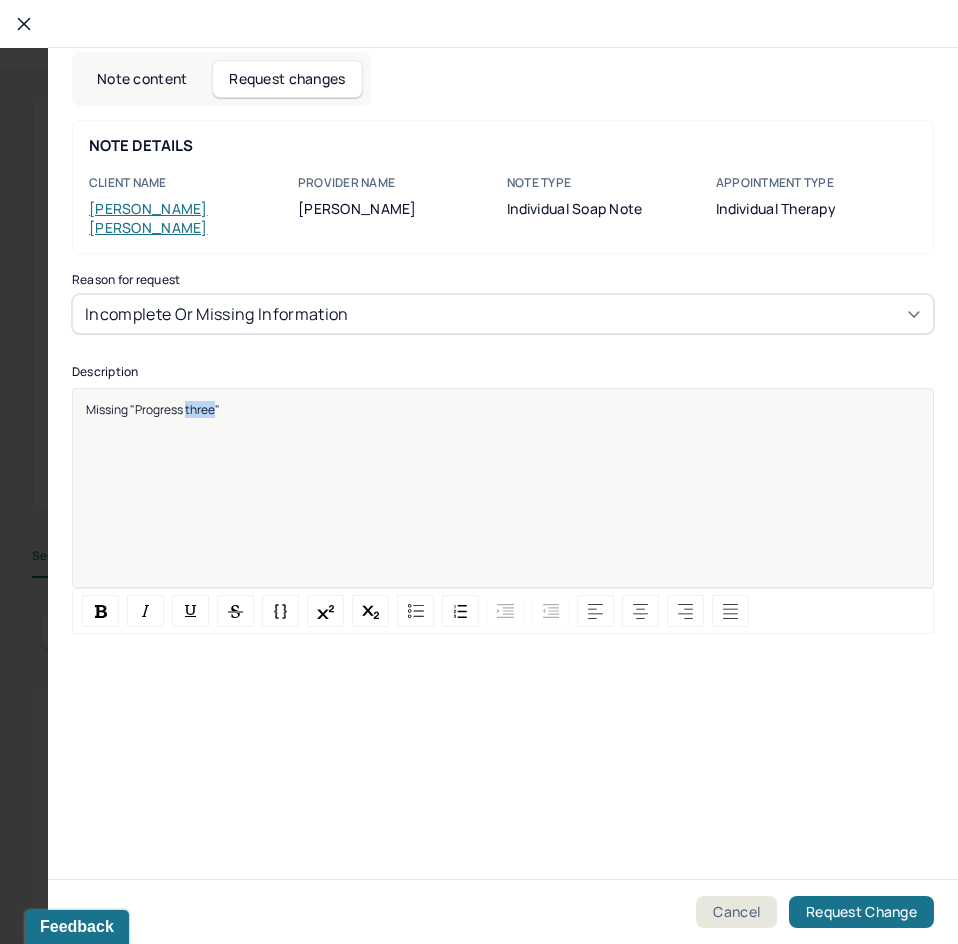 click on "Missing "Progress three"" at bounding box center (503, 501) 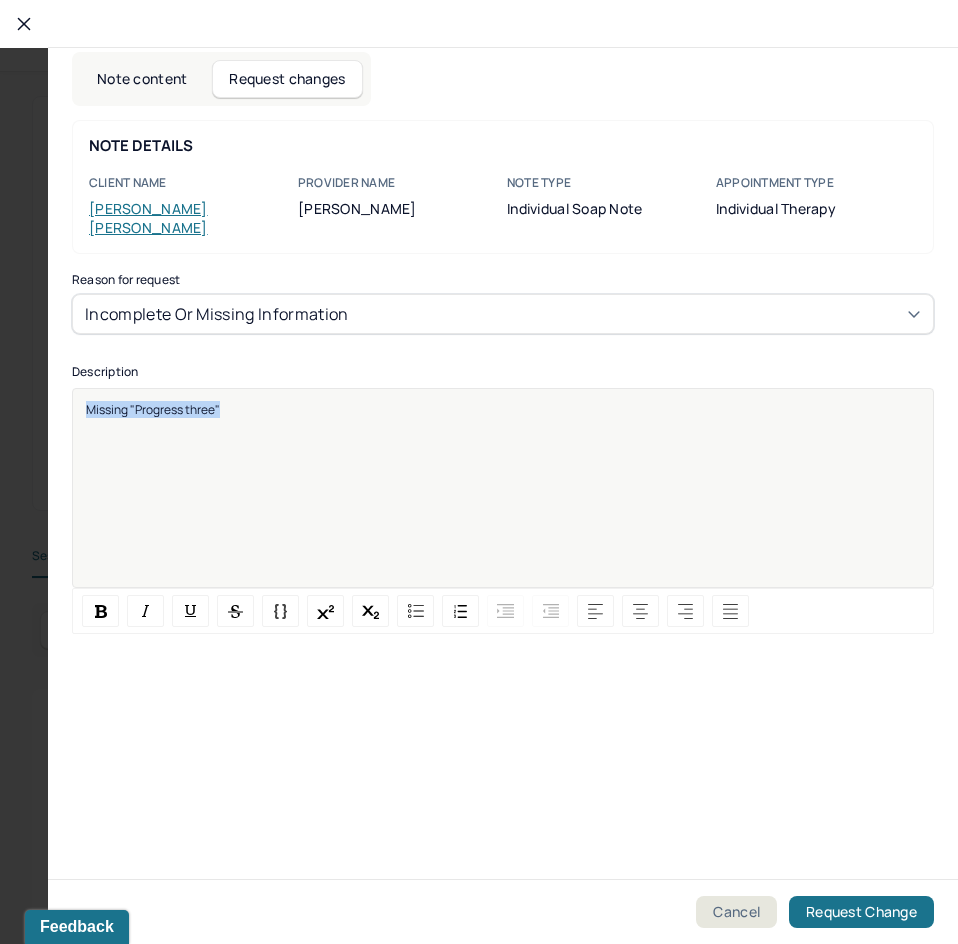 click on "Missing "Progress three"" at bounding box center (503, 501) 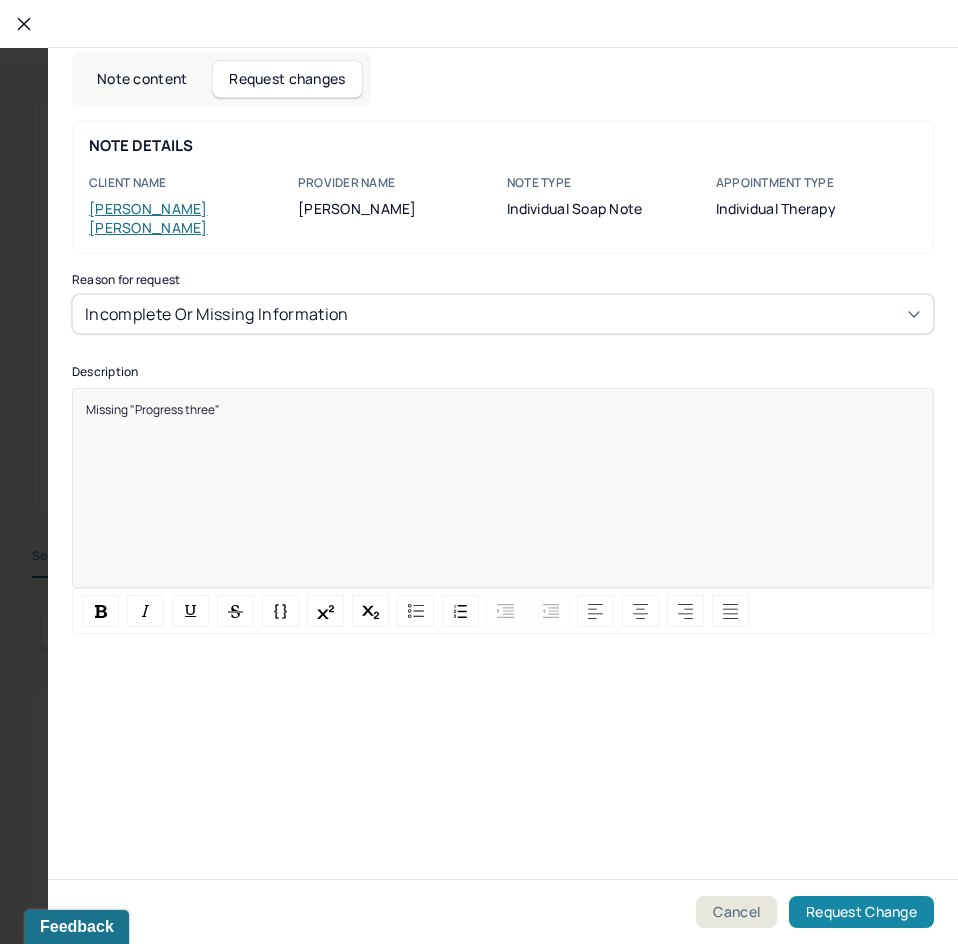 click on "Request Change" at bounding box center [861, 912] 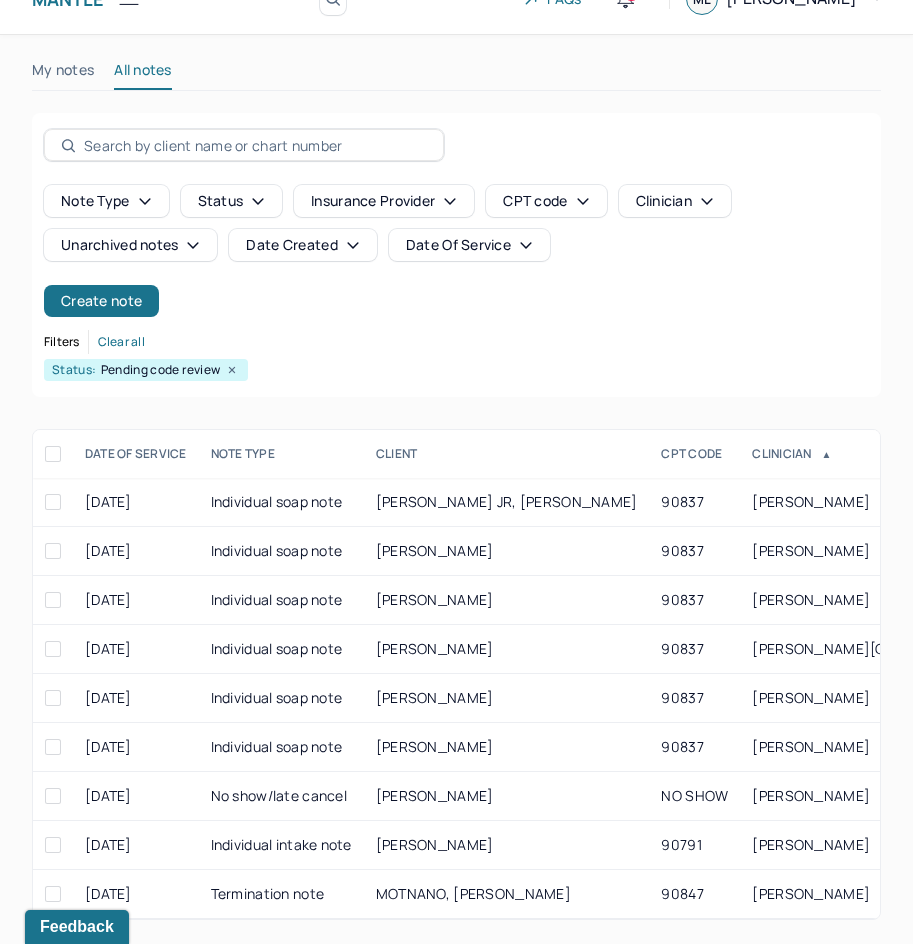 scroll, scrollTop: 0, scrollLeft: 0, axis: both 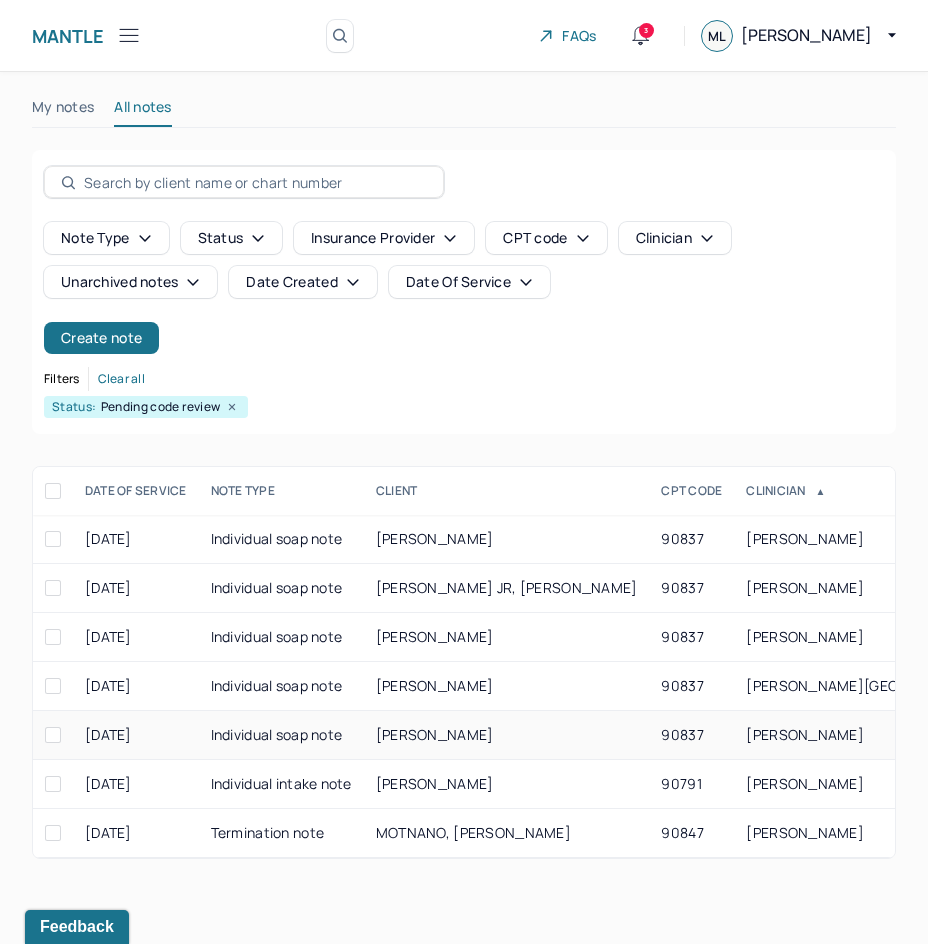 click on "90837" at bounding box center (691, 735) 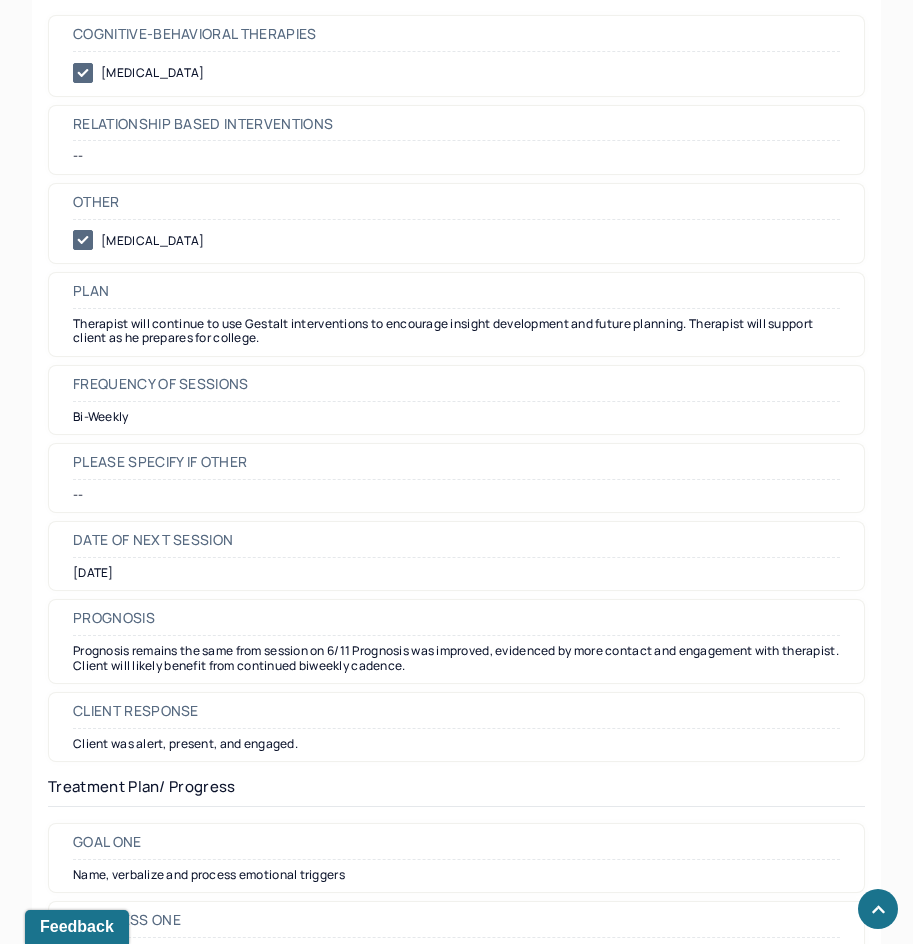 scroll, scrollTop: 2100, scrollLeft: 0, axis: vertical 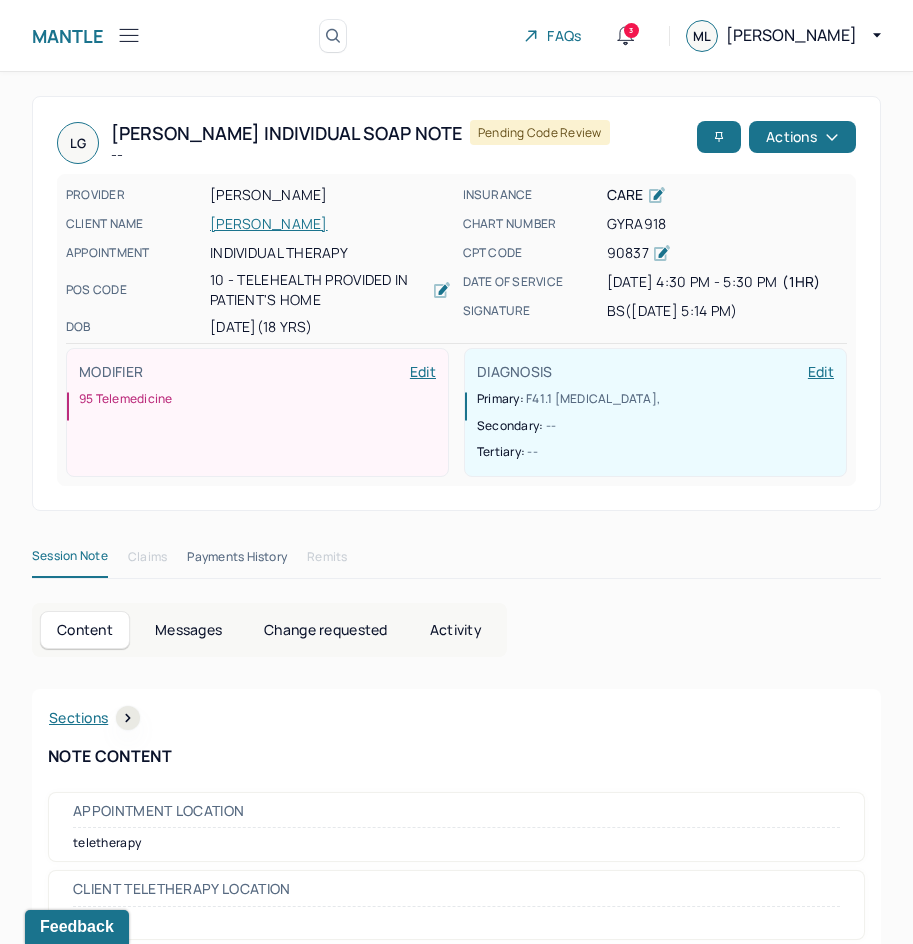 drag, startPoint x: 365, startPoint y: 784, endPoint x: 533, endPoint y: 228, distance: 580.827 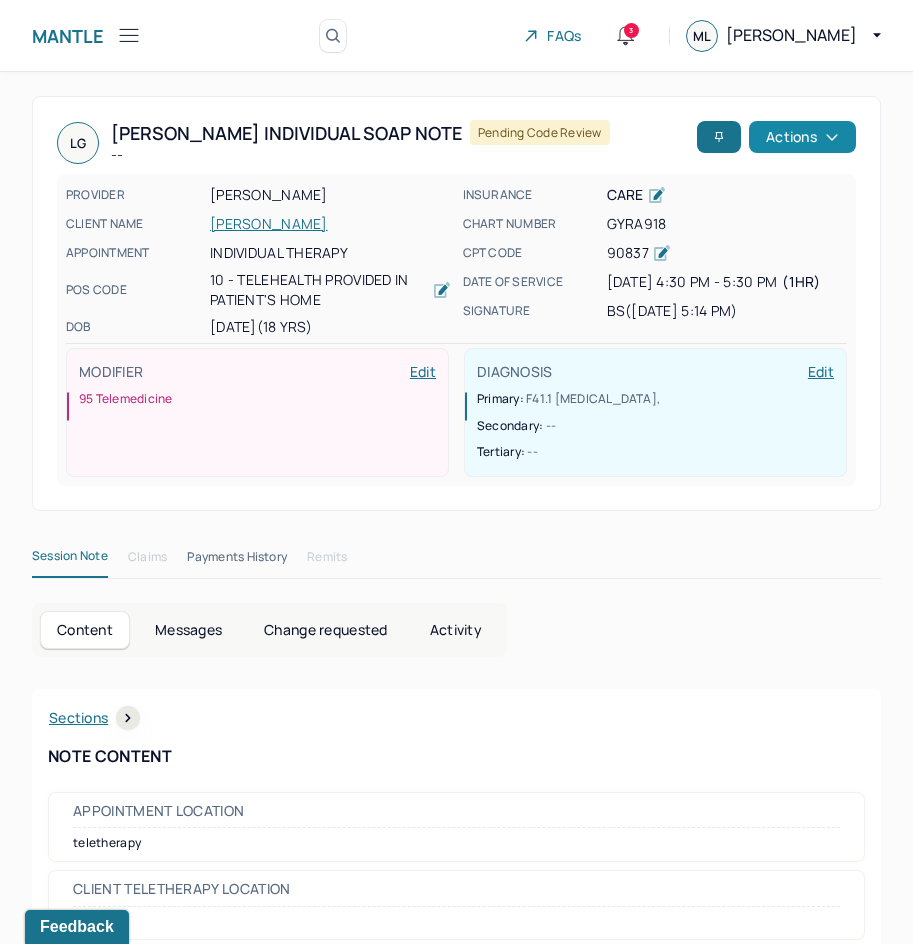 click on "Actions" at bounding box center (802, 137) 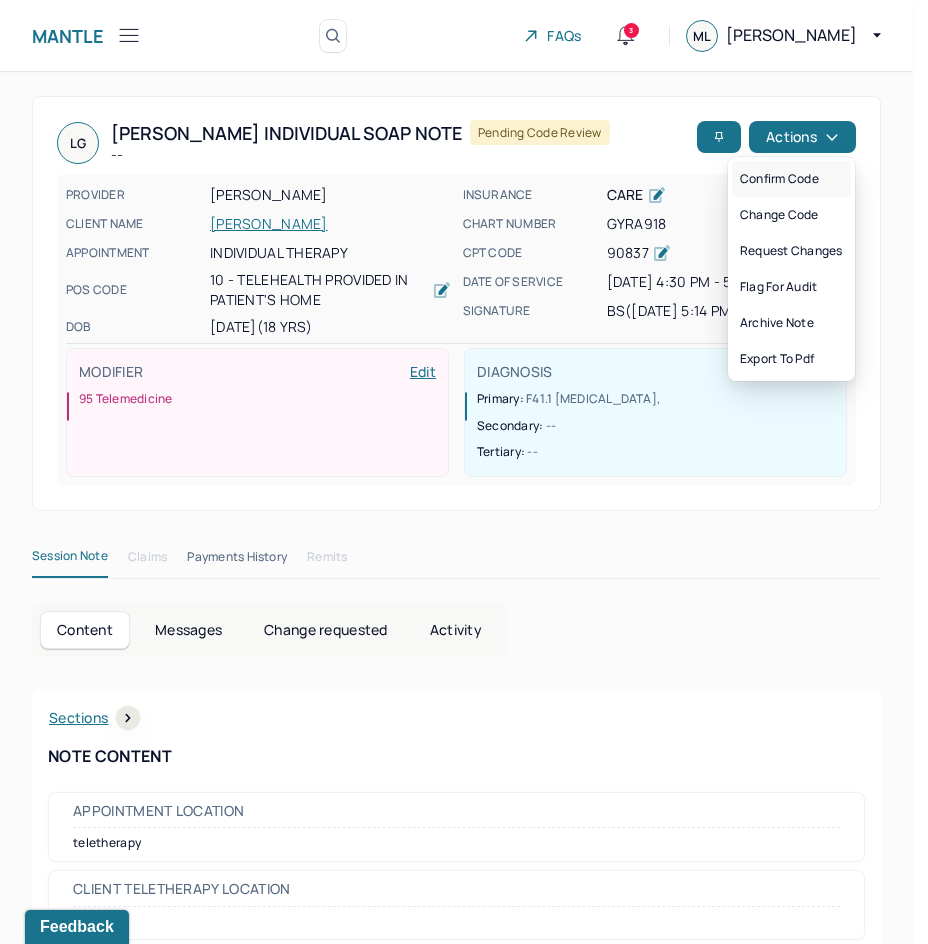 click on "Confirm code" at bounding box center (791, 179) 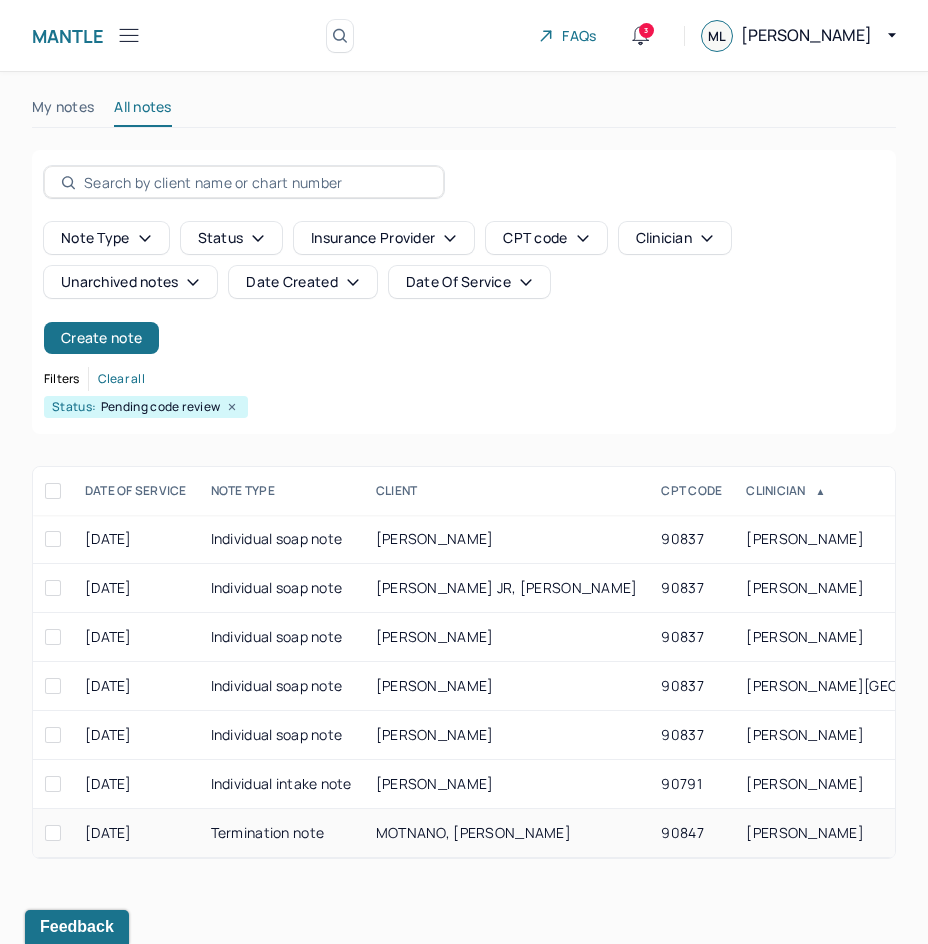 click on "[PERSON_NAME]" at bounding box center (805, 832) 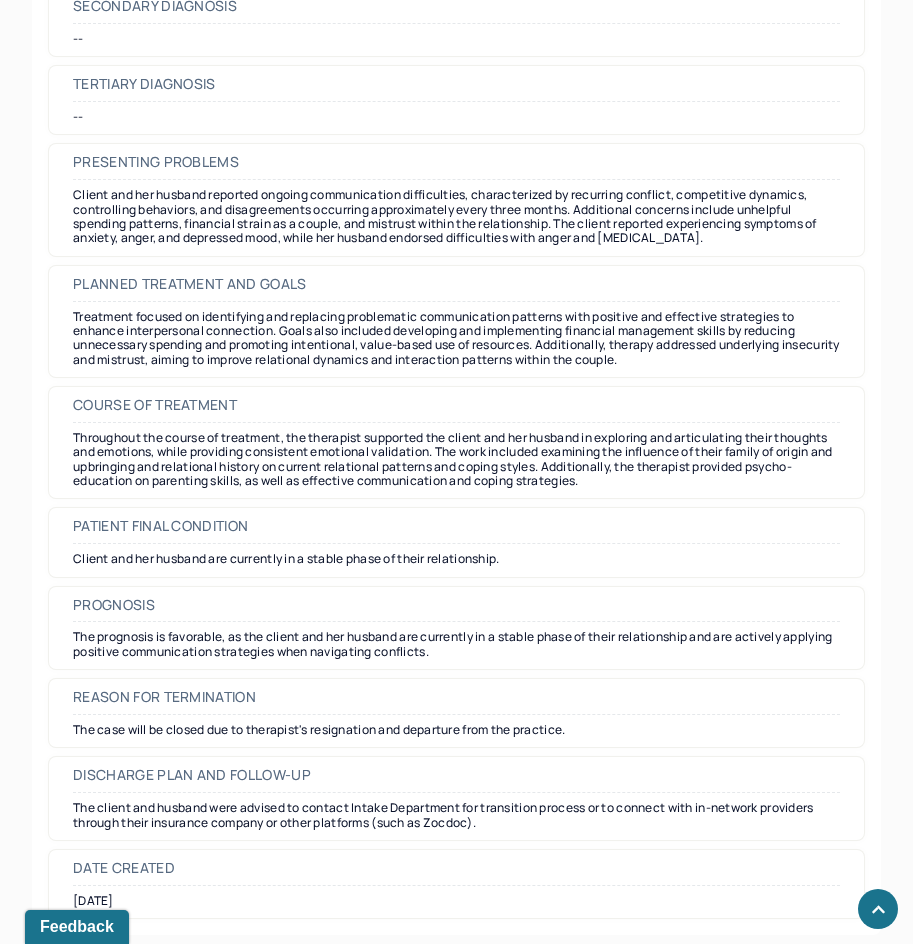 scroll, scrollTop: 1515, scrollLeft: 0, axis: vertical 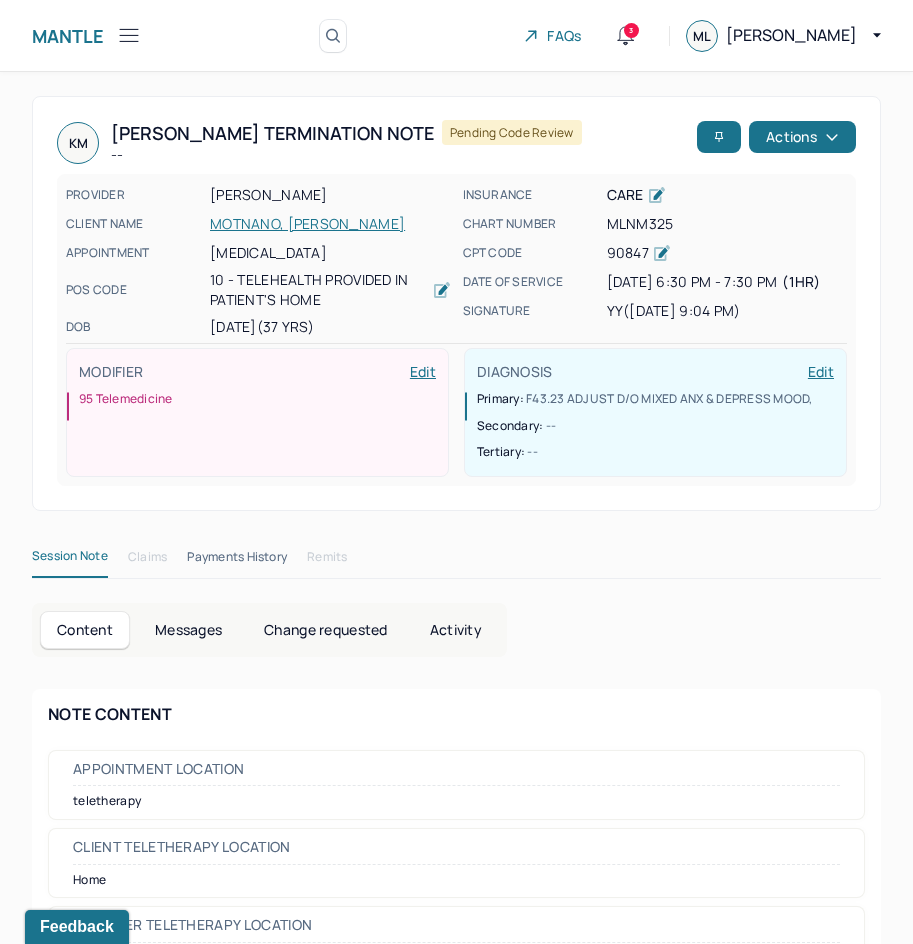 drag, startPoint x: 647, startPoint y: 757, endPoint x: 670, endPoint y: 266, distance: 491.5384 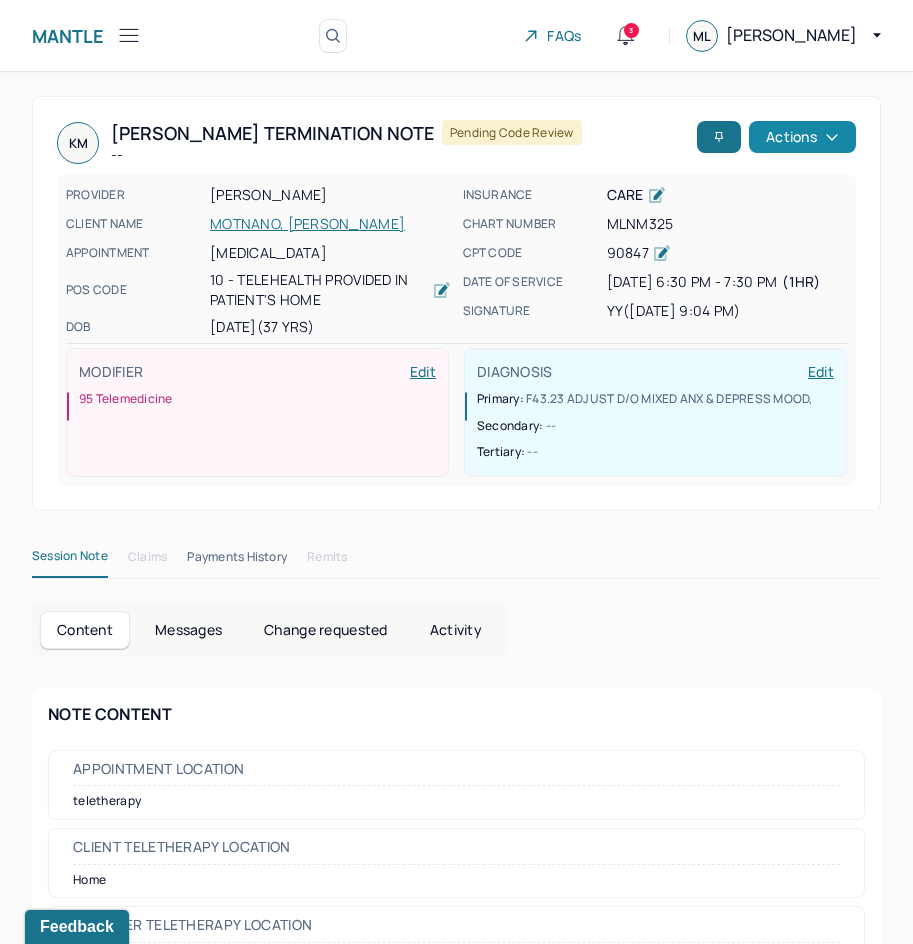 click 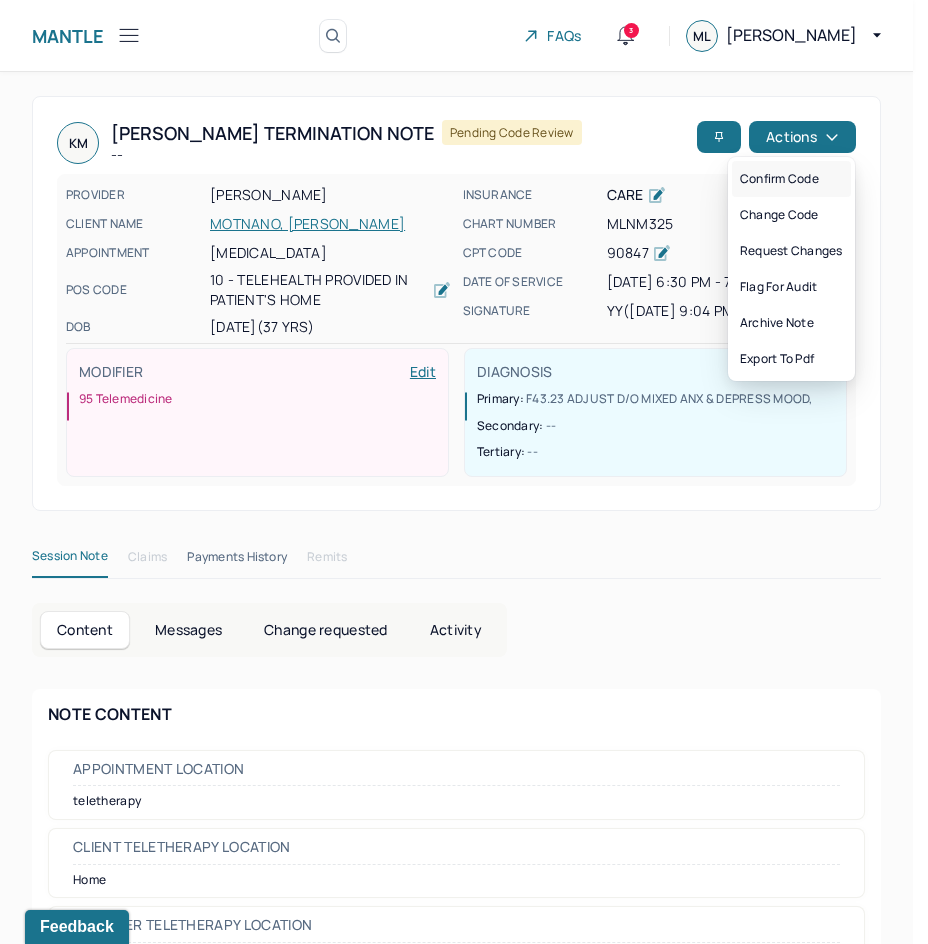 click on "Confirm code" at bounding box center [791, 179] 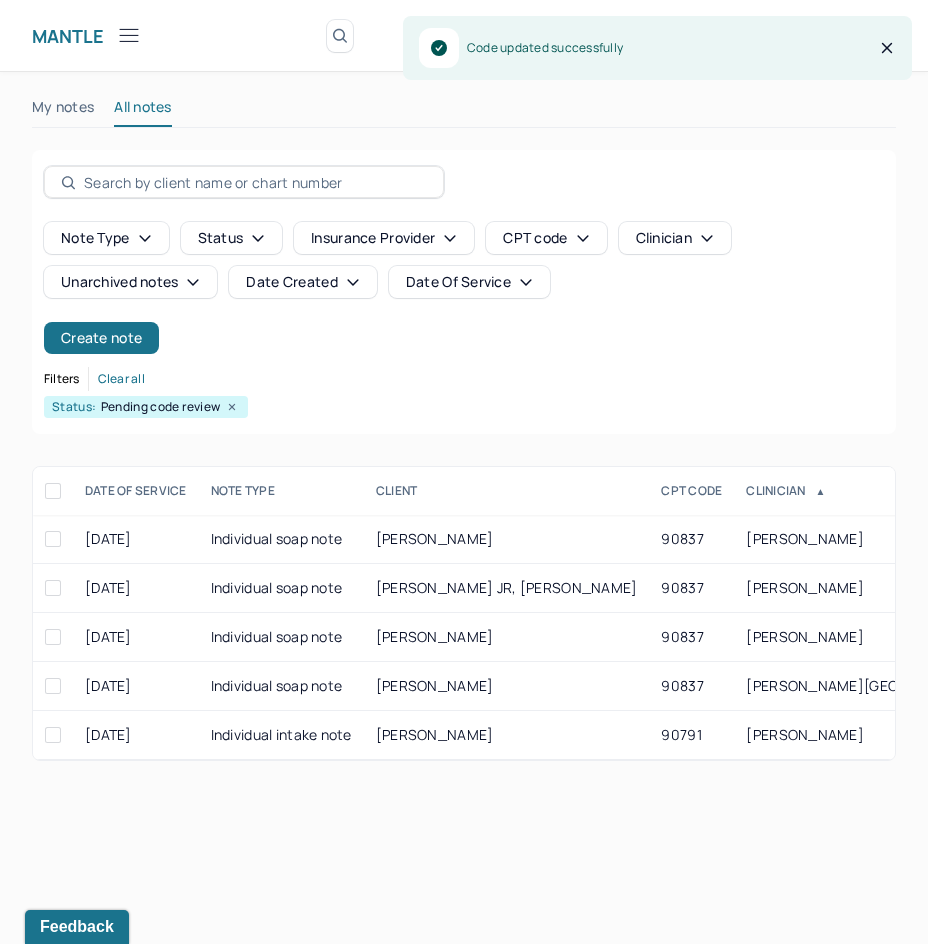 click on "Date Of Service" at bounding box center (469, 282) 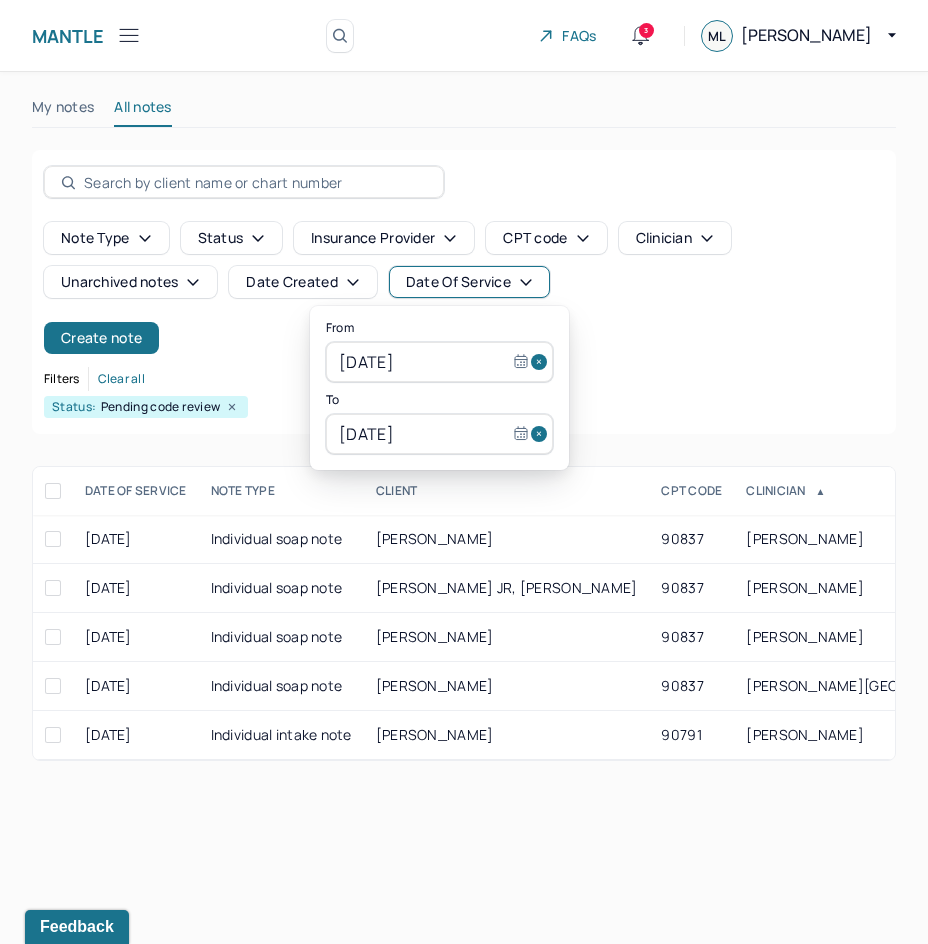 click at bounding box center [542, 362] 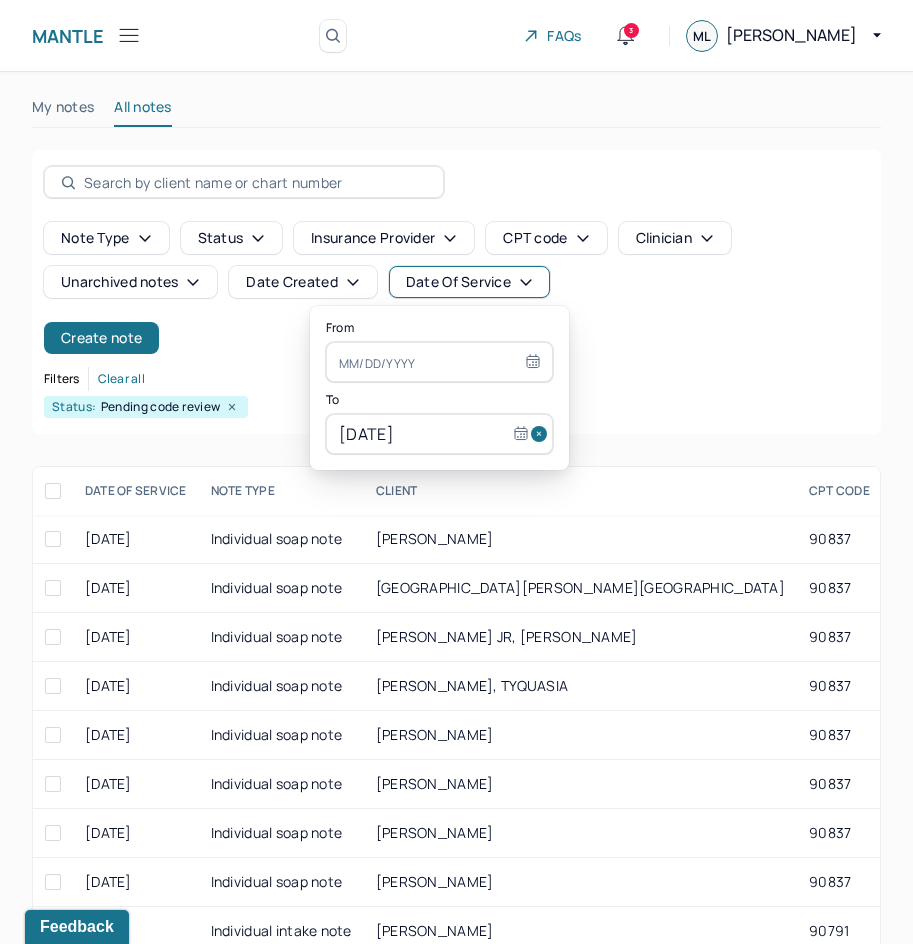 click on "[DATE]" at bounding box center (439, 434) 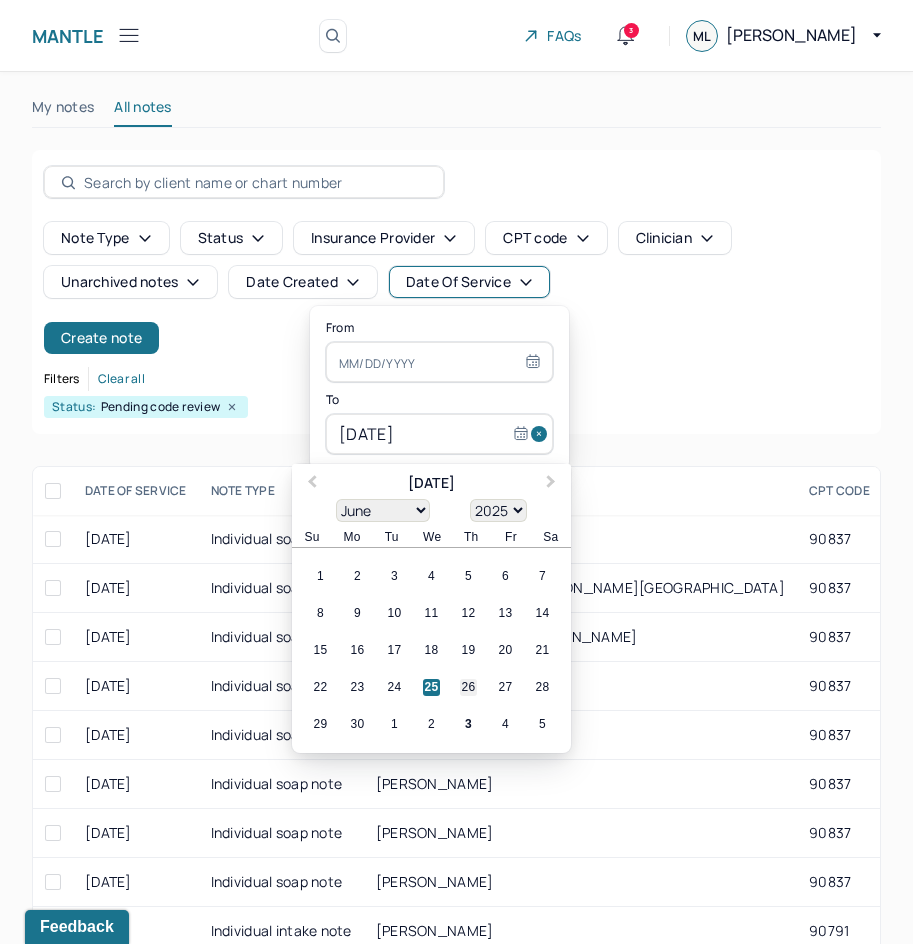 click on "26" at bounding box center (468, 687) 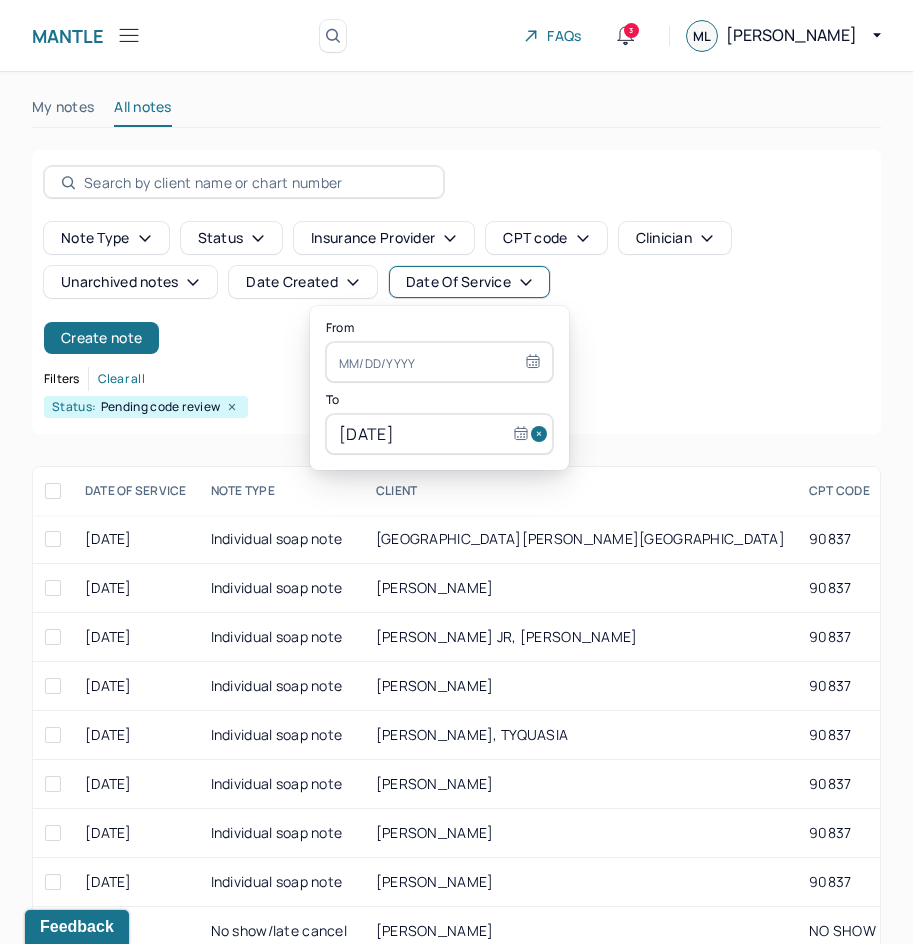 click at bounding box center (439, 362) 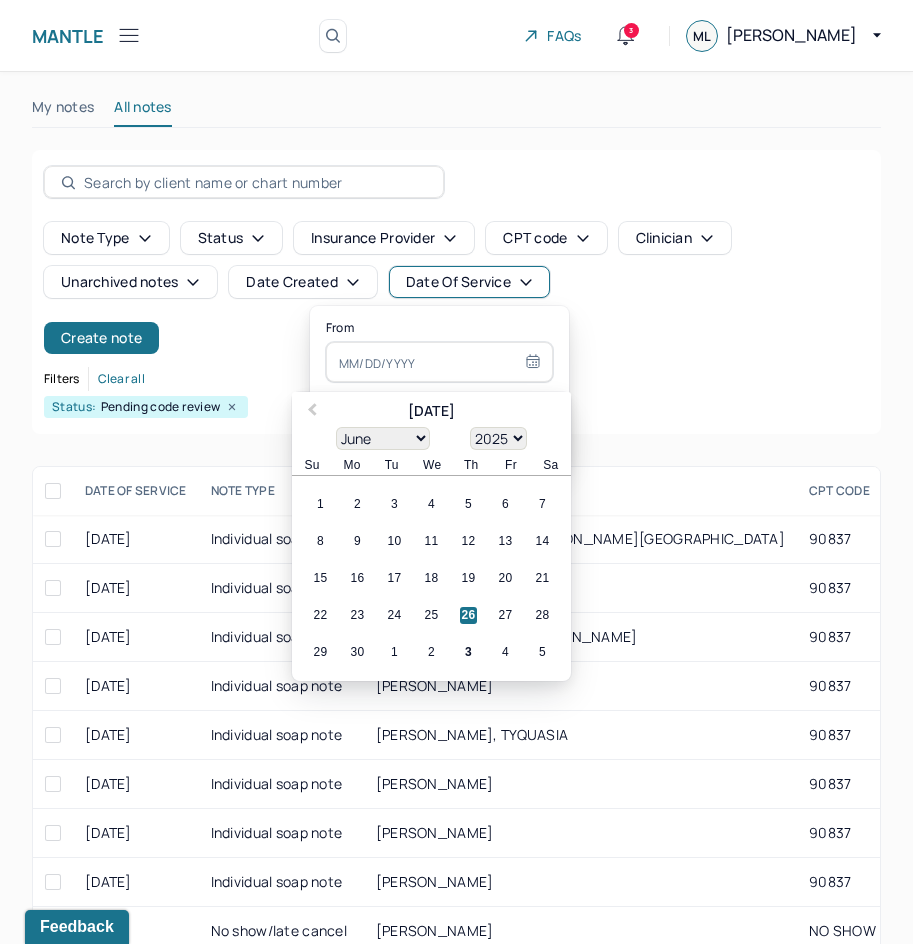 click on "26" at bounding box center [468, 615] 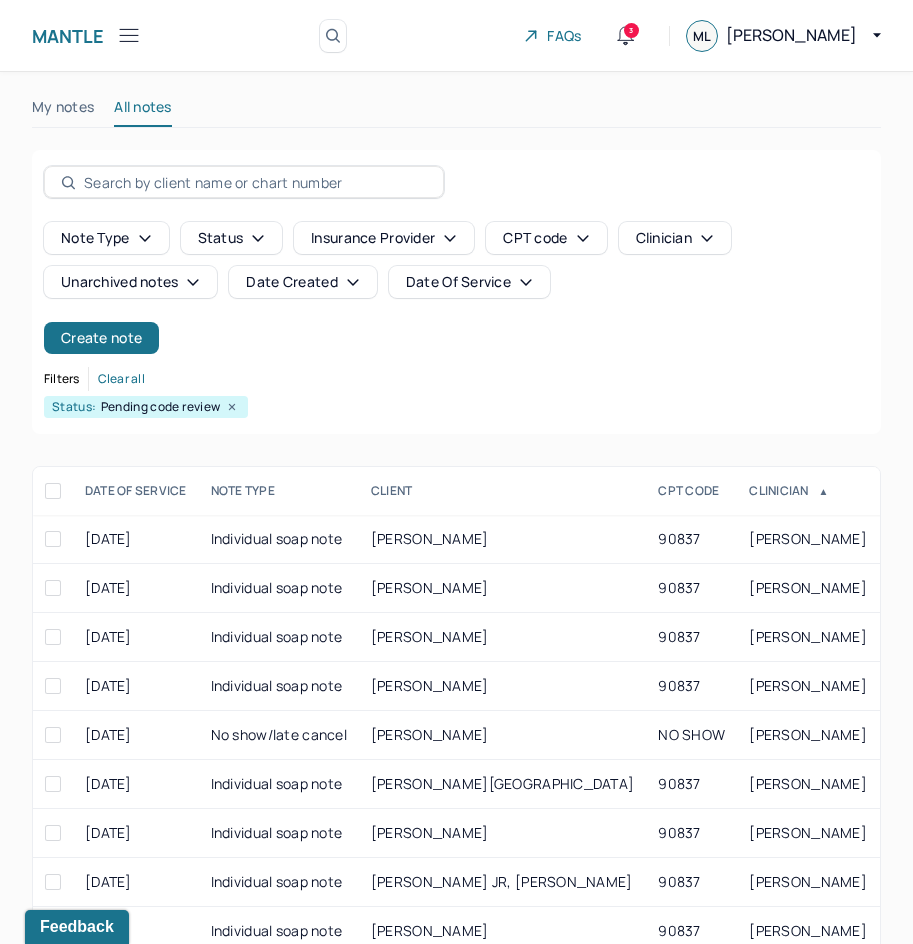 click on "Note type     Status     Insurance provider     CPT code     Clinician     Unarchived notes     Date Created     Date Of Service     Create note   Filters   Clear all   Status: Pending code review" at bounding box center (456, 292) 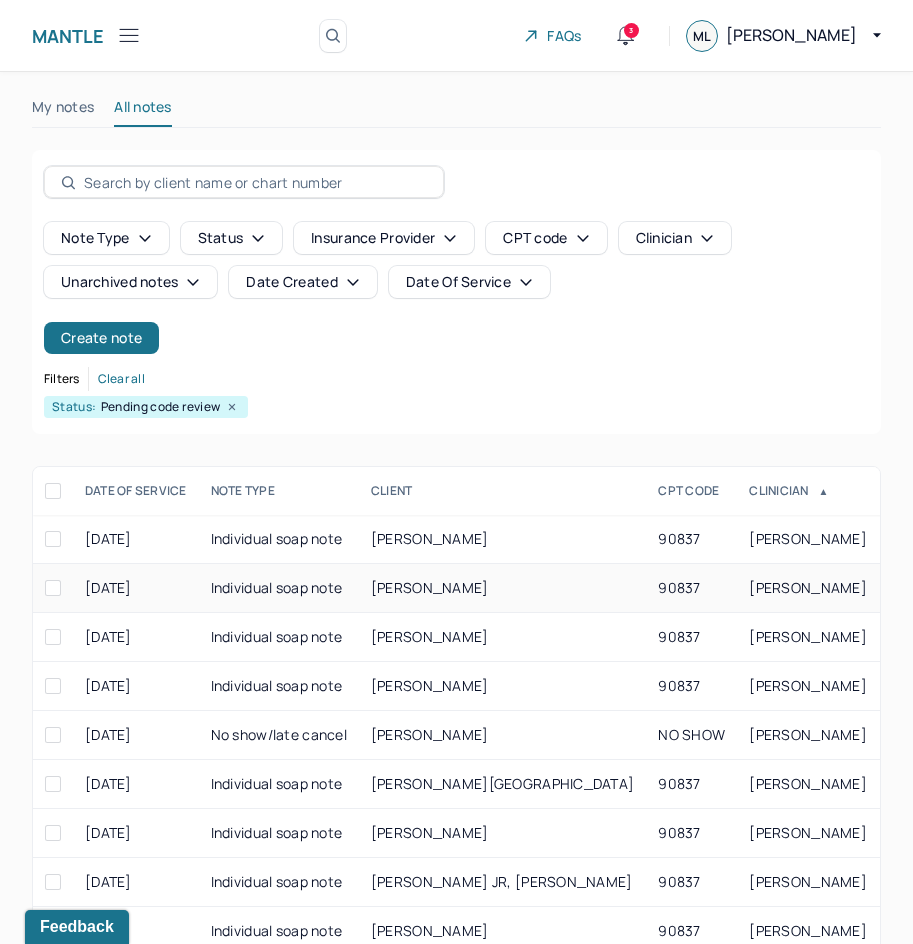click on "90837" at bounding box center (691, 588) 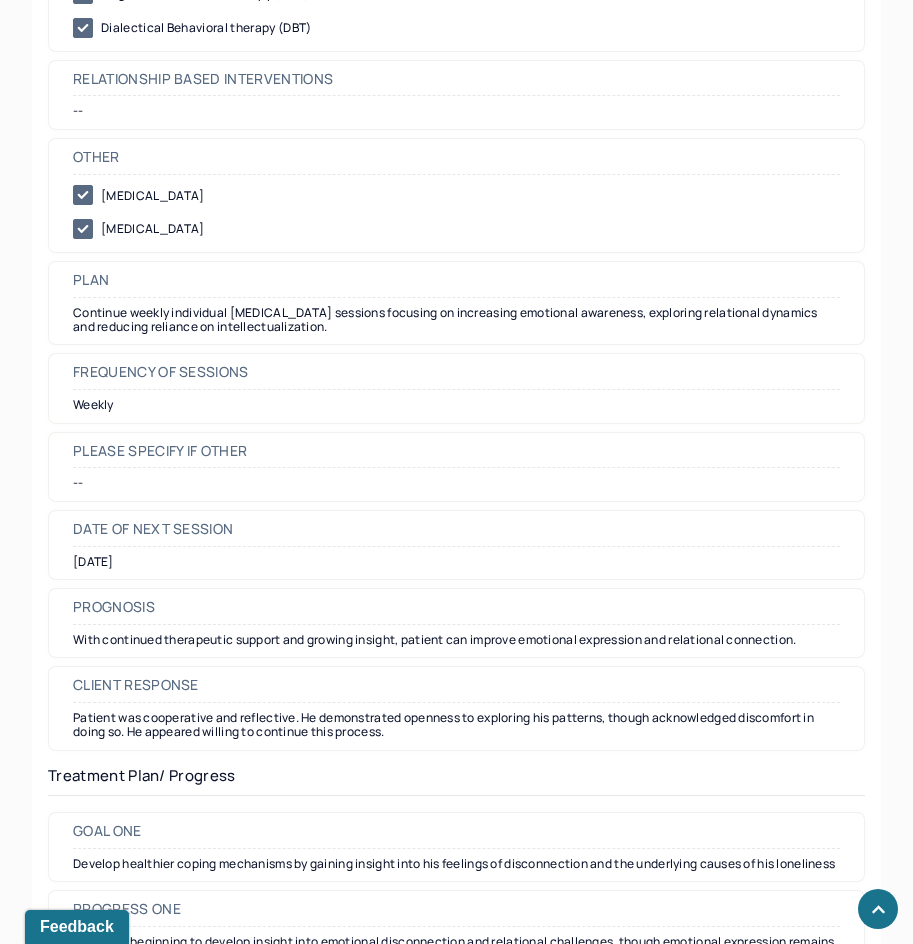 scroll, scrollTop: 2300, scrollLeft: 0, axis: vertical 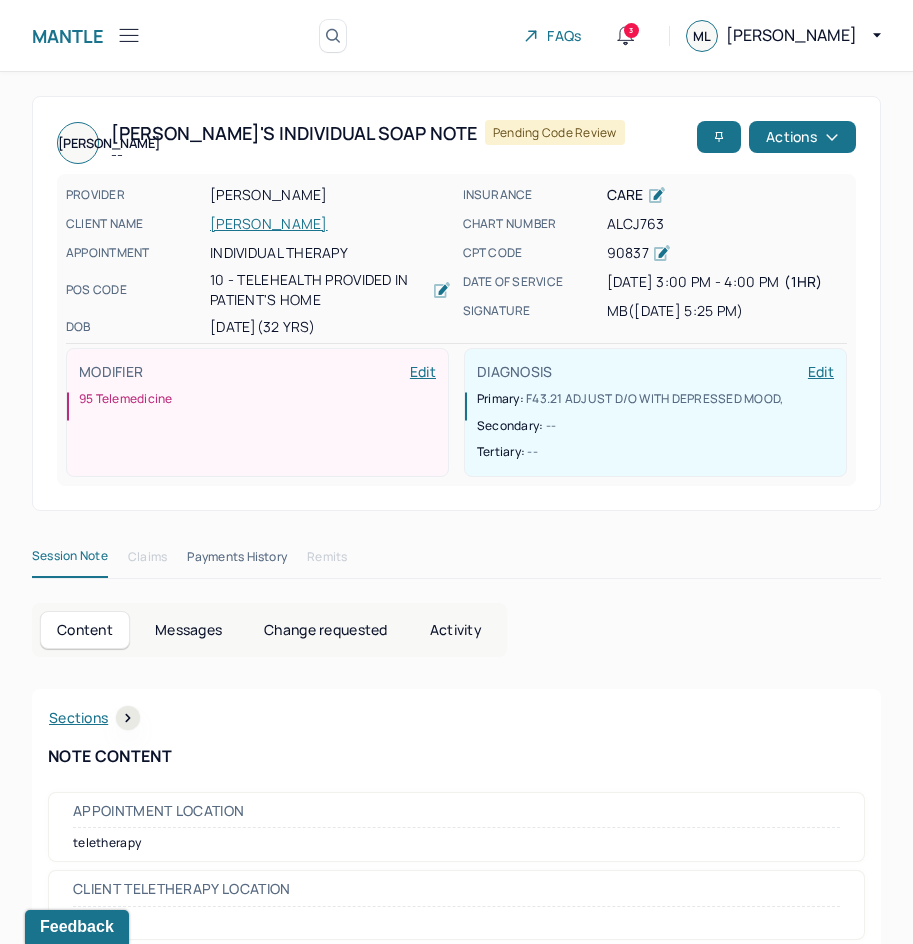 drag, startPoint x: 649, startPoint y: 772, endPoint x: 874, endPoint y: 145, distance: 666.1486 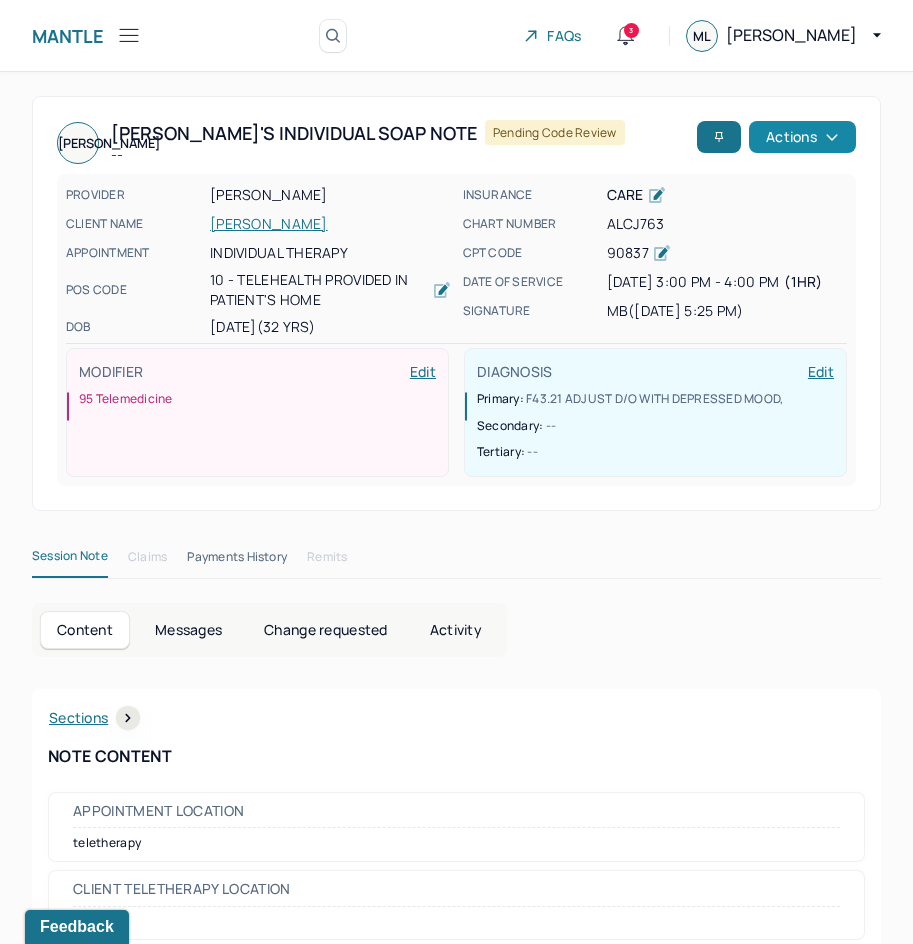 click 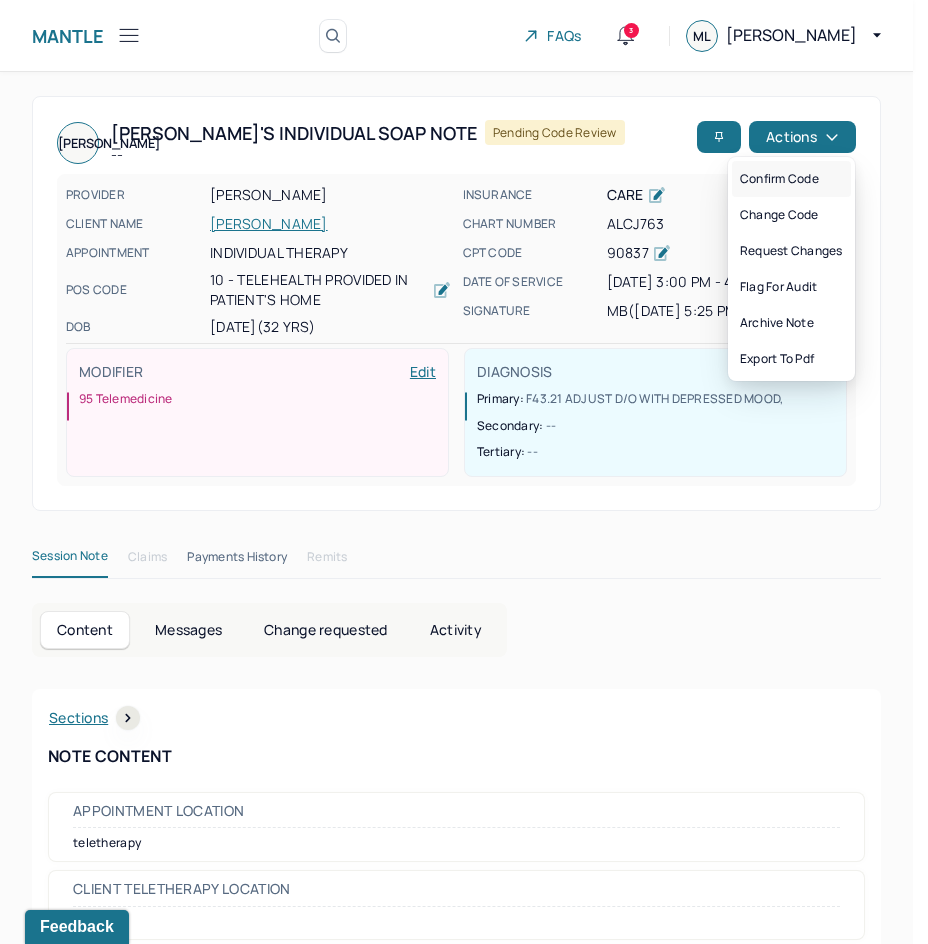 click on "Confirm code" at bounding box center (791, 179) 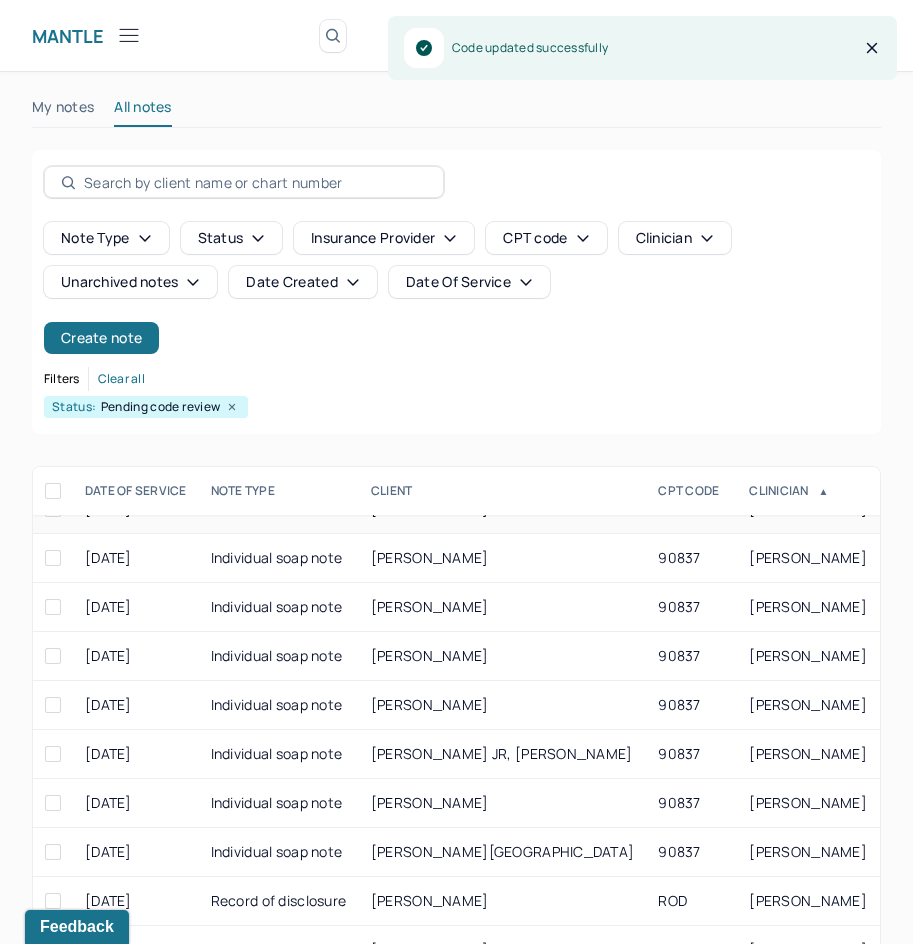 scroll, scrollTop: 94, scrollLeft: 0, axis: vertical 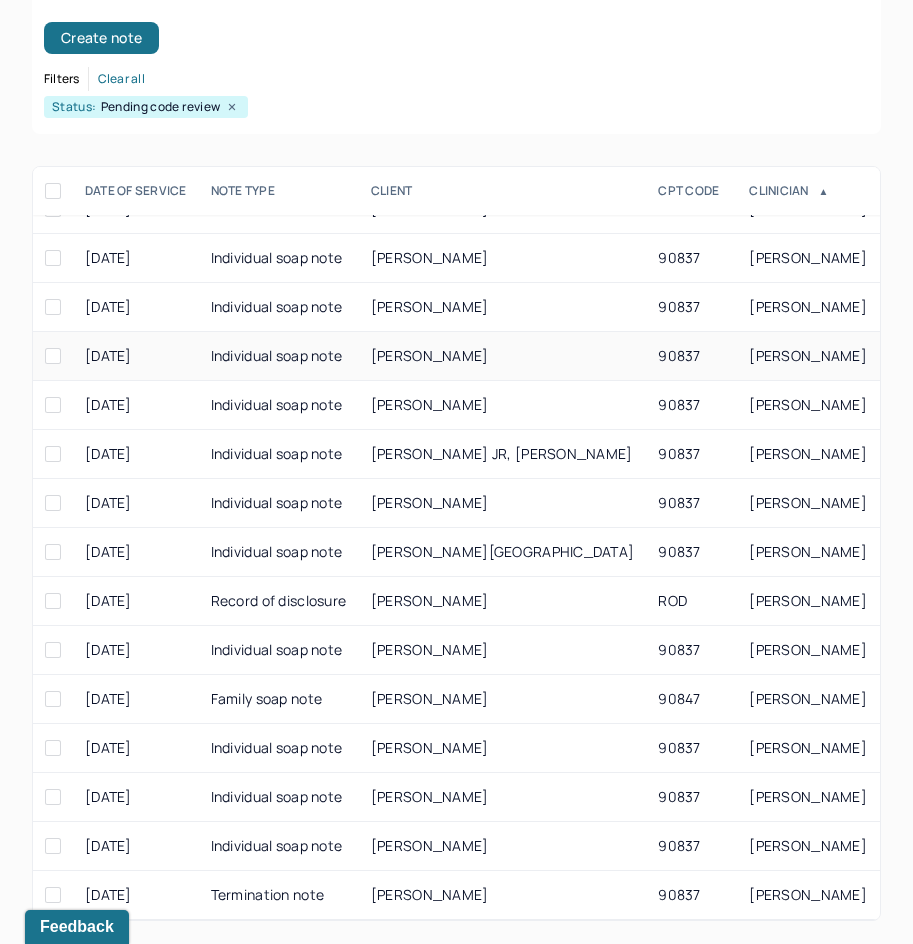click on "[PERSON_NAME]" at bounding box center [808, 355] 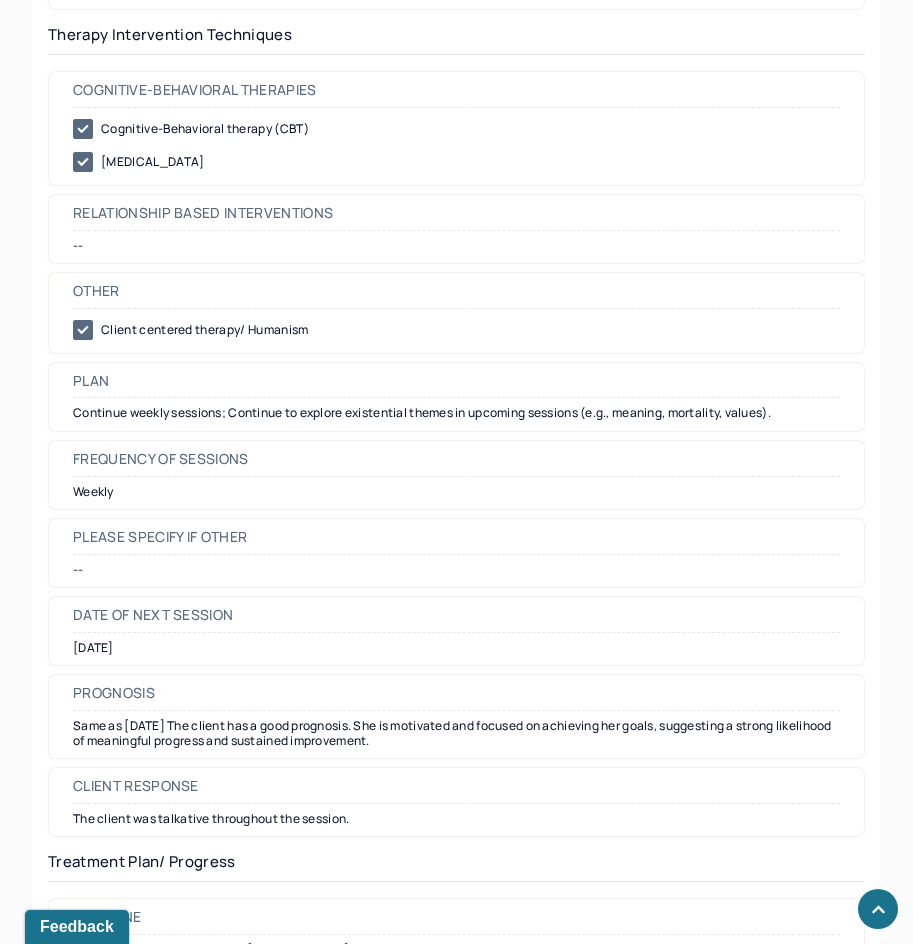 scroll, scrollTop: 2100, scrollLeft: 0, axis: vertical 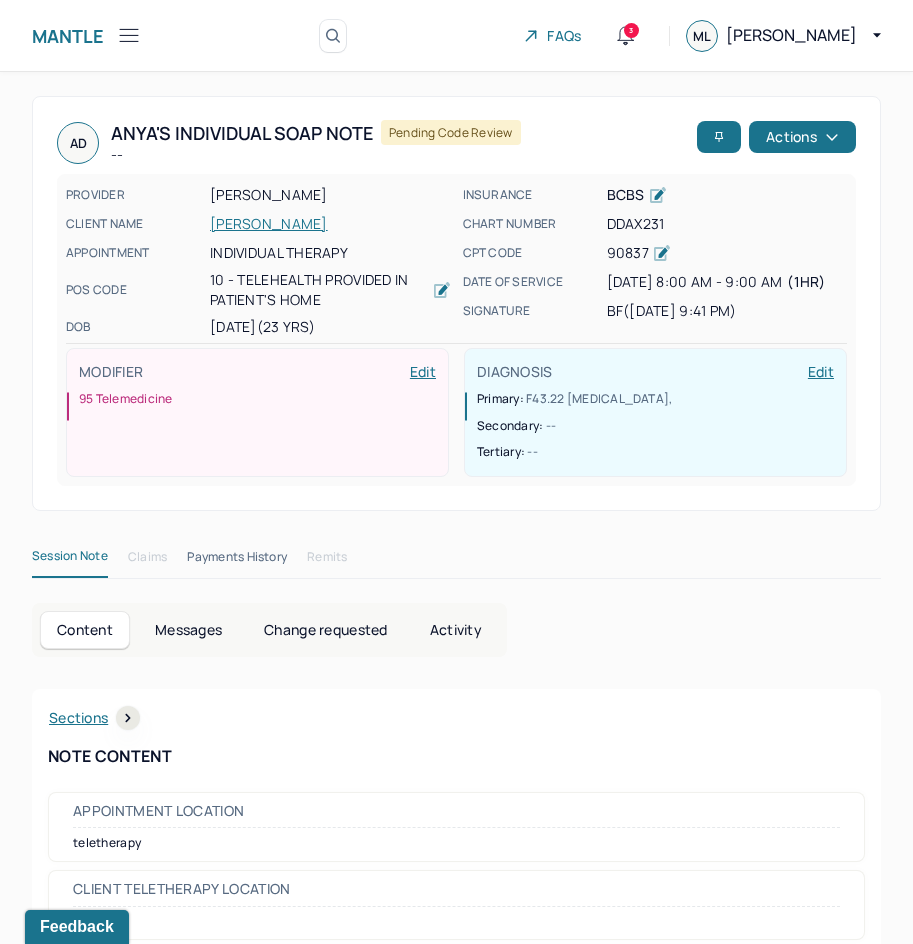 drag, startPoint x: 748, startPoint y: 617, endPoint x: 941, endPoint y: 175, distance: 482.2997 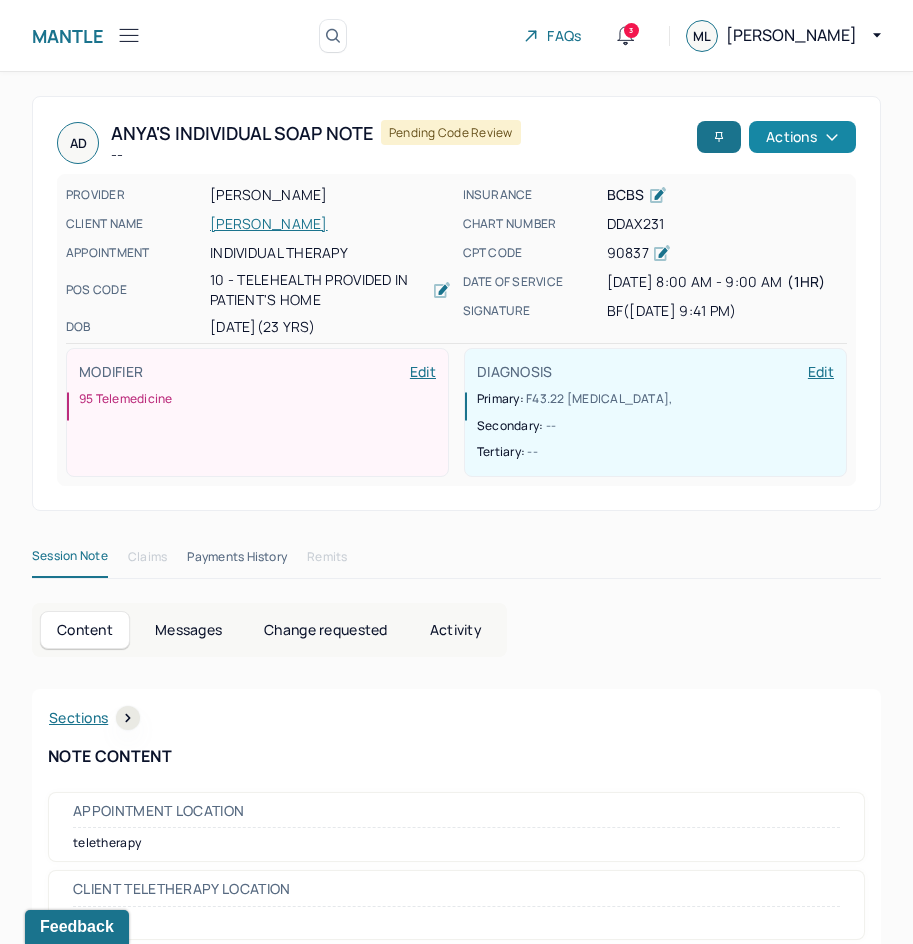 click 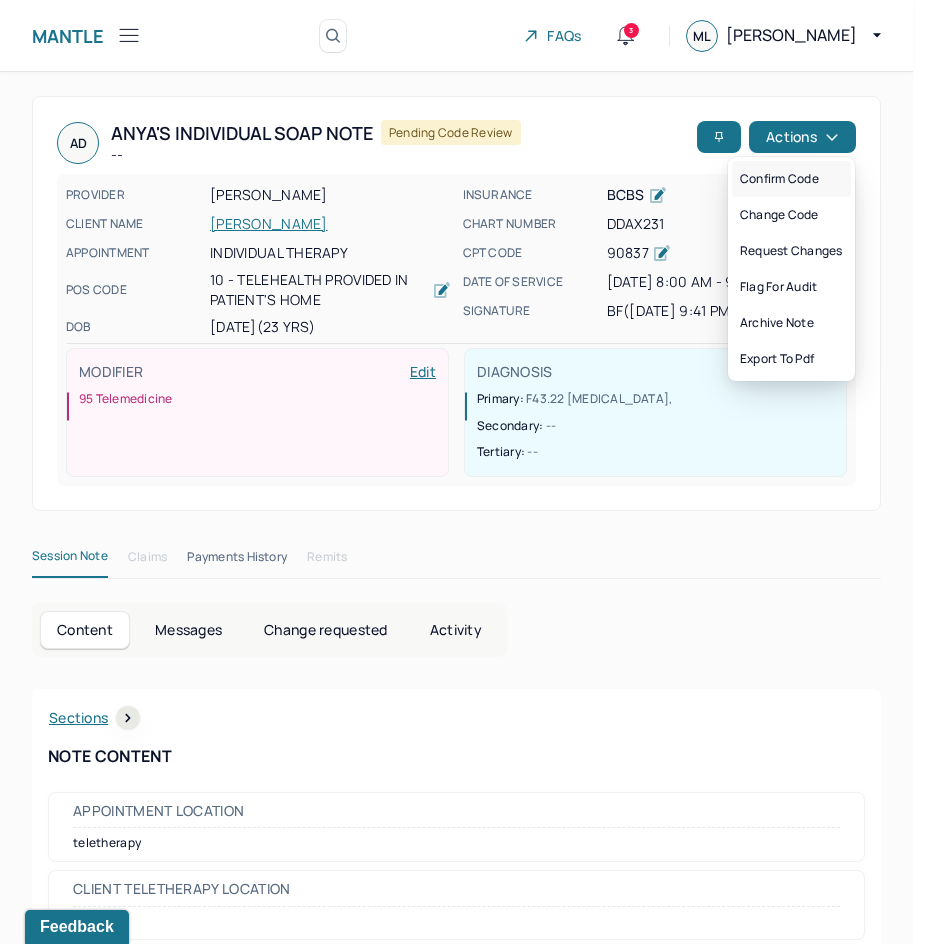 click on "Confirm code" at bounding box center (791, 179) 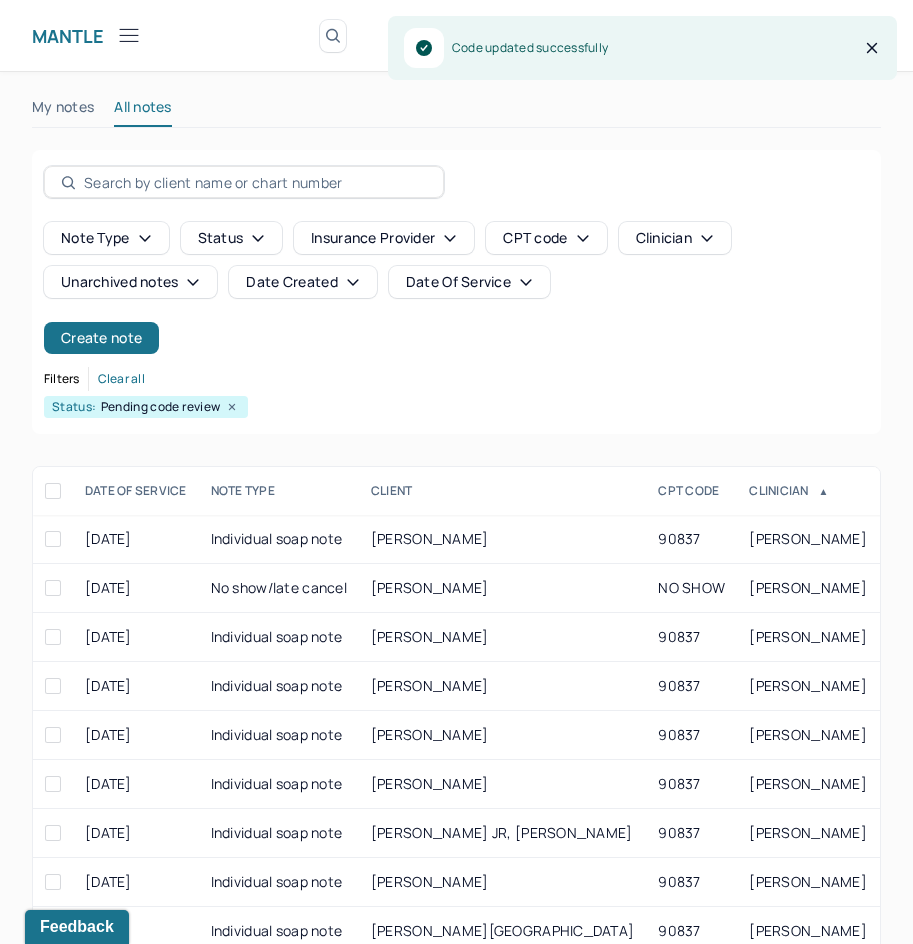 scroll, scrollTop: 300, scrollLeft: 0, axis: vertical 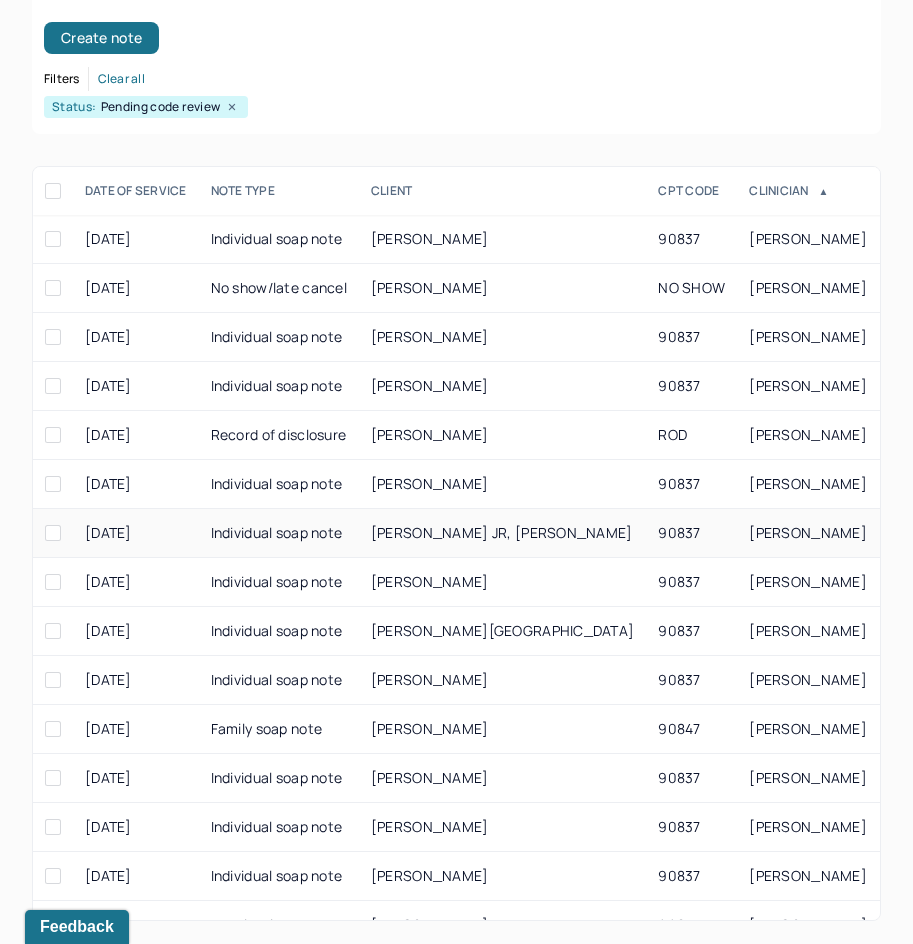 click on "[PERSON_NAME] JR, [PERSON_NAME]" at bounding box center (502, 533) 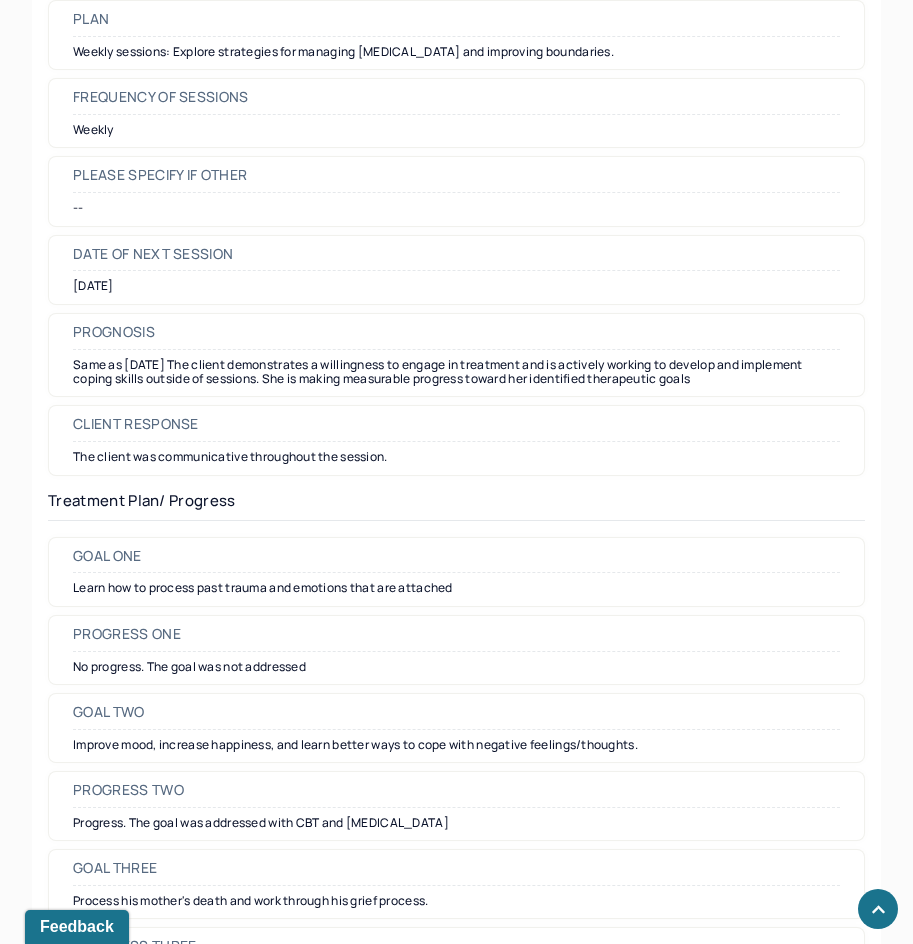 scroll, scrollTop: 2500, scrollLeft: 0, axis: vertical 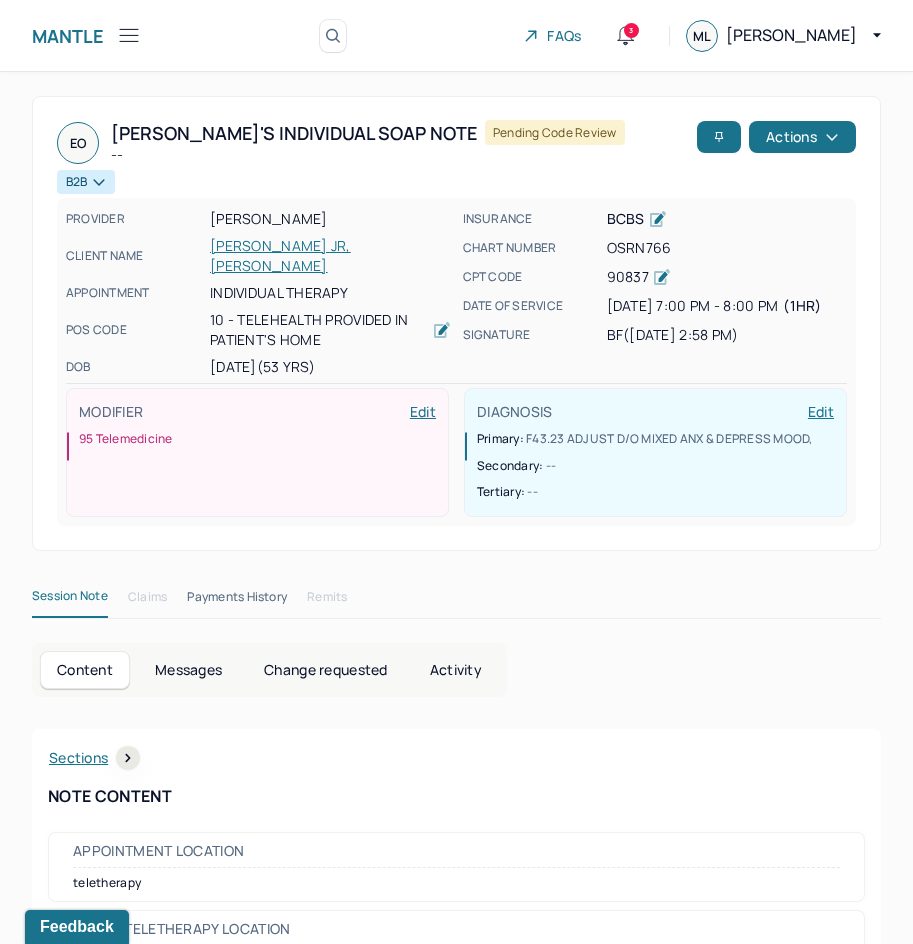 drag, startPoint x: 683, startPoint y: 671, endPoint x: 786, endPoint y: 256, distance: 427.5909 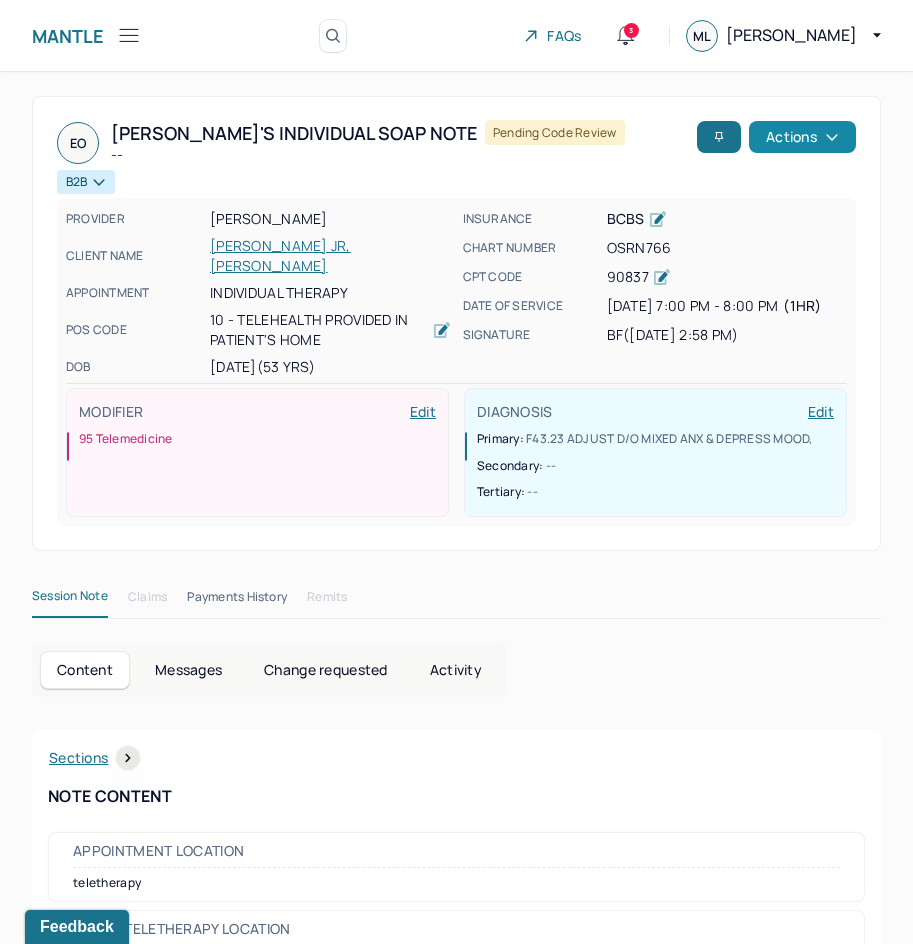click on "Actions" at bounding box center [802, 137] 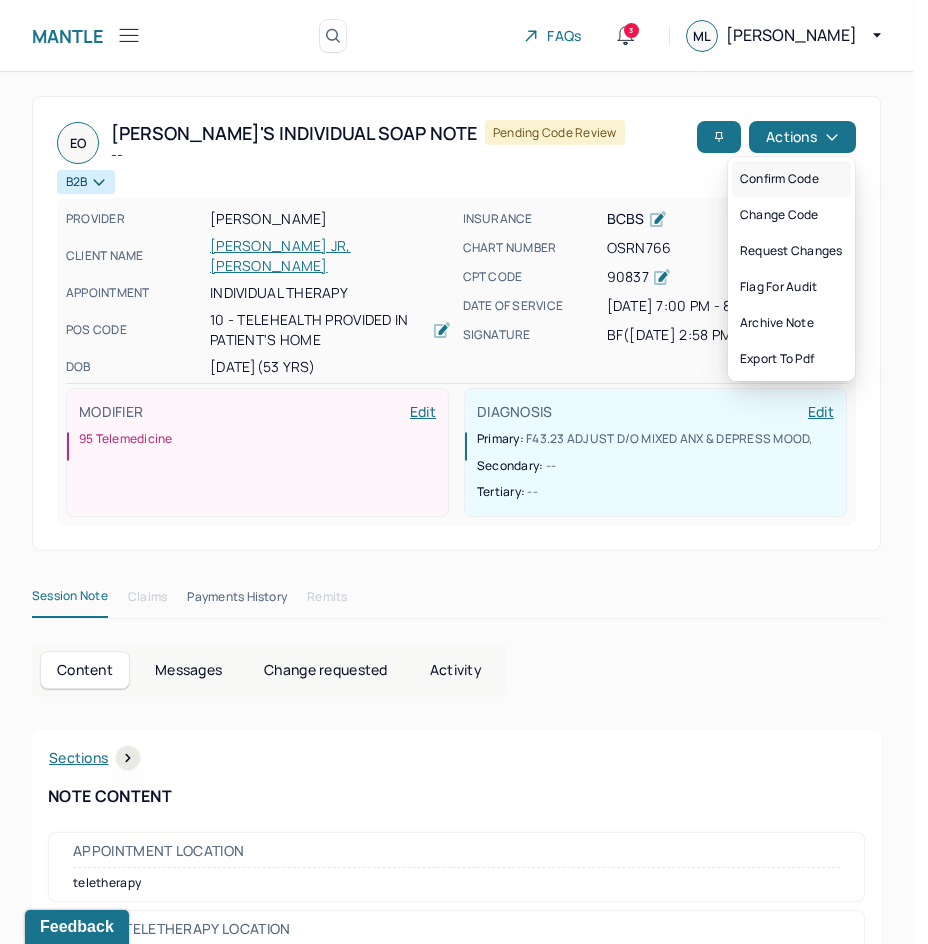click on "Confirm code" at bounding box center [791, 179] 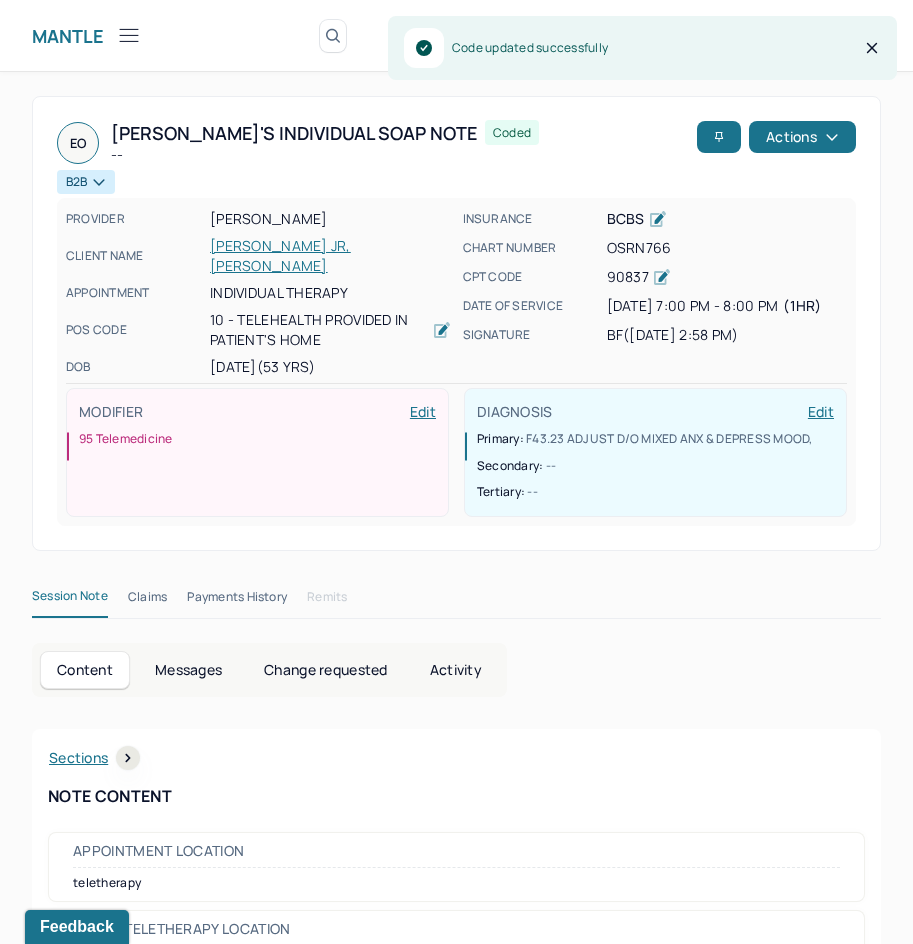scroll, scrollTop: 300, scrollLeft: 0, axis: vertical 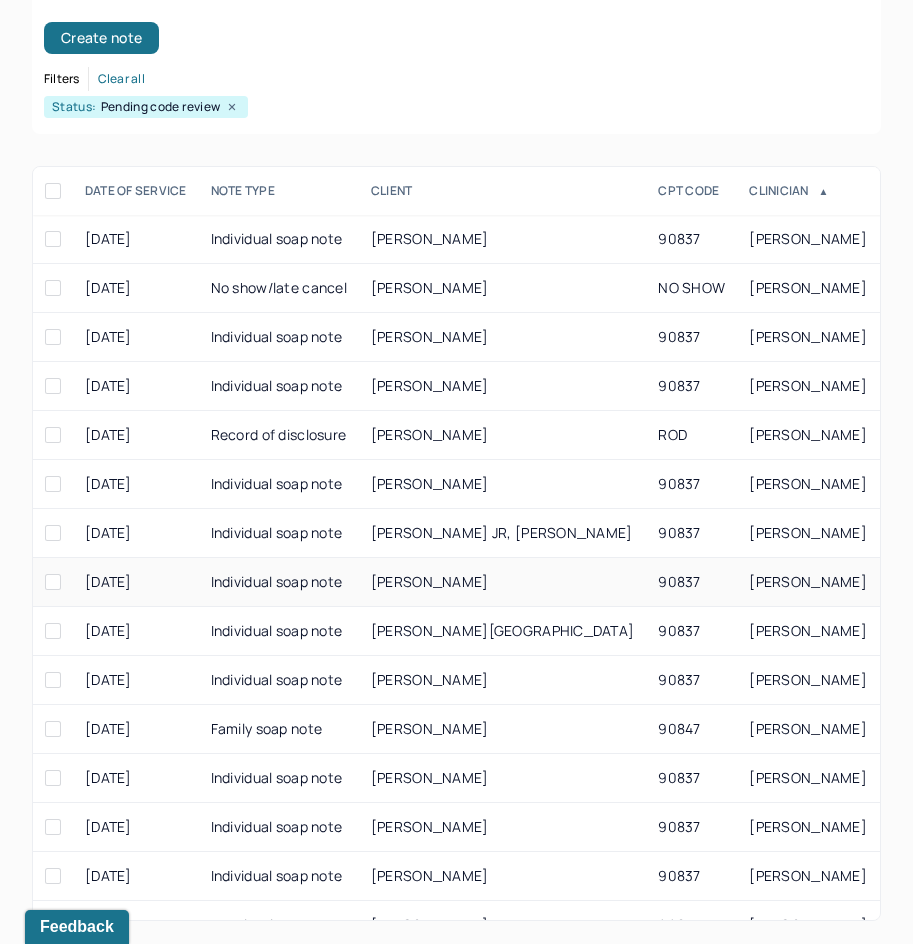 click on "[PERSON_NAME]" at bounding box center [430, 581] 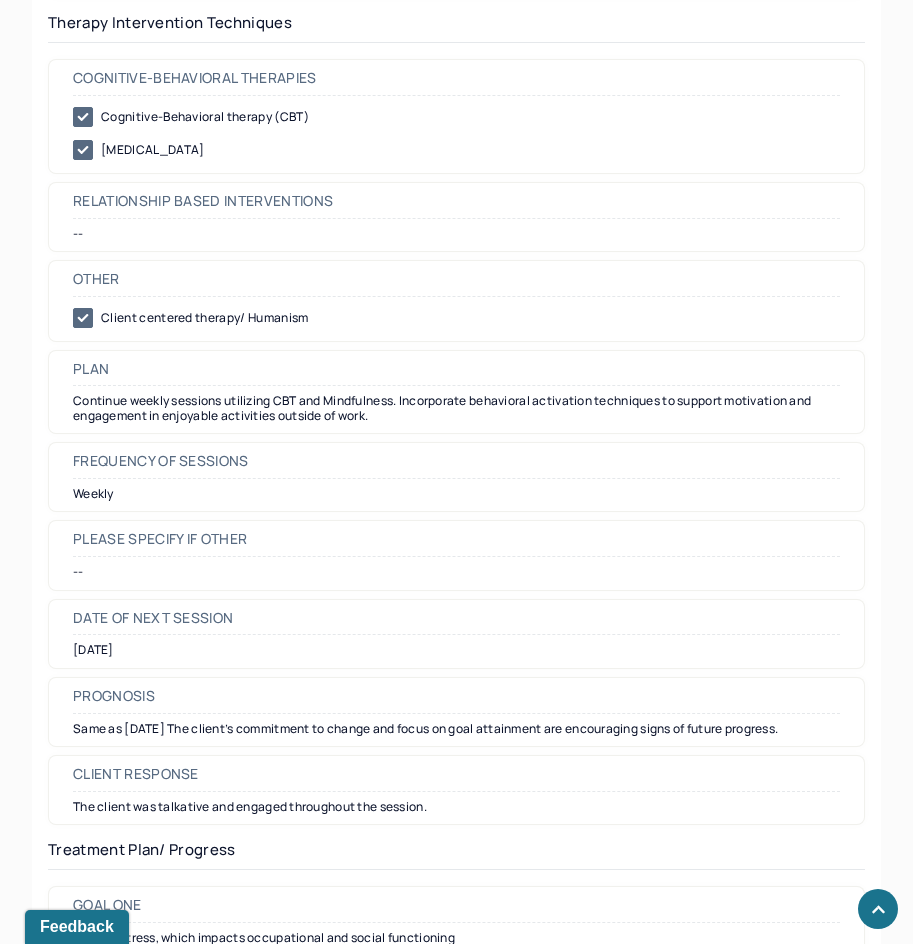 scroll, scrollTop: 2100, scrollLeft: 0, axis: vertical 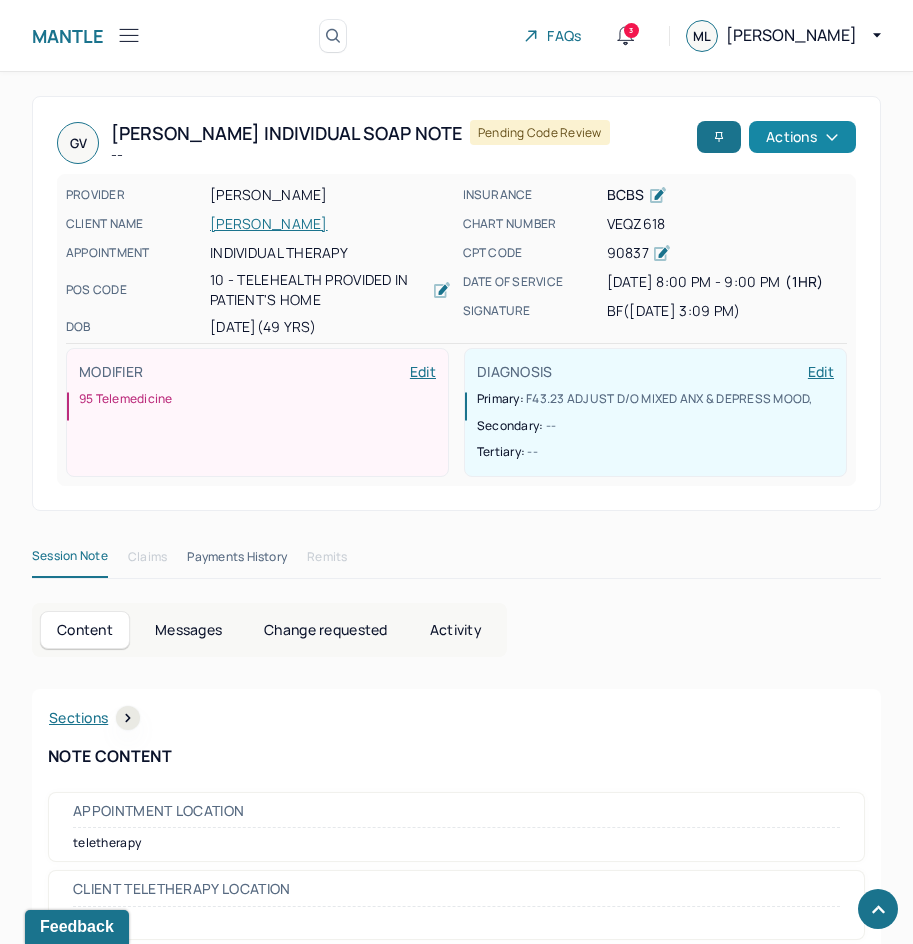 drag, startPoint x: 645, startPoint y: 572, endPoint x: 838, endPoint y: 145, distance: 468.5915 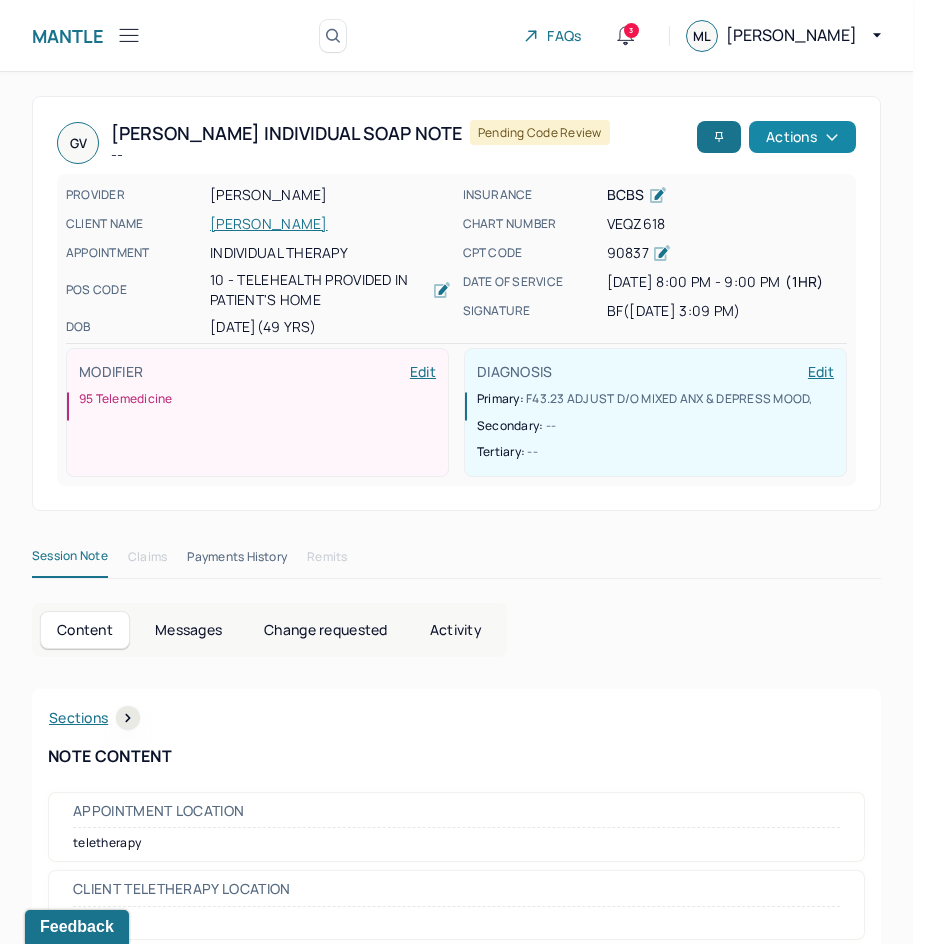 click on "Actions" at bounding box center [802, 137] 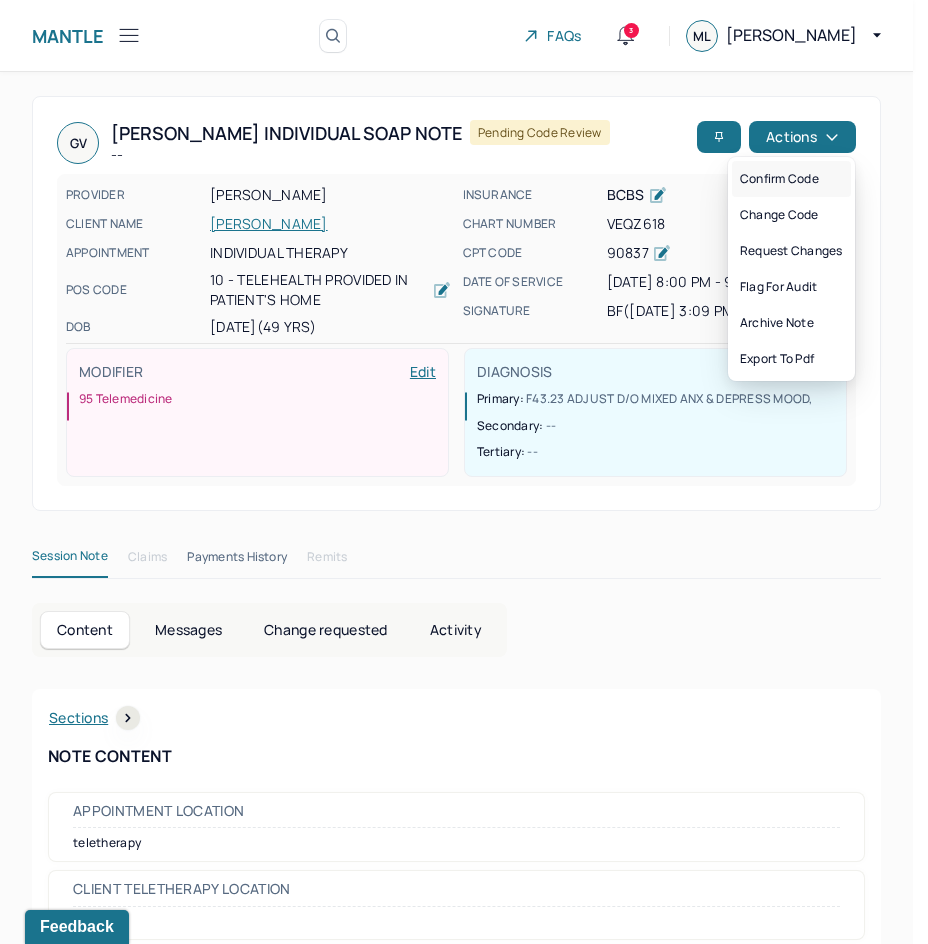 click on "Confirm code" at bounding box center (791, 179) 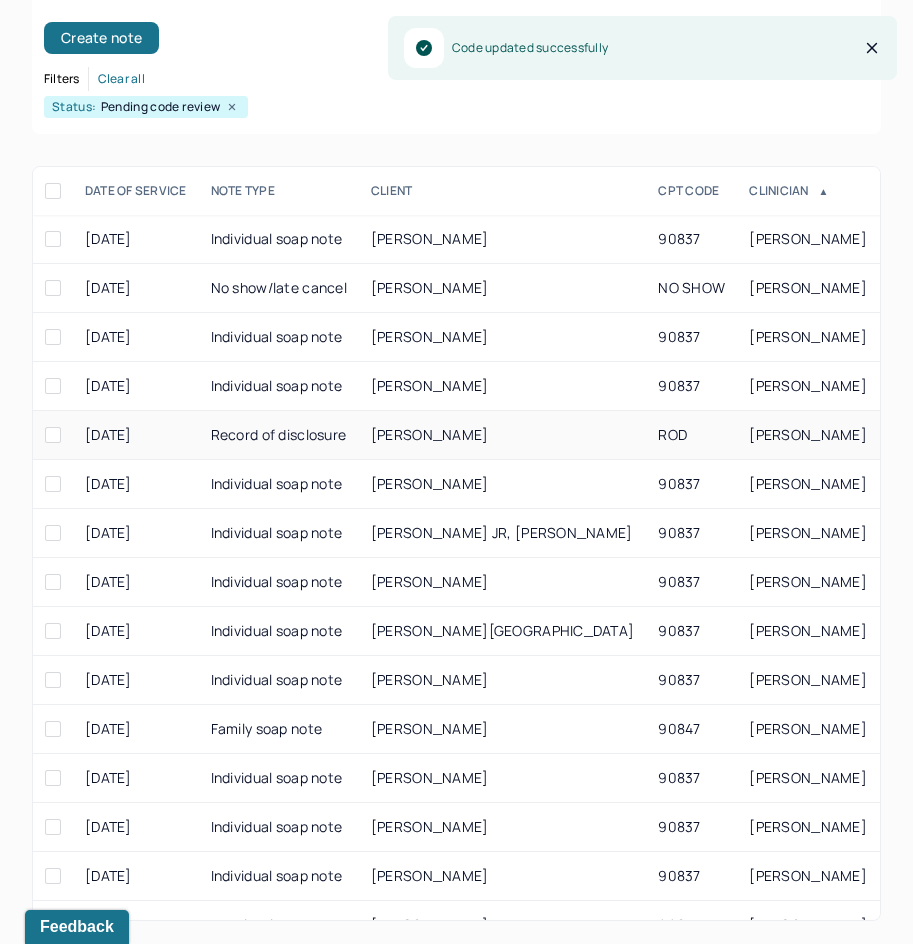 scroll, scrollTop: 248, scrollLeft: 0, axis: vertical 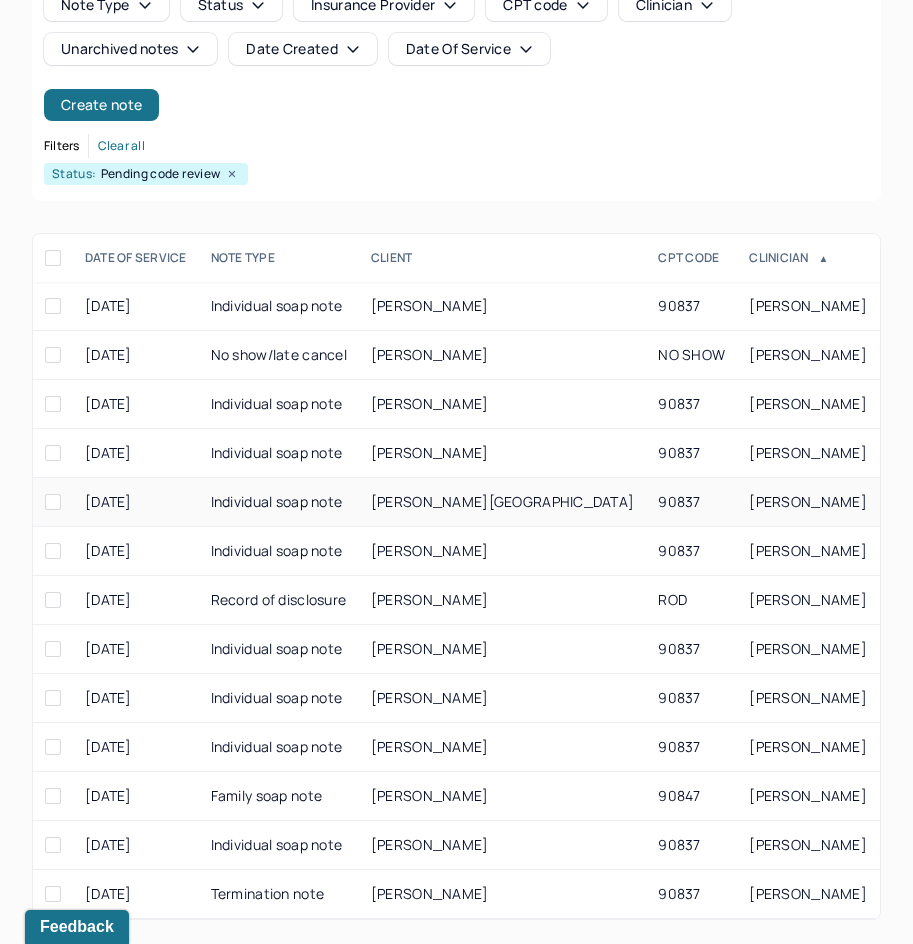 click on "[PERSON_NAME][GEOGRAPHIC_DATA]" at bounding box center (502, 501) 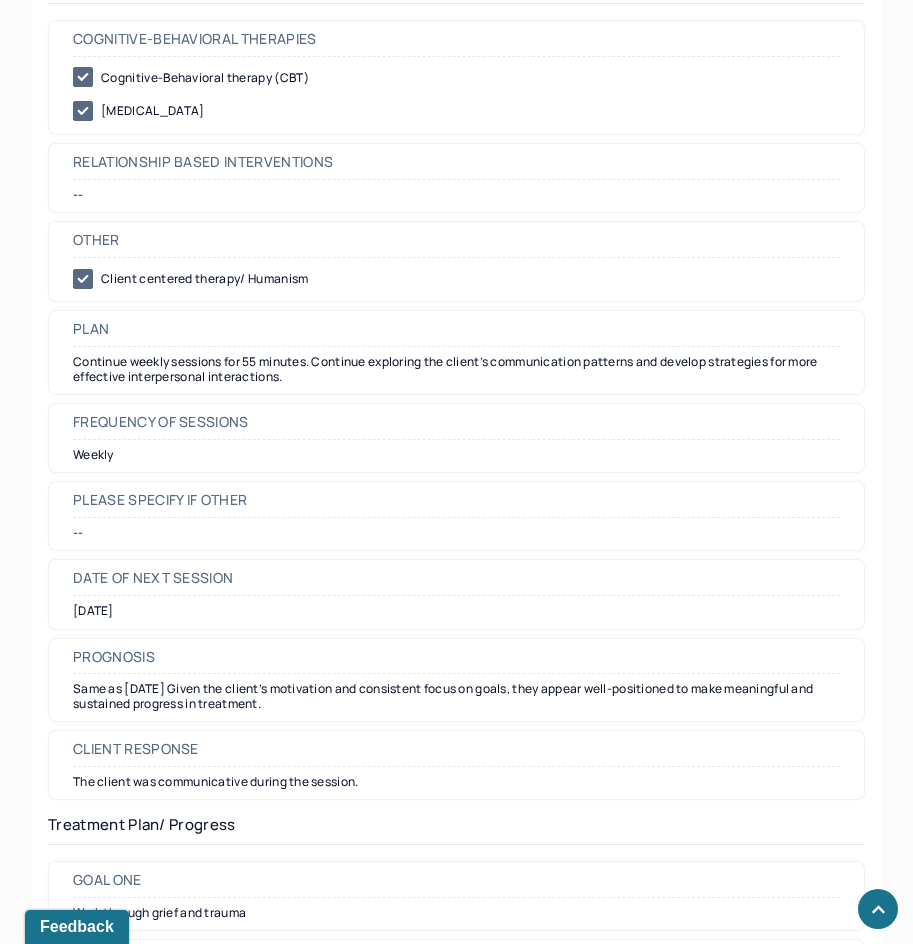 scroll, scrollTop: 2200, scrollLeft: 0, axis: vertical 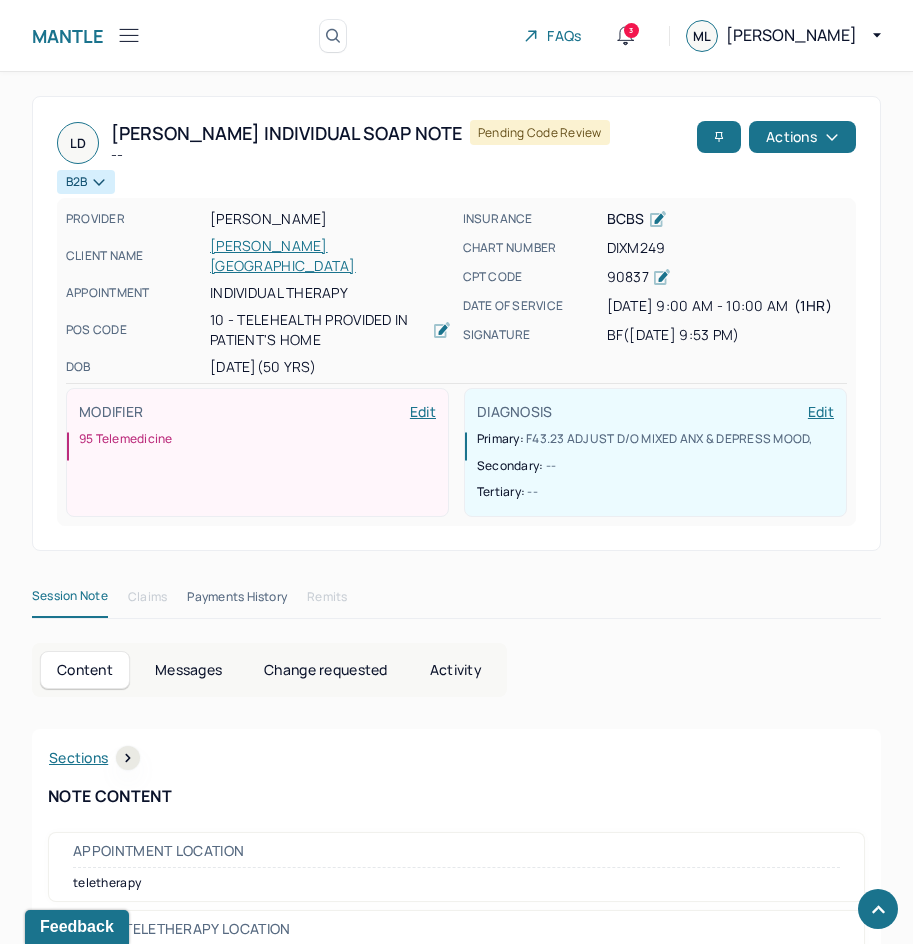 drag, startPoint x: 604, startPoint y: 686, endPoint x: 882, endPoint y: 214, distance: 547.7846 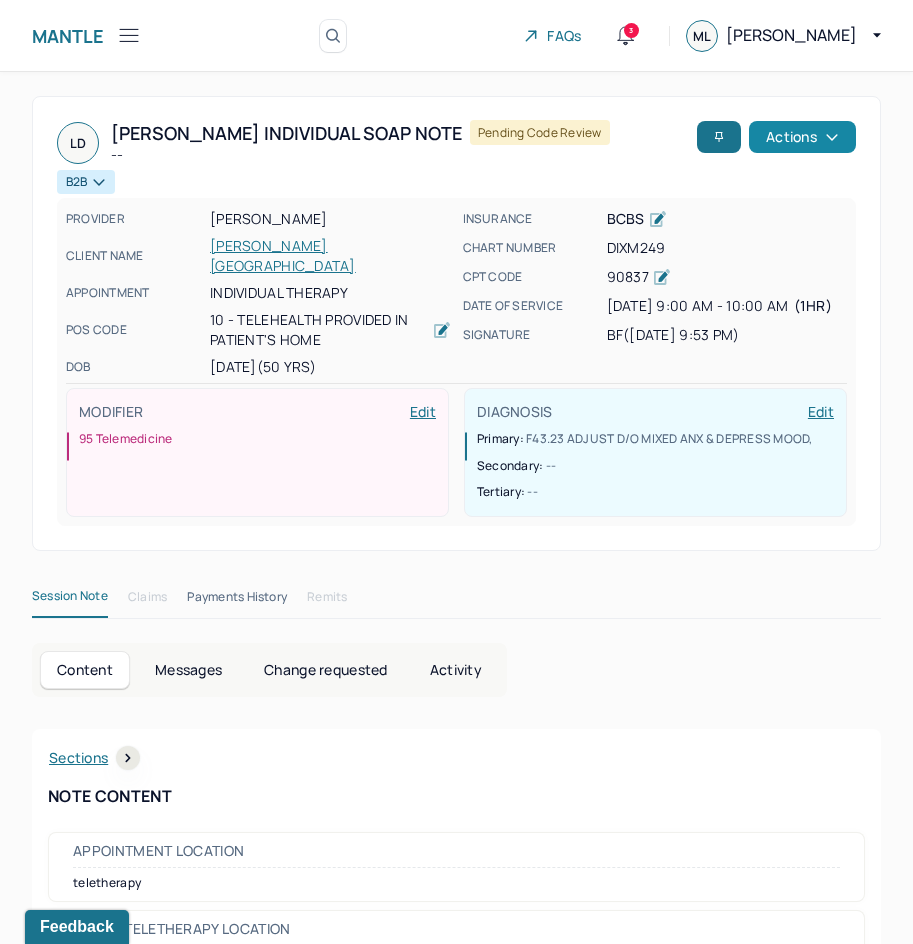 click on "Actions" at bounding box center [802, 137] 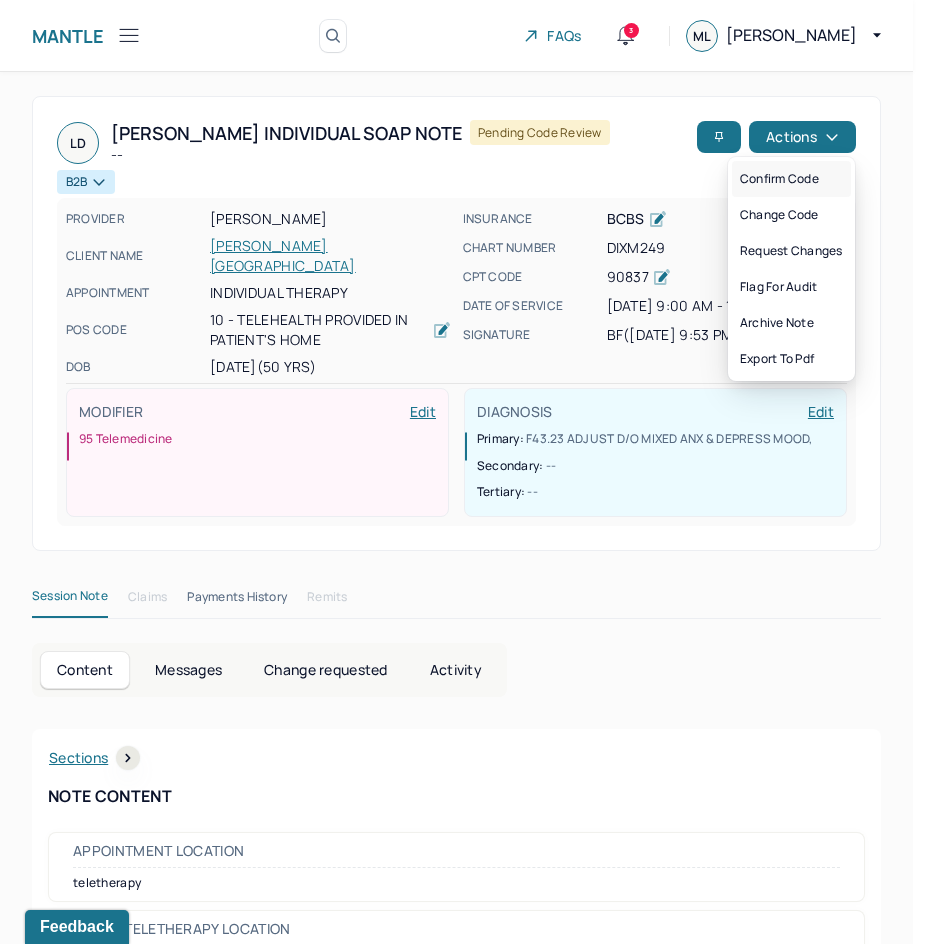 click on "Confirm code" at bounding box center (791, 179) 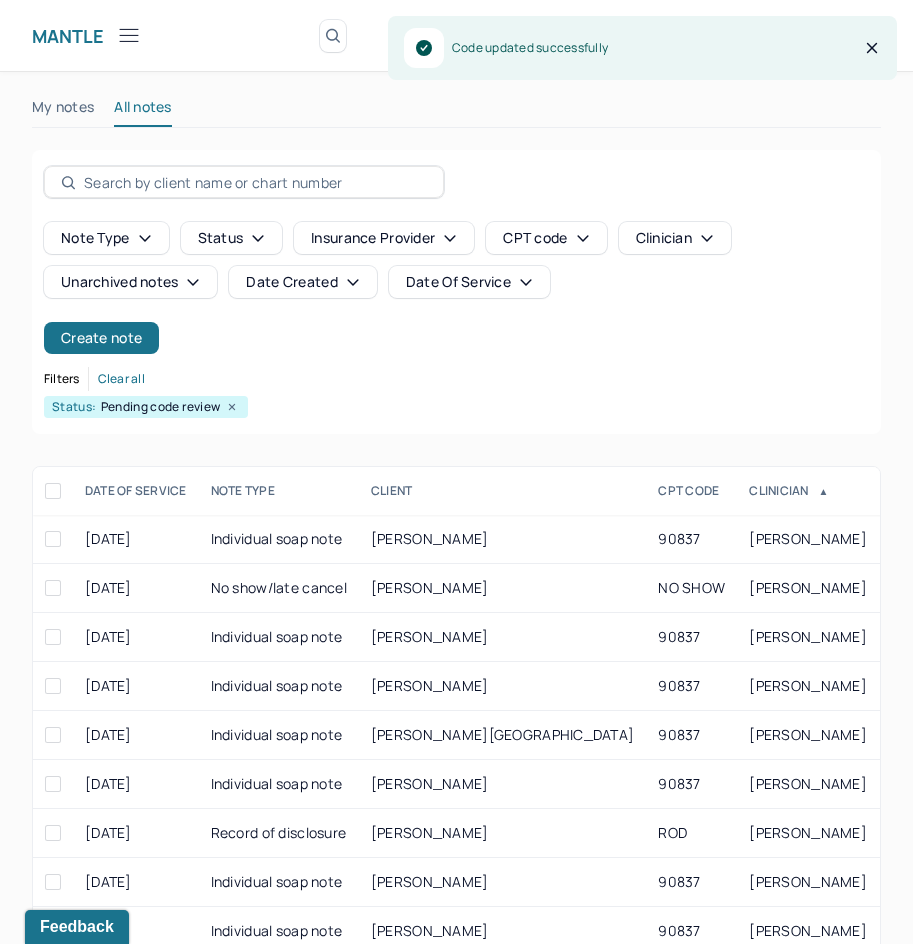 scroll, scrollTop: 248, scrollLeft: 0, axis: vertical 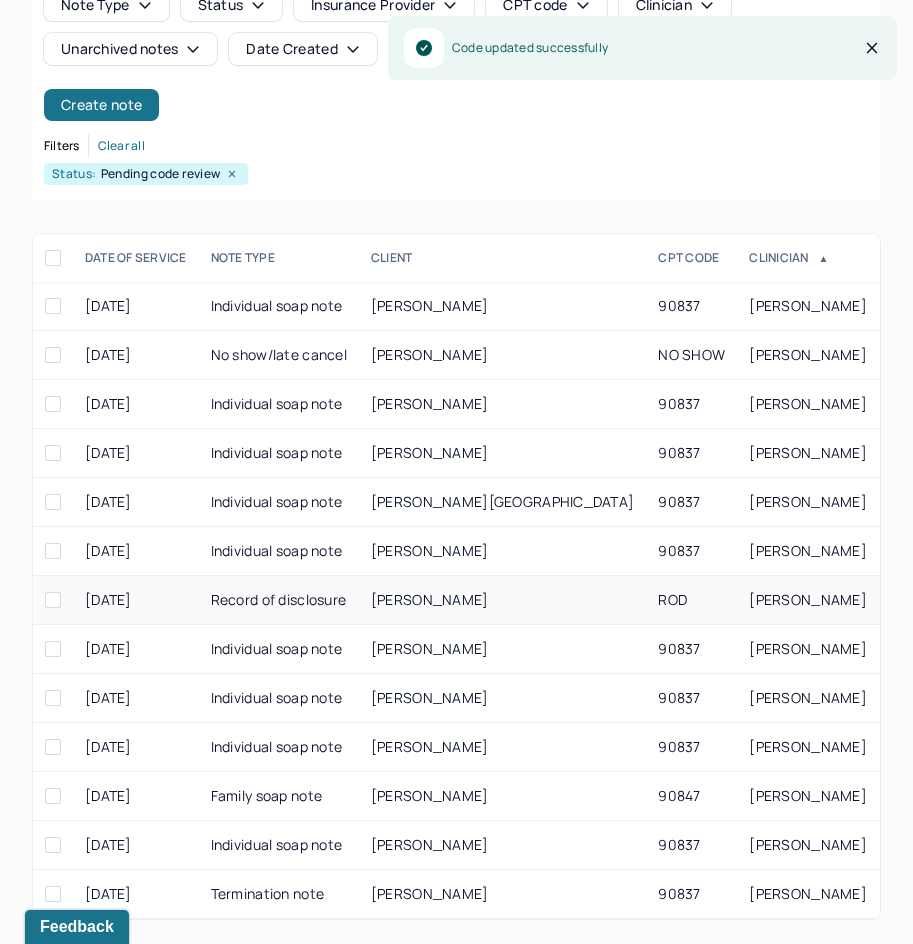 click on "[PERSON_NAME]" at bounding box center [430, 599] 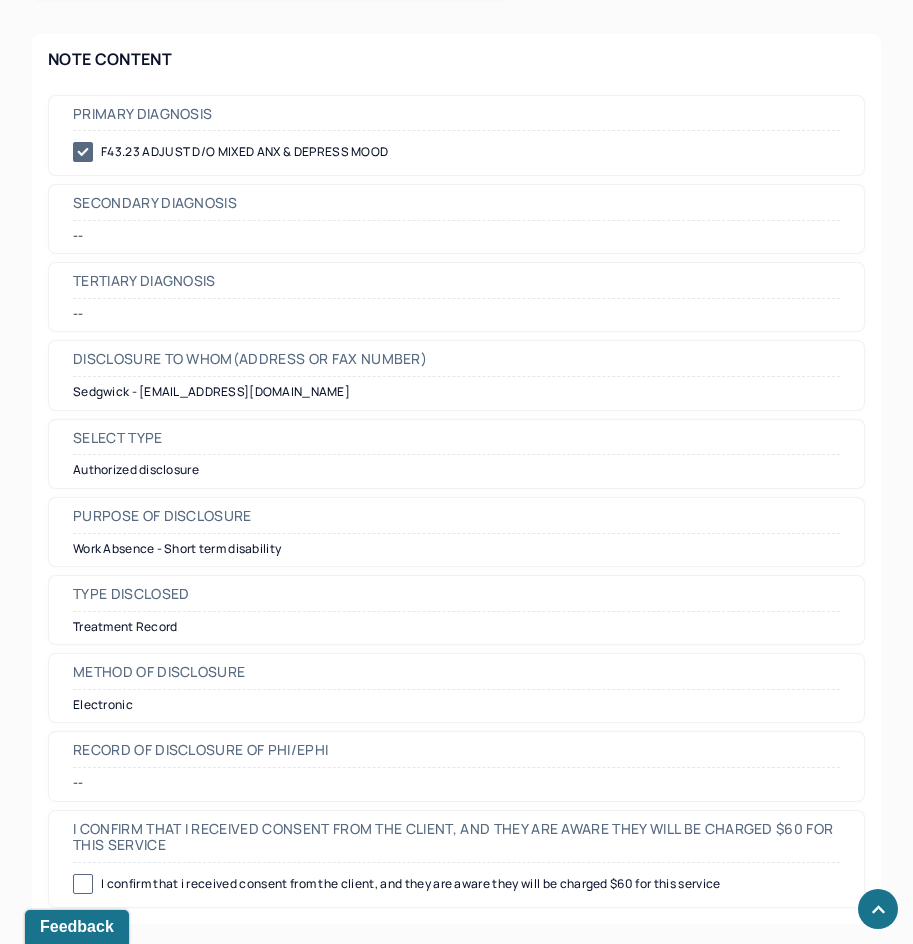 scroll, scrollTop: 683, scrollLeft: 0, axis: vertical 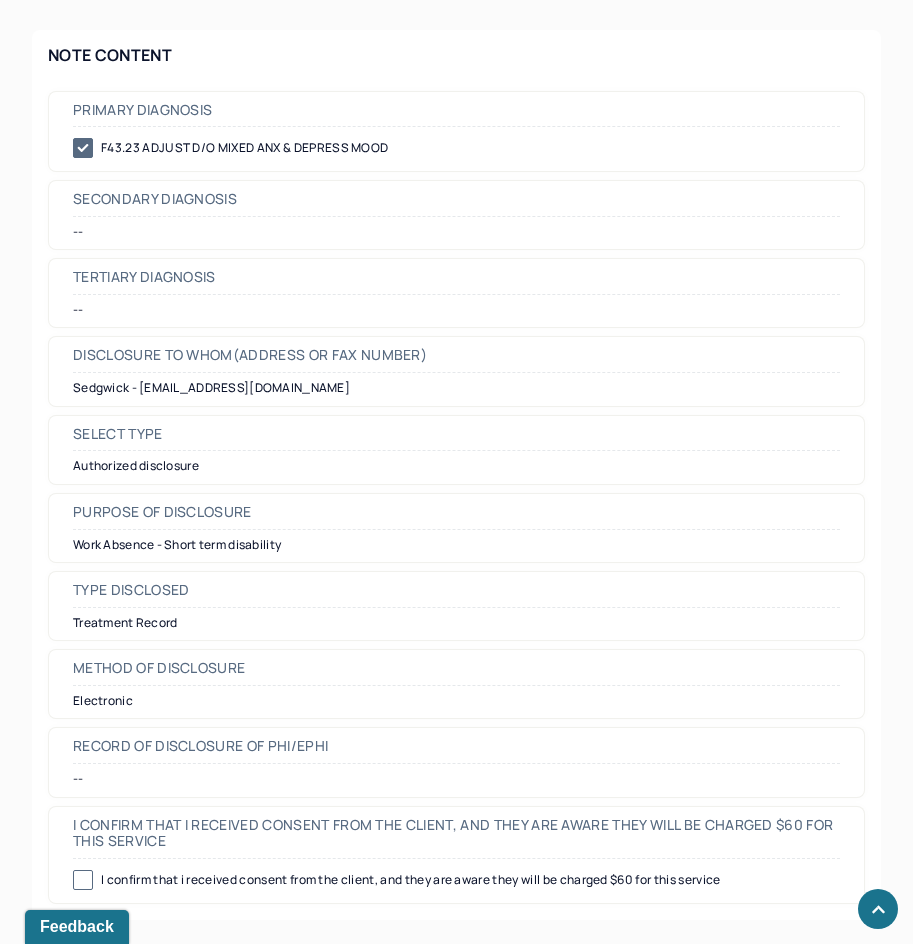 click on "I confirm that i received consent from the client, and they are aware they will be charged $60 for this service" at bounding box center (456, 834) 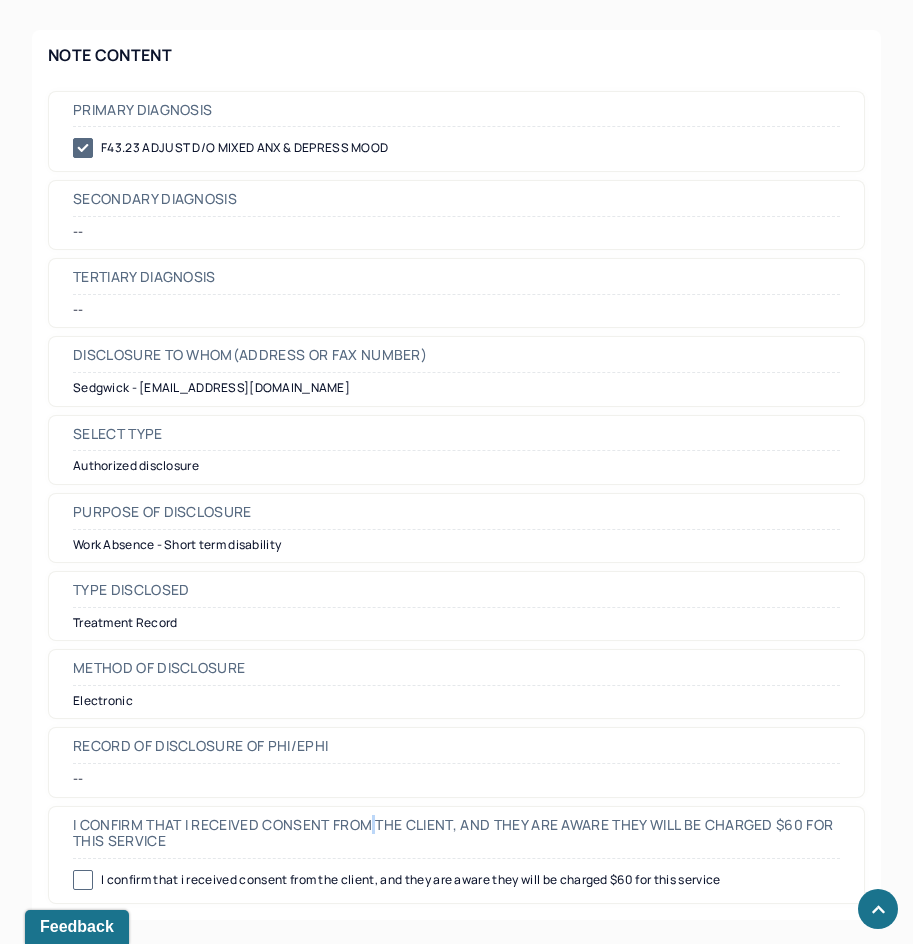 click on "I confirm that i received consent from the client, and they are aware they will be charged $60 for this service" at bounding box center (456, 834) 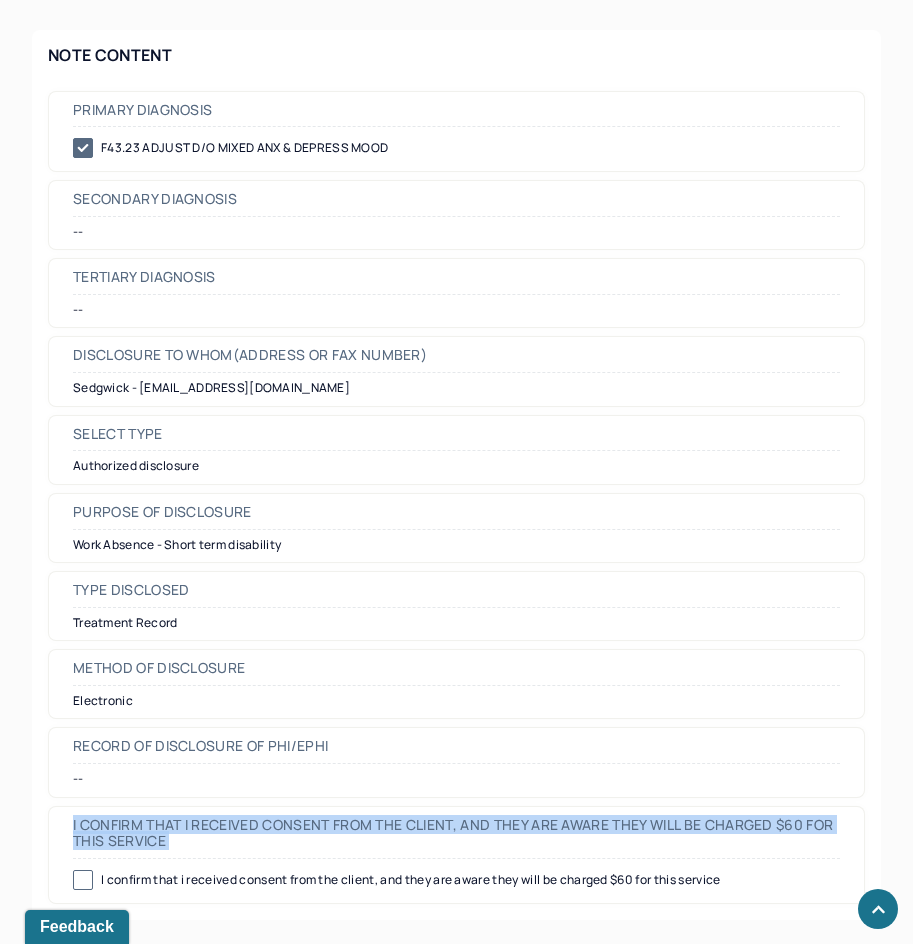 click on "I confirm that i received consent from the client, and they are aware they will be charged $60 for this service" at bounding box center [456, 834] 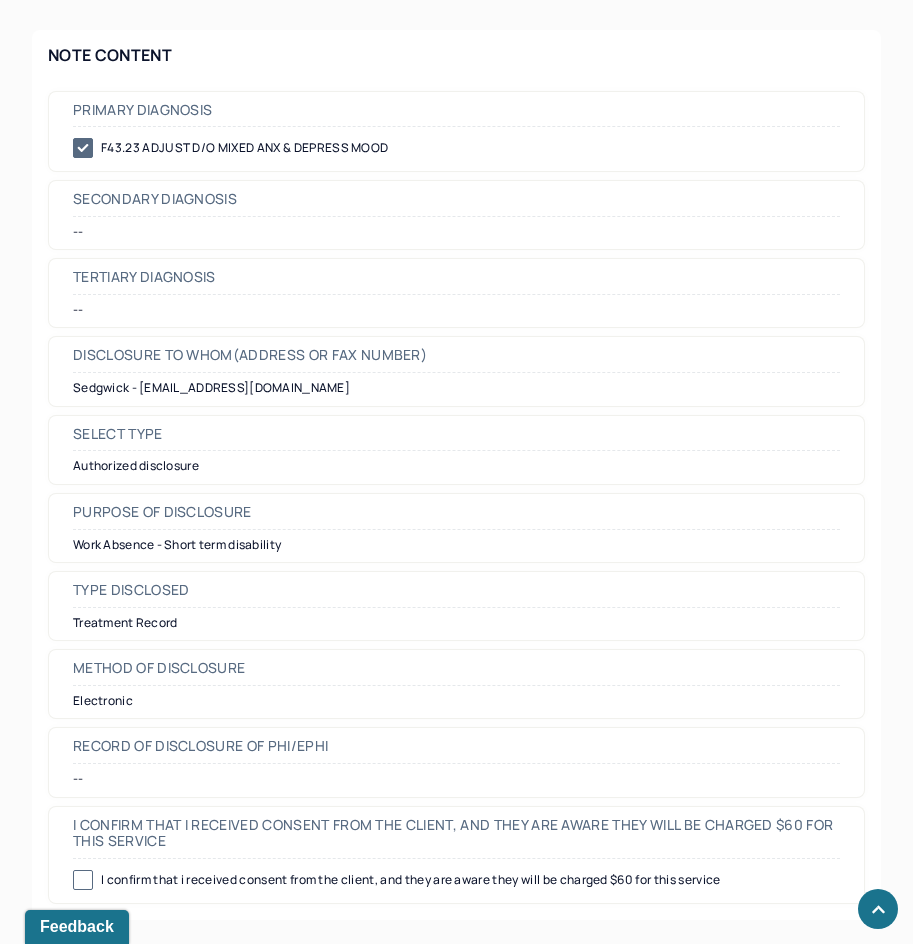 click on "Record of Disclosure of PHI/EPHI" at bounding box center (456, 751) 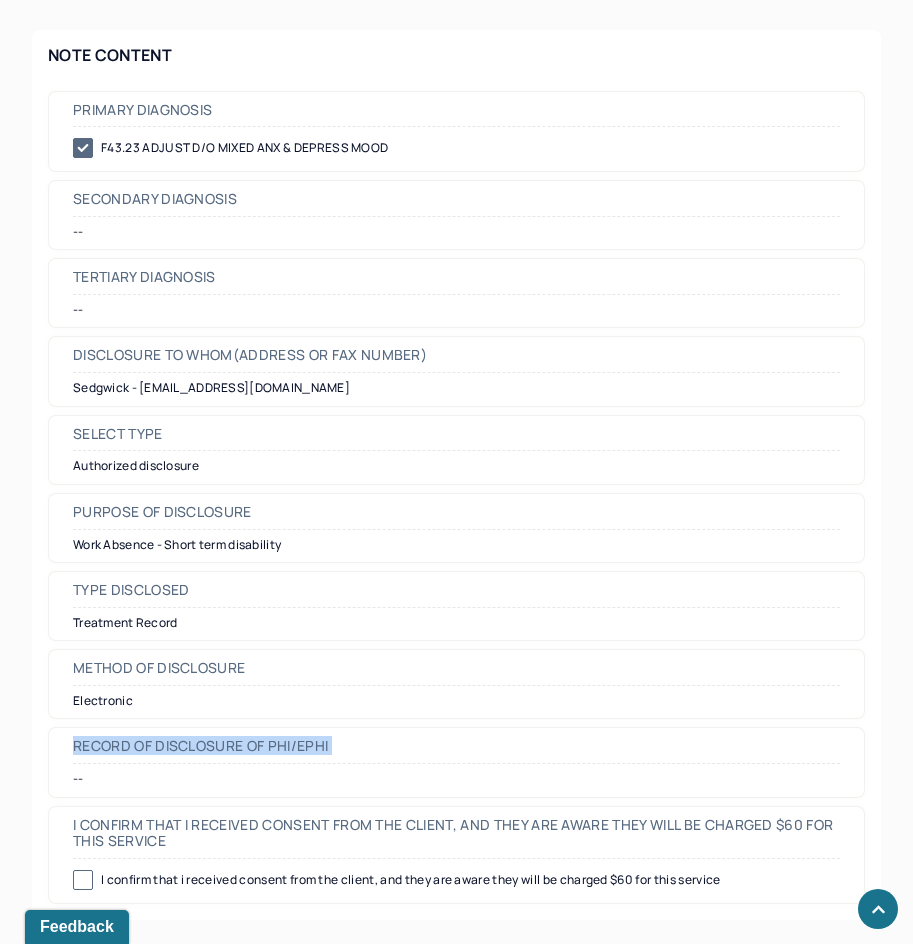 click on "Record of Disclosure of PHI/EPHI" at bounding box center [456, 751] 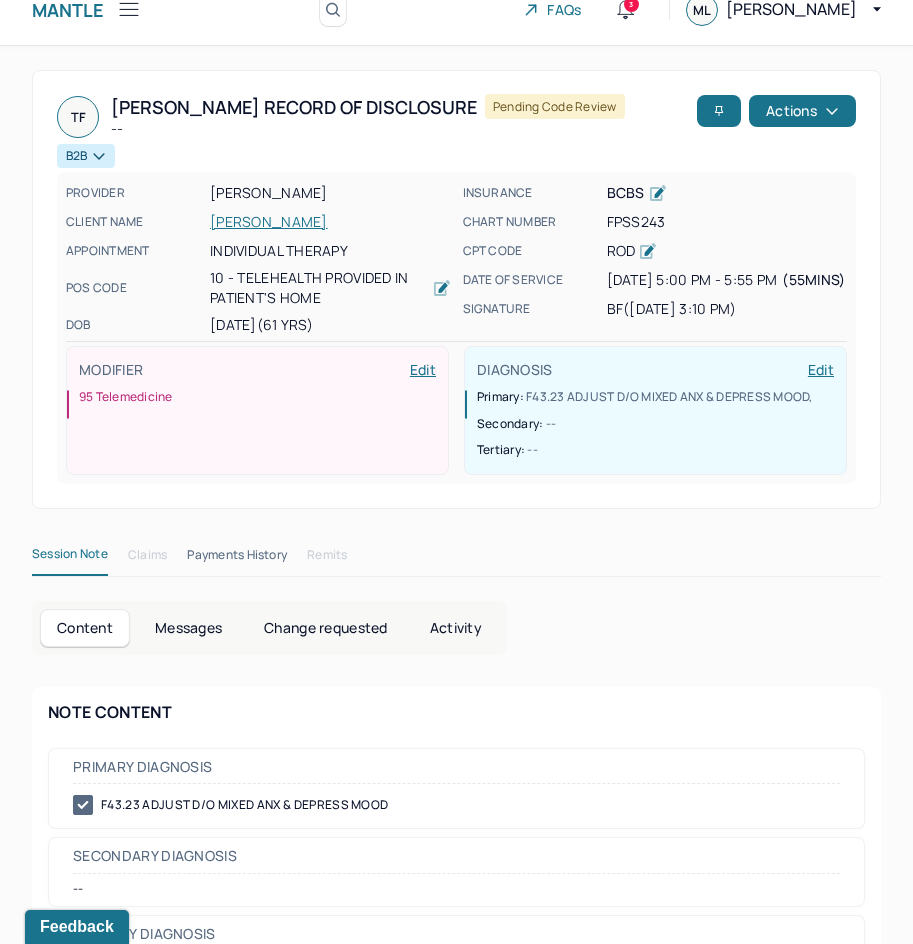 scroll, scrollTop: 0, scrollLeft: 0, axis: both 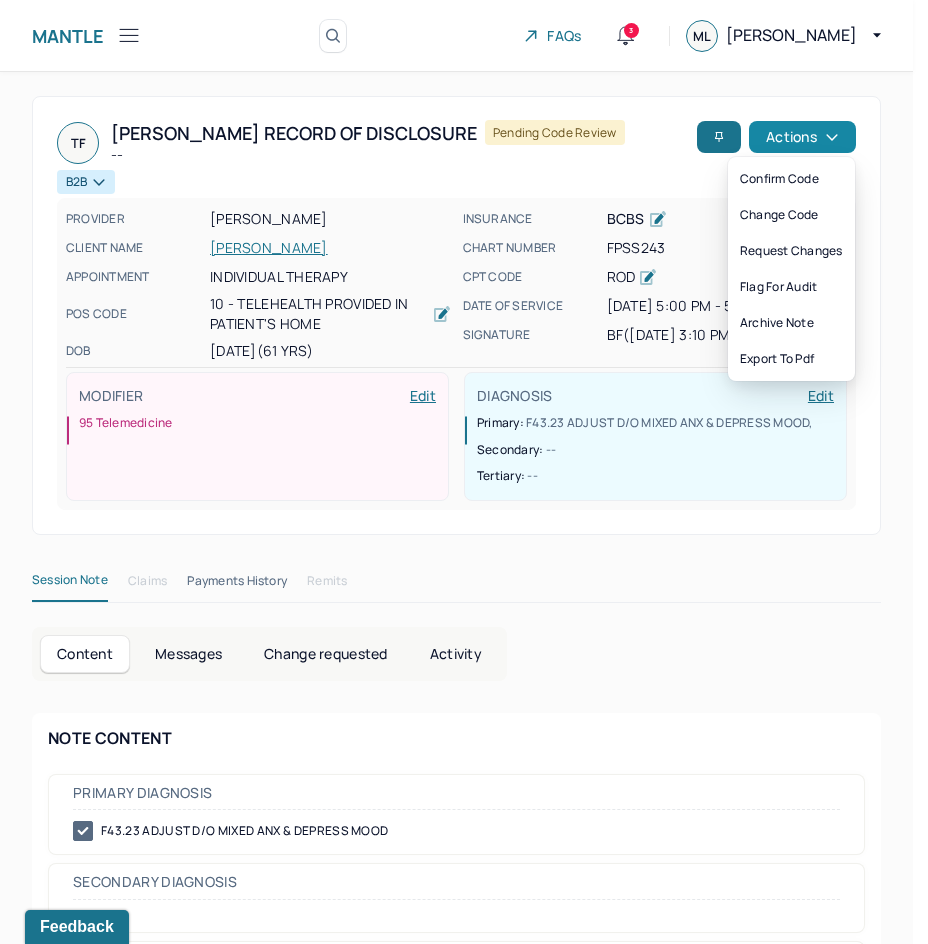 click on "Actions" at bounding box center (802, 137) 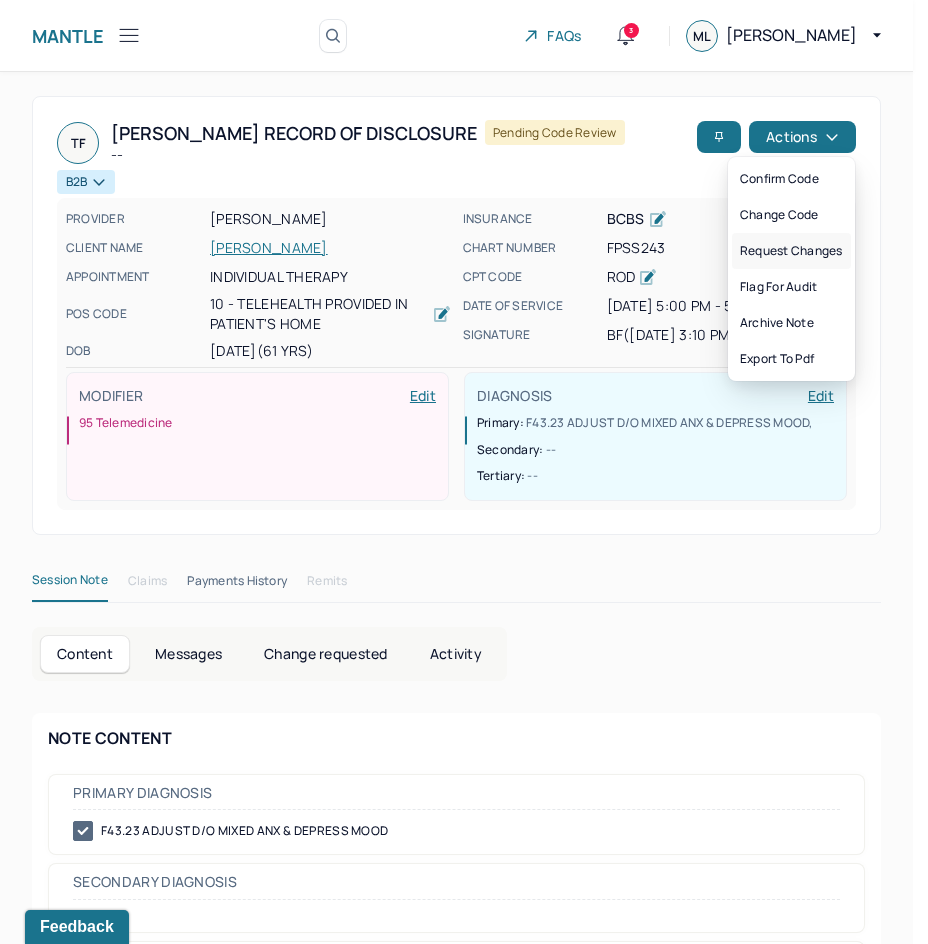 click on "Request changes" at bounding box center [791, 251] 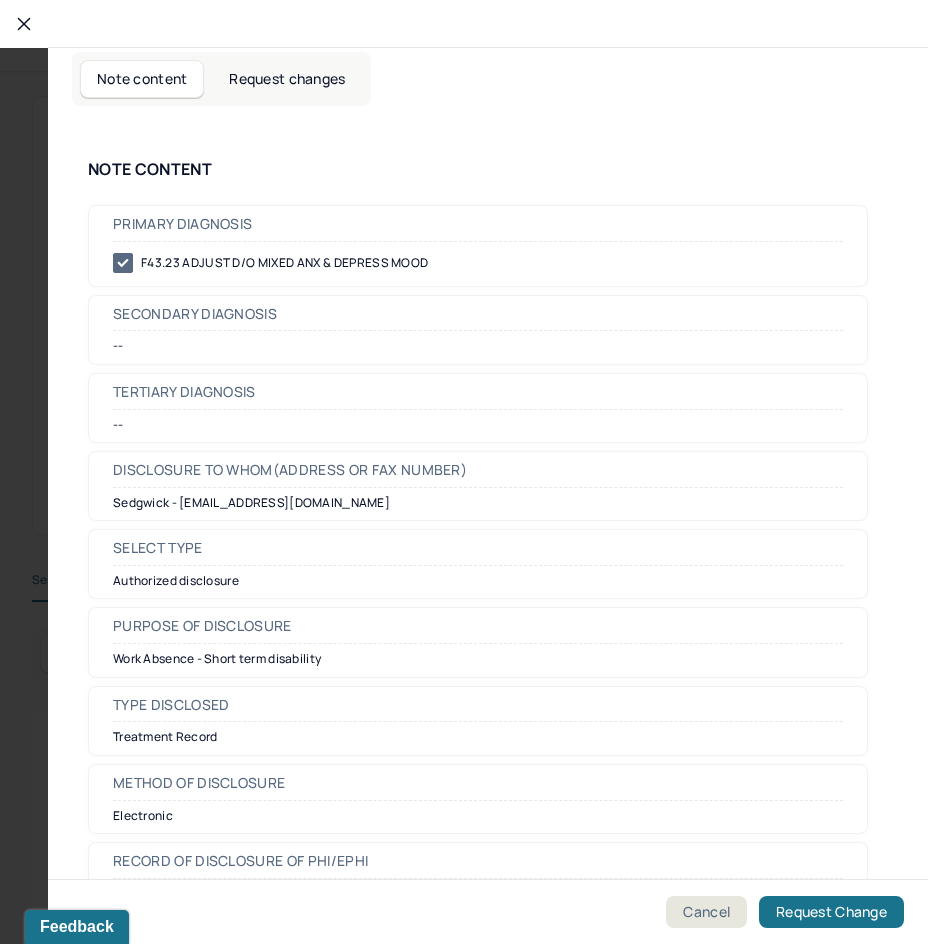 click on "Request changes" at bounding box center (287, 79) 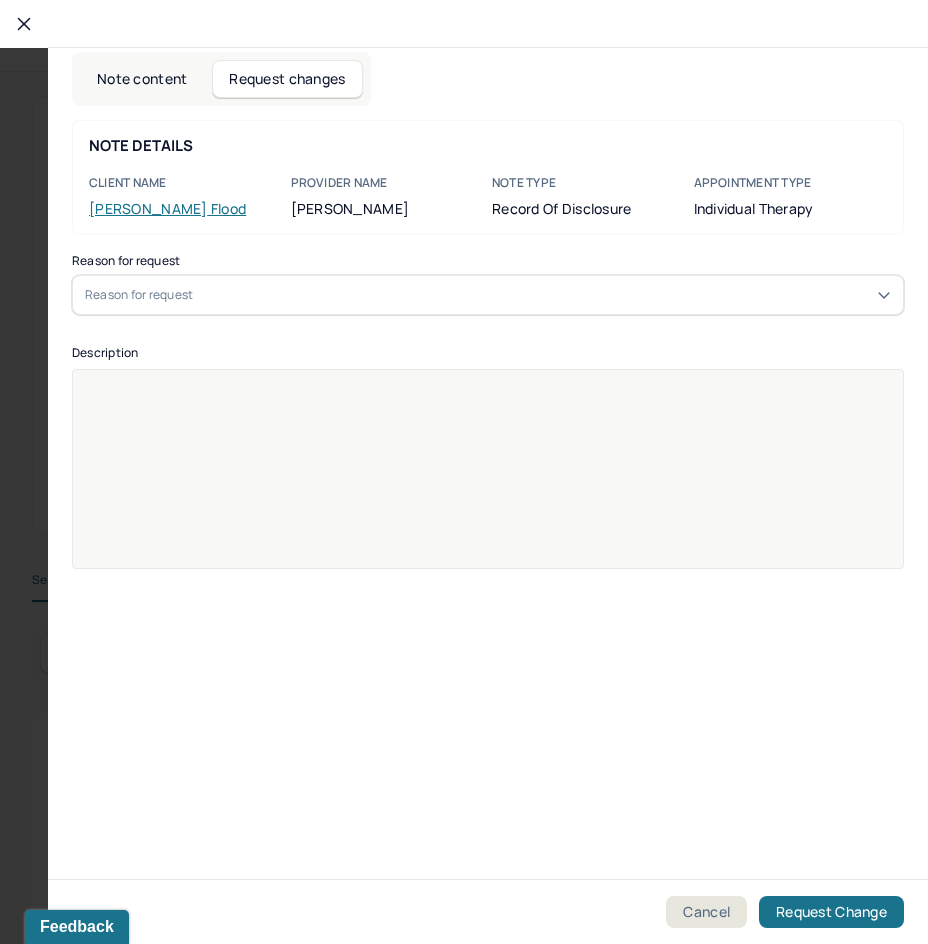 click on "Reason for request" at bounding box center (488, 295) 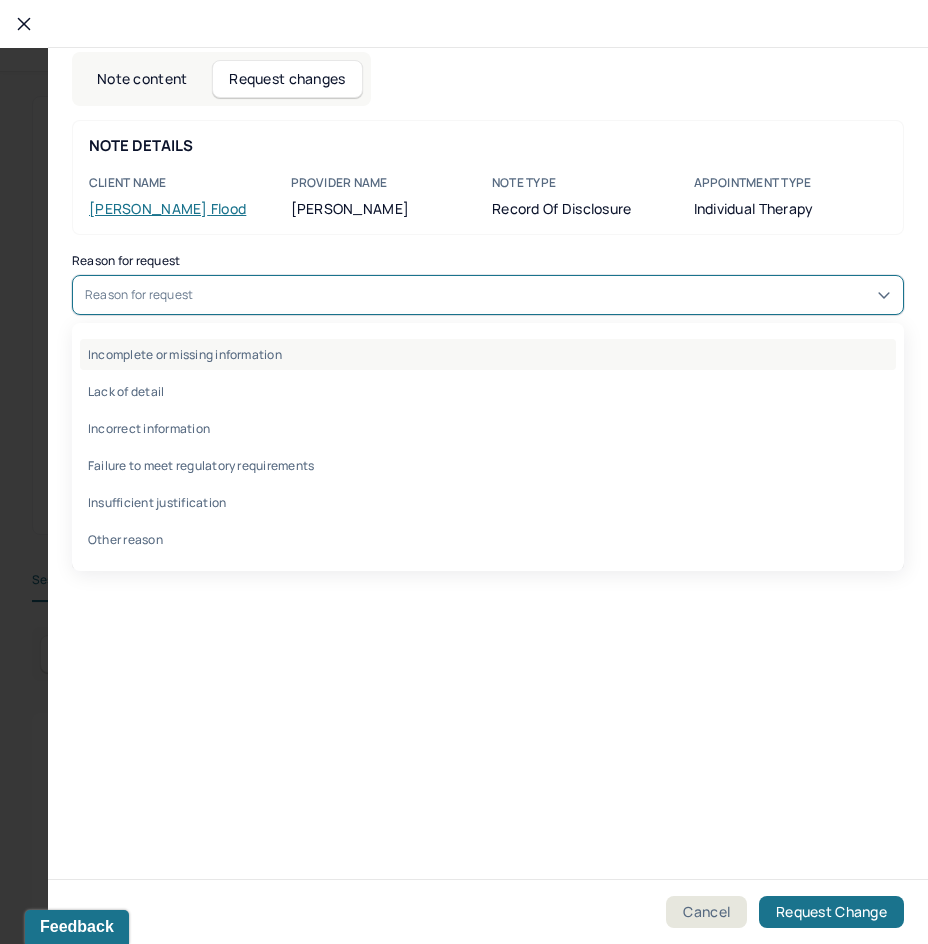 click on "Incomplete or missing information" at bounding box center [488, 354] 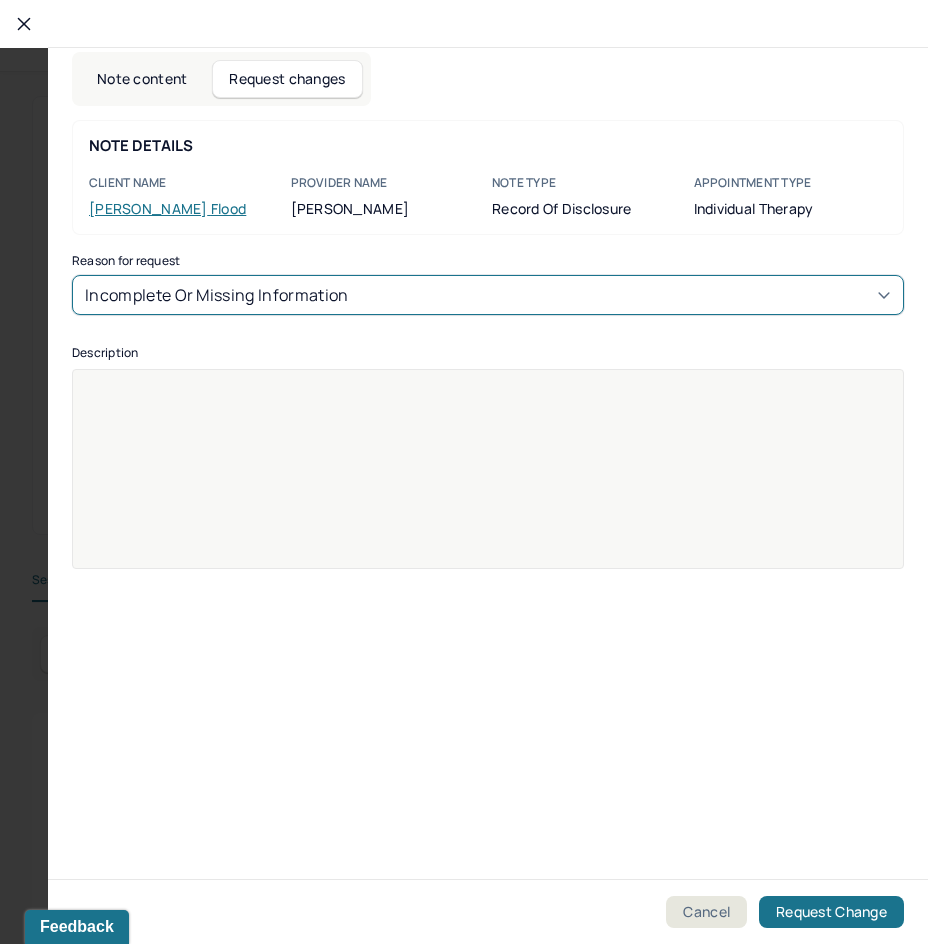 click at bounding box center (488, 482) 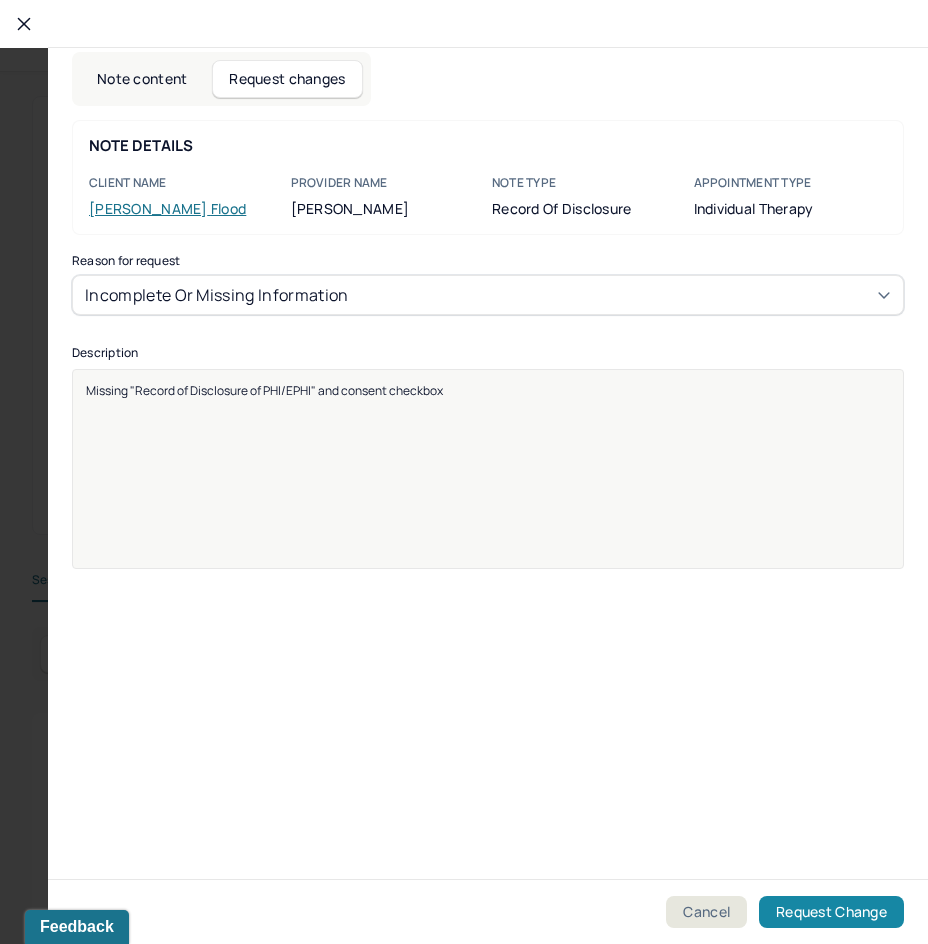click on "Request Change" at bounding box center (831, 912) 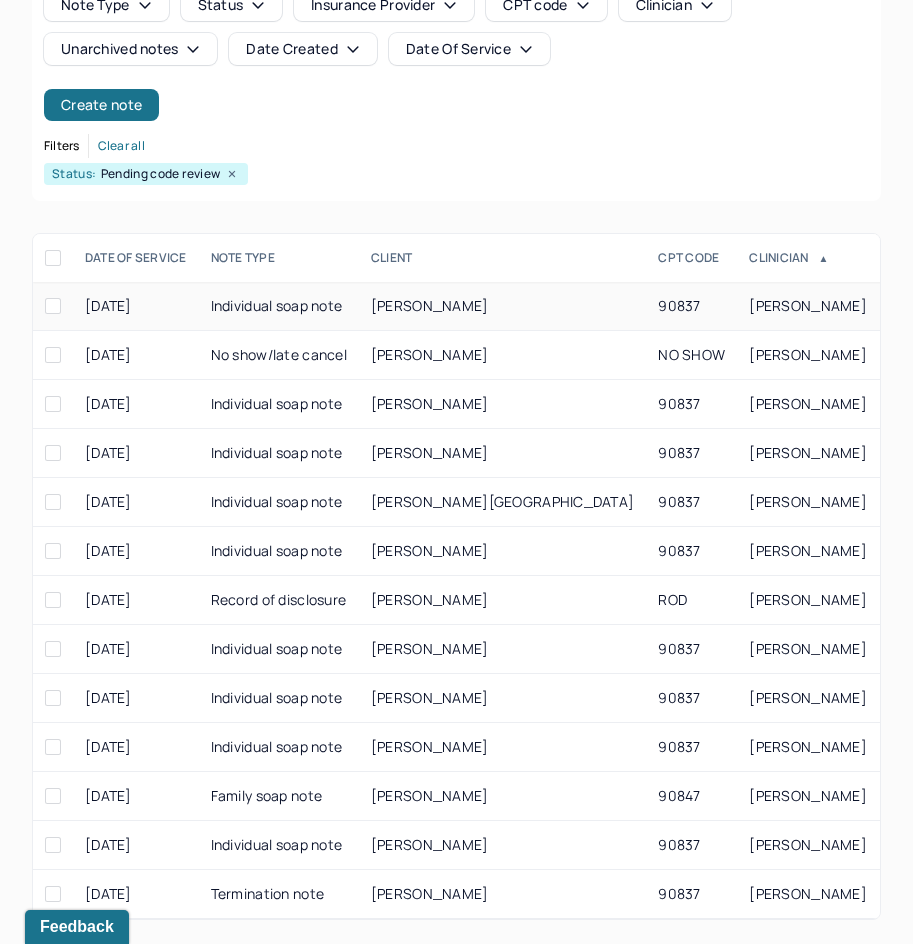 scroll, scrollTop: 150, scrollLeft: 0, axis: vertical 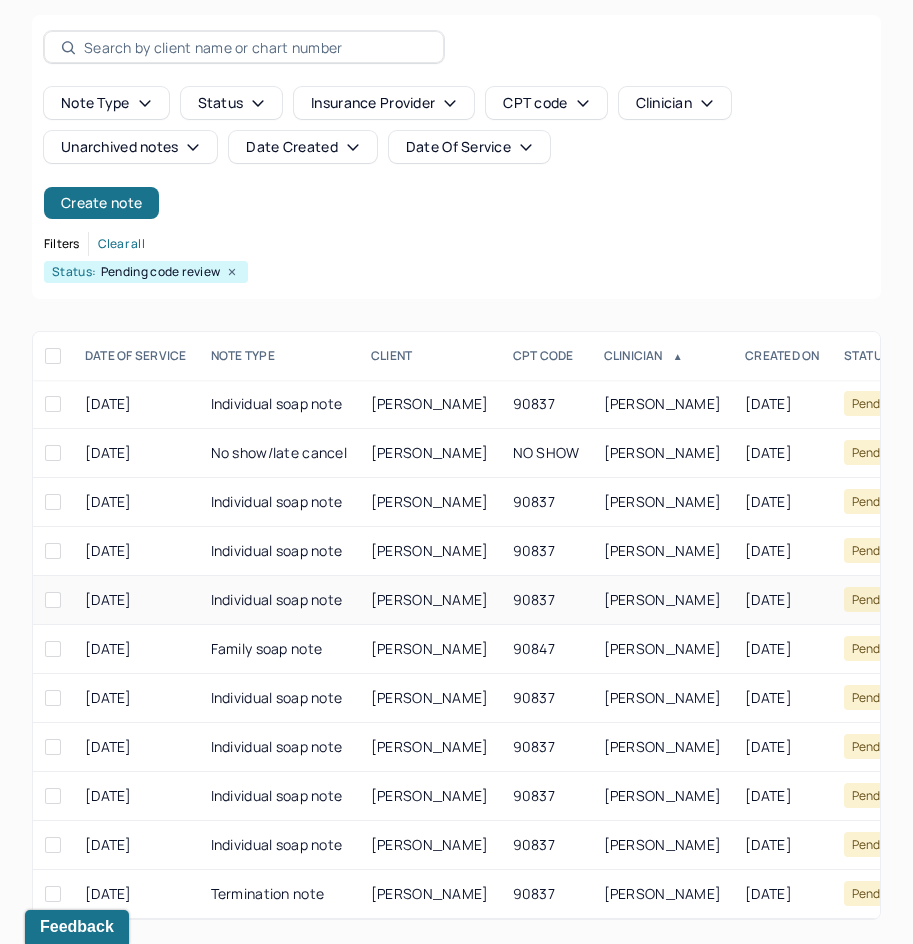 click on "[PERSON_NAME]" at bounding box center (663, 599) 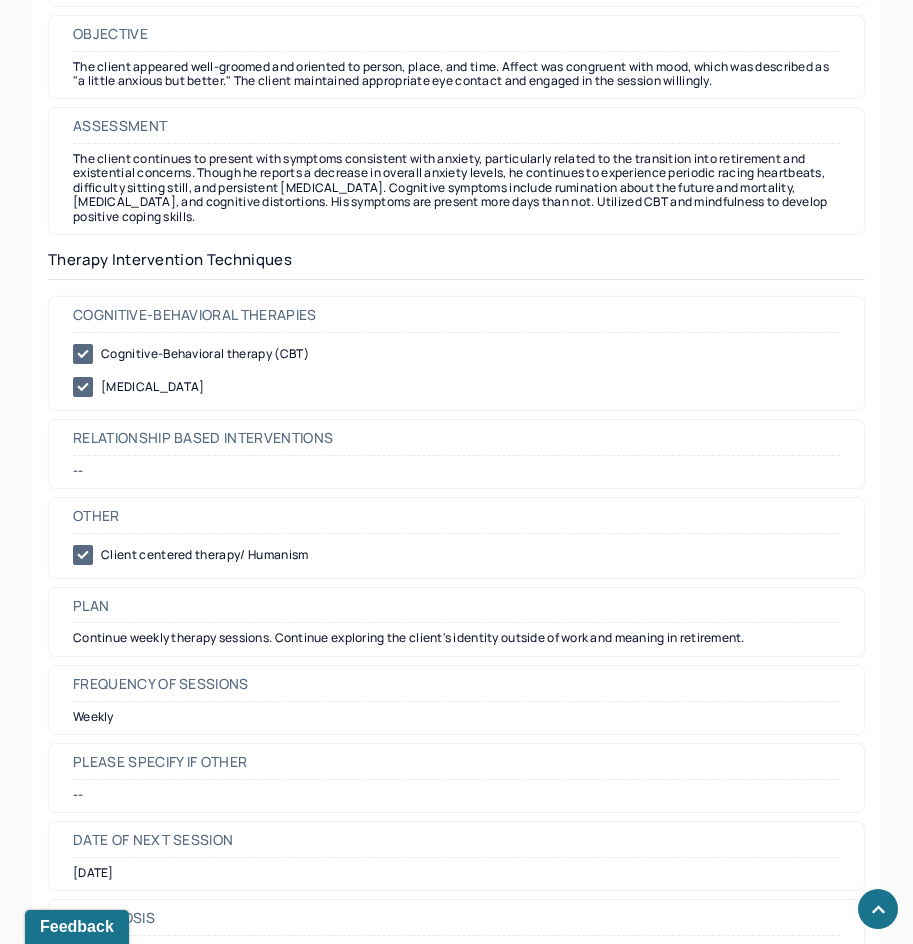 scroll, scrollTop: 2050, scrollLeft: 0, axis: vertical 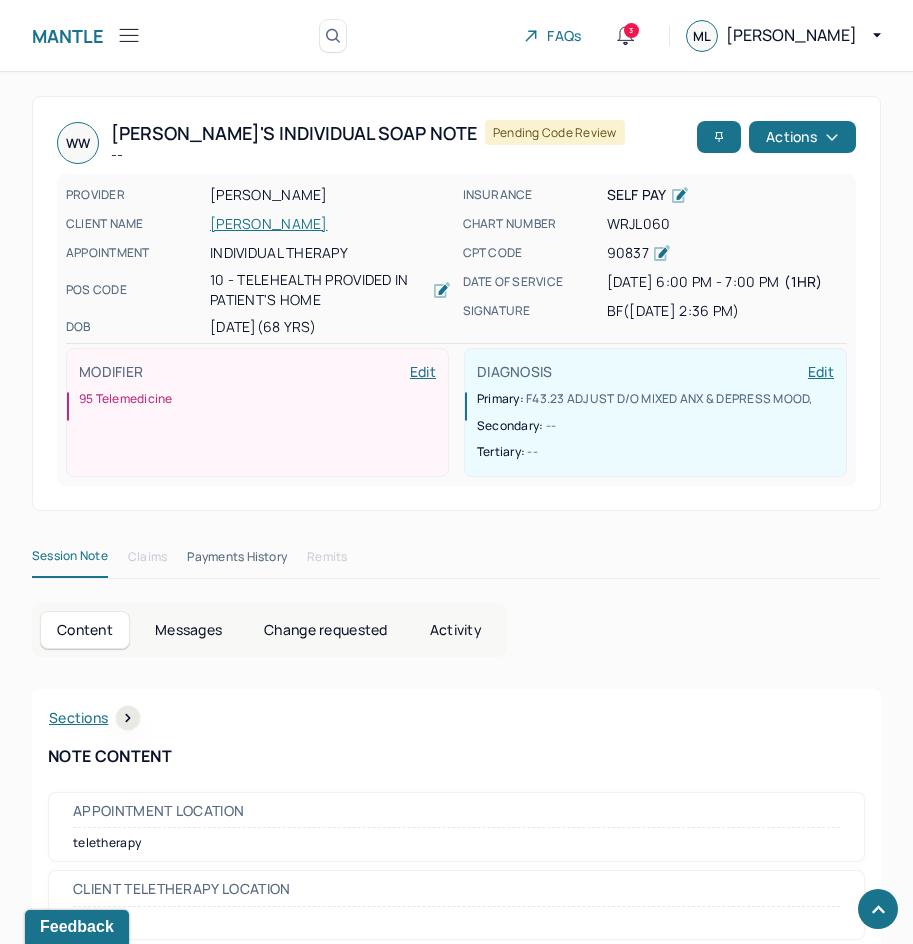 drag, startPoint x: 783, startPoint y: 776, endPoint x: 874, endPoint y: 224, distance: 559.4506 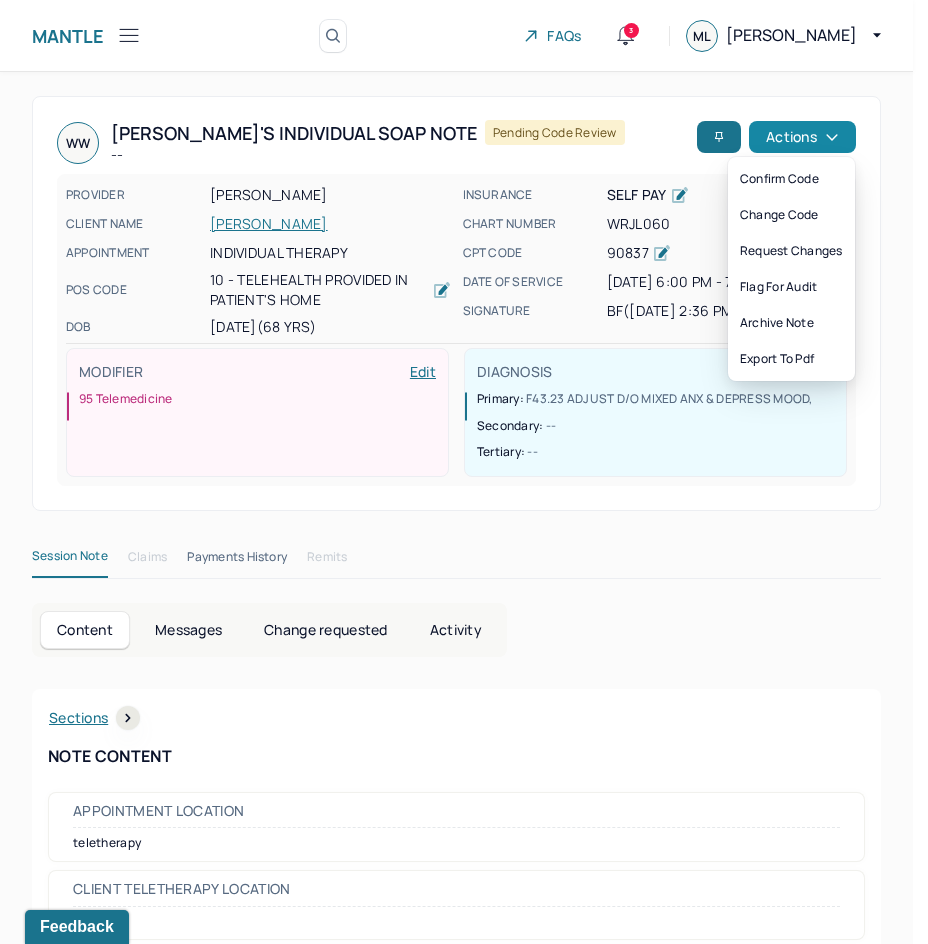 click 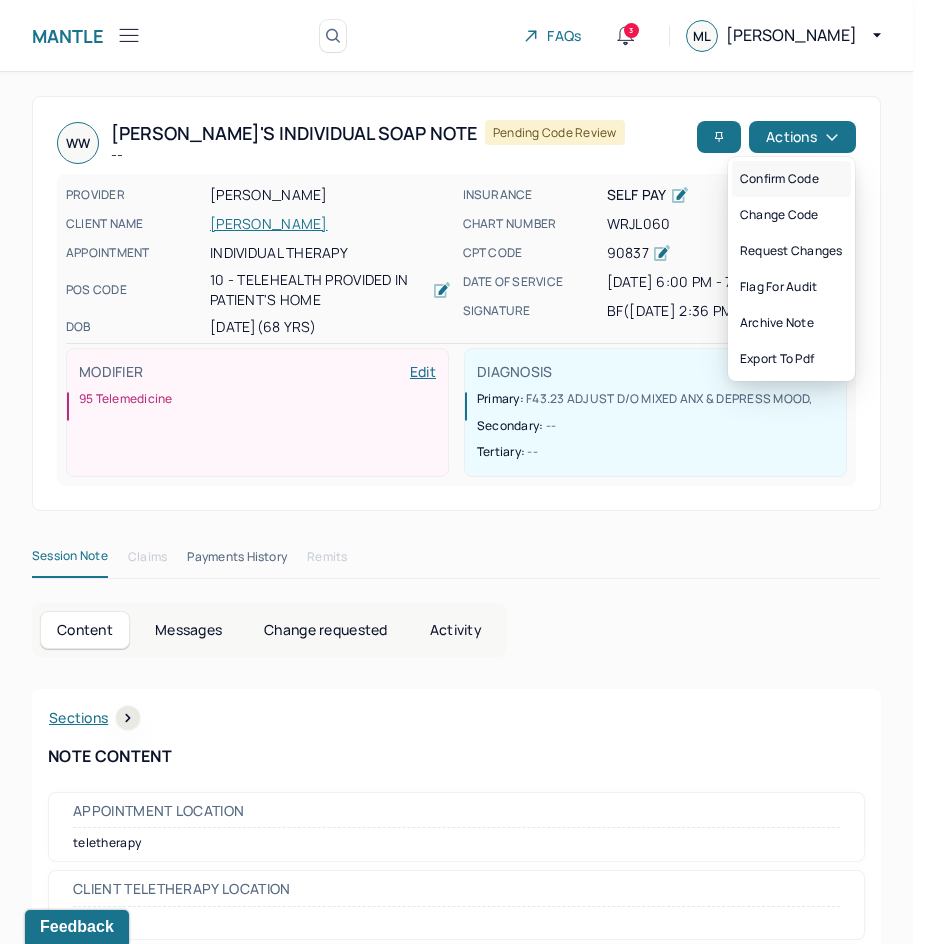 click on "Confirm code" at bounding box center [791, 179] 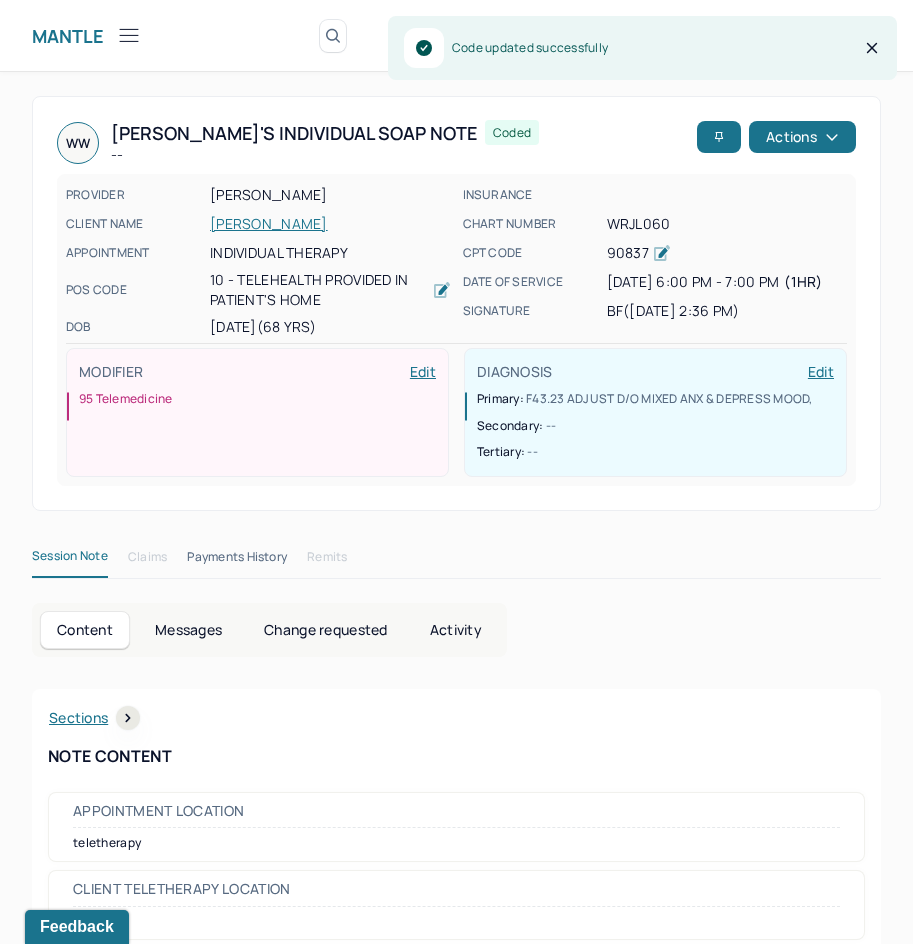 scroll, scrollTop: 150, scrollLeft: 0, axis: vertical 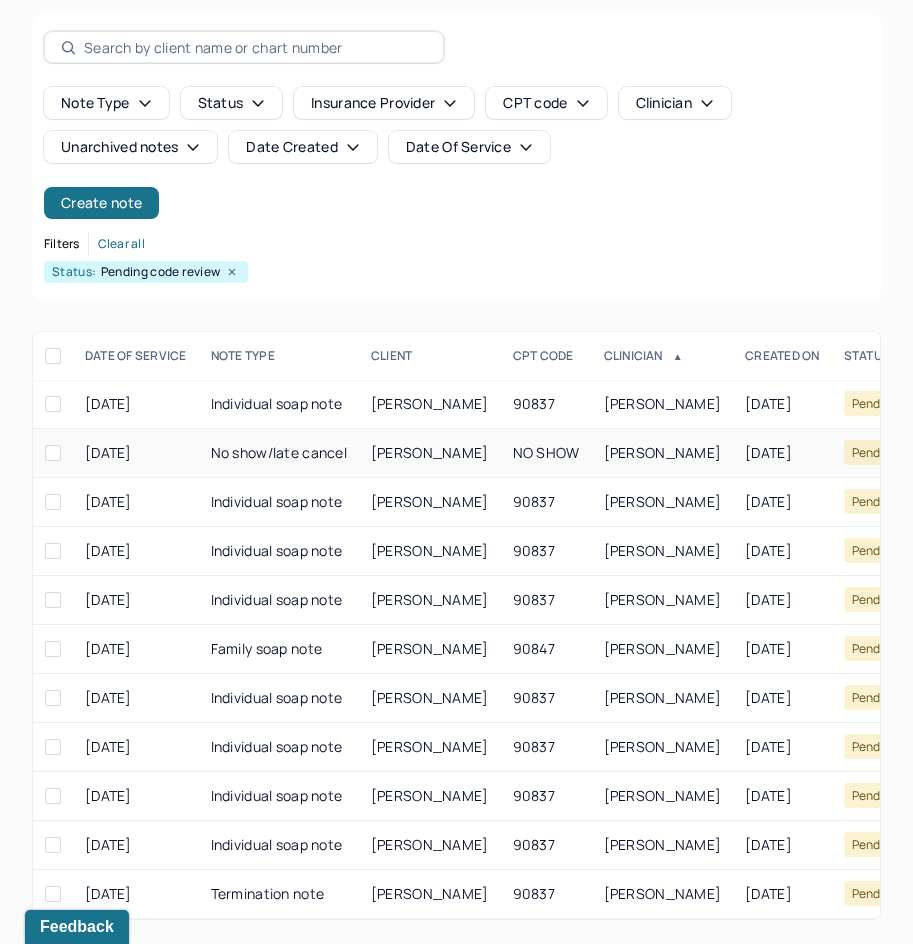 click on "[PERSON_NAME]" at bounding box center [663, 452] 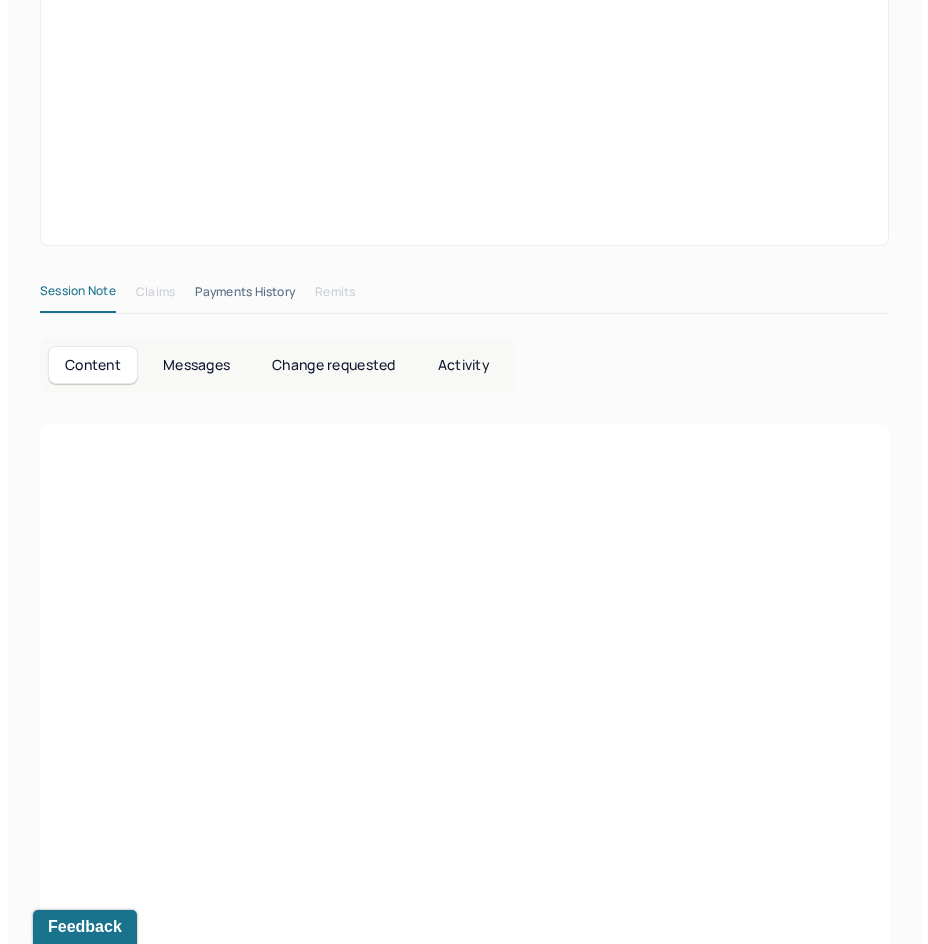 scroll, scrollTop: 0, scrollLeft: 0, axis: both 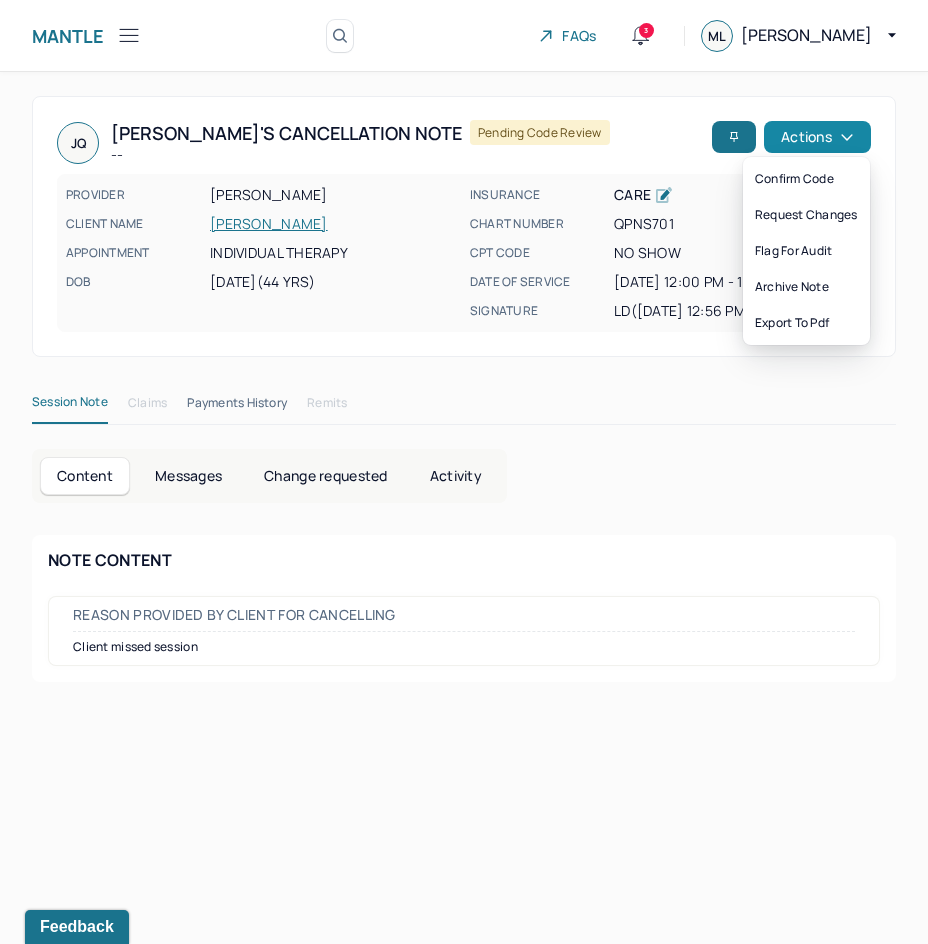 click on "Actions" at bounding box center [817, 137] 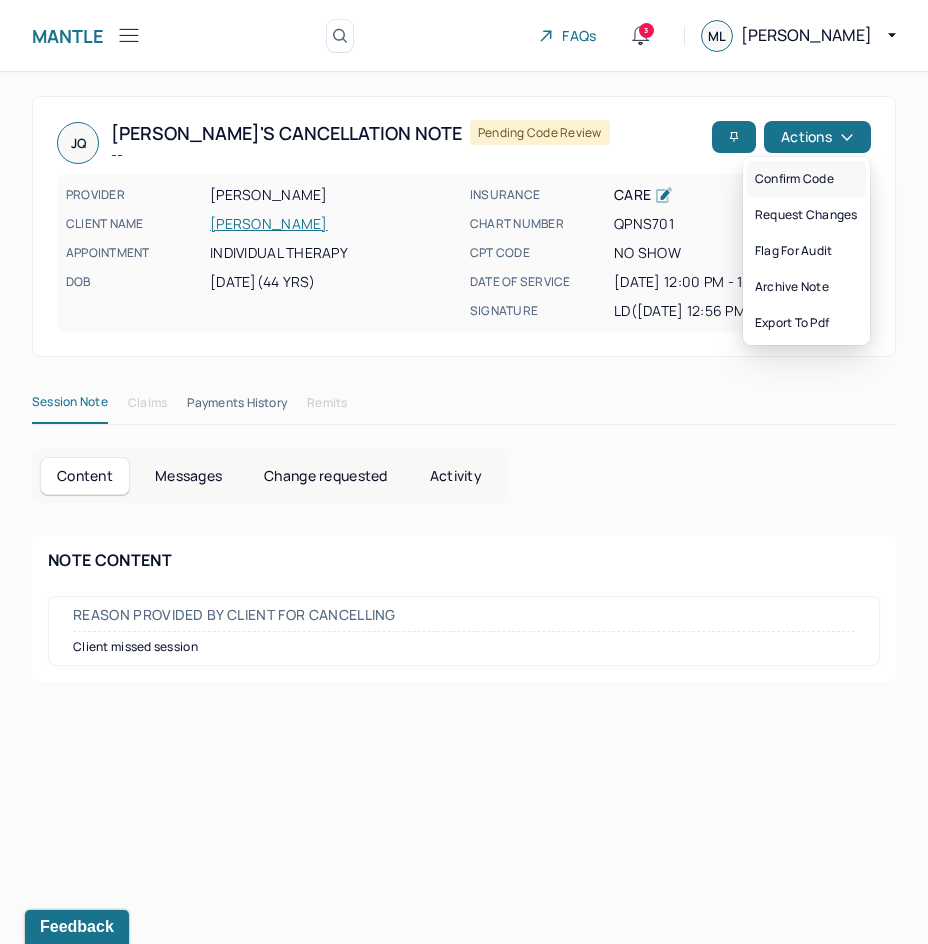 click on "Confirm code" at bounding box center [806, 179] 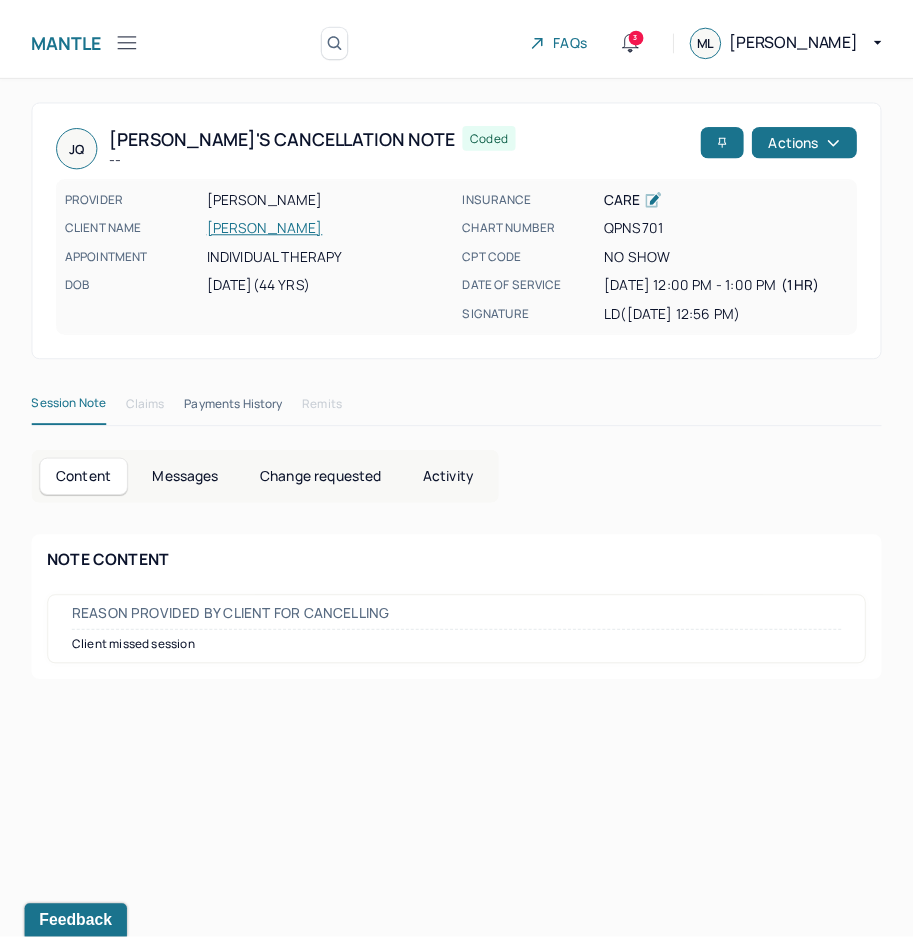 scroll, scrollTop: 101, scrollLeft: 0, axis: vertical 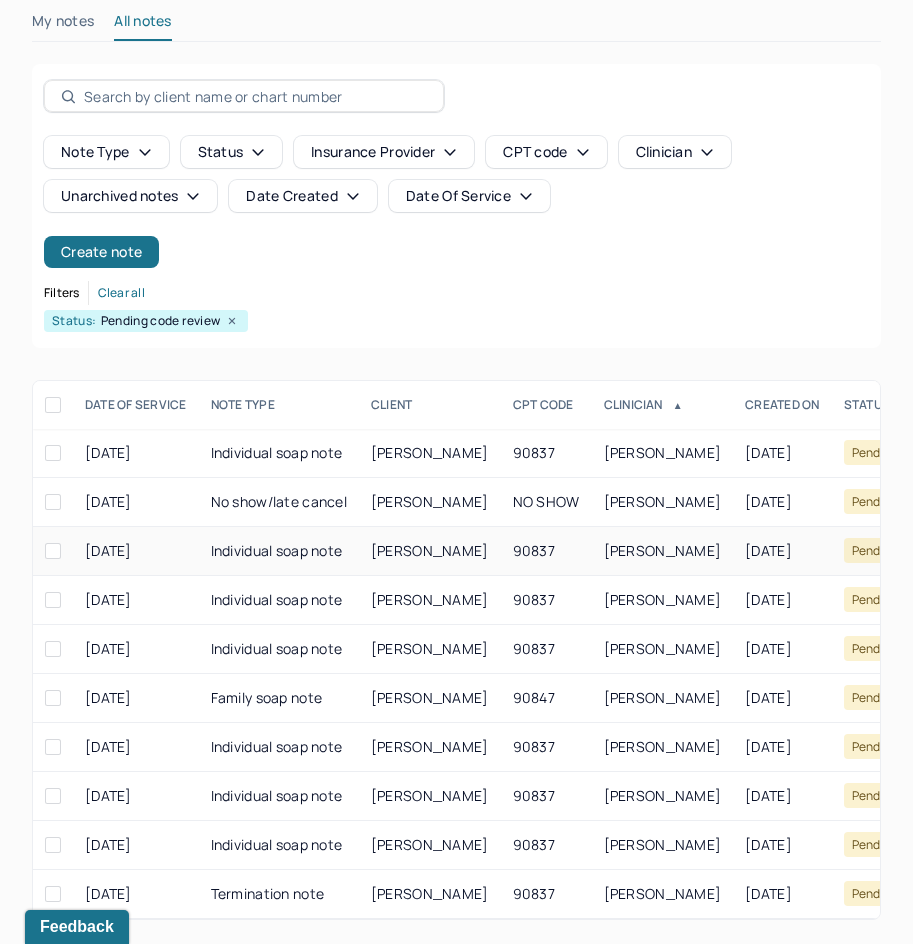 click on "[PERSON_NAME]" at bounding box center (430, 550) 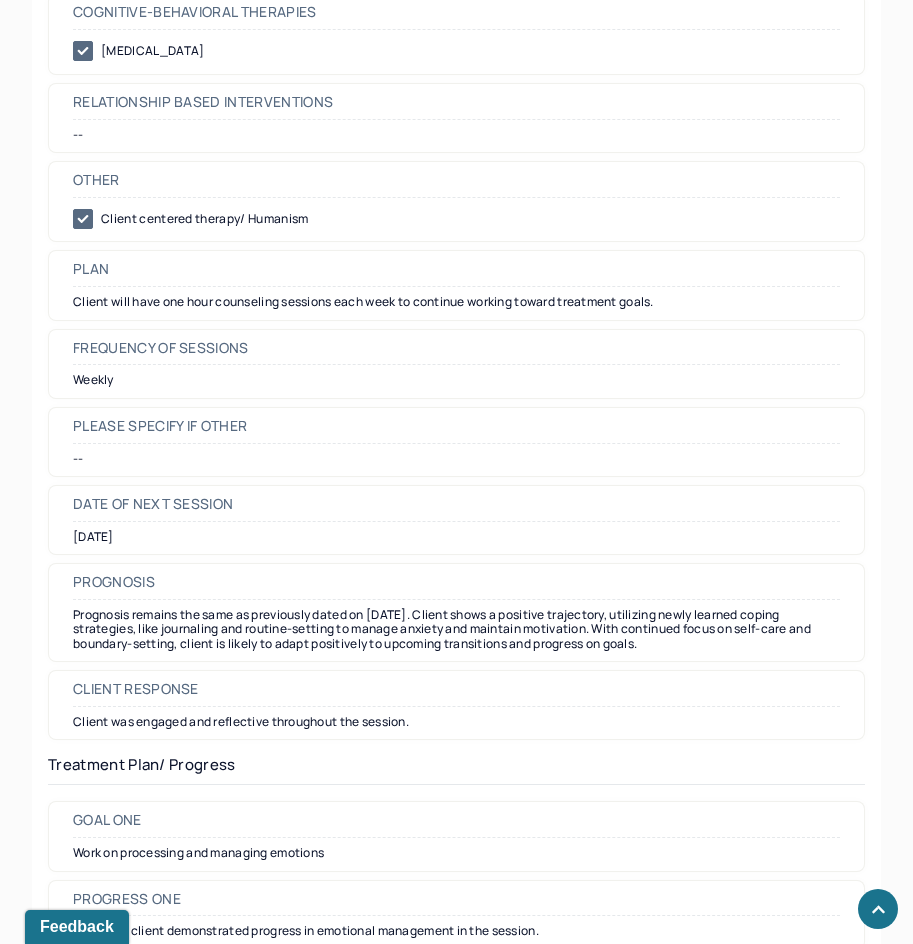 scroll, scrollTop: 2101, scrollLeft: 0, axis: vertical 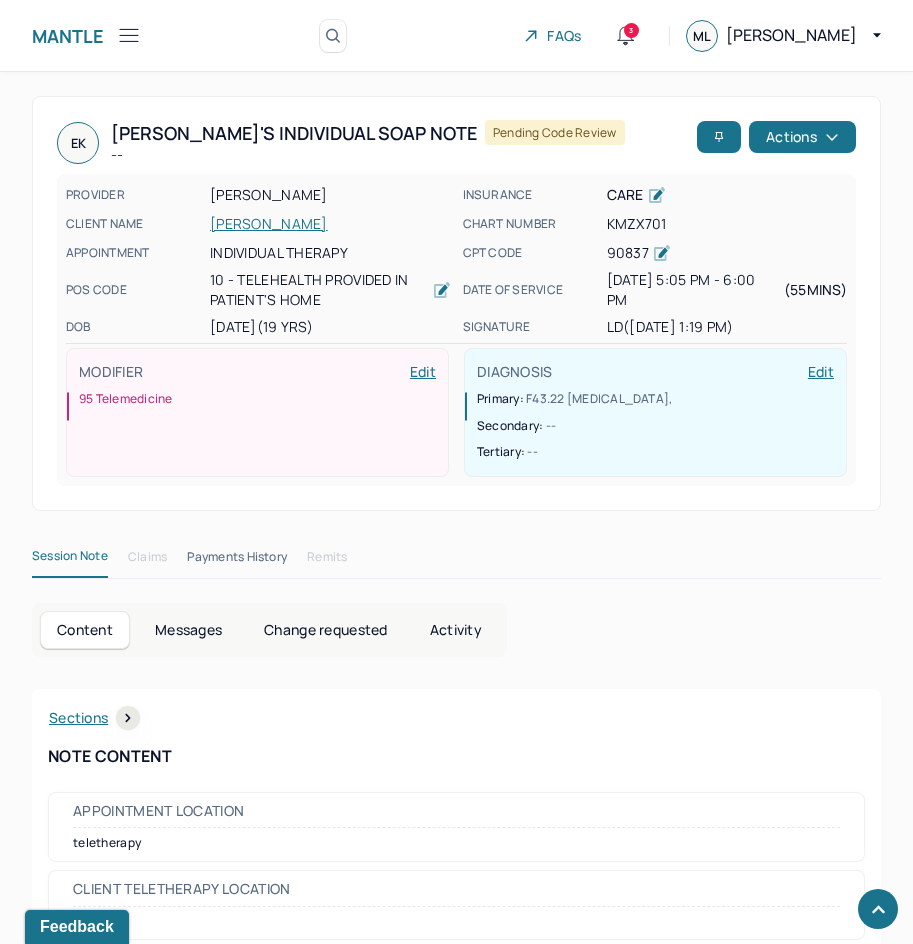 drag, startPoint x: 724, startPoint y: 765, endPoint x: 875, endPoint y: 286, distance: 502.237 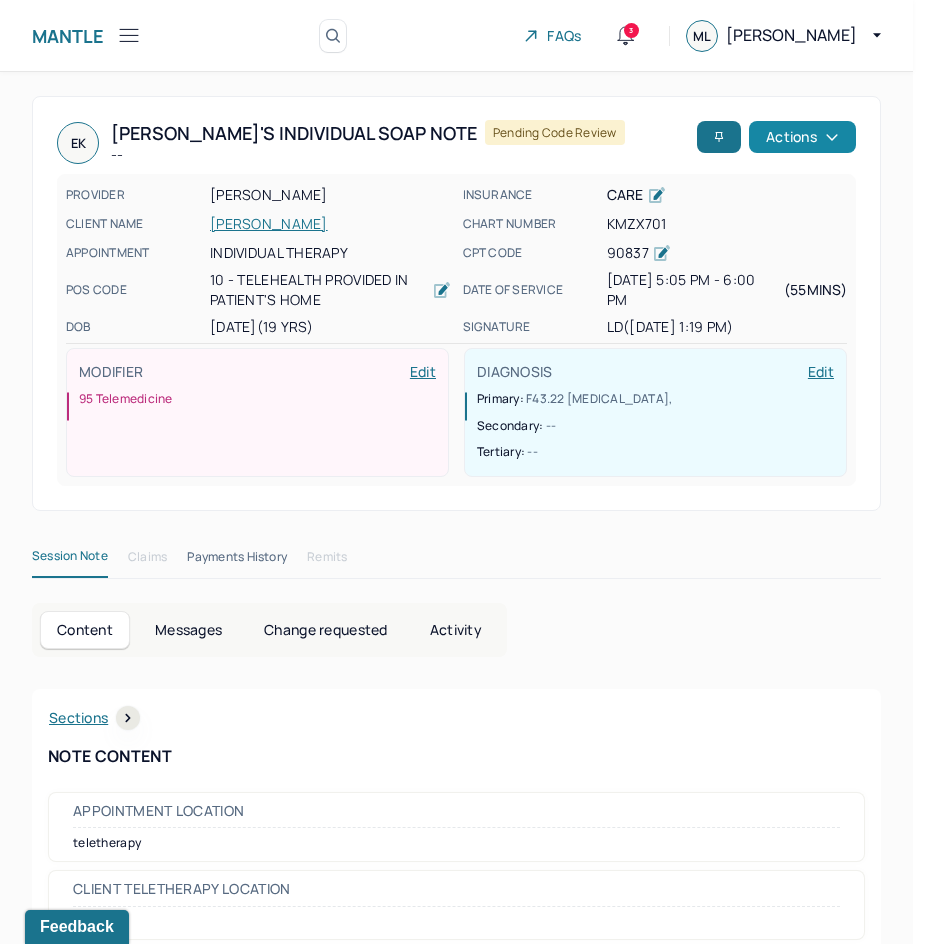 click on "Actions" at bounding box center (802, 137) 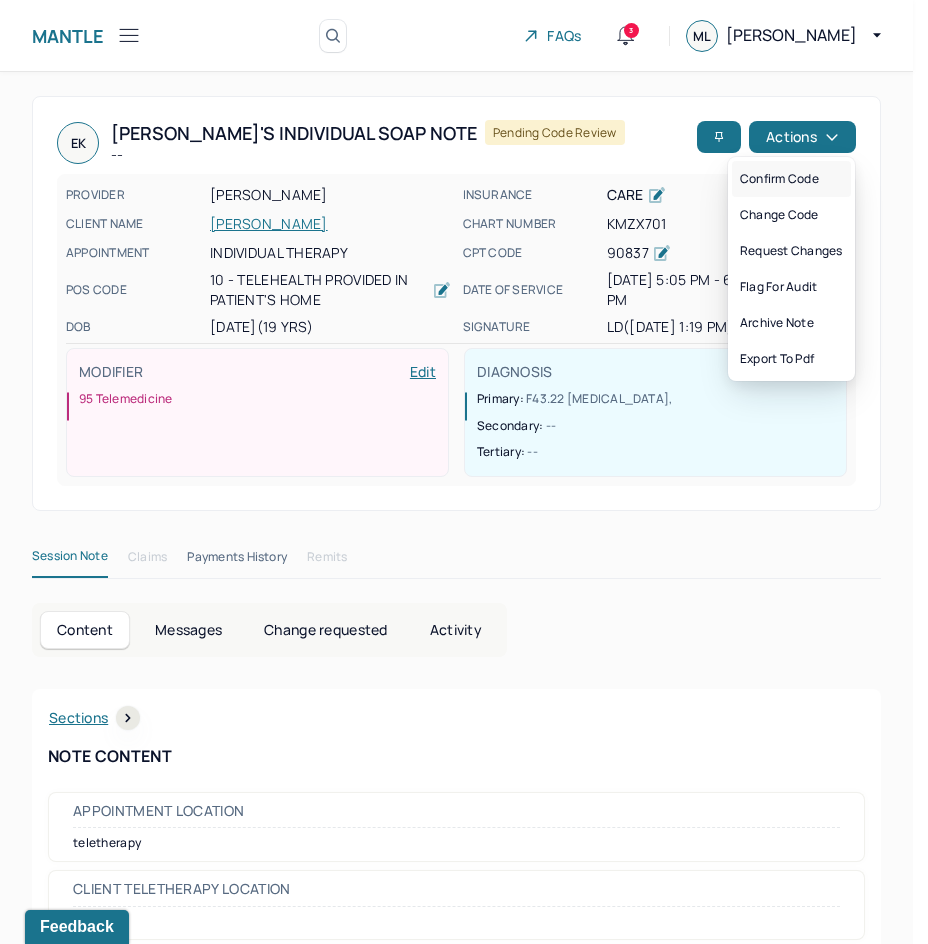 click on "Confirm code" at bounding box center (791, 179) 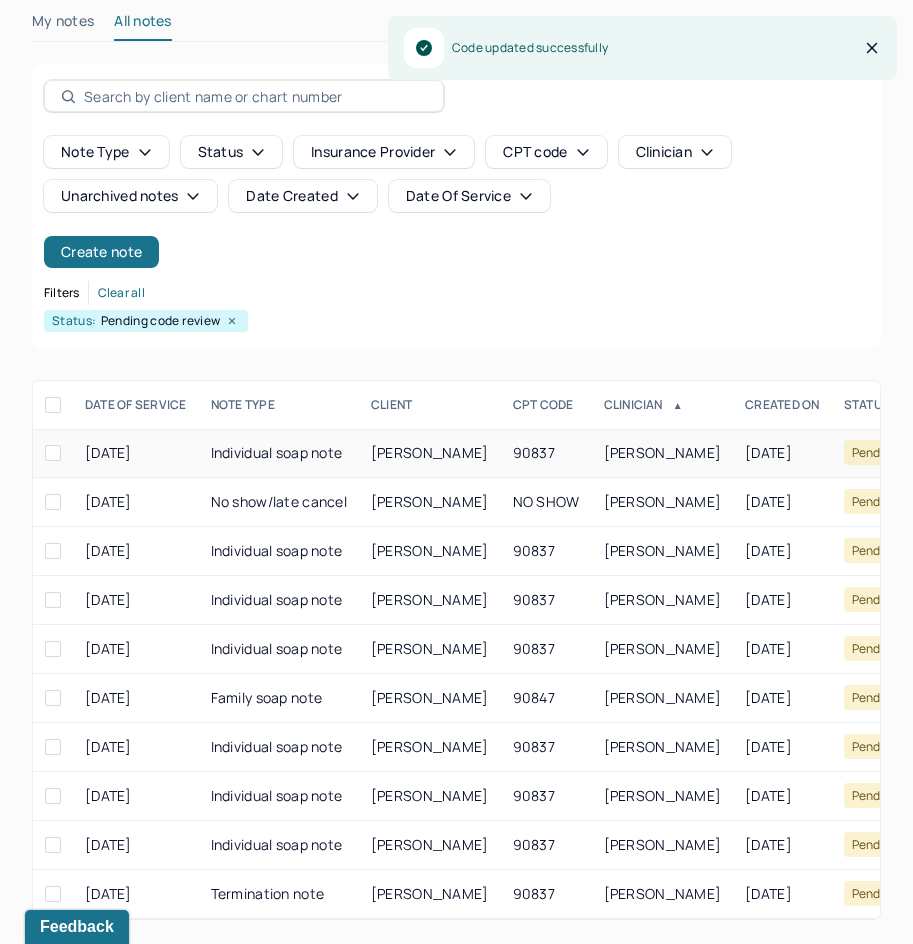 scroll, scrollTop: 3, scrollLeft: 0, axis: vertical 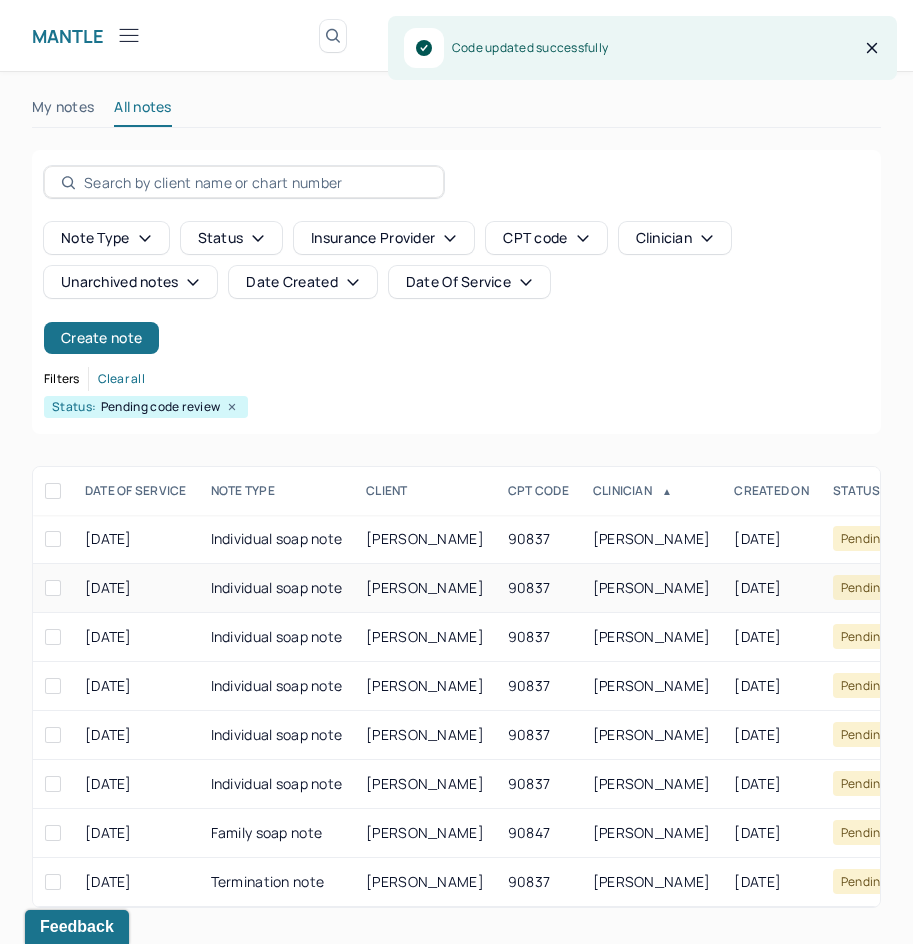 click on "[PERSON_NAME]" at bounding box center (425, 588) 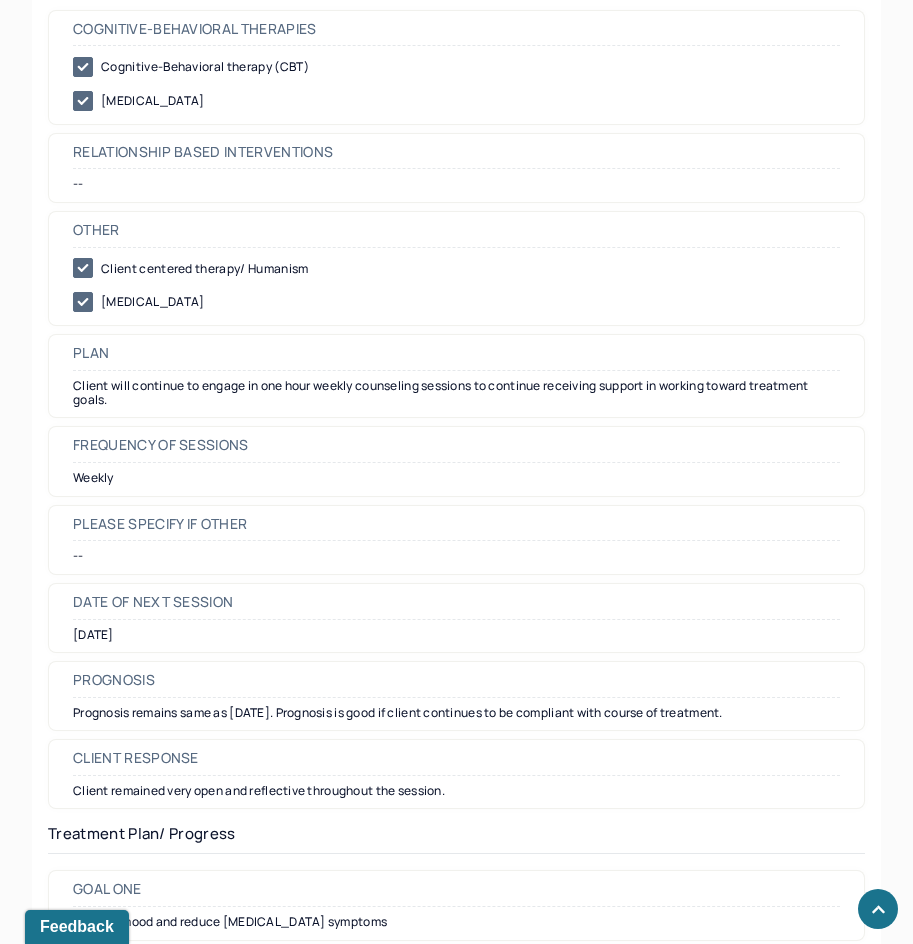 scroll, scrollTop: 2200, scrollLeft: 0, axis: vertical 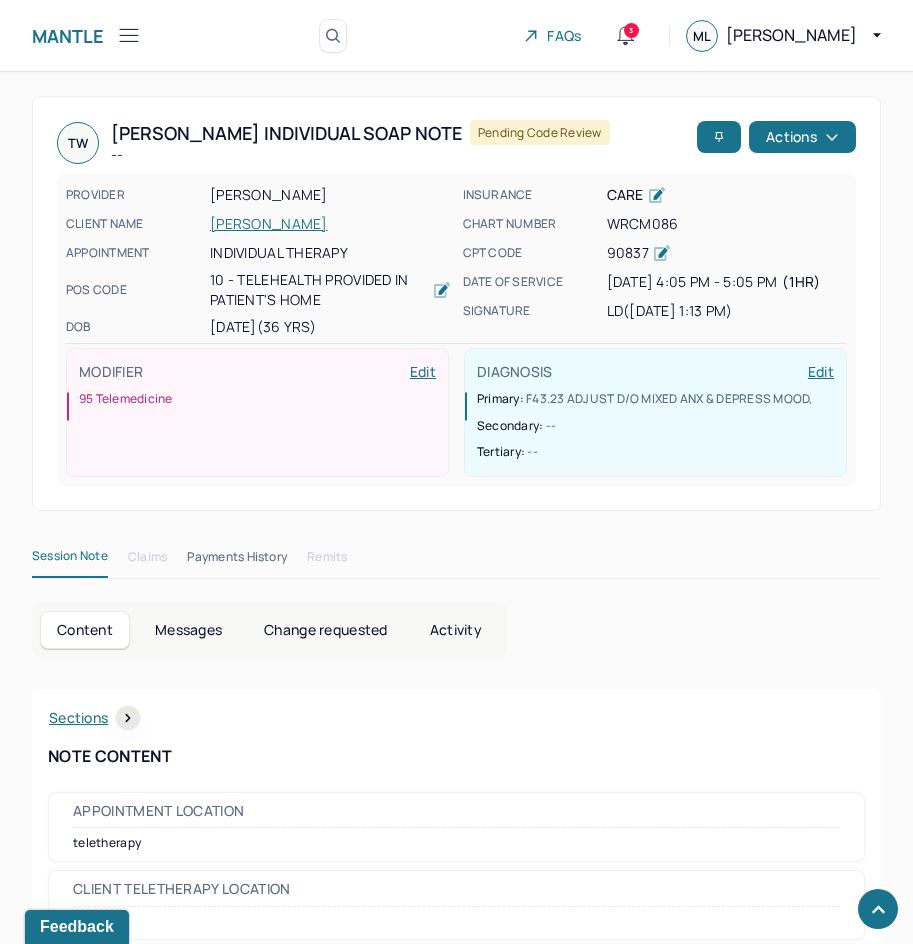 drag, startPoint x: 707, startPoint y: 721, endPoint x: 831, endPoint y: 311, distance: 428.34097 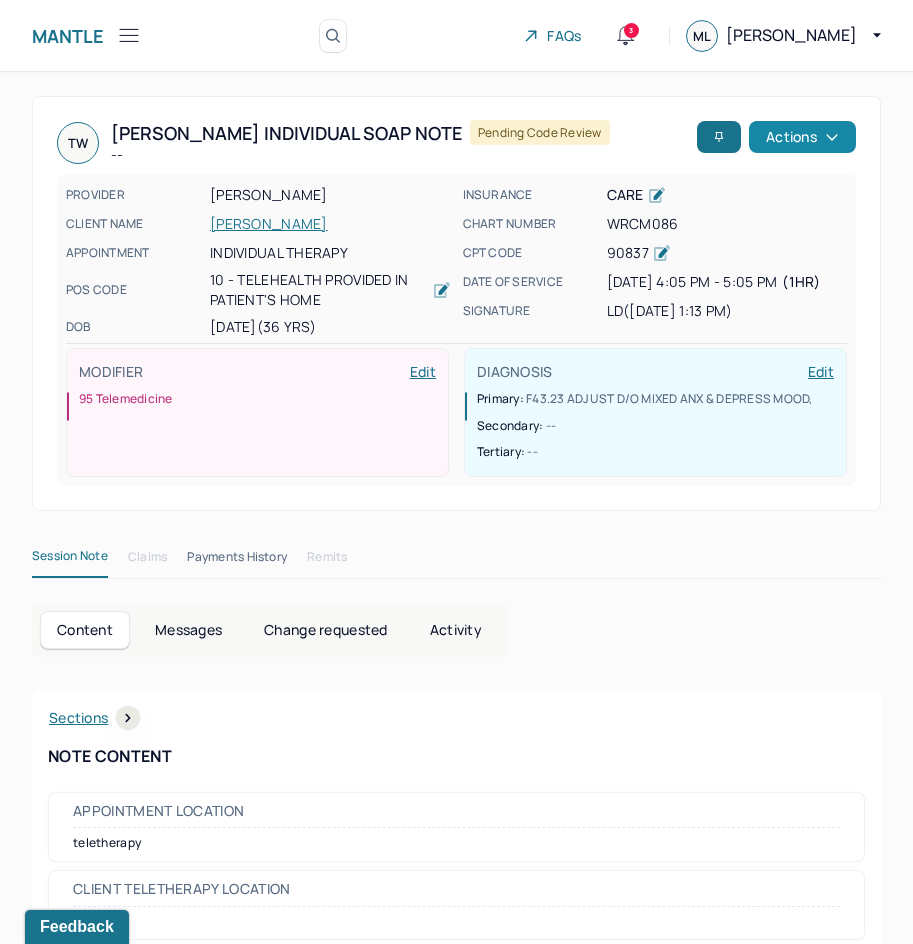 click on "Actions" at bounding box center (802, 137) 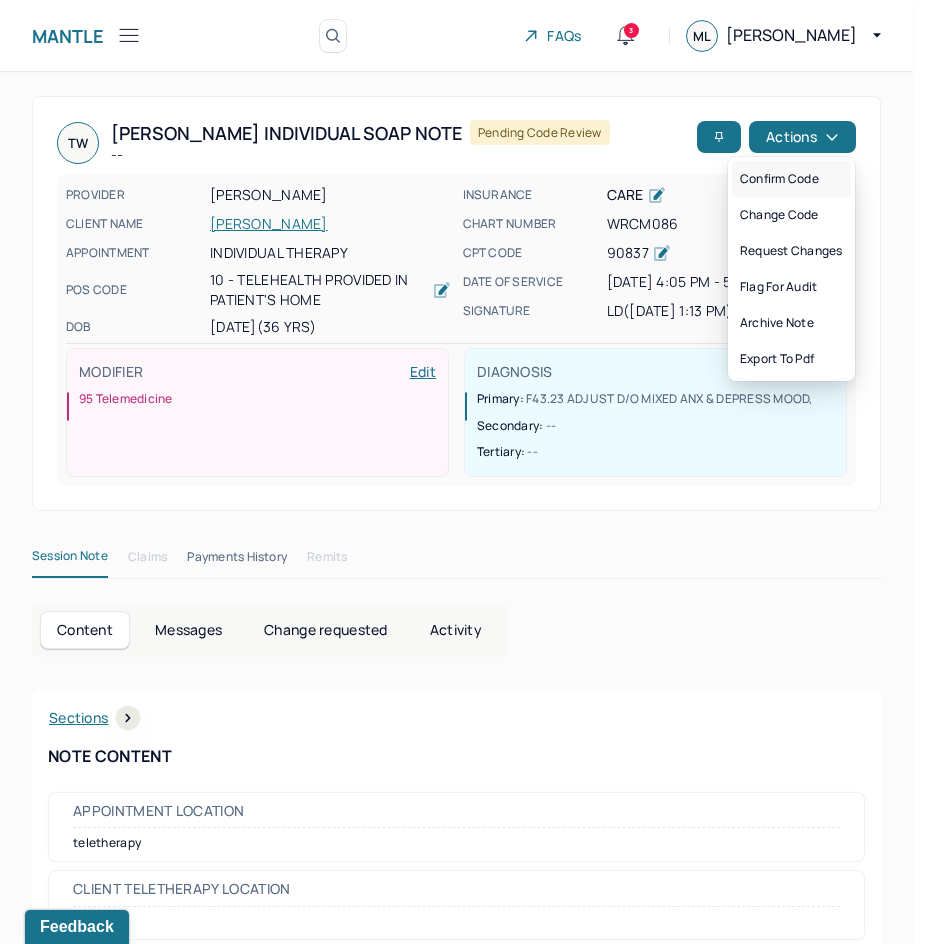 click on "Confirm code" at bounding box center (791, 179) 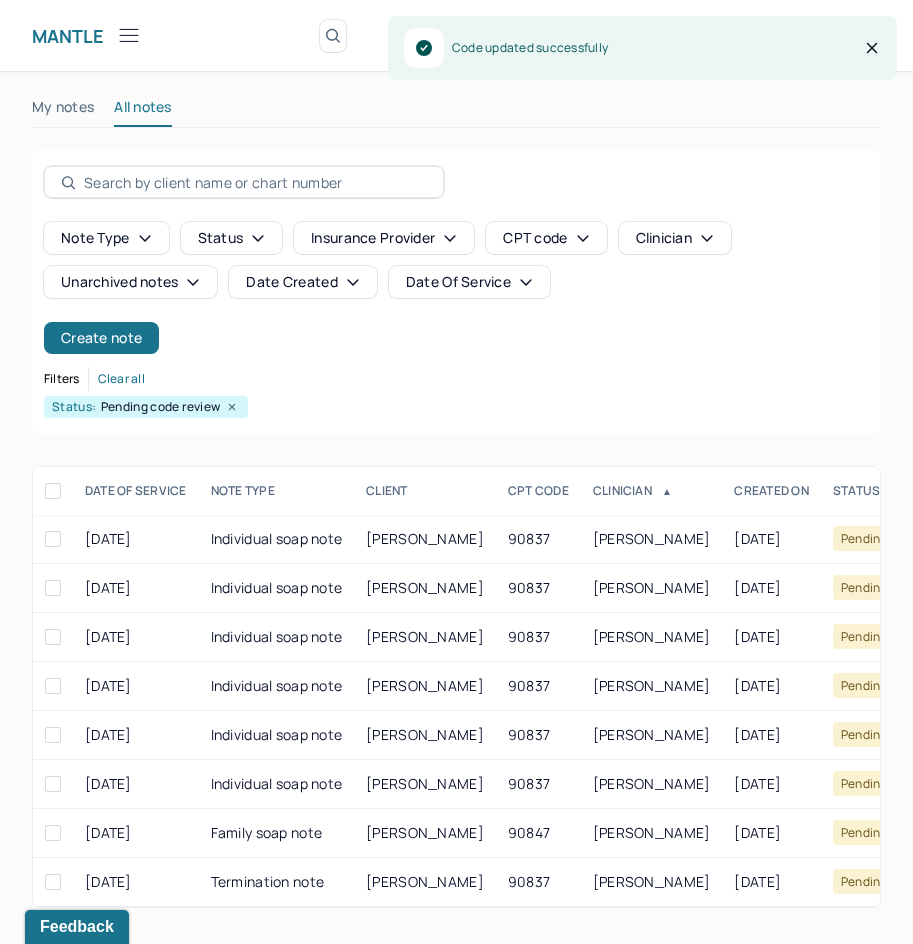 scroll, scrollTop: 3, scrollLeft: 0, axis: vertical 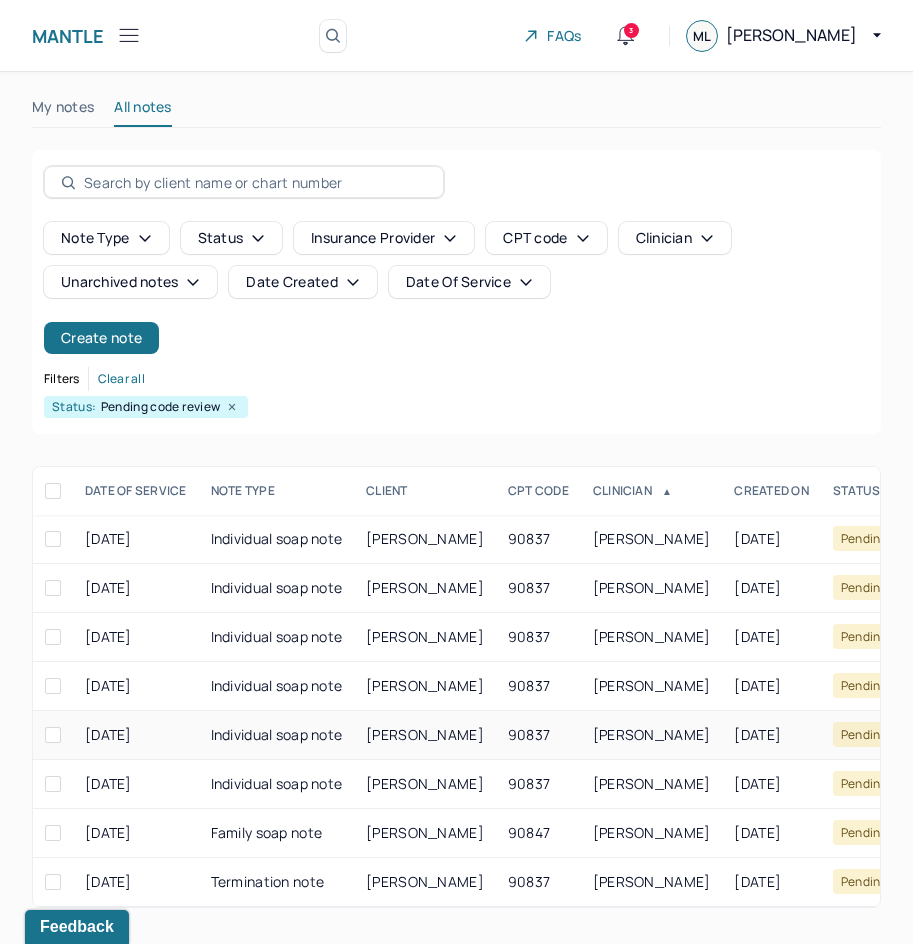 click on "[PERSON_NAME]" at bounding box center (425, 734) 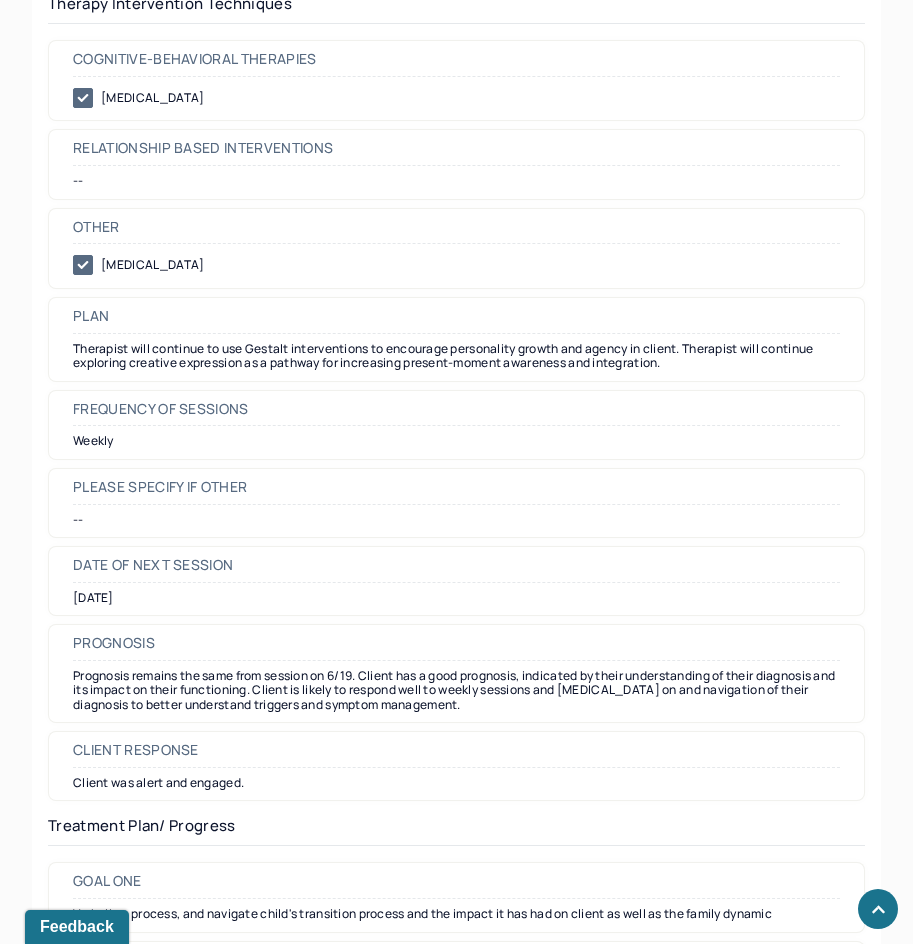 scroll, scrollTop: 2103, scrollLeft: 0, axis: vertical 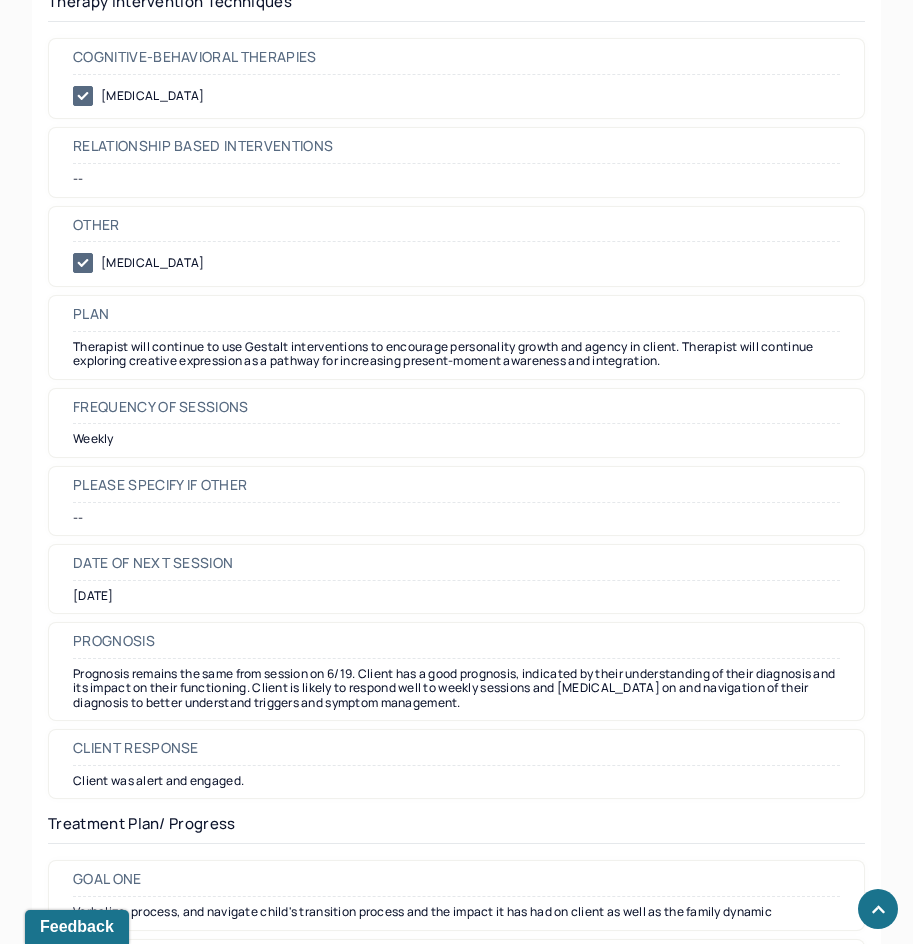 click on "Date of next session" at bounding box center [153, 563] 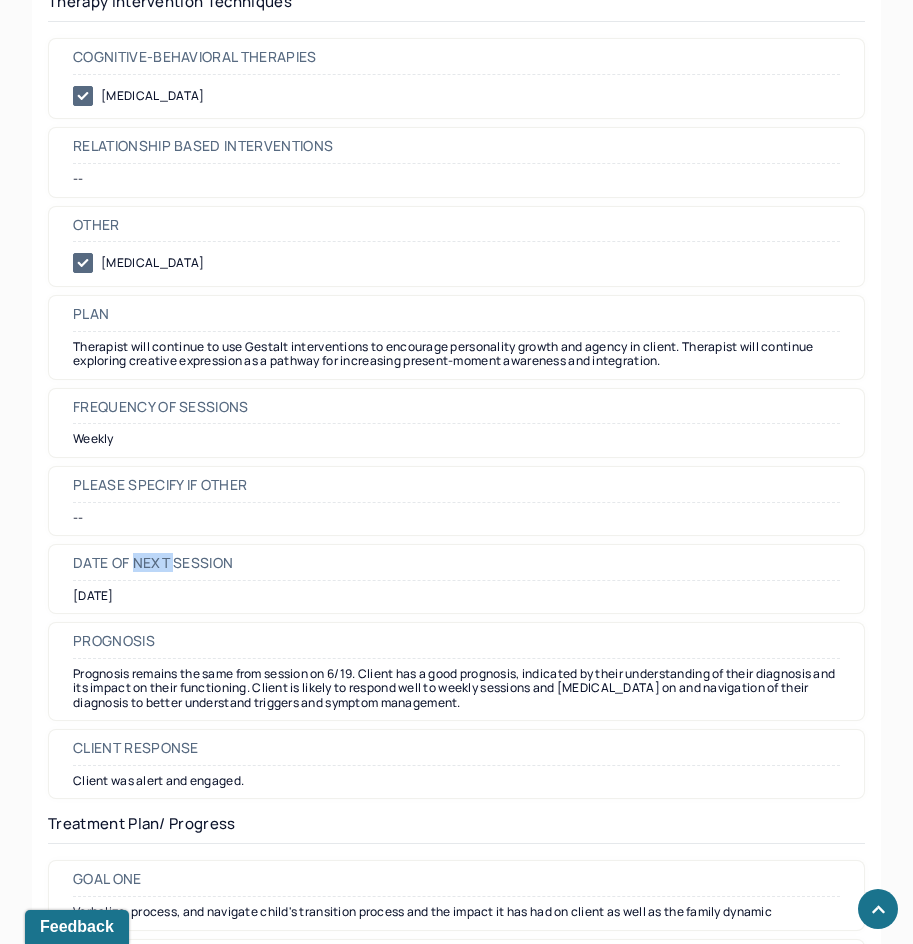 click on "Date of next session" at bounding box center [153, 563] 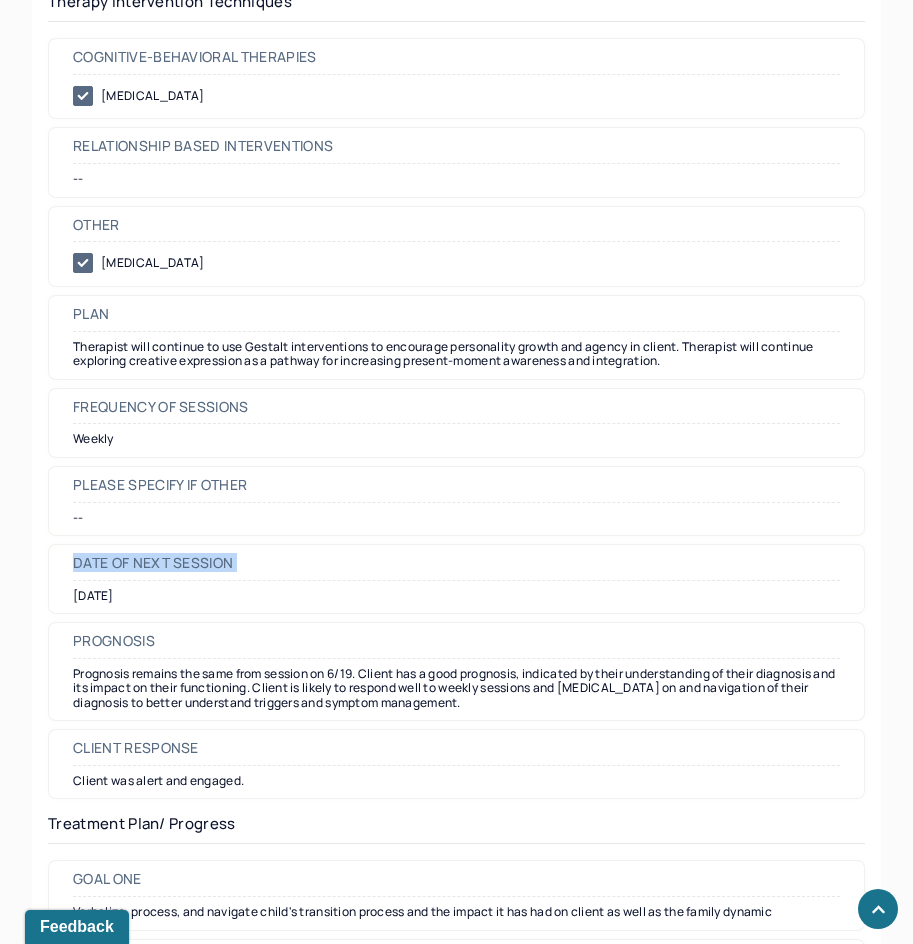 click on "Date of next session" at bounding box center (153, 563) 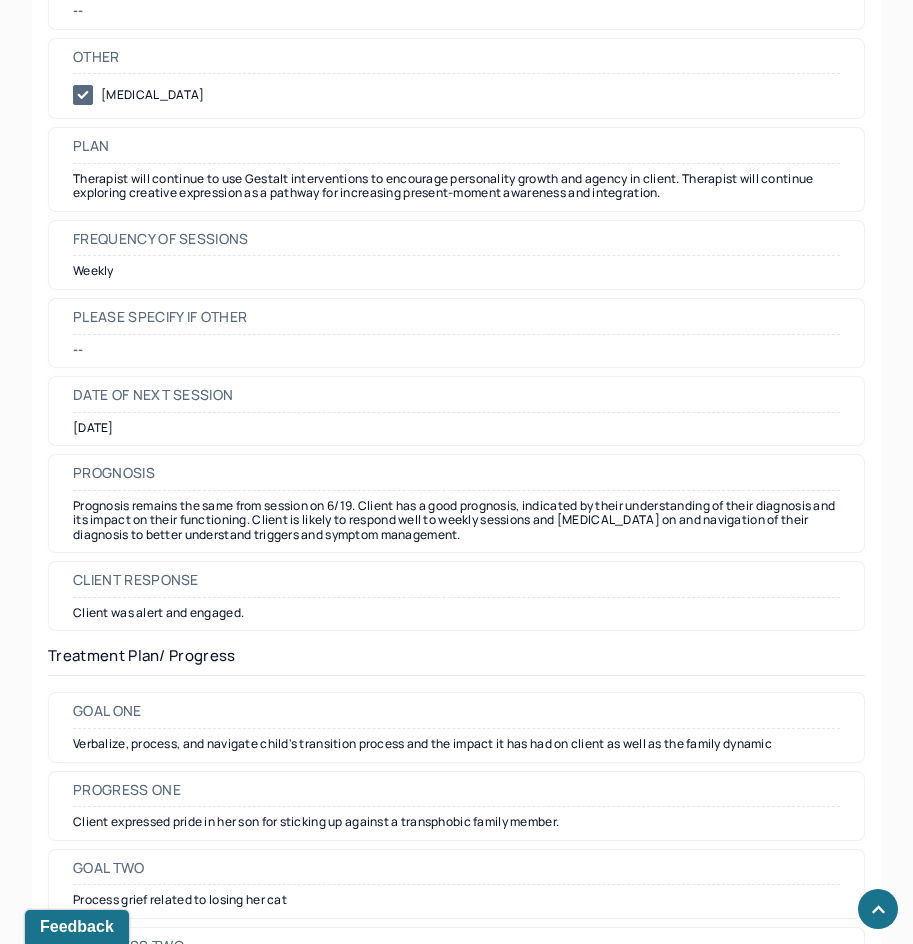 scroll, scrollTop: 0, scrollLeft: 0, axis: both 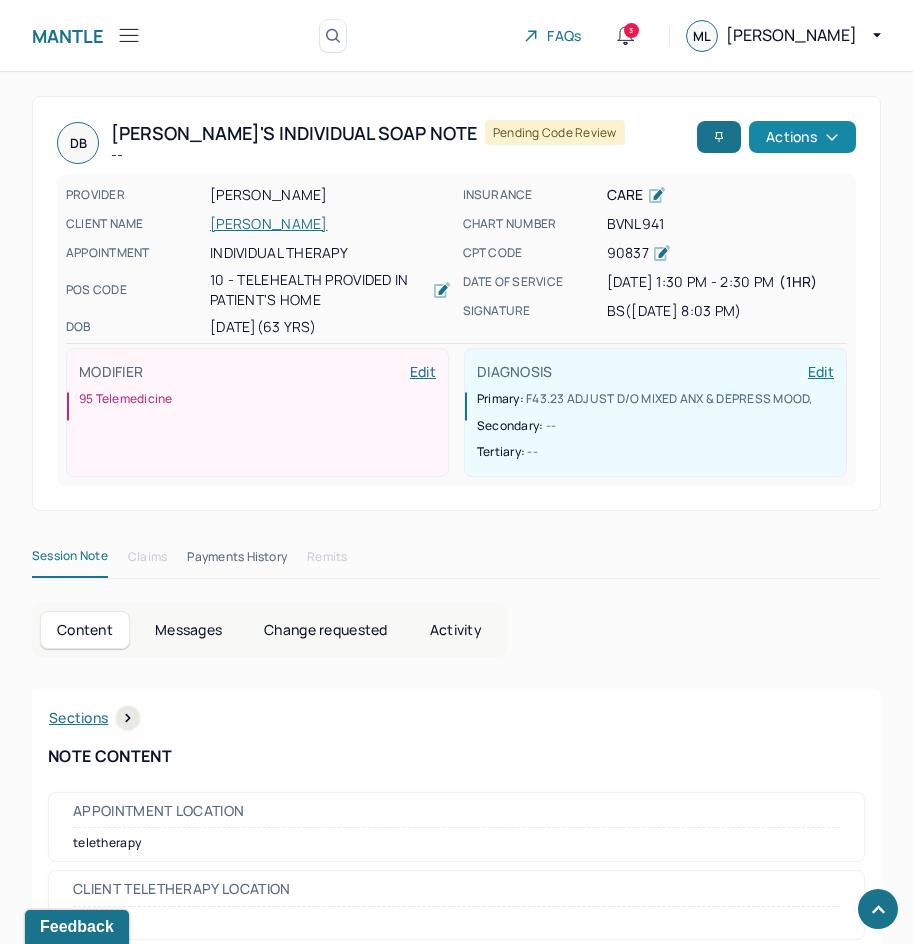 drag, startPoint x: 621, startPoint y: 667, endPoint x: 814, endPoint y: 125, distance: 575.3373 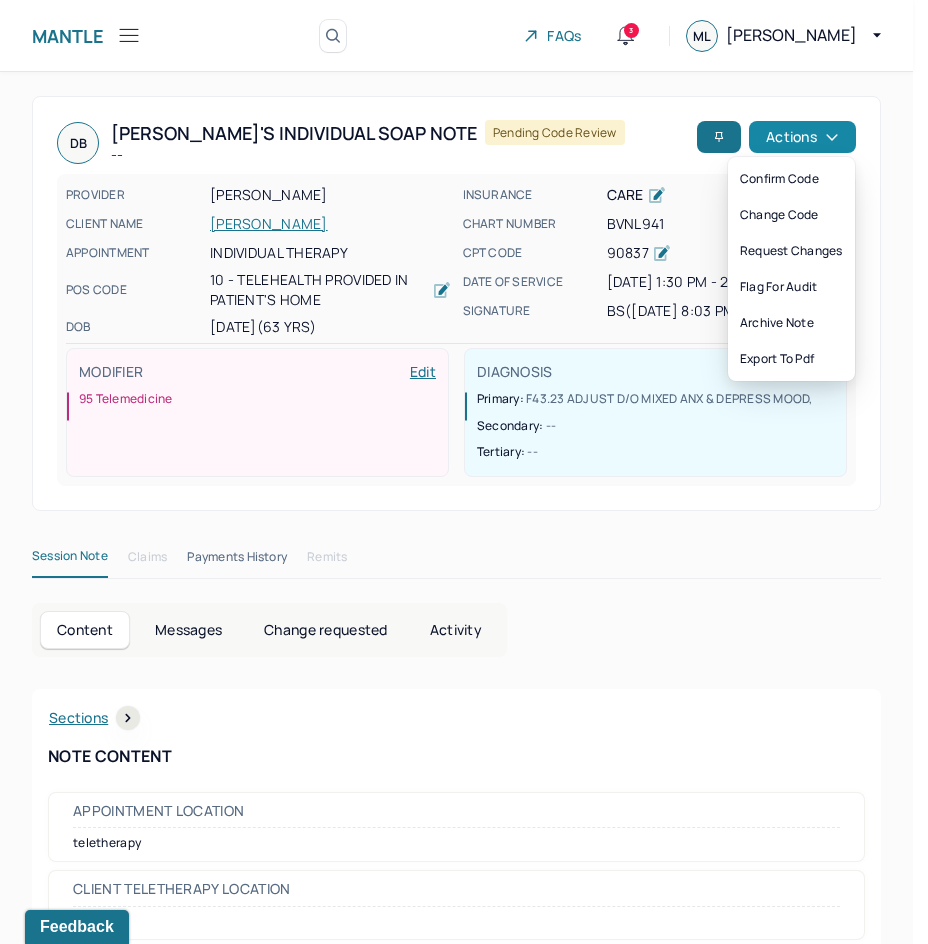 click on "Actions" at bounding box center (802, 137) 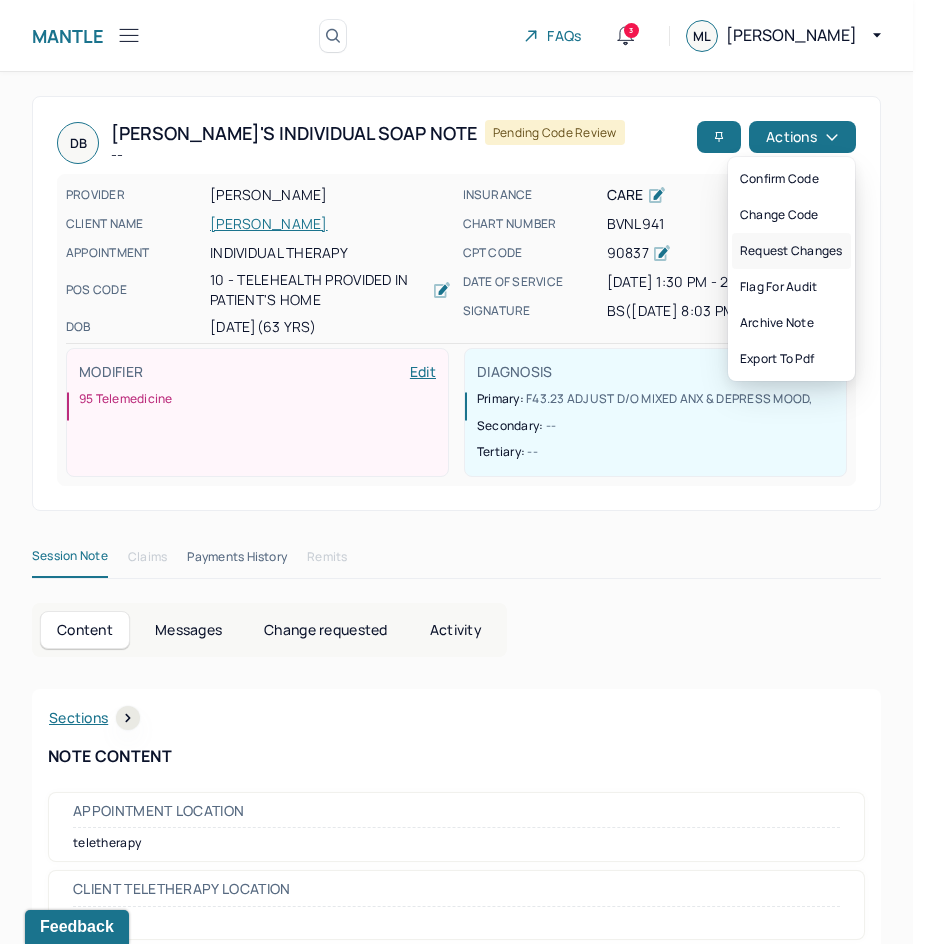 click on "Request changes" at bounding box center (791, 251) 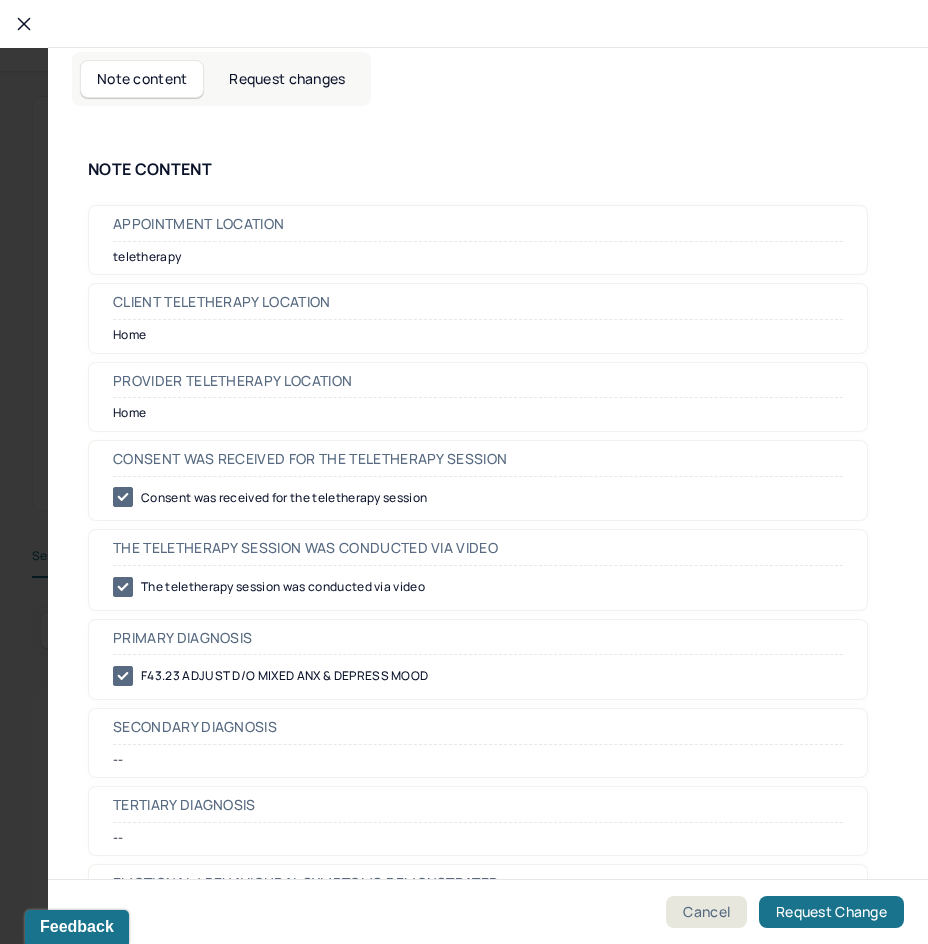 click on "Request changes" at bounding box center (287, 79) 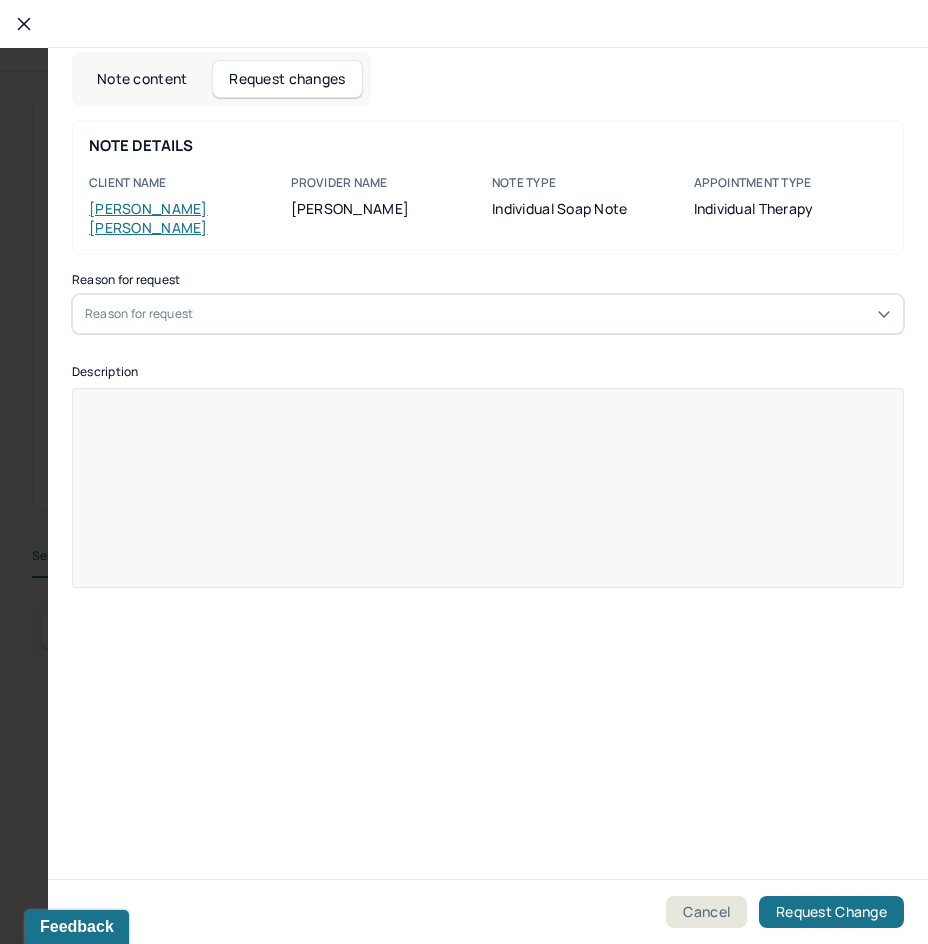 click on "Reason for request" at bounding box center [488, 314] 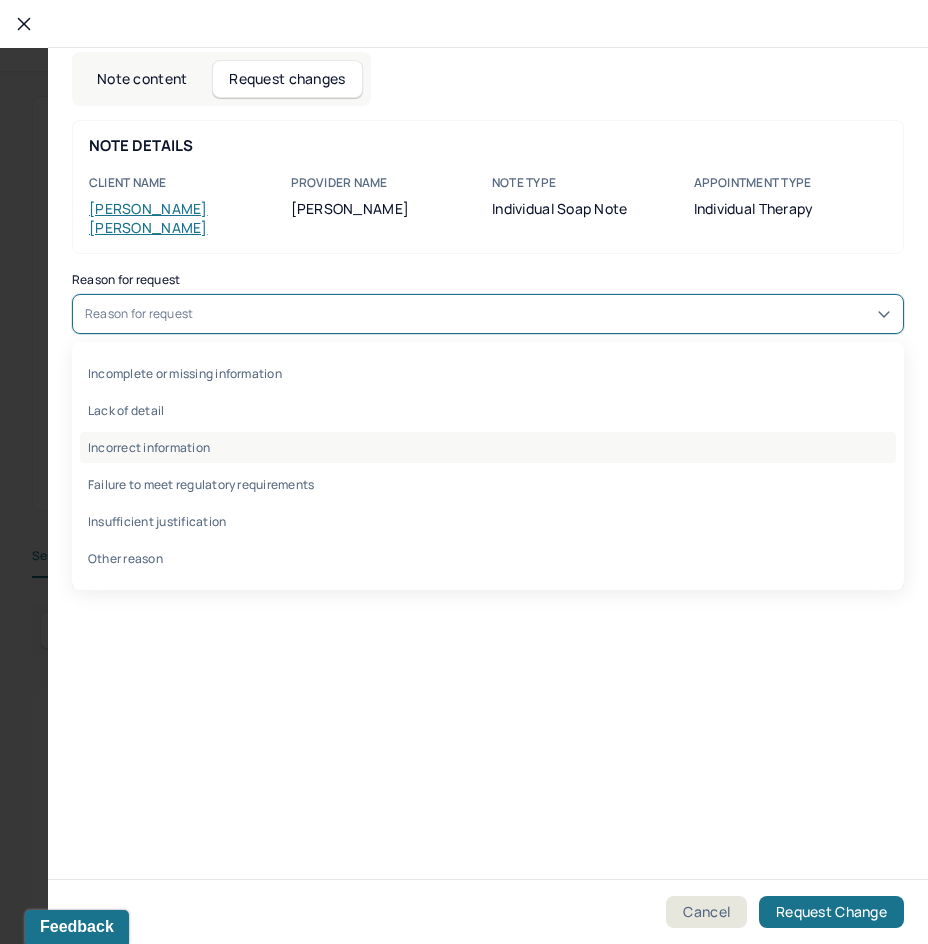 click on "Incorrect information" at bounding box center [488, 447] 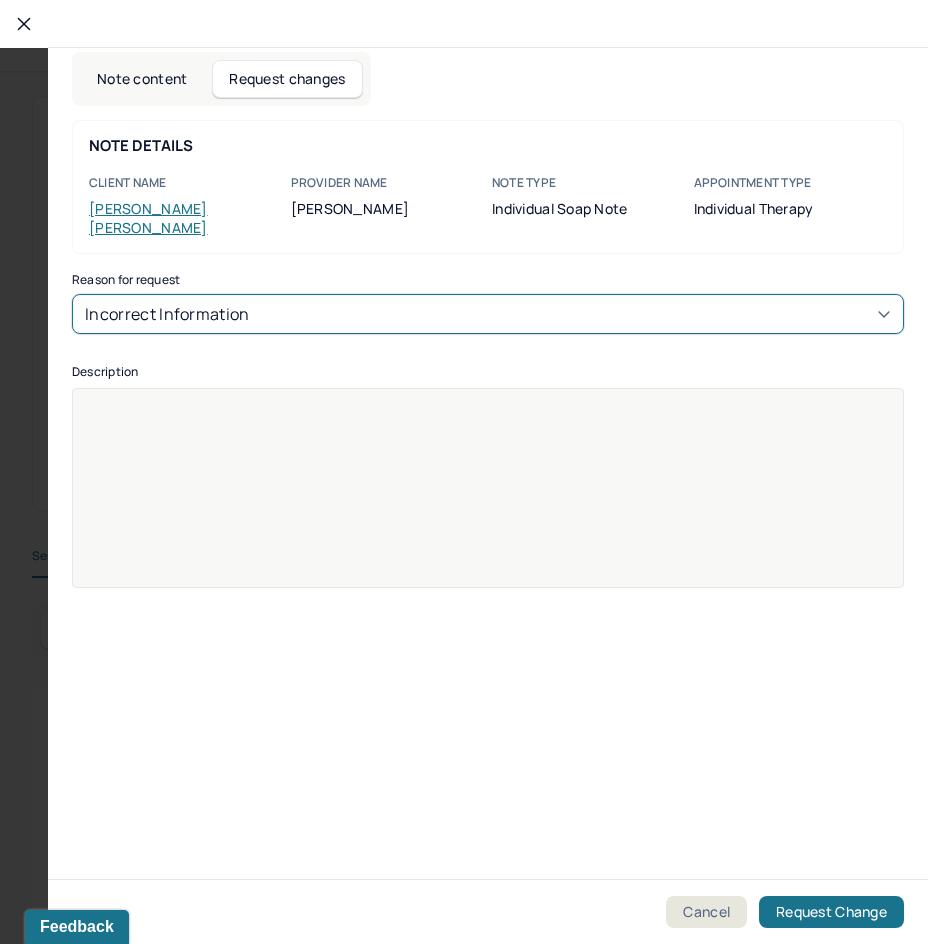 click at bounding box center (488, 501) 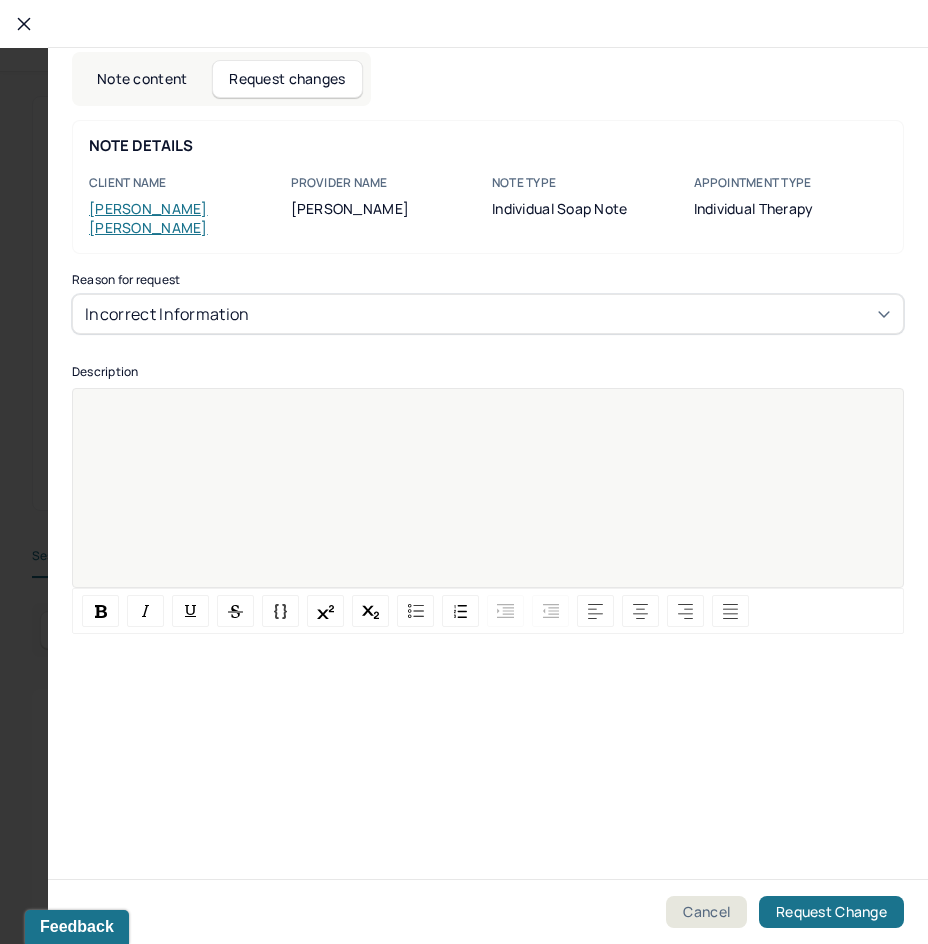 paste 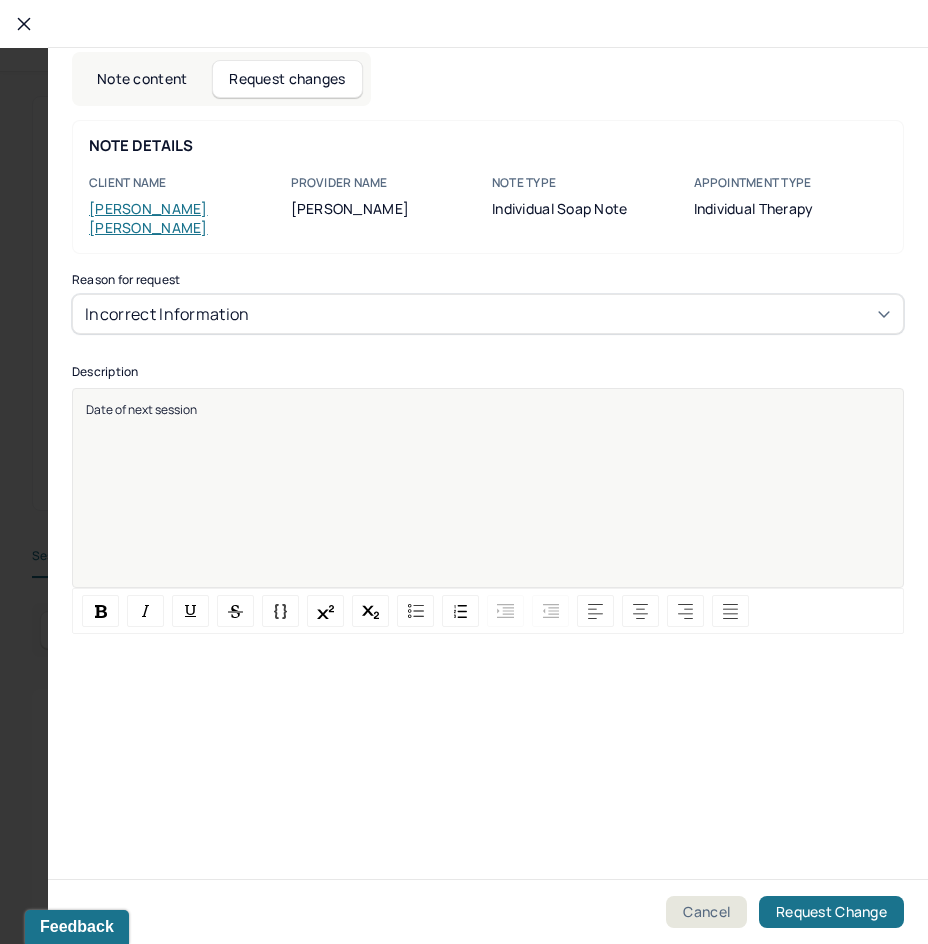 type 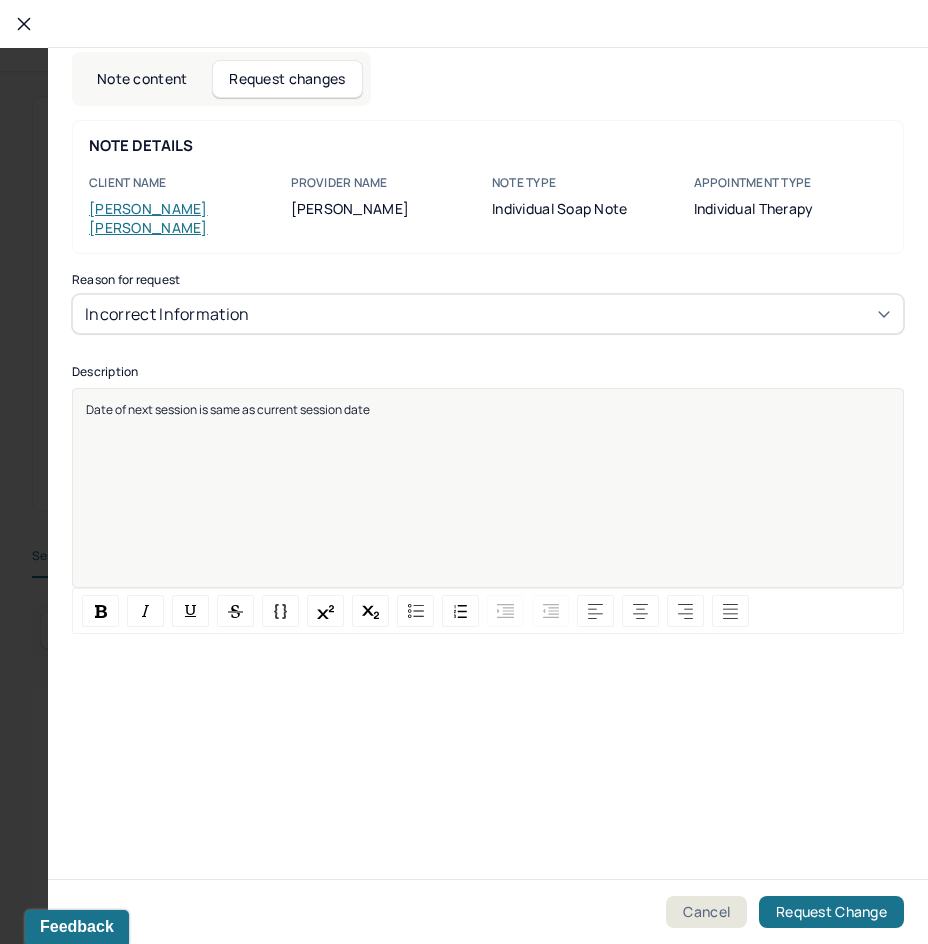 click on "Date of next session is same as current session date" at bounding box center (488, 501) 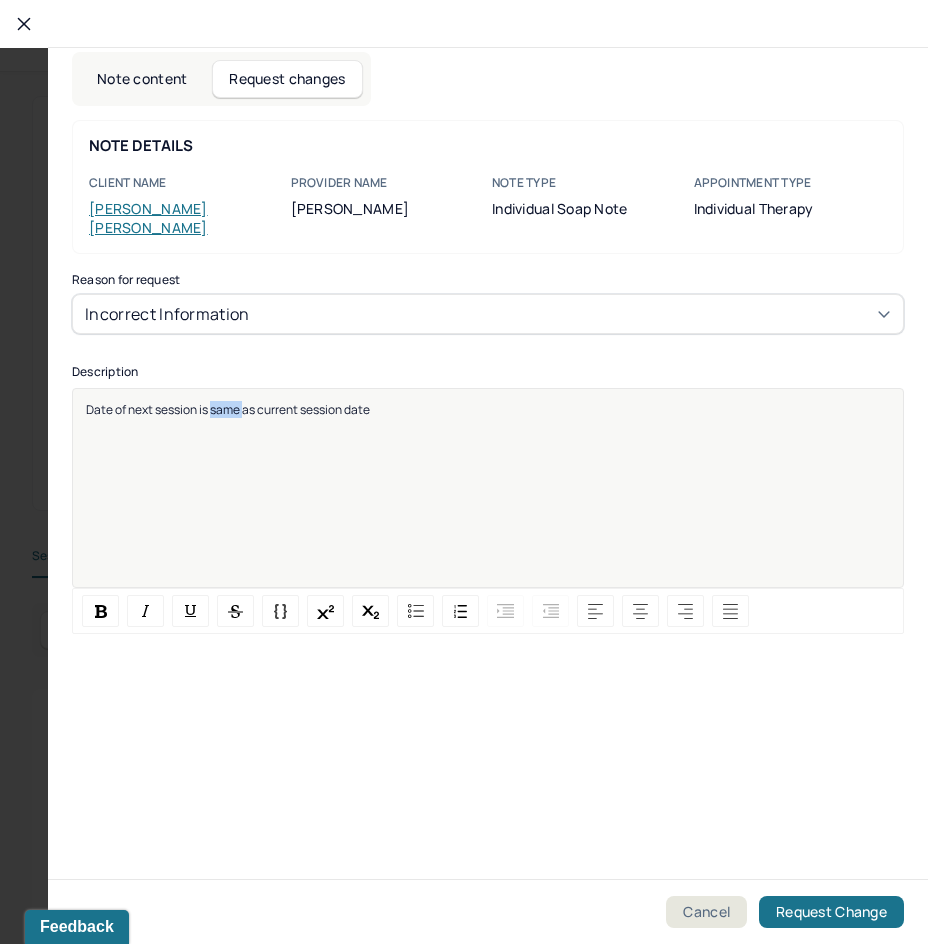 click on "Date of next session is same as current session date" at bounding box center [488, 501] 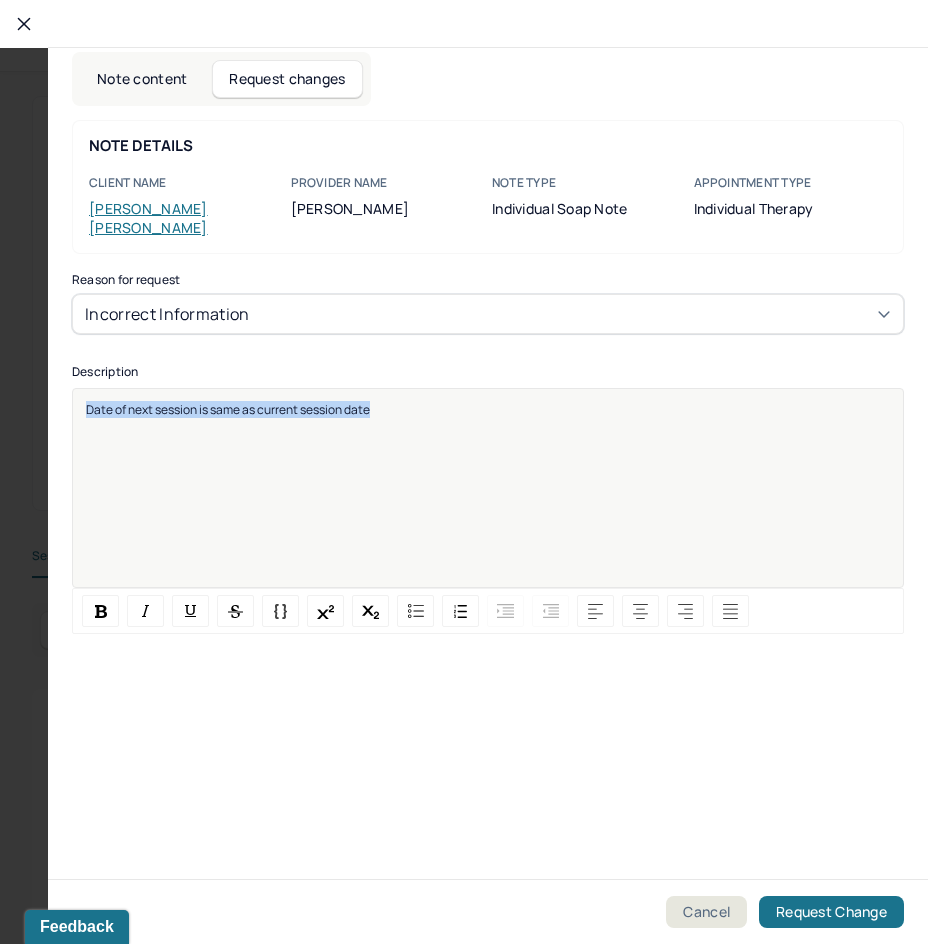 click on "Date of next session is same as current session date" at bounding box center (488, 501) 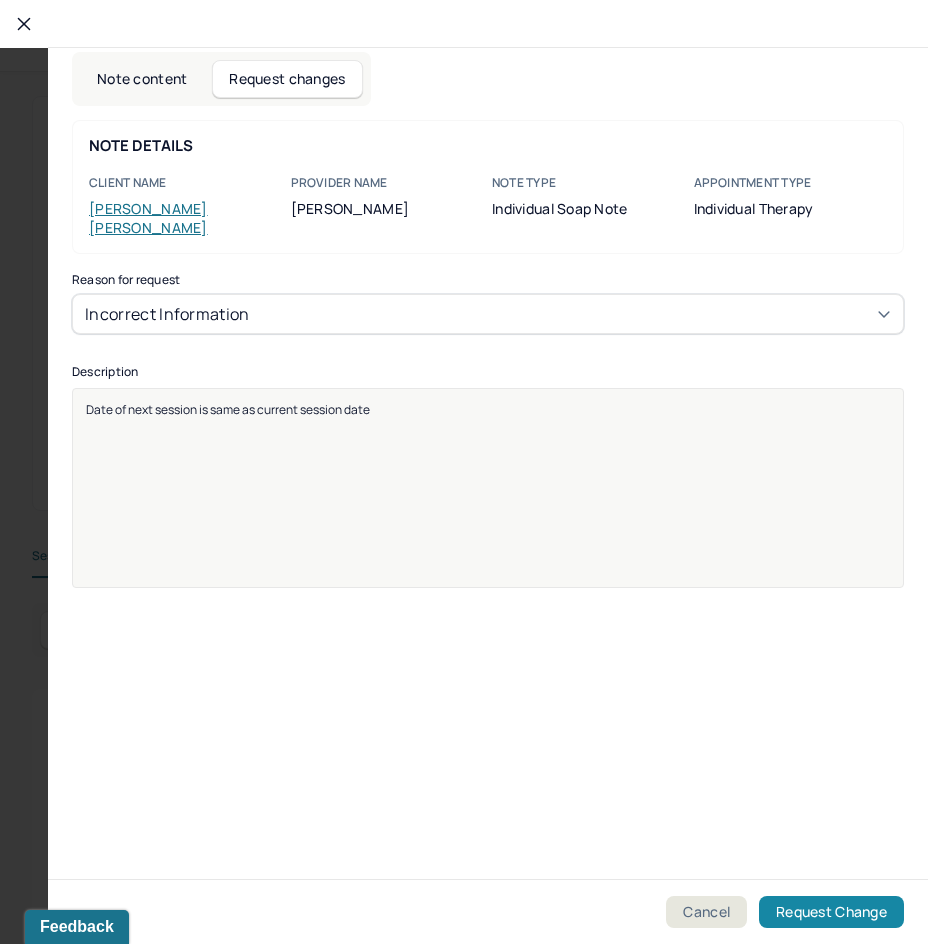 click on "Request Change" at bounding box center (831, 912) 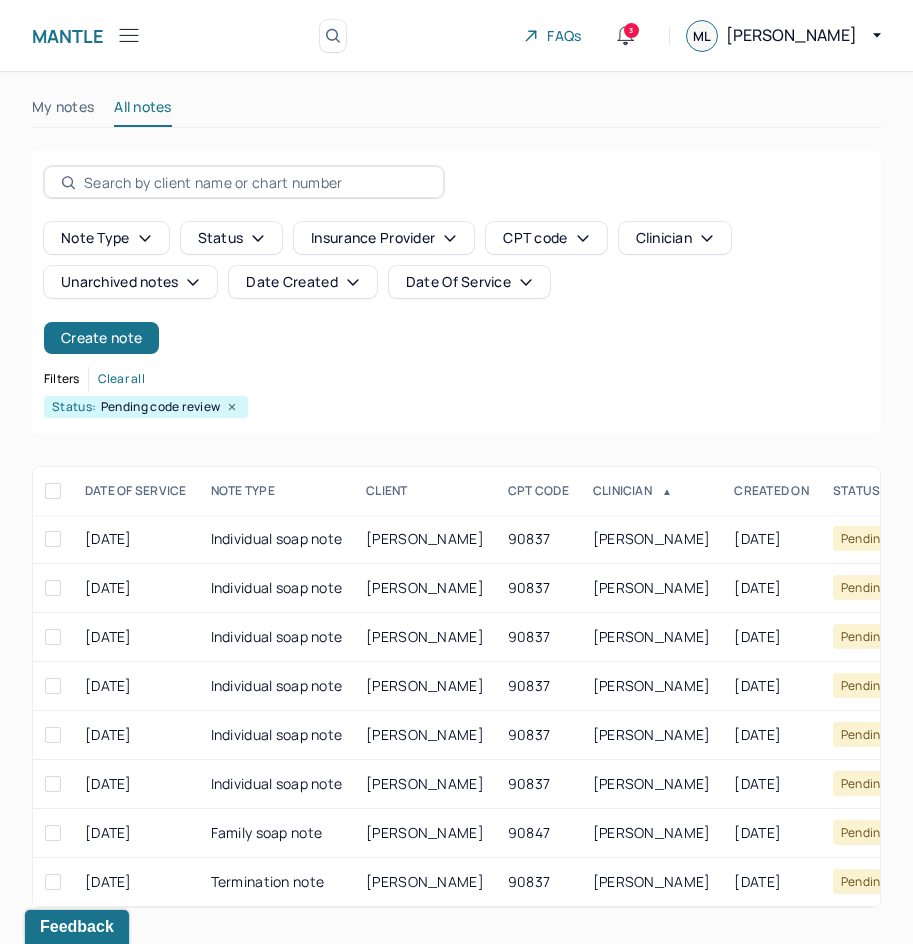 scroll, scrollTop: 0, scrollLeft: 0, axis: both 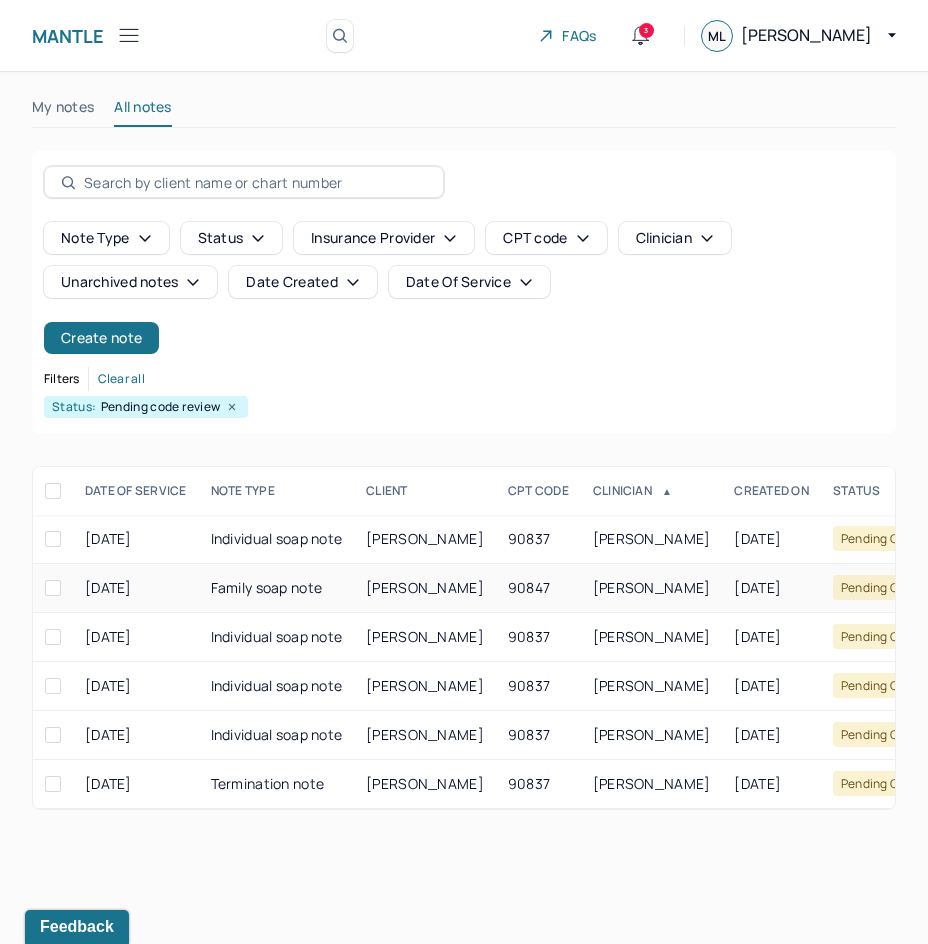 click on "[PERSON_NAME]" at bounding box center [425, 588] 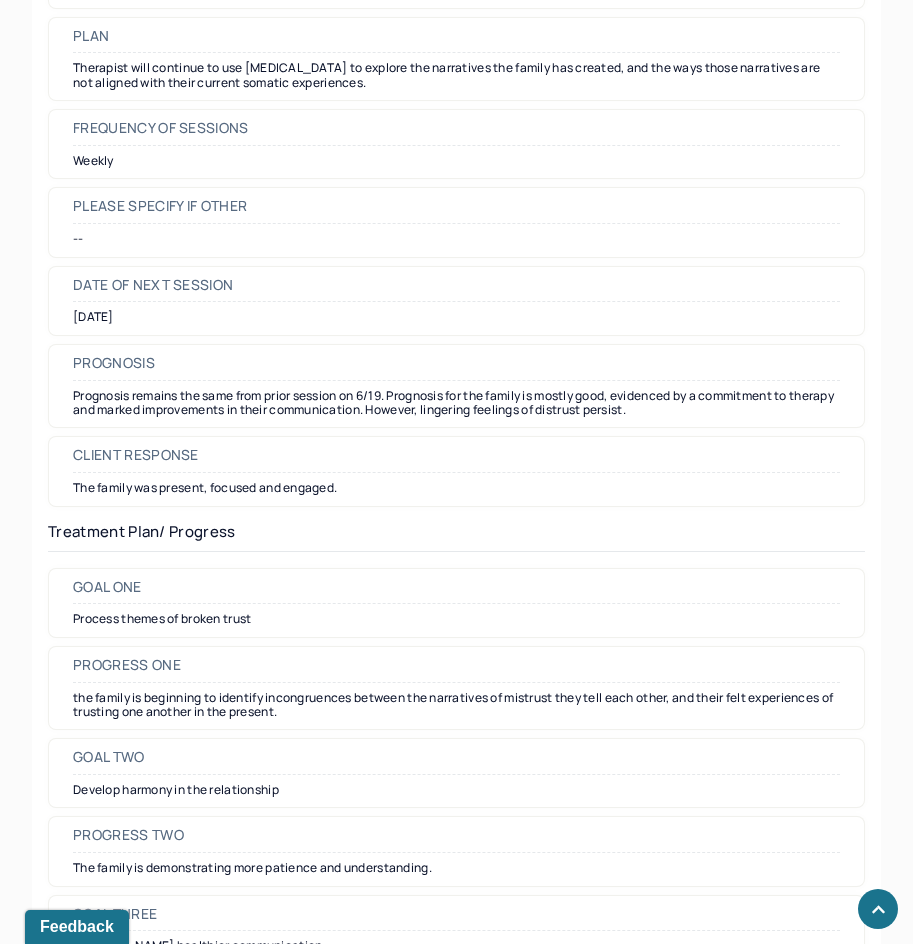 scroll, scrollTop: 2500, scrollLeft: 0, axis: vertical 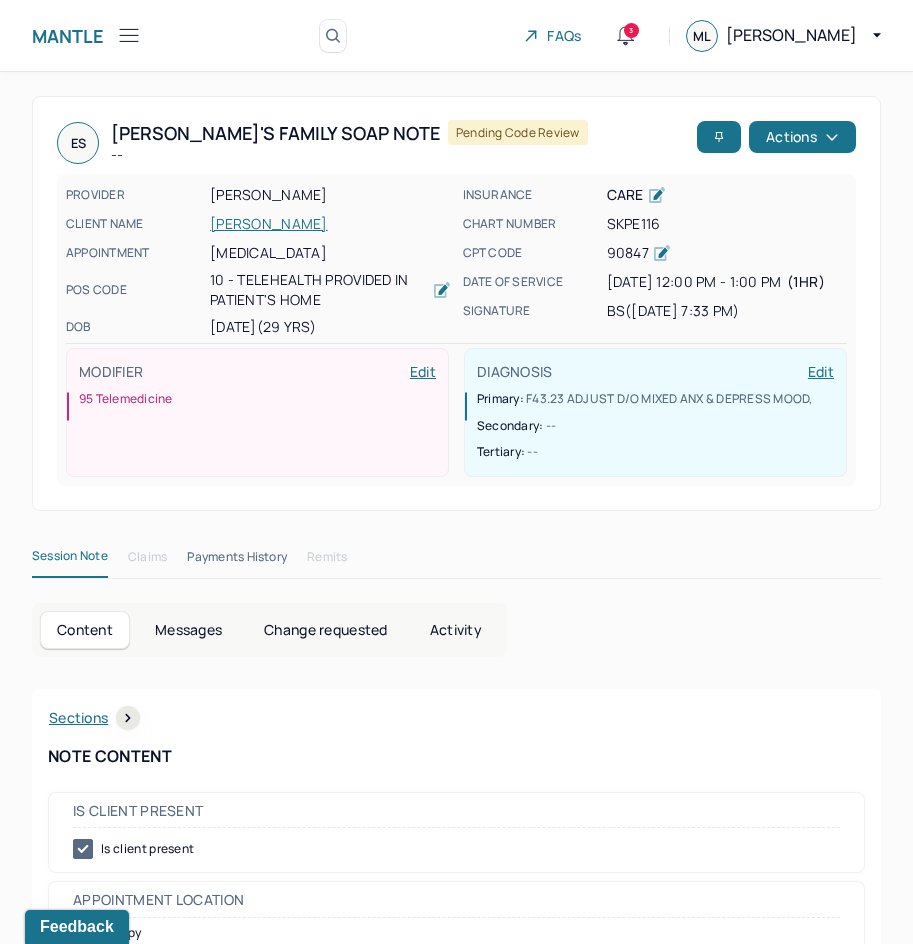 drag, startPoint x: 569, startPoint y: 700, endPoint x: 647, endPoint y: 200, distance: 506.04742 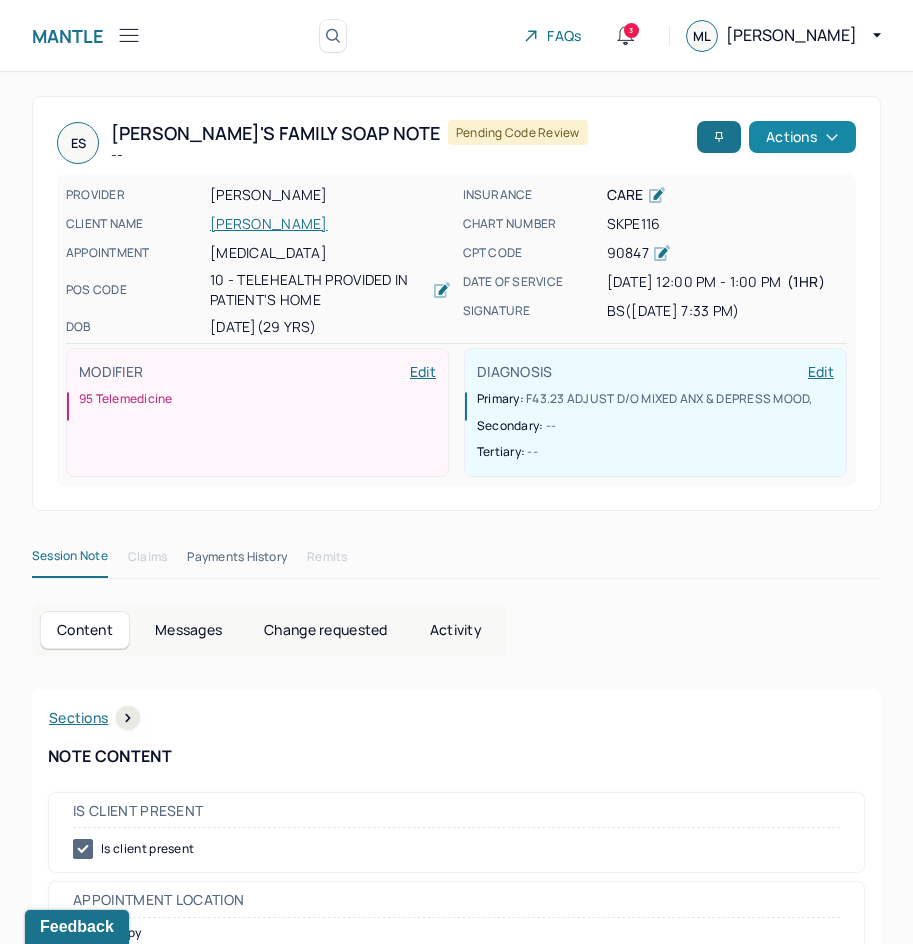 click 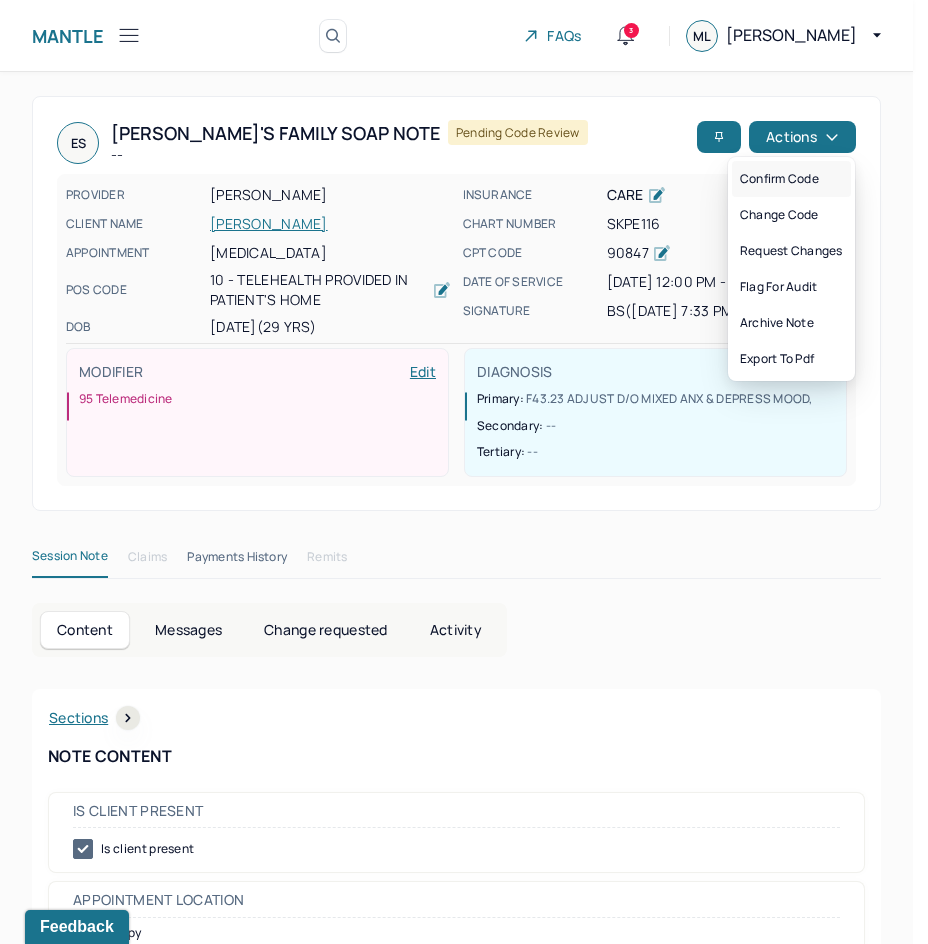 click on "Confirm code" at bounding box center (791, 179) 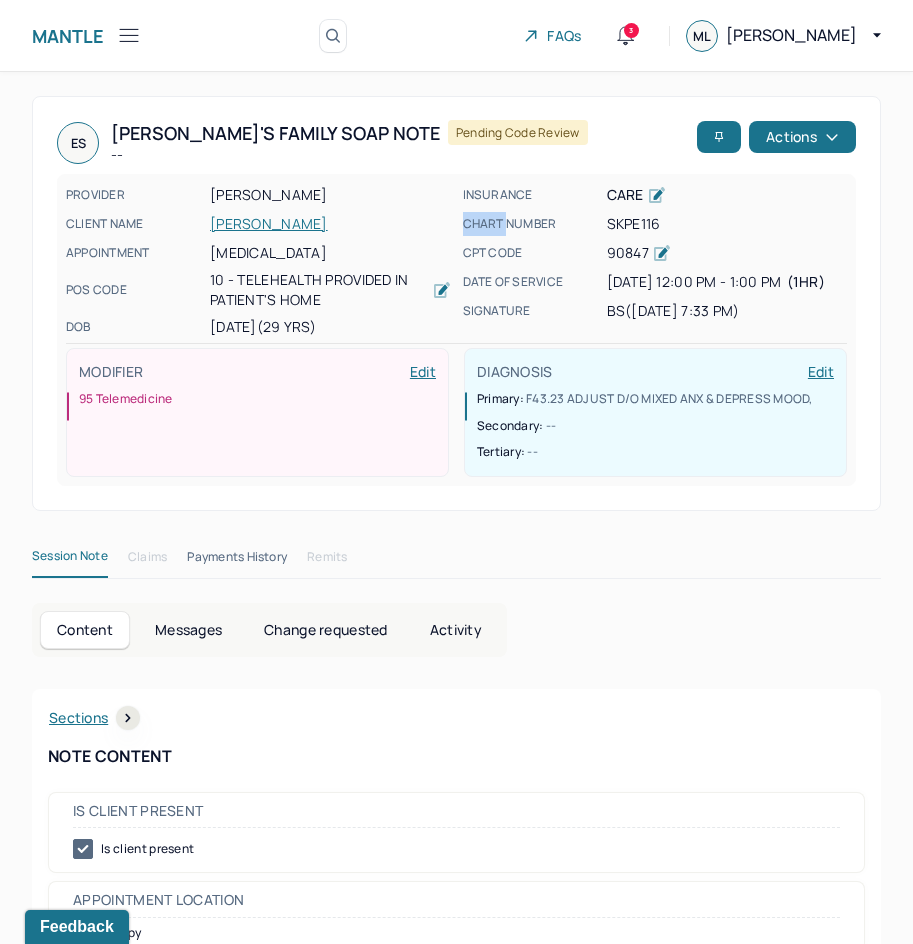 drag, startPoint x: 800, startPoint y: 173, endPoint x: 851, endPoint y: 198, distance: 56.797886 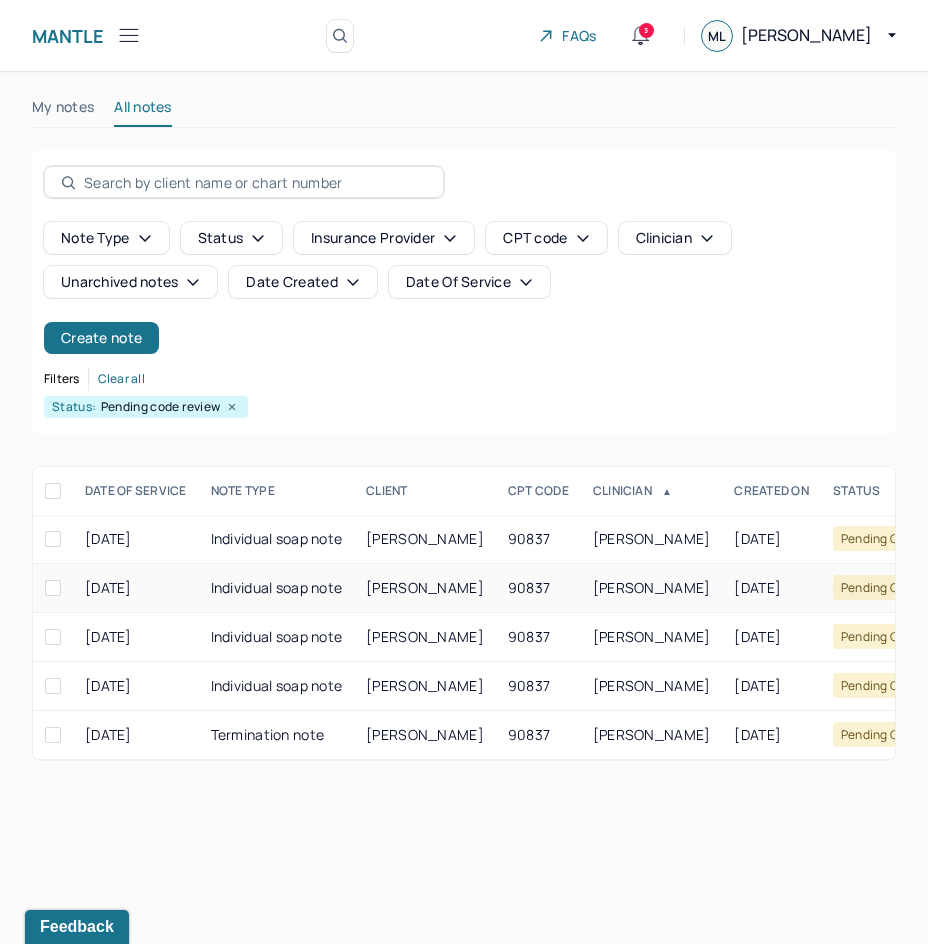 click on "[PERSON_NAME]" at bounding box center [425, 588] 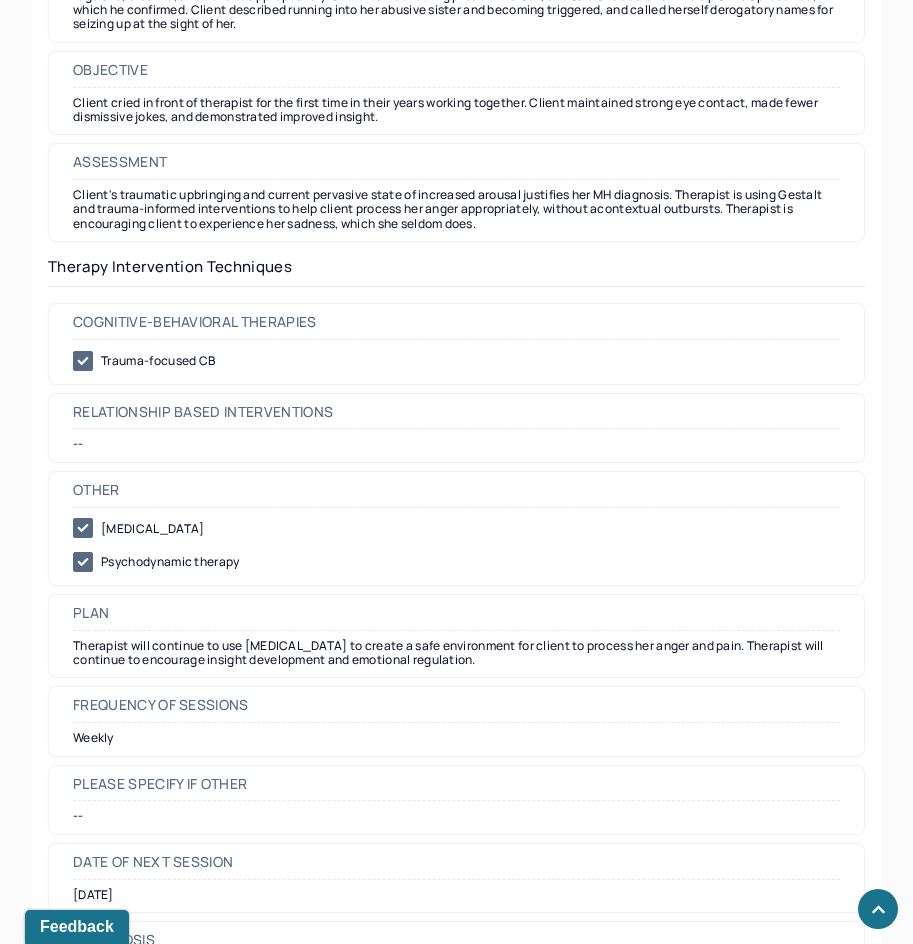 scroll, scrollTop: 1900, scrollLeft: 0, axis: vertical 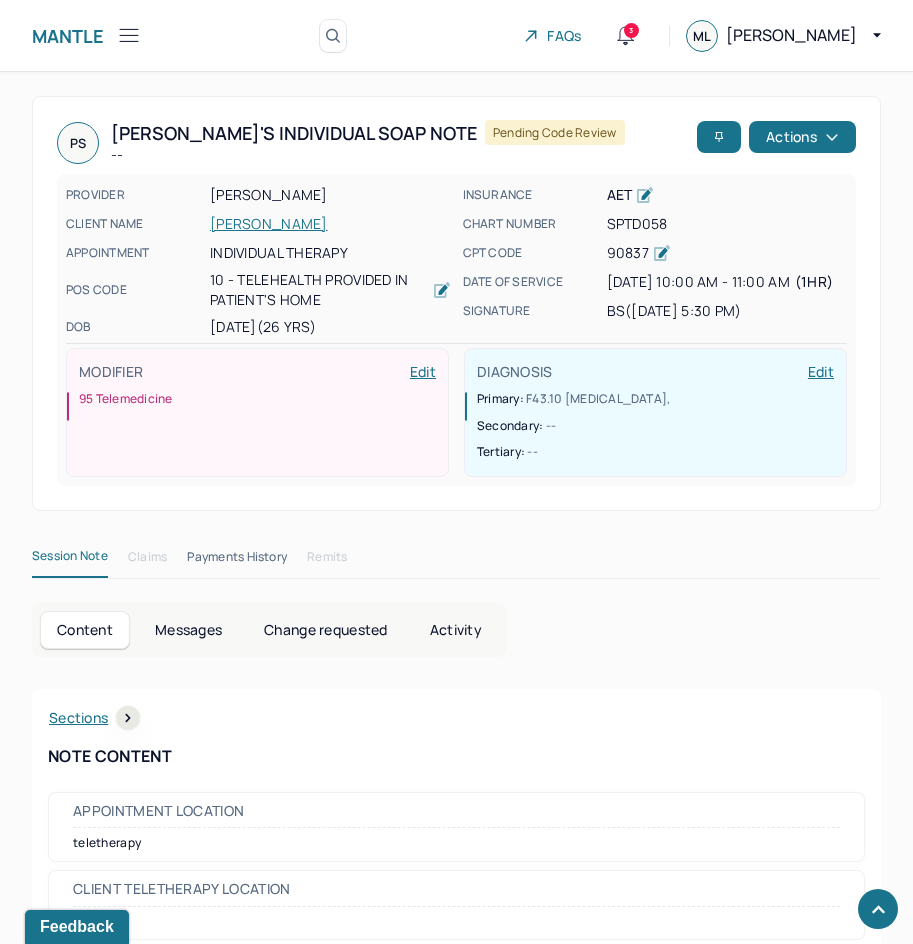 drag, startPoint x: 677, startPoint y: 802, endPoint x: 830, endPoint y: 195, distance: 625.9856 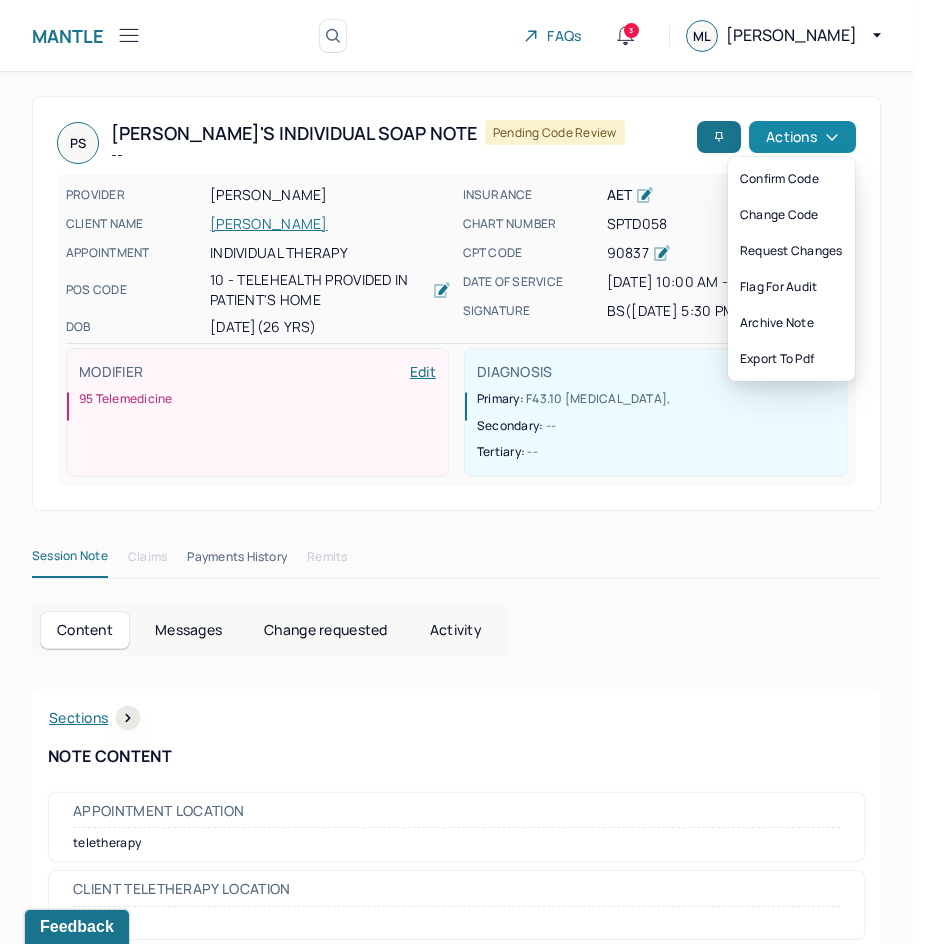 click on "Actions" at bounding box center (802, 137) 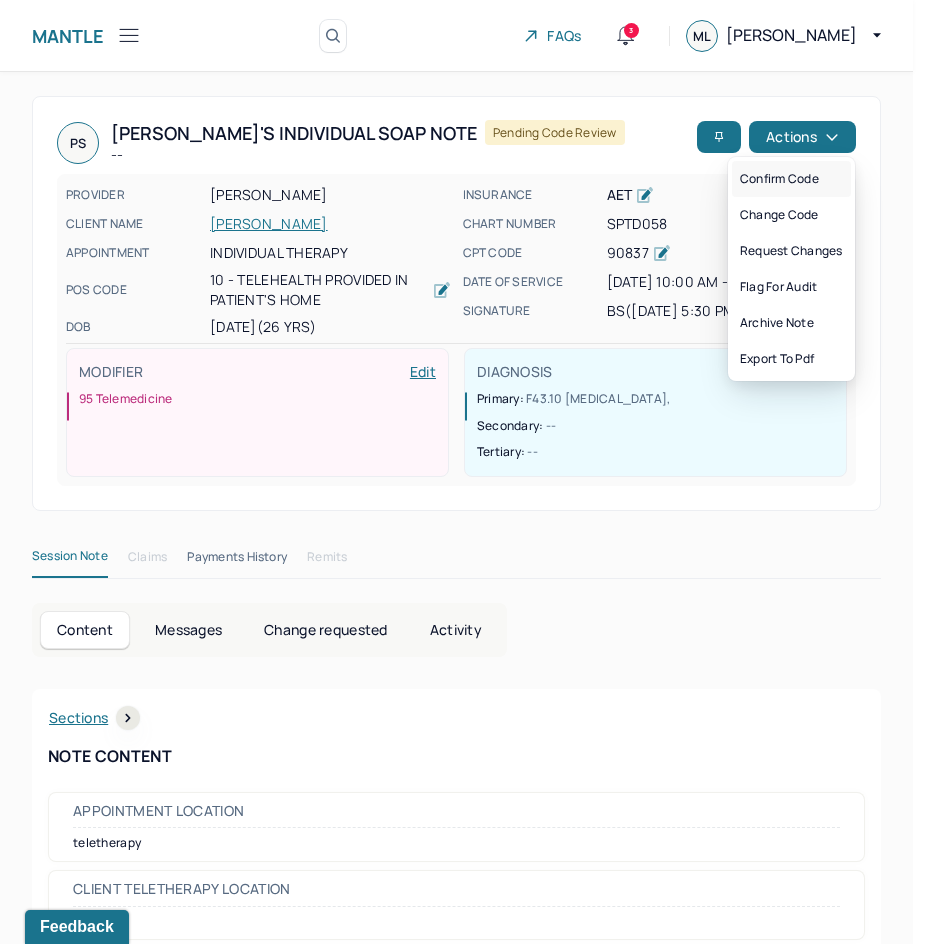 click on "Confirm code" at bounding box center [791, 179] 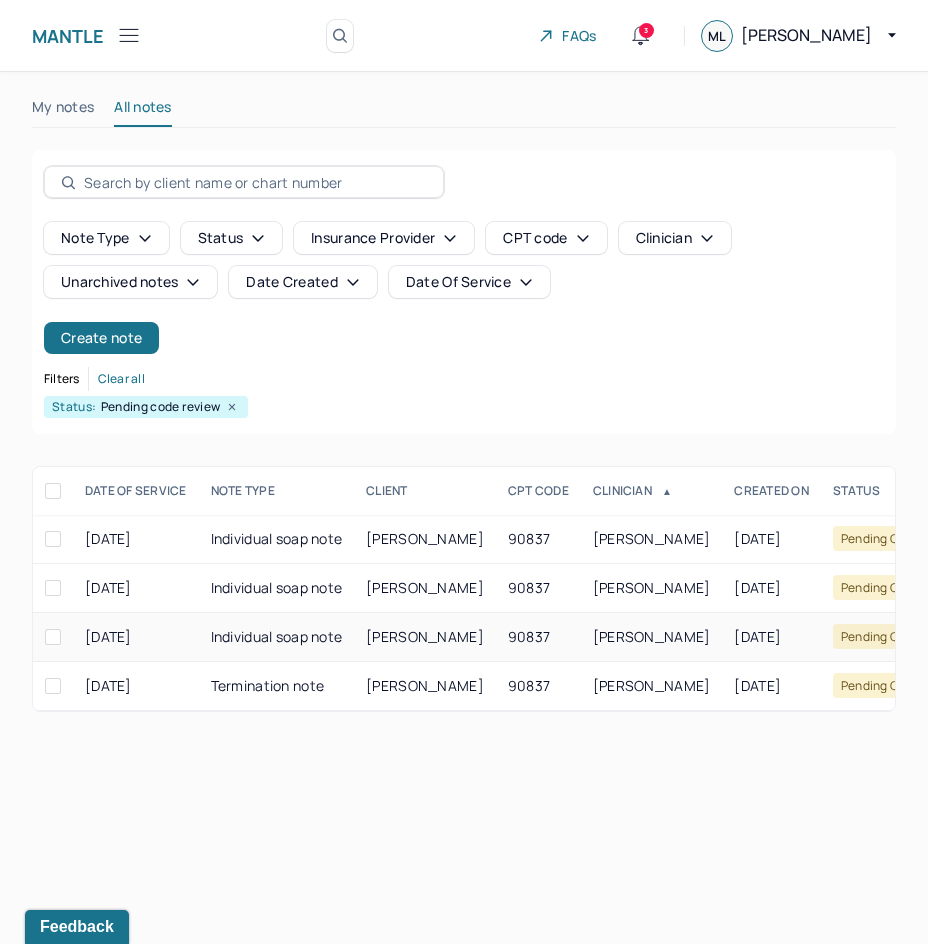 click on "[PERSON_NAME]" at bounding box center [425, 636] 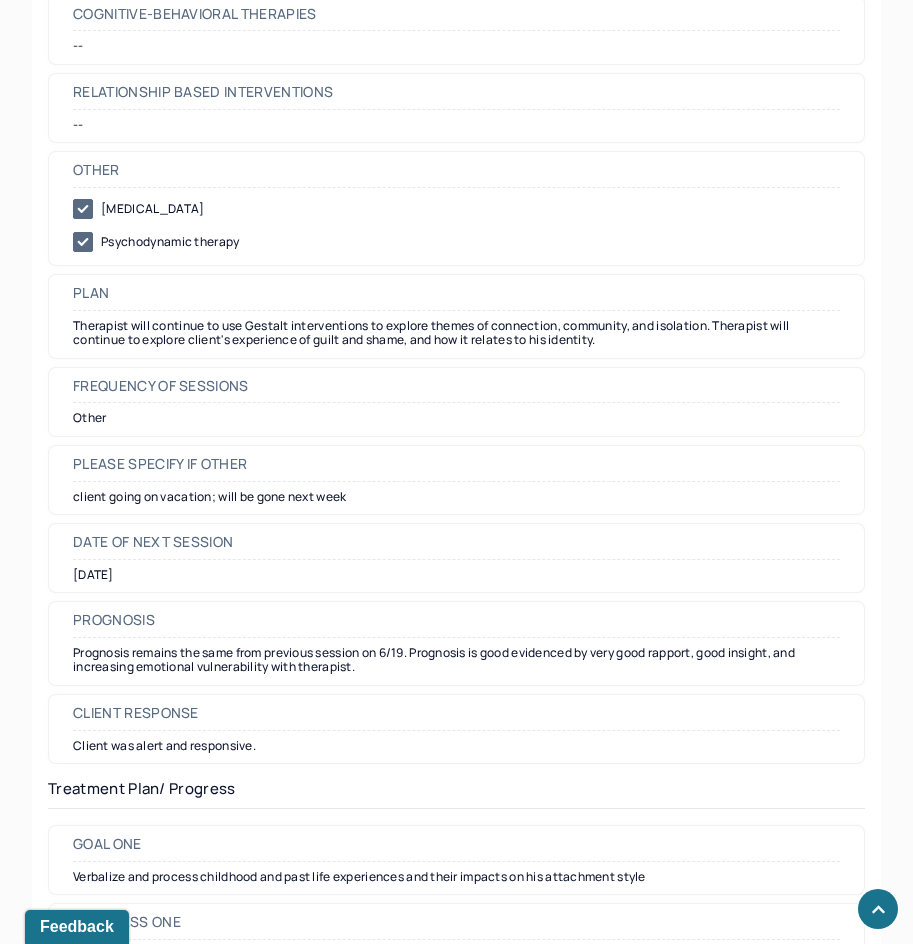 scroll, scrollTop: 2200, scrollLeft: 0, axis: vertical 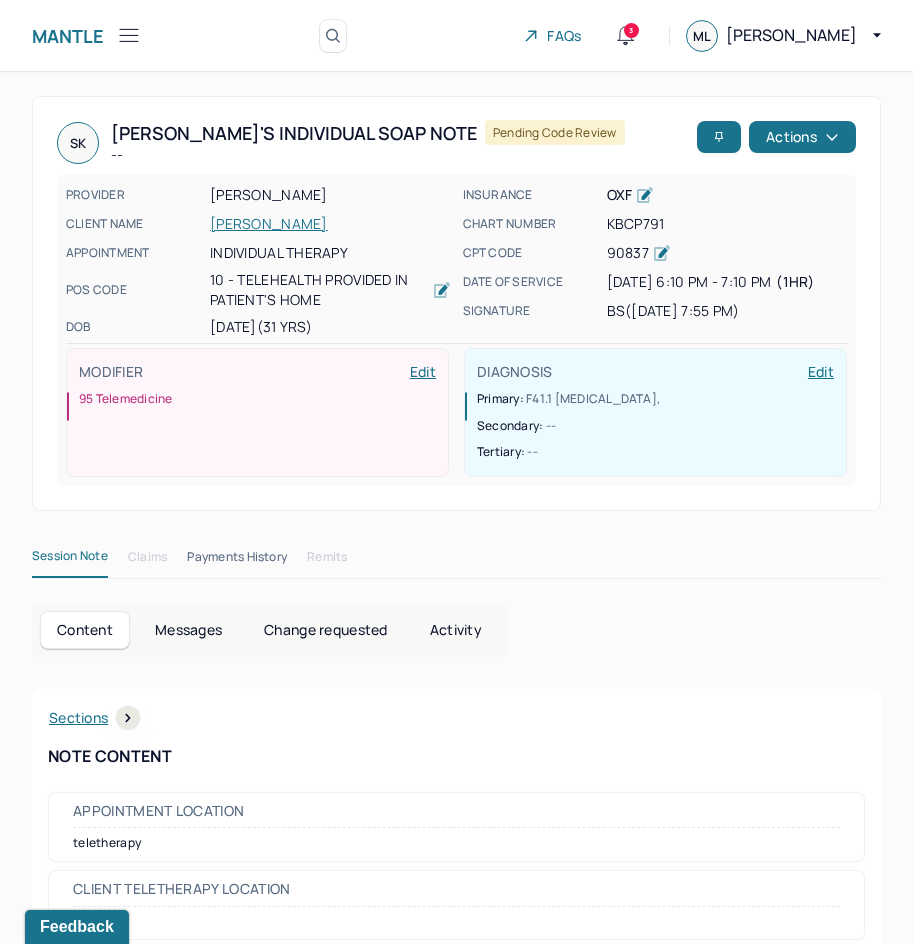 drag, startPoint x: 536, startPoint y: 603, endPoint x: 876, endPoint y: 166, distance: 553.6867 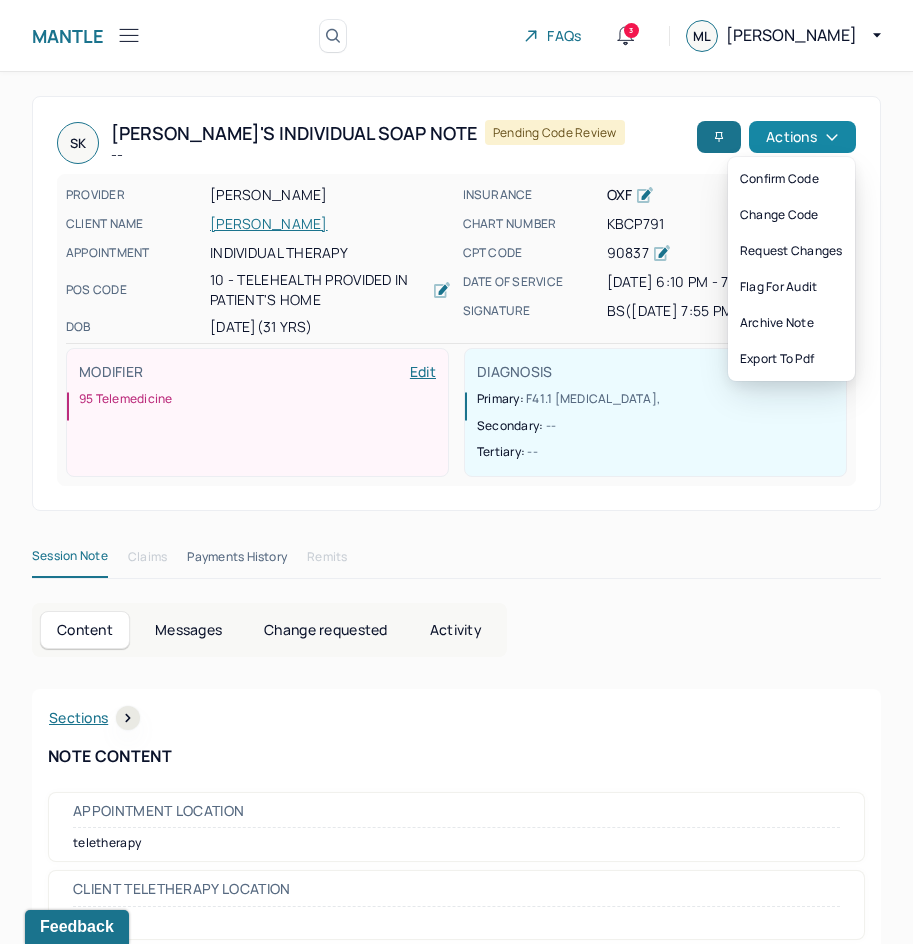click on "Actions" at bounding box center [802, 137] 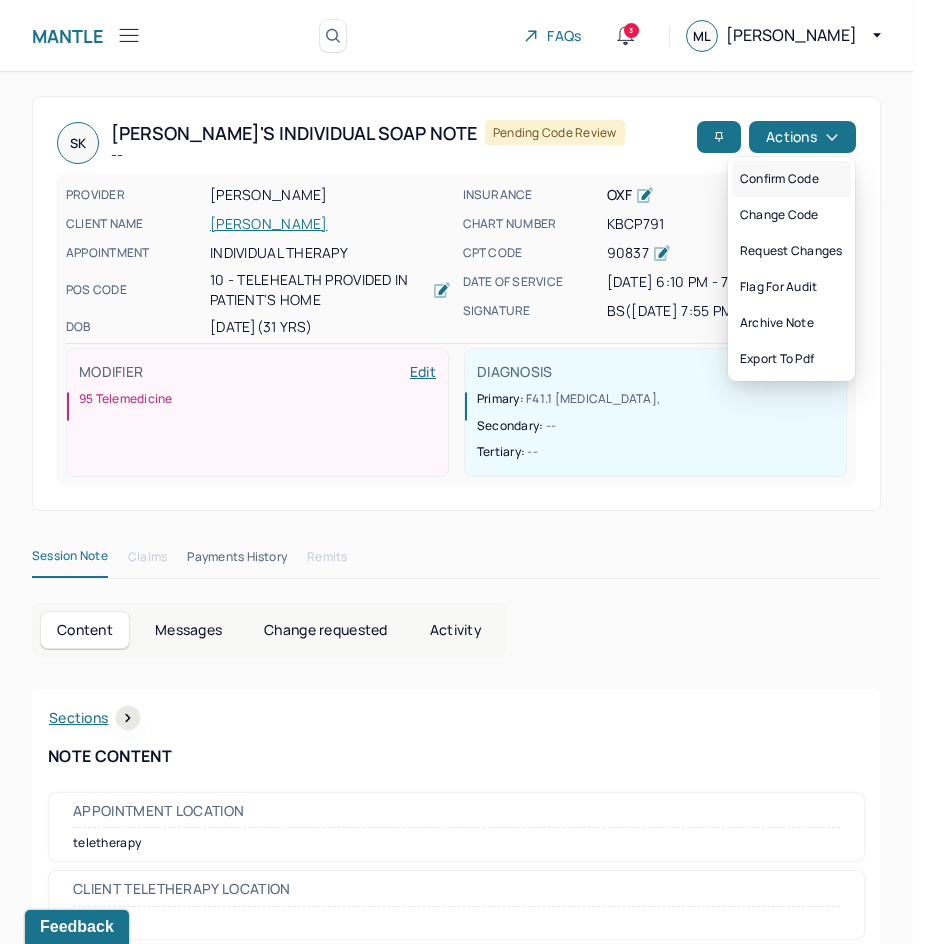 click on "Confirm code" at bounding box center (791, 179) 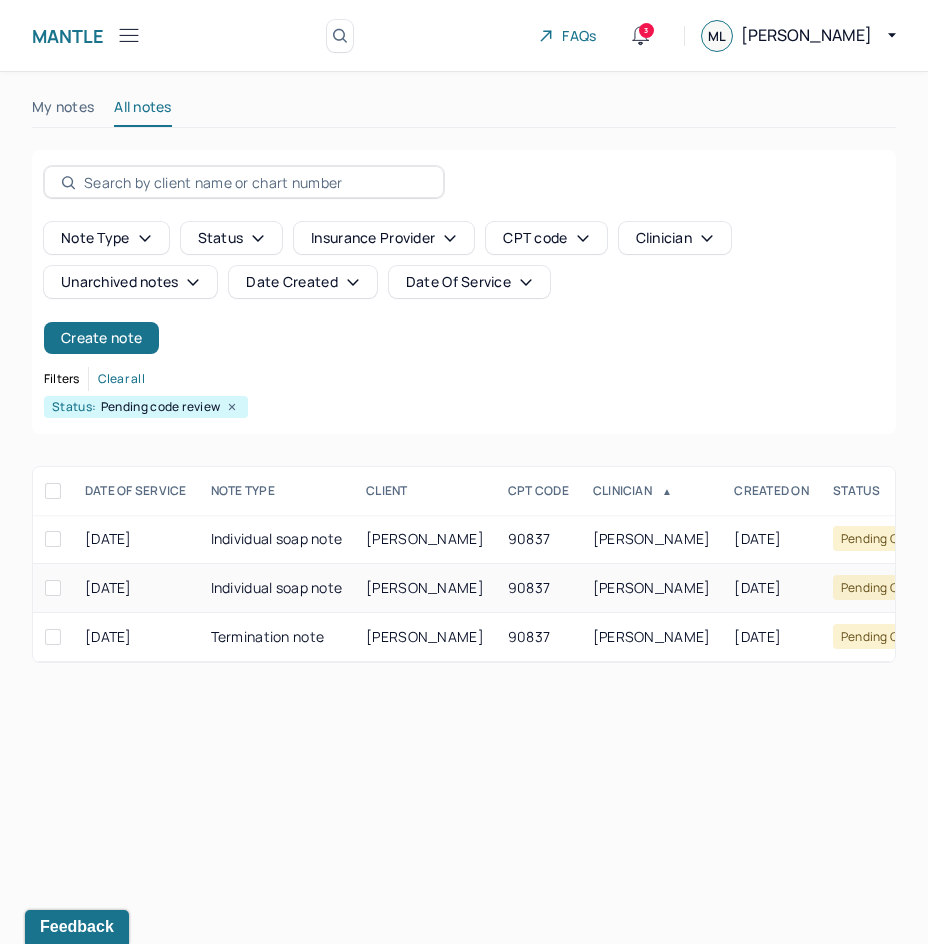 click on "90837" at bounding box center (538, 588) 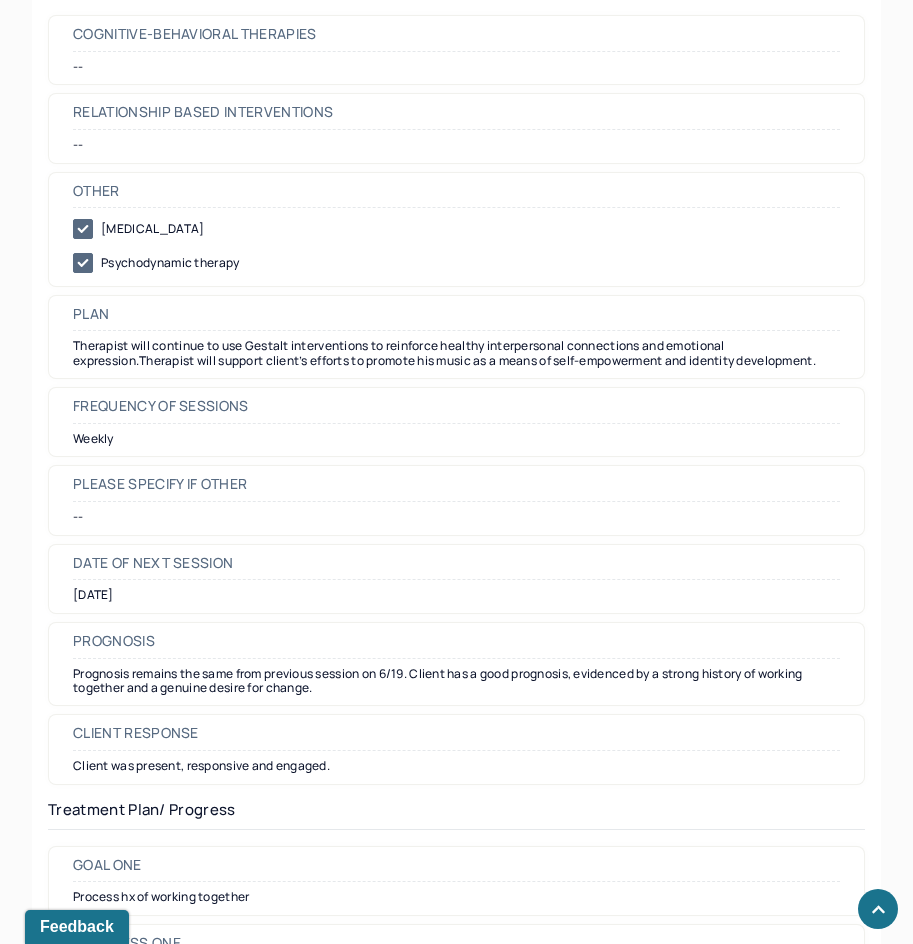 scroll, scrollTop: 2100, scrollLeft: 0, axis: vertical 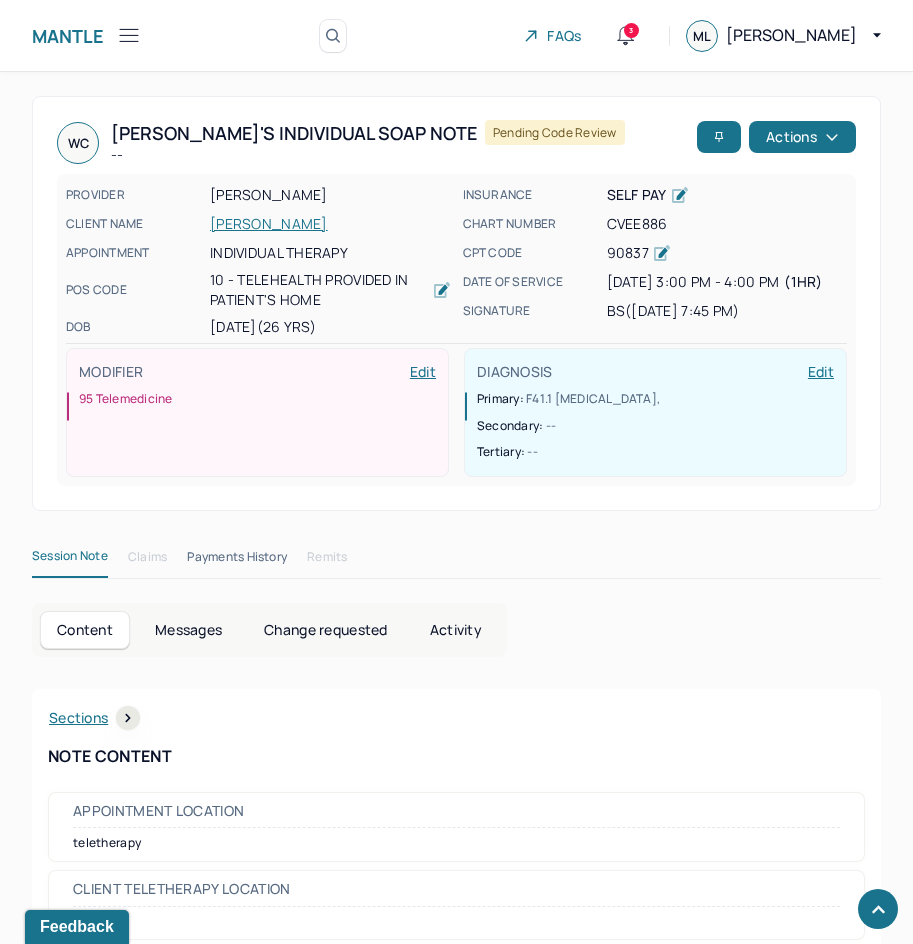 drag, startPoint x: 835, startPoint y: 633, endPoint x: 940, endPoint y: 125, distance: 518.7379 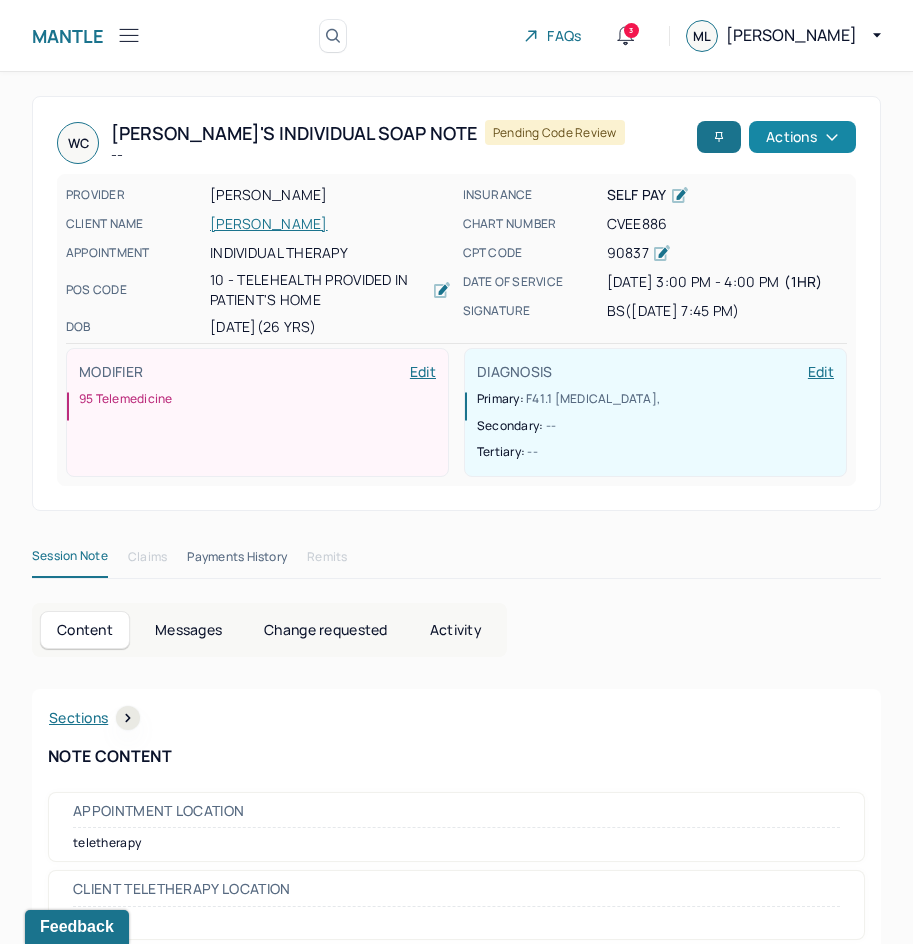 click on "Actions" at bounding box center [802, 137] 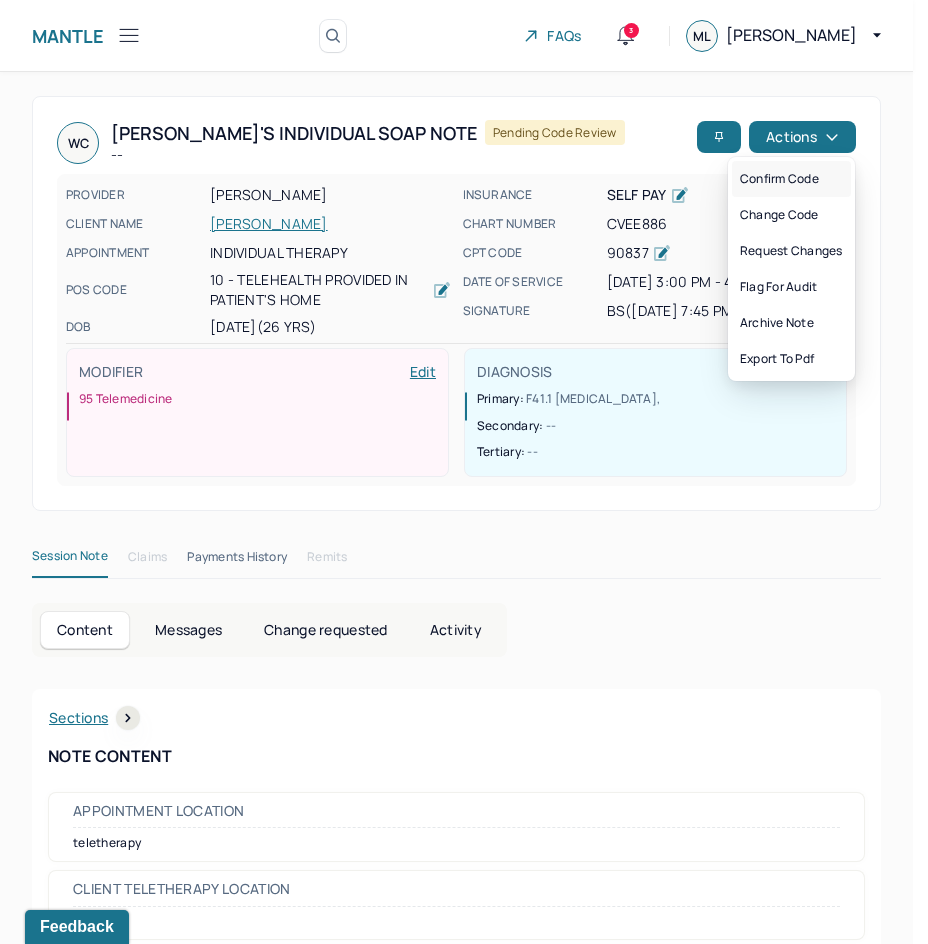 click on "Confirm code" at bounding box center (791, 179) 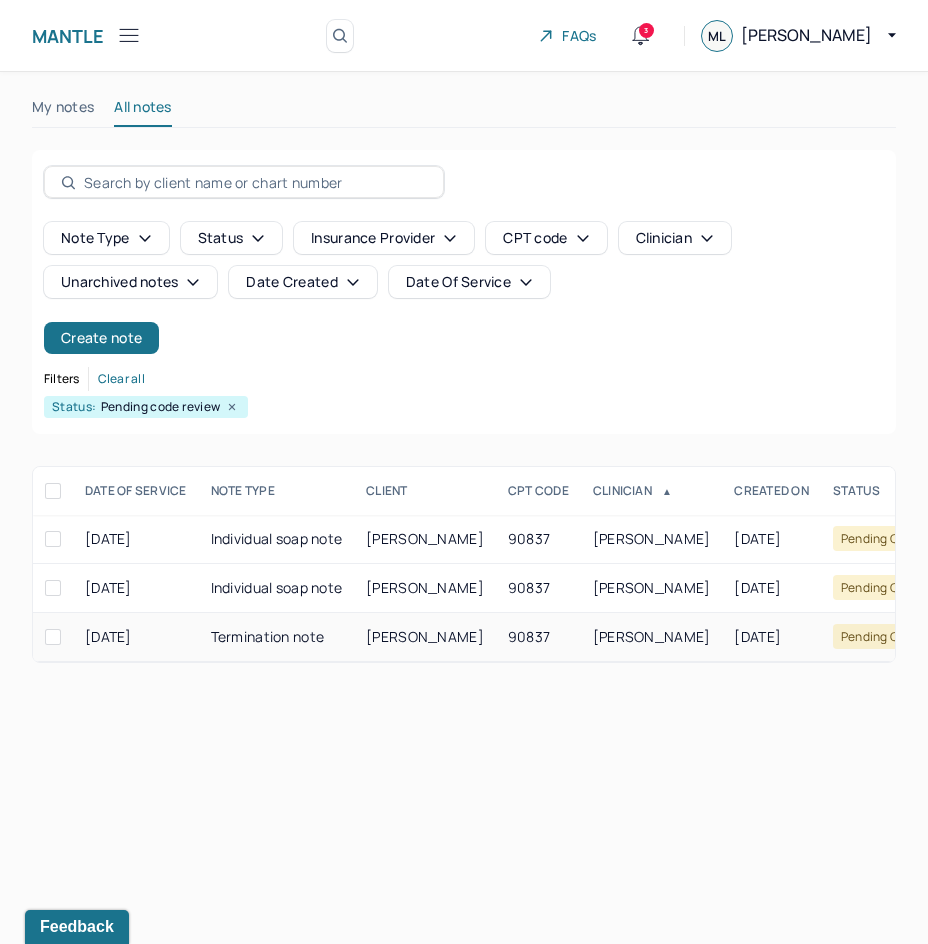 click on "[PERSON_NAME]" at bounding box center (652, 637) 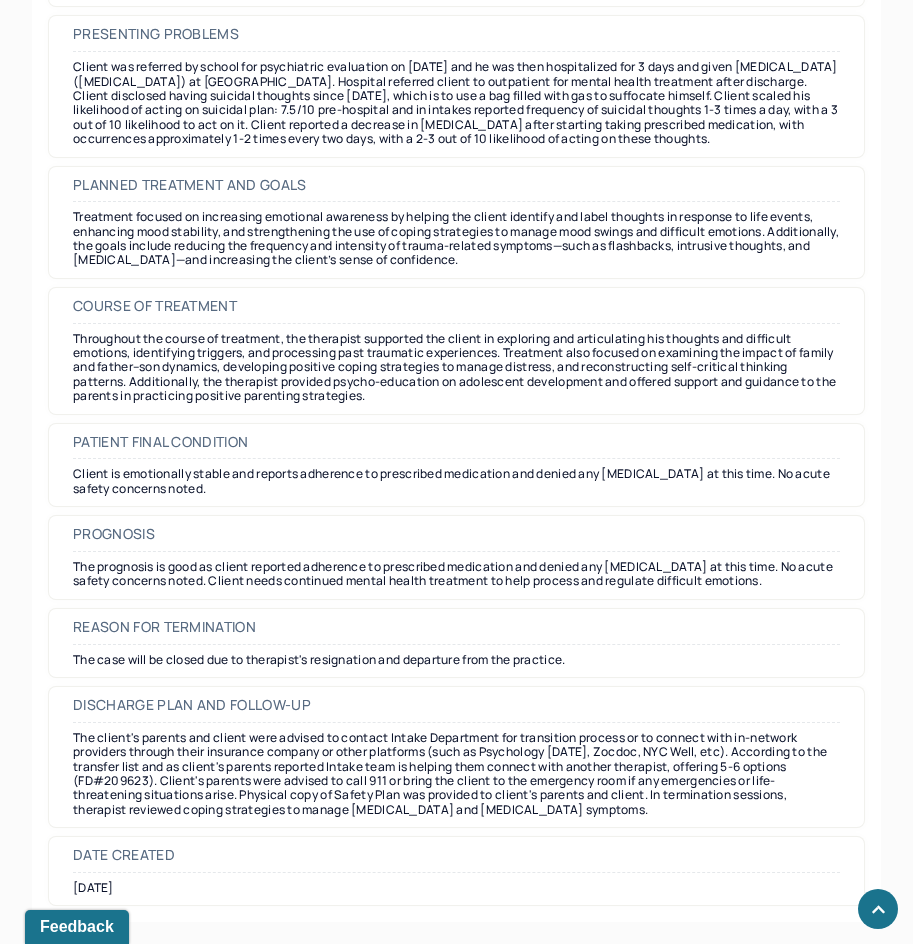 scroll, scrollTop: 1630, scrollLeft: 0, axis: vertical 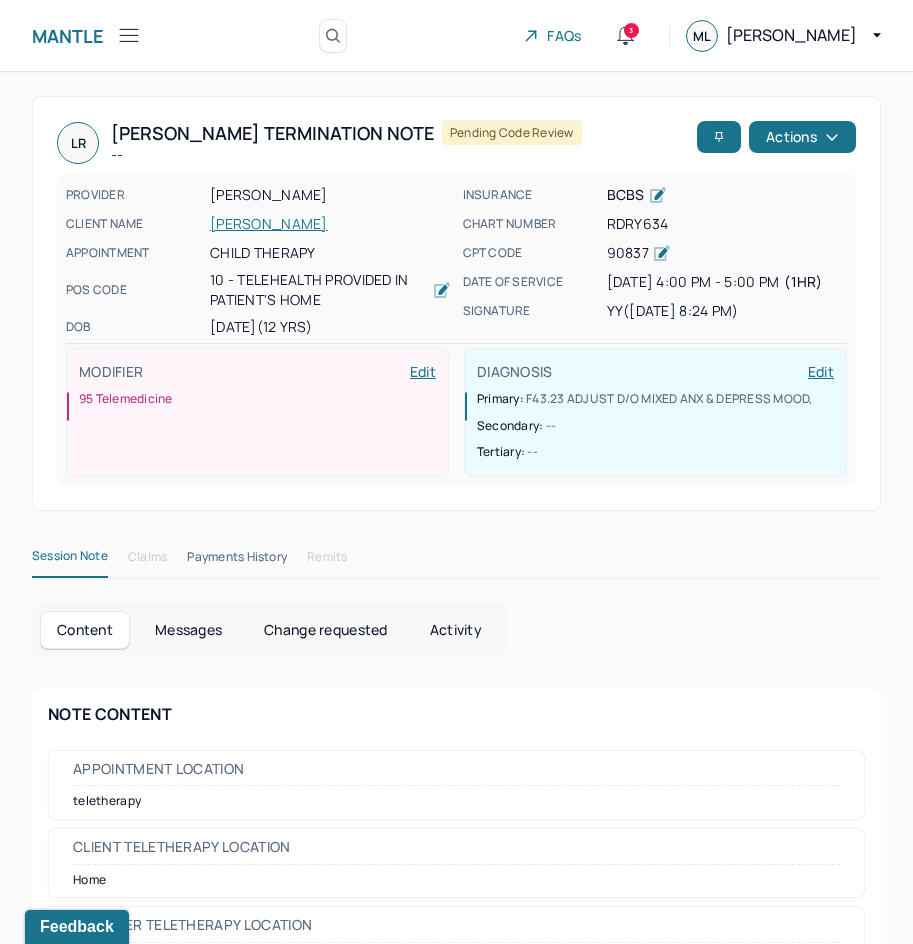 drag, startPoint x: 672, startPoint y: 601, endPoint x: 791, endPoint y: 225, distance: 394.3818 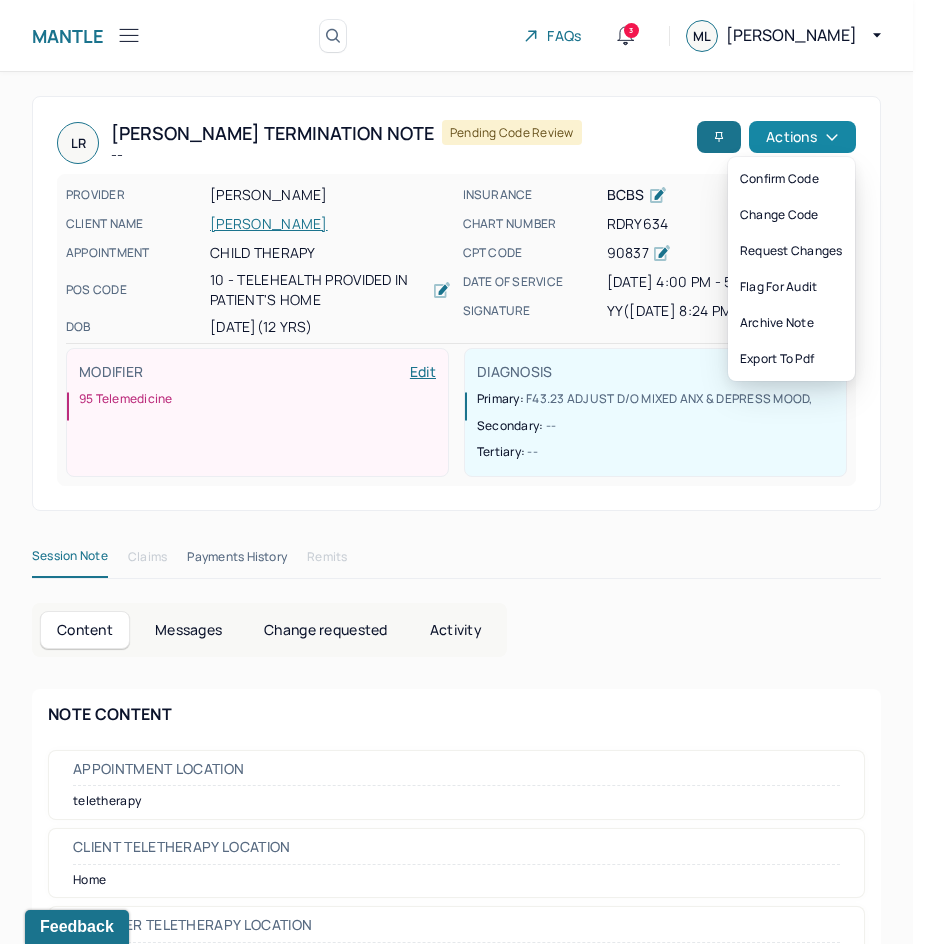 click 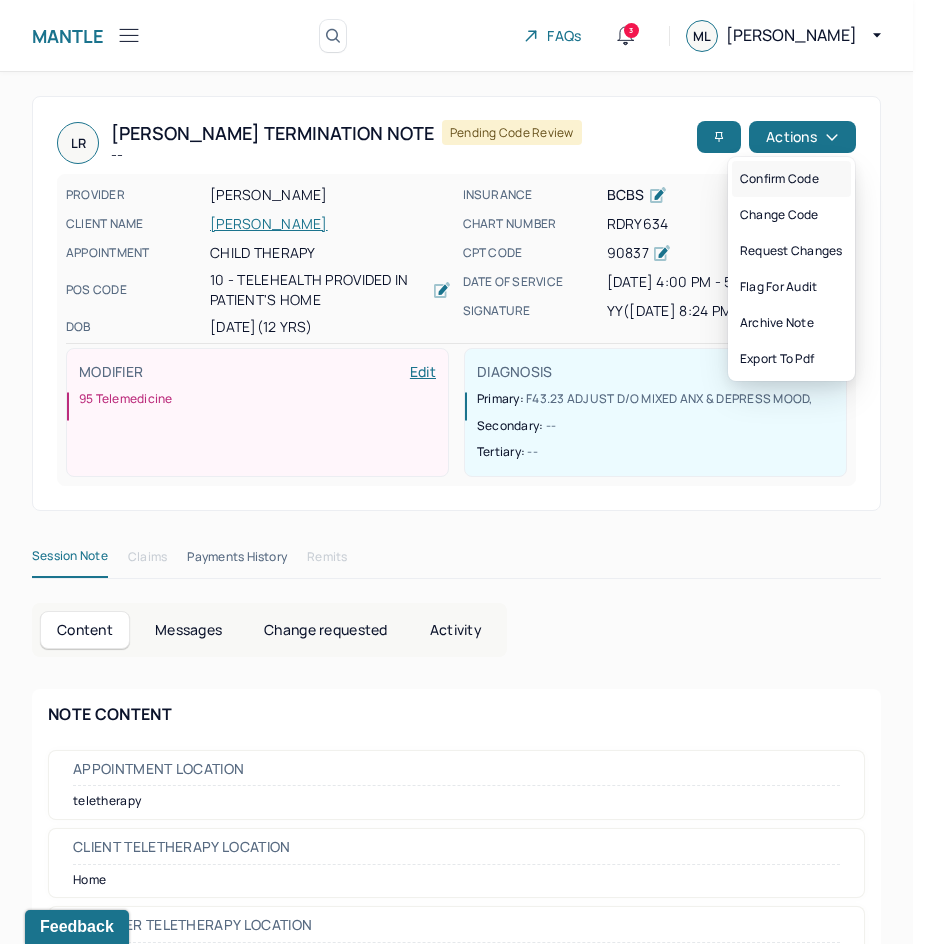 click on "Confirm code" at bounding box center [791, 179] 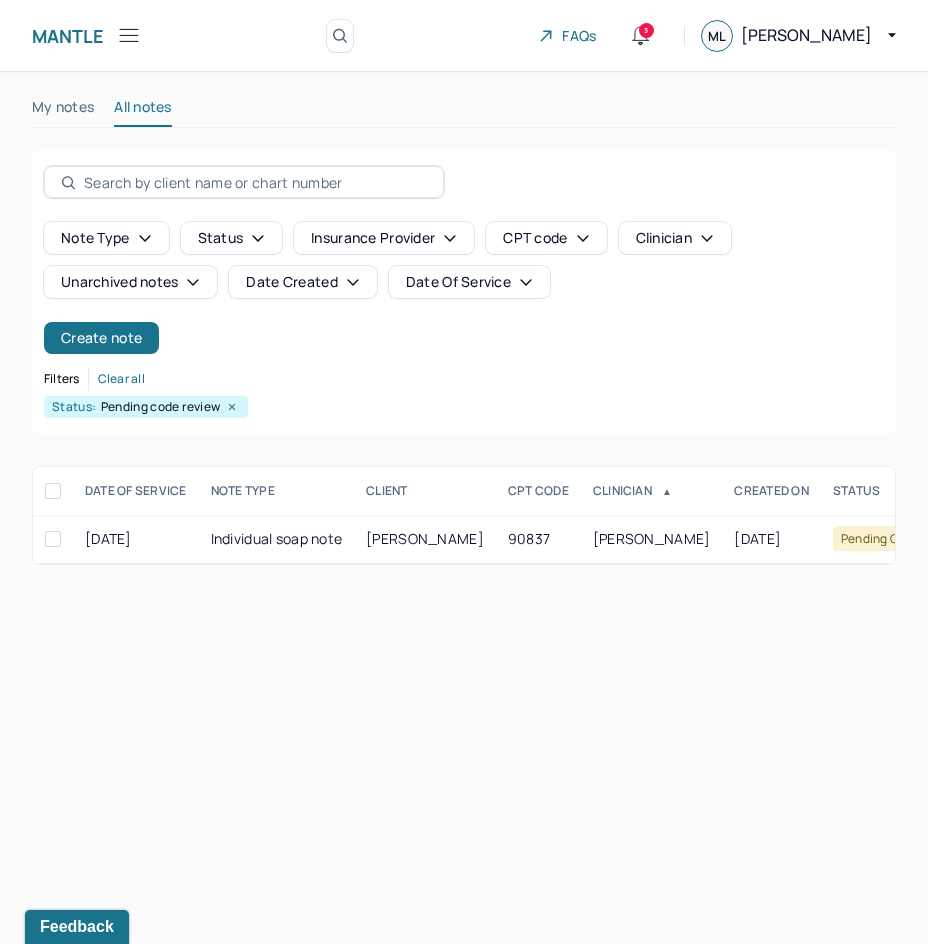 click on "Date Of Service" at bounding box center [469, 282] 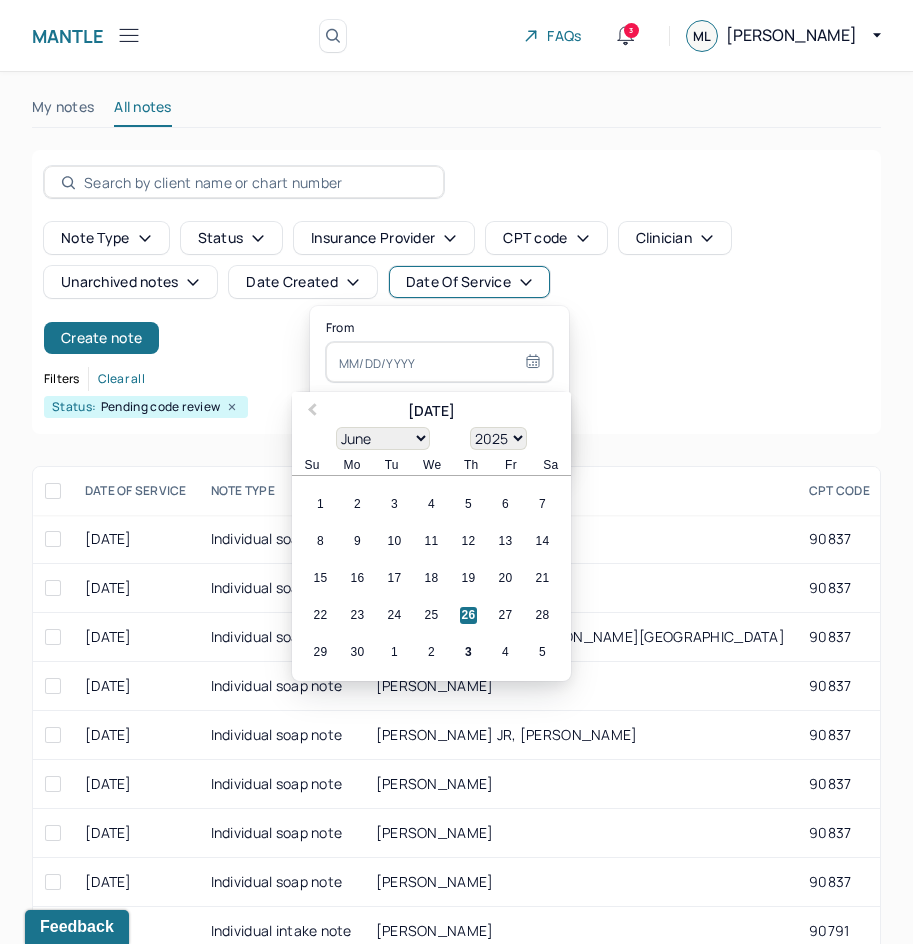 type 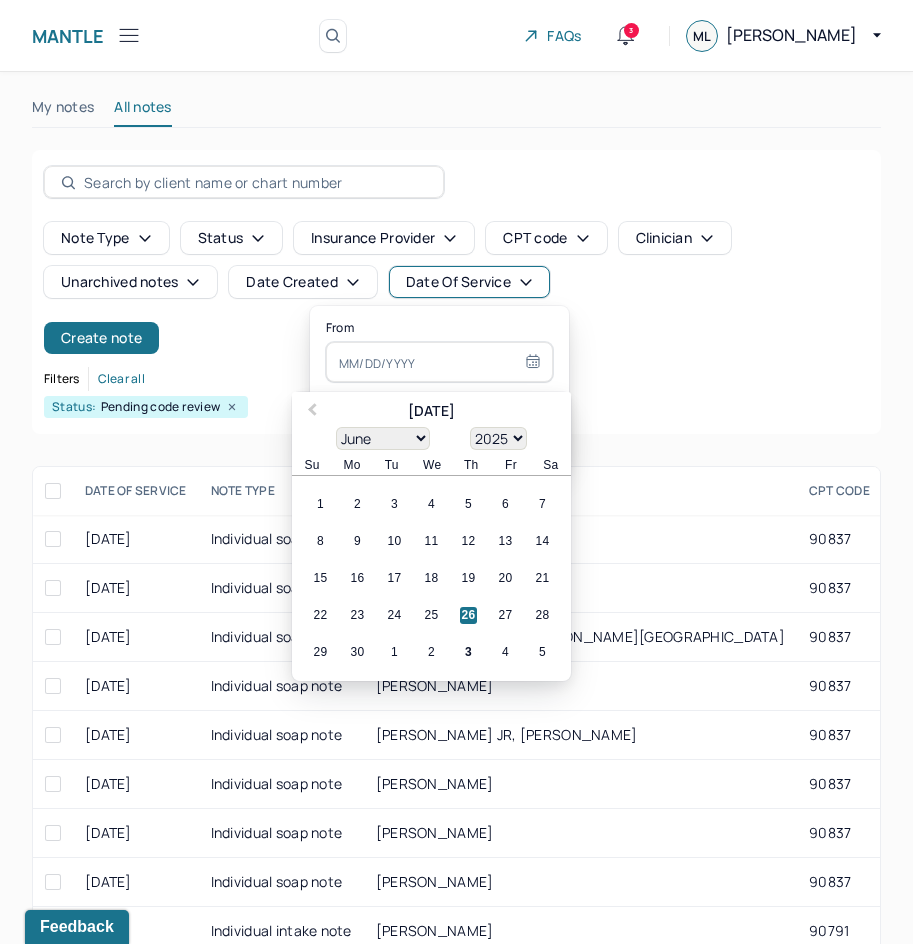 click on "From Previous Month June [DATE] February March April May June July August September October November [DATE] 1901 1902 1903 1904 1905 1906 1907 1908 1909 1910 1911 1912 1913 1914 1915 1916 1917 1918 1919 1920 1921 1922 1923 1924 1925 1926 1927 1928 1929 1930 1931 1932 1933 1934 1935 1936 1937 1938 1939 1940 1941 1942 1943 1944 1945 1946 1947 1948 1949 1950 1951 1952 1953 1954 1955 1956 1957 1958 1959 1960 1961 1962 1963 1964 1965 1966 1967 1968 1969 1970 1971 1972 1973 1974 1975 1976 1977 1978 1979 1980 1981 1982 1983 1984 1985 1986 1987 1988 1989 1990 1991 1992 1993 1994 1995 1996 1997 1998 1999 2000 2001 2002 2003 2004 2005 2006 2007 2008 2009 2010 2011 2012 2013 2014 2015 2016 2017 2018 2019 2020 2021 2022 2023 2024 2025 Su Mo Tu We Th Fr Sa 1 2 3 4 5 6 7 8 9 10 11 12 13 14 15 16 17 18 19 20 21 22 23 24 25 26 27 28 29 30 1 2 3 4 5" at bounding box center [439, 352] 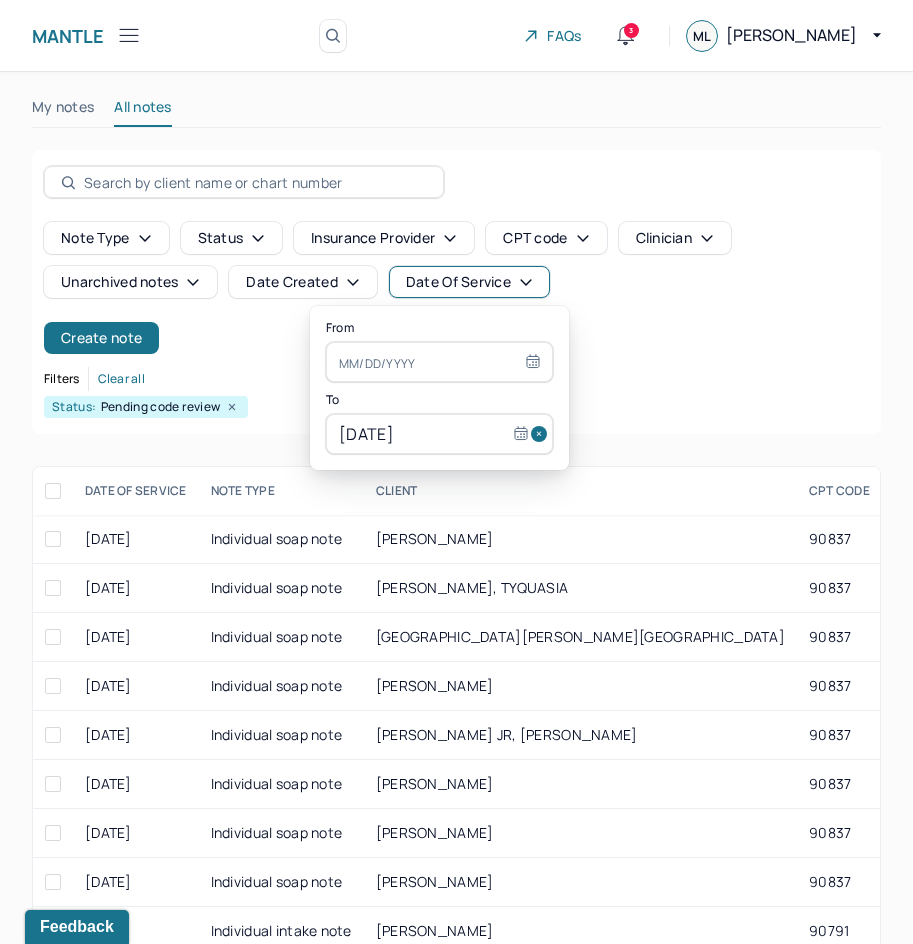 click on "[DATE]" at bounding box center (439, 434) 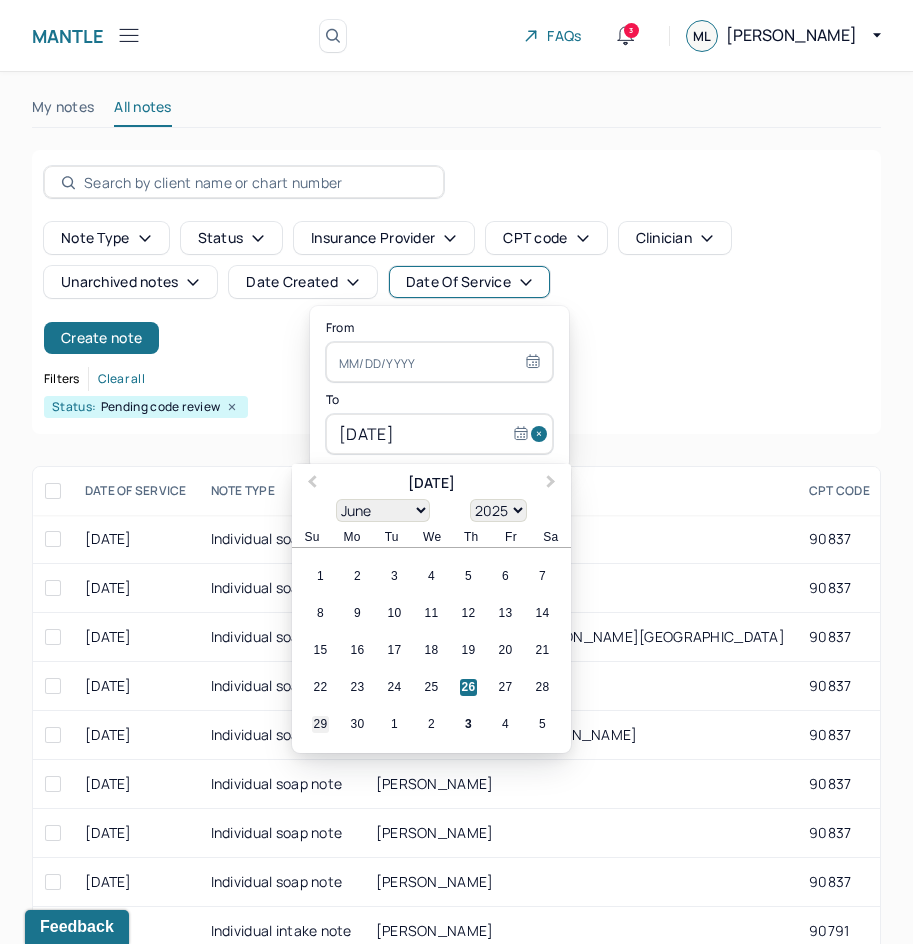 click on "29" at bounding box center [320, 724] 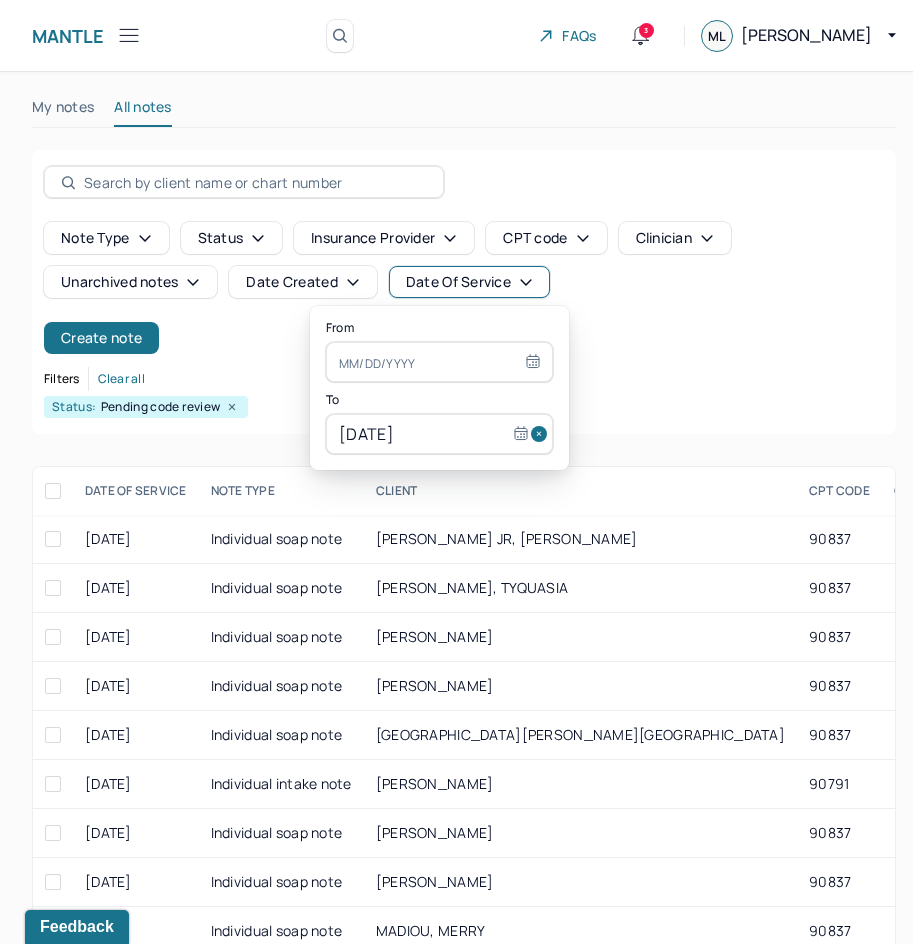 select on "5" 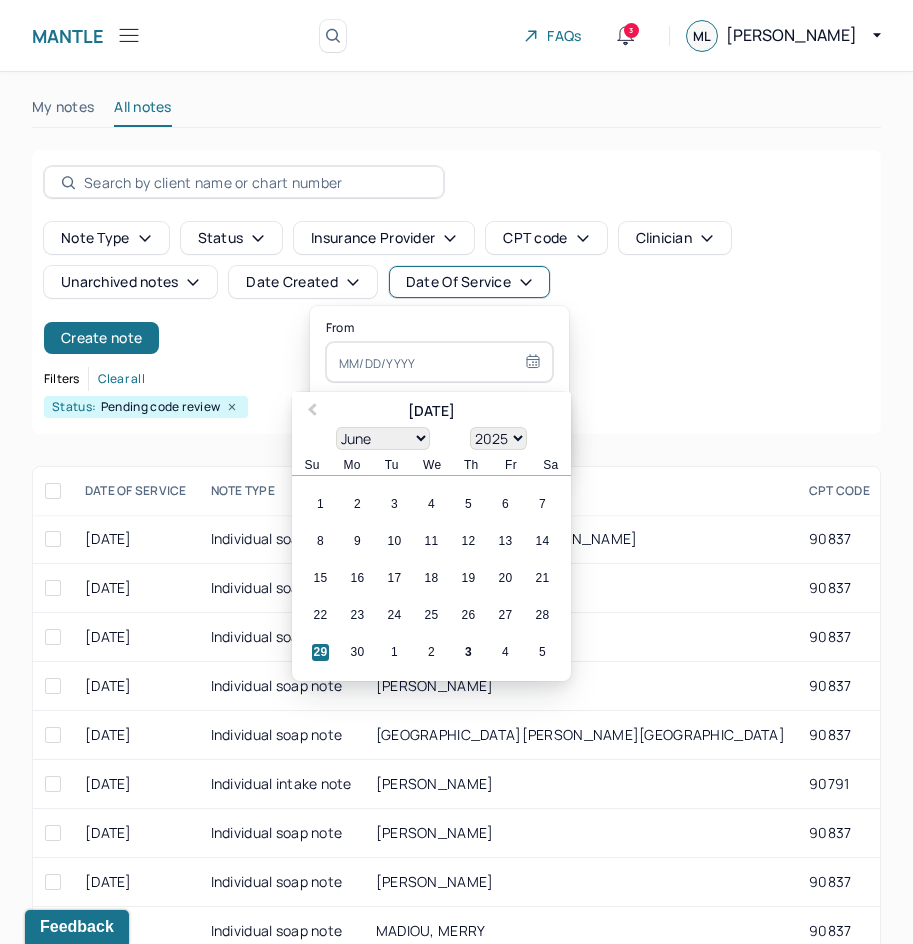 click at bounding box center (439, 362) 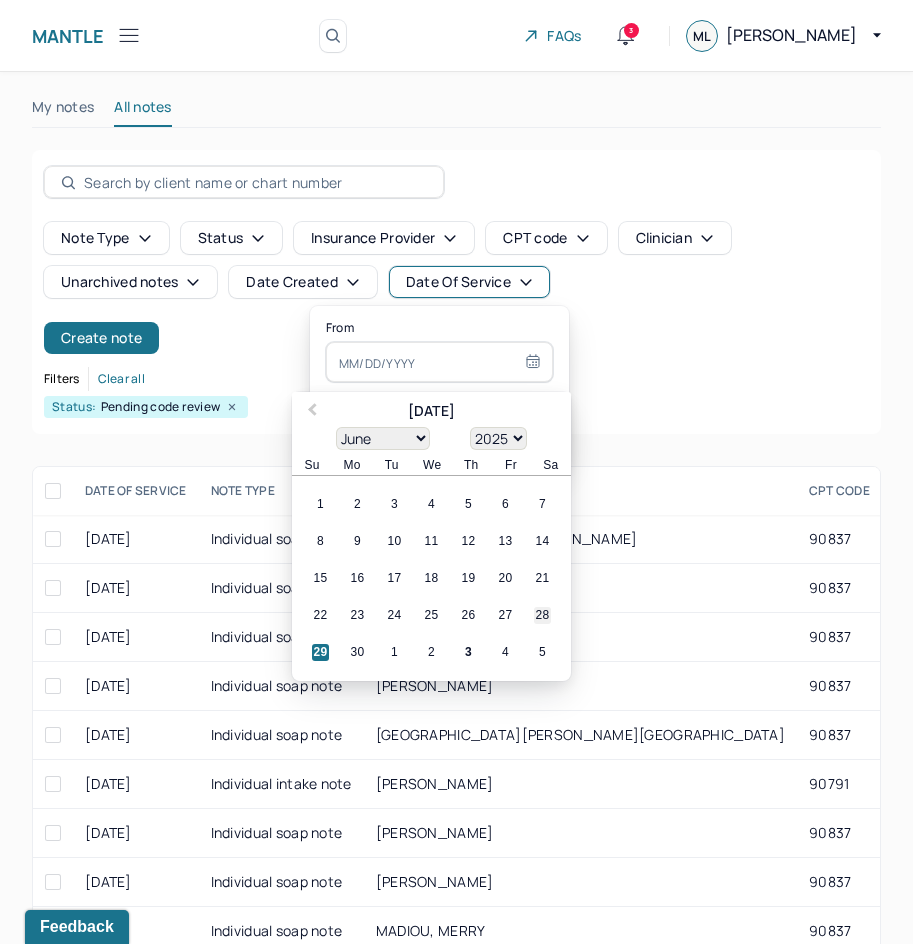click on "28" at bounding box center [542, 615] 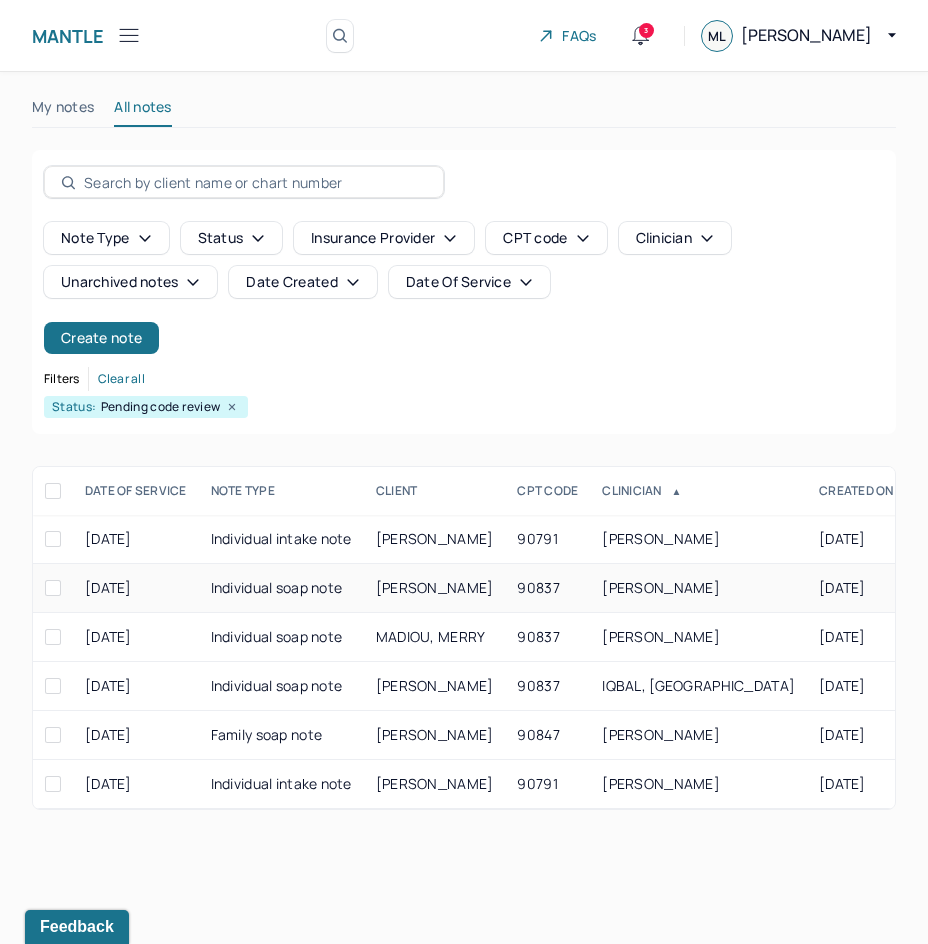 click on "[PERSON_NAME]" at bounding box center (661, 587) 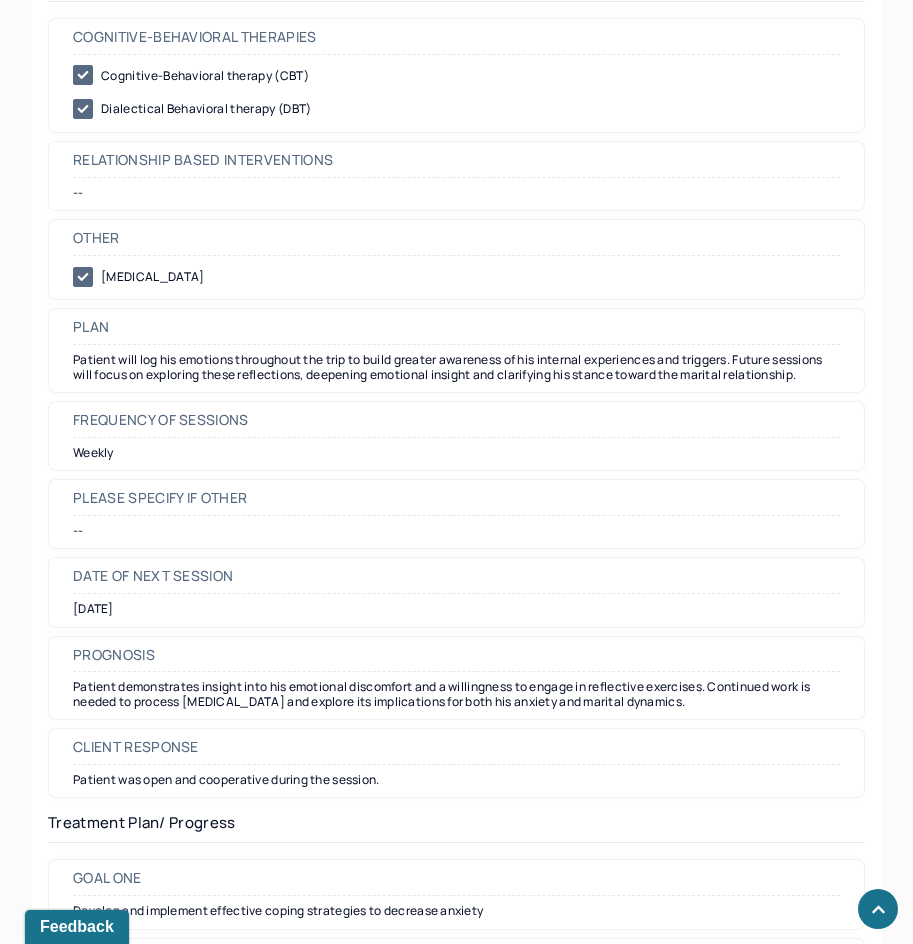 scroll, scrollTop: 2200, scrollLeft: 0, axis: vertical 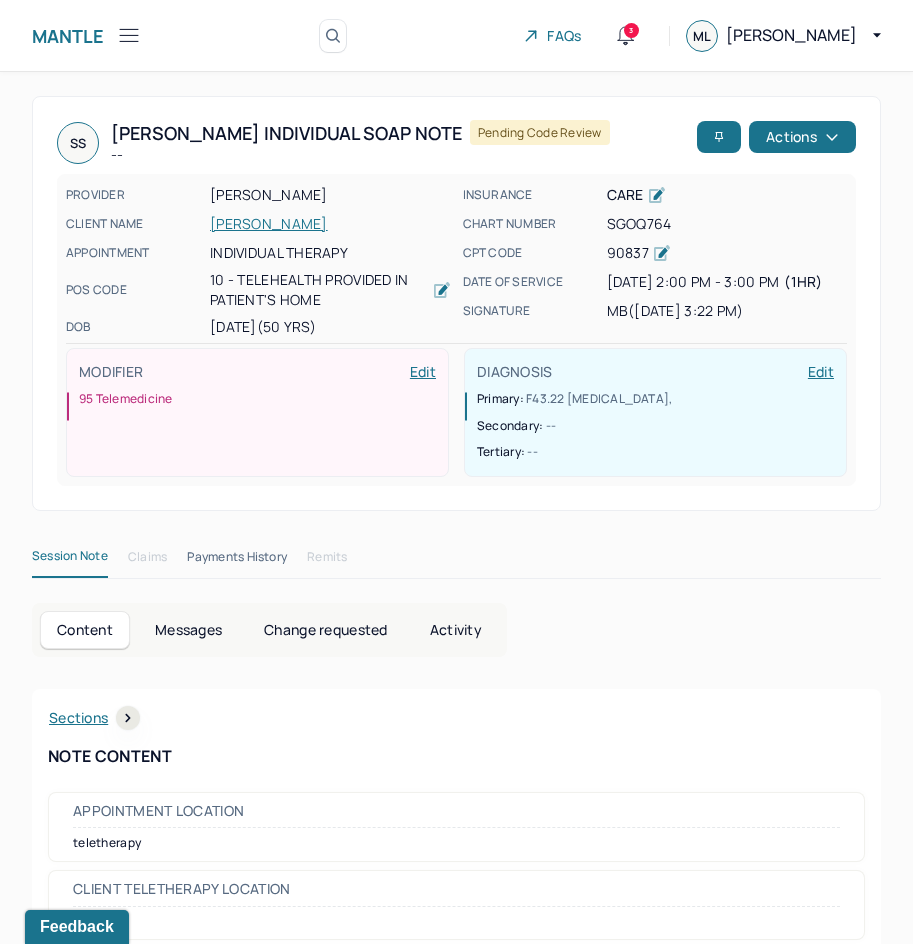 drag, startPoint x: 282, startPoint y: 711, endPoint x: 713, endPoint y: 209, distance: 661.6381 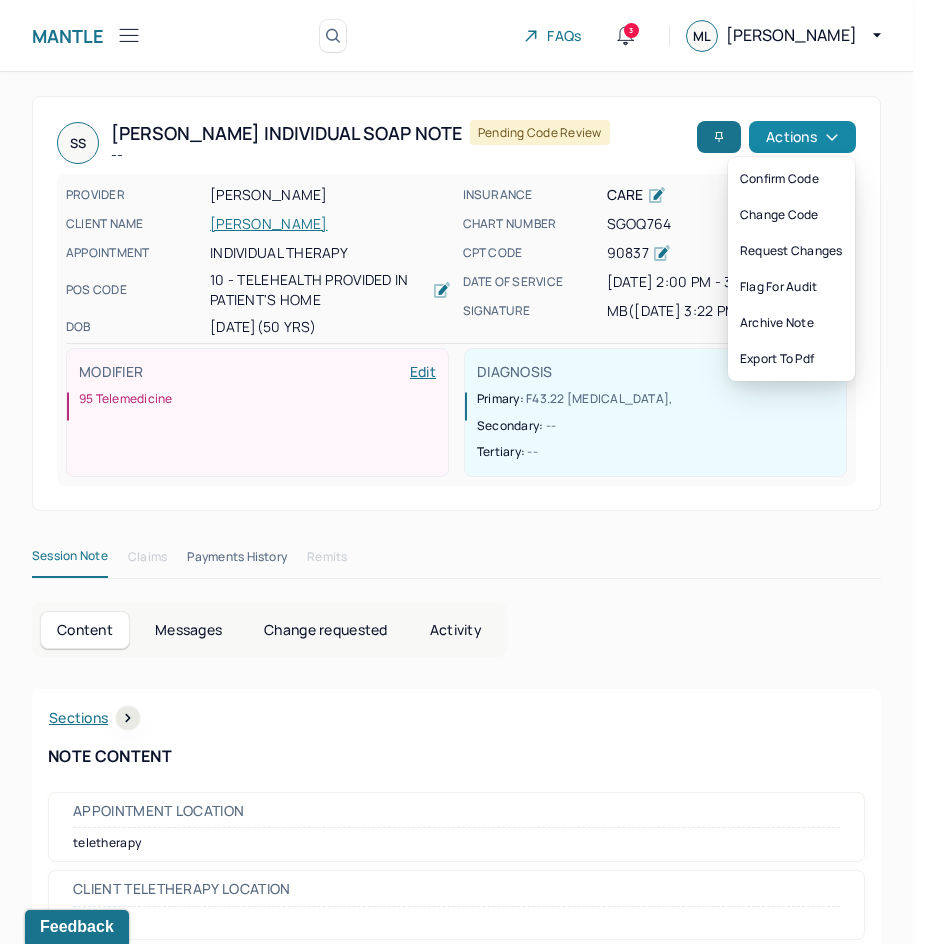 click on "Actions" at bounding box center [802, 137] 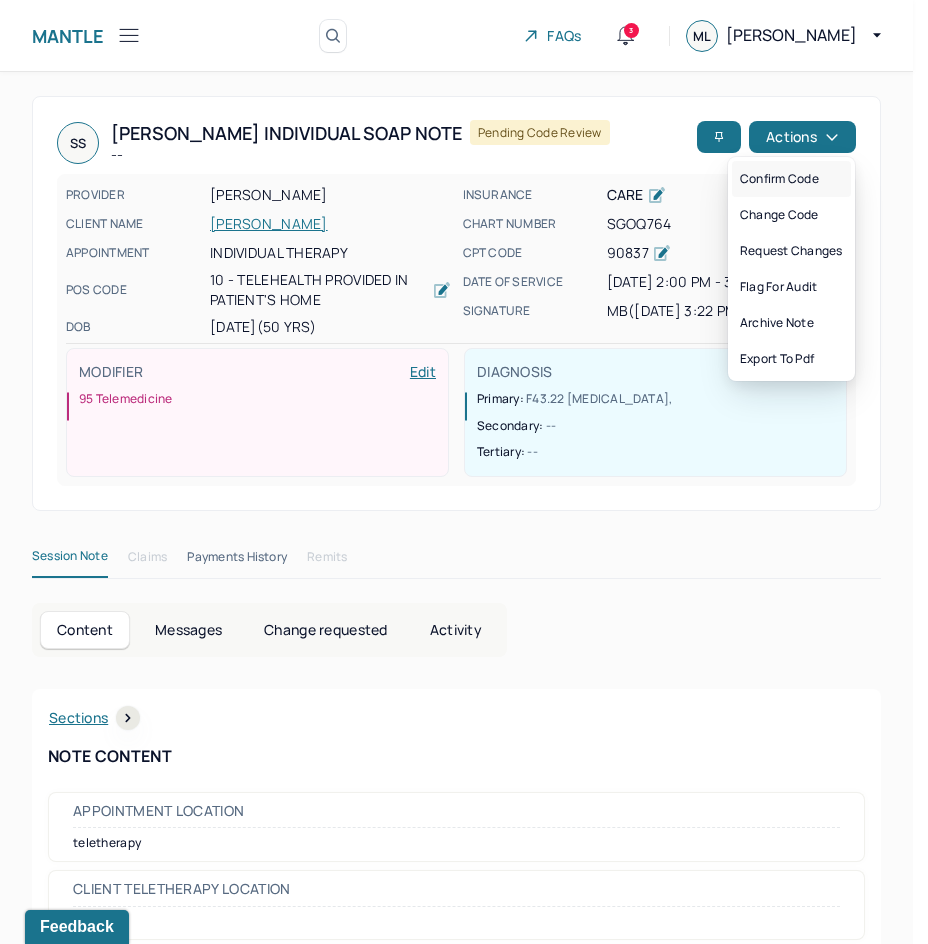 click on "Confirm code" at bounding box center (791, 179) 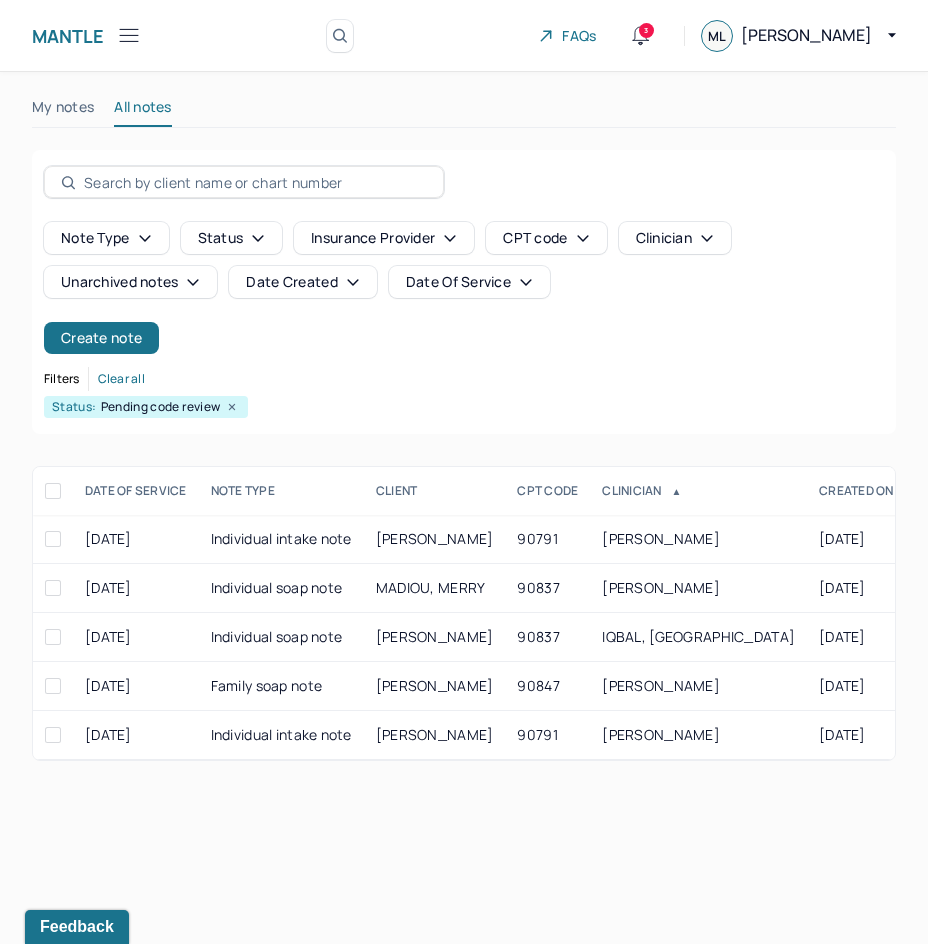 click on "Date Of Service" at bounding box center (469, 282) 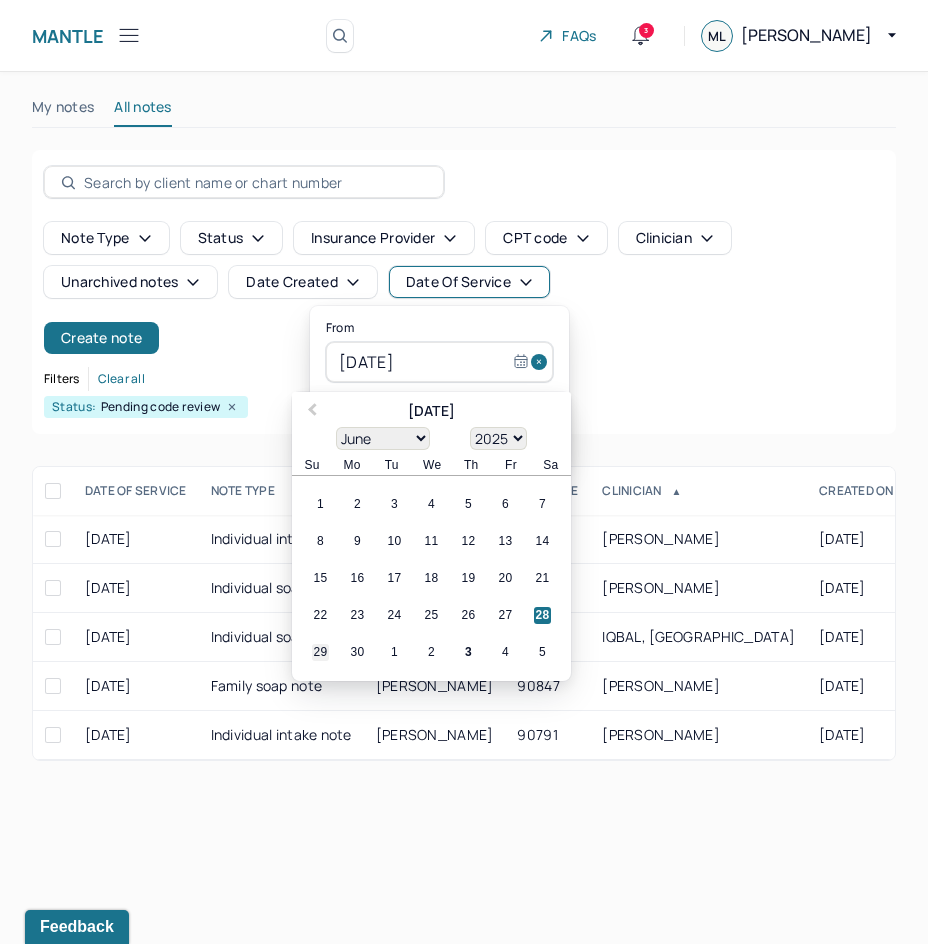 click on "29" at bounding box center [320, 652] 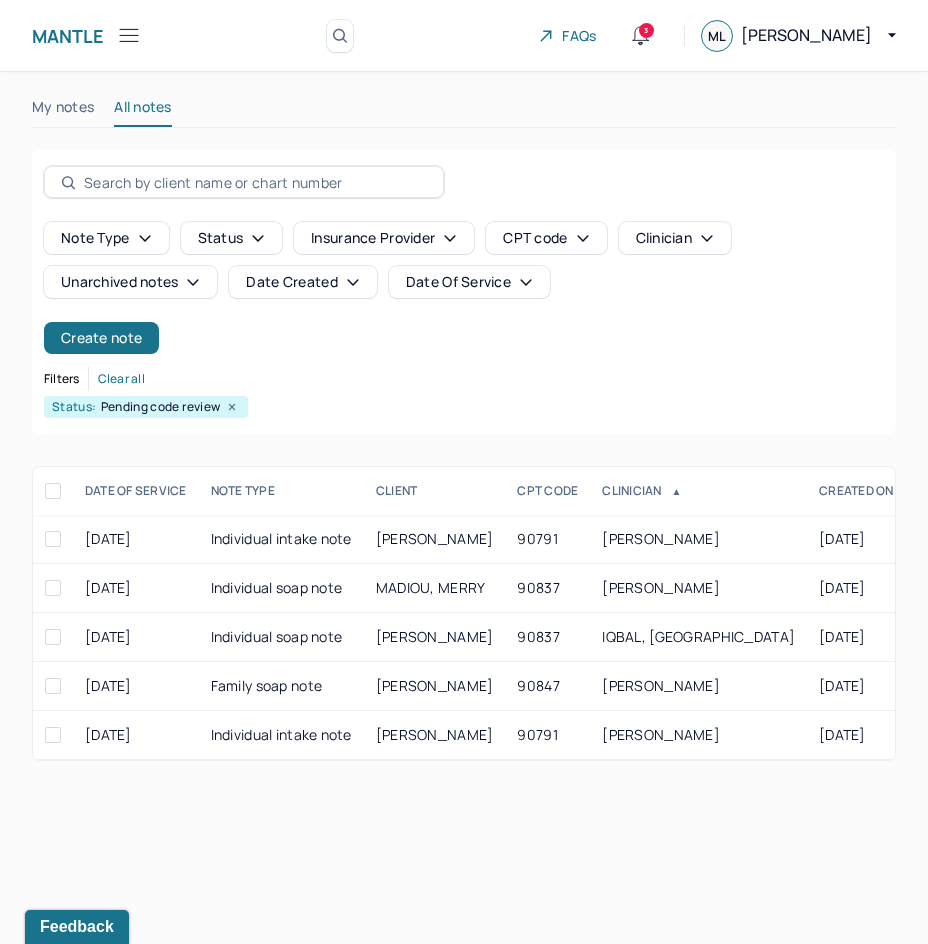 click on "Note type     Status     Insurance provider     CPT code     Clinician     Unarchived notes     Date Created     Date Of Service     Create note" at bounding box center (464, 288) 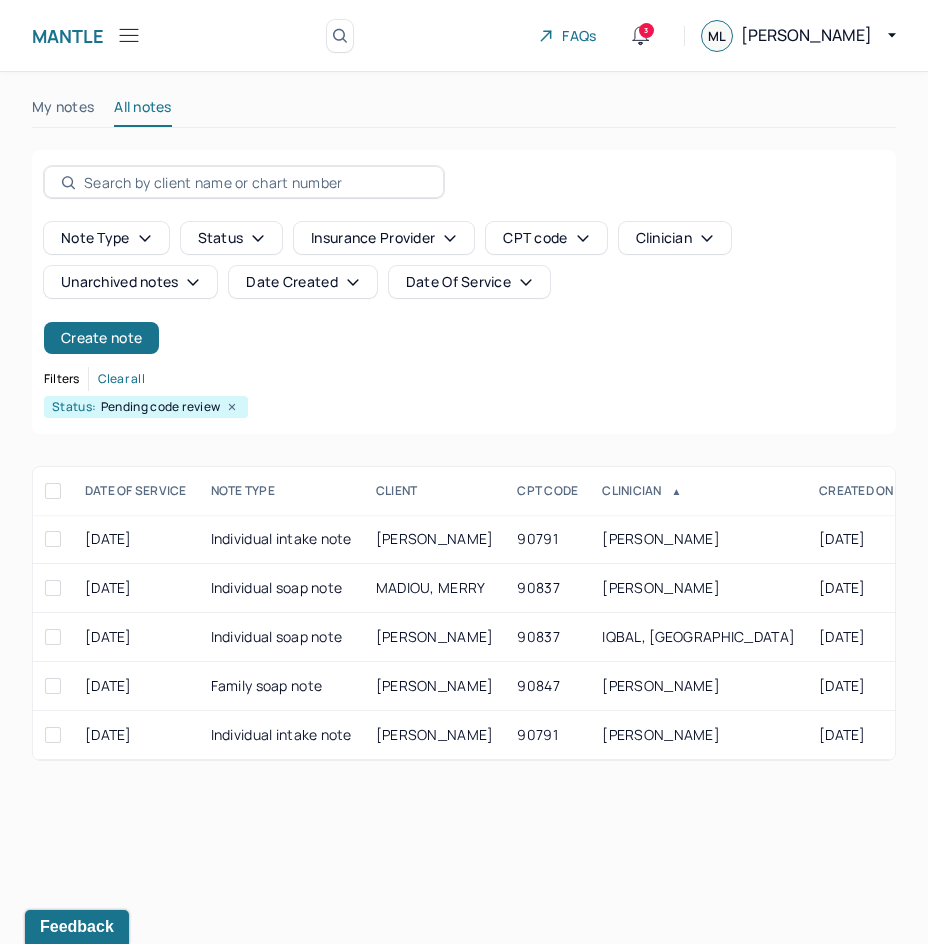 click on "CLINICIAN ▲" at bounding box center [698, 491] 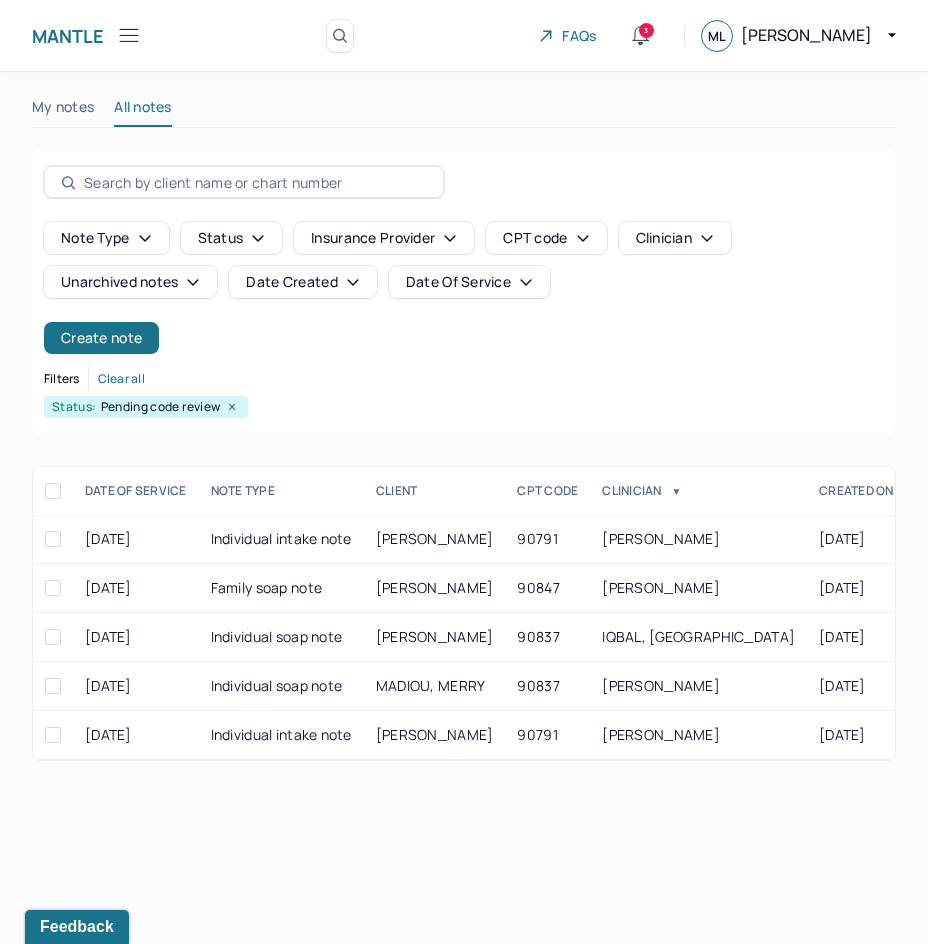 click on "CLINICIAN ▼" at bounding box center (698, 491) 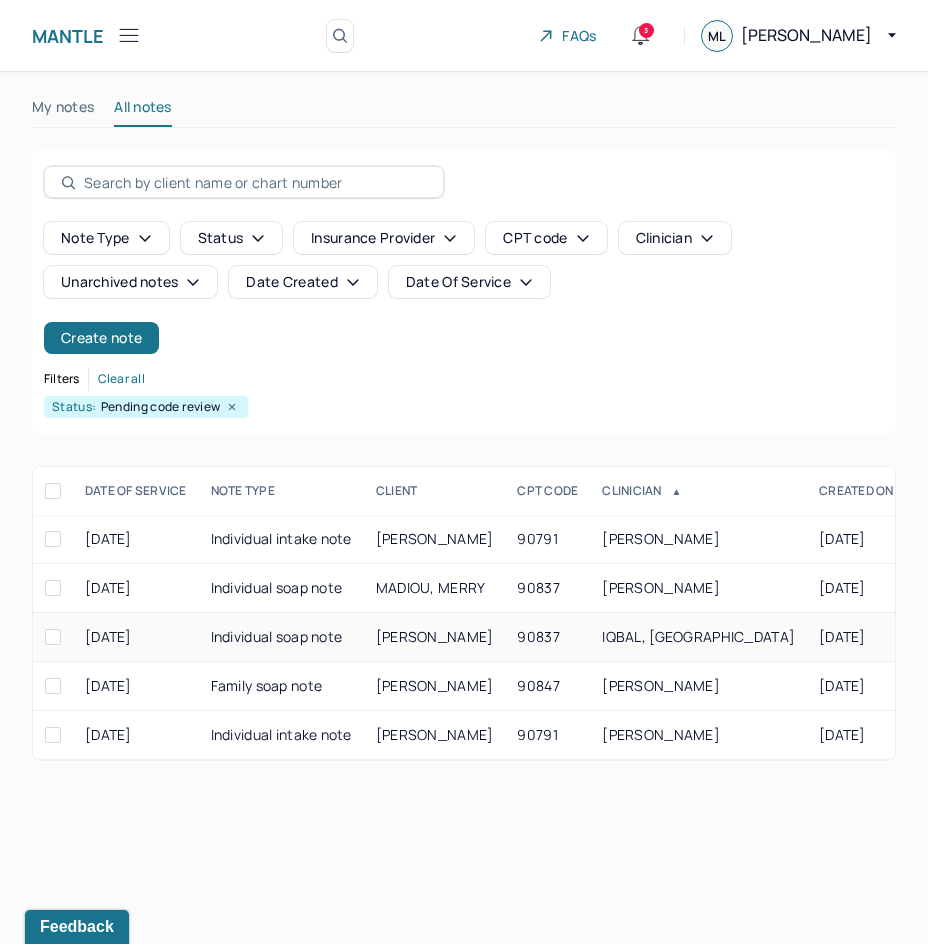click on "90837" at bounding box center [547, 637] 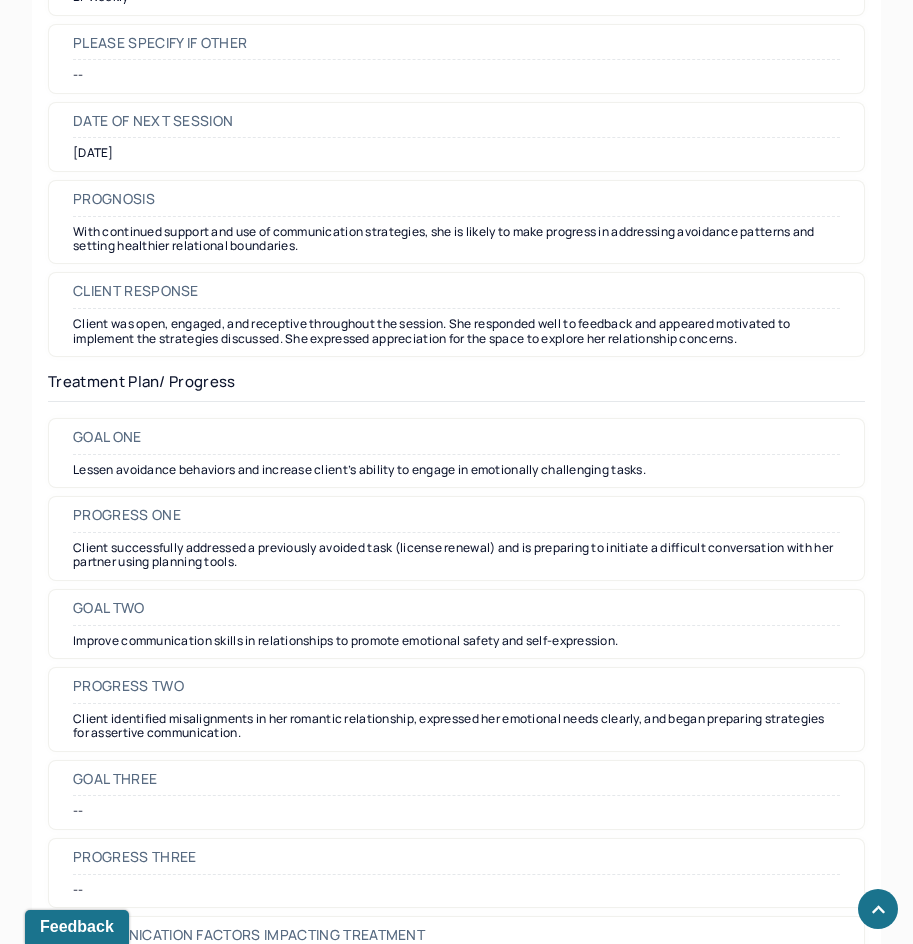 scroll, scrollTop: 2800, scrollLeft: 0, axis: vertical 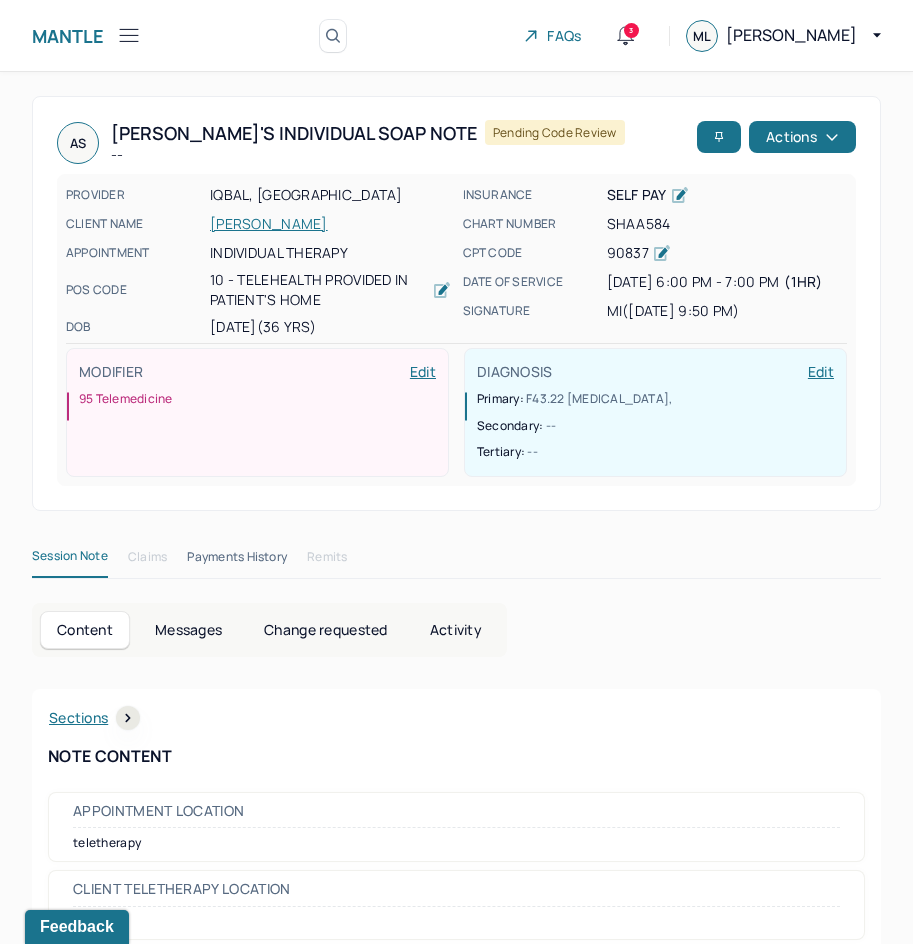 drag, startPoint x: 769, startPoint y: 569, endPoint x: 900, endPoint y: 121, distance: 466.7601 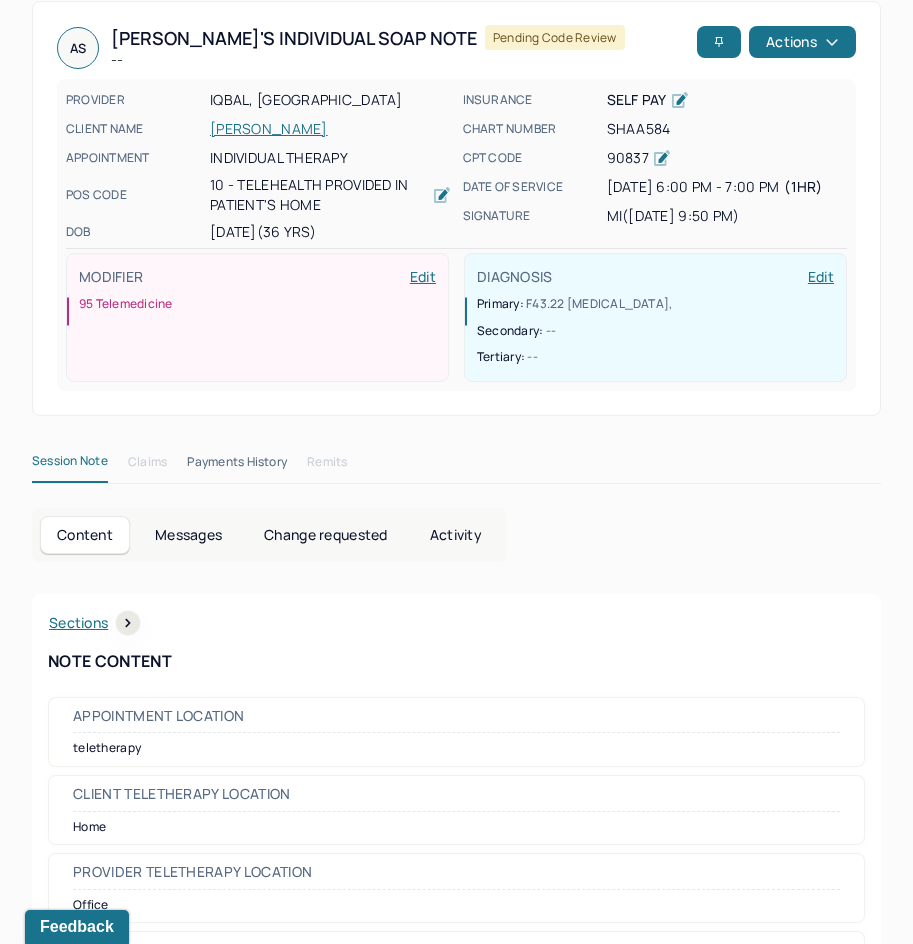 scroll, scrollTop: 100, scrollLeft: 0, axis: vertical 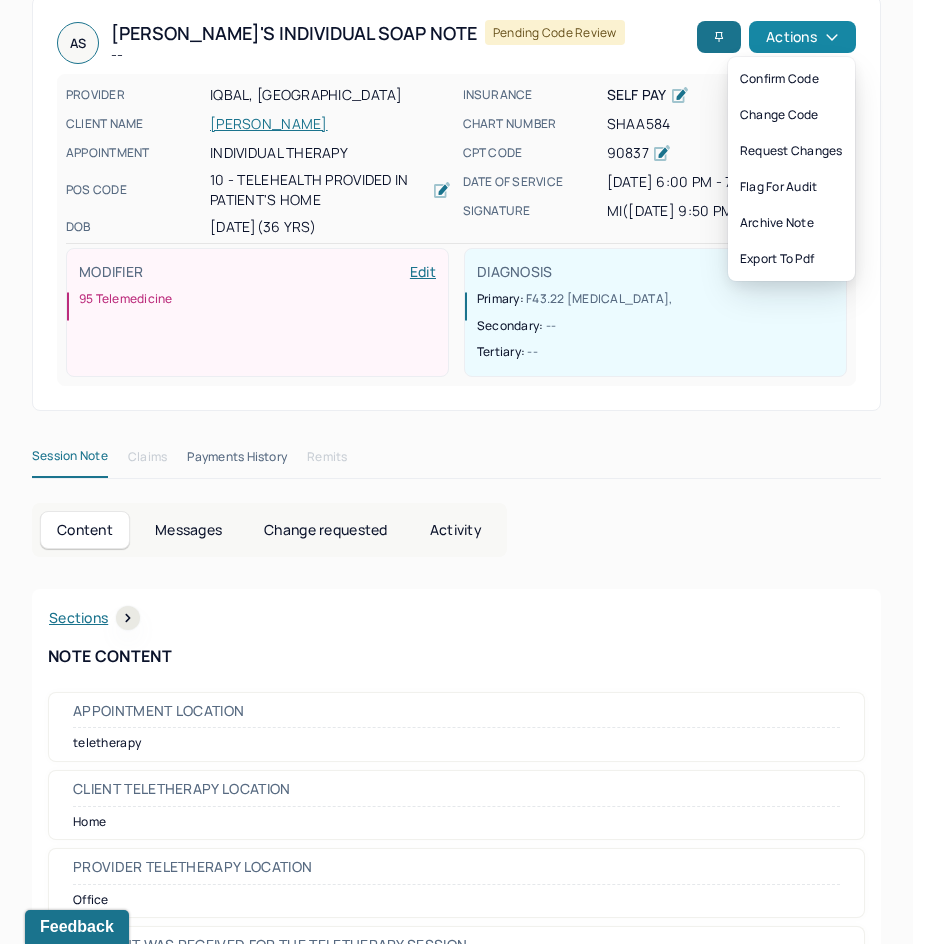 click on "Actions" at bounding box center (802, 37) 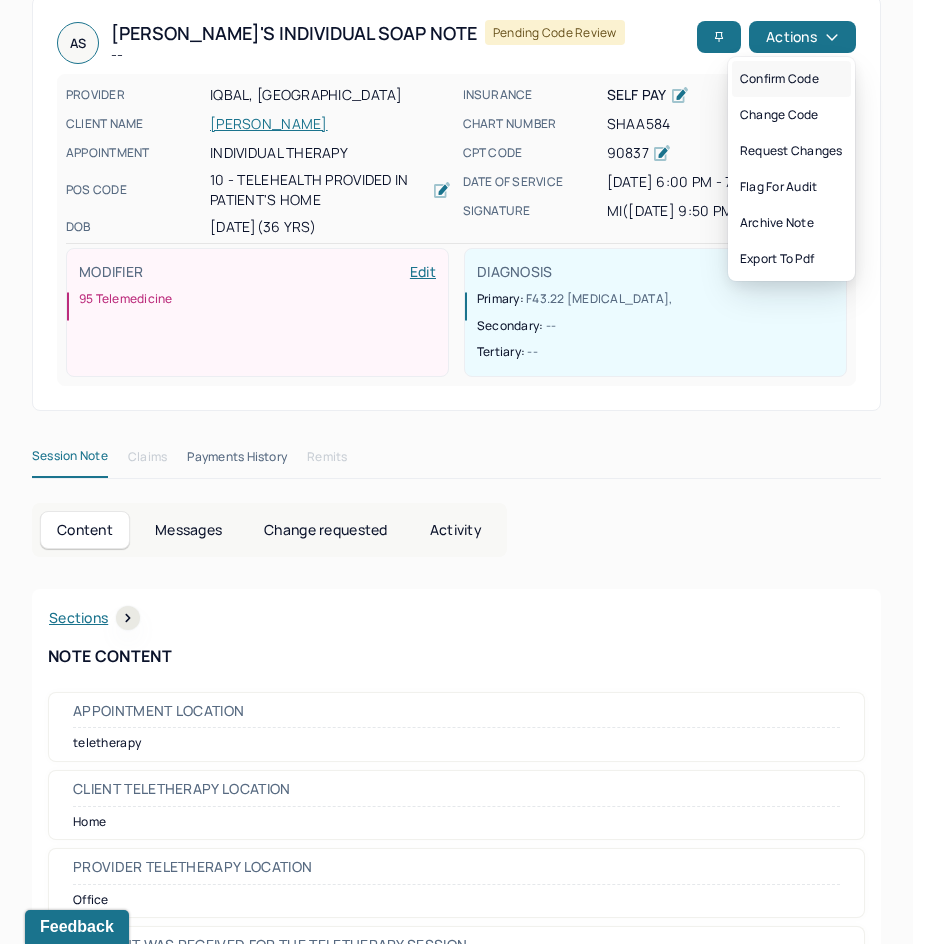 click on "Confirm code" at bounding box center [791, 79] 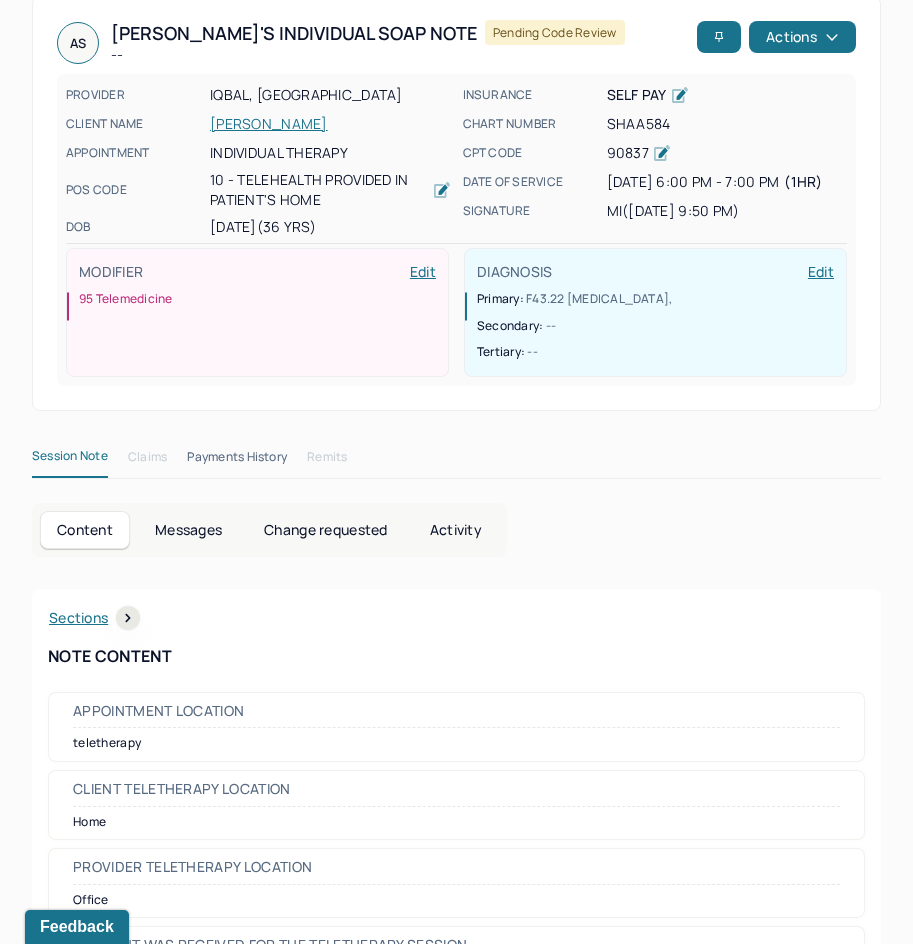 scroll, scrollTop: 28, scrollLeft: 0, axis: vertical 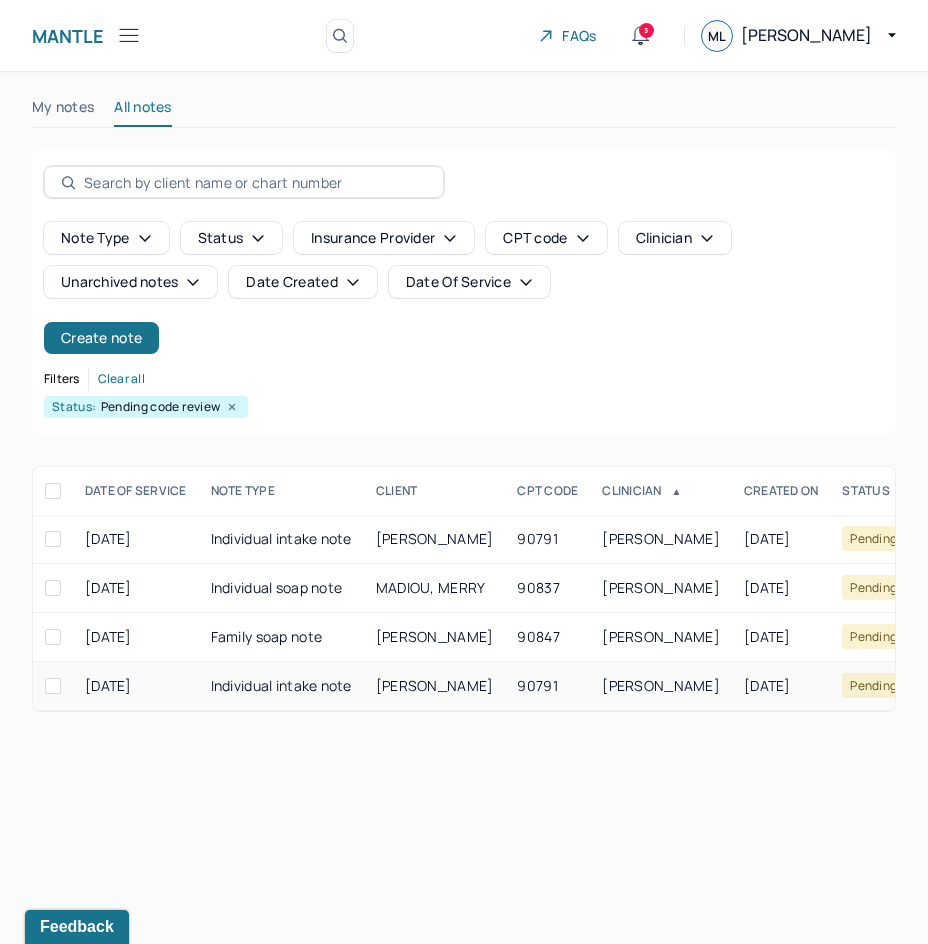 click on "[PERSON_NAME]" at bounding box center [661, 685] 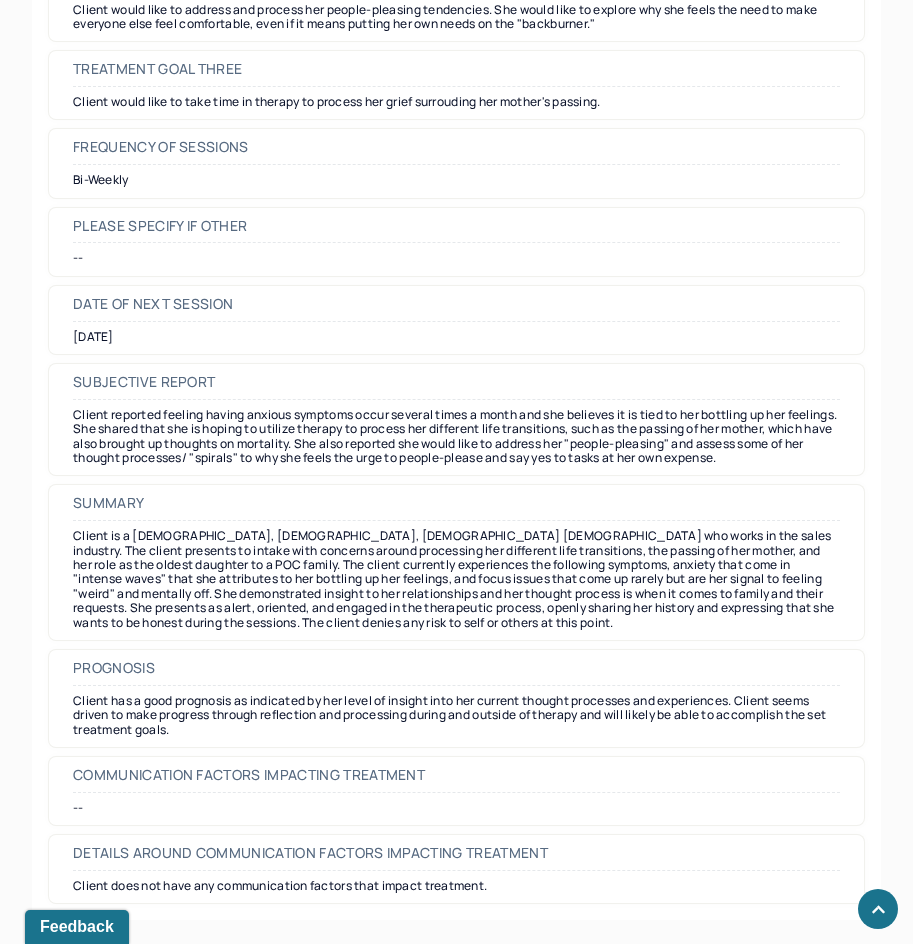 scroll, scrollTop: 9228, scrollLeft: 0, axis: vertical 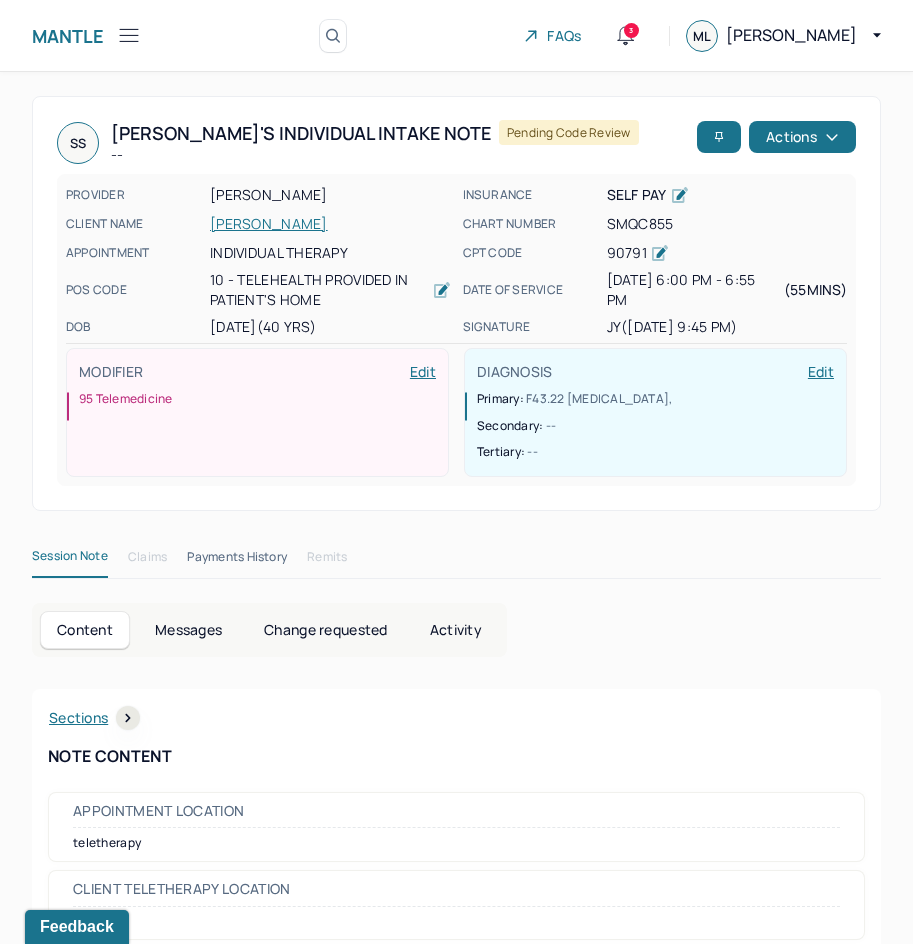 drag, startPoint x: 590, startPoint y: 581, endPoint x: 626, endPoint y: 153, distance: 429.51135 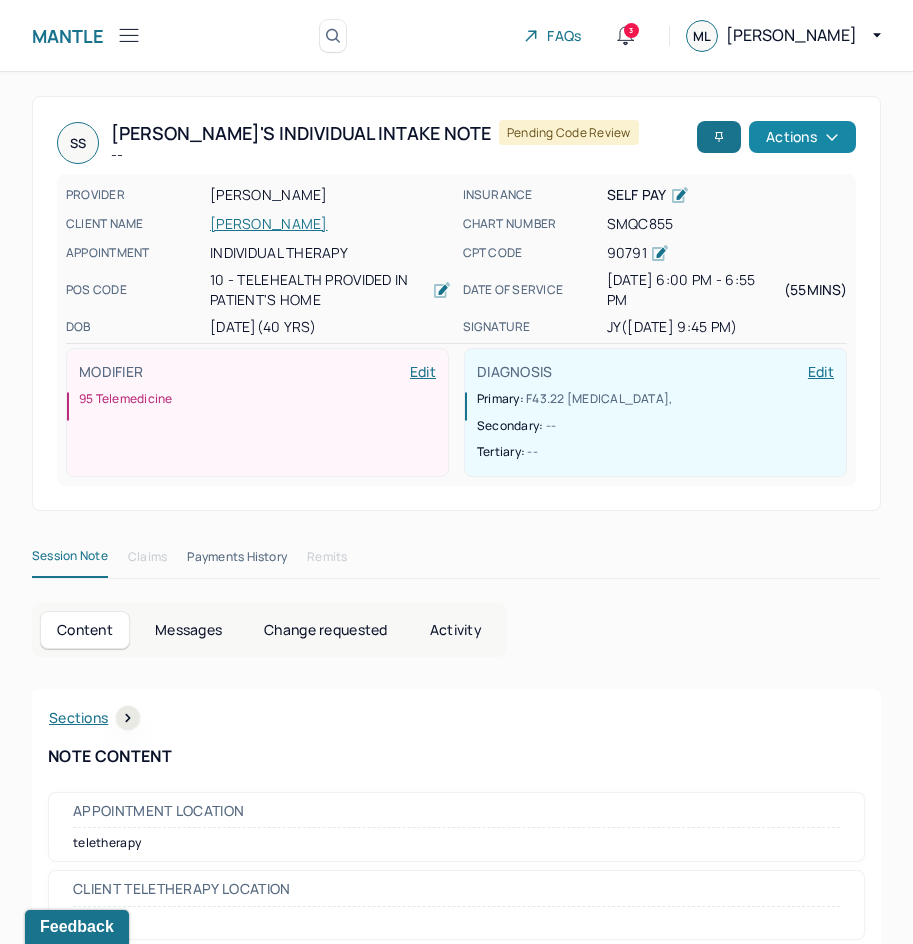click 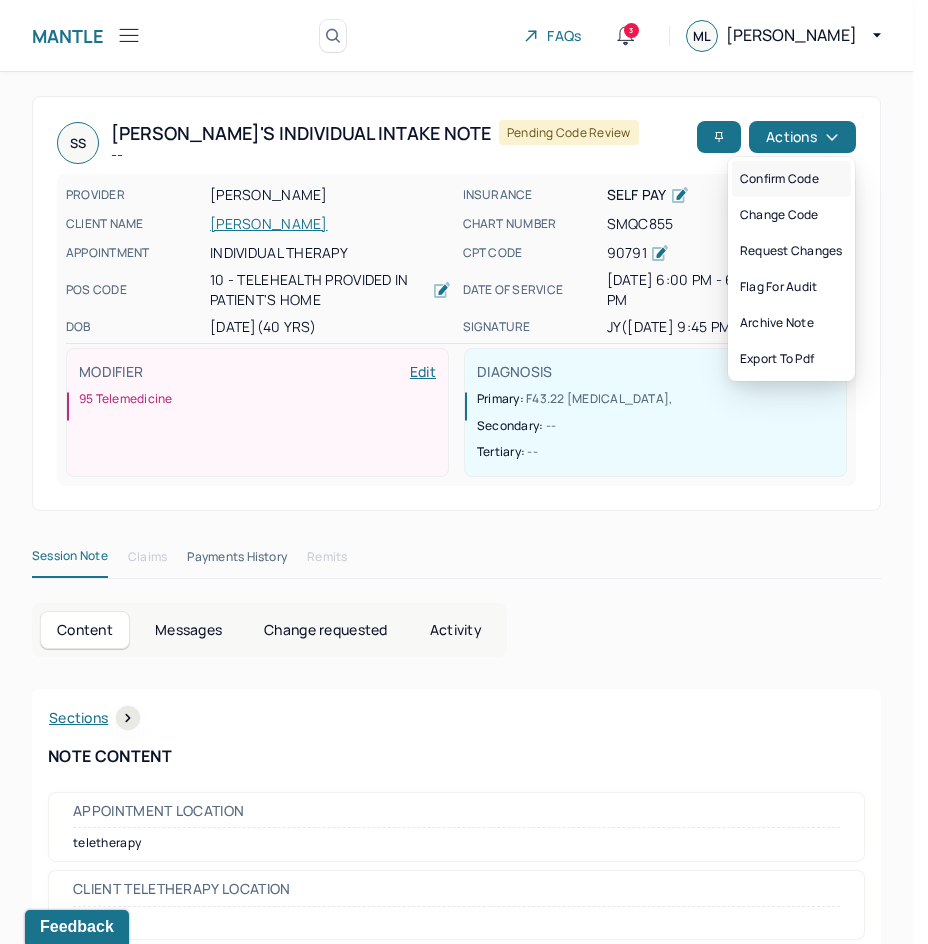 click on "Confirm code" at bounding box center [791, 179] 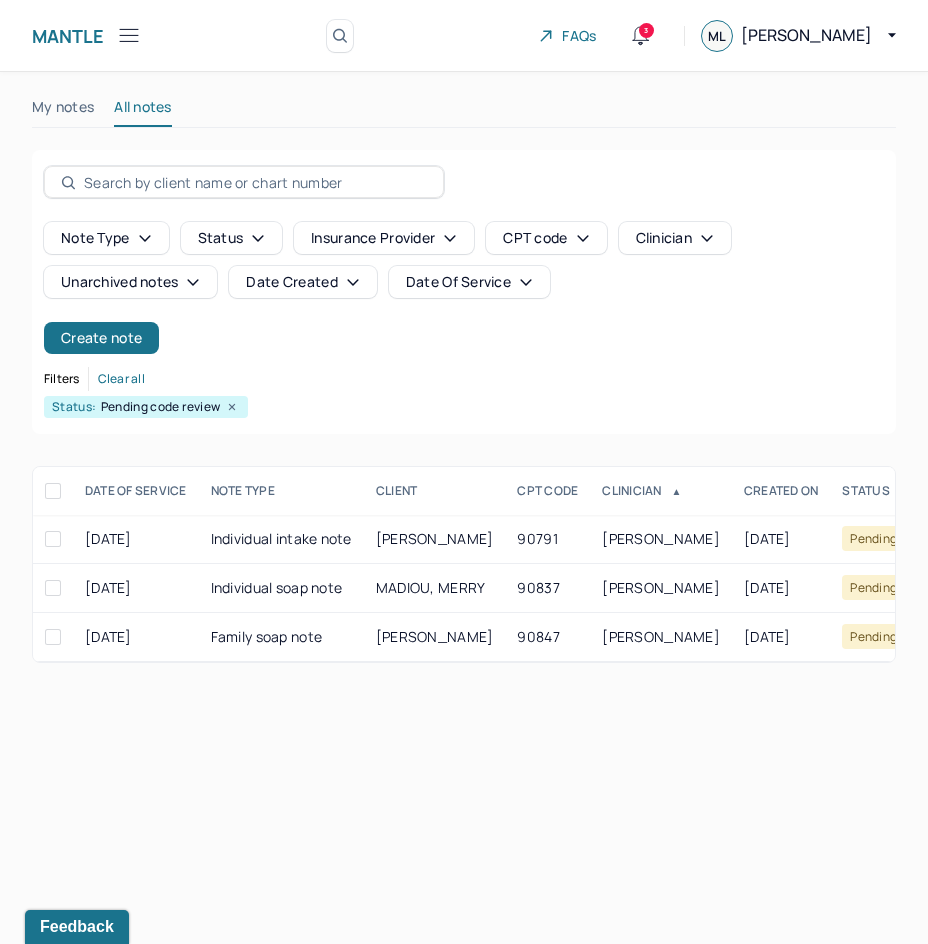 click on "Date Of Service" at bounding box center [469, 282] 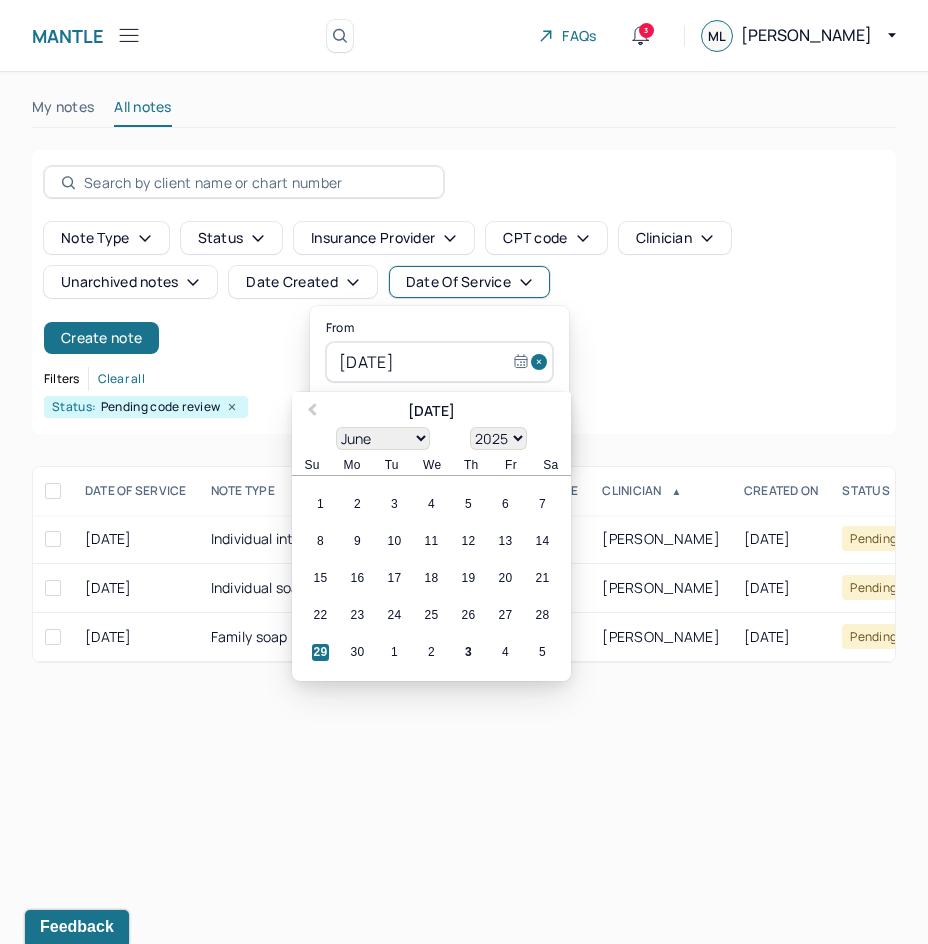 click at bounding box center (542, 362) 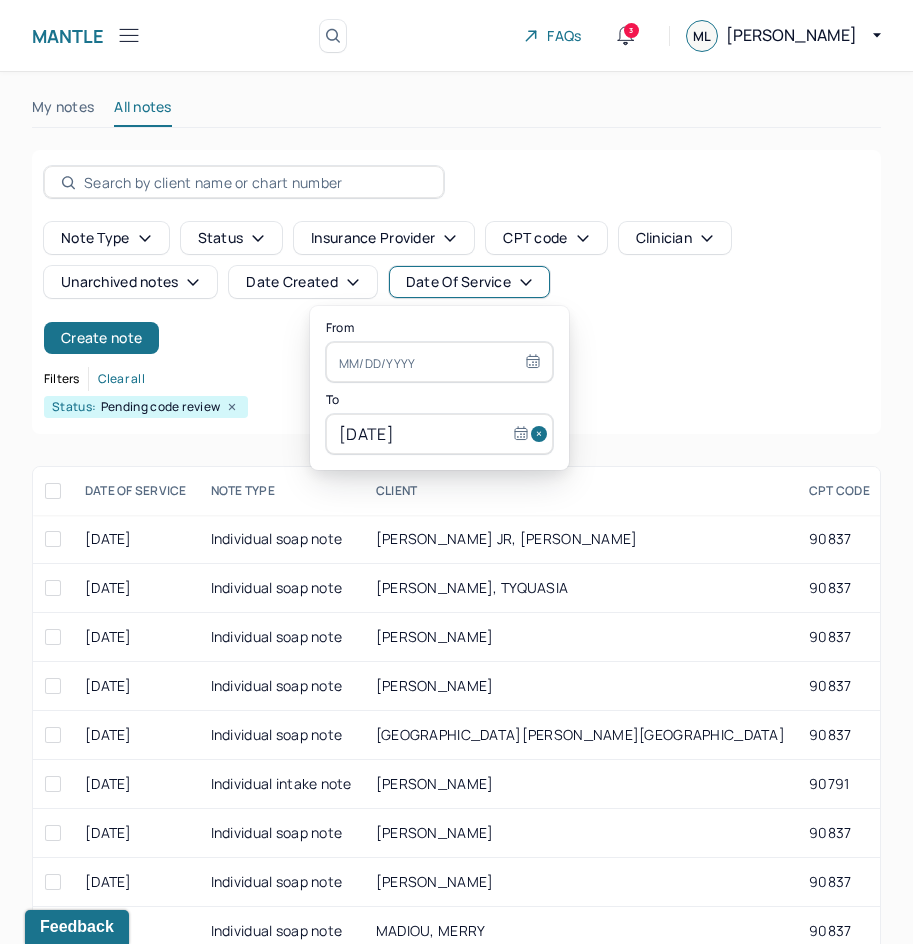 select on "5" 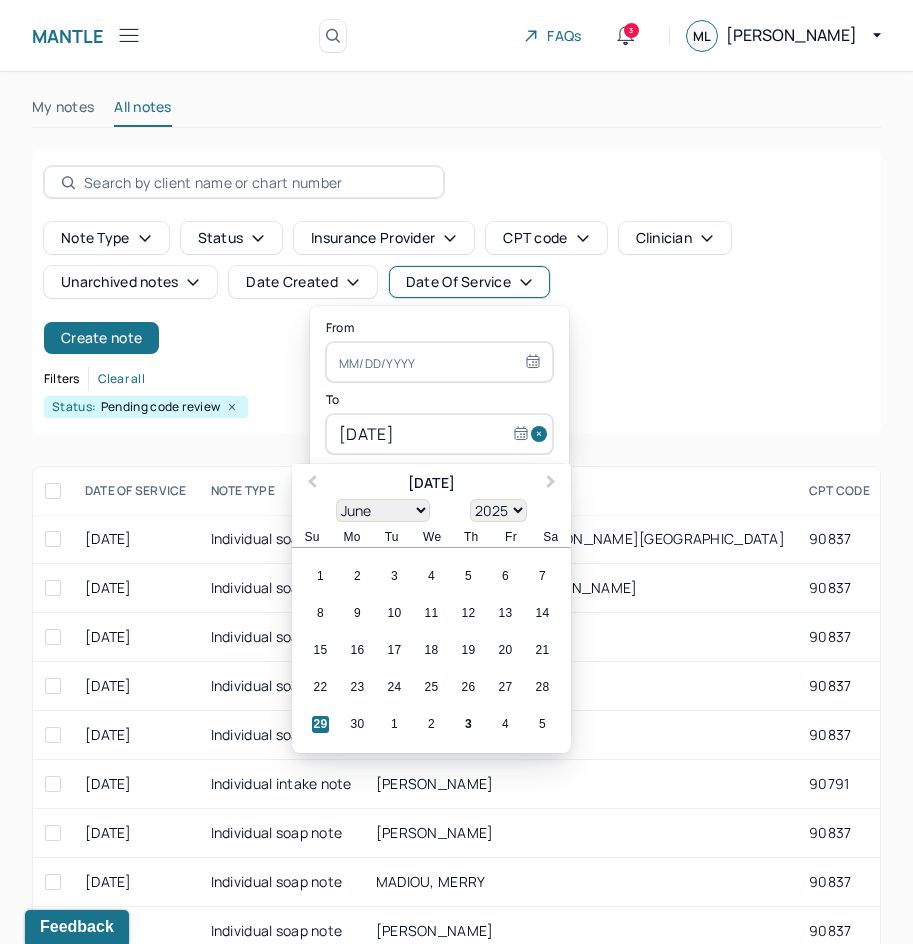 click on "[DATE]" at bounding box center (439, 434) 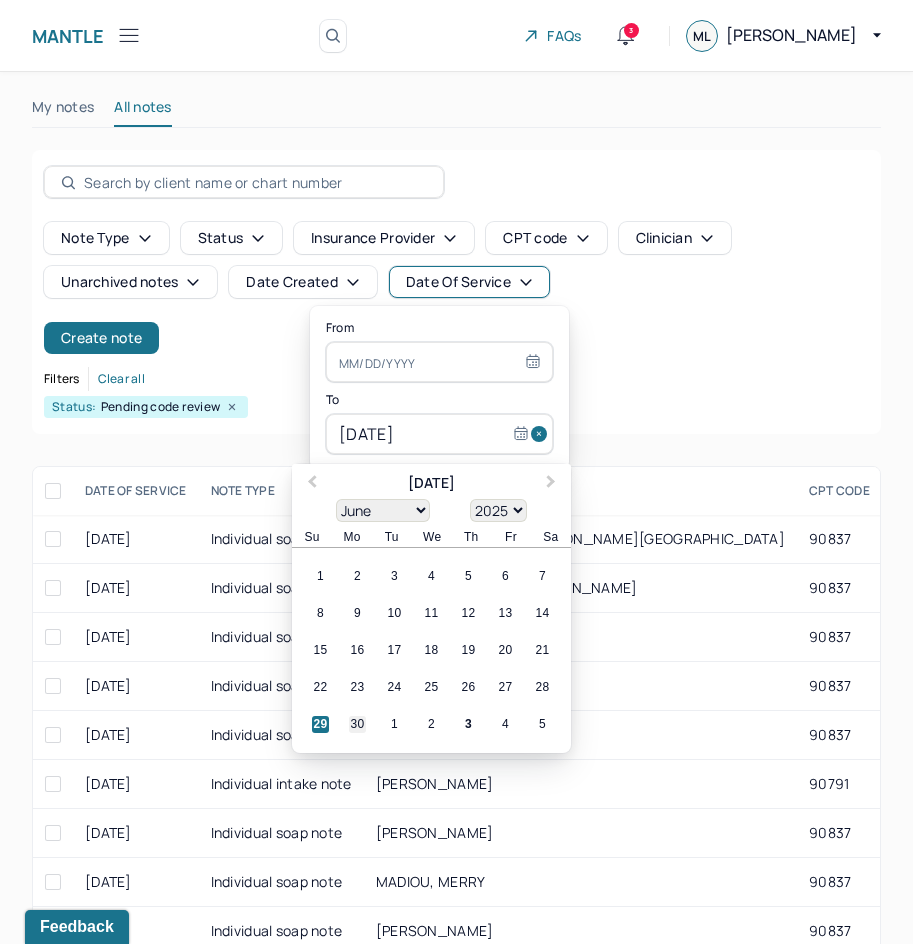 click on "30" at bounding box center (357, 724) 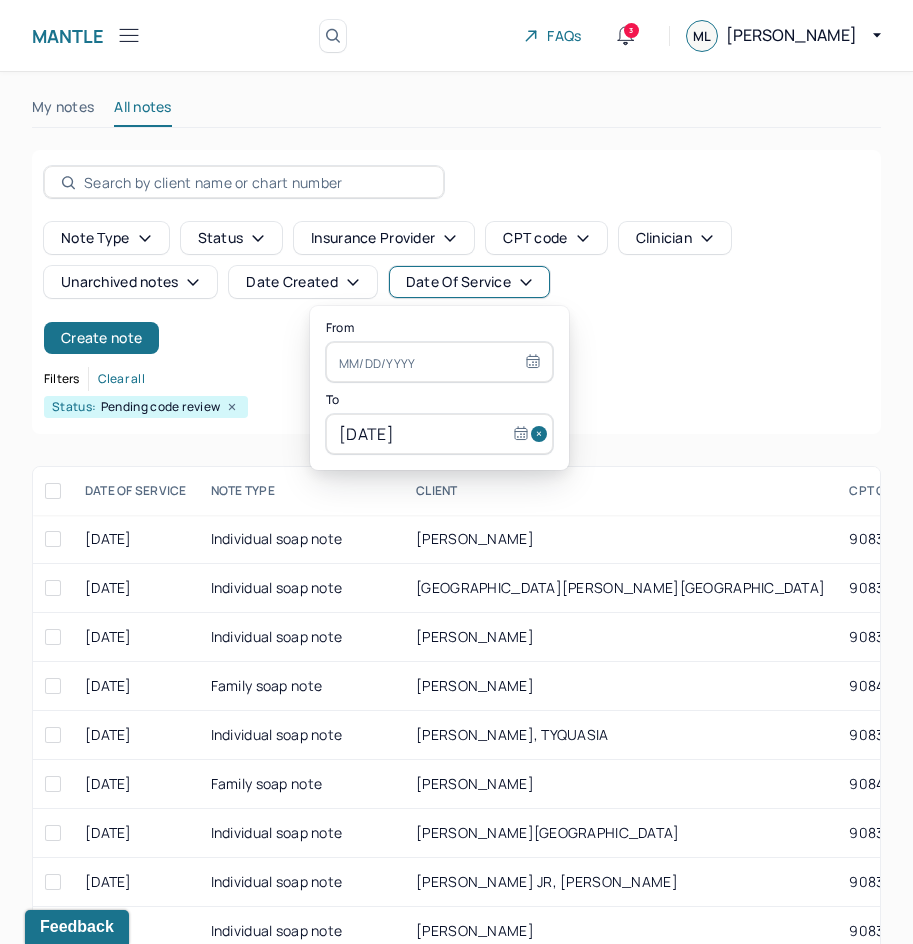 click at bounding box center [439, 362] 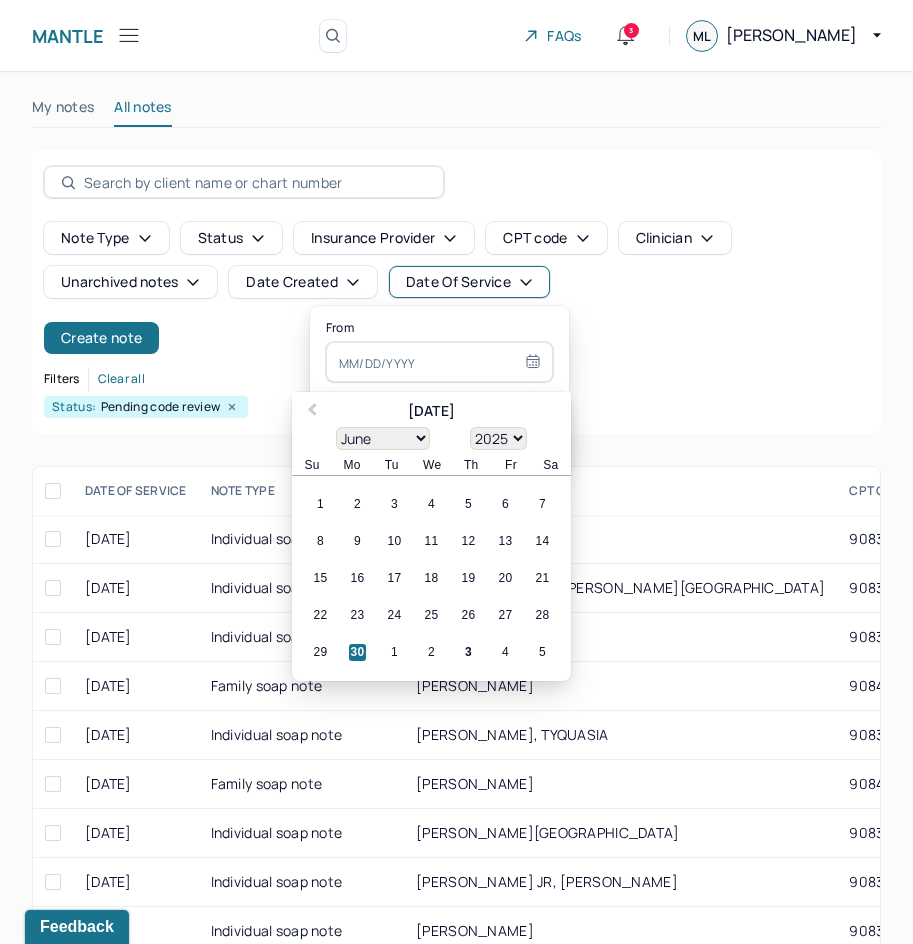 click on "30" at bounding box center [357, 652] 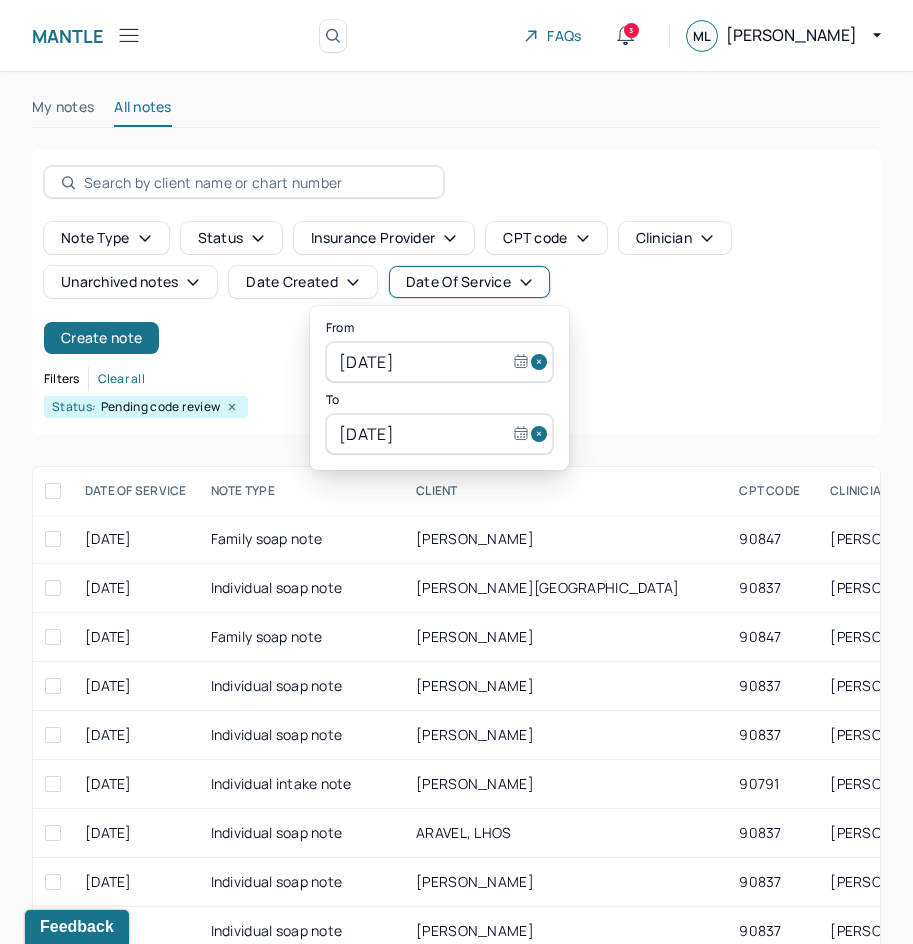 click on "Status: Pending code review" at bounding box center (456, 407) 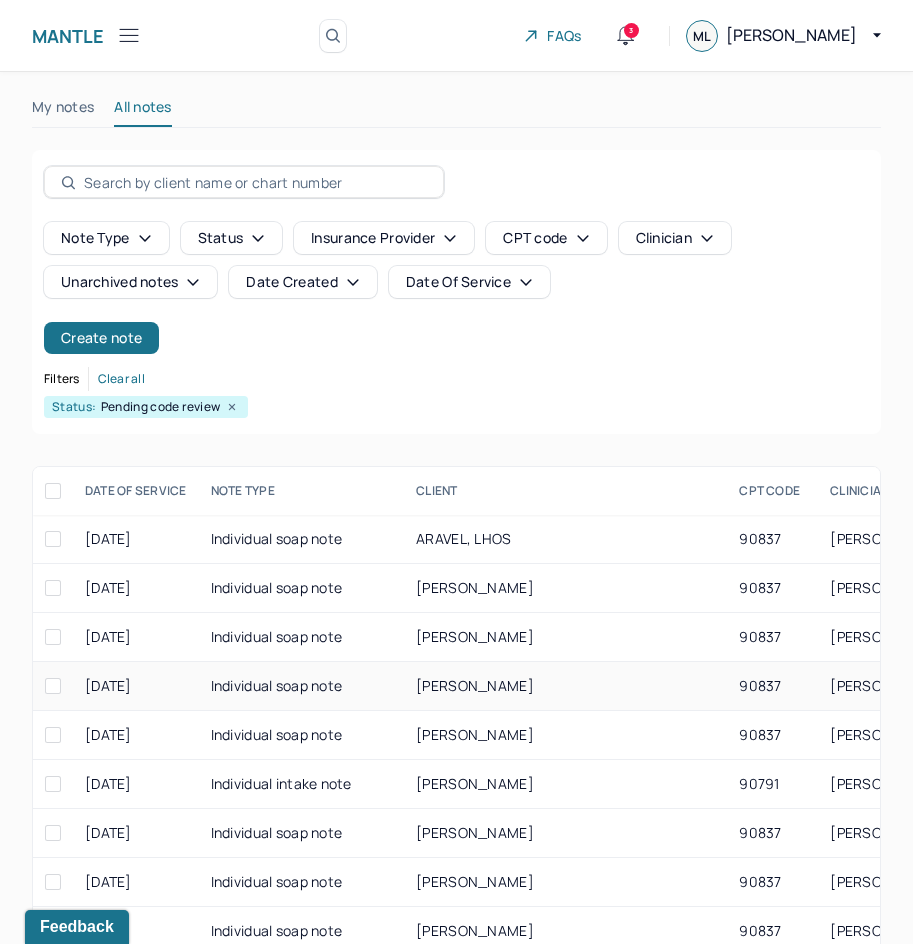 scroll, scrollTop: 300, scrollLeft: 0, axis: vertical 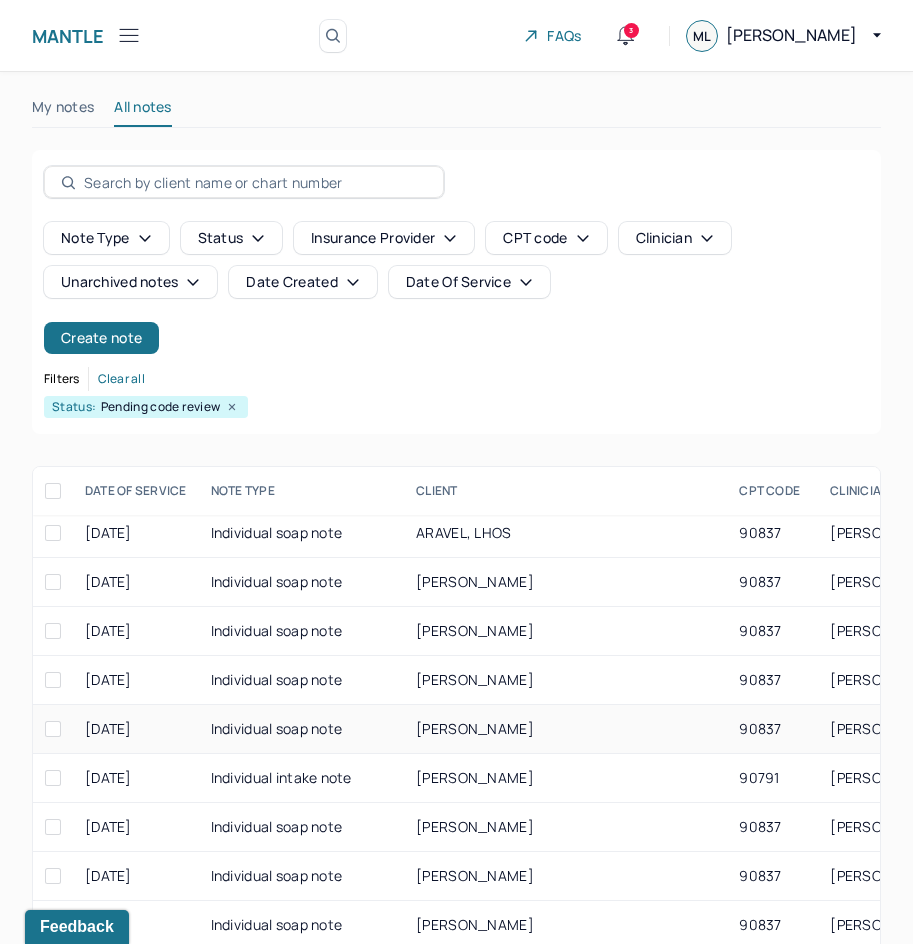 click on "90837" at bounding box center (772, 729) 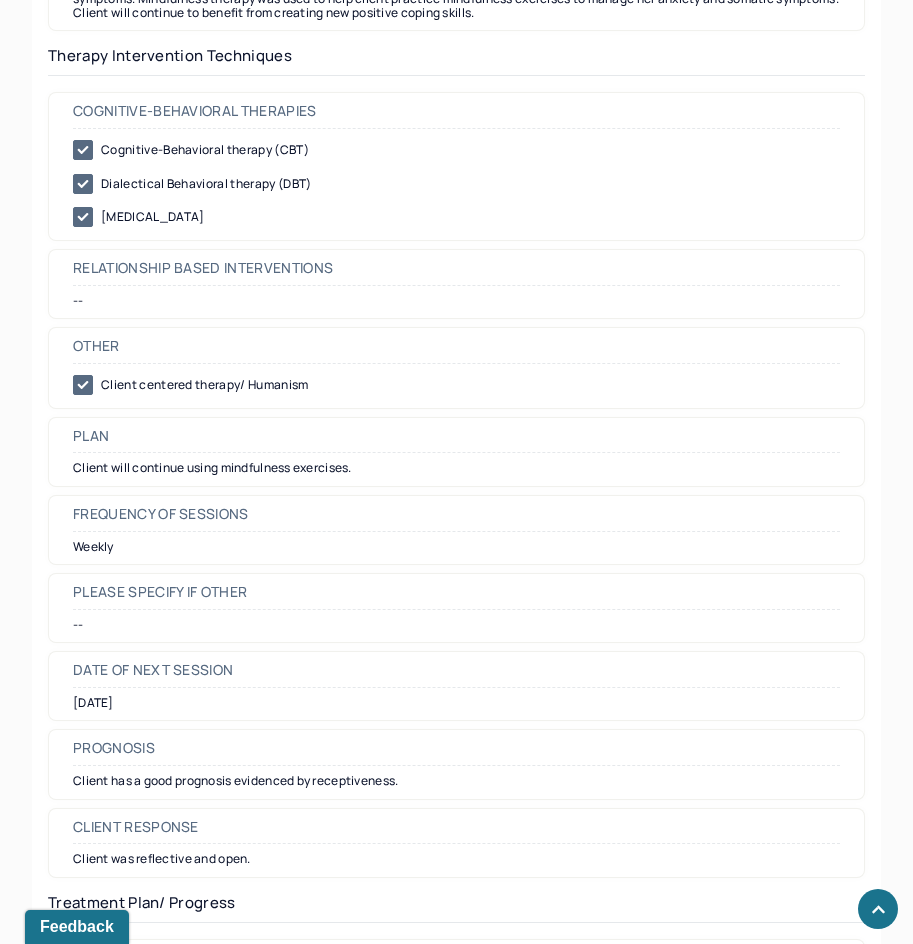scroll, scrollTop: 2000, scrollLeft: 0, axis: vertical 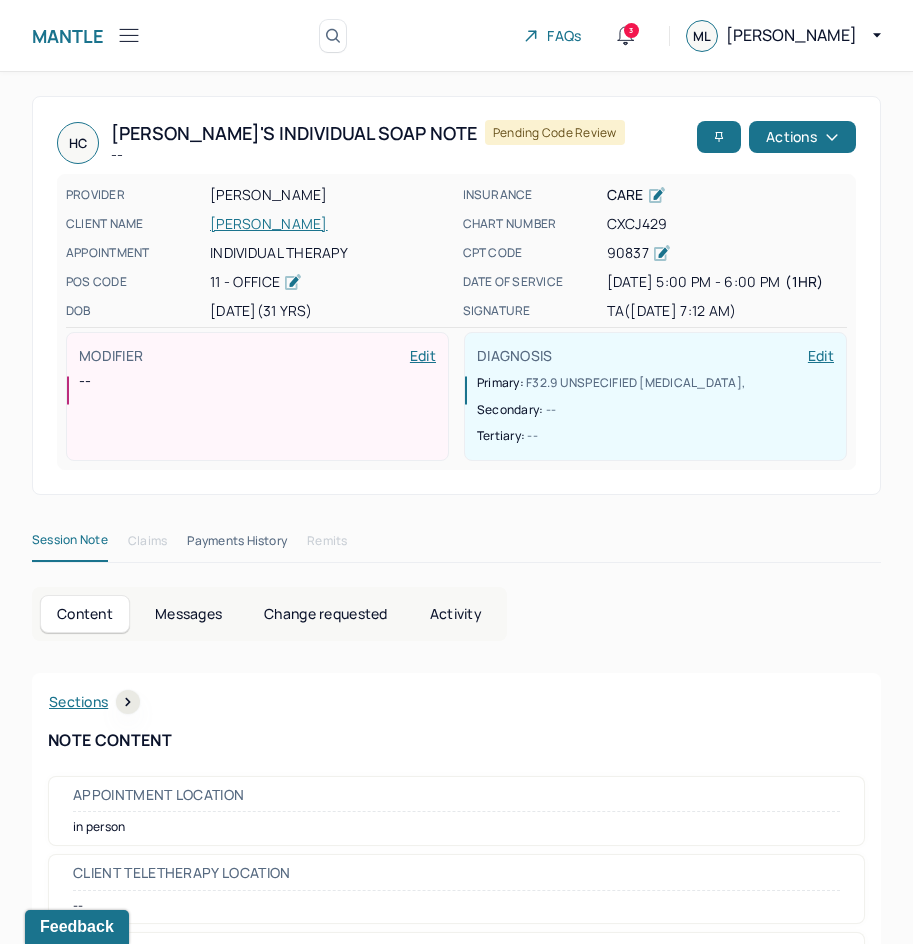 drag, startPoint x: 754, startPoint y: 740, endPoint x: 929, endPoint y: 321, distance: 454.0771 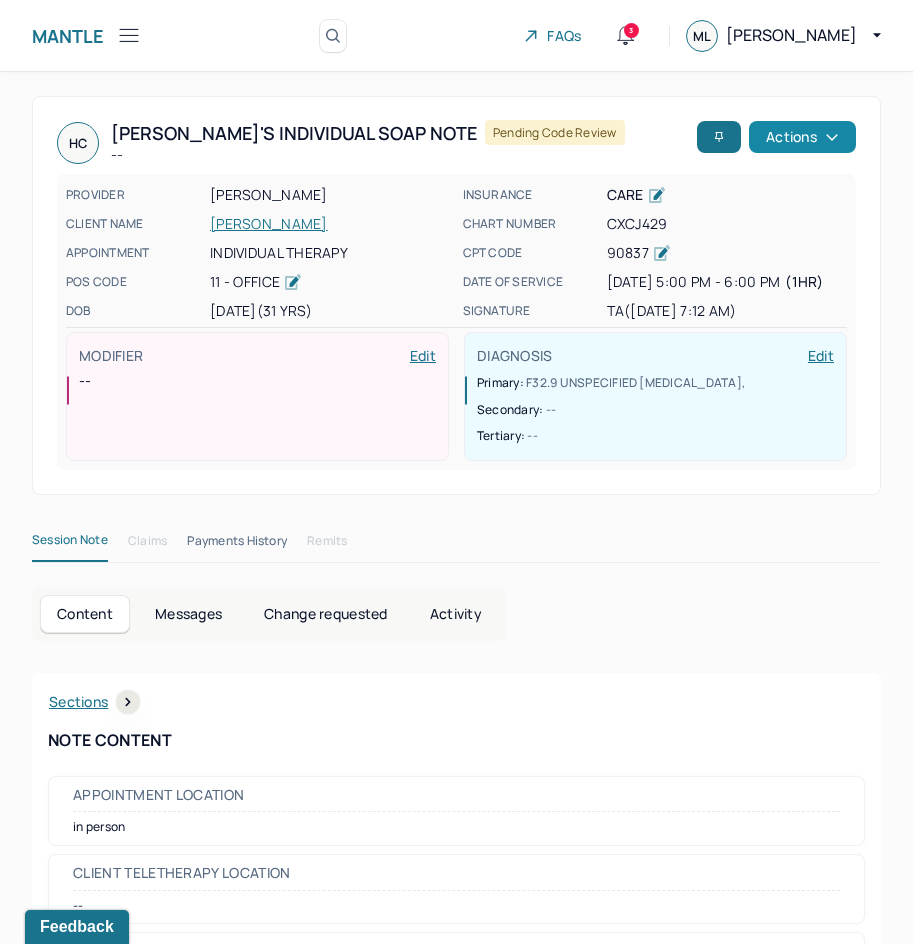 click on "Actions" at bounding box center [802, 137] 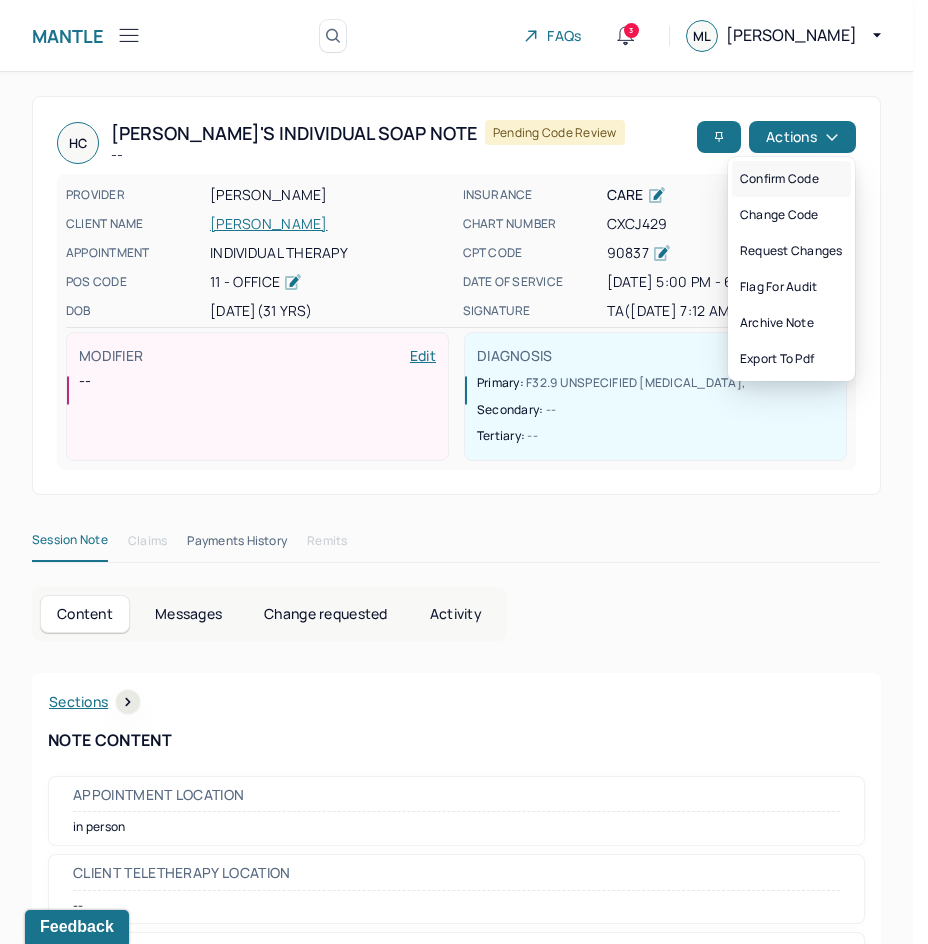 click on "Confirm code" at bounding box center [791, 179] 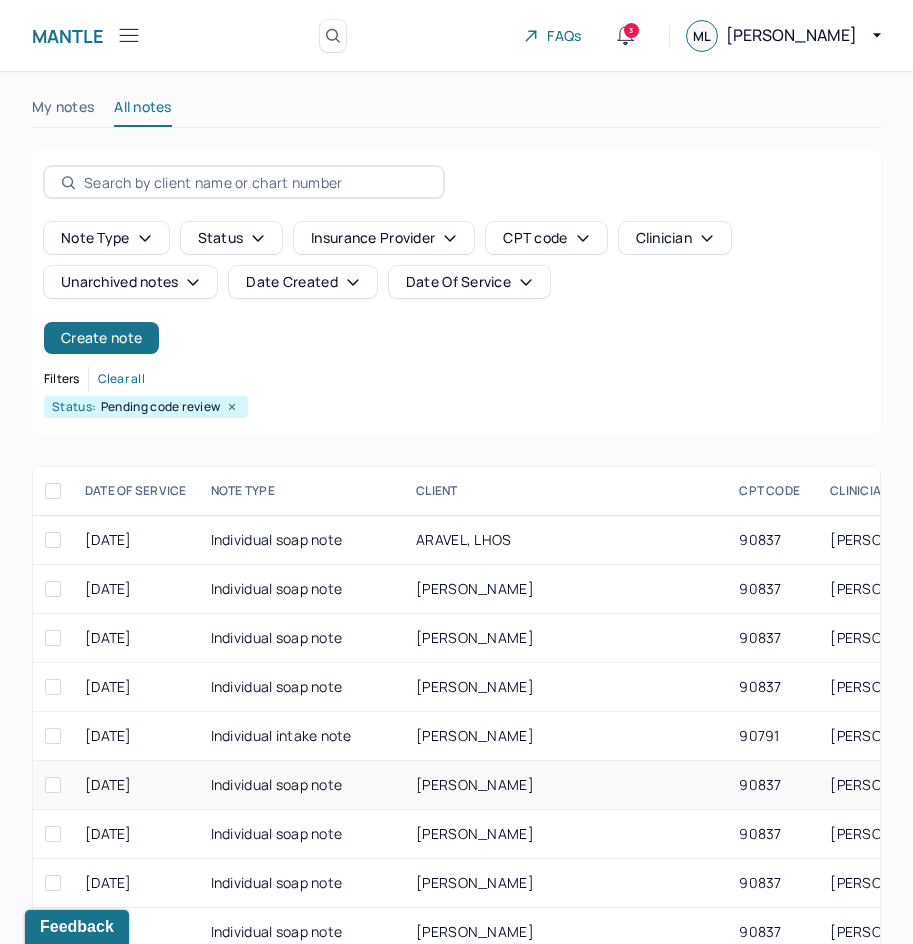 scroll, scrollTop: 300, scrollLeft: 0, axis: vertical 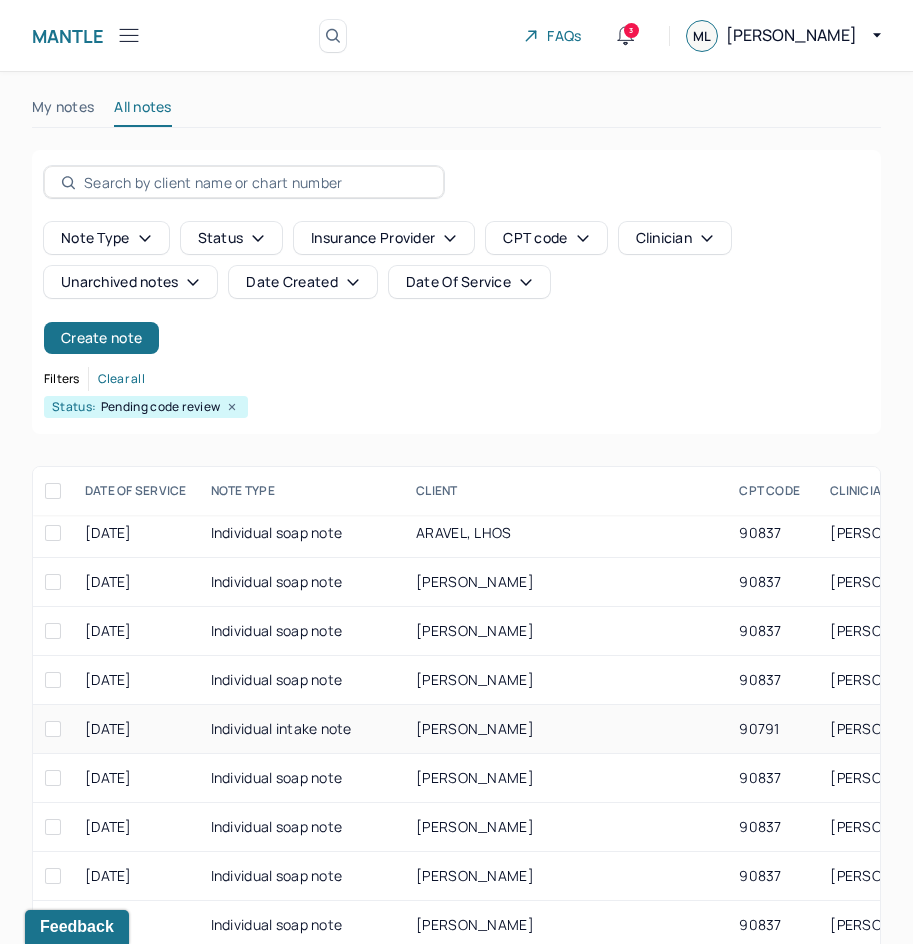 click on "[PERSON_NAME]" at bounding box center [565, 729] 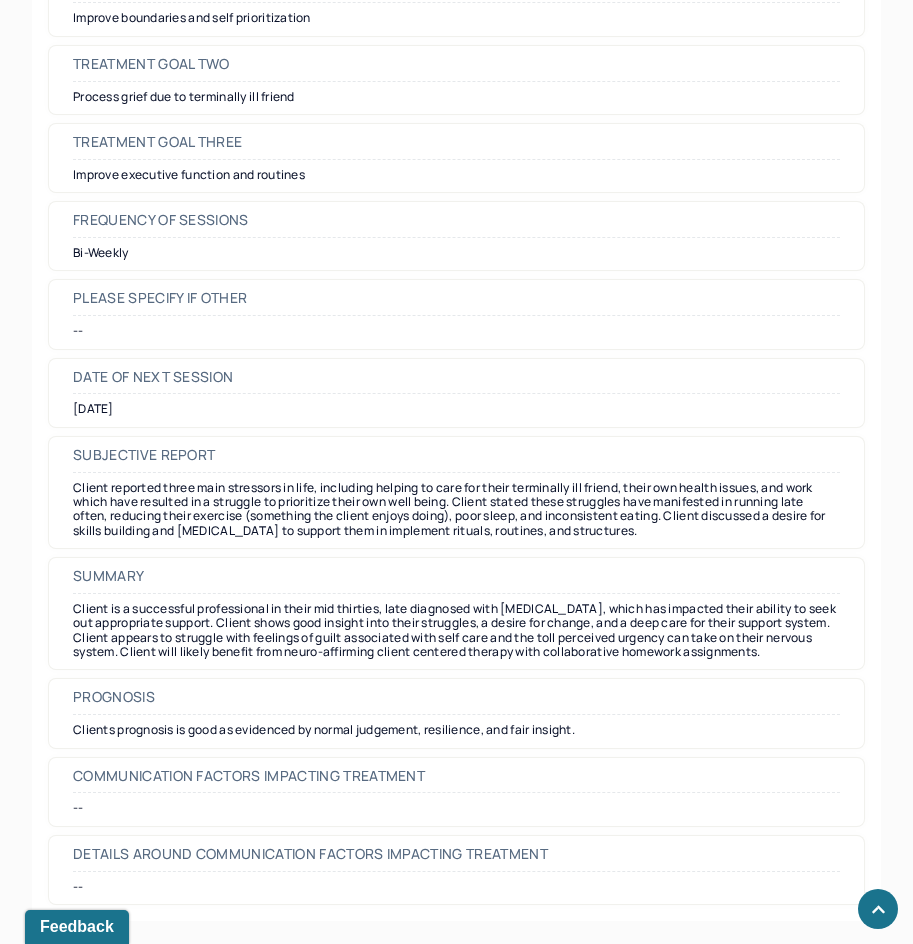 scroll, scrollTop: 8782, scrollLeft: 0, axis: vertical 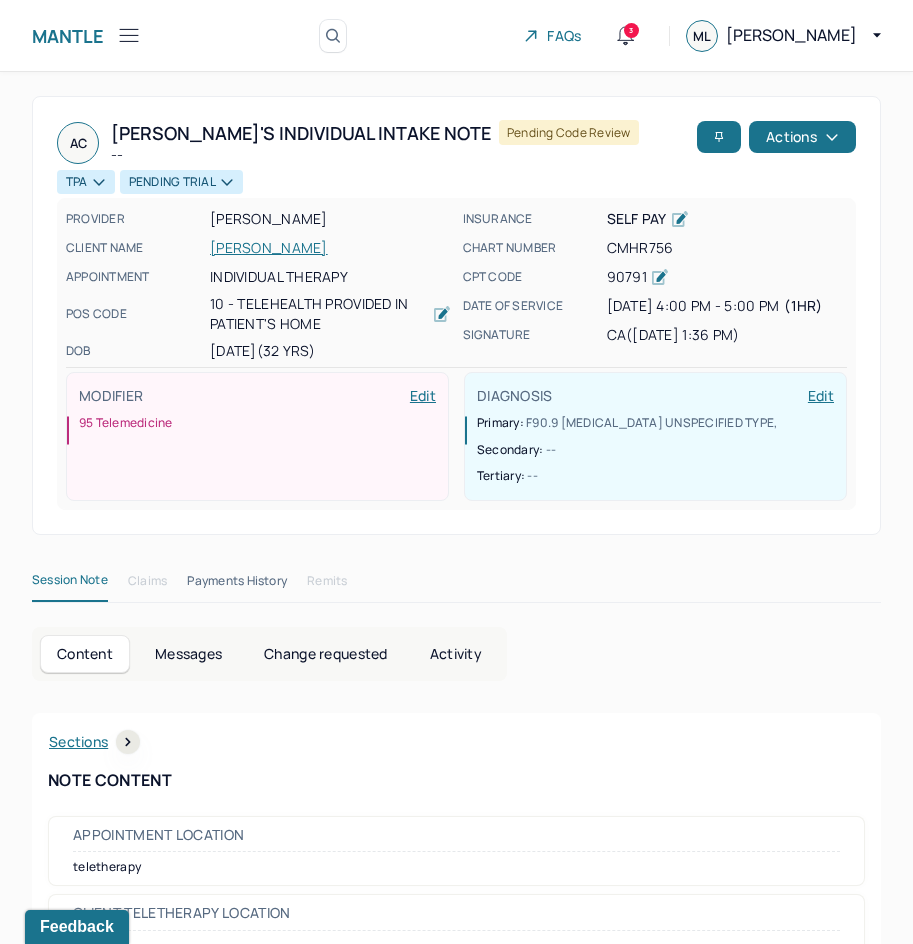 drag, startPoint x: 718, startPoint y: 870, endPoint x: 799, endPoint y: -29, distance: 902.64166 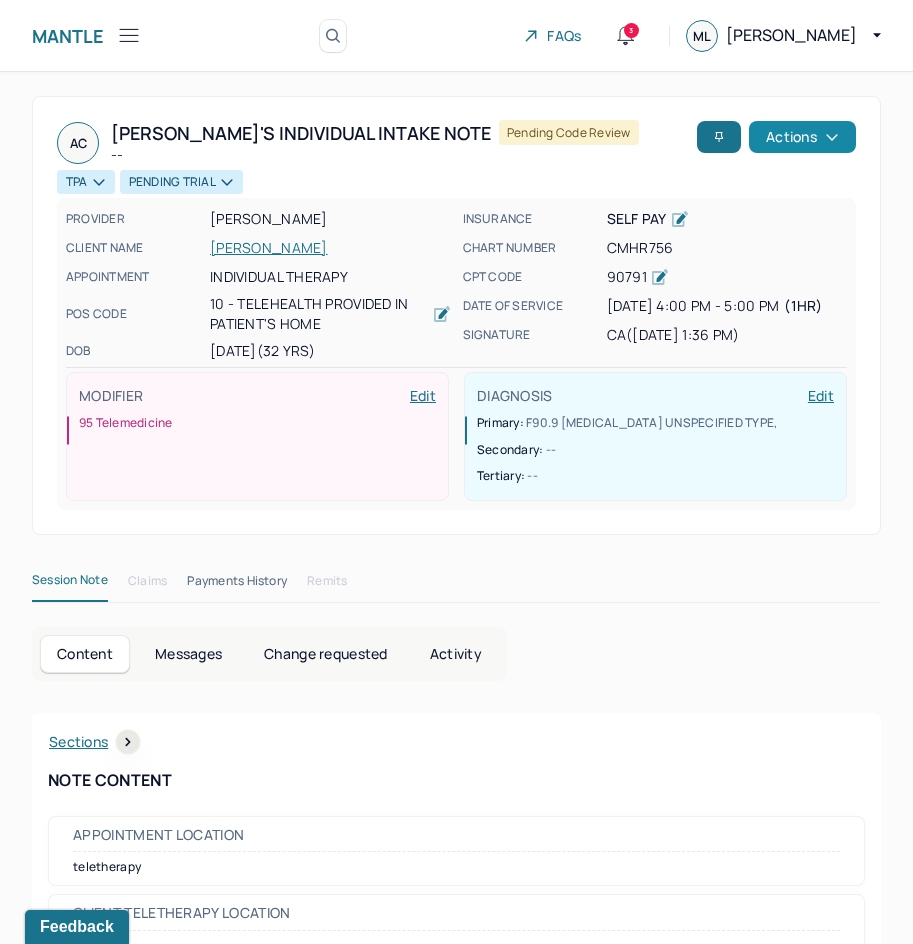 click on "Actions" at bounding box center (802, 137) 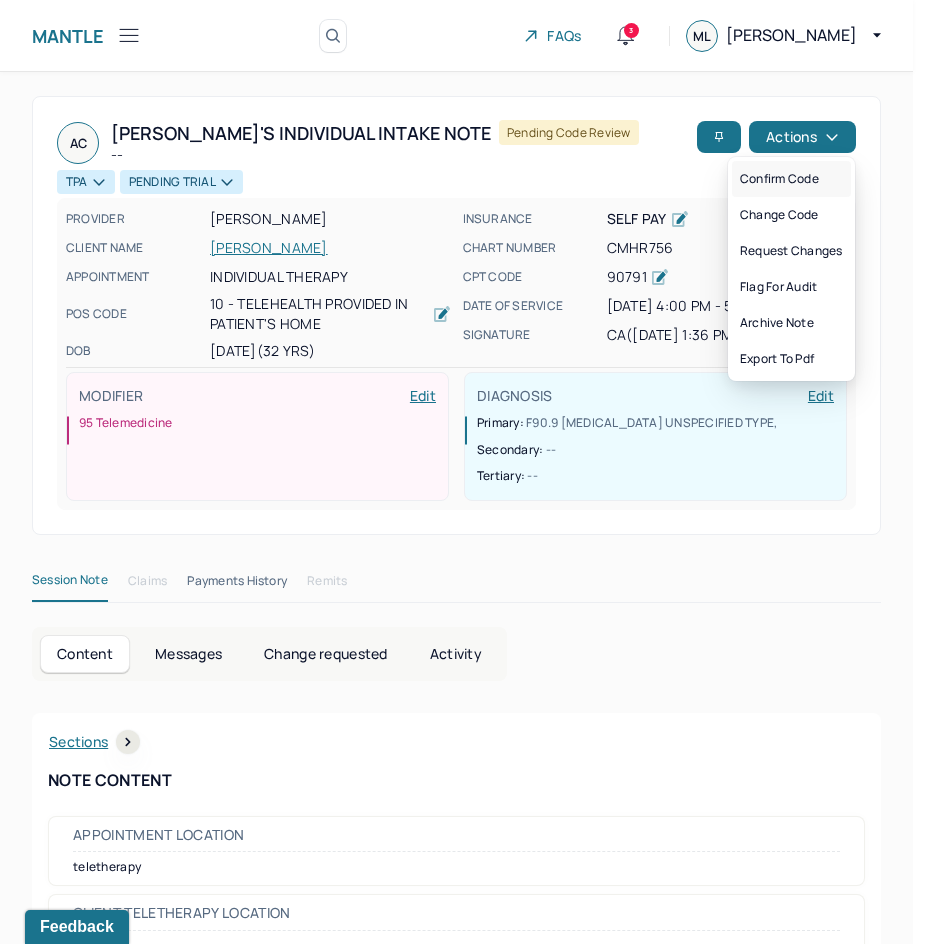 click on "Confirm code" at bounding box center [791, 179] 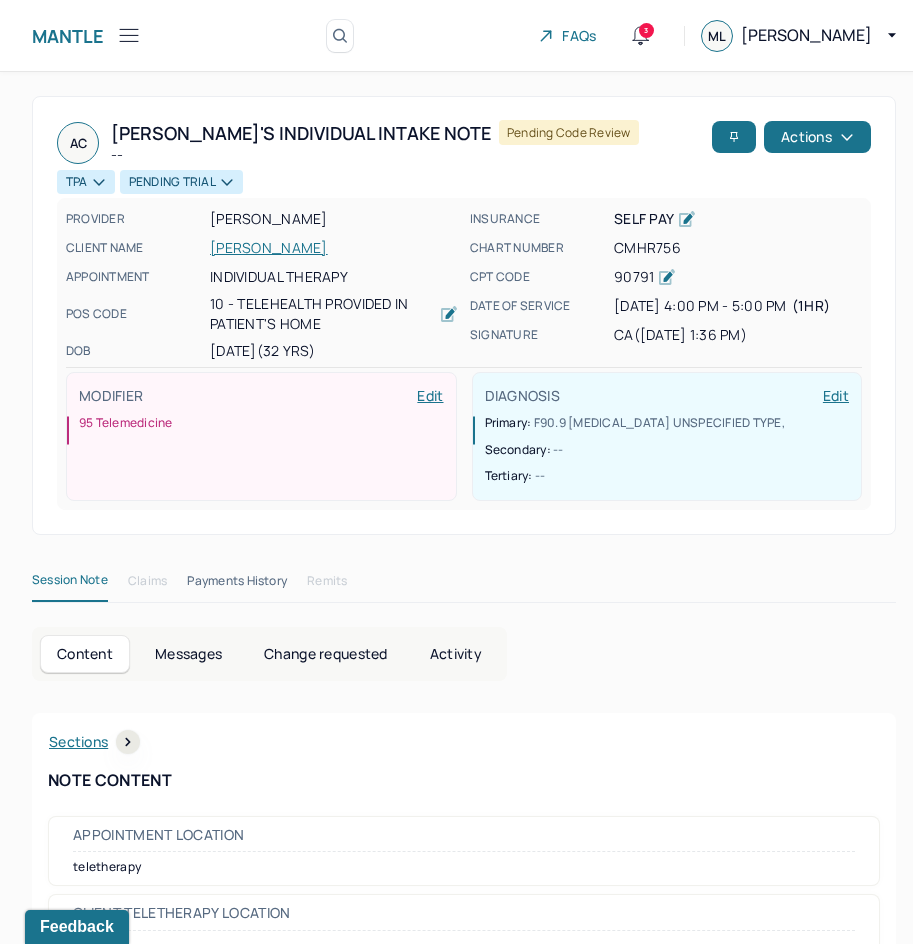 click on "TPA     PENDING TRIAL" at bounding box center (464, 179) 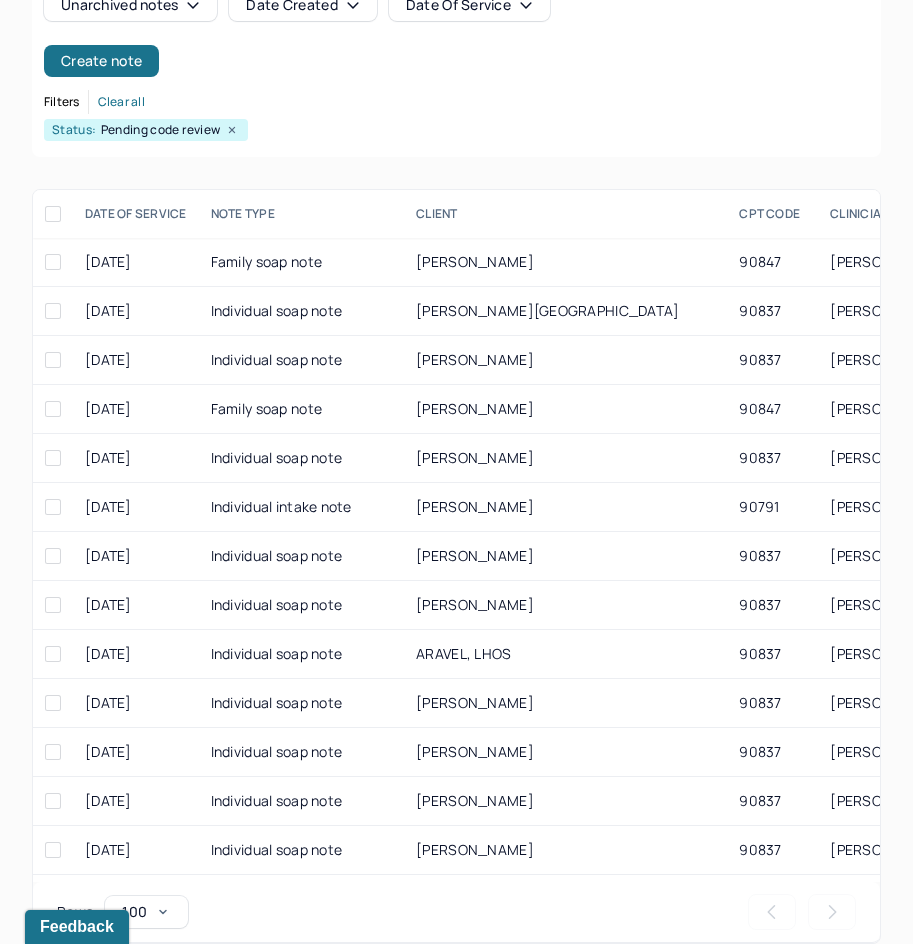 scroll, scrollTop: 301, scrollLeft: 0, axis: vertical 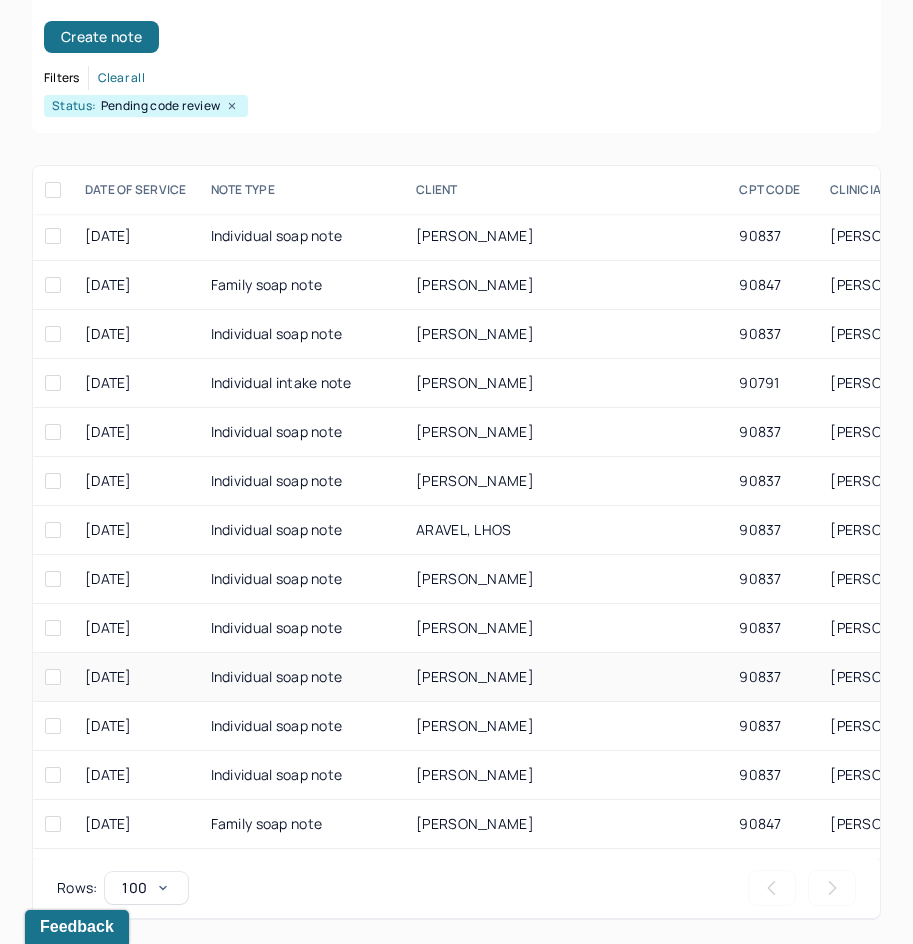click on "[PERSON_NAME]" at bounding box center [565, 677] 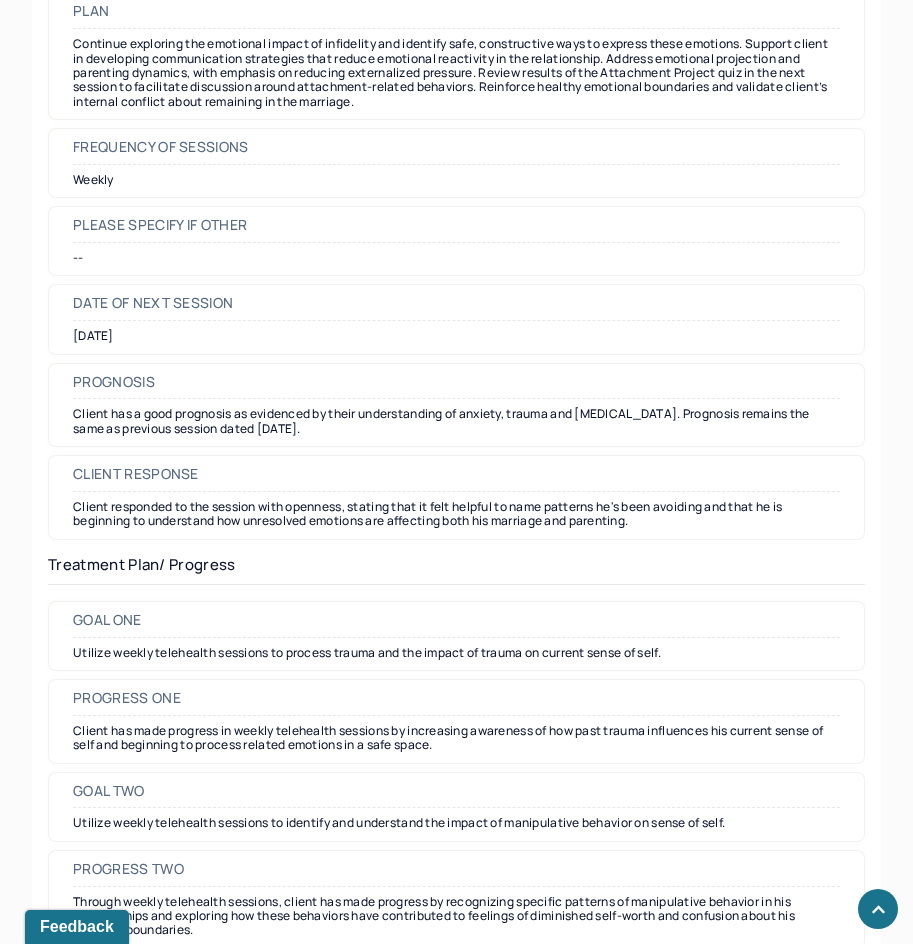 scroll, scrollTop: 2501, scrollLeft: 0, axis: vertical 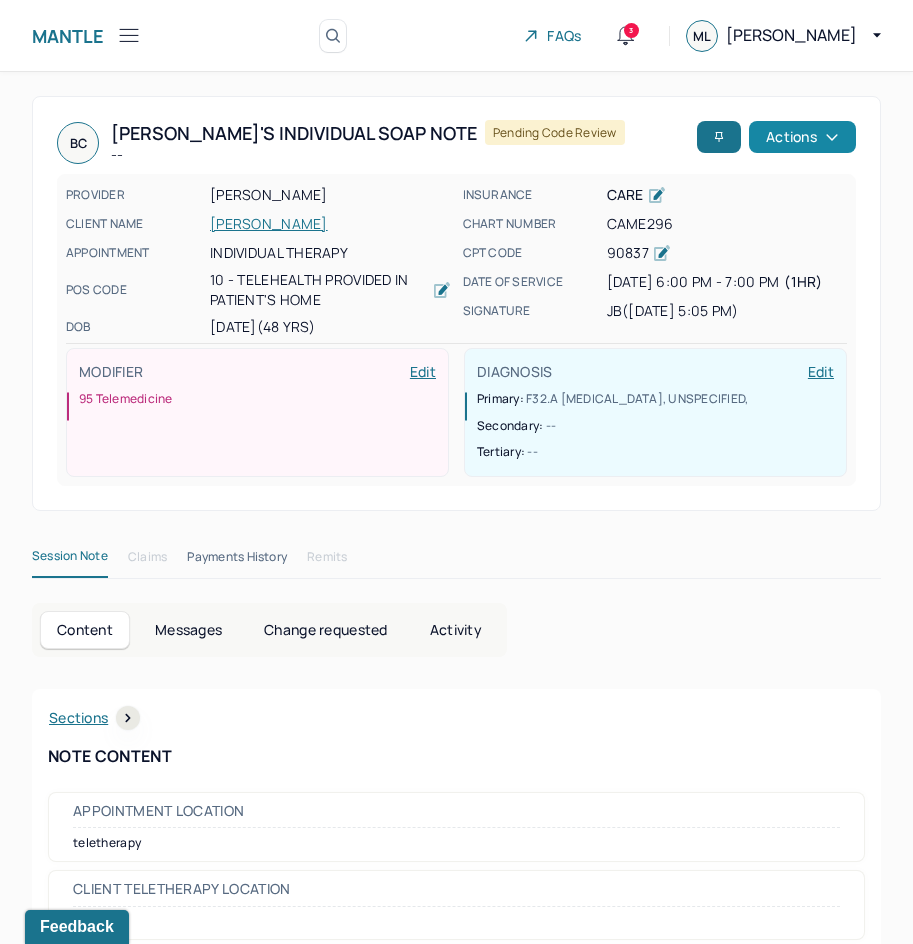 drag, startPoint x: 649, startPoint y: 727, endPoint x: 814, endPoint y: 140, distance: 609.74915 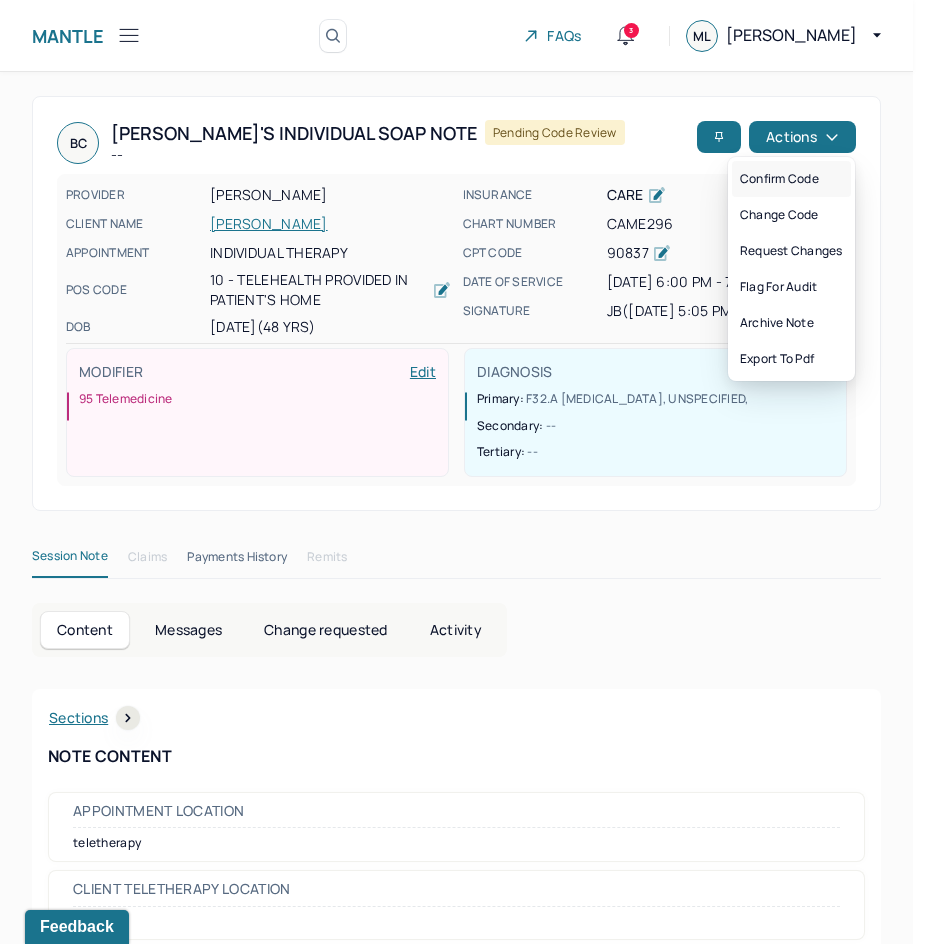 click on "Confirm code" at bounding box center [791, 179] 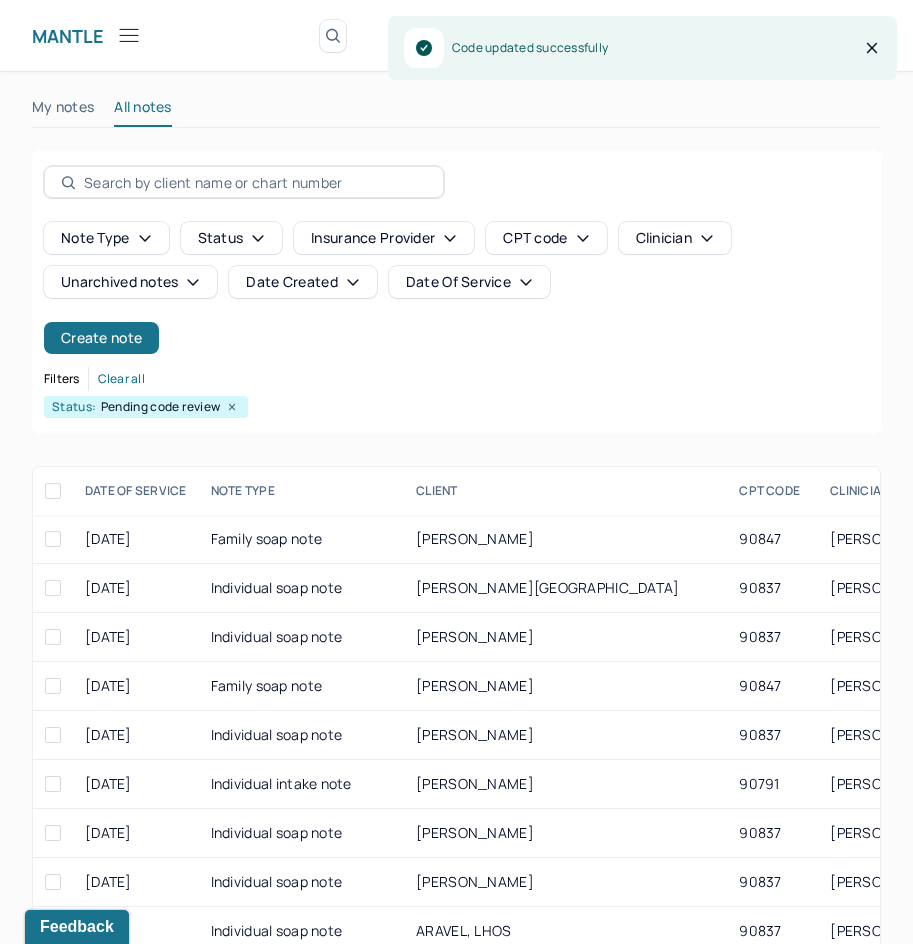 scroll, scrollTop: 301, scrollLeft: 0, axis: vertical 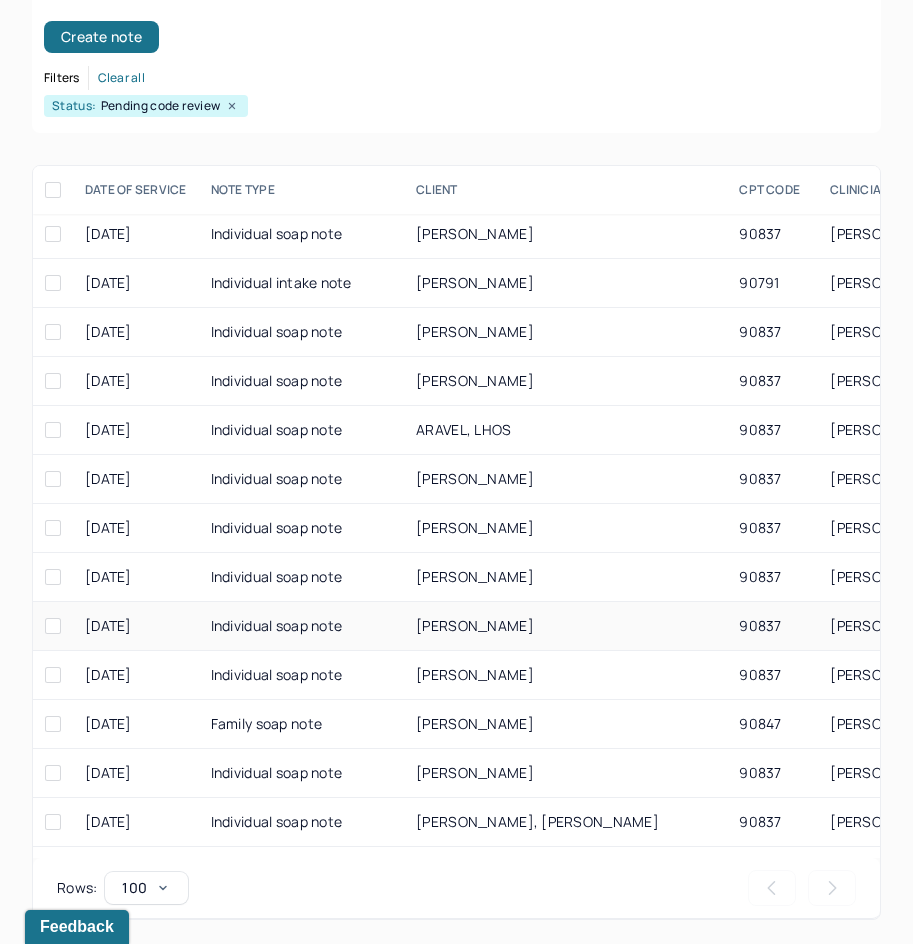 click on "[PERSON_NAME]" at bounding box center [475, 625] 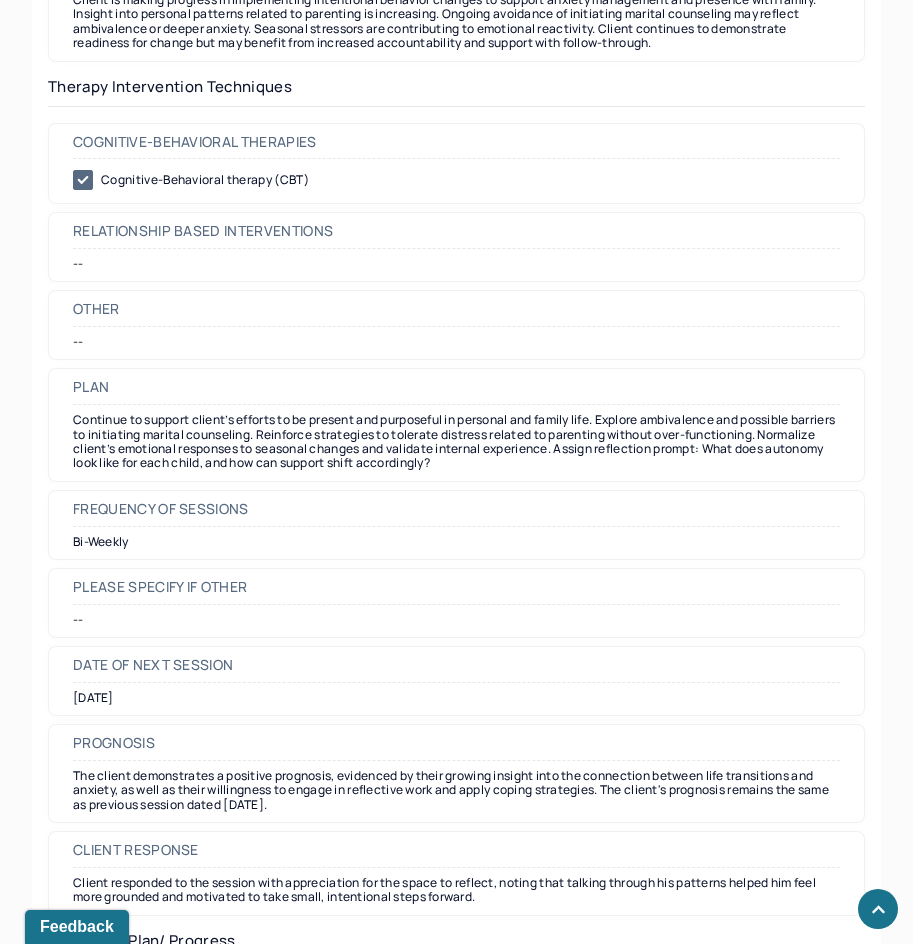 scroll, scrollTop: 2100, scrollLeft: 0, axis: vertical 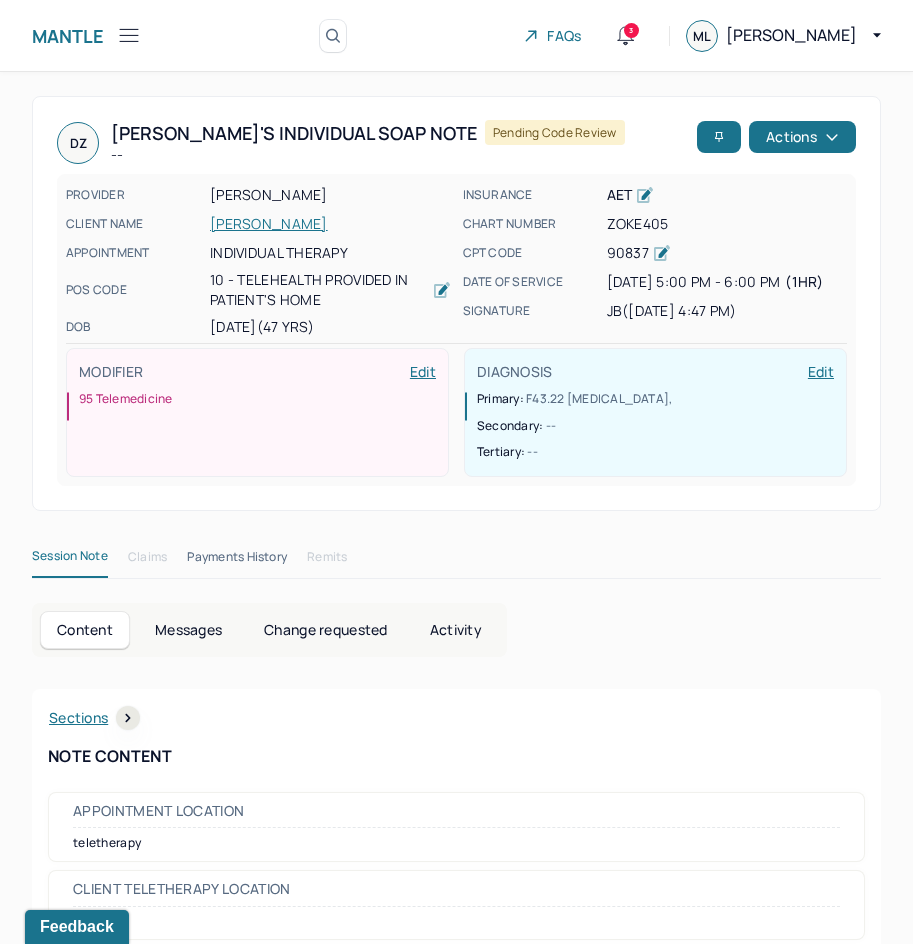 drag, startPoint x: 446, startPoint y: 645, endPoint x: 660, endPoint y: 171, distance: 520.0692 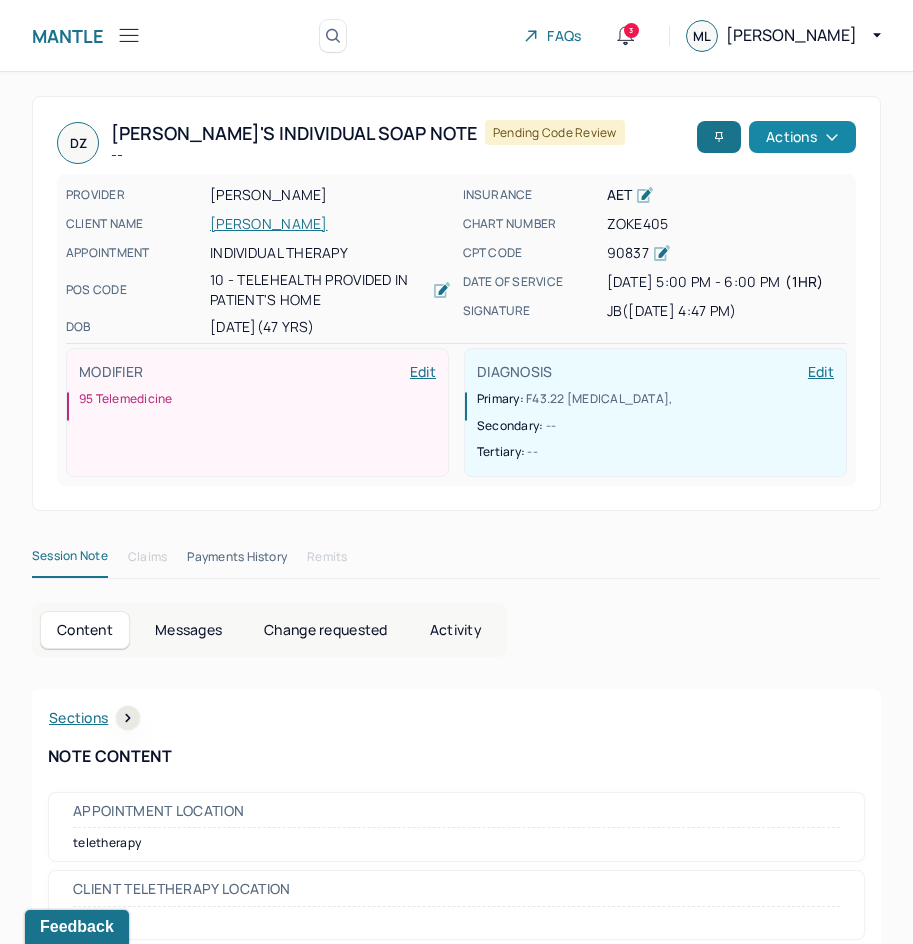 click on "Actions" at bounding box center [802, 137] 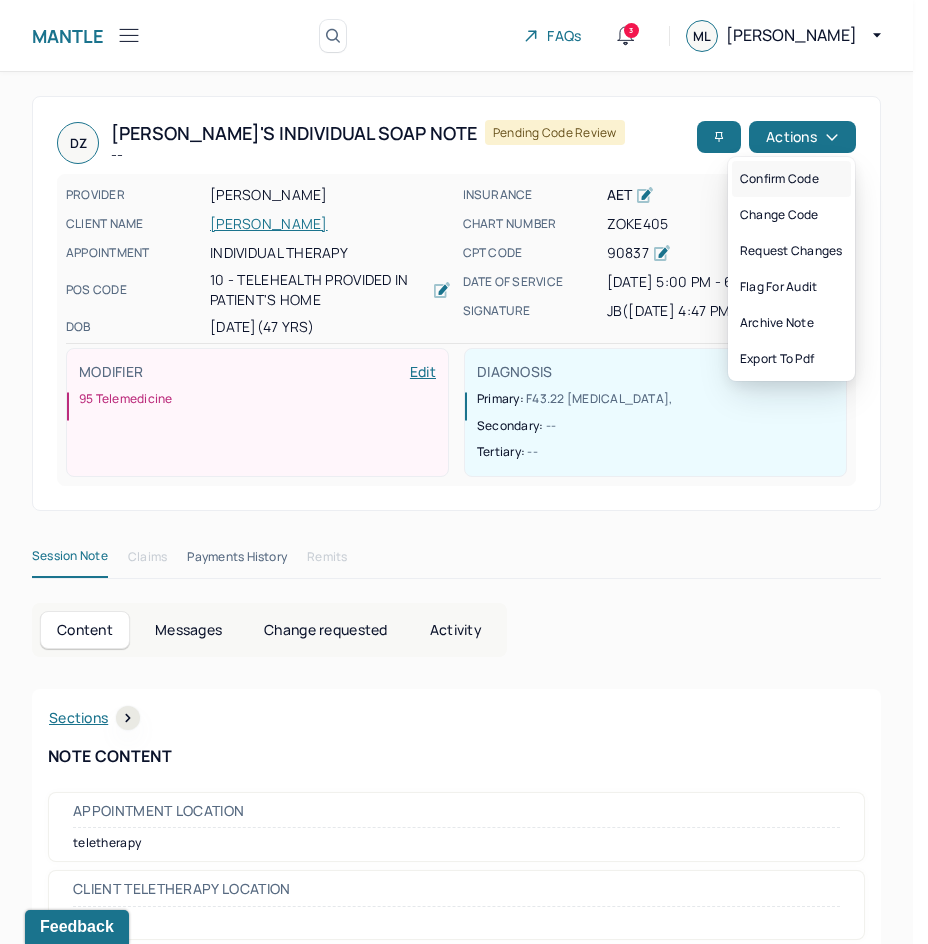 click on "Confirm code" at bounding box center (791, 179) 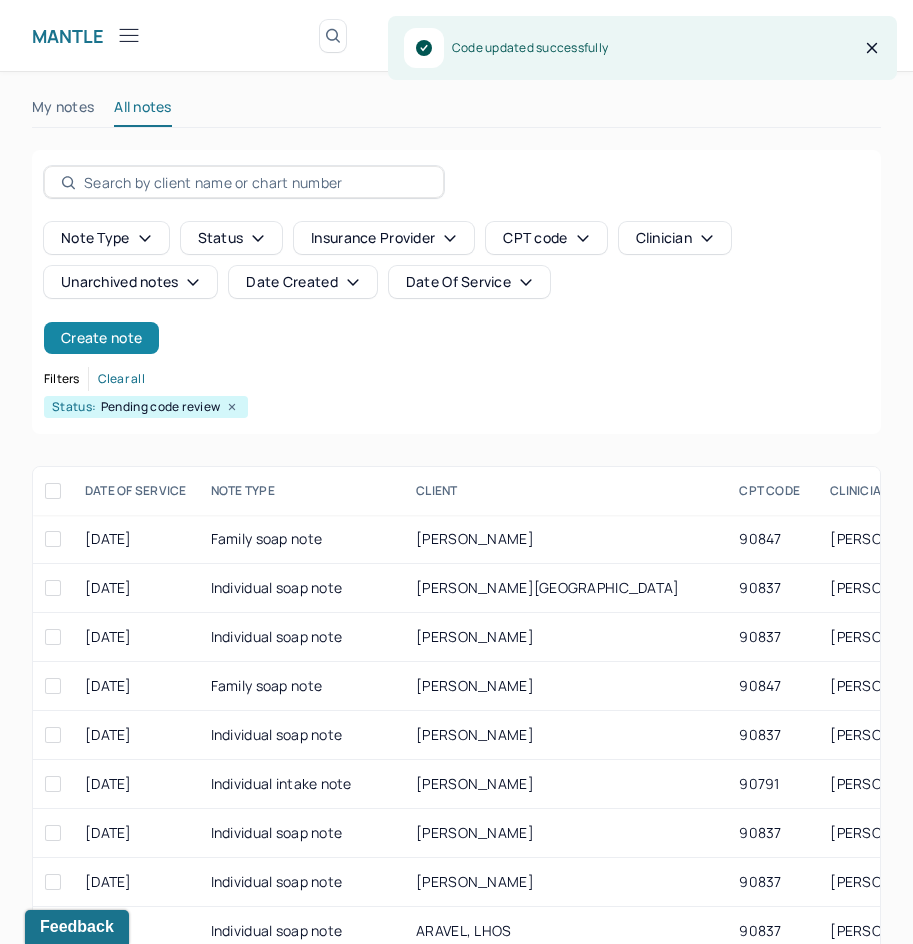 scroll, scrollTop: 301, scrollLeft: 0, axis: vertical 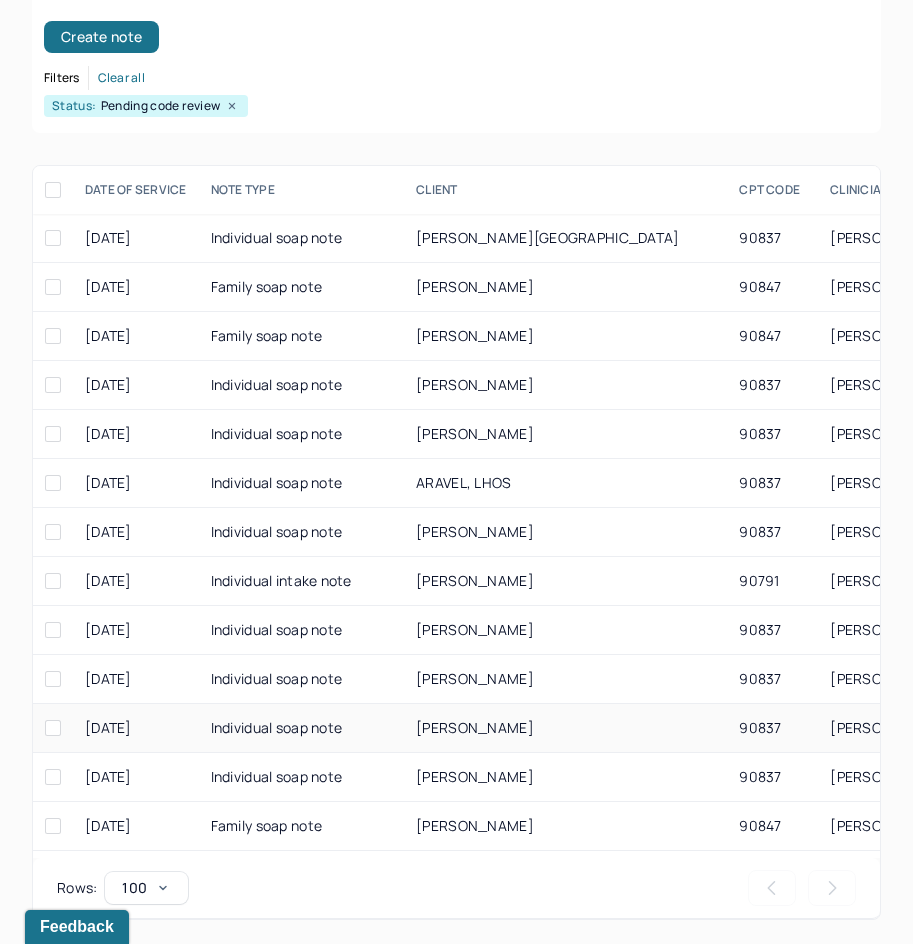 click on "90837" at bounding box center [772, 728] 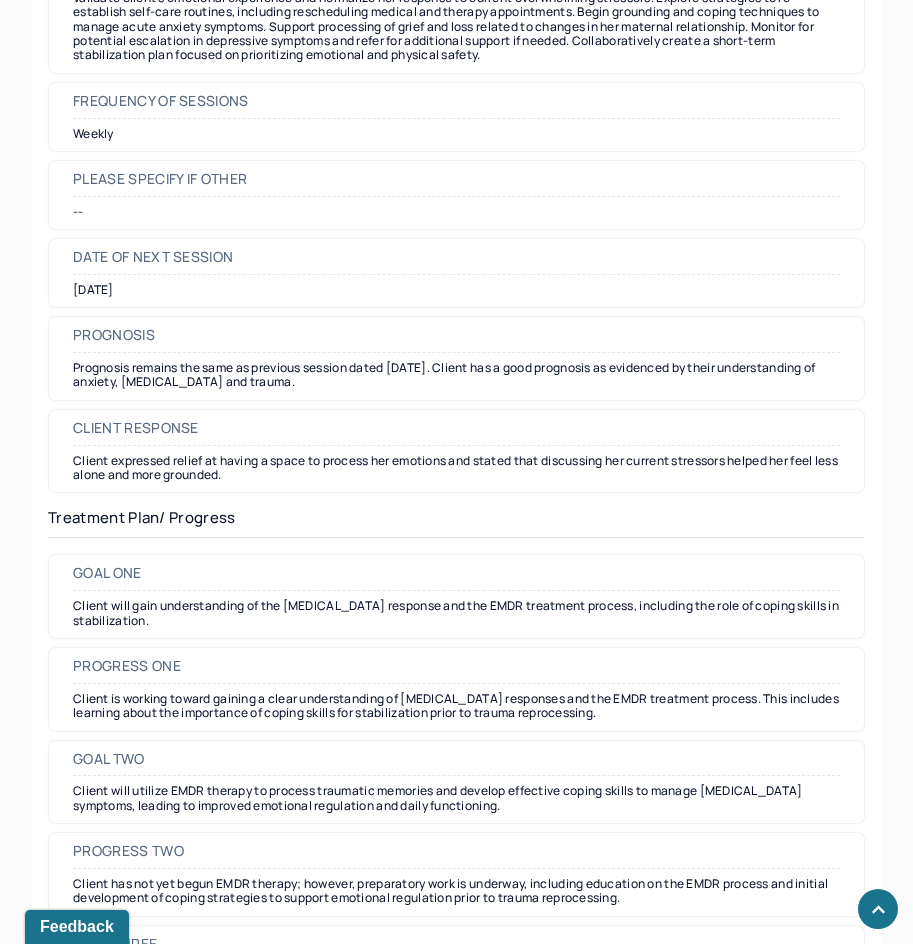 scroll, scrollTop: 2600, scrollLeft: 0, axis: vertical 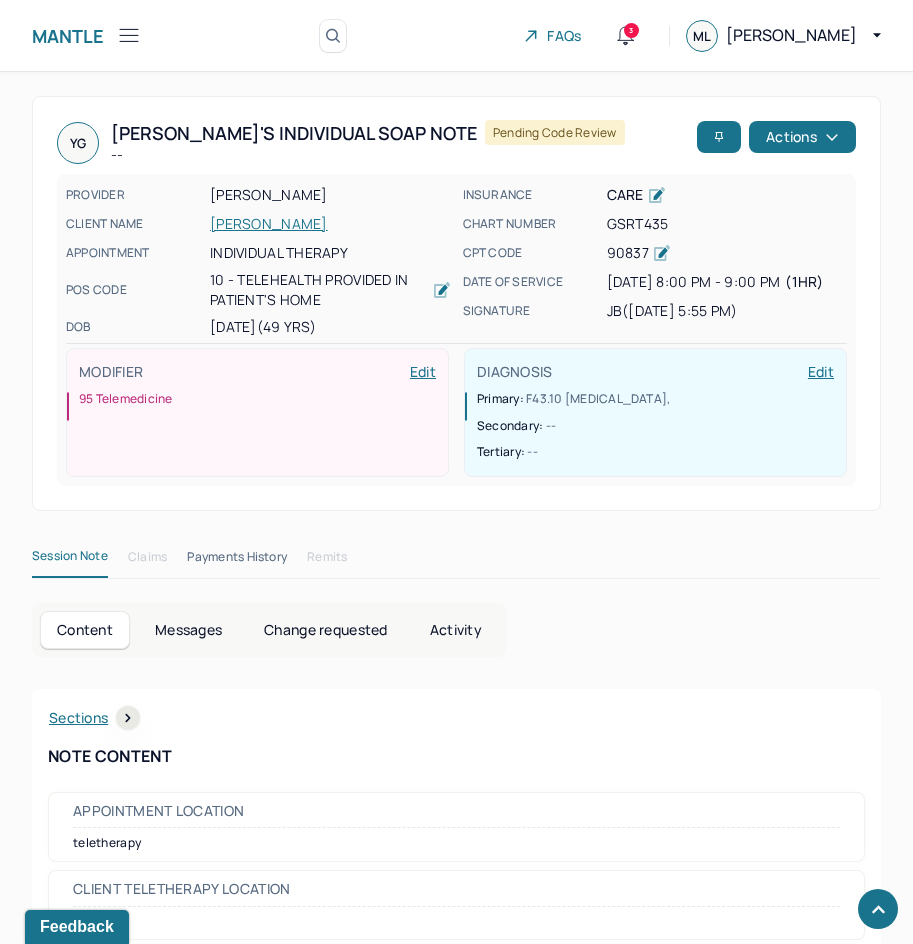 drag, startPoint x: 591, startPoint y: 768, endPoint x: 896, endPoint y: 207, distance: 638.5499 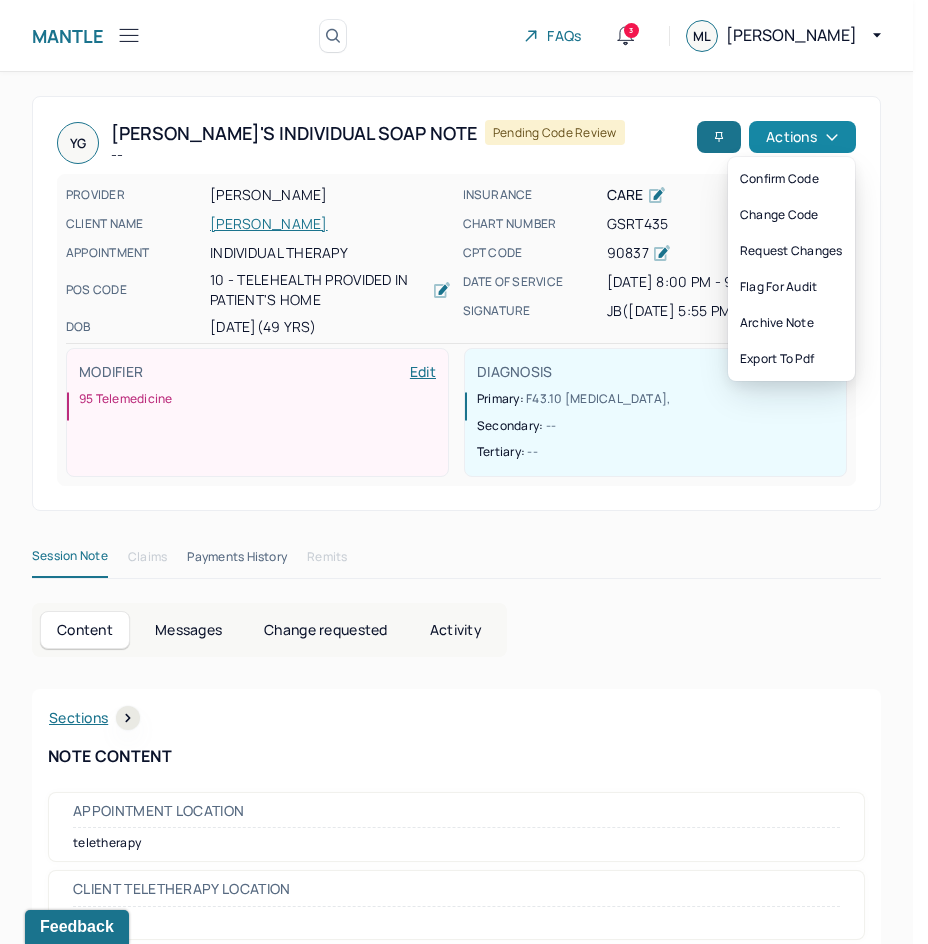 click 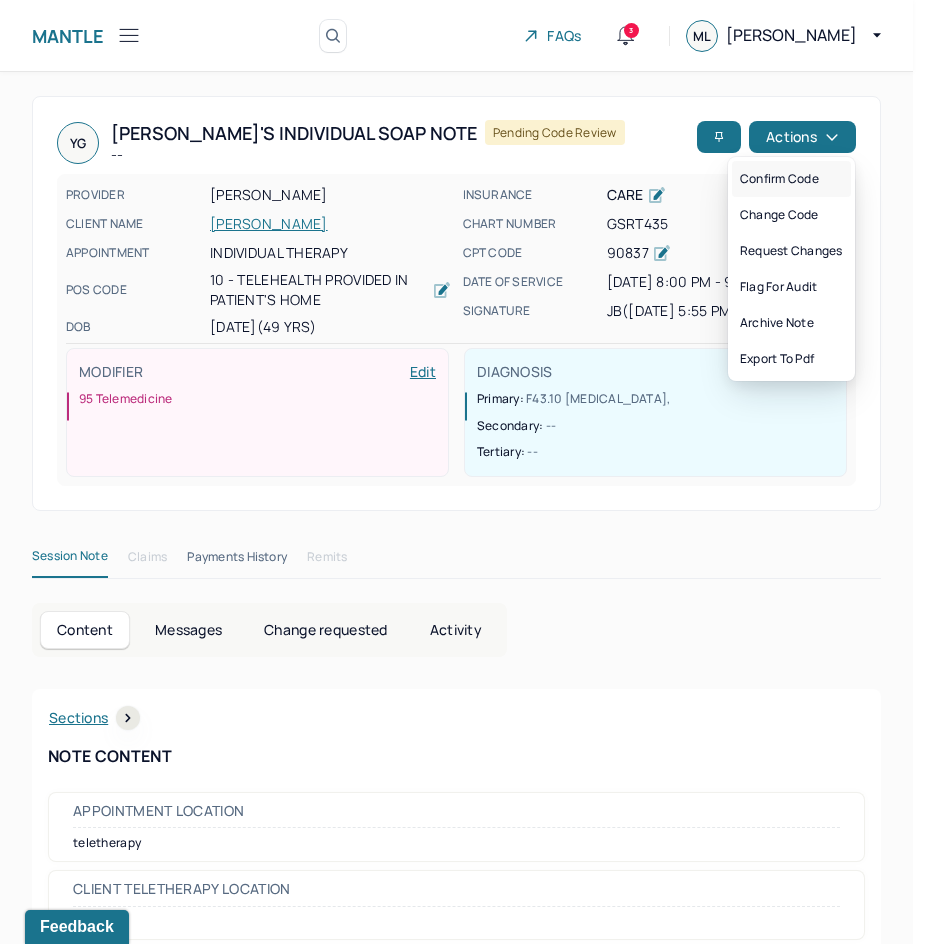 click on "Confirm code" at bounding box center (791, 179) 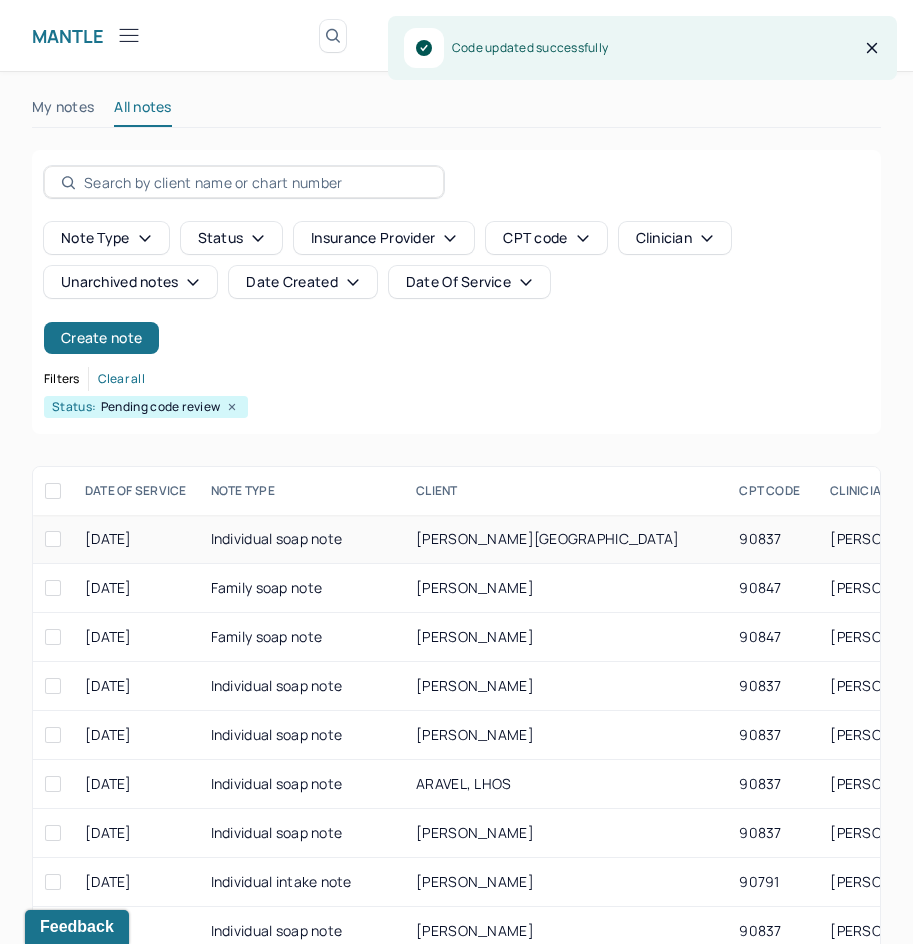 scroll, scrollTop: 301, scrollLeft: 0, axis: vertical 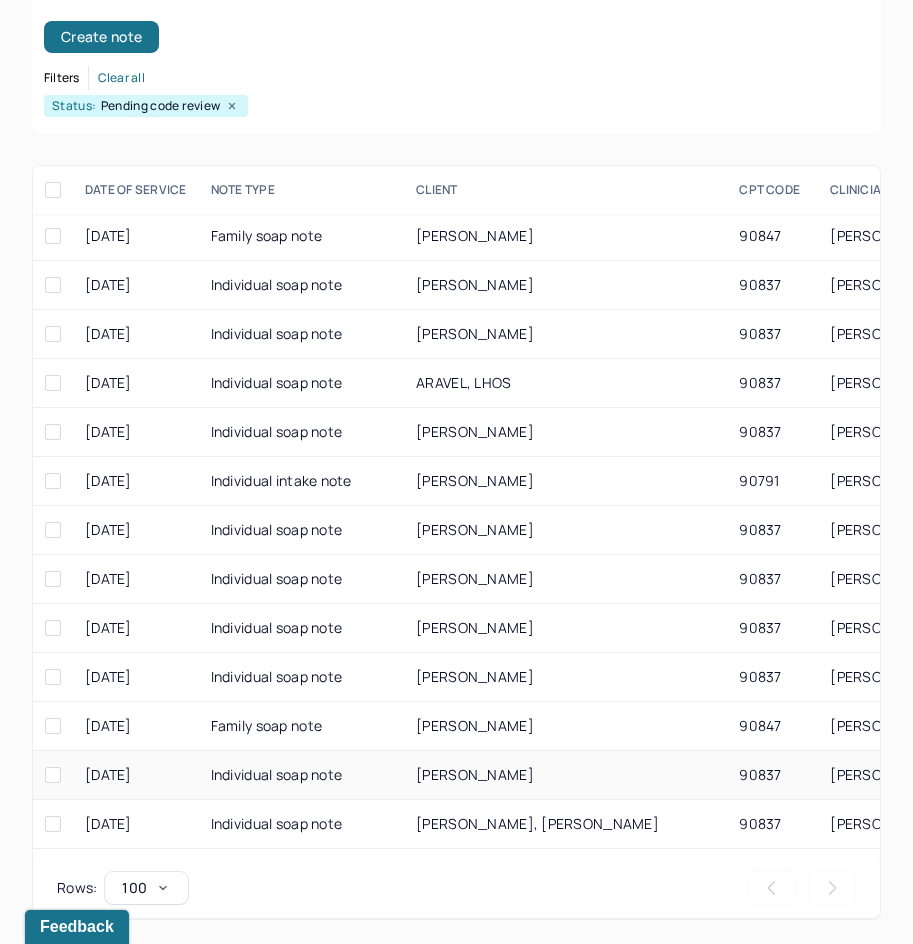 click on "[PERSON_NAME]" at bounding box center (475, 774) 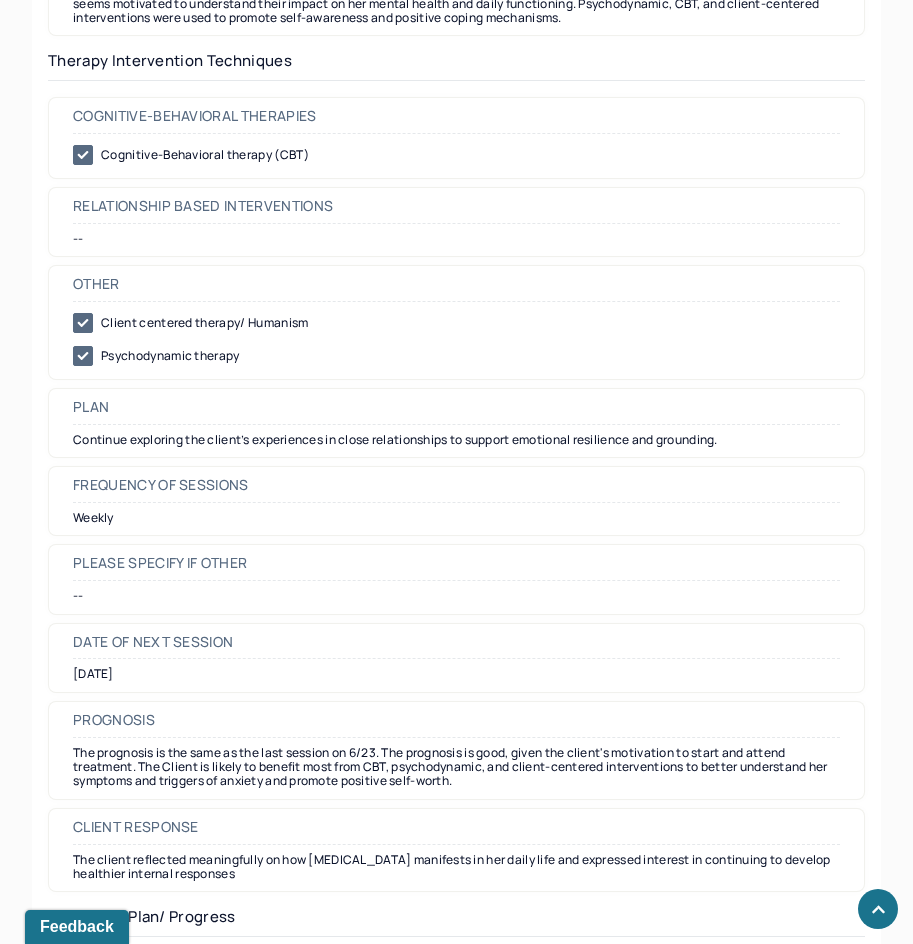 scroll, scrollTop: 2101, scrollLeft: 0, axis: vertical 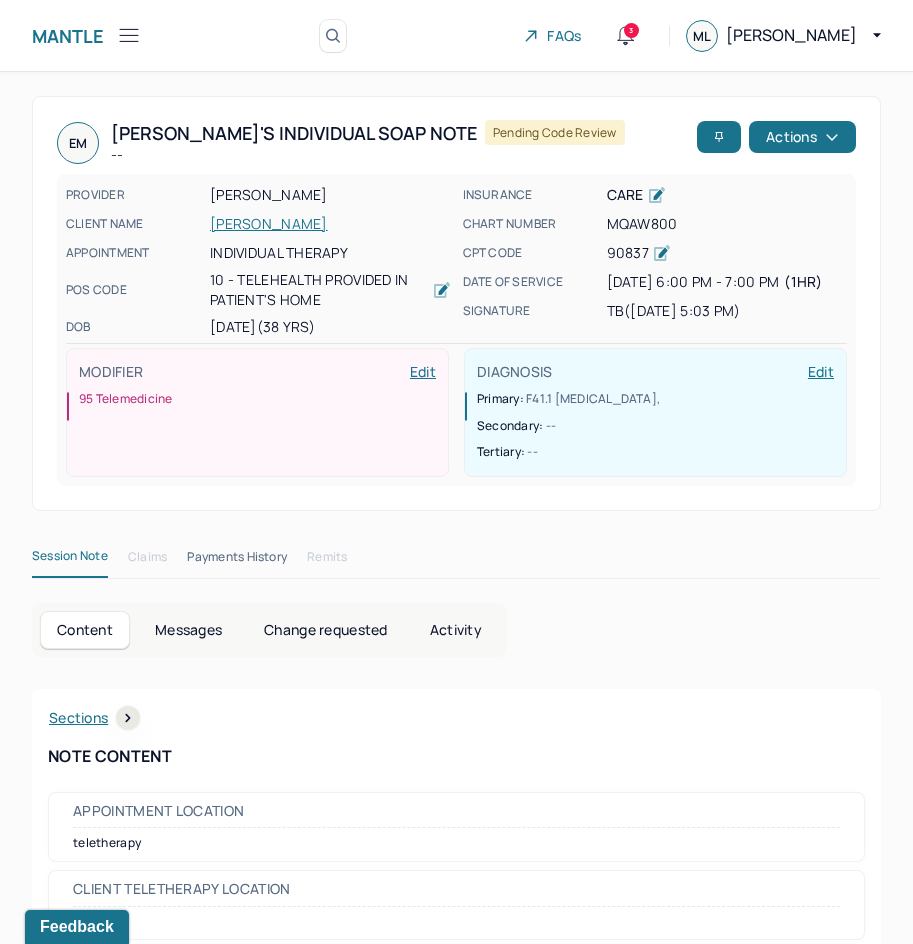 drag, startPoint x: 720, startPoint y: 677, endPoint x: 860, endPoint y: 80, distance: 613.19574 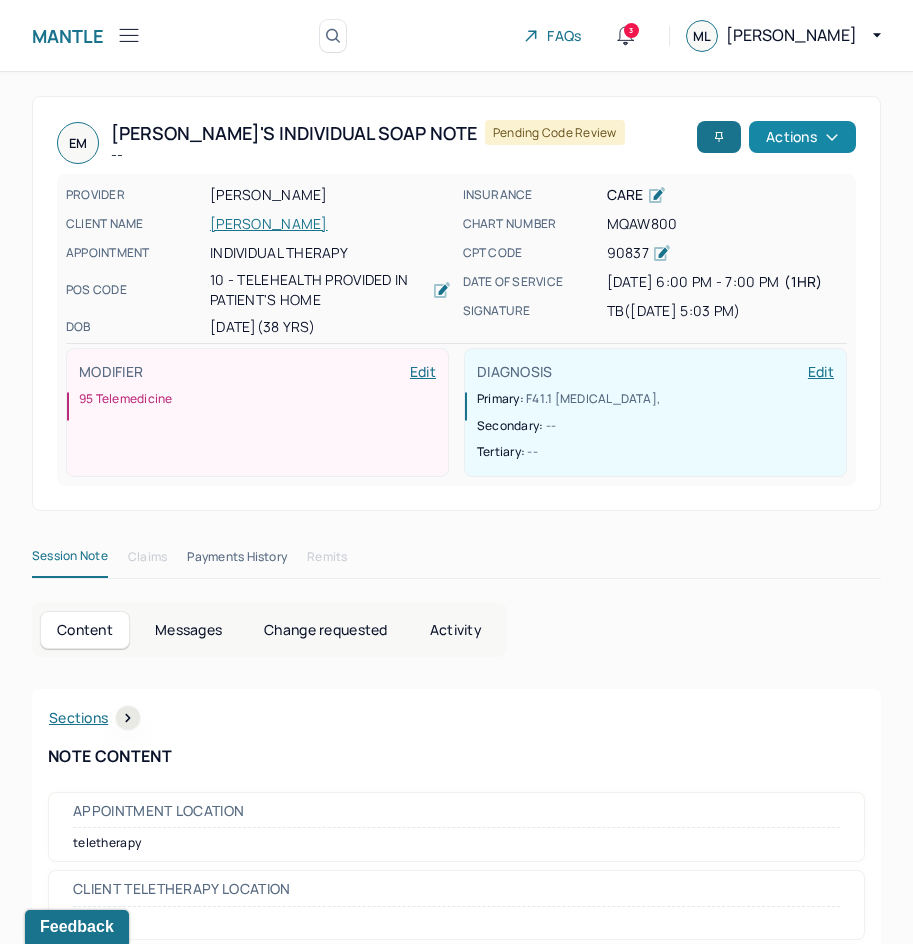 click on "Actions" at bounding box center [802, 137] 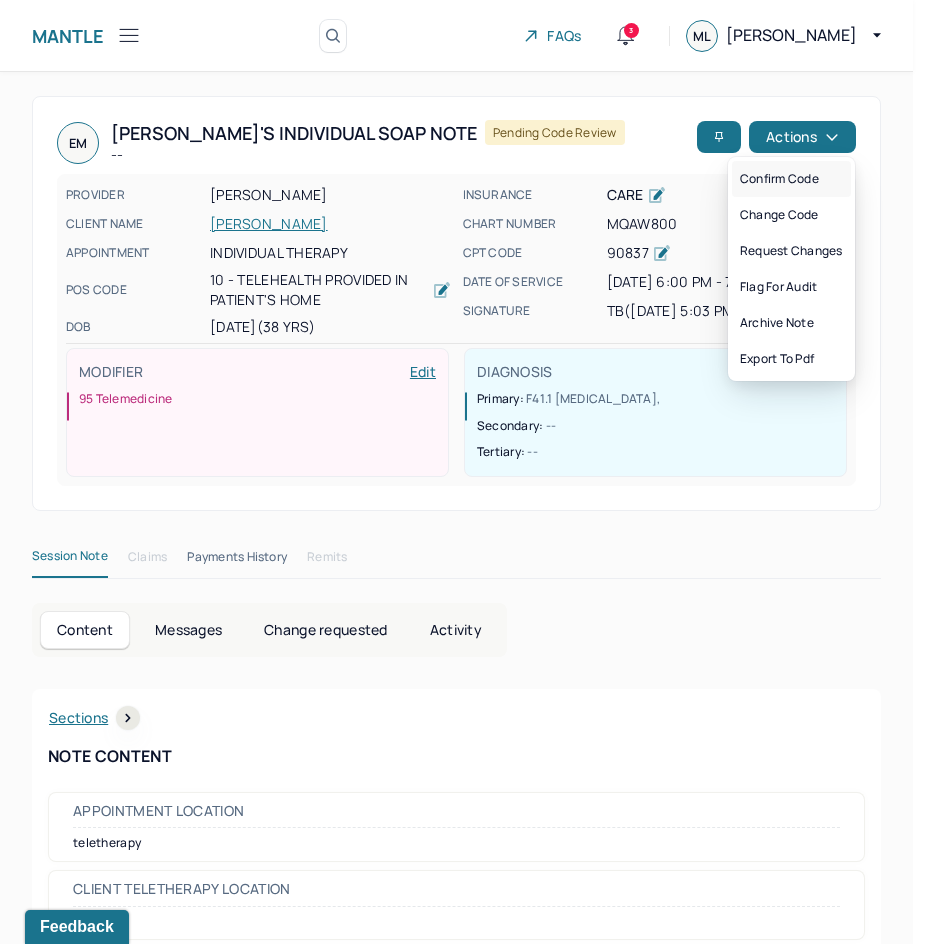 click on "Confirm code" at bounding box center (791, 179) 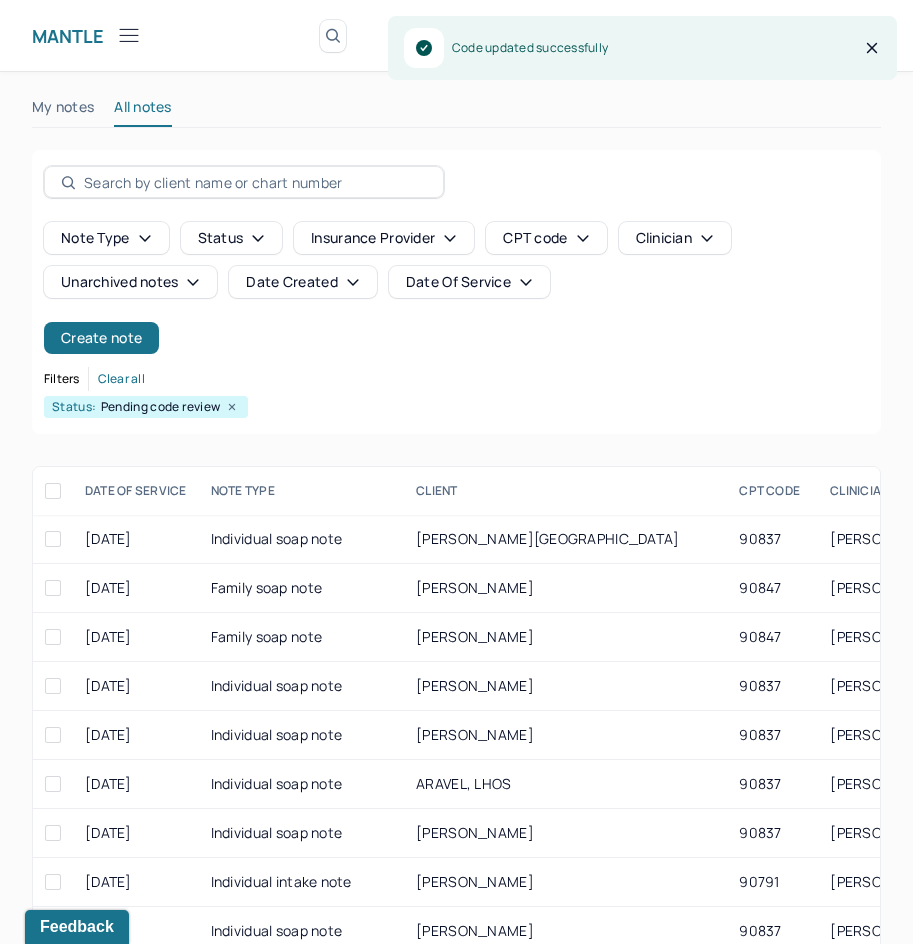 scroll, scrollTop: 301, scrollLeft: 0, axis: vertical 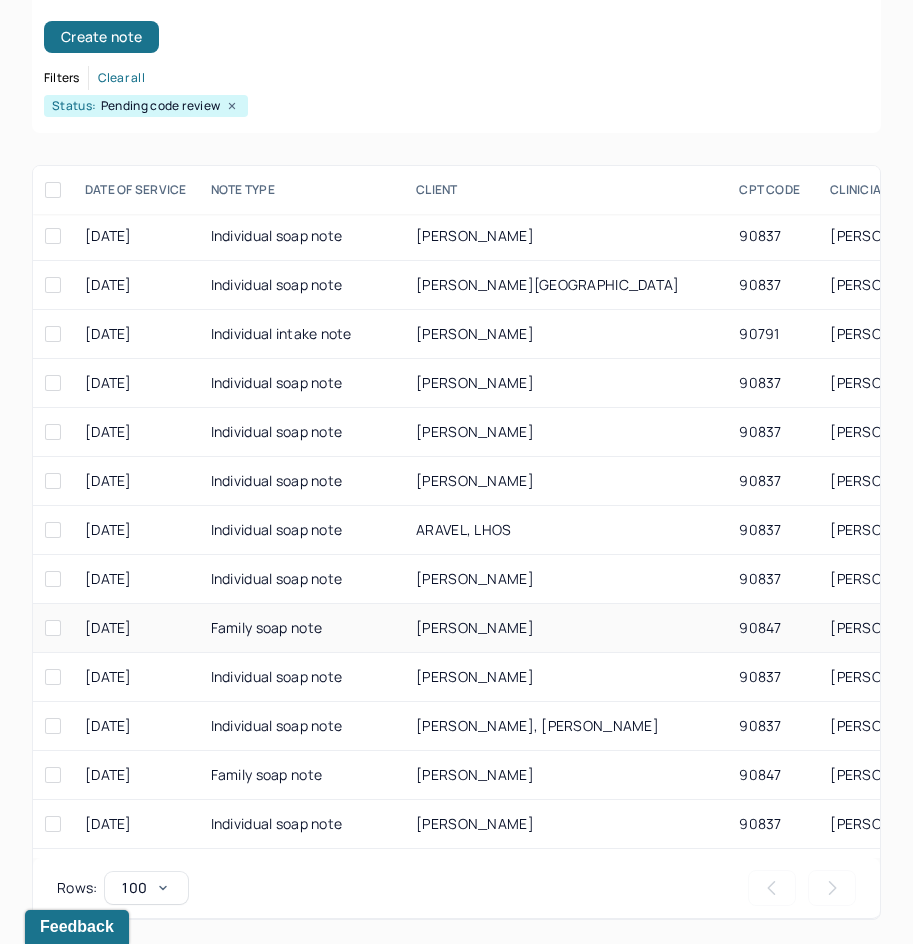 click on "[PERSON_NAME]" at bounding box center (475, 627) 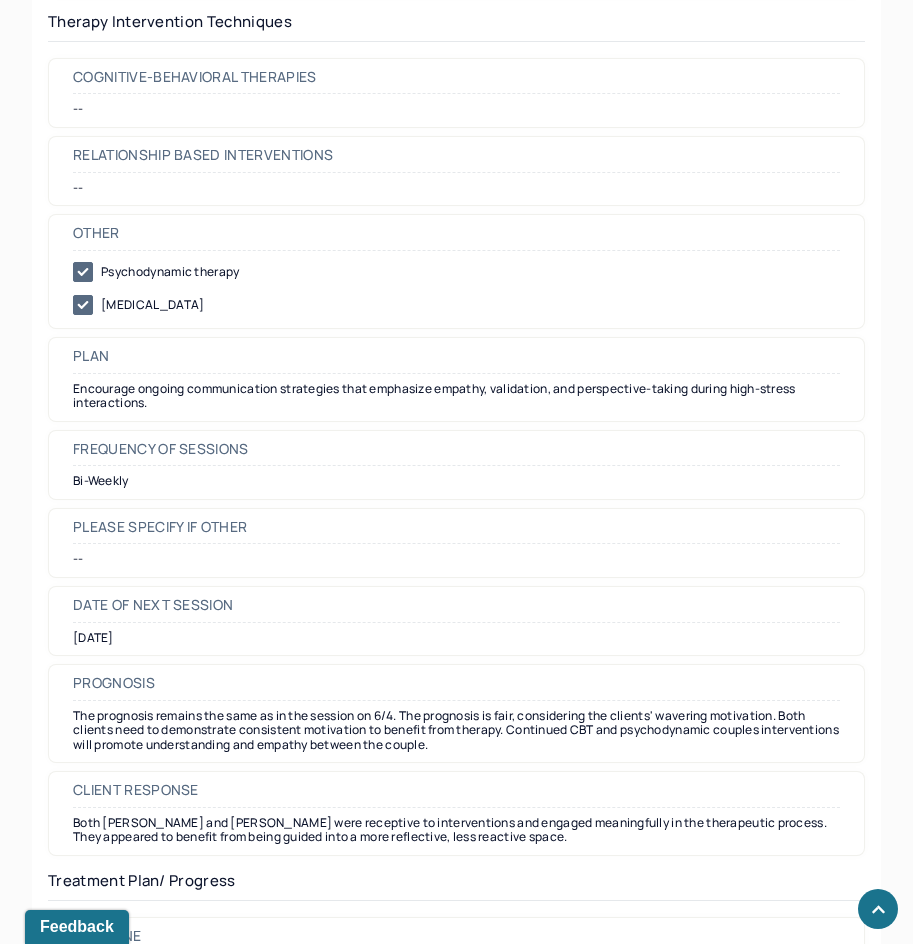 scroll, scrollTop: 2300, scrollLeft: 0, axis: vertical 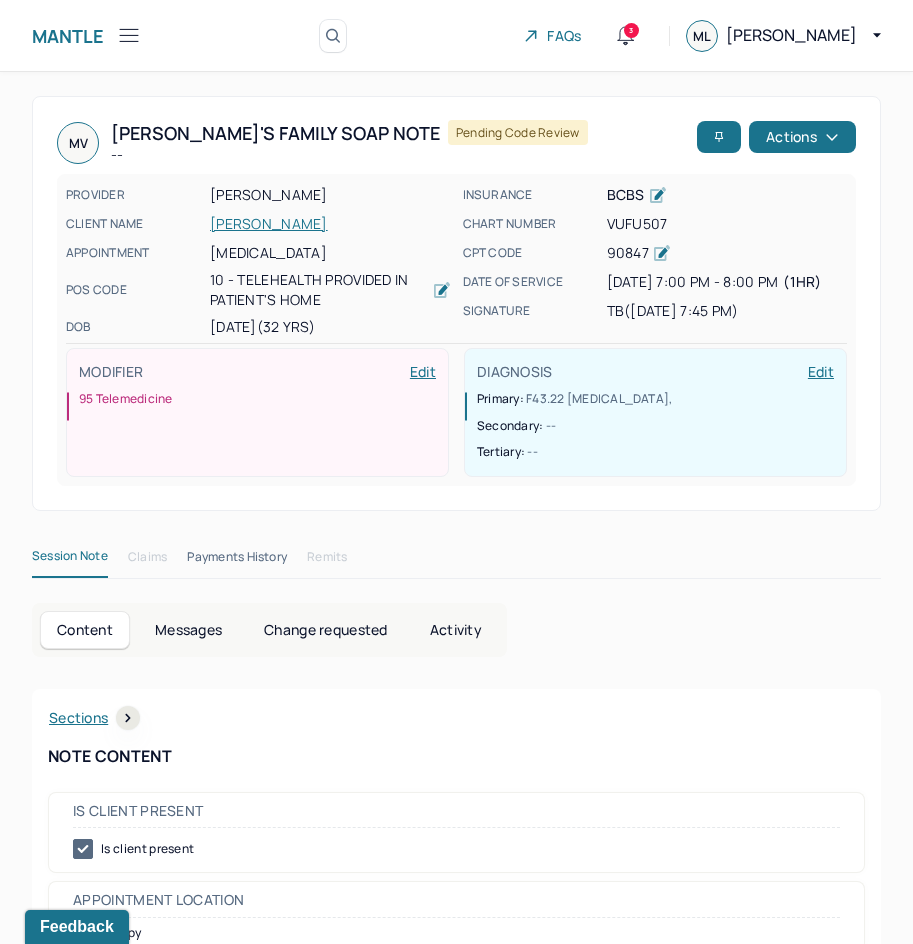 drag, startPoint x: 764, startPoint y: 586, endPoint x: 850, endPoint y: 198, distance: 397.41666 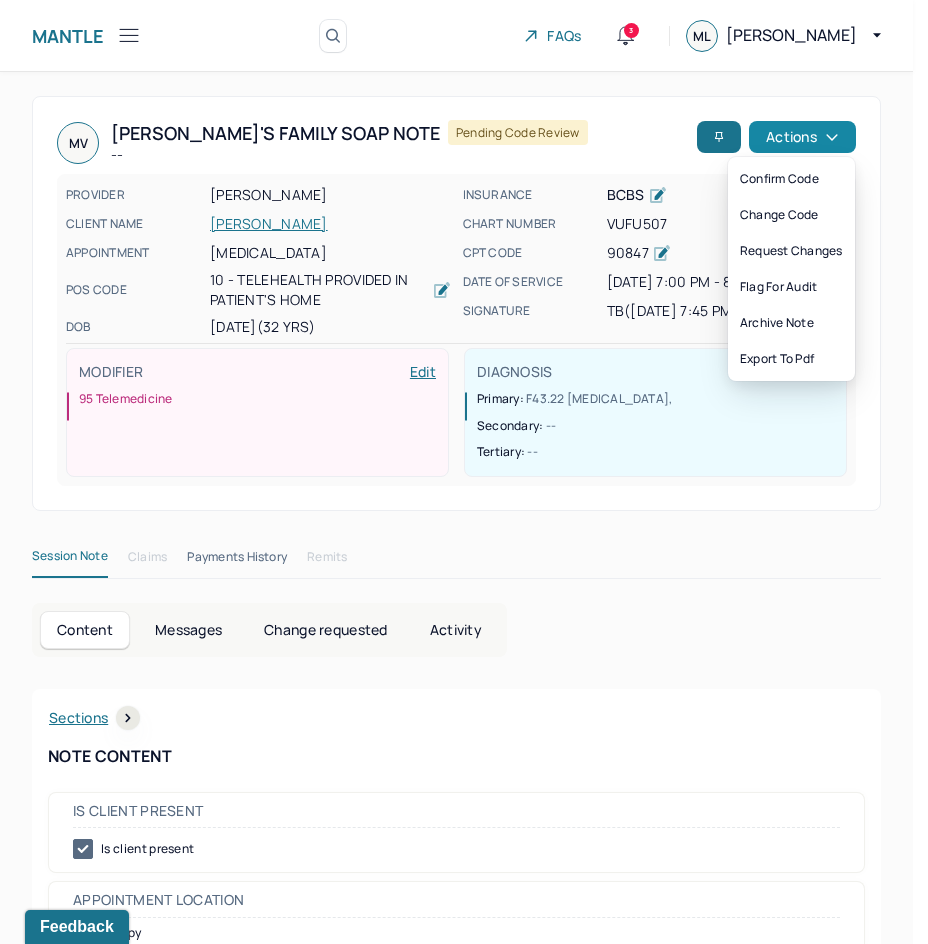 click on "Actions" at bounding box center (802, 137) 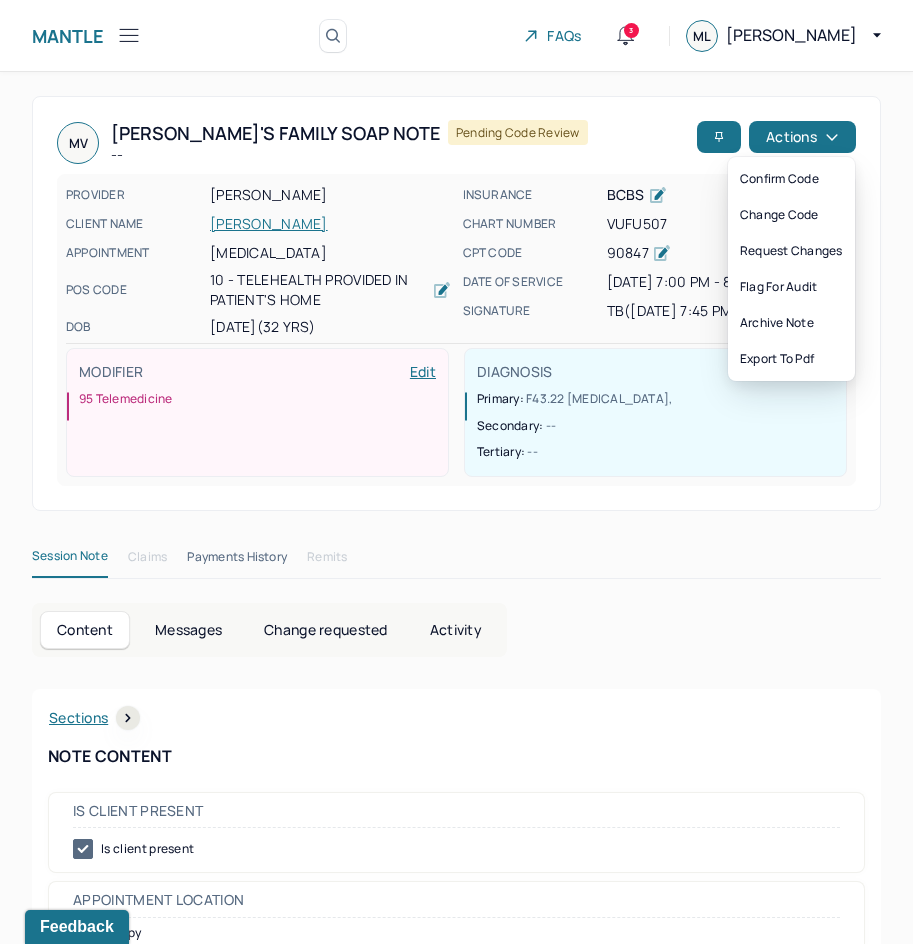 click on "Secondary:   --" at bounding box center (658, 426) 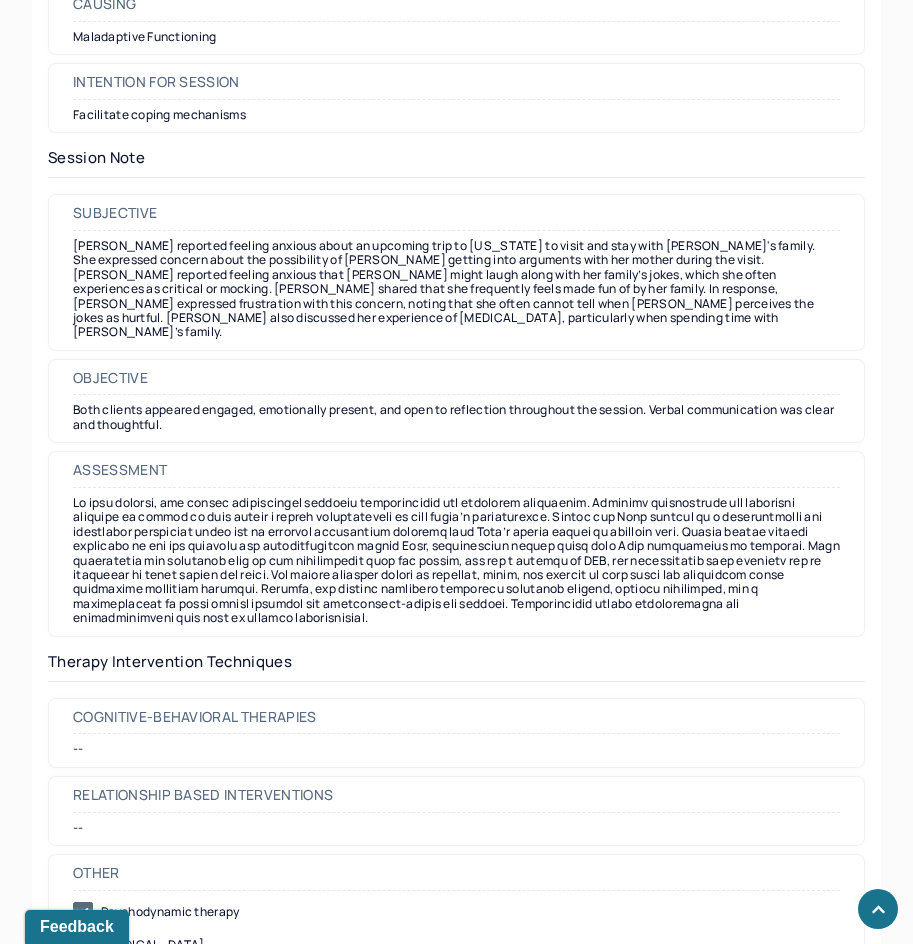 scroll, scrollTop: 2961, scrollLeft: 0, axis: vertical 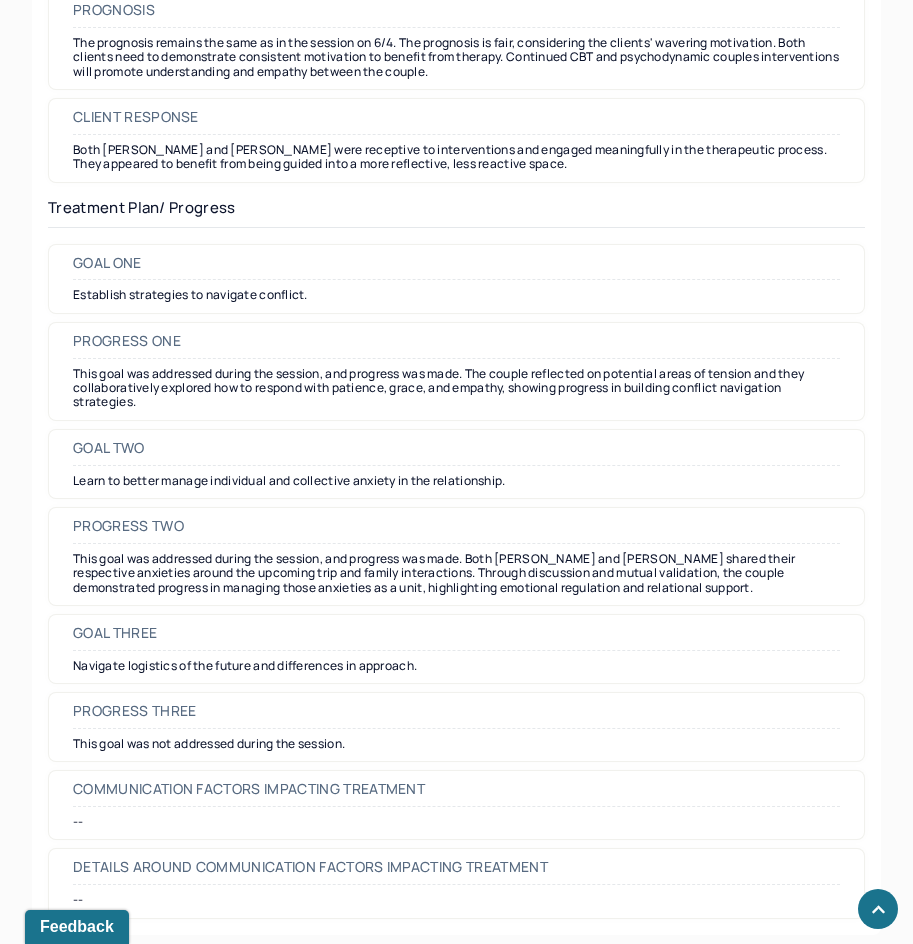 drag, startPoint x: 592, startPoint y: 434, endPoint x: 551, endPoint y: 733, distance: 301.79794 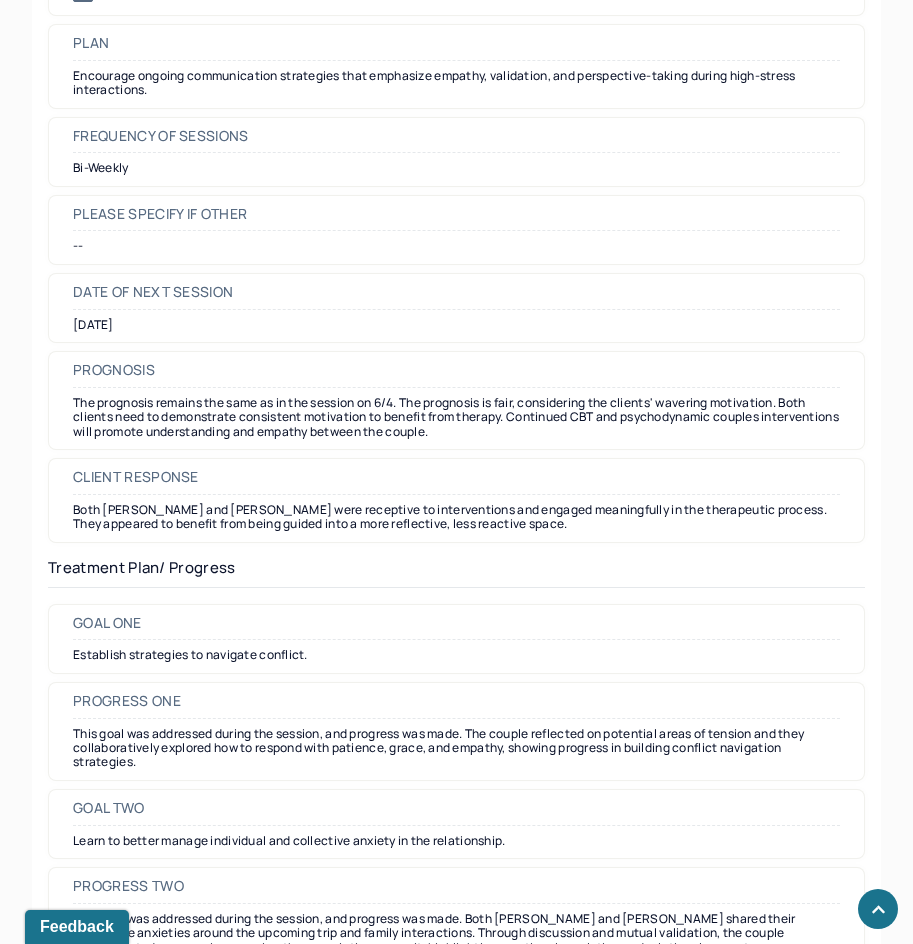 scroll, scrollTop: 0, scrollLeft: 0, axis: both 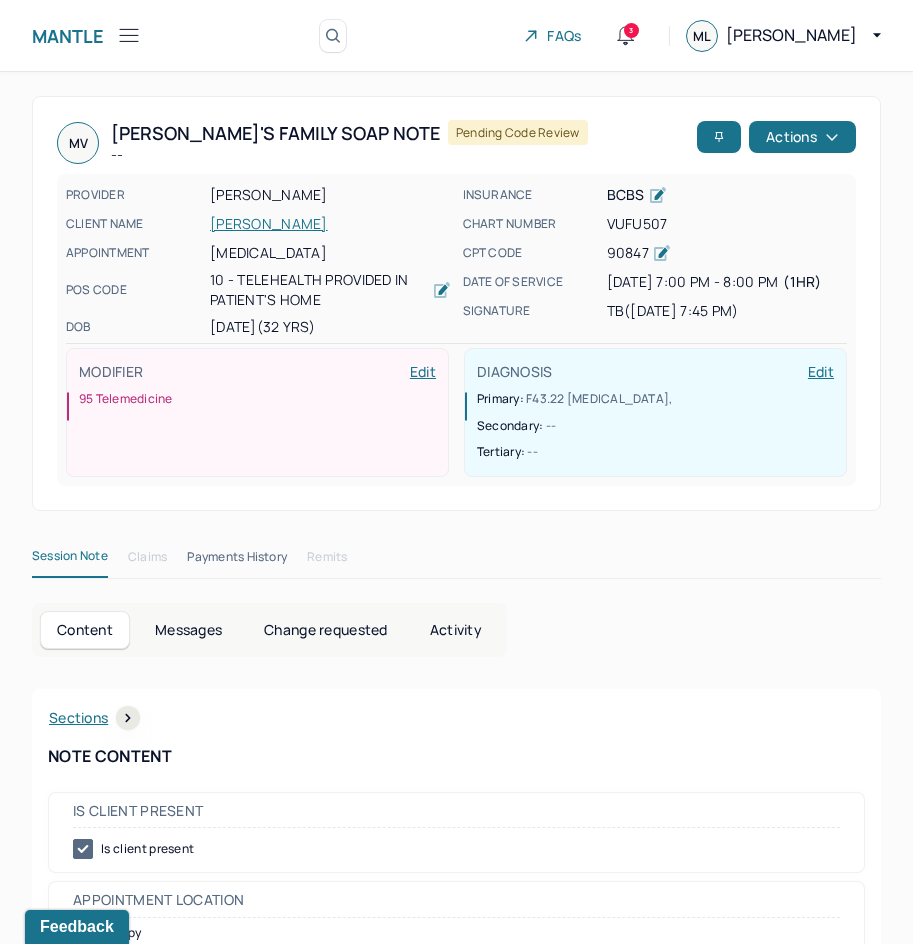 drag, startPoint x: 550, startPoint y: 710, endPoint x: 685, endPoint y: 86, distance: 638.4364 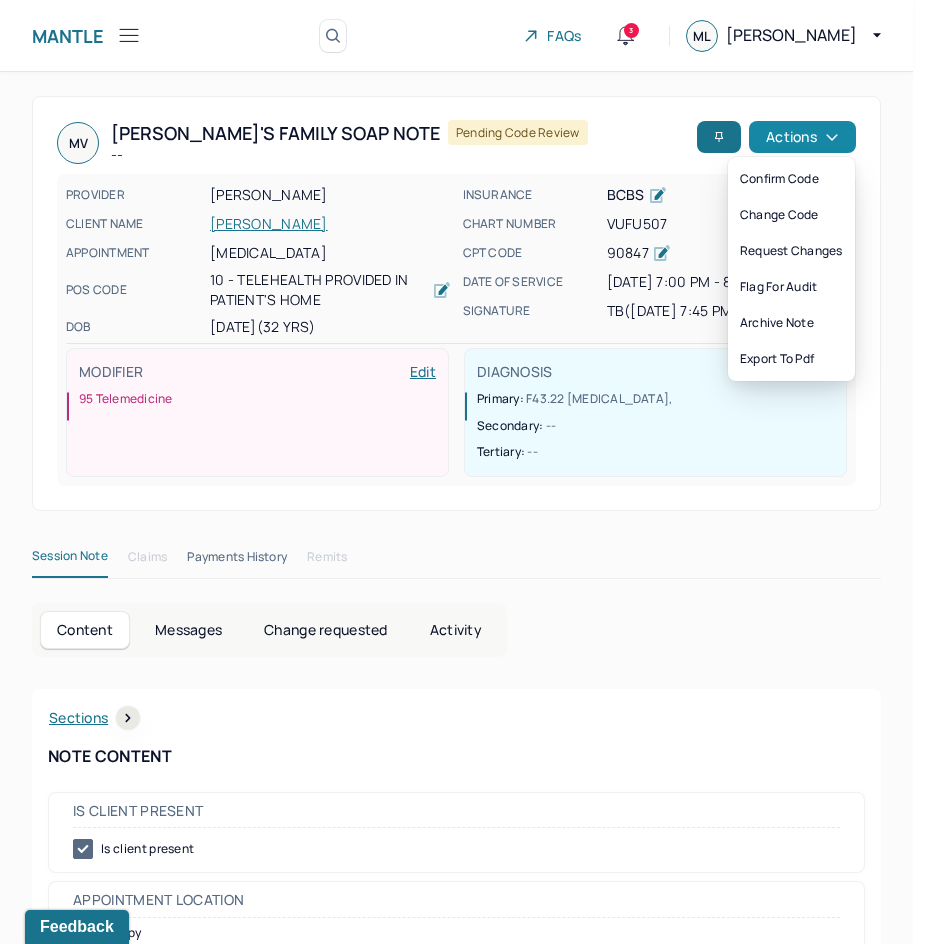 click on "Actions" at bounding box center (802, 137) 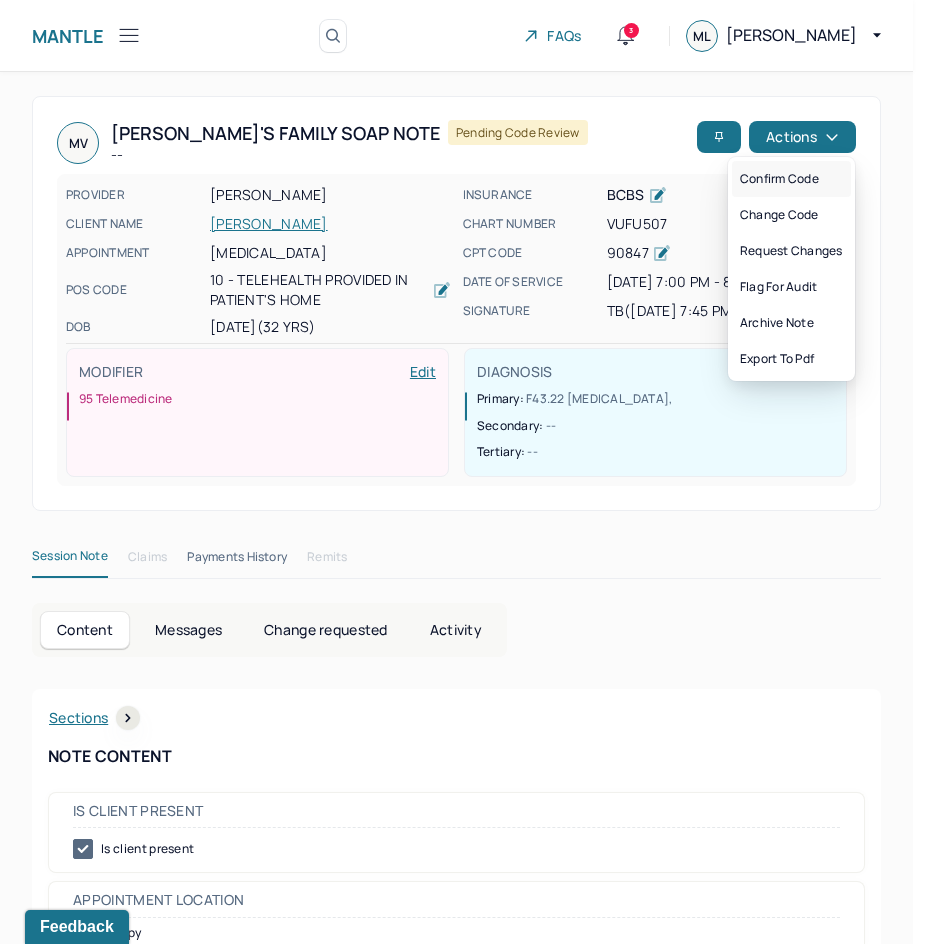 click on "Confirm code" at bounding box center [791, 179] 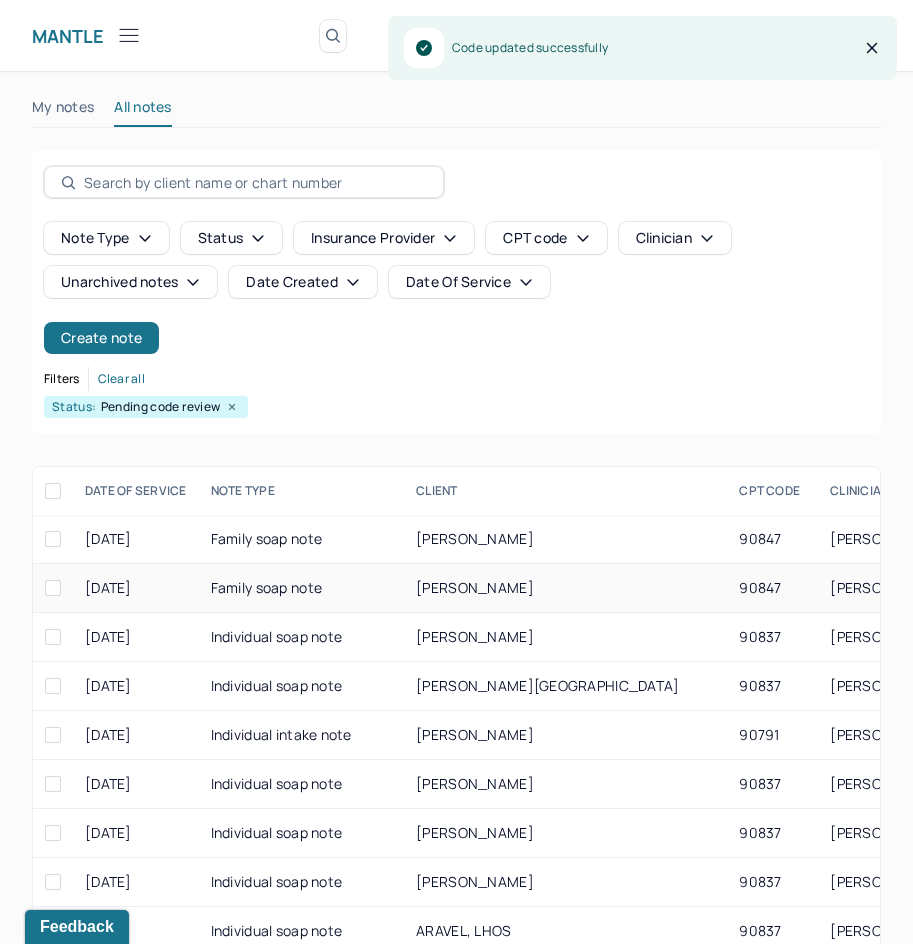 scroll, scrollTop: 301, scrollLeft: 0, axis: vertical 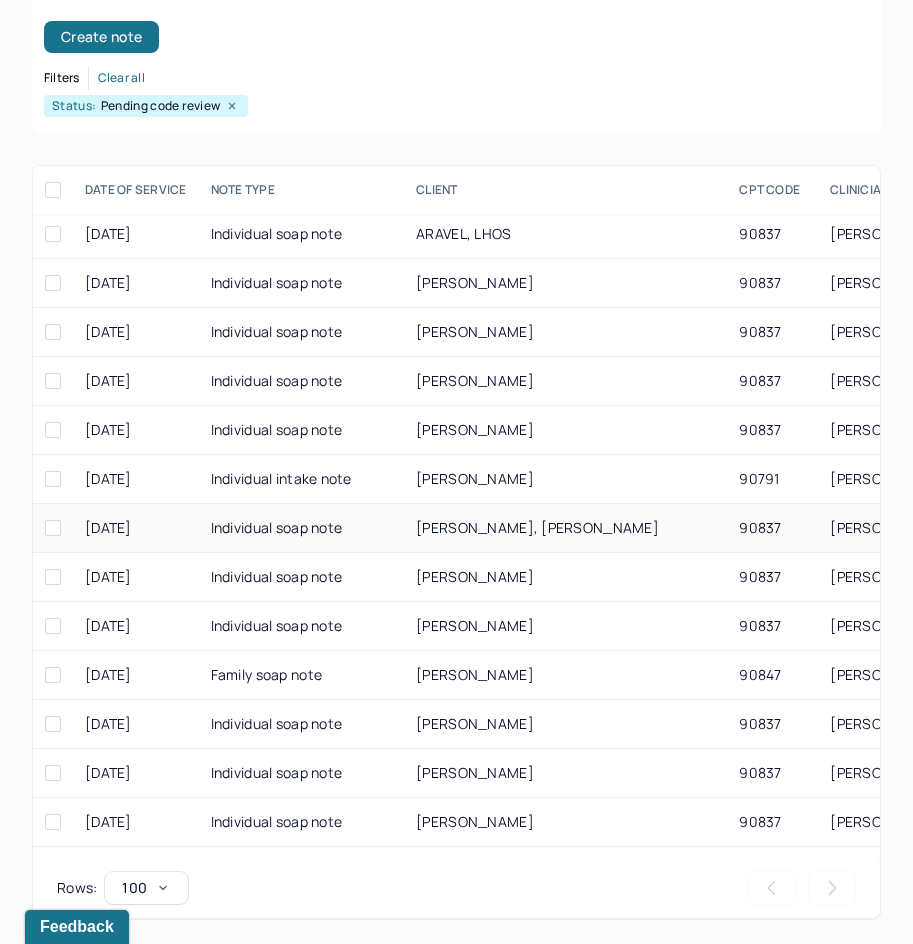 click on "[PERSON_NAME], [PERSON_NAME]" at bounding box center (537, 527) 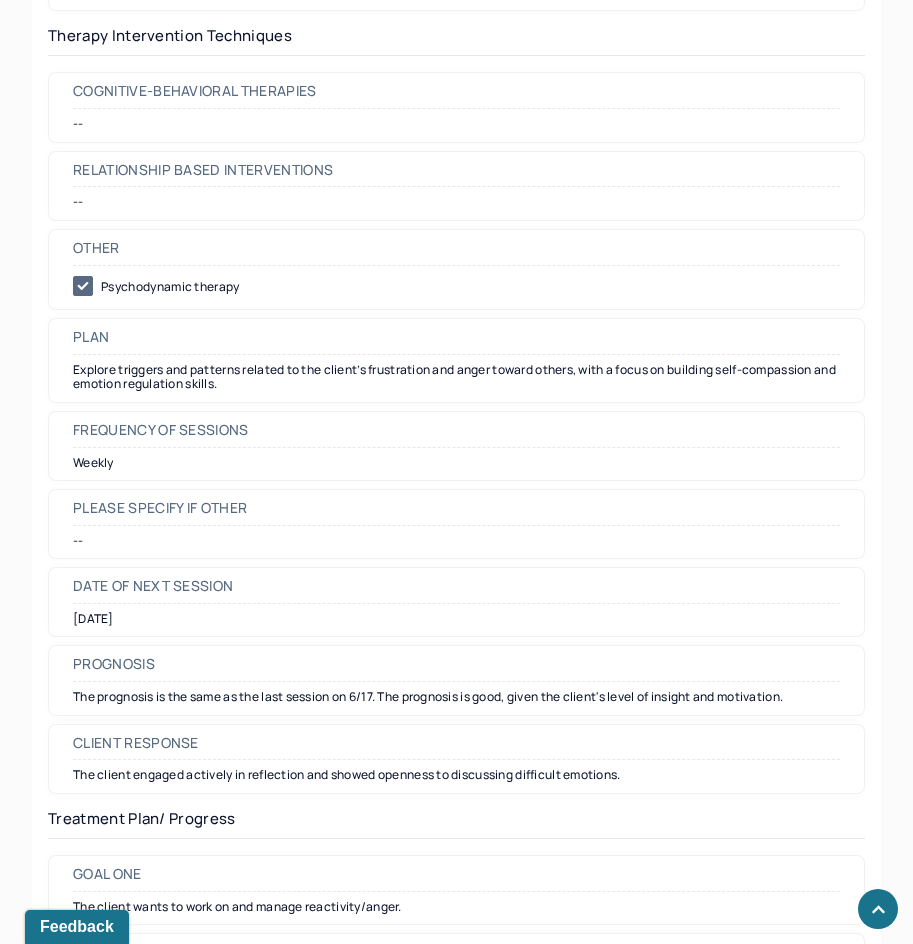 scroll, scrollTop: 2101, scrollLeft: 0, axis: vertical 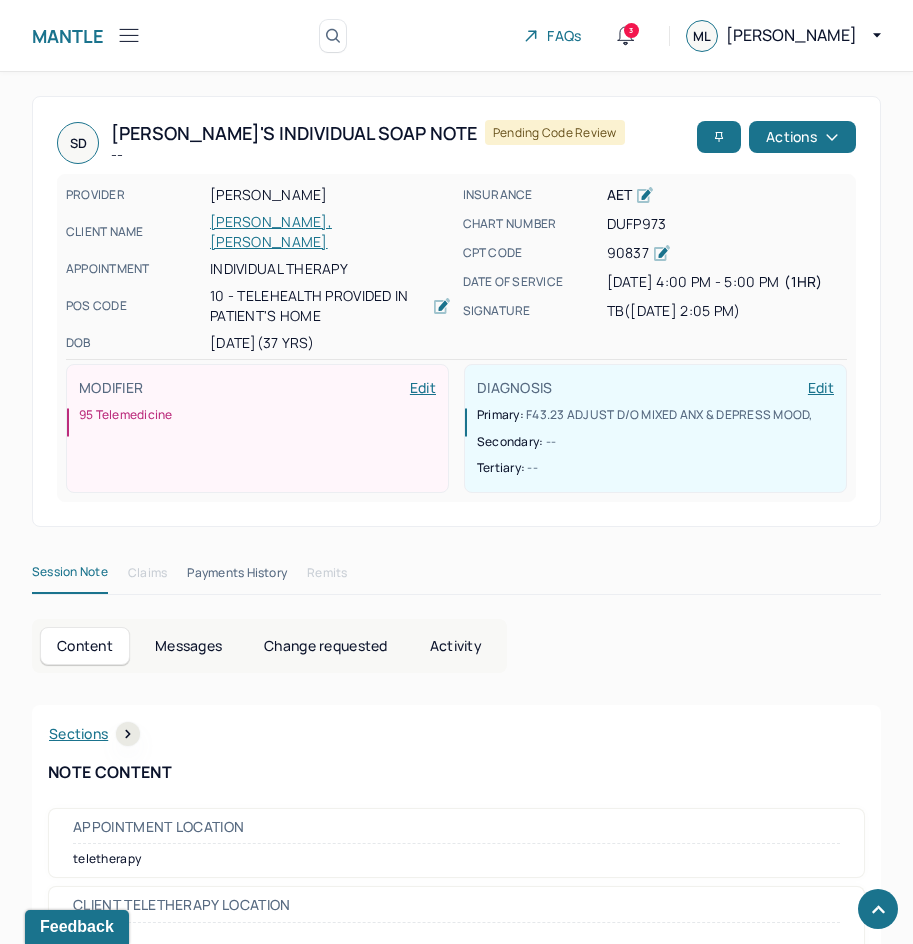 drag, startPoint x: 717, startPoint y: 626, endPoint x: 876, endPoint y: 124, distance: 526.57855 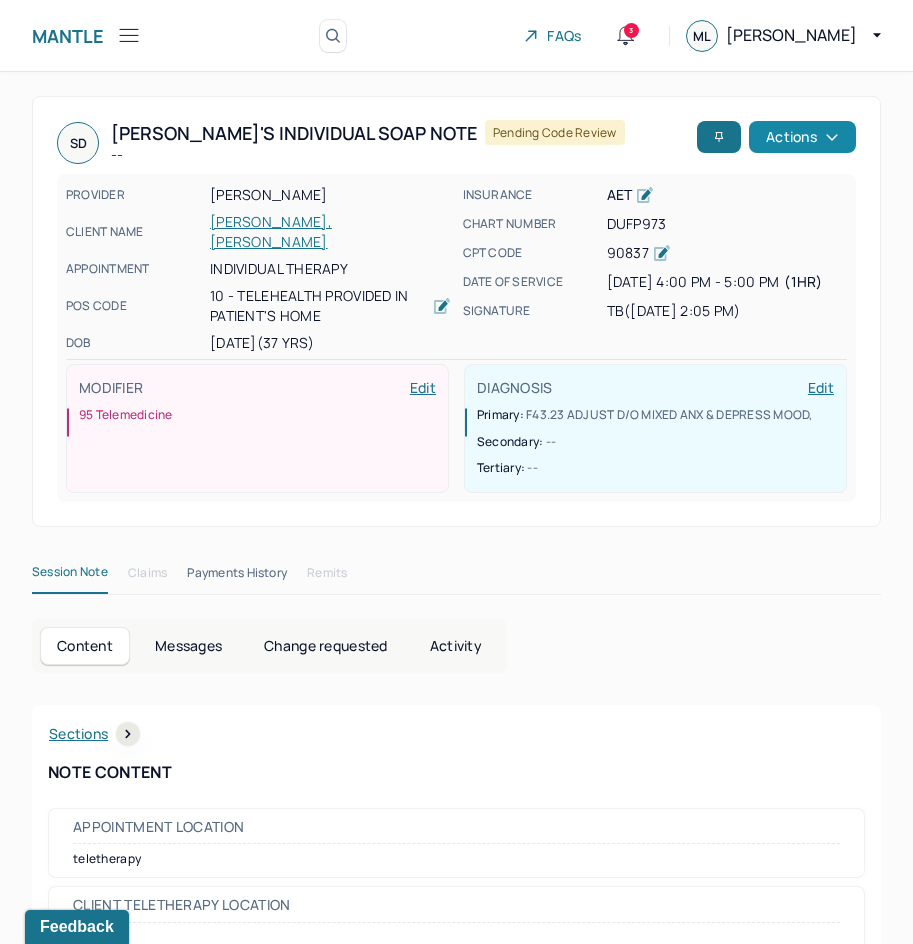 click on "Actions" at bounding box center (802, 137) 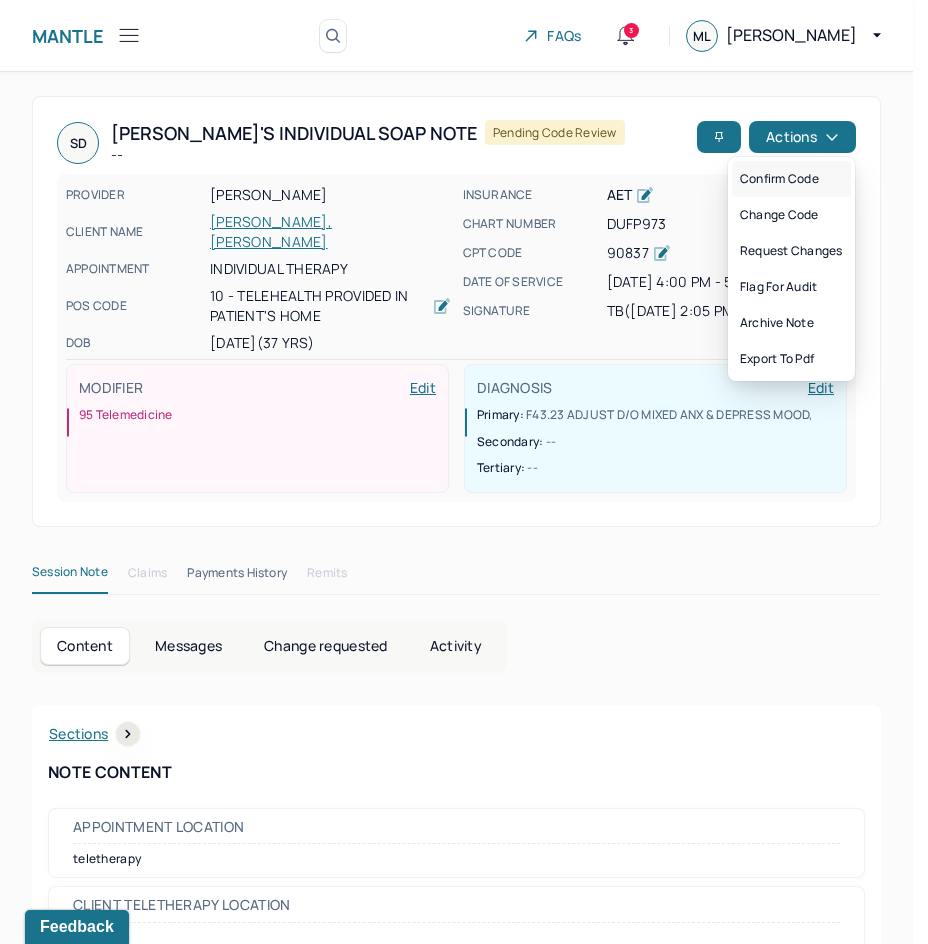 click on "Confirm code" at bounding box center [791, 179] 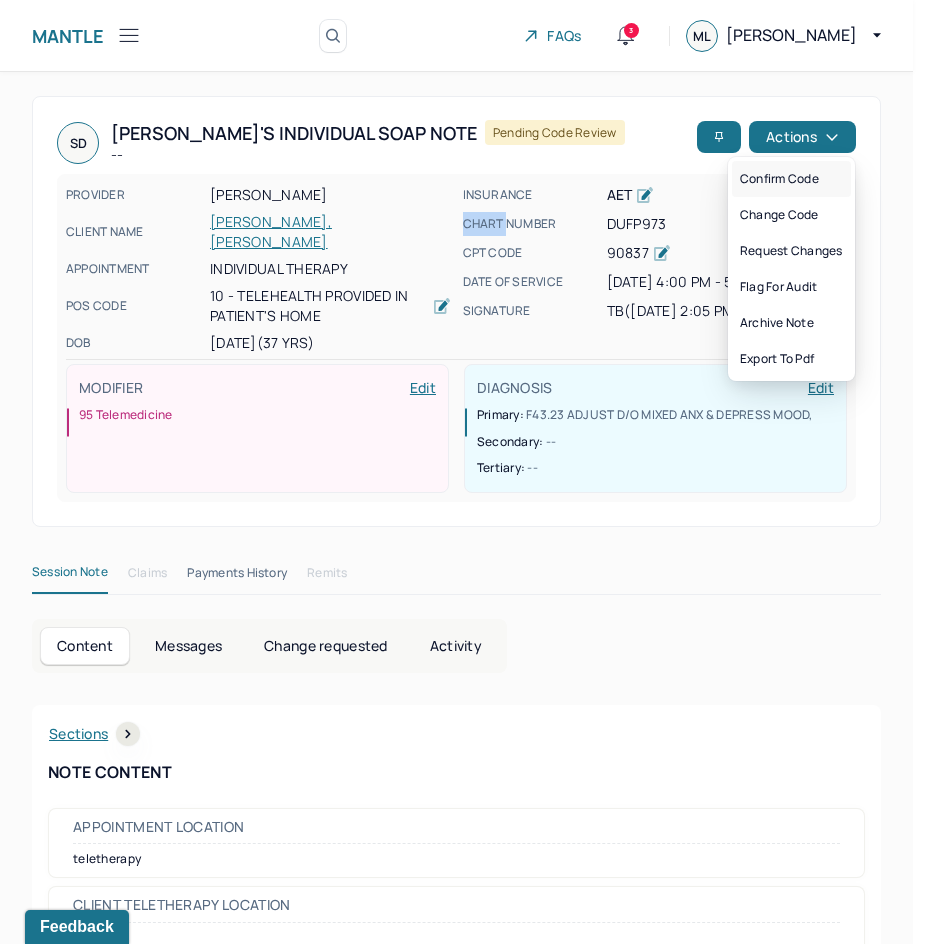 click on "SD Sheri's   Individual soap note -- Pending code review       Actions   PROVIDER [PERSON_NAME] CLIENT NAME [PERSON_NAME]-SUN, [PERSON_NAME] APPOINTMENT Individual therapy POS CODE 10 - Telehealth Provided in Patient's Home     DOB [DEMOGRAPHIC_DATA]  (37 Yrs) INSURANCE AET     CHART NUMBER DUFP973 CPT CODE 90837     DATE OF SERVICE [DATE]   4:00 PM   -   5:00 PM ( 1hr ) SIGNATURE tb  ([DATE] 2:05 PM) MODIFIER   Edit   95 Telemedicine DIAGNOSIS   Edit   Primary:   F43.23 ADJUST D/O MIXED ANX & DEPRESS MOOD ,  Secondary:   -- Tertiary:   --" at bounding box center (456, 311) 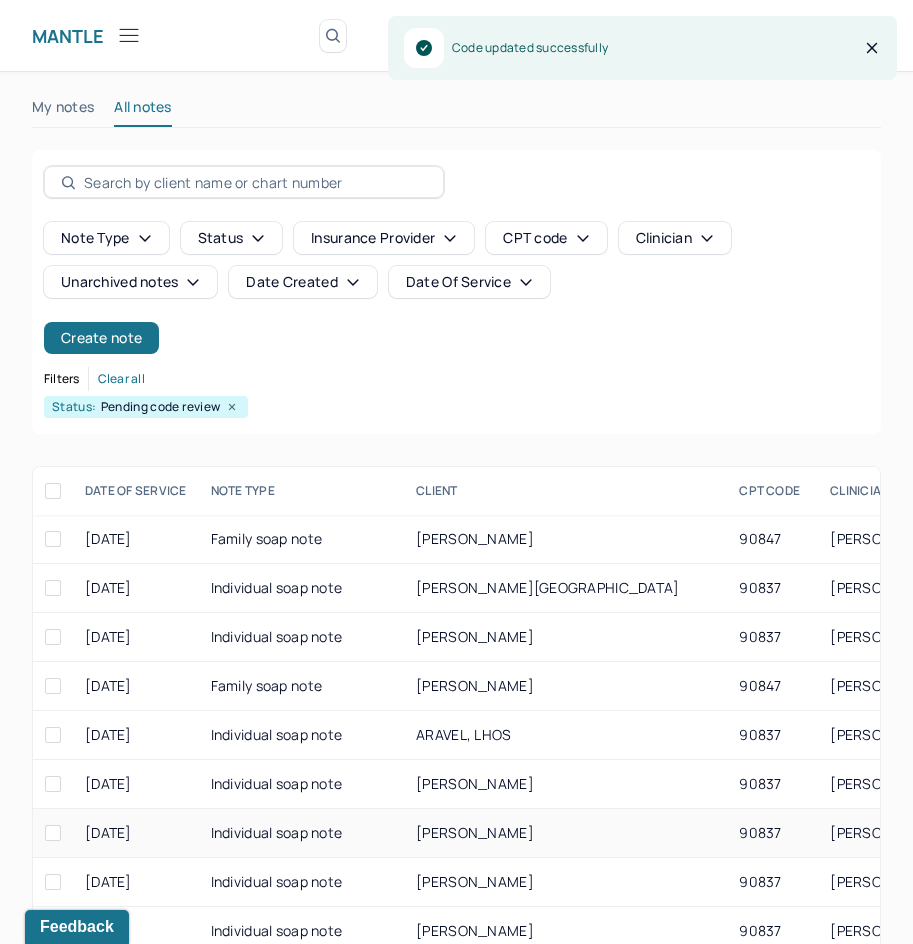 scroll, scrollTop: 301, scrollLeft: 0, axis: vertical 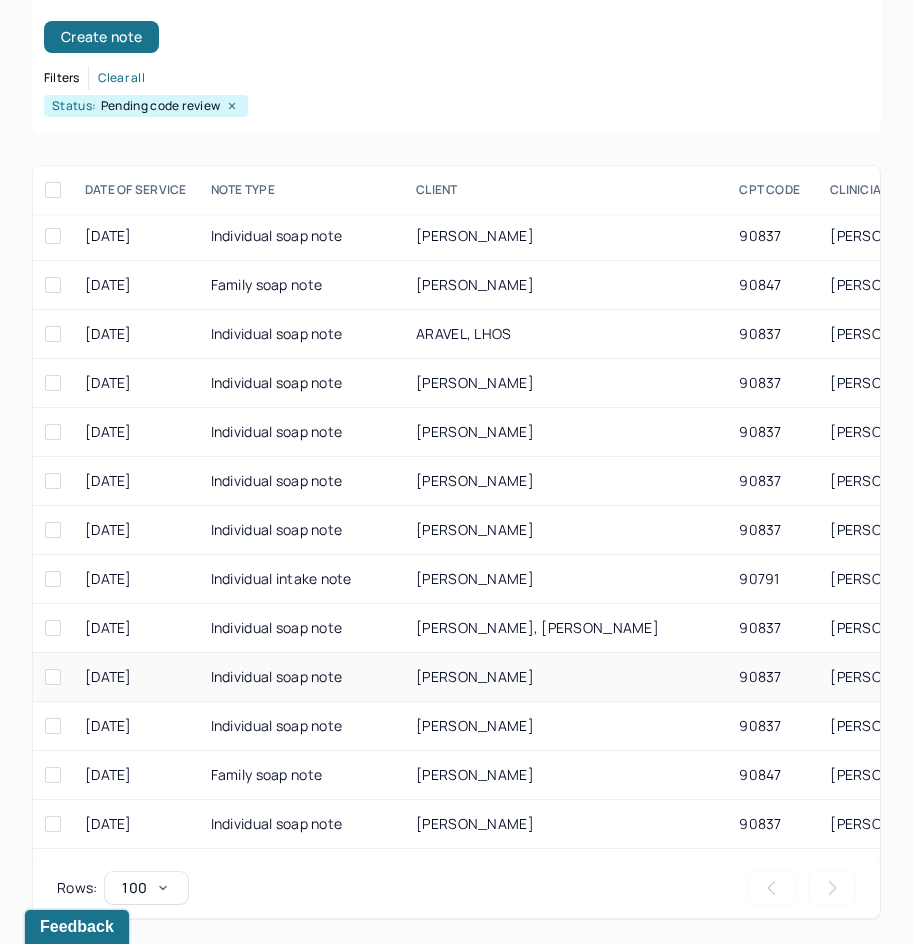 click on "[PERSON_NAME]" at bounding box center (475, 676) 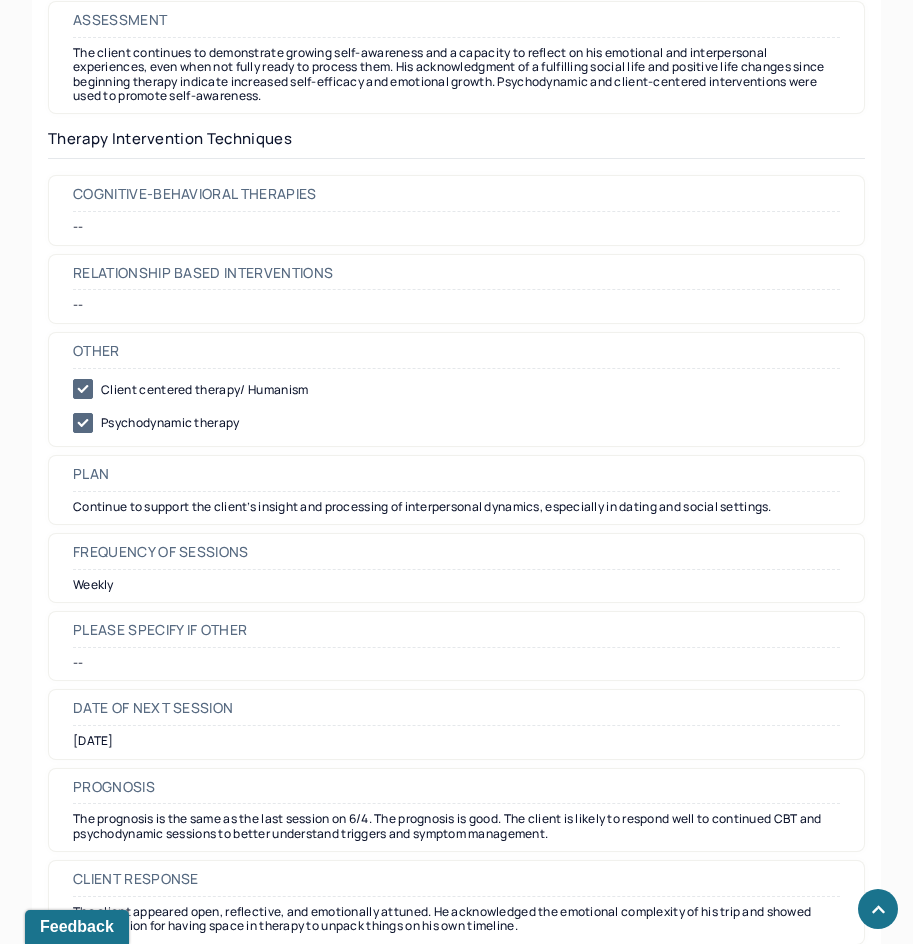 scroll, scrollTop: 2100, scrollLeft: 0, axis: vertical 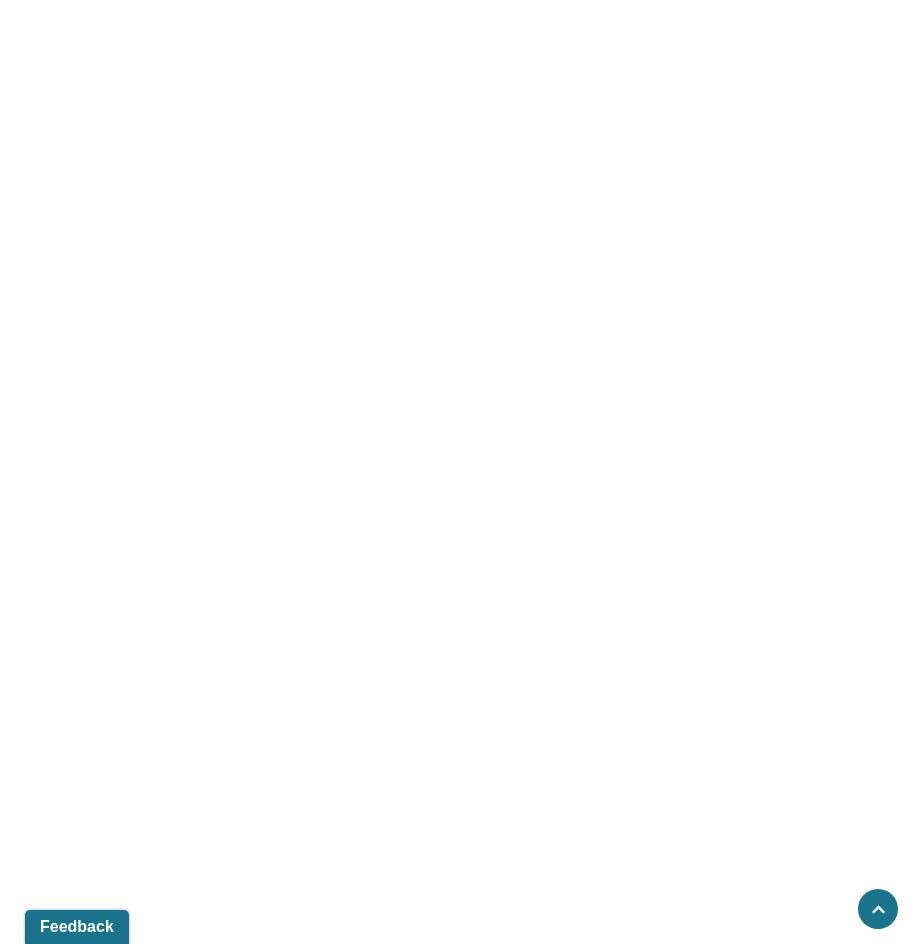 drag, startPoint x: 736, startPoint y: 656, endPoint x: 887, endPoint y: 197, distance: 483.19974 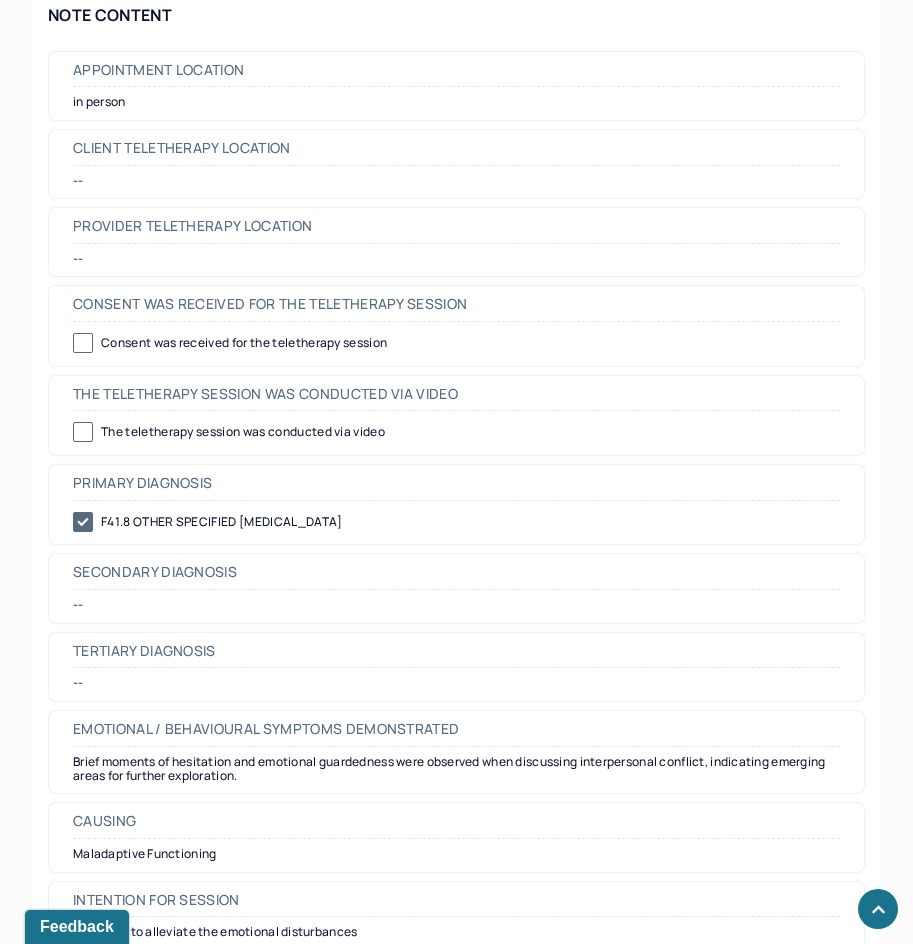 scroll, scrollTop: 0, scrollLeft: 0, axis: both 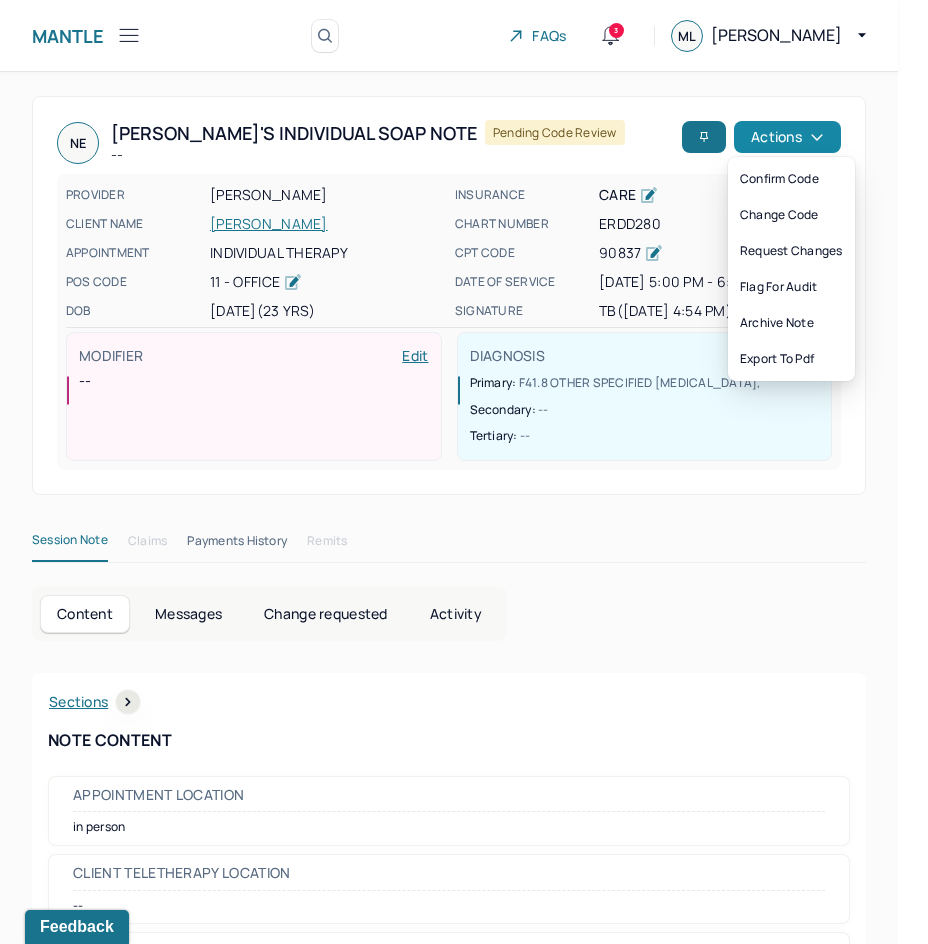 click on "Actions" at bounding box center [787, 137] 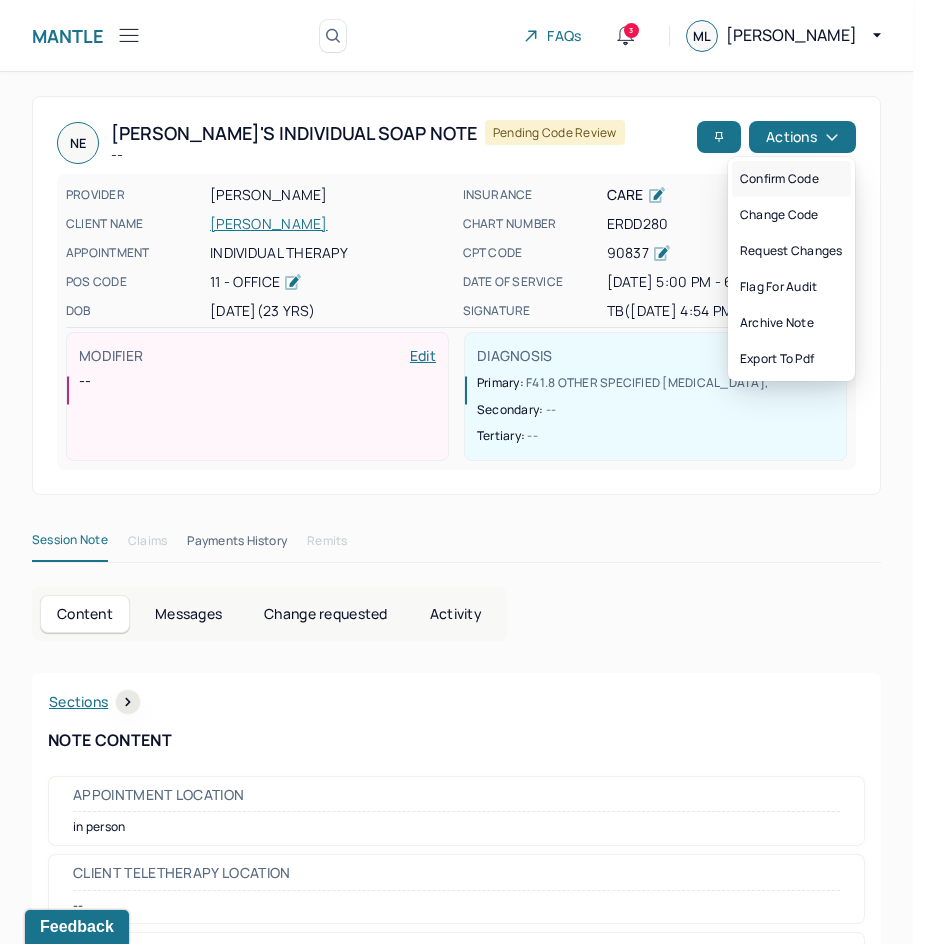 click on "Confirm code" at bounding box center [791, 179] 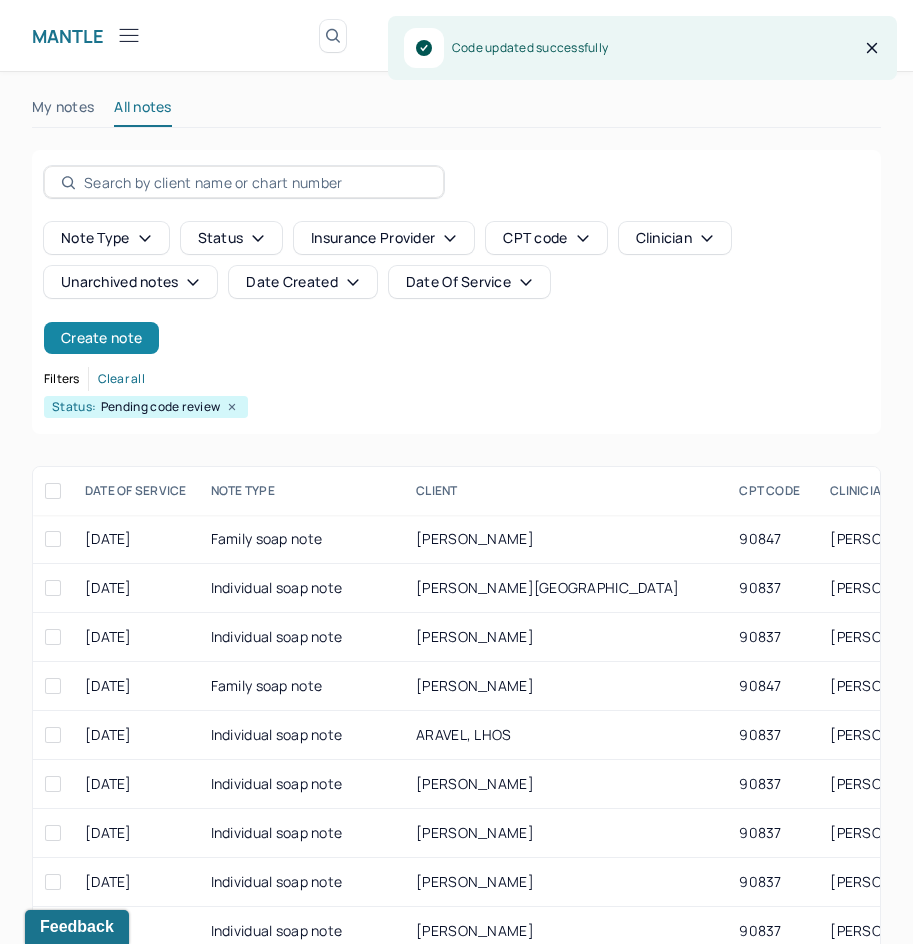 scroll, scrollTop: 301, scrollLeft: 0, axis: vertical 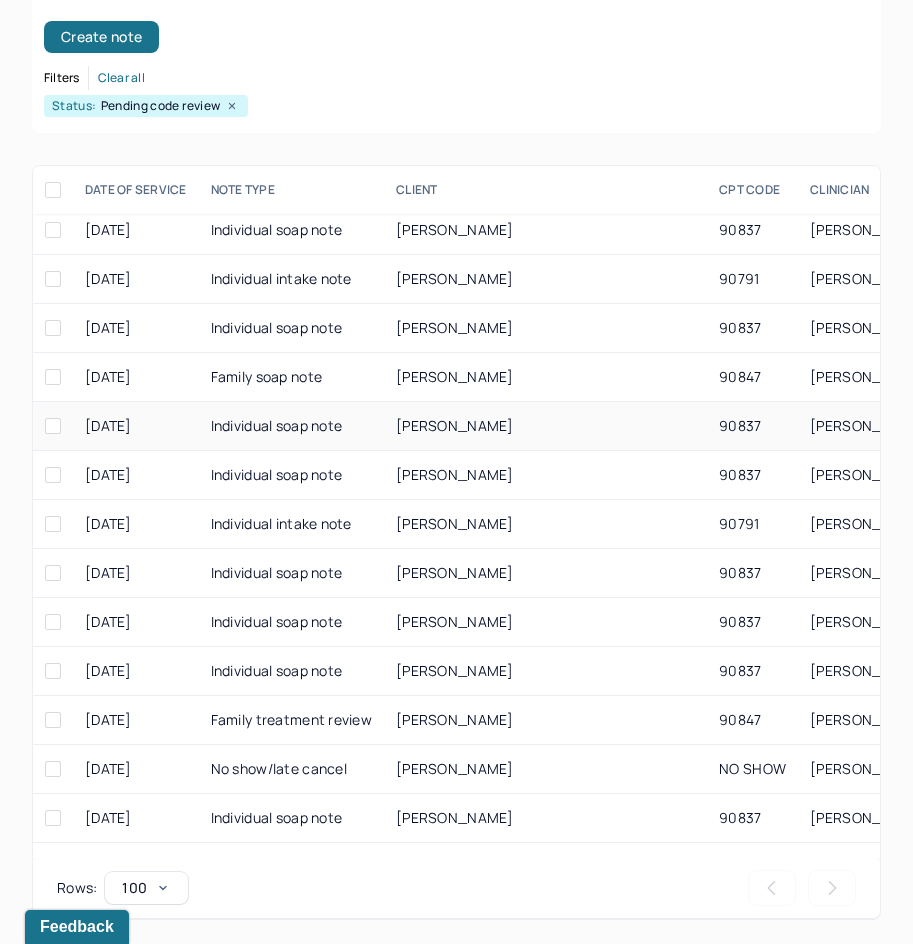 click on "[PERSON_NAME]" at bounding box center (545, 426) 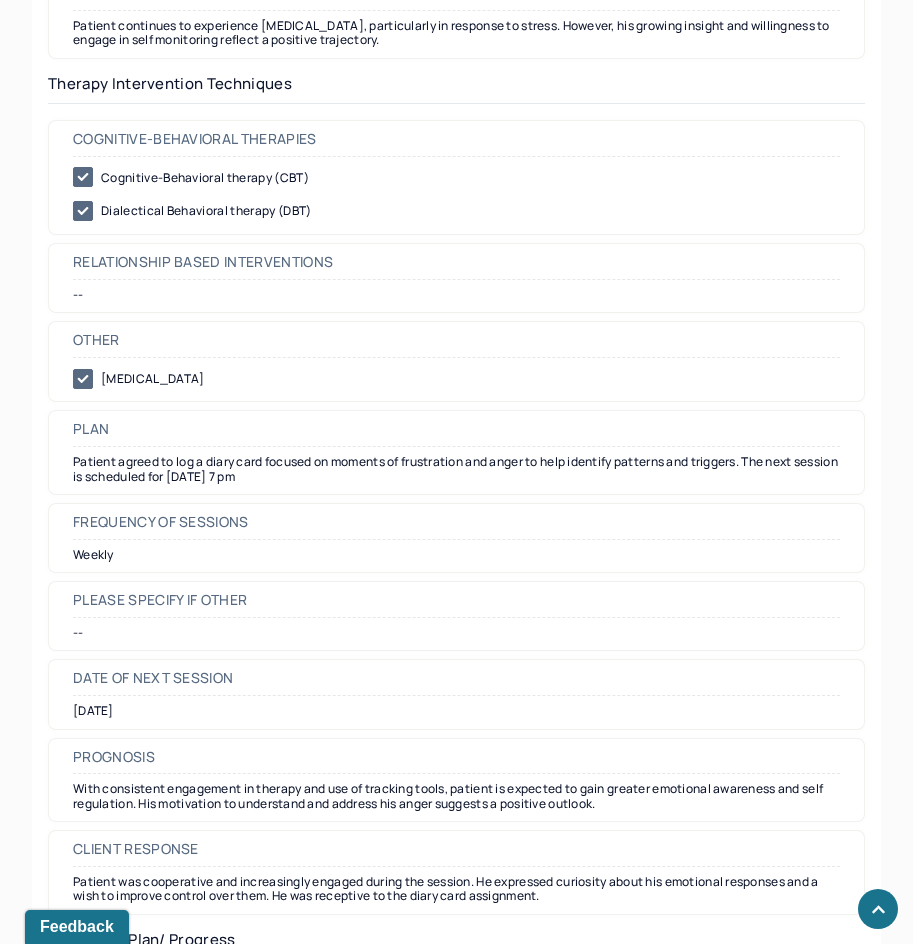 scroll, scrollTop: 2000, scrollLeft: 0, axis: vertical 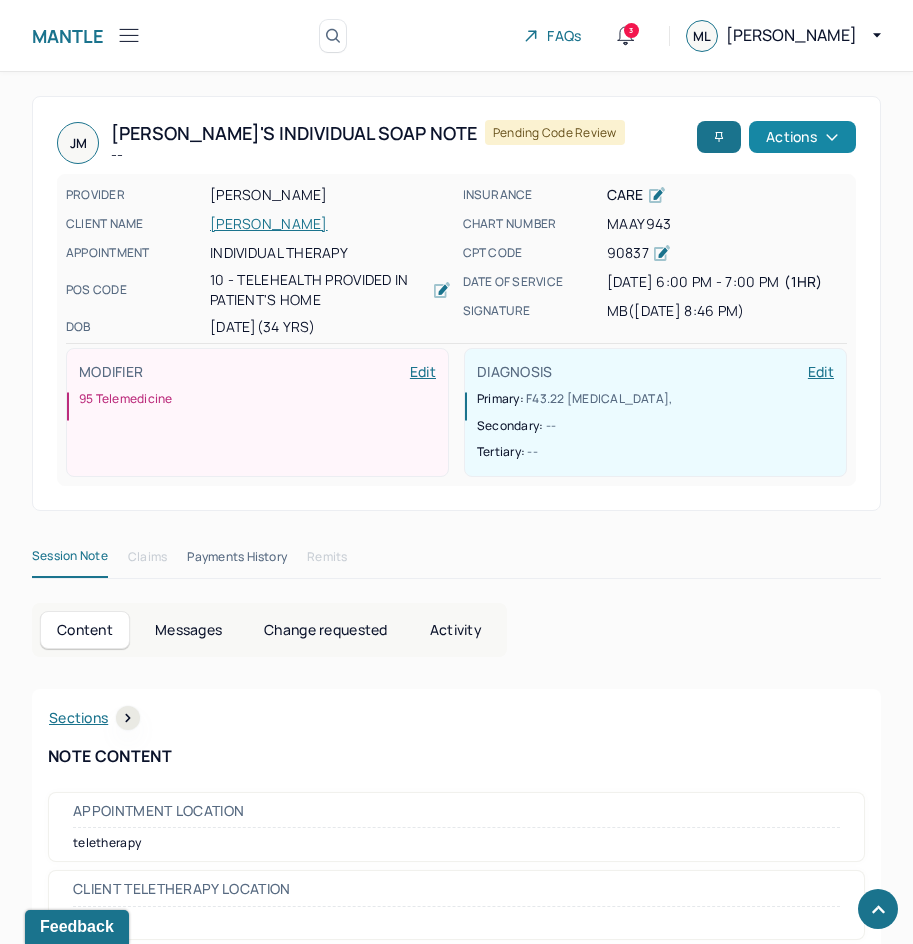 drag, startPoint x: 658, startPoint y: 674, endPoint x: 836, endPoint y: 137, distance: 565.73224 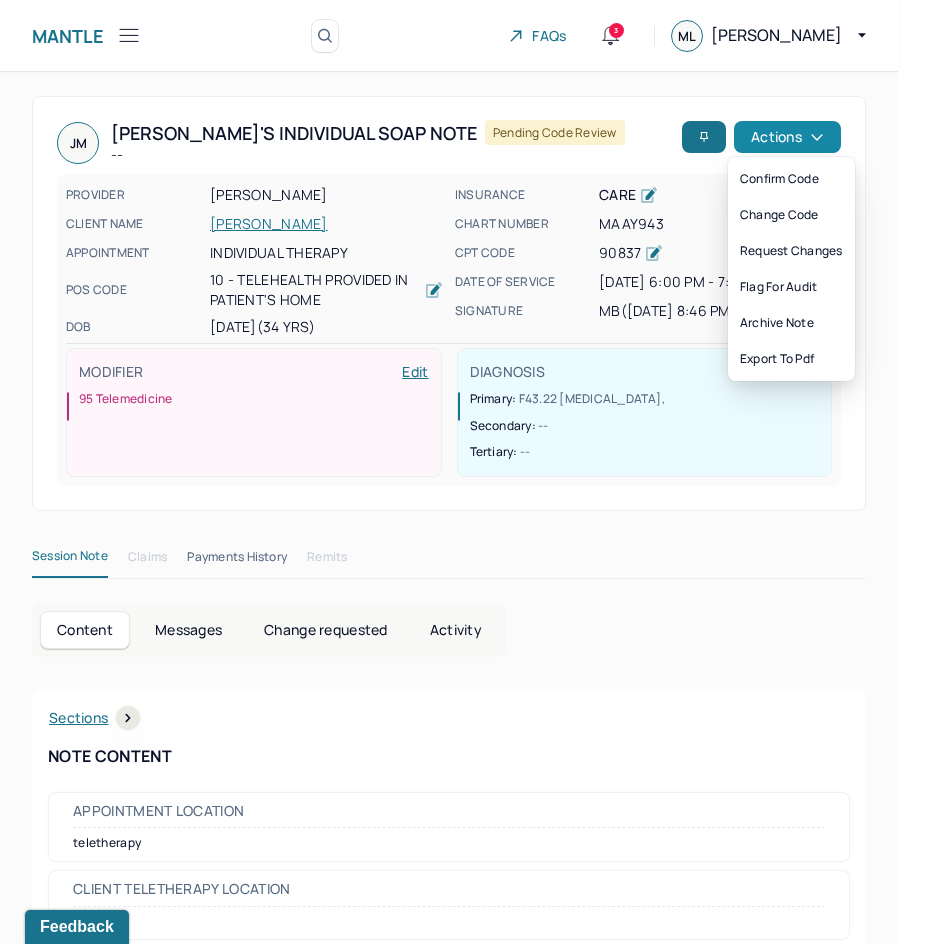 click on "Actions" at bounding box center (787, 137) 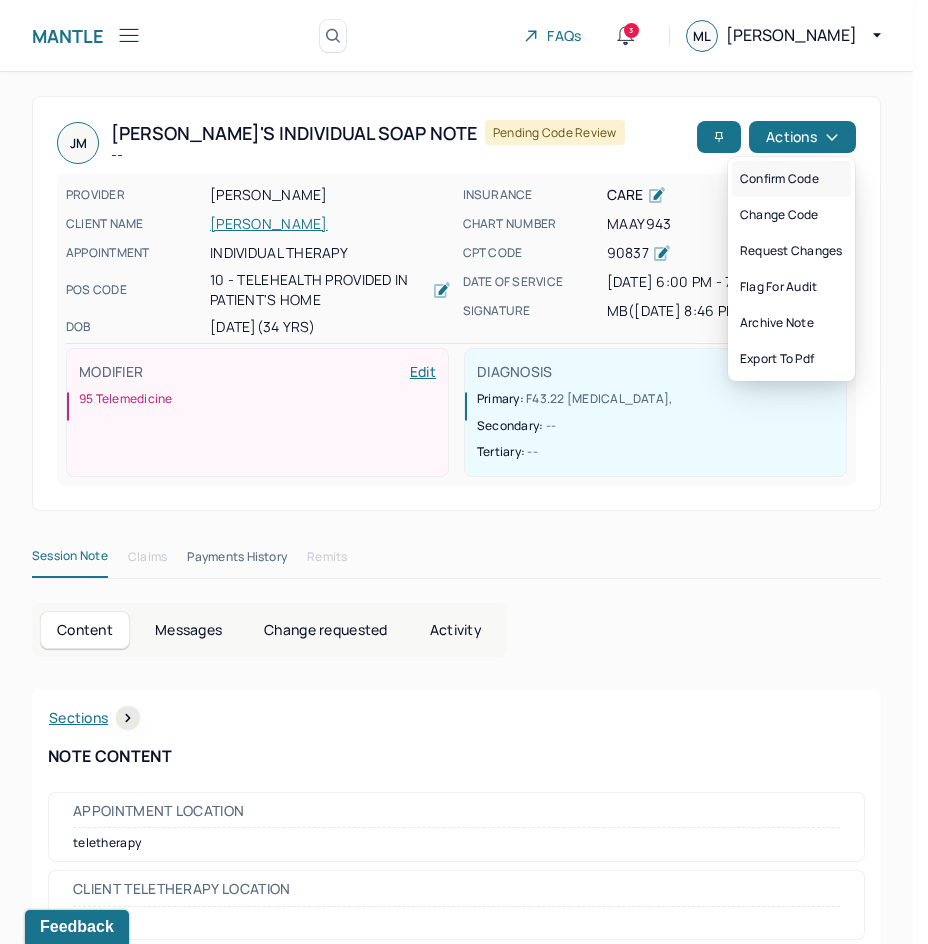 click on "Confirm code" at bounding box center [791, 179] 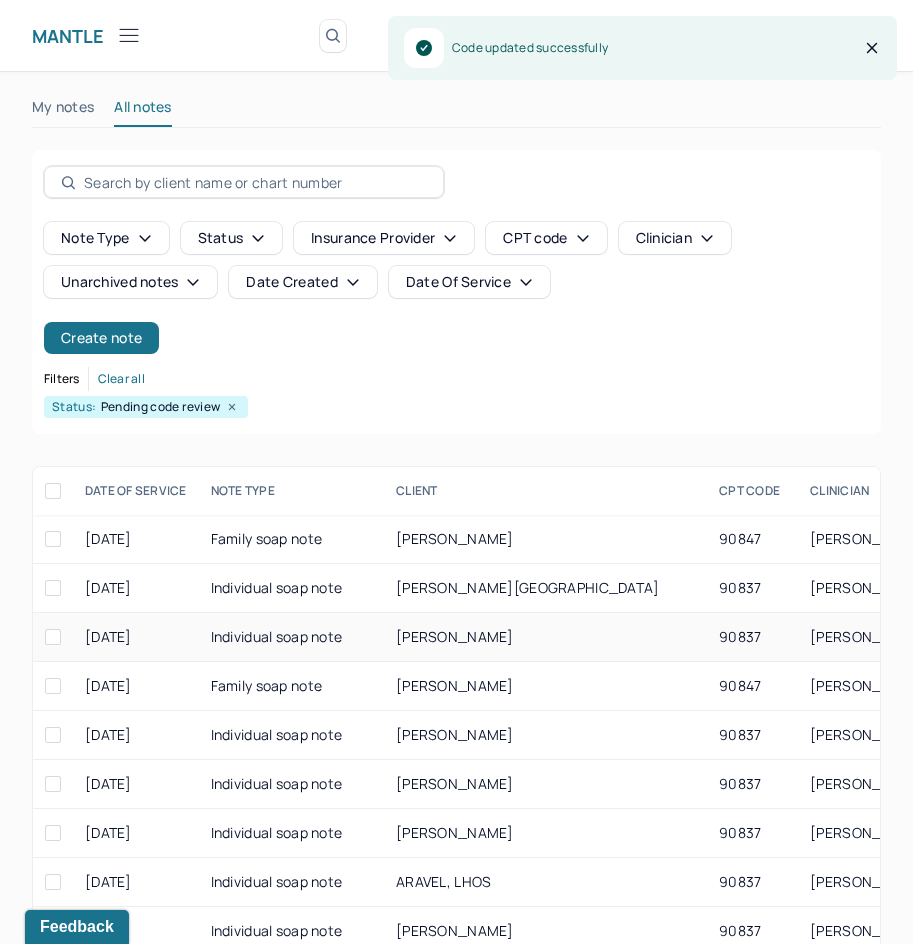 scroll, scrollTop: 301, scrollLeft: 0, axis: vertical 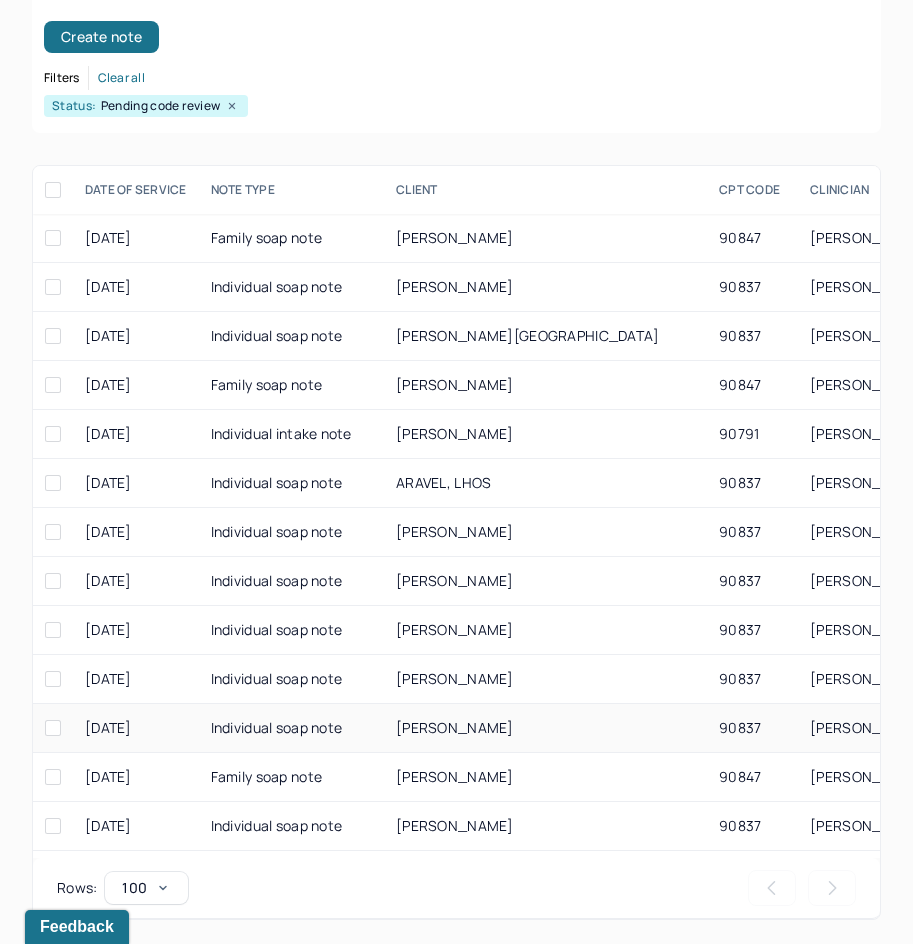 click on "[PERSON_NAME]" at bounding box center (455, 727) 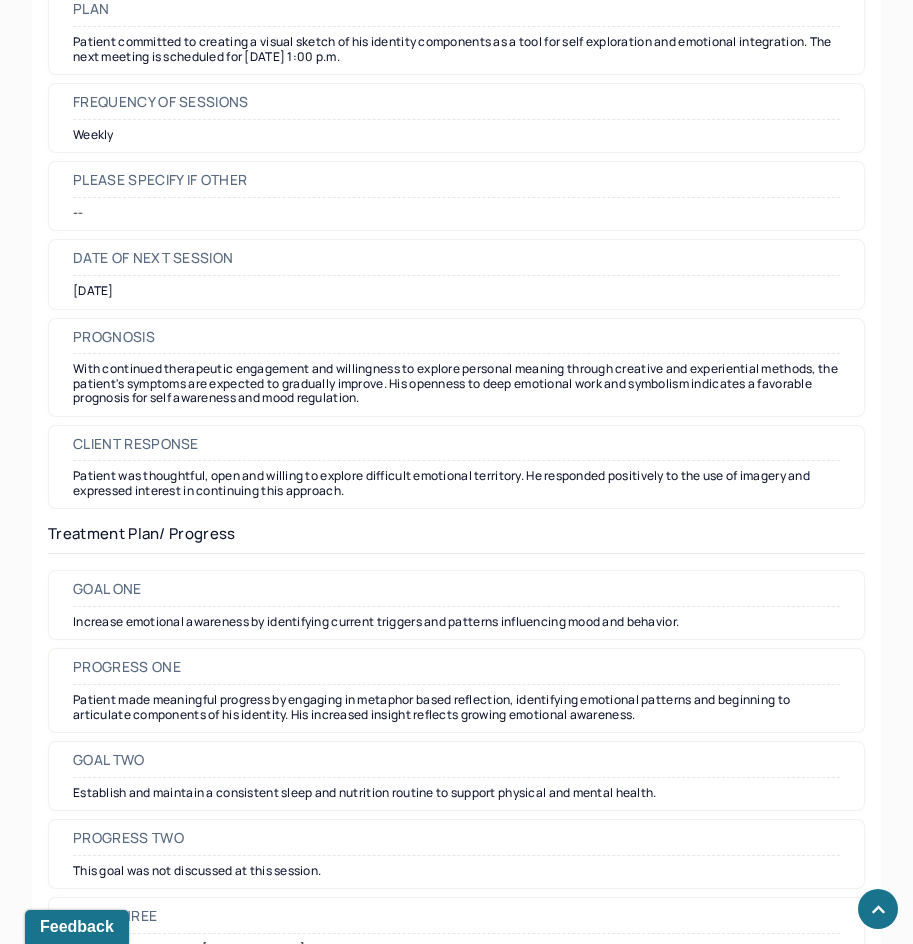 scroll, scrollTop: 2400, scrollLeft: 0, axis: vertical 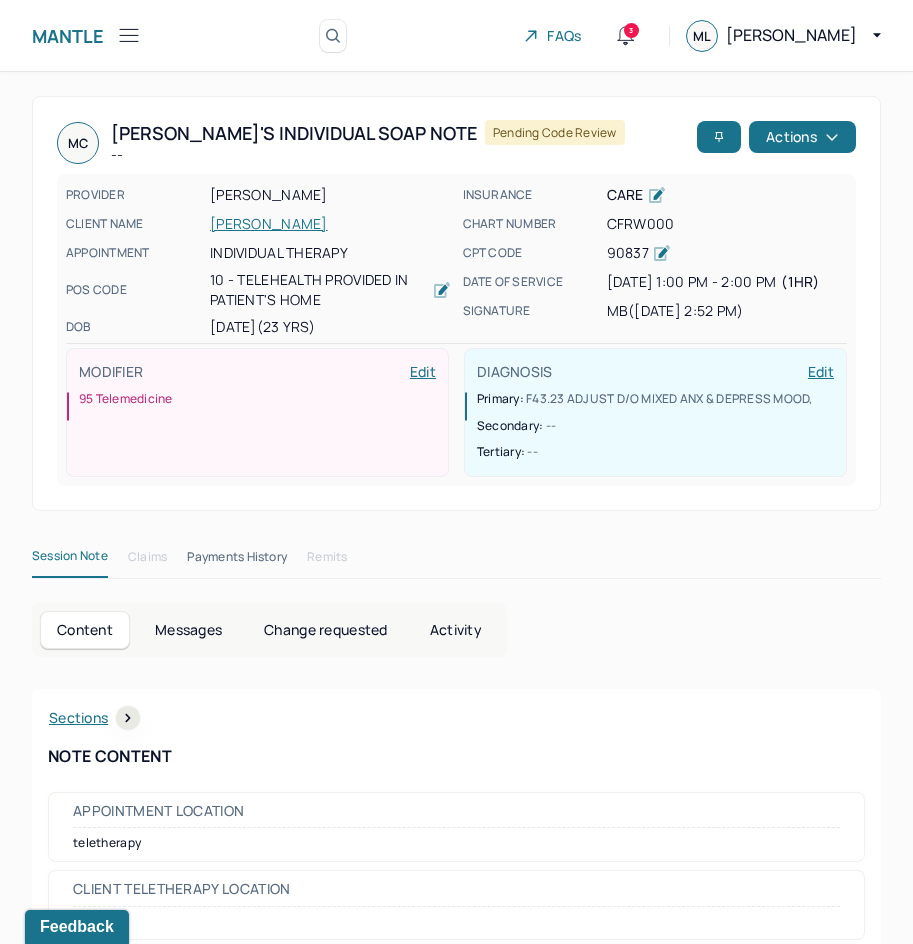 drag, startPoint x: 597, startPoint y: 789, endPoint x: 837, endPoint y: 237, distance: 601.91693 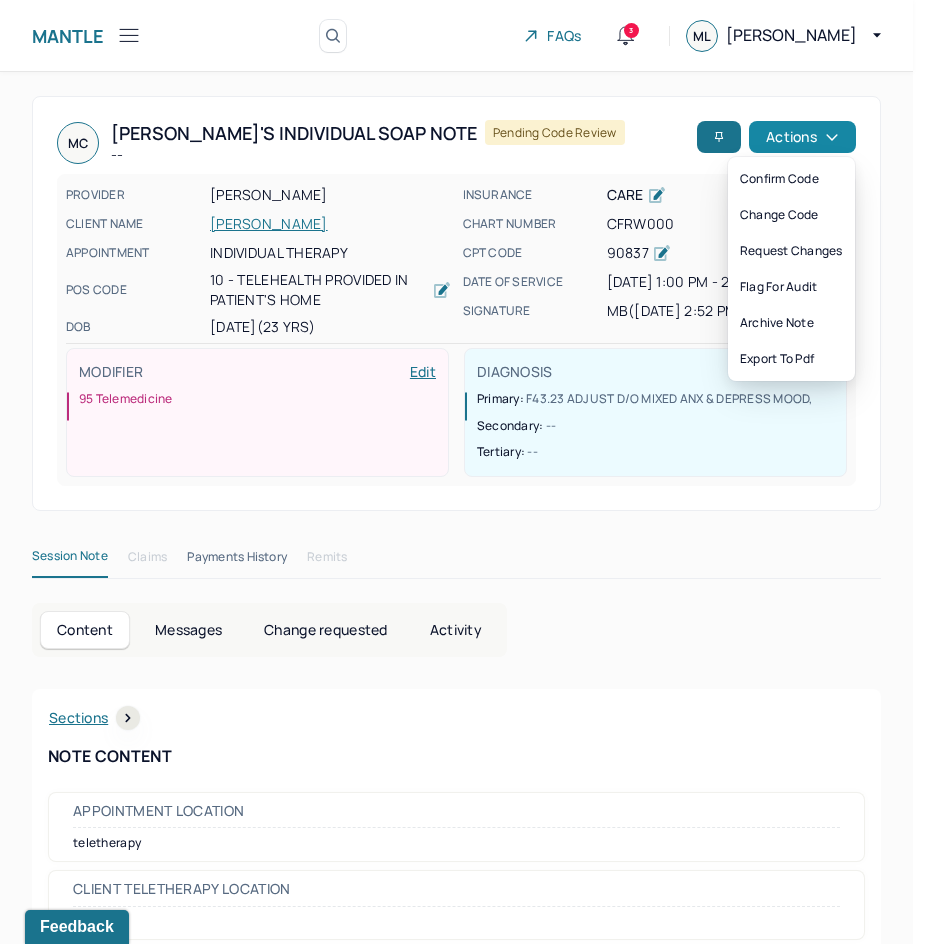 click on "Actions" at bounding box center (802, 137) 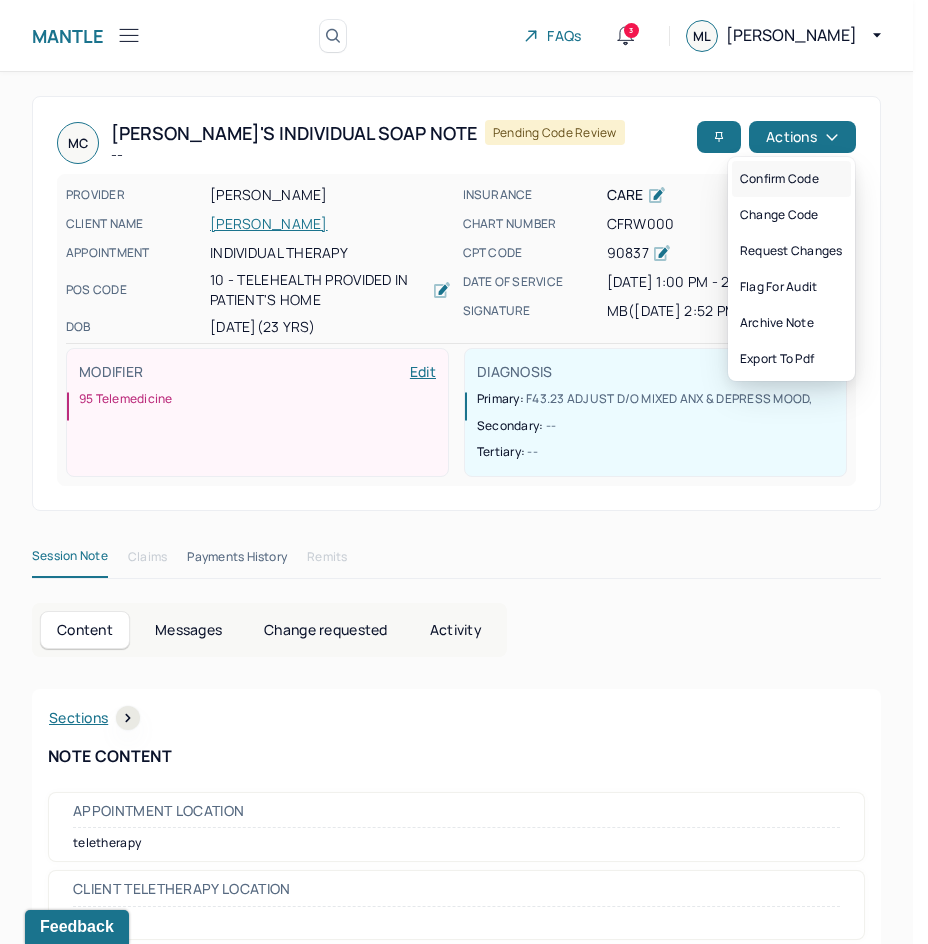 click on "Confirm code" at bounding box center (791, 179) 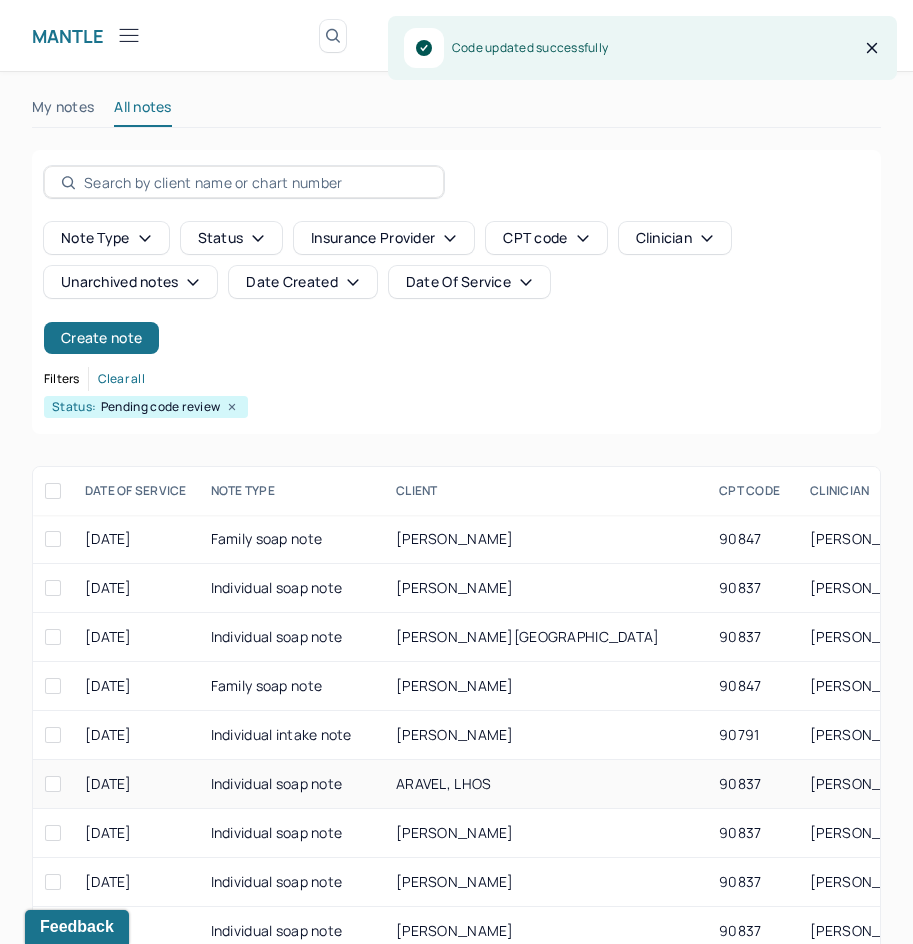 scroll, scrollTop: 301, scrollLeft: 0, axis: vertical 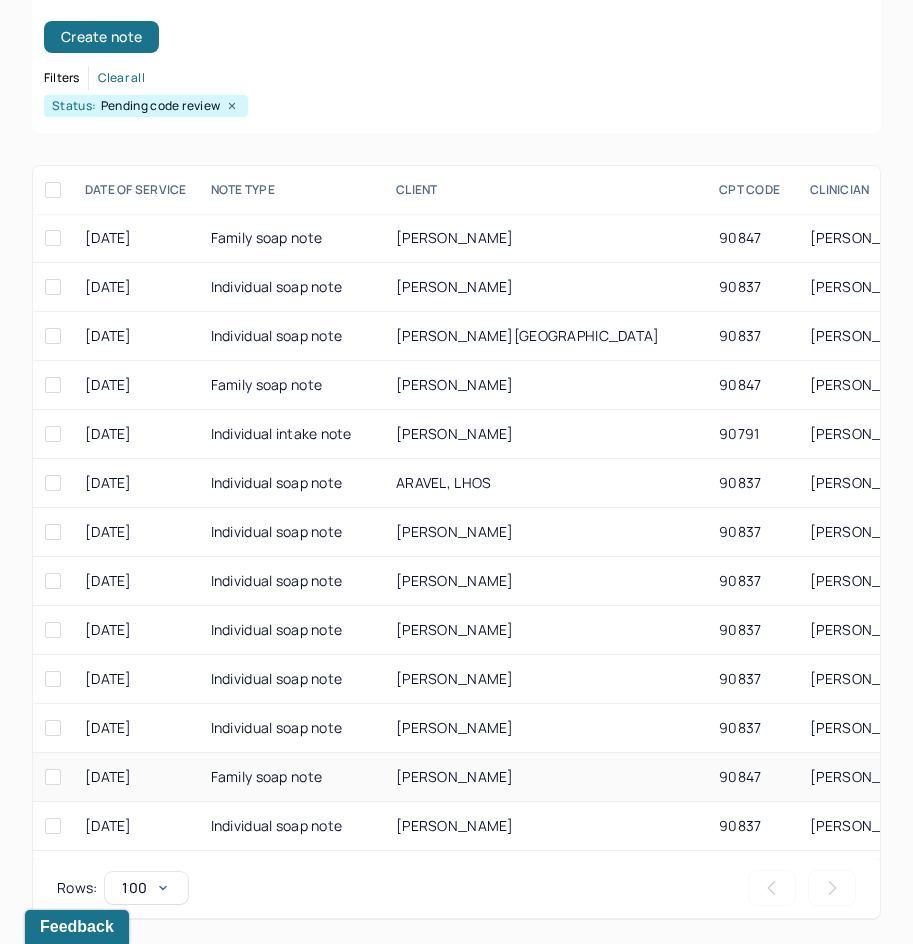 click on "[PERSON_NAME]" at bounding box center (545, 777) 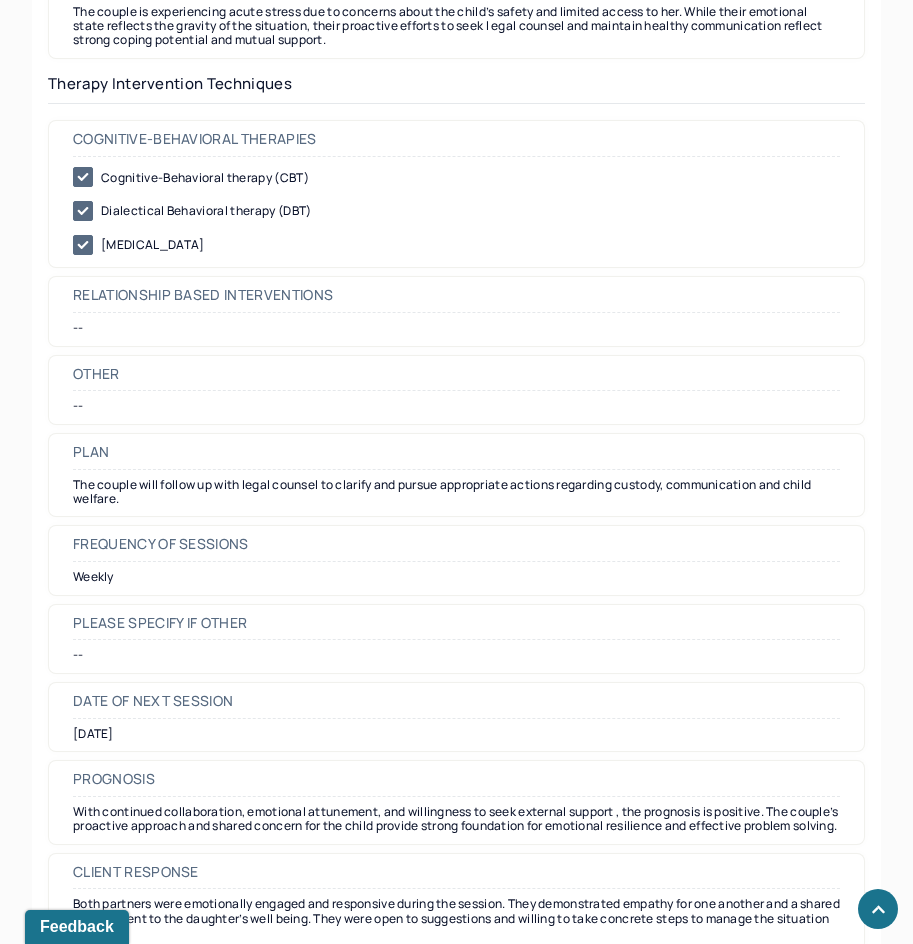 scroll, scrollTop: 2200, scrollLeft: 0, axis: vertical 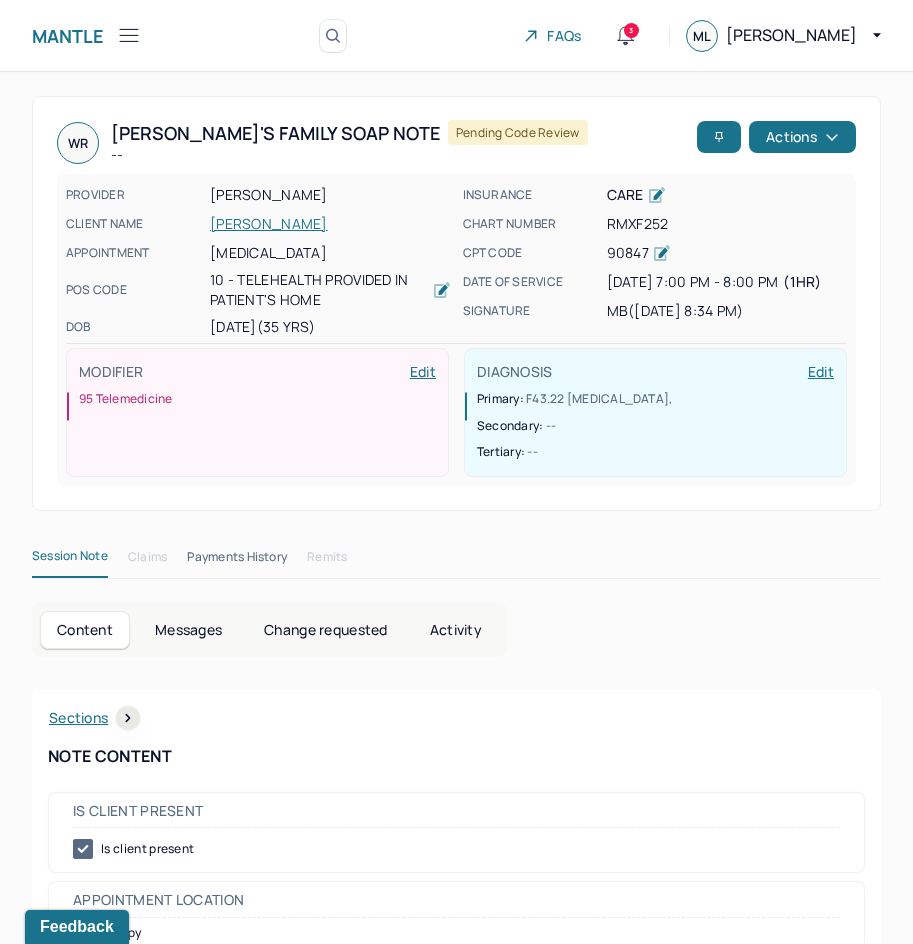 drag, startPoint x: 598, startPoint y: 683, endPoint x: 762, endPoint y: 109, distance: 596.969 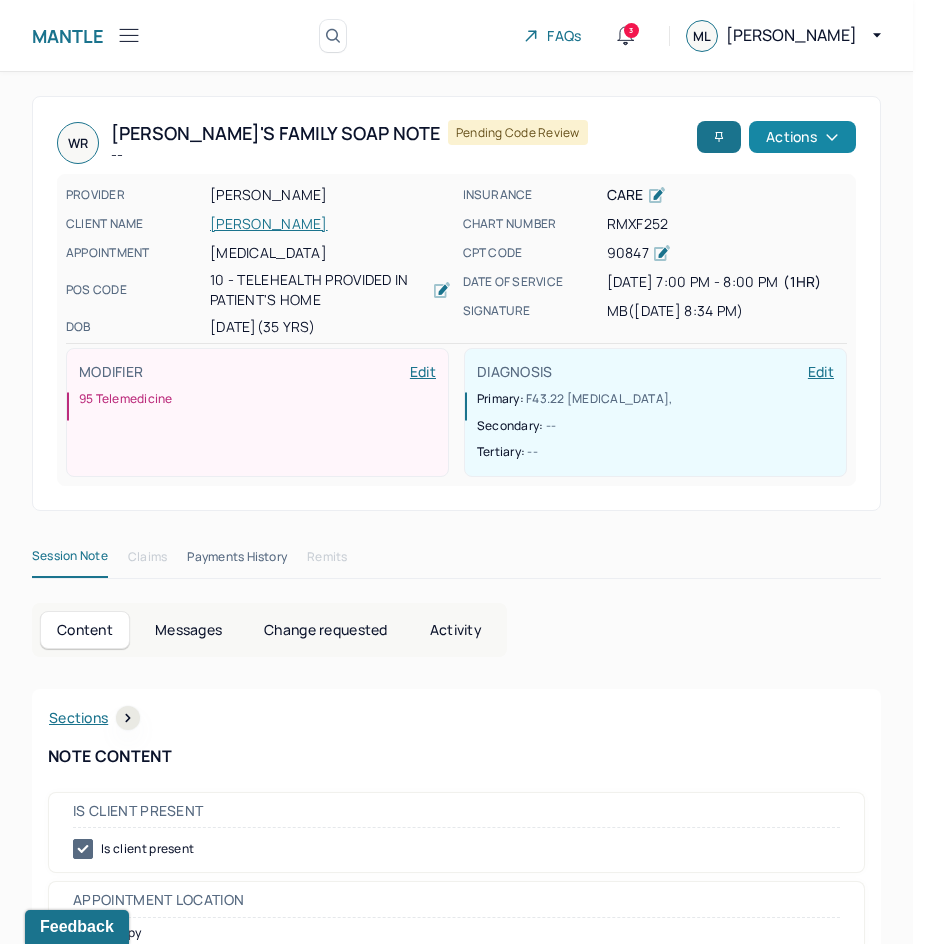 click on "Actions" at bounding box center [802, 137] 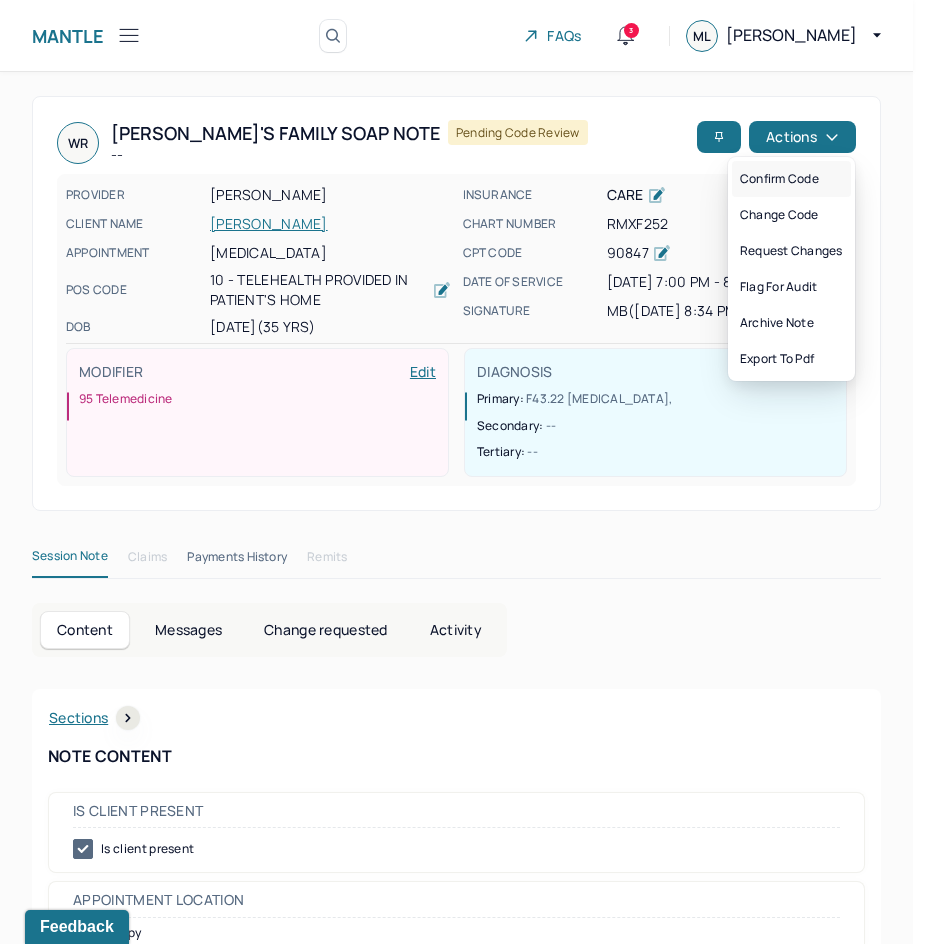 click on "Confirm code" at bounding box center [791, 179] 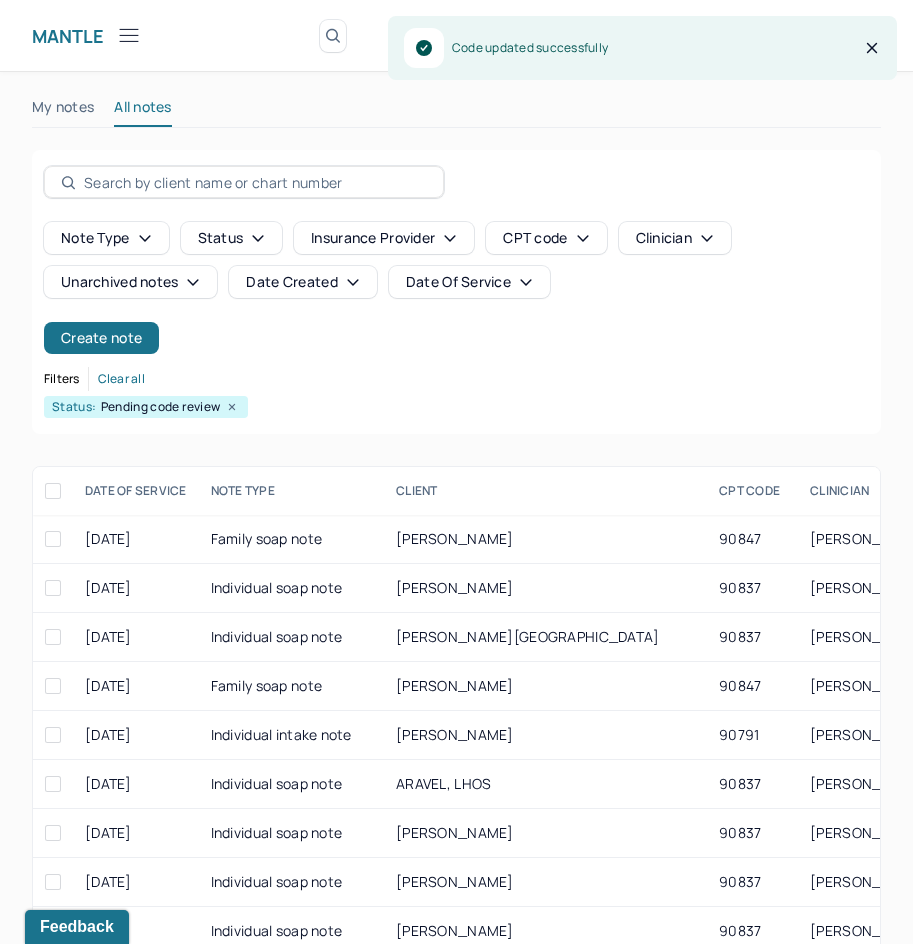 scroll, scrollTop: 301, scrollLeft: 0, axis: vertical 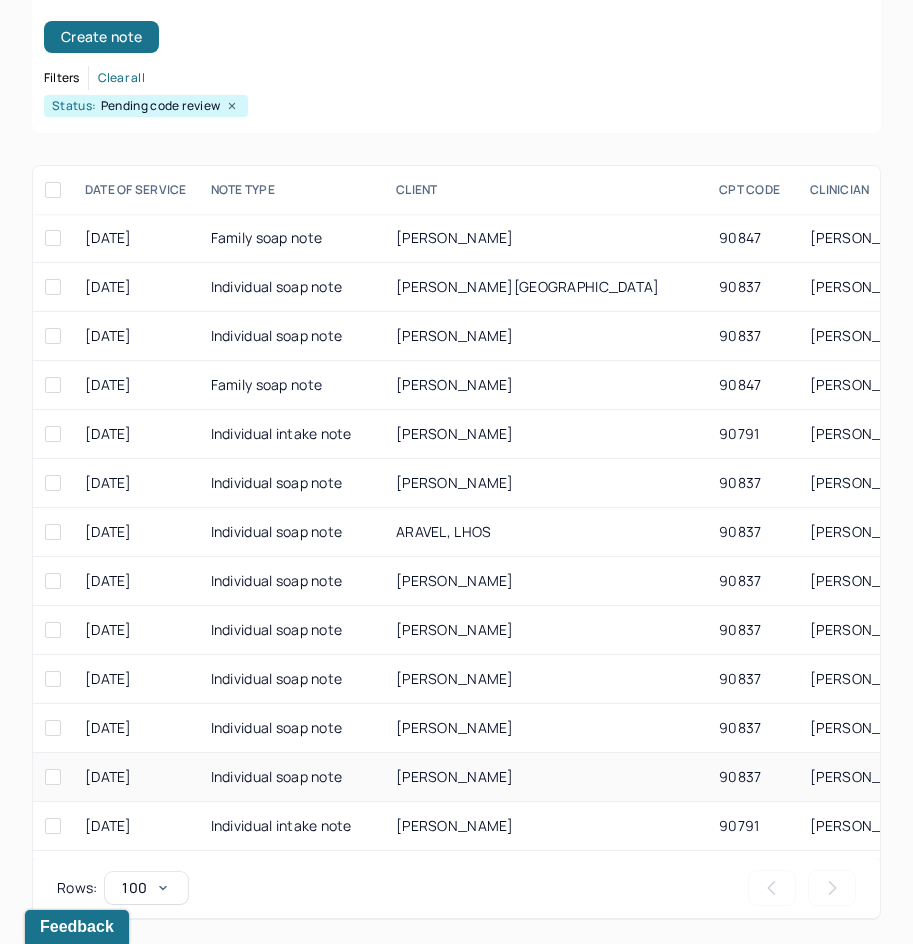 click on "[PERSON_NAME]" at bounding box center (545, 777) 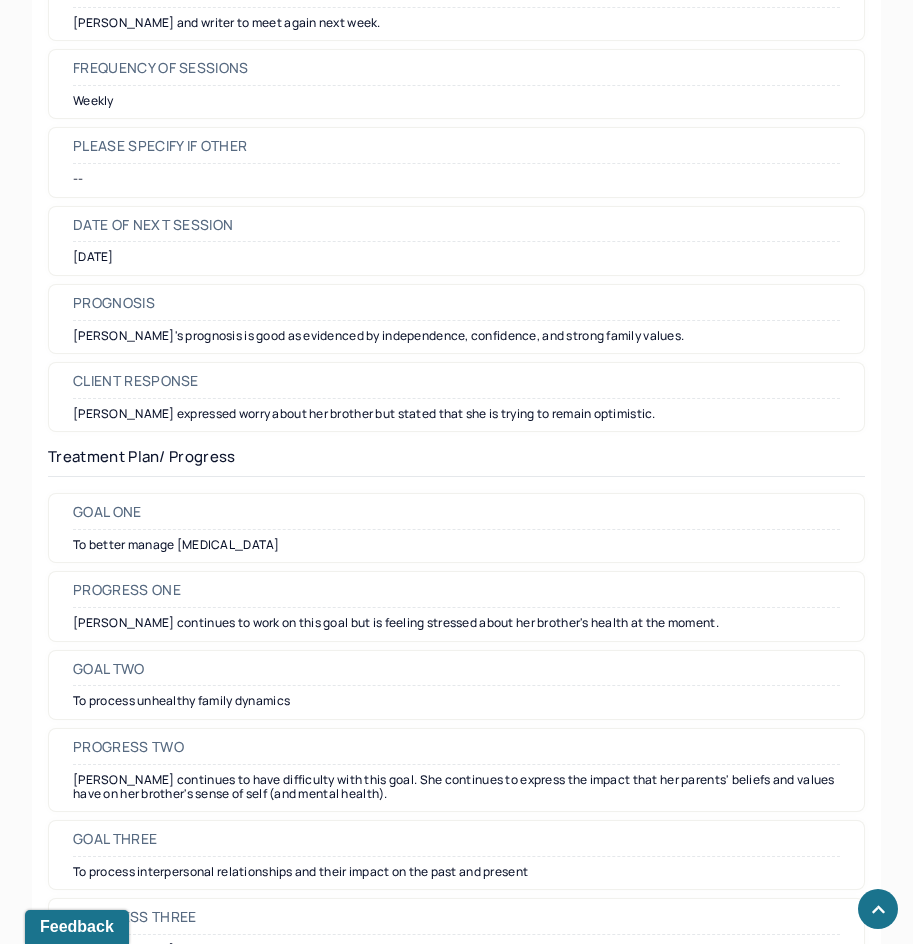 scroll, scrollTop: 2400, scrollLeft: 0, axis: vertical 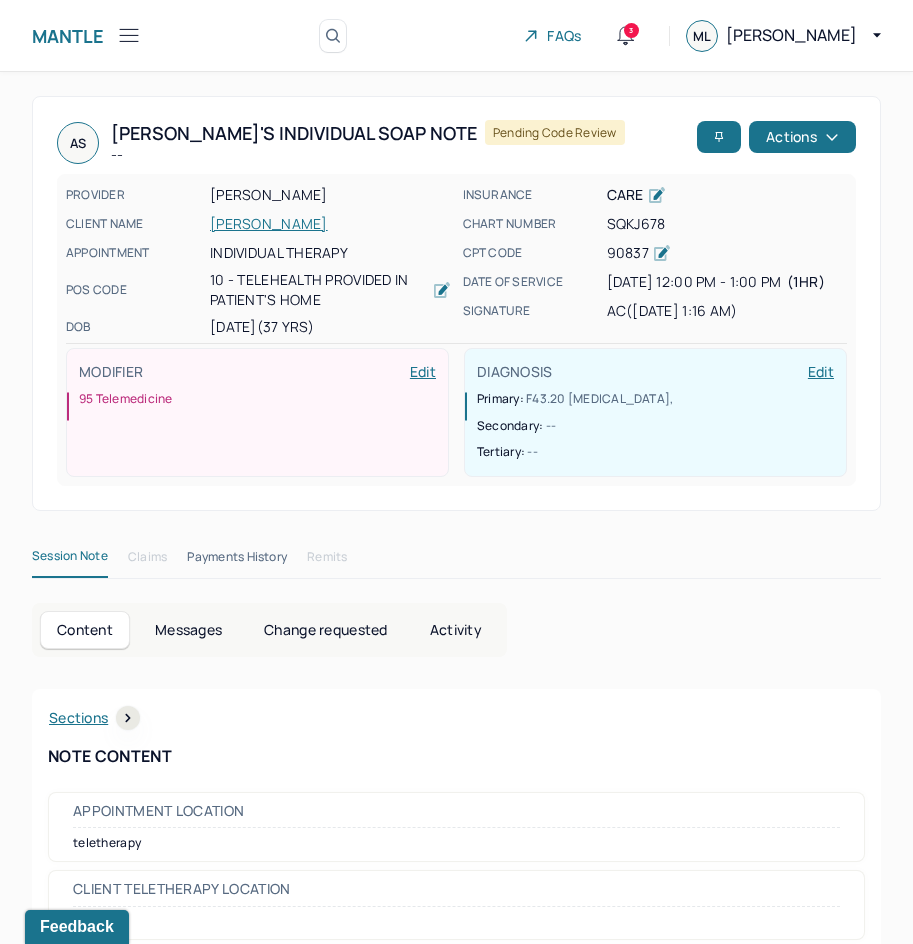 drag, startPoint x: 522, startPoint y: 725, endPoint x: 777, endPoint y: 325, distance: 474.368 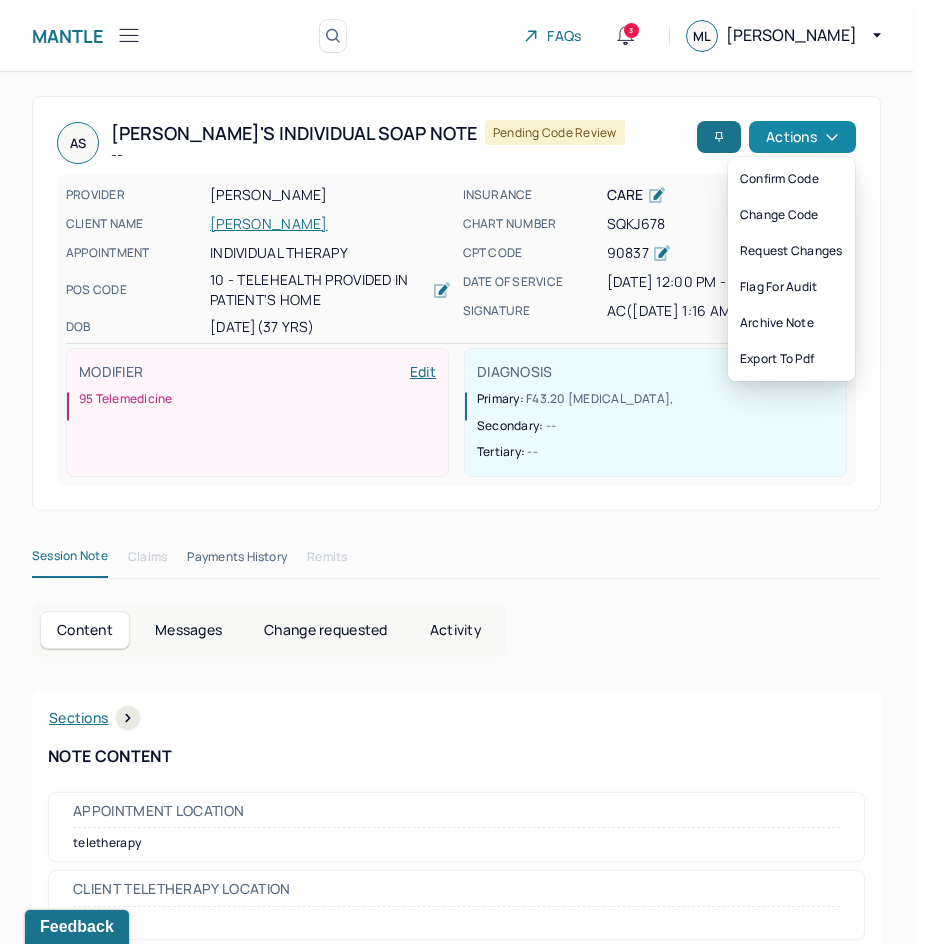 click on "Actions" at bounding box center [802, 137] 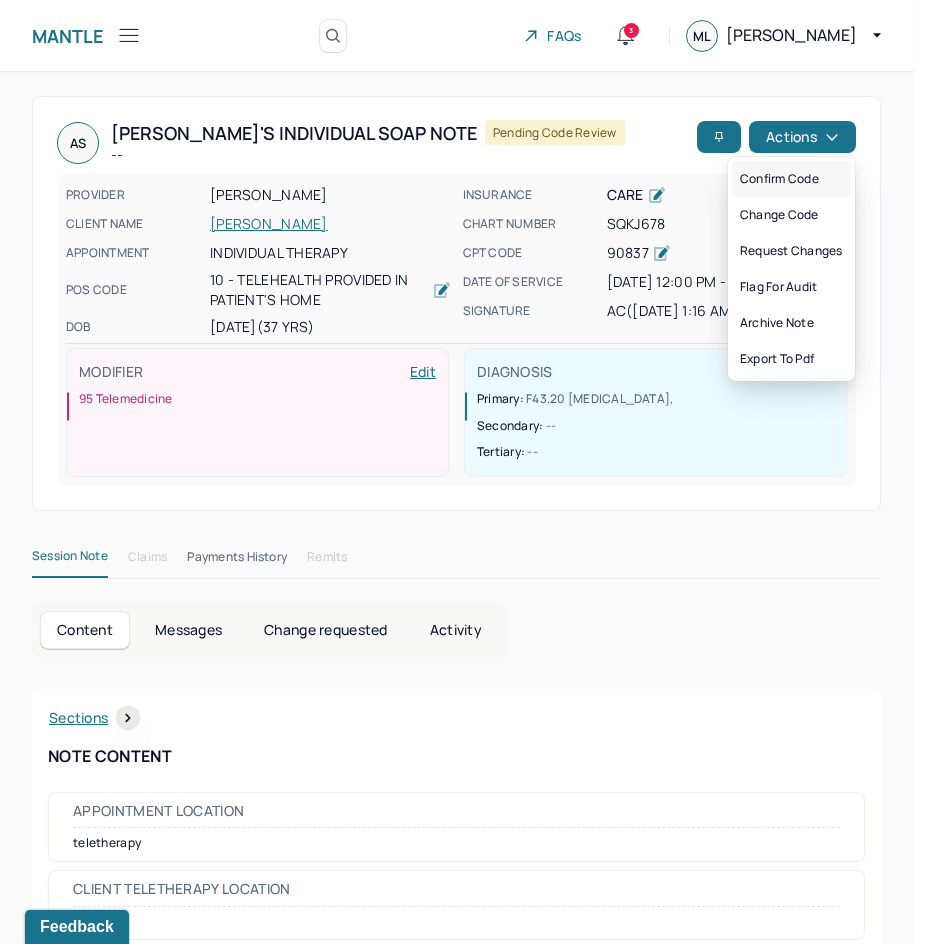 click on "Confirm code" at bounding box center (791, 179) 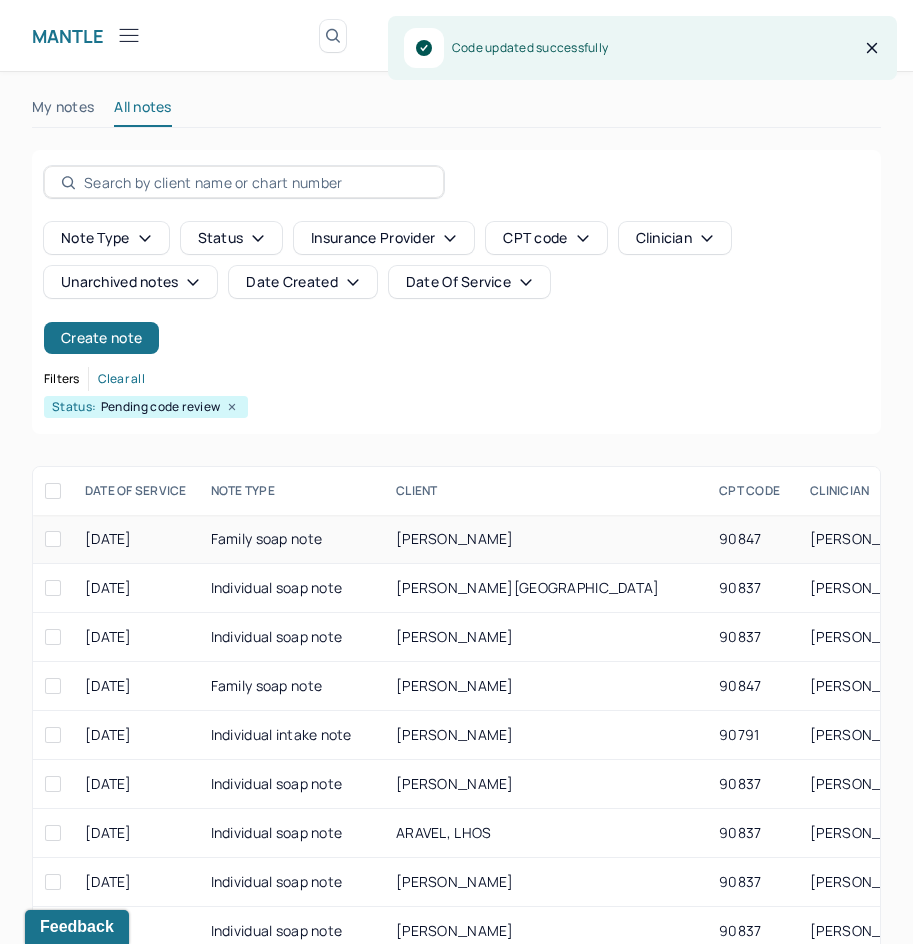 scroll, scrollTop: 301, scrollLeft: 0, axis: vertical 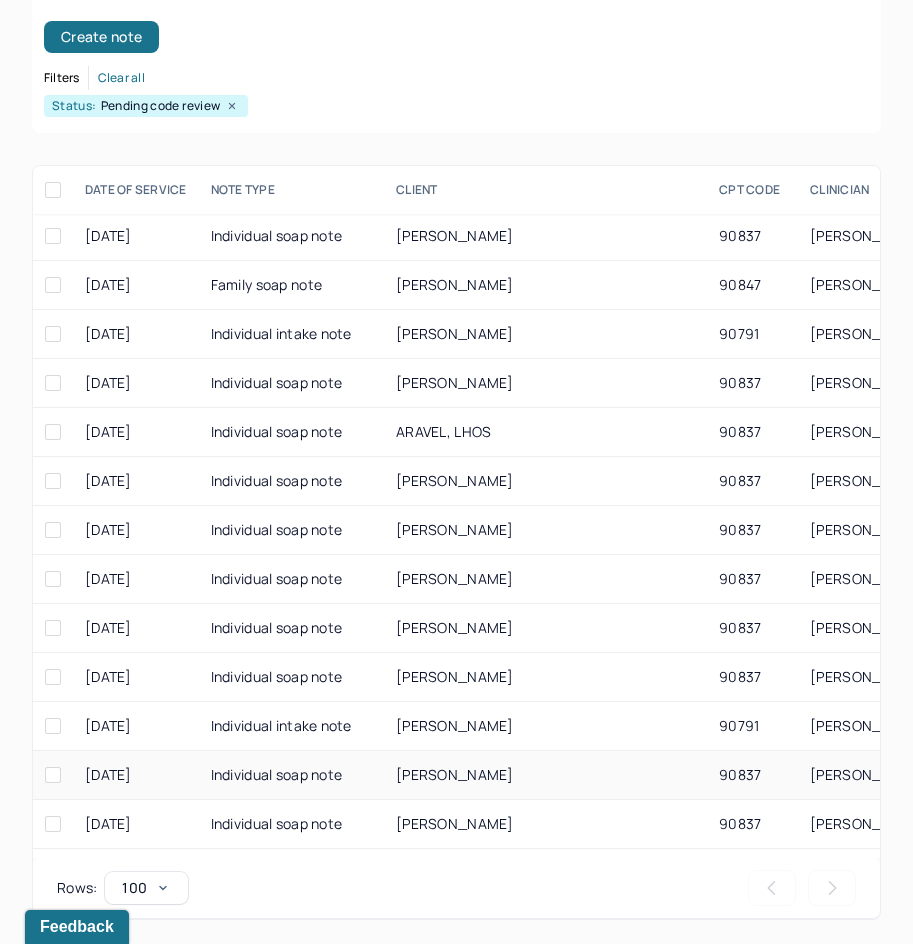click on "[PERSON_NAME]" at bounding box center (455, 774) 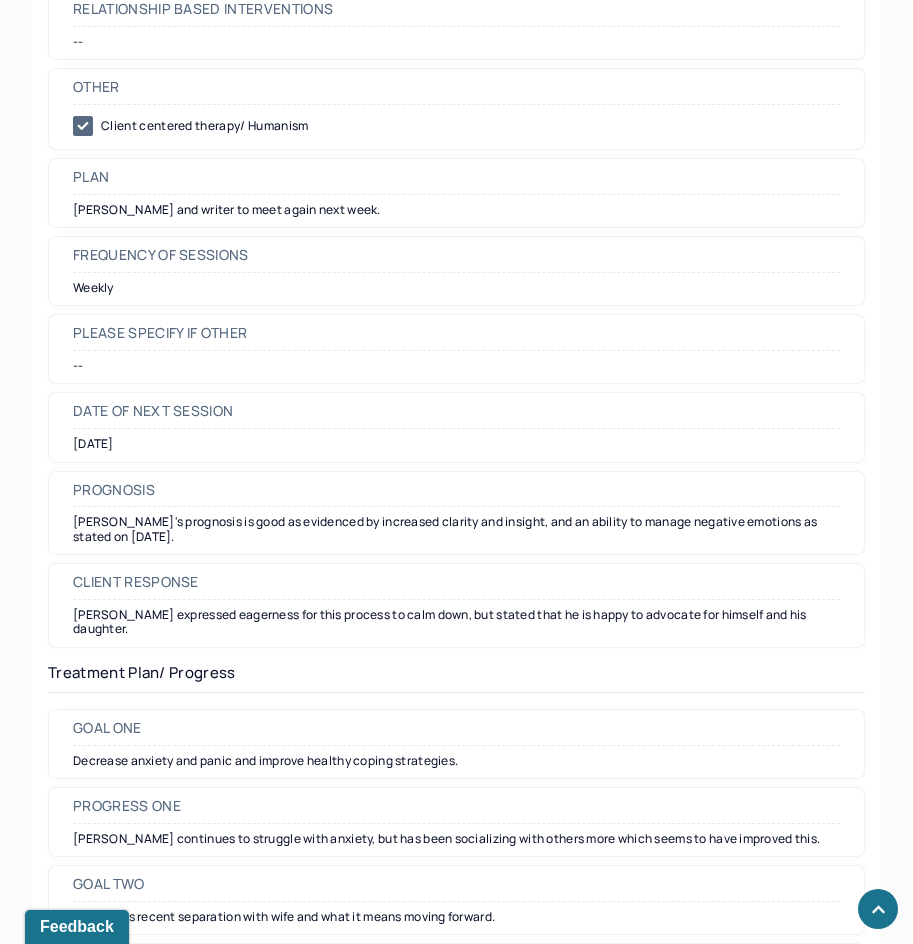 scroll, scrollTop: 2300, scrollLeft: 0, axis: vertical 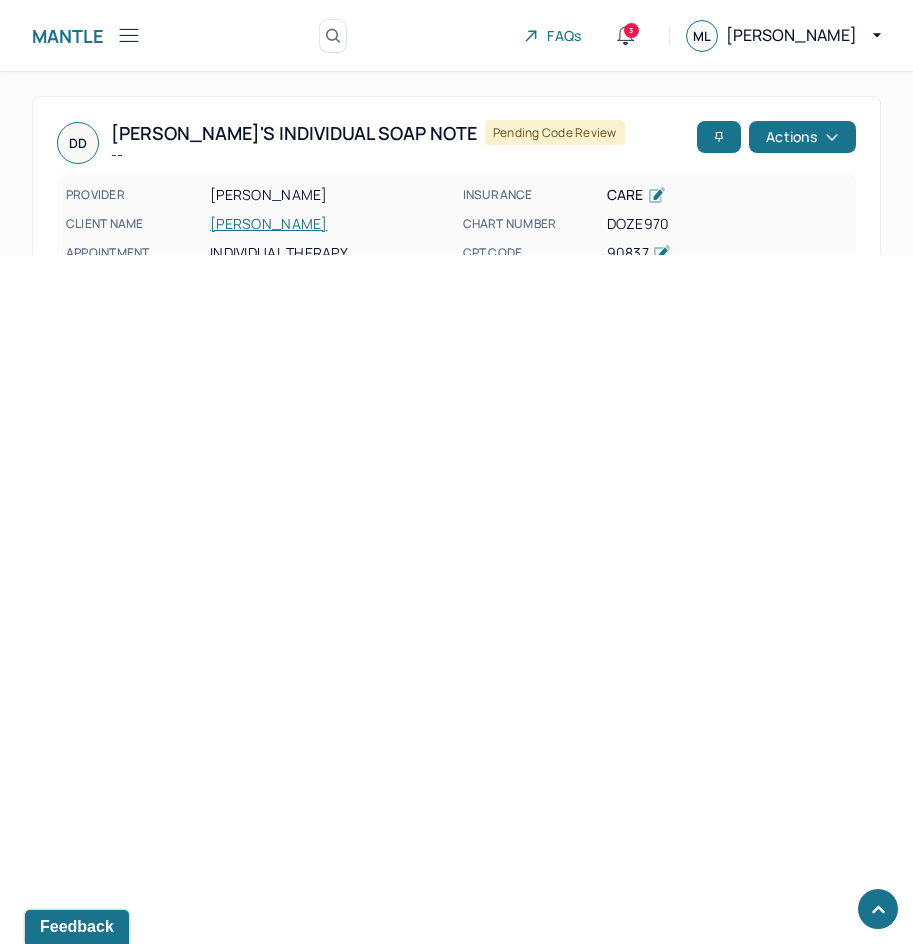 drag, startPoint x: 416, startPoint y: 688, endPoint x: 768, endPoint y: 79, distance: 703.40955 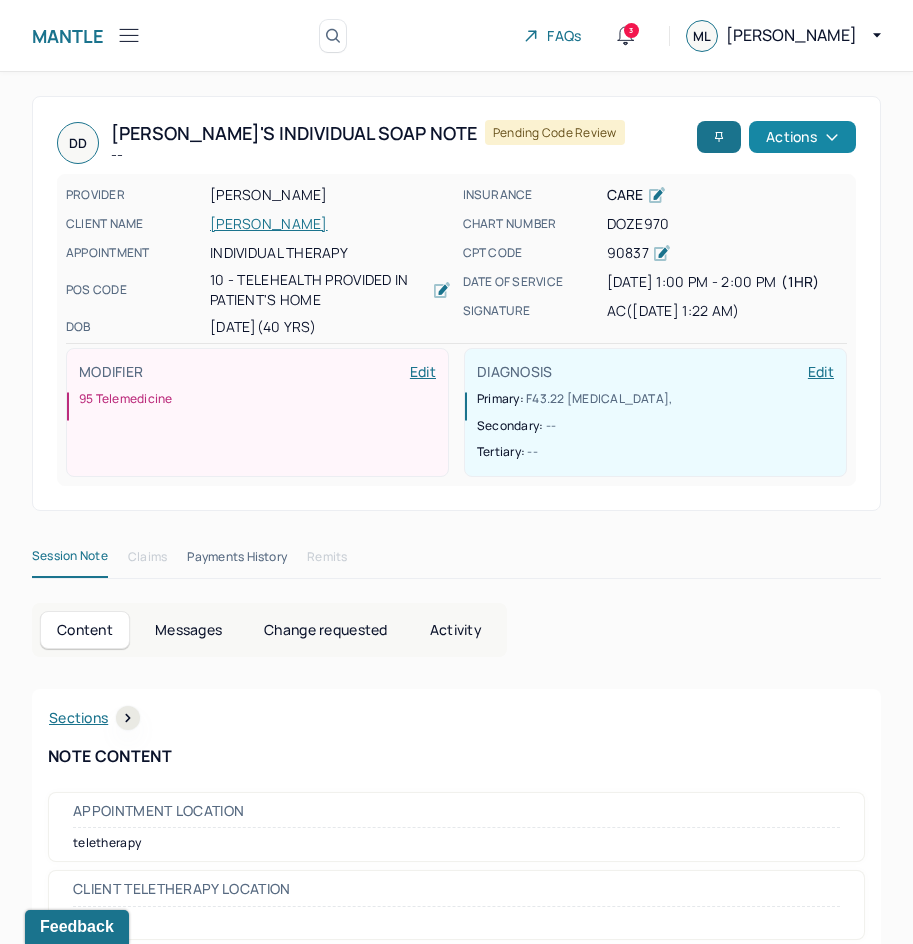 click on "Actions" at bounding box center (802, 137) 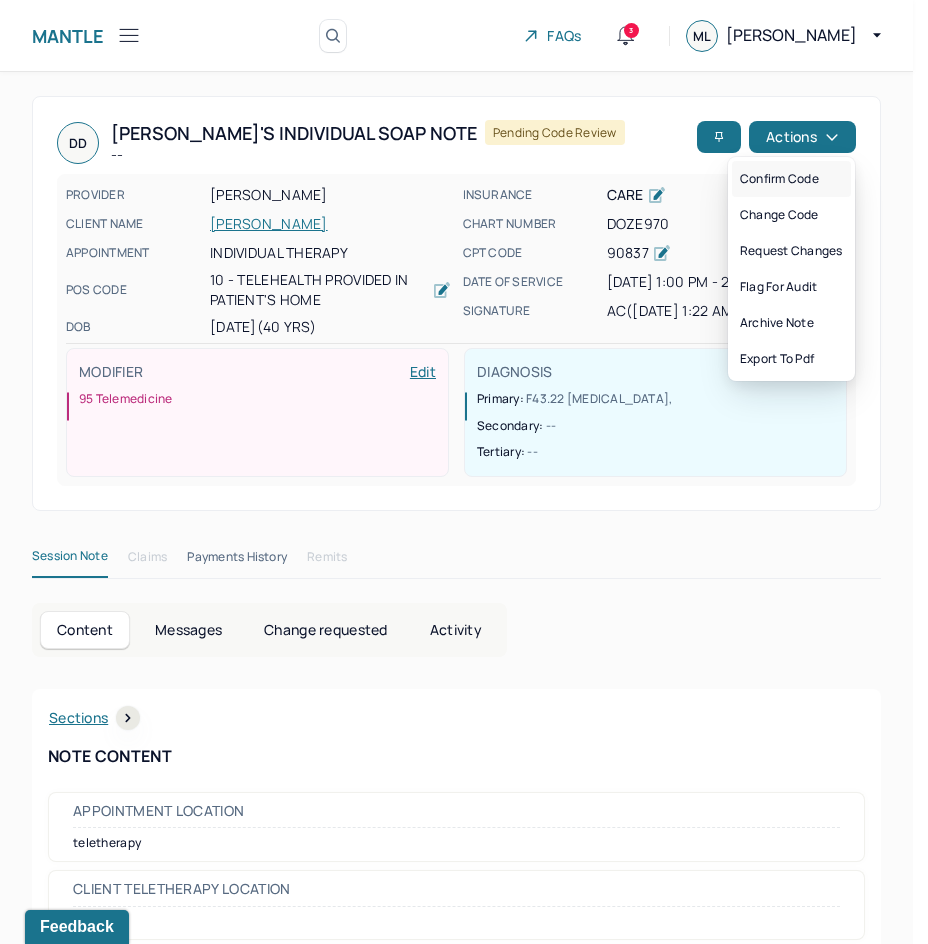 click on "Confirm code" at bounding box center (791, 179) 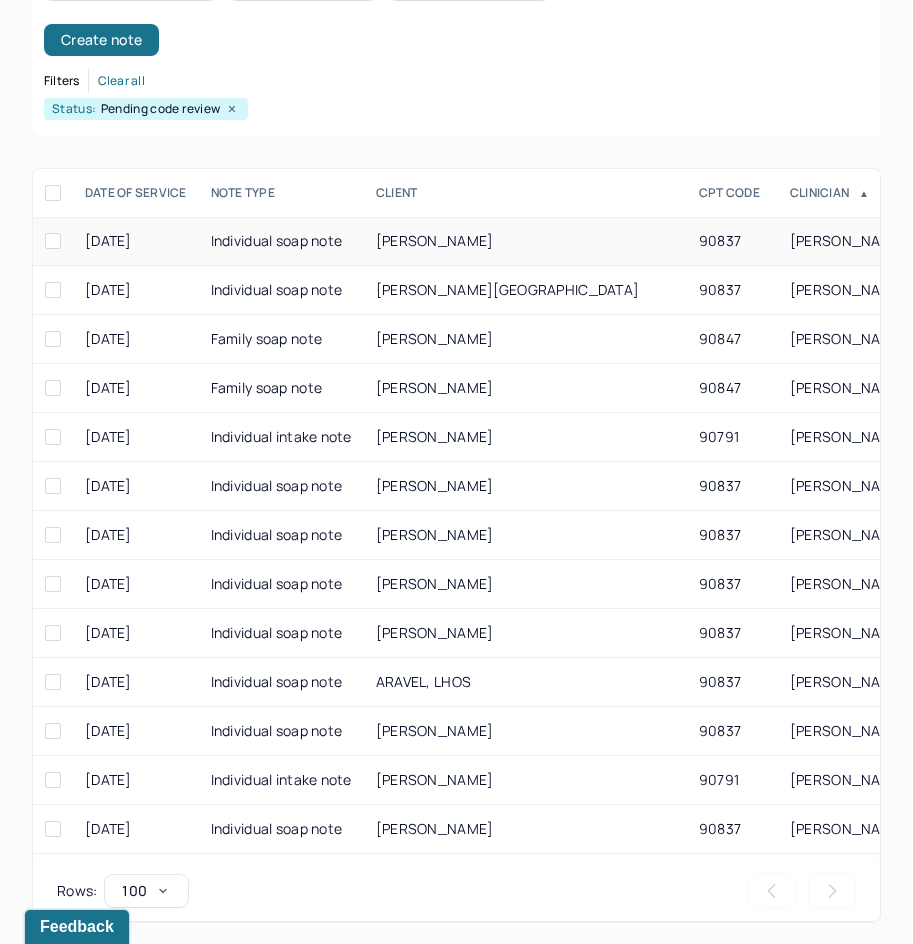 scroll, scrollTop: 300, scrollLeft: 0, axis: vertical 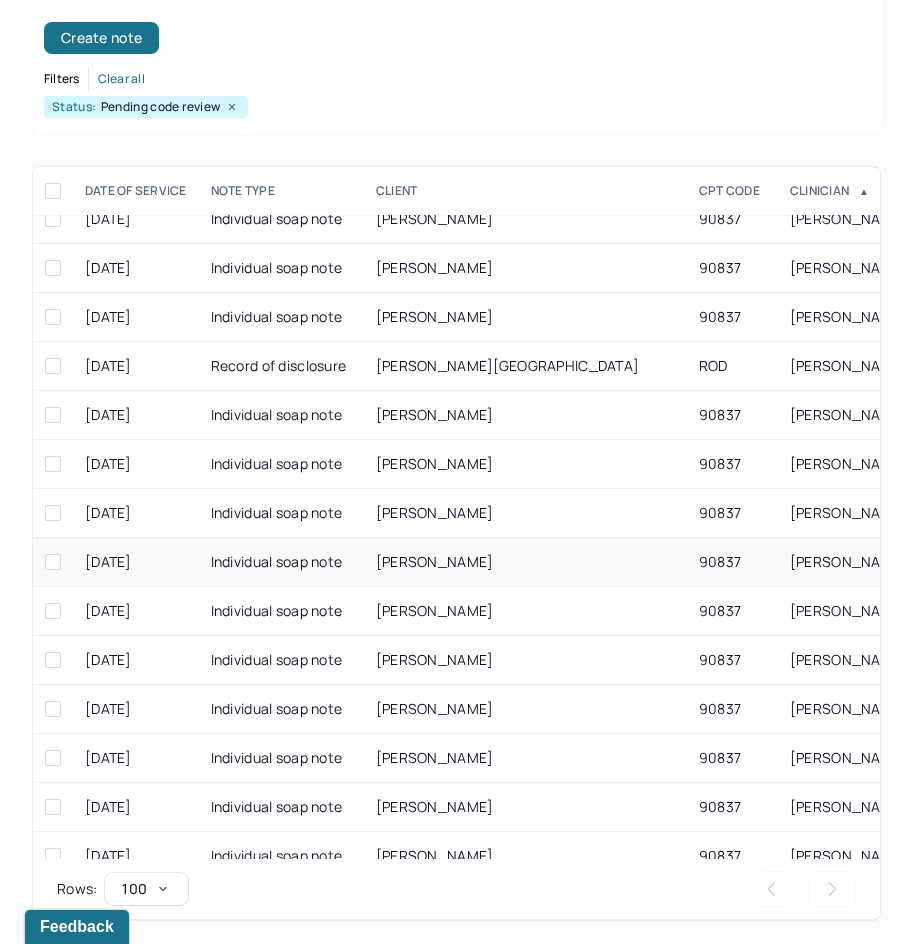 click on "[PERSON_NAME]" at bounding box center (525, 562) 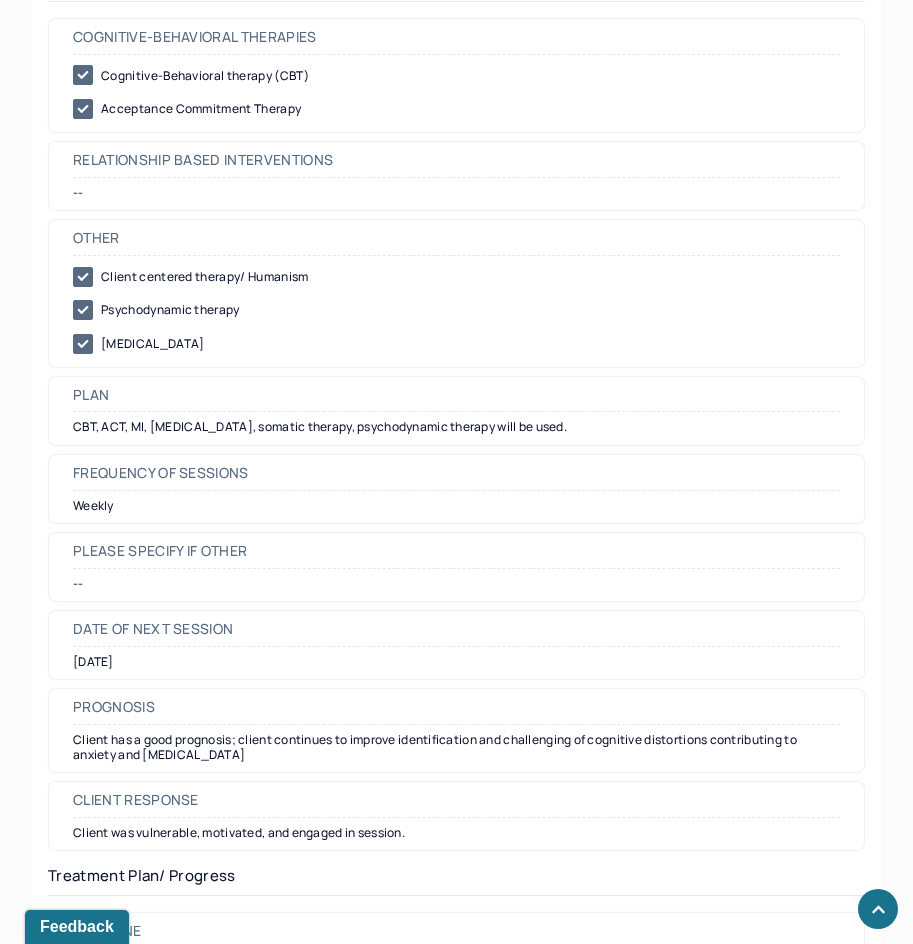scroll, scrollTop: 2100, scrollLeft: 0, axis: vertical 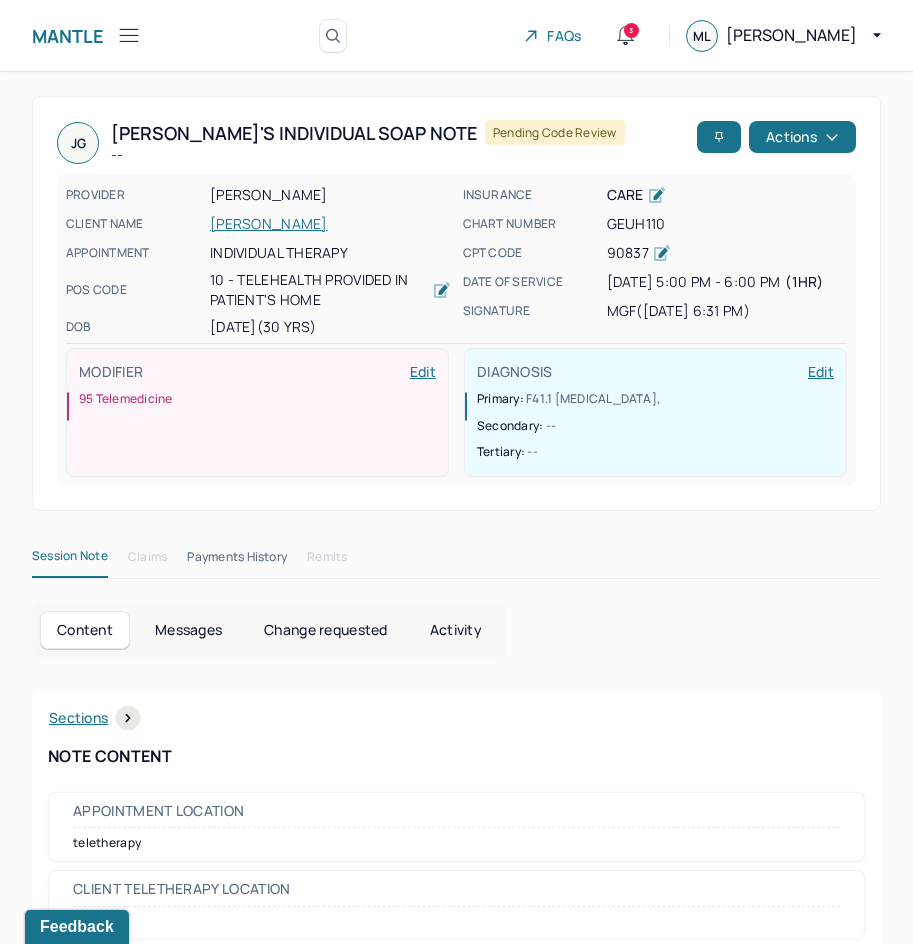 drag, startPoint x: 858, startPoint y: 640, endPoint x: 866, endPoint y: 86, distance: 554.05774 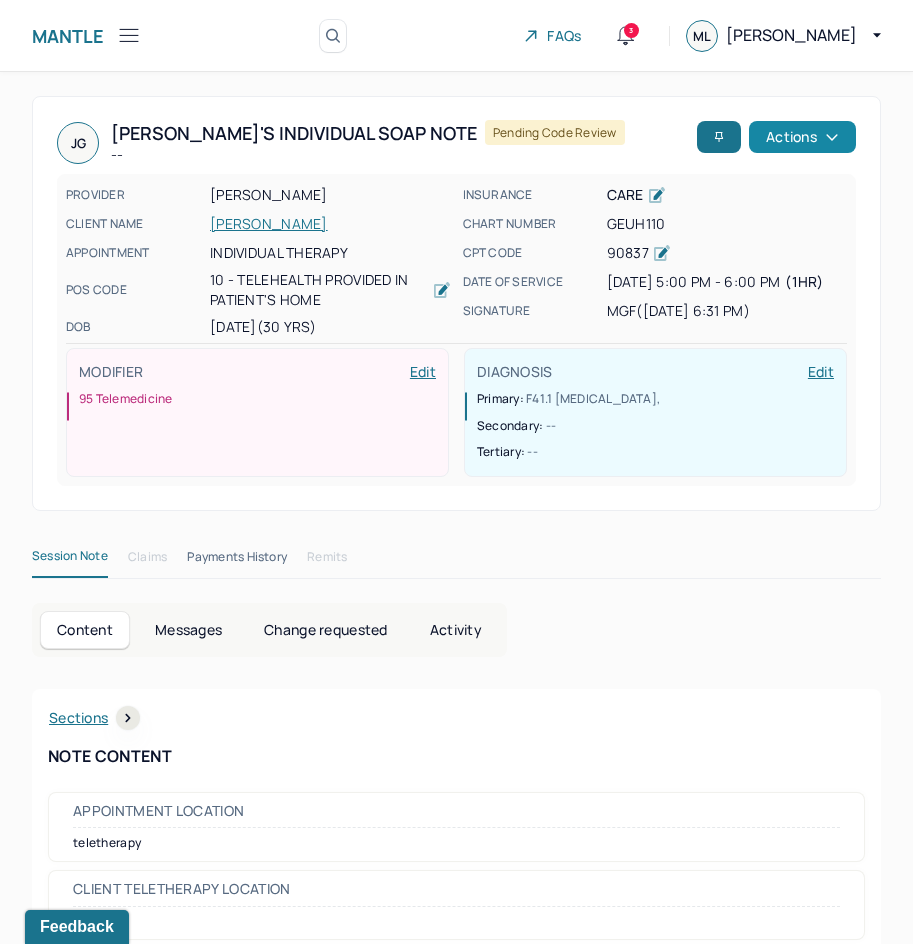 click on "Actions" at bounding box center [802, 137] 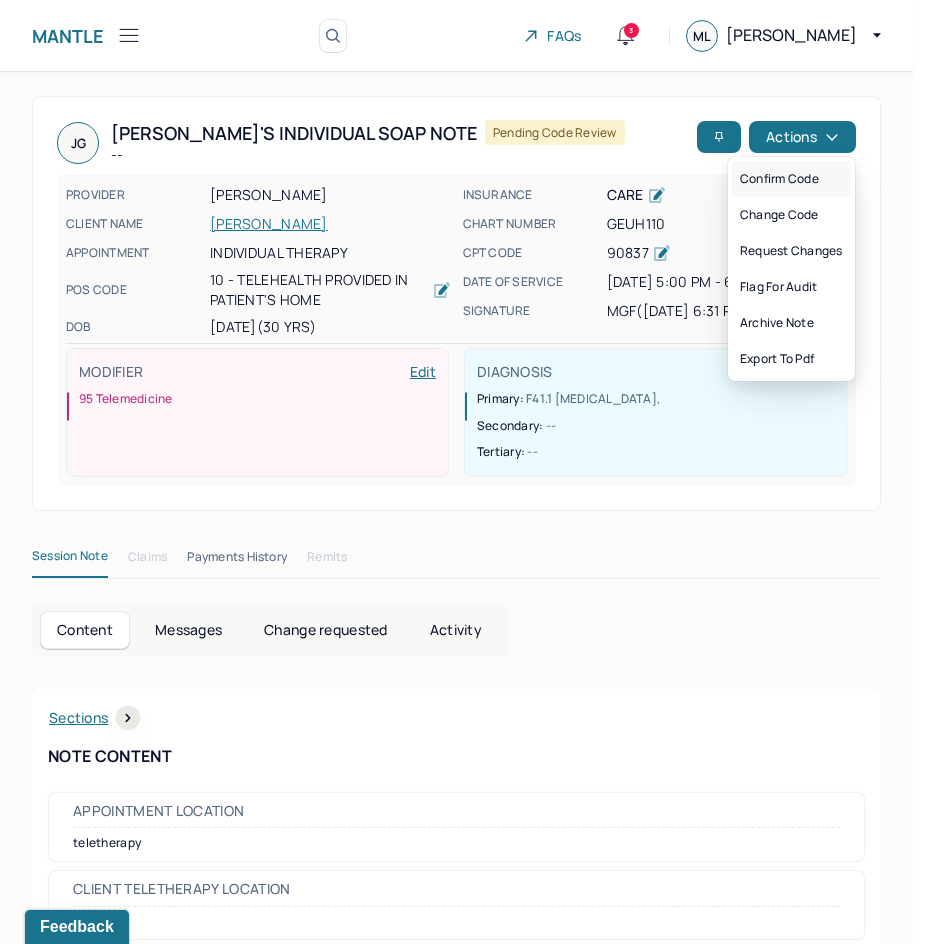 click on "Confirm code" at bounding box center [791, 179] 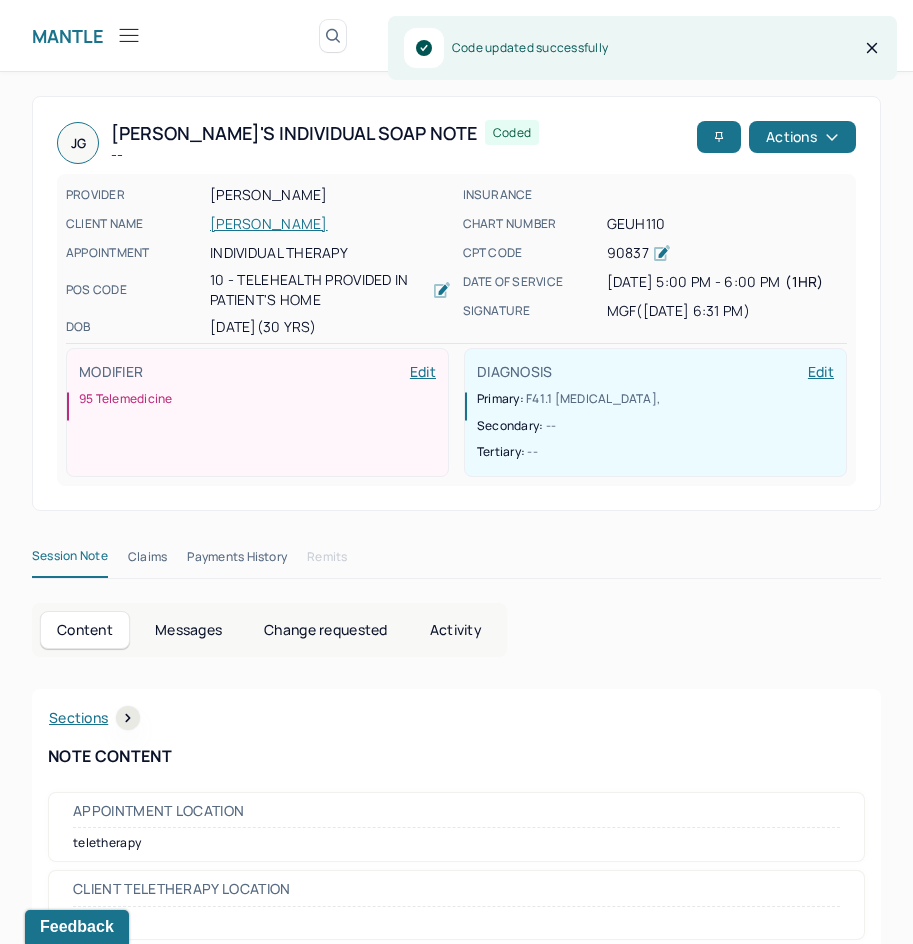 scroll, scrollTop: 300, scrollLeft: 0, axis: vertical 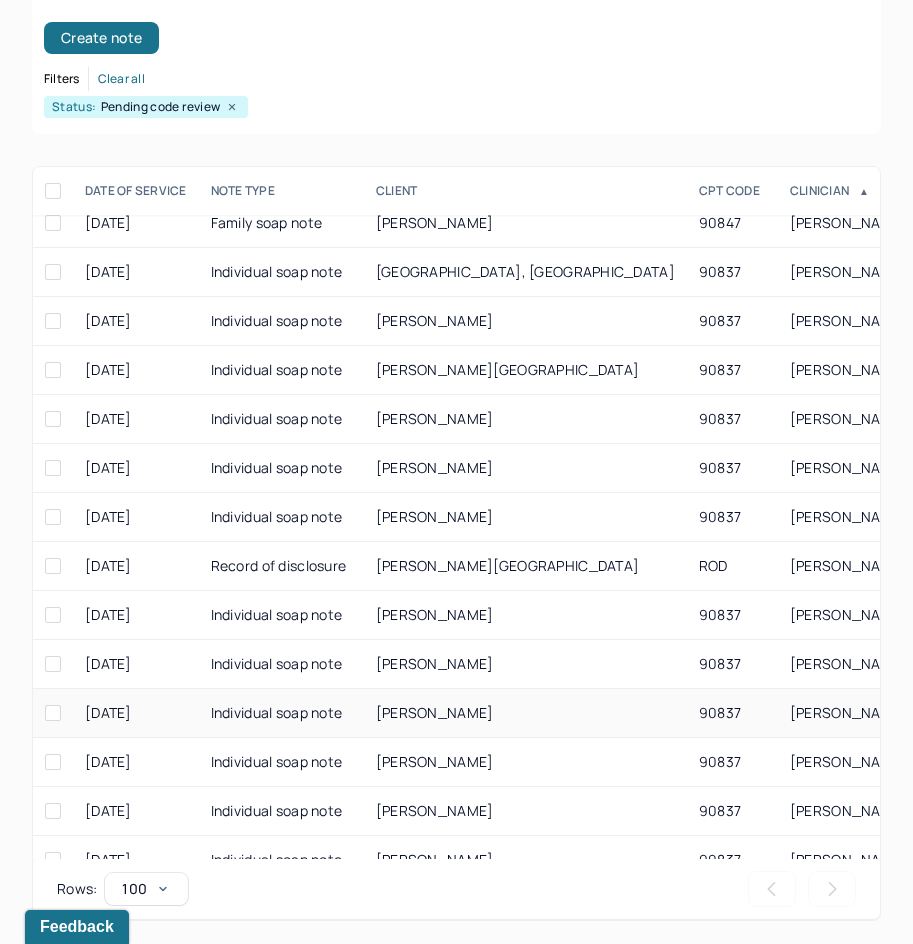 click on "[PERSON_NAME]" at bounding box center (525, 713) 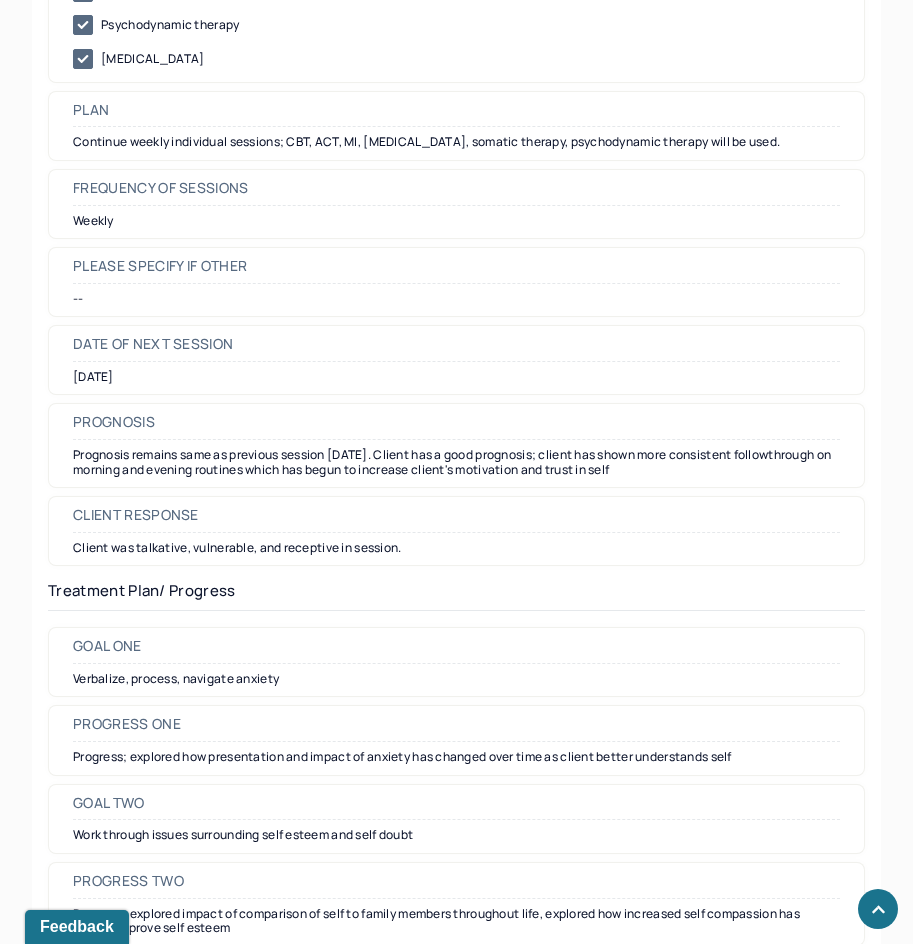 scroll, scrollTop: 2424, scrollLeft: 0, axis: vertical 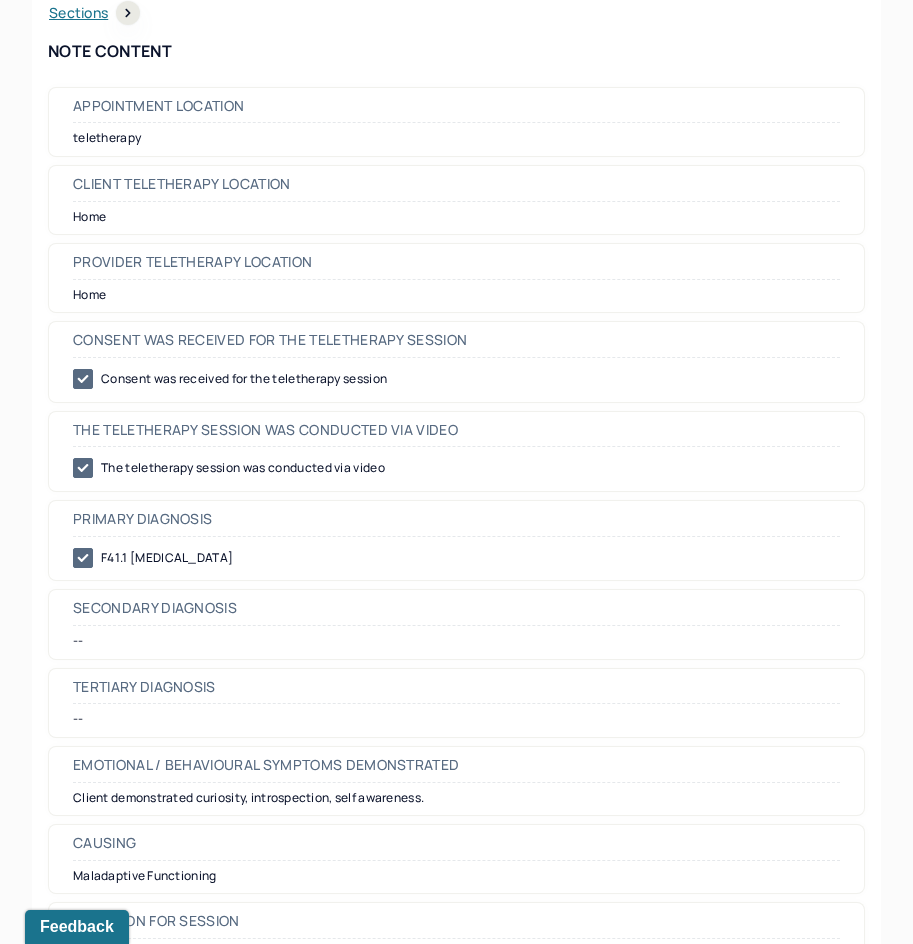 drag, startPoint x: 644, startPoint y: 521, endPoint x: 759, endPoint y: 112, distance: 424.86 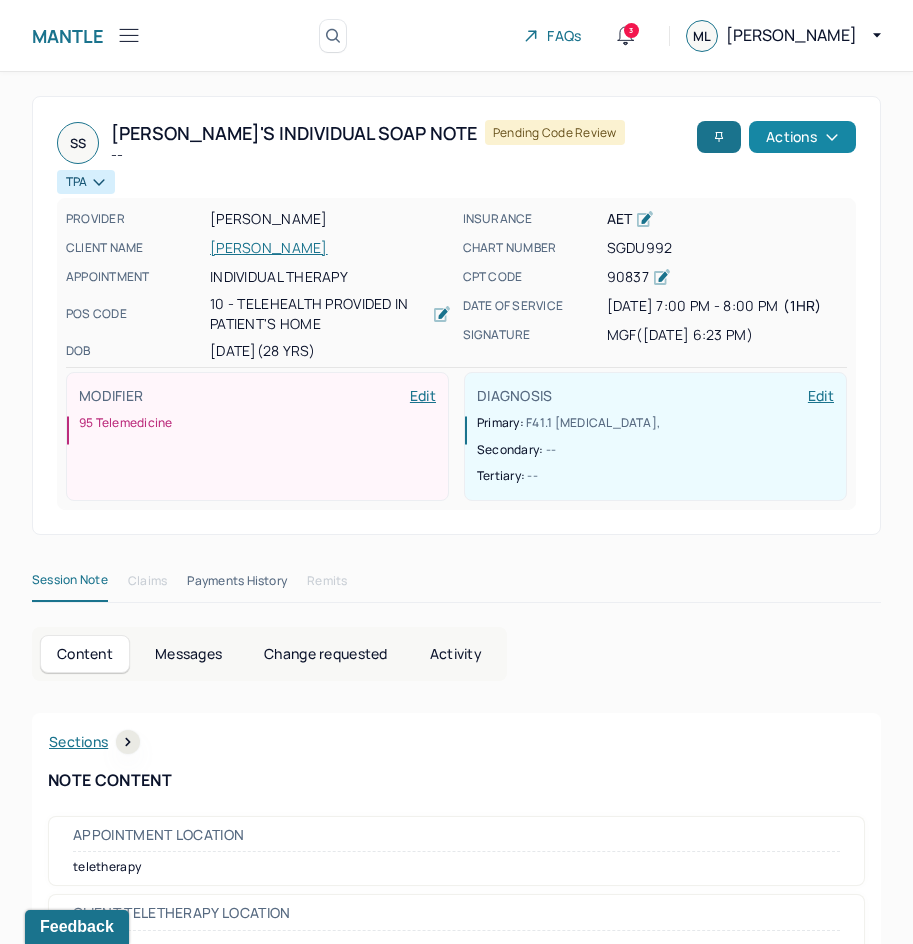 click on "Actions" at bounding box center [802, 137] 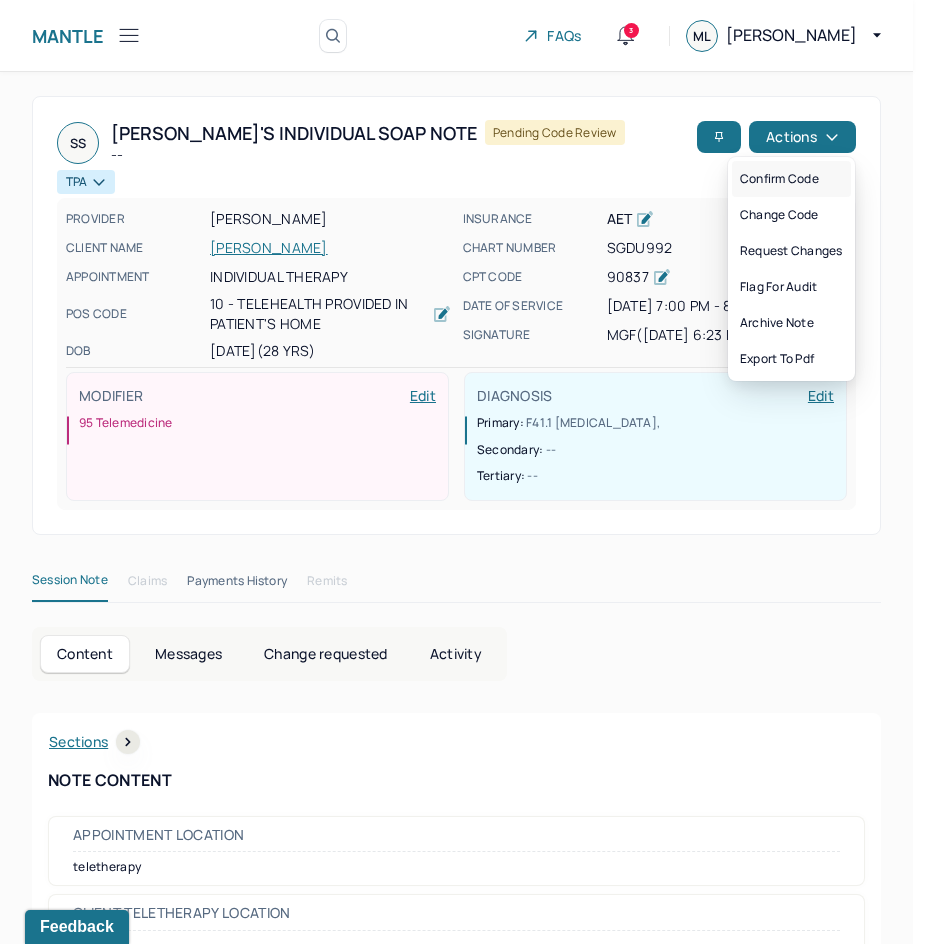 click on "Confirm code" at bounding box center (791, 179) 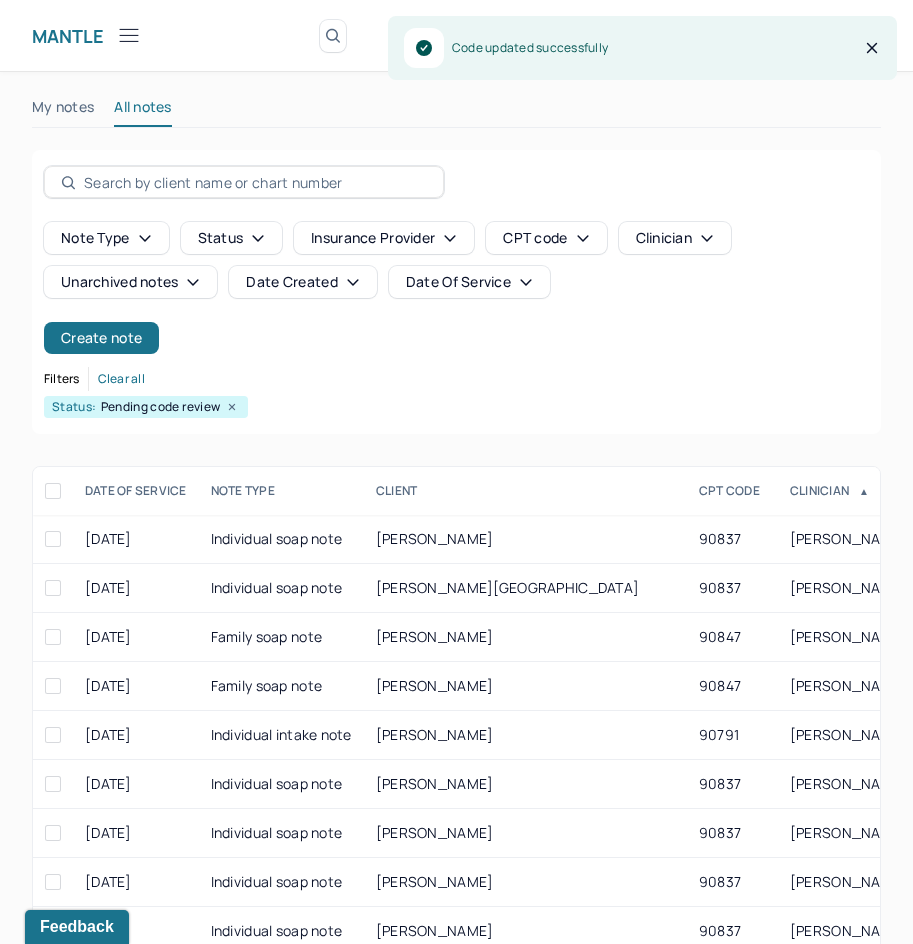 scroll, scrollTop: 300, scrollLeft: 0, axis: vertical 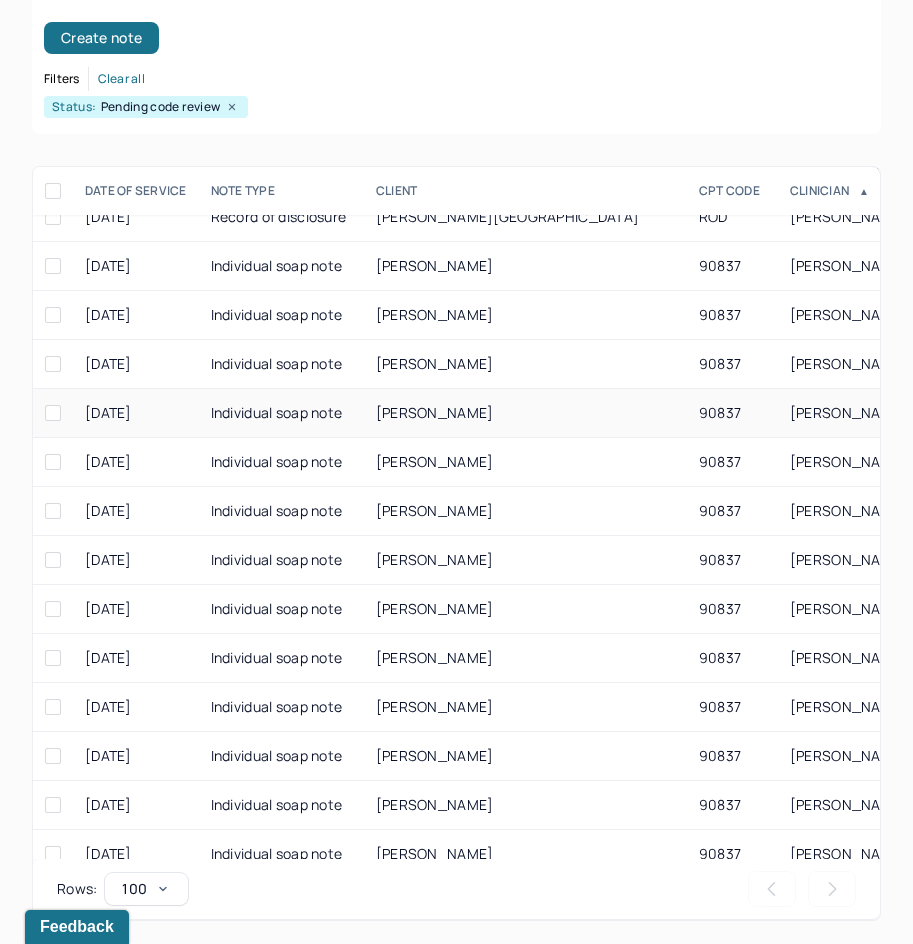click on "90837" at bounding box center (732, 413) 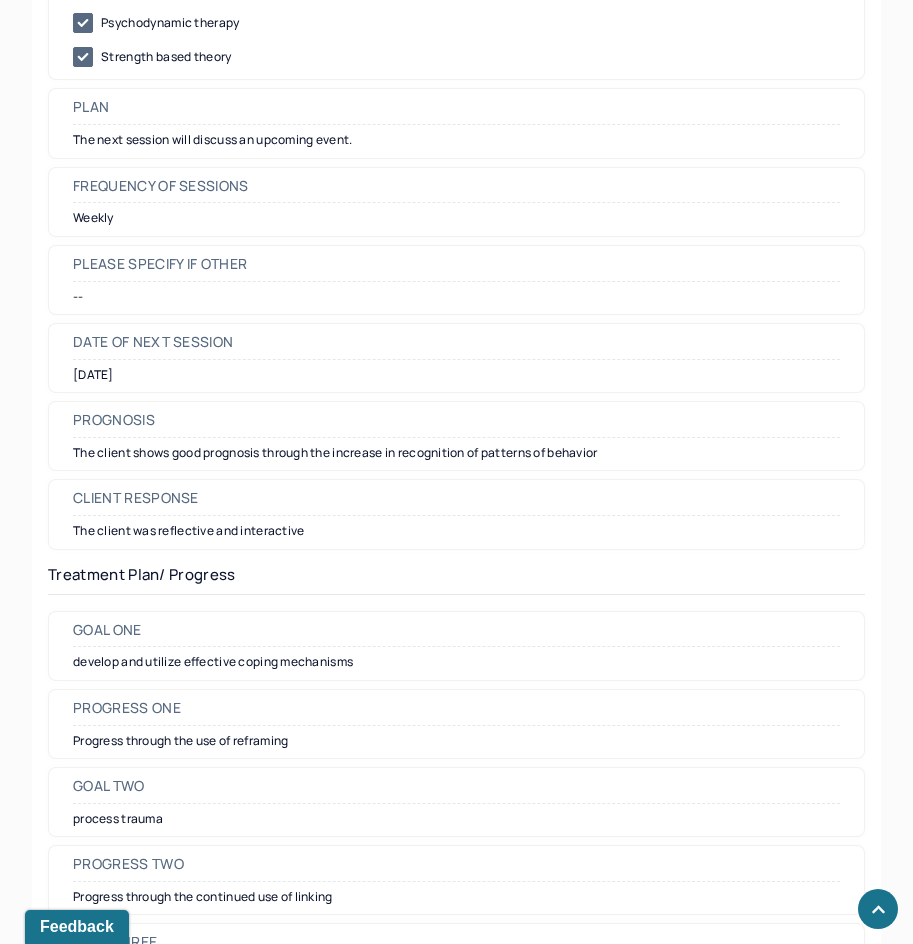 scroll, scrollTop: 2500, scrollLeft: 0, axis: vertical 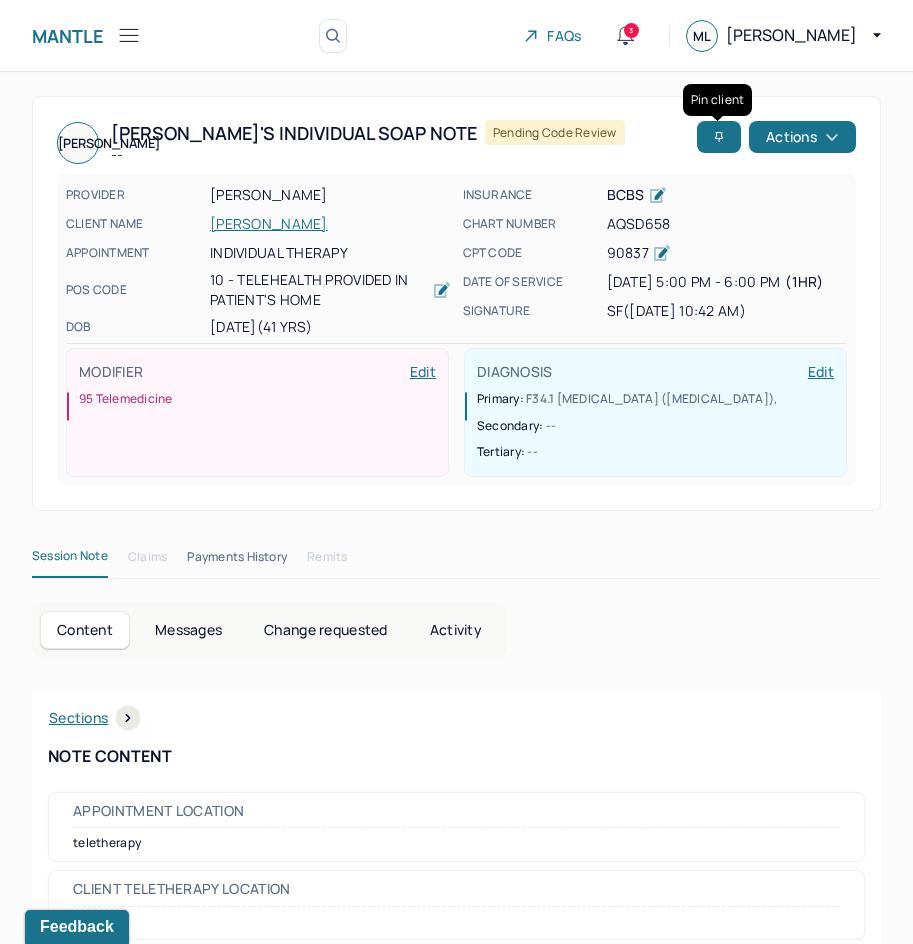 drag, startPoint x: 651, startPoint y: 644, endPoint x: 739, endPoint y: 88, distance: 562.92096 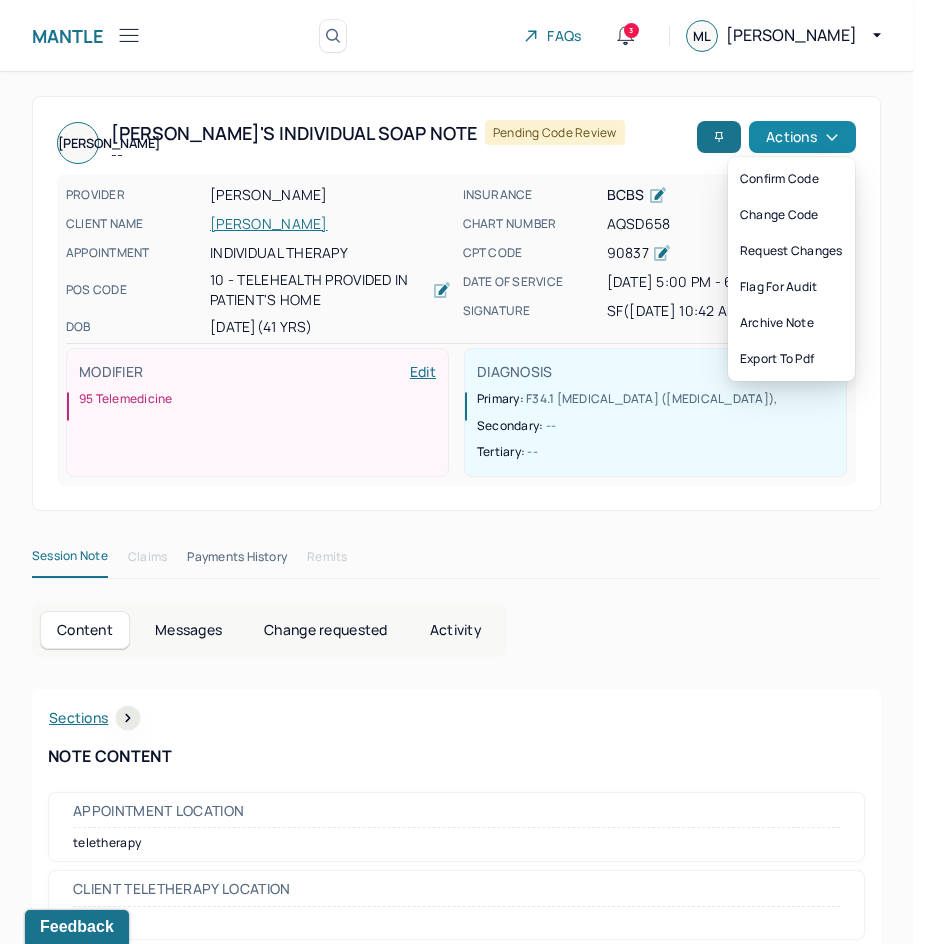 click on "Actions" at bounding box center (802, 137) 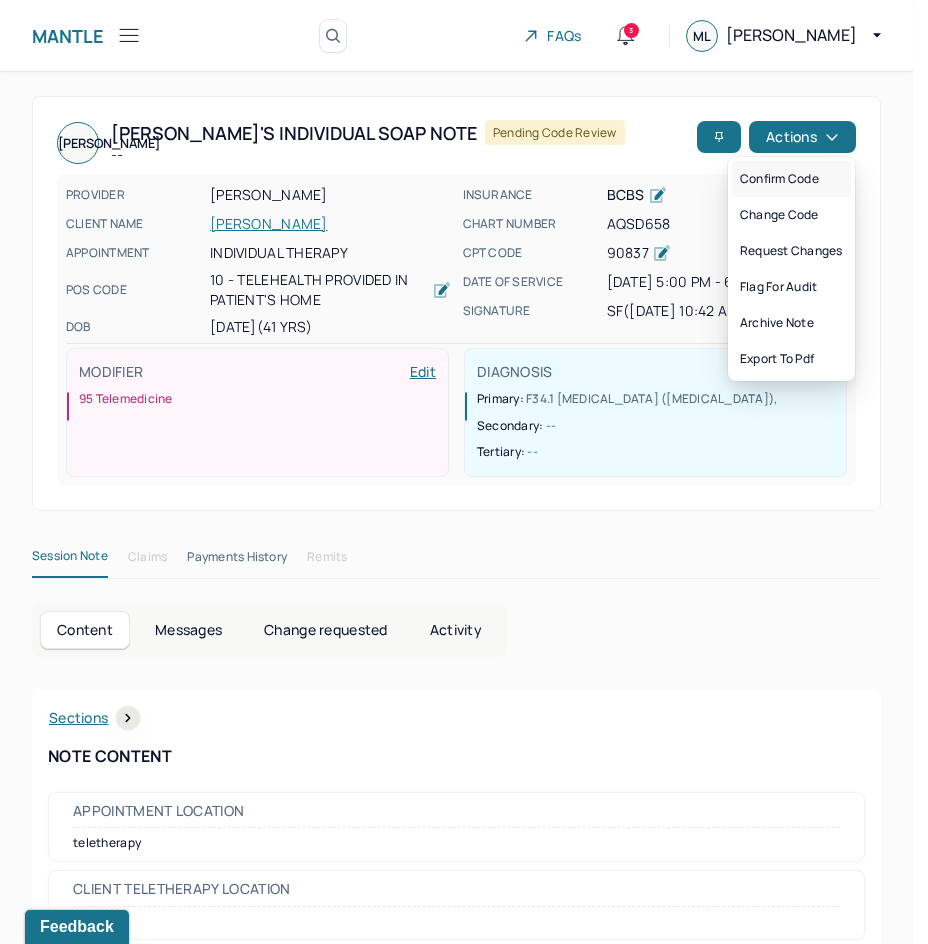 click on "Confirm code" at bounding box center (791, 179) 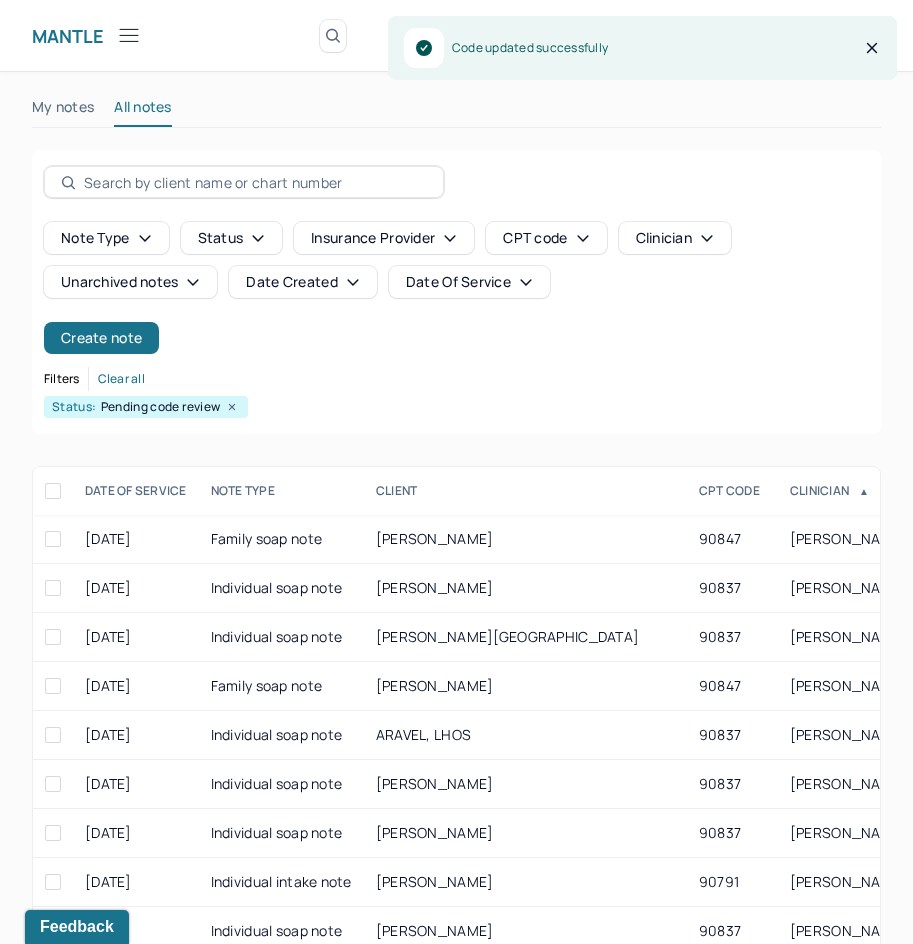 scroll, scrollTop: 300, scrollLeft: 0, axis: vertical 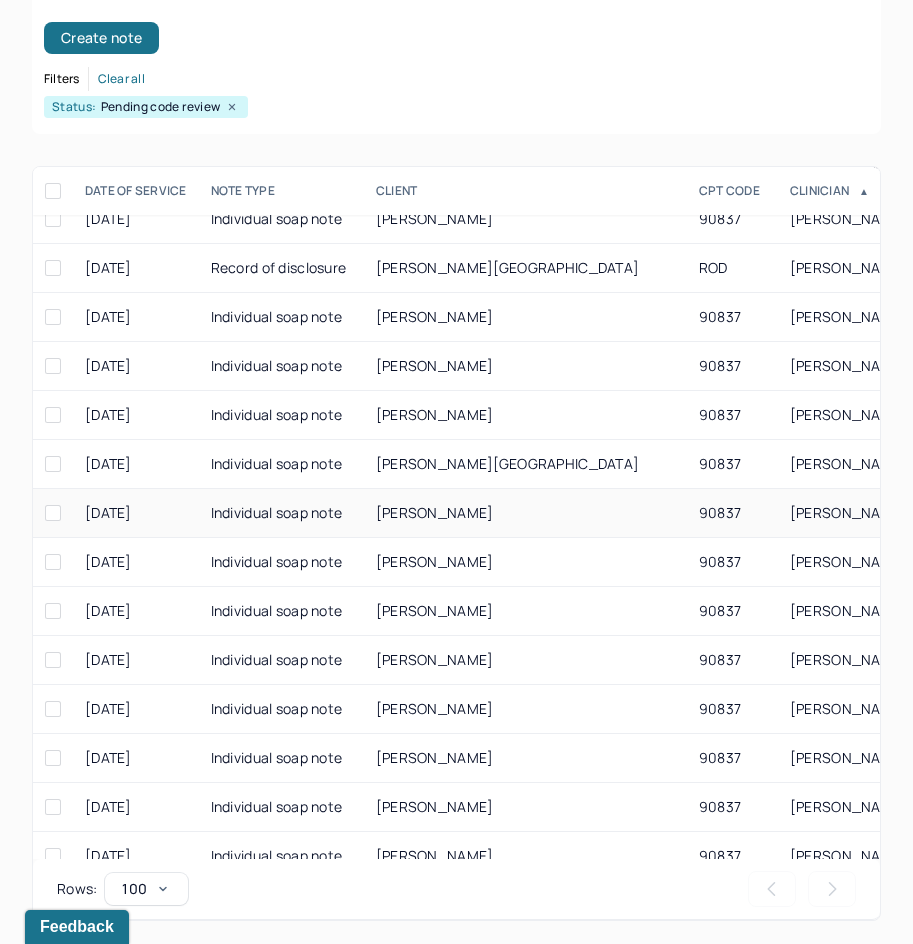 click on "[PERSON_NAME]" at bounding box center [525, 513] 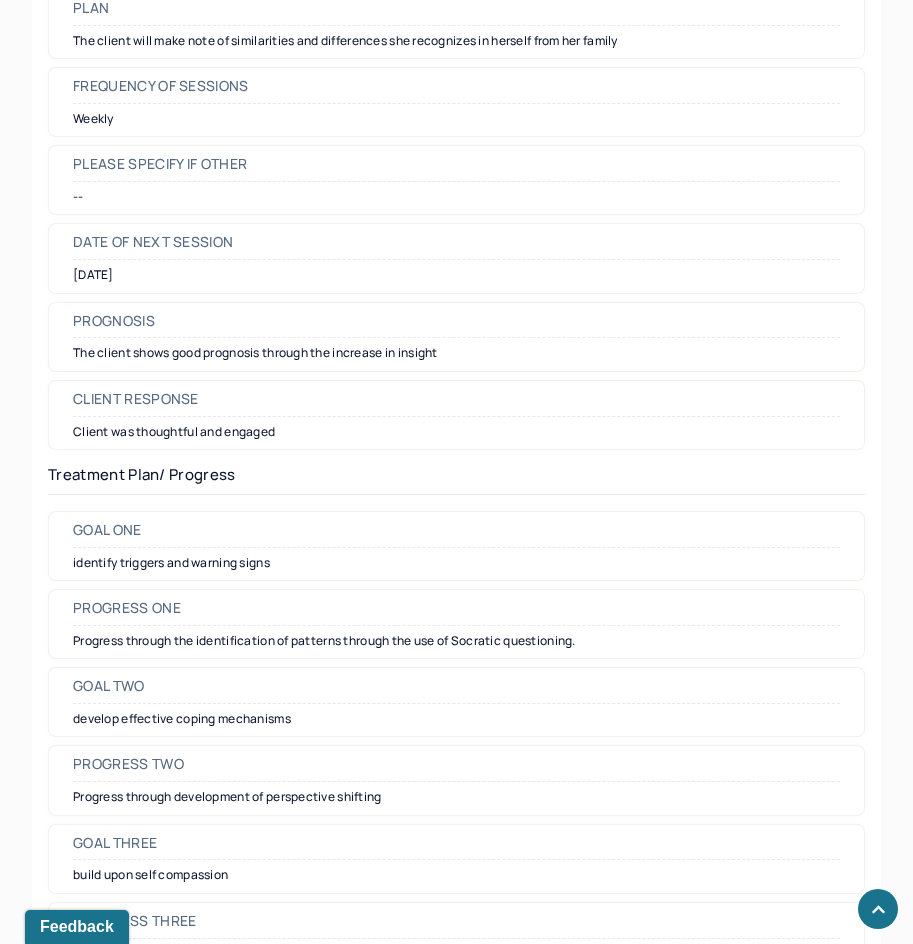 scroll, scrollTop: 2500, scrollLeft: 0, axis: vertical 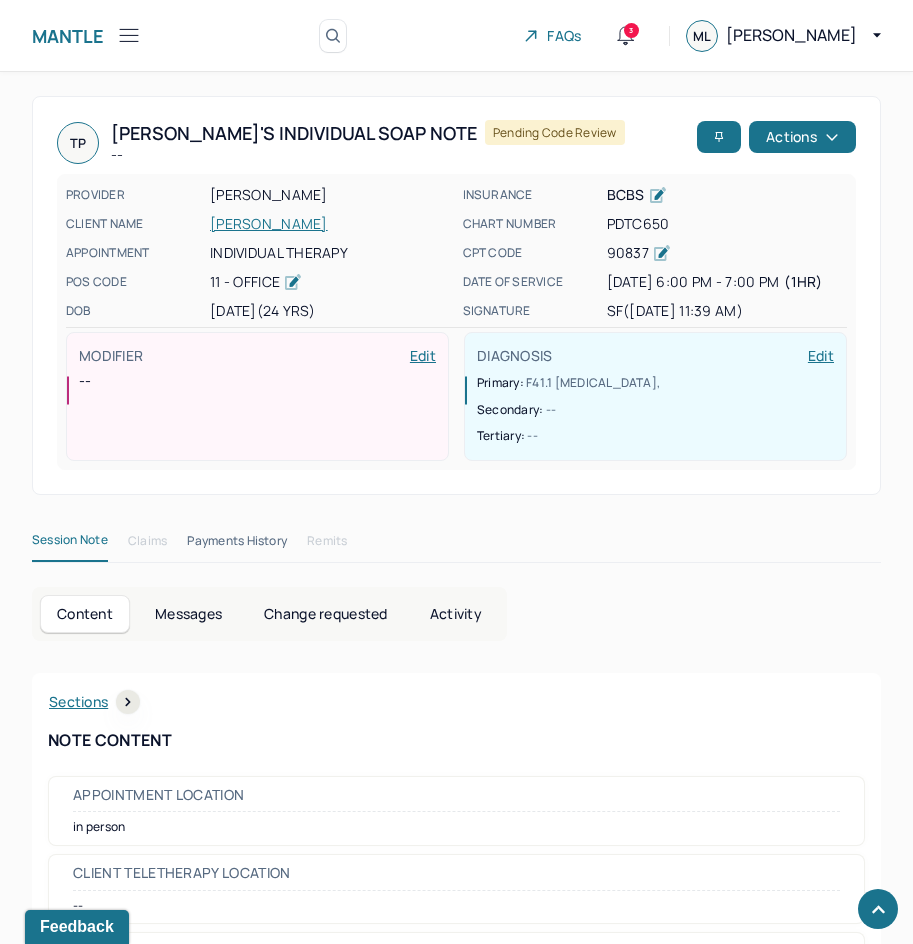 drag, startPoint x: 749, startPoint y: 627, endPoint x: 845, endPoint y: 154, distance: 482.64377 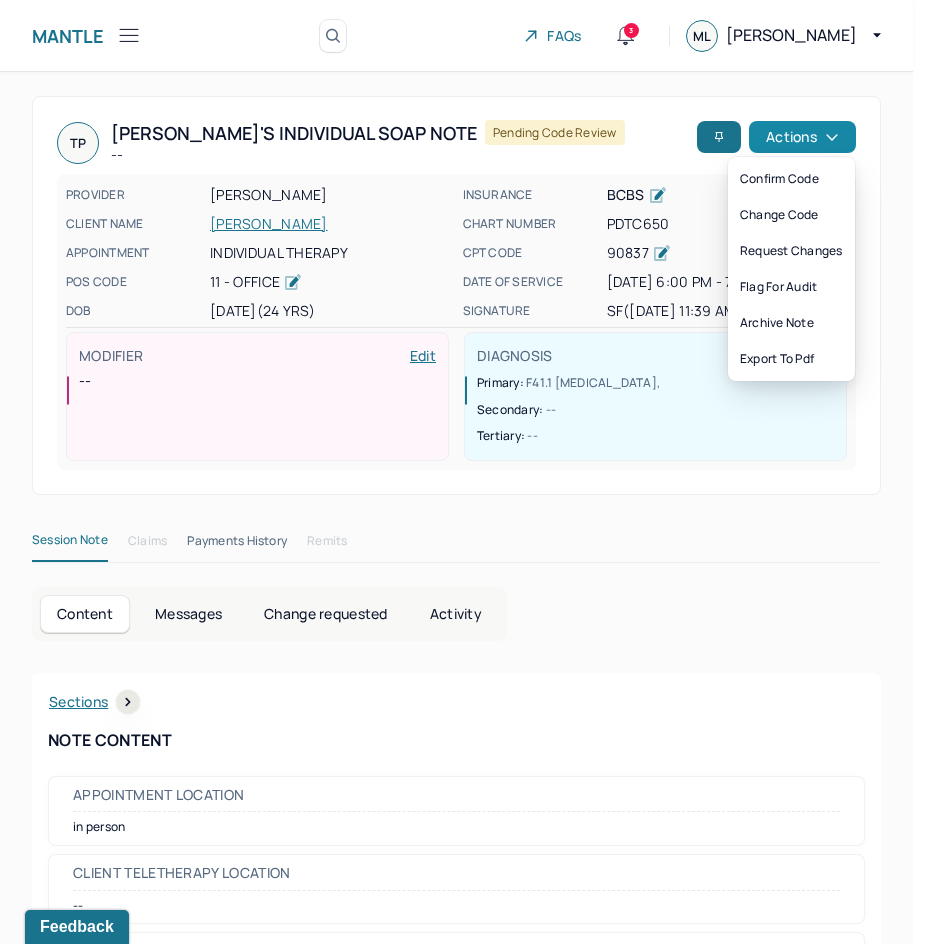 click 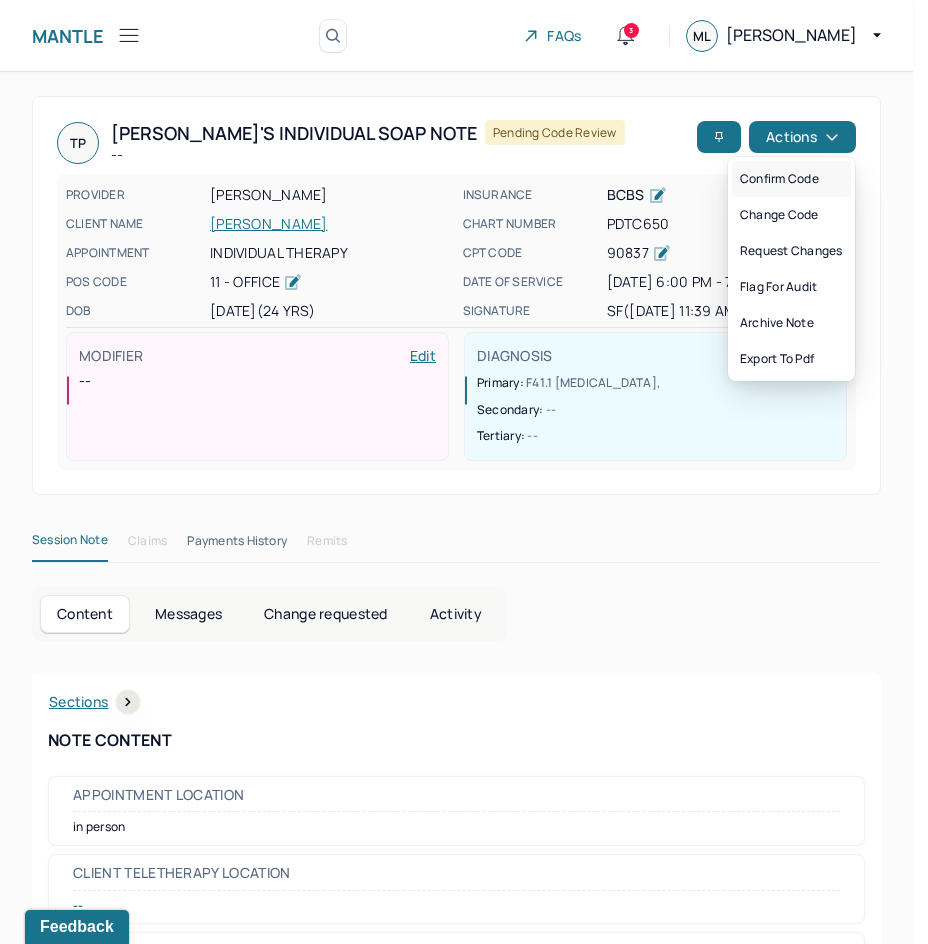 click on "Confirm code" at bounding box center [791, 179] 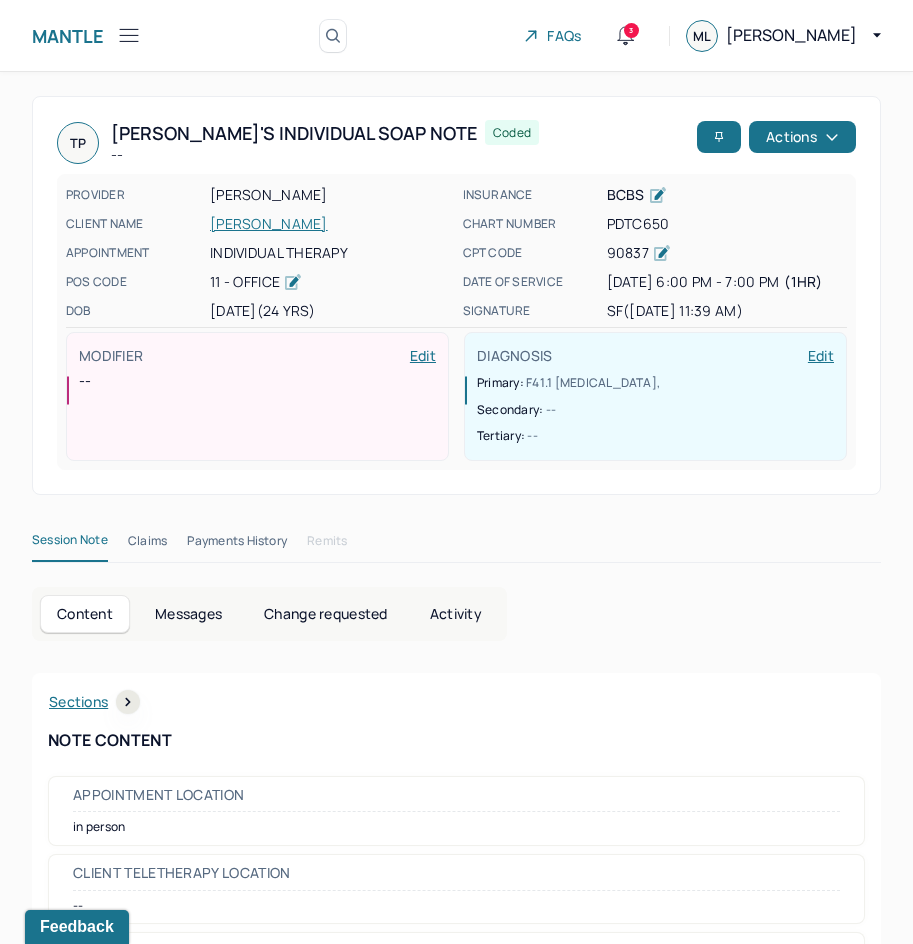scroll, scrollTop: 300, scrollLeft: 0, axis: vertical 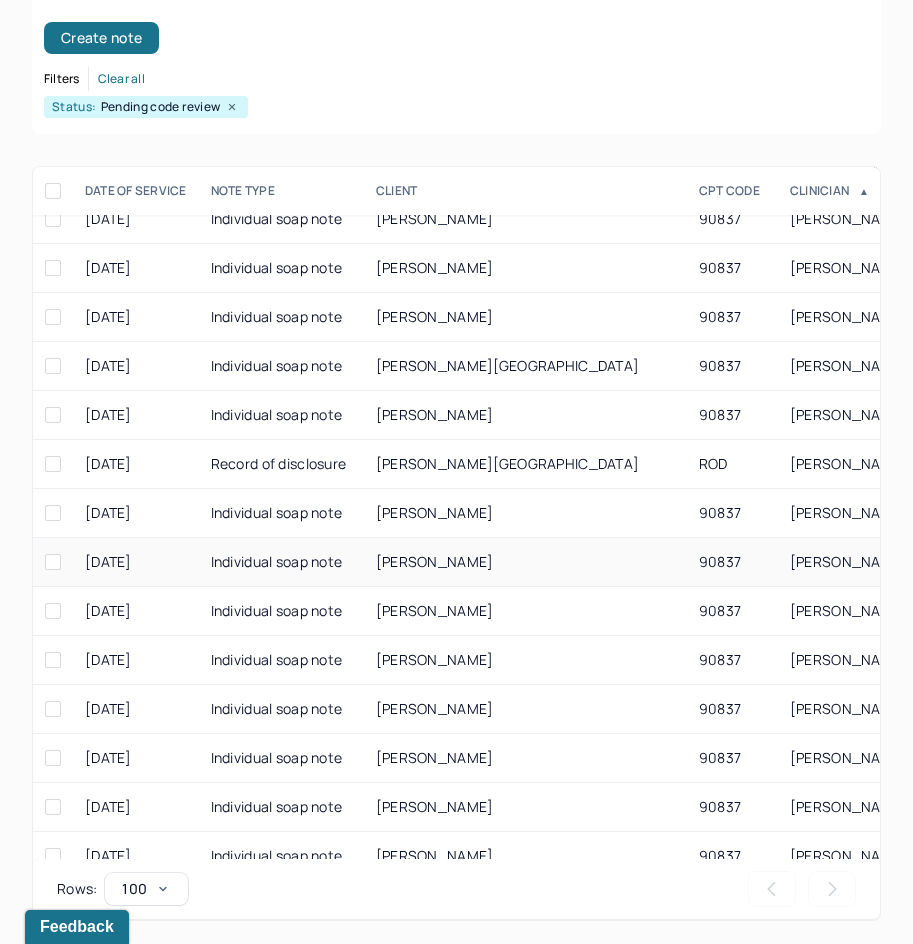 click on "[PERSON_NAME]" at bounding box center [525, 562] 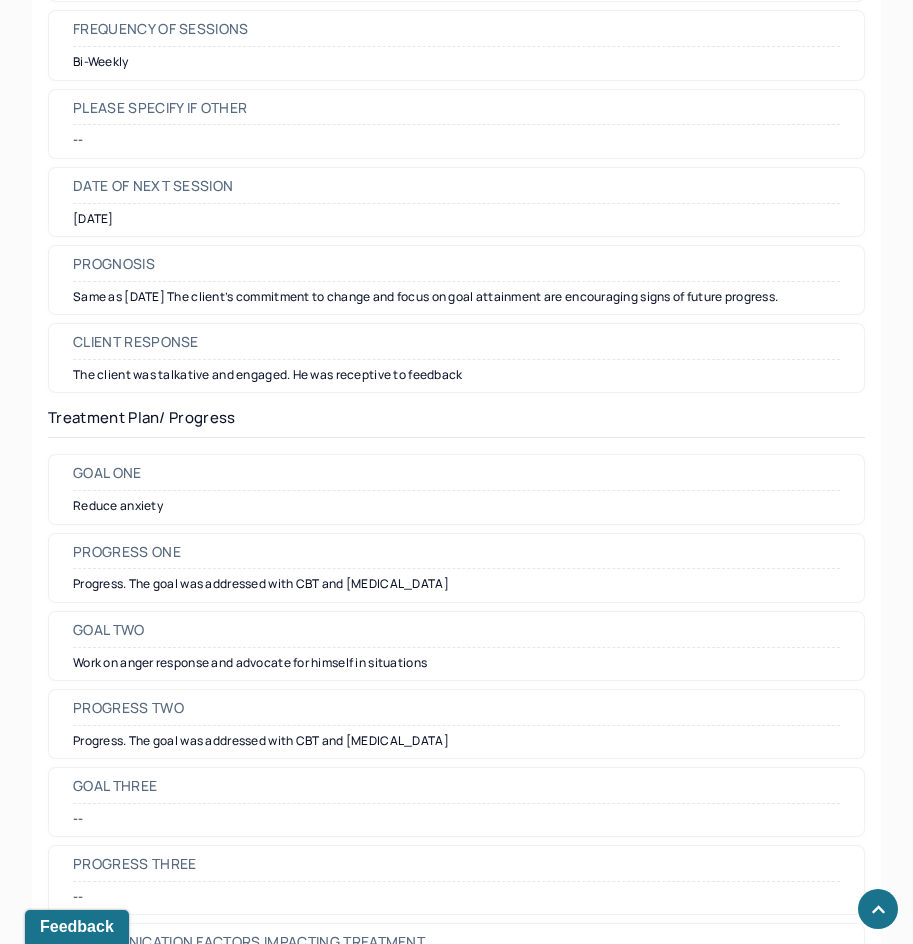 scroll, scrollTop: 2500, scrollLeft: 0, axis: vertical 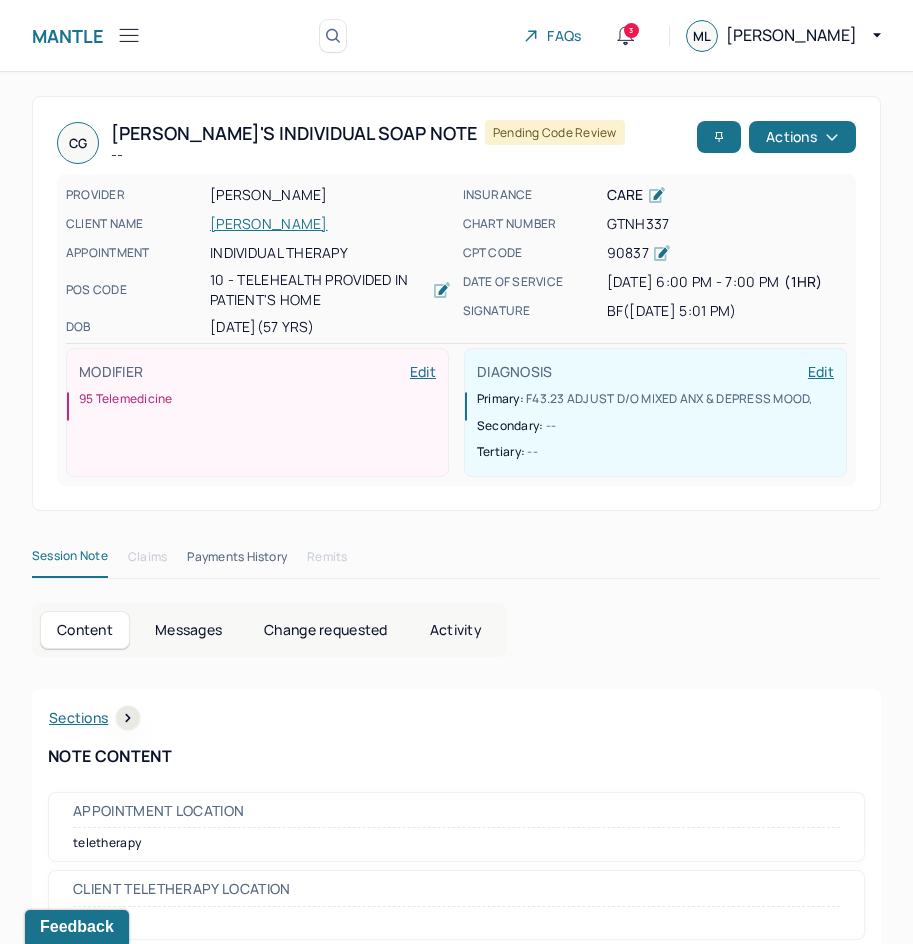 drag, startPoint x: 752, startPoint y: 707, endPoint x: 864, endPoint y: 193, distance: 526.06085 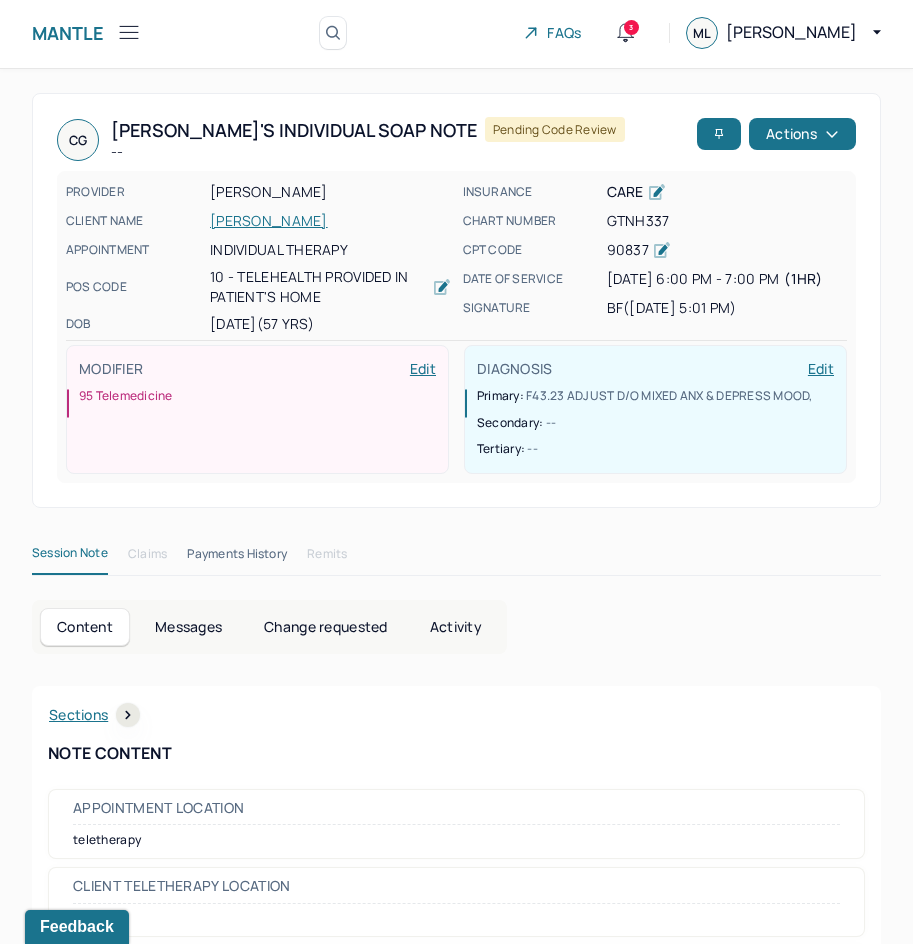 scroll, scrollTop: 0, scrollLeft: 0, axis: both 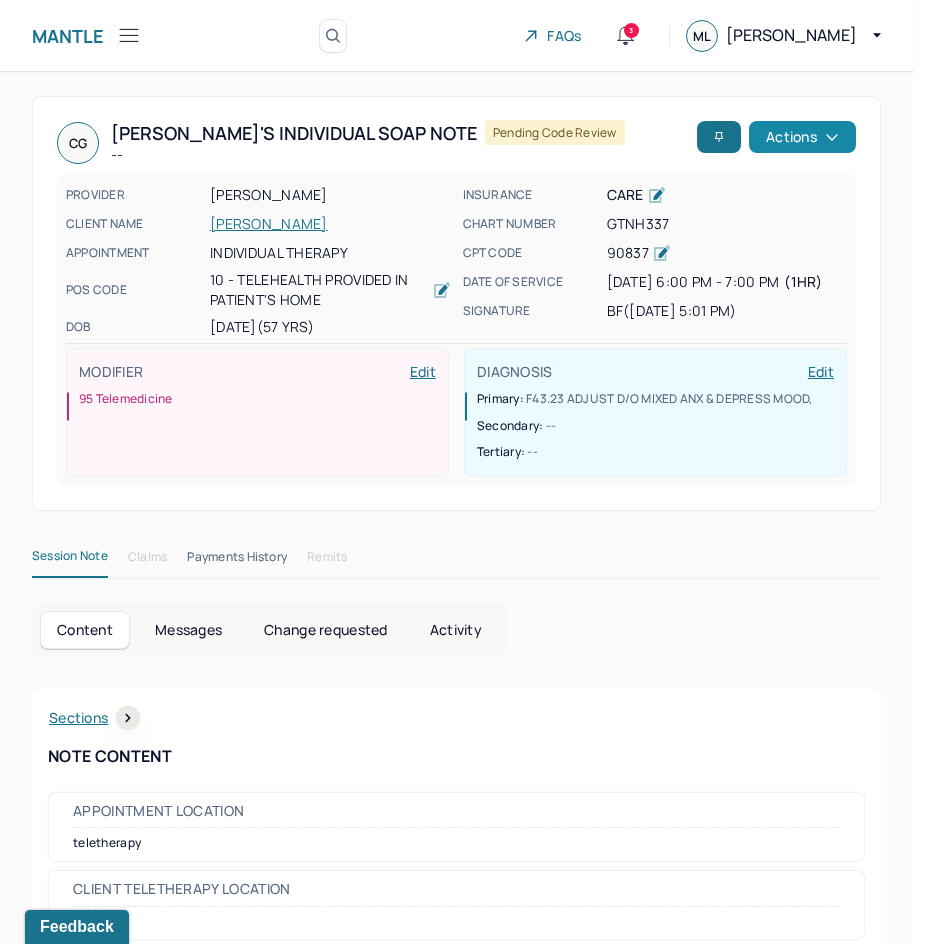 click on "Actions" at bounding box center [802, 137] 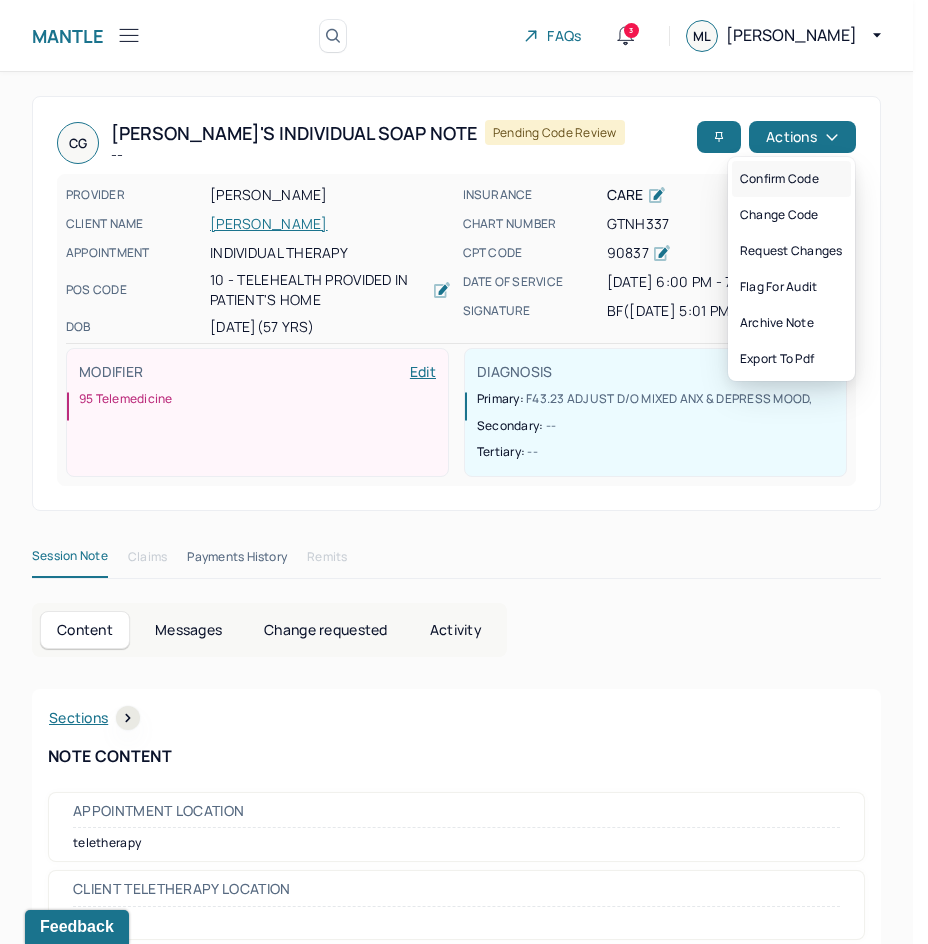 click on "Confirm code" at bounding box center [791, 179] 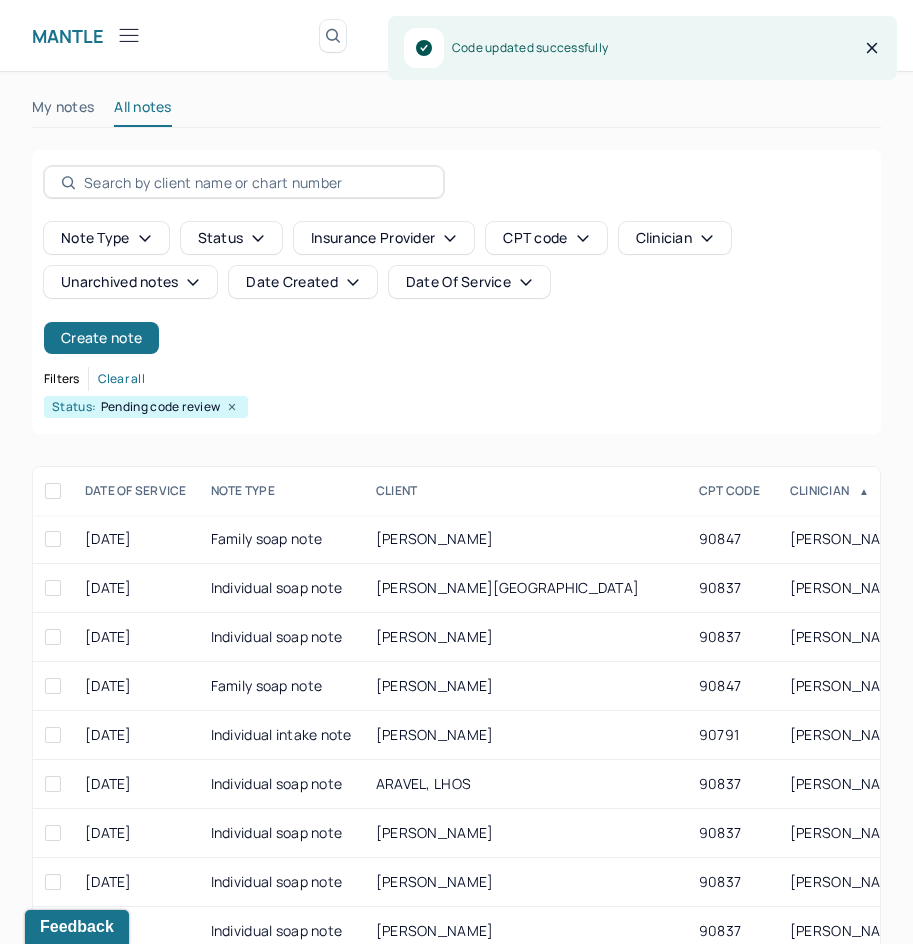 scroll, scrollTop: 300, scrollLeft: 0, axis: vertical 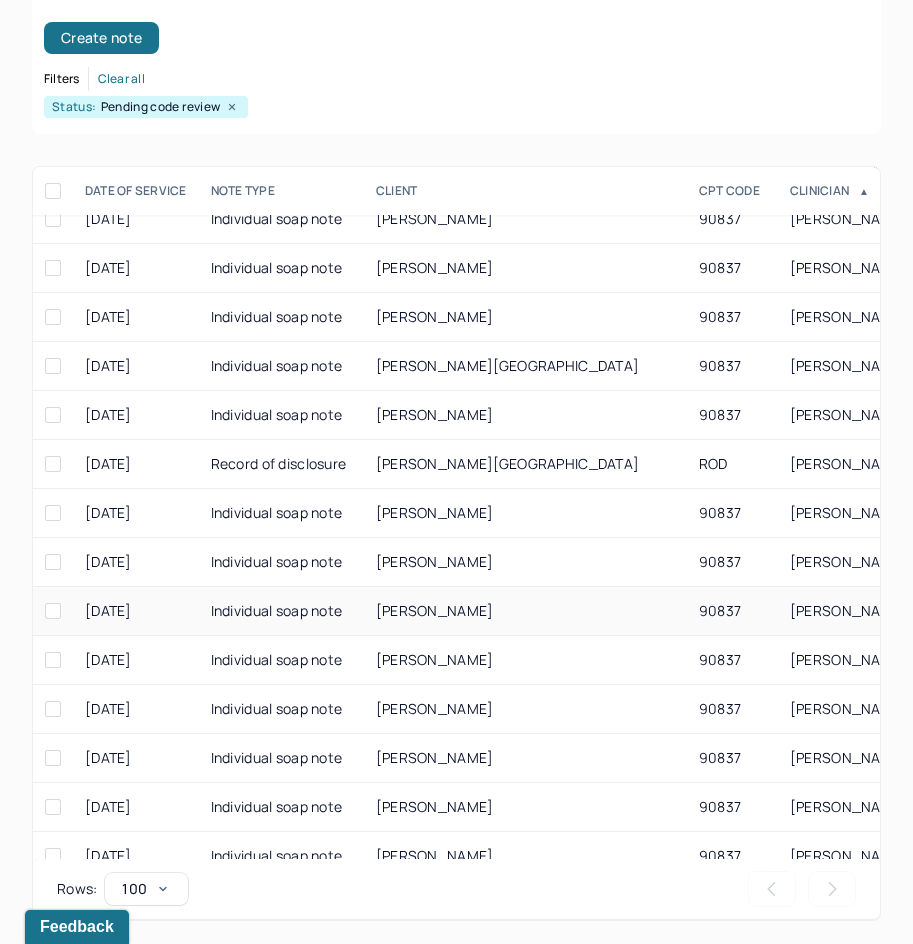 click on "[PERSON_NAME]" at bounding box center (525, 611) 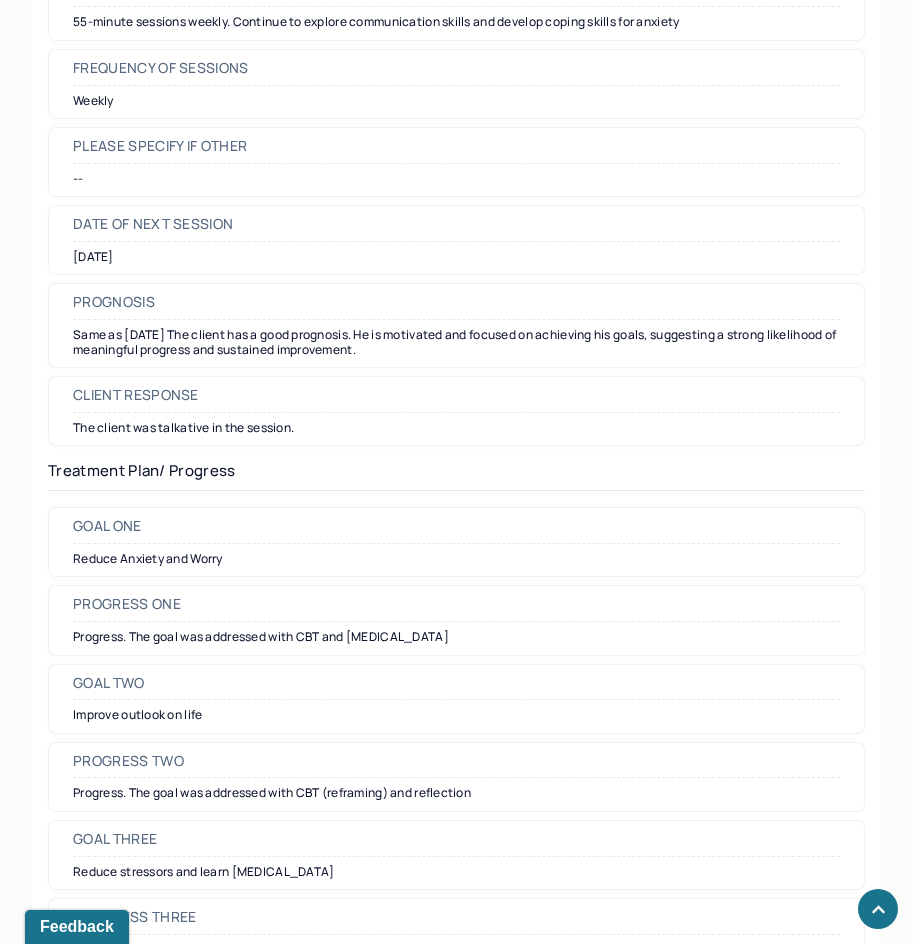 scroll, scrollTop: 2500, scrollLeft: 0, axis: vertical 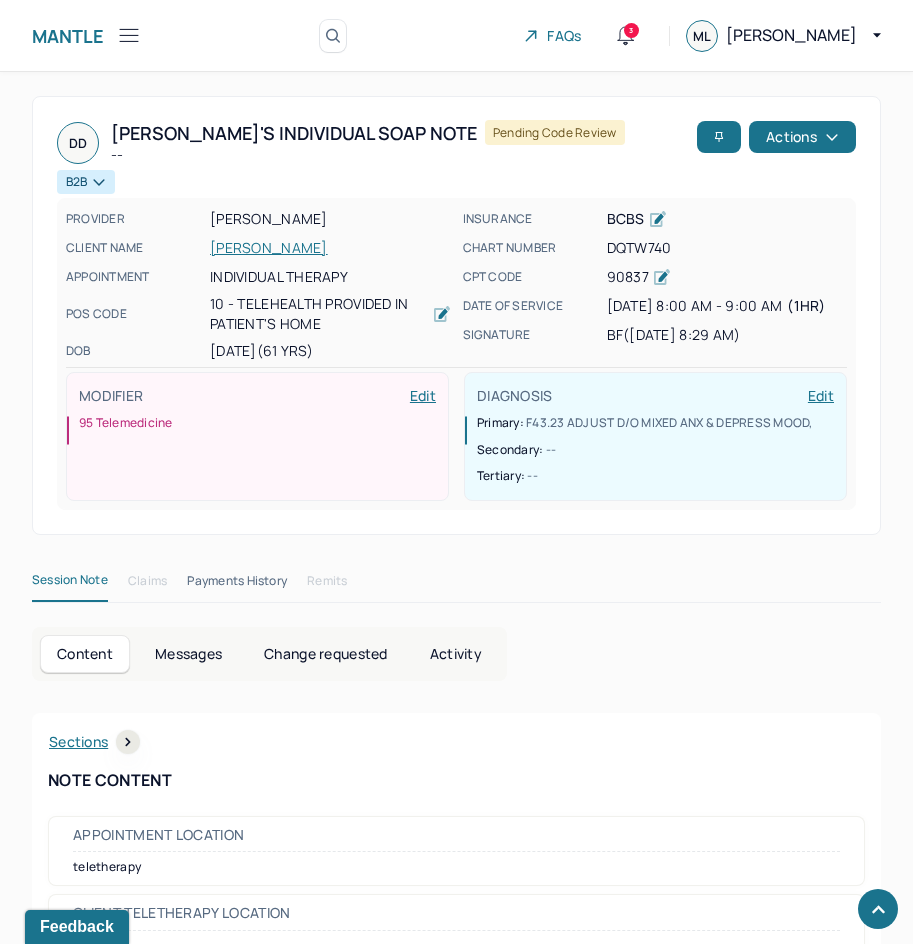 drag, startPoint x: 722, startPoint y: 661, endPoint x: 845, endPoint y: 60, distance: 613.4574 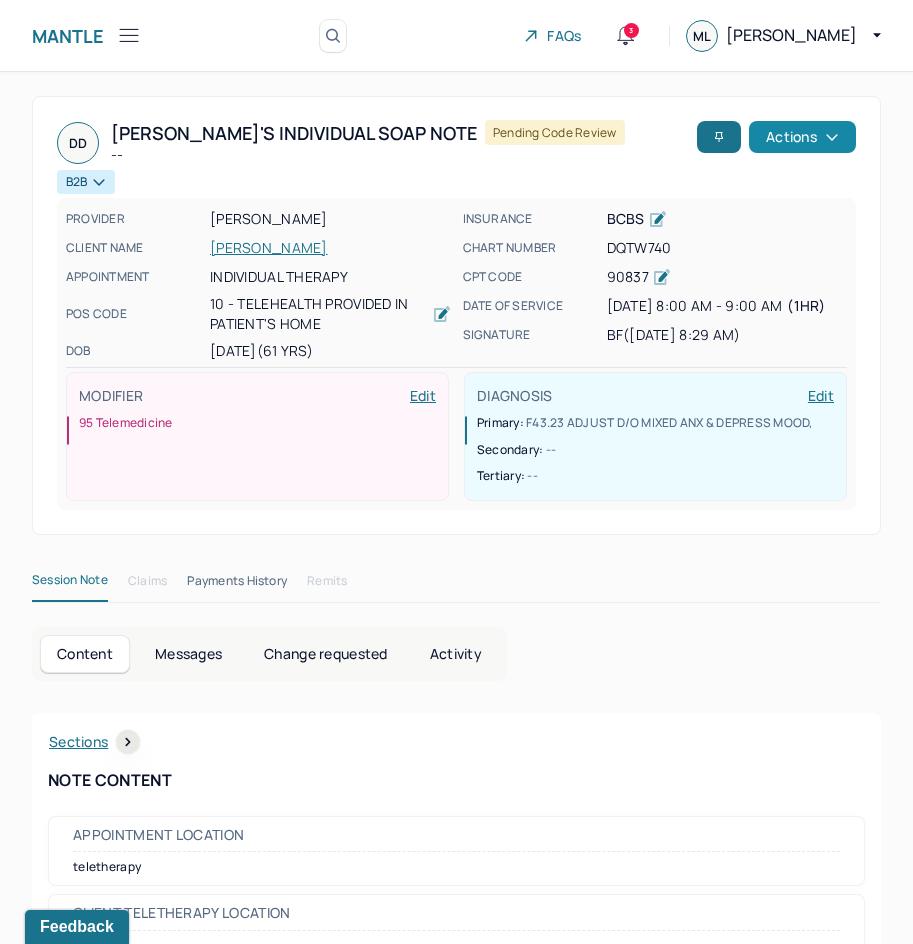 click on "Actions" at bounding box center (802, 137) 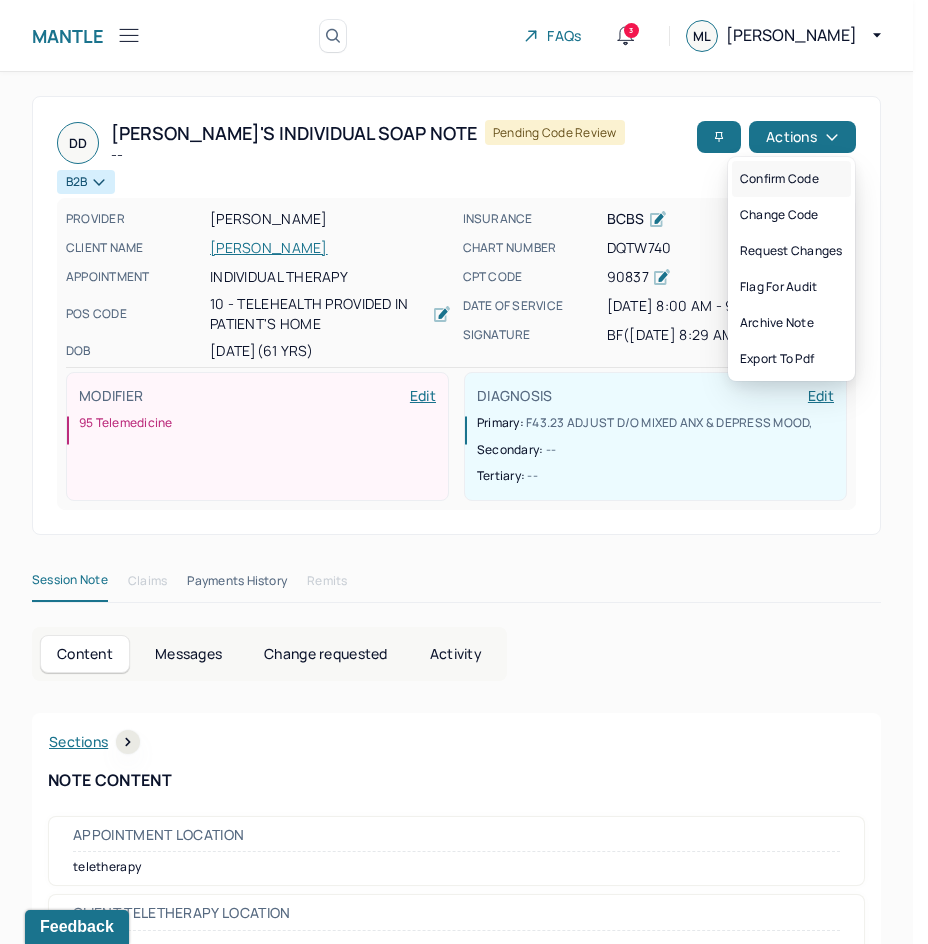 click on "Confirm code" at bounding box center [791, 179] 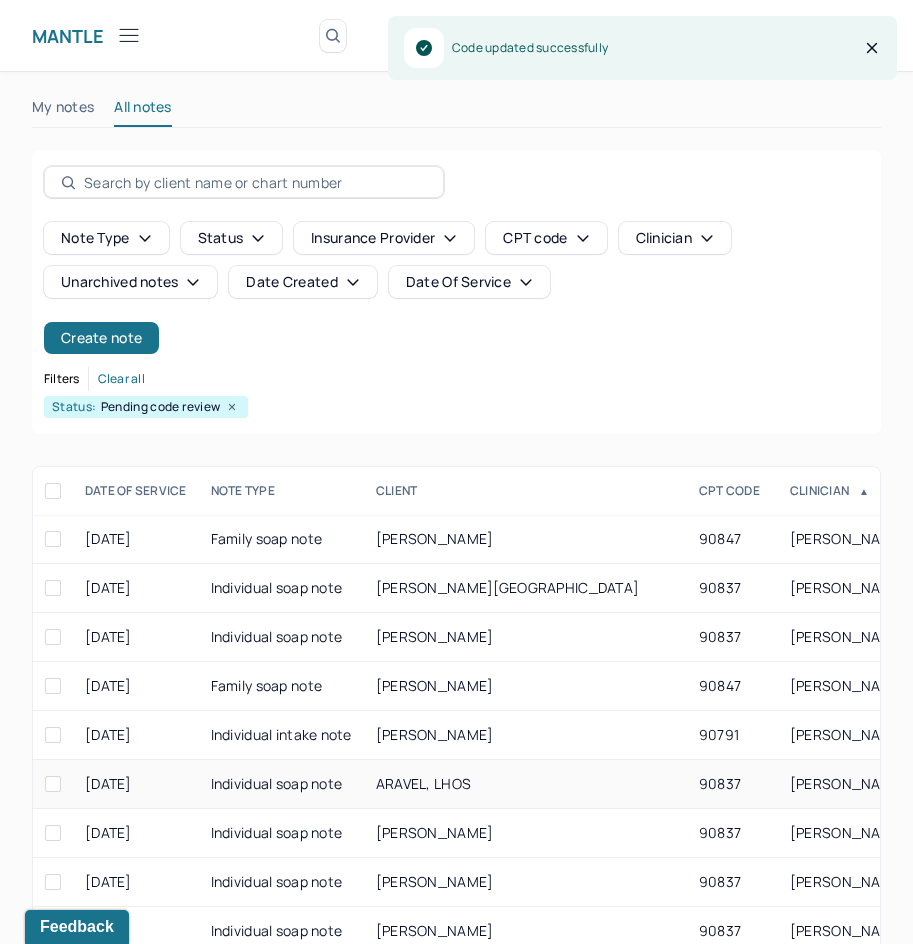 scroll, scrollTop: 300, scrollLeft: 0, axis: vertical 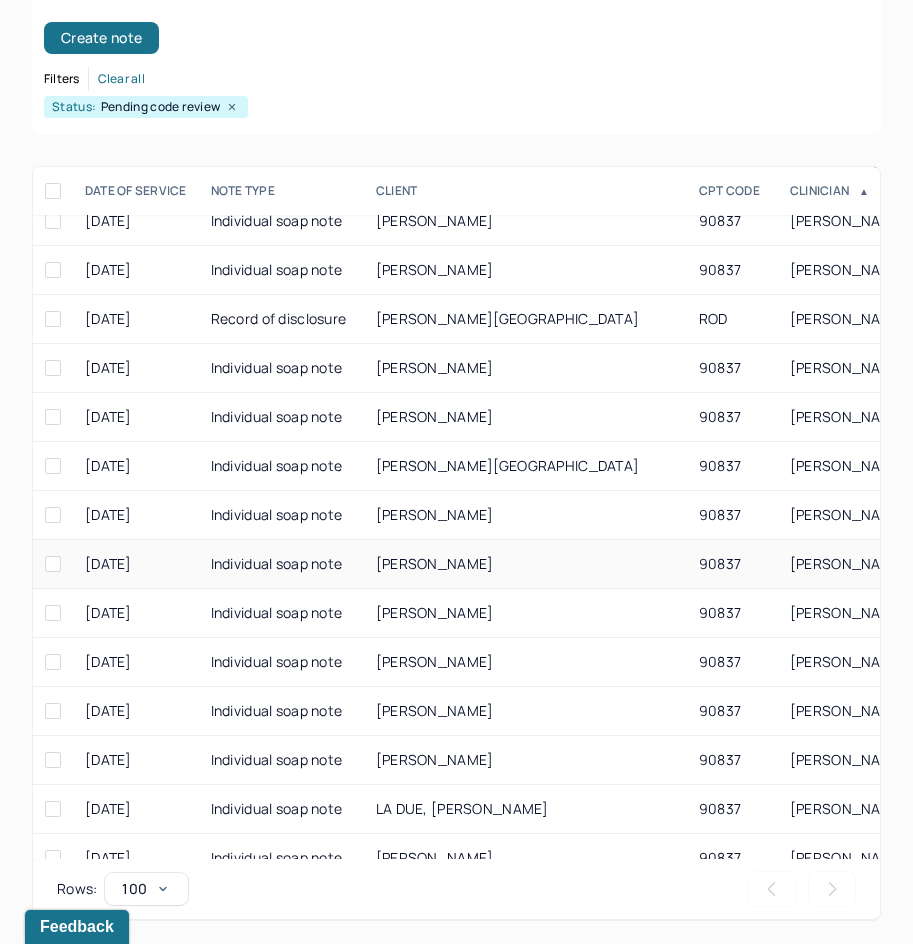click on "[PERSON_NAME]" at bounding box center (435, 563) 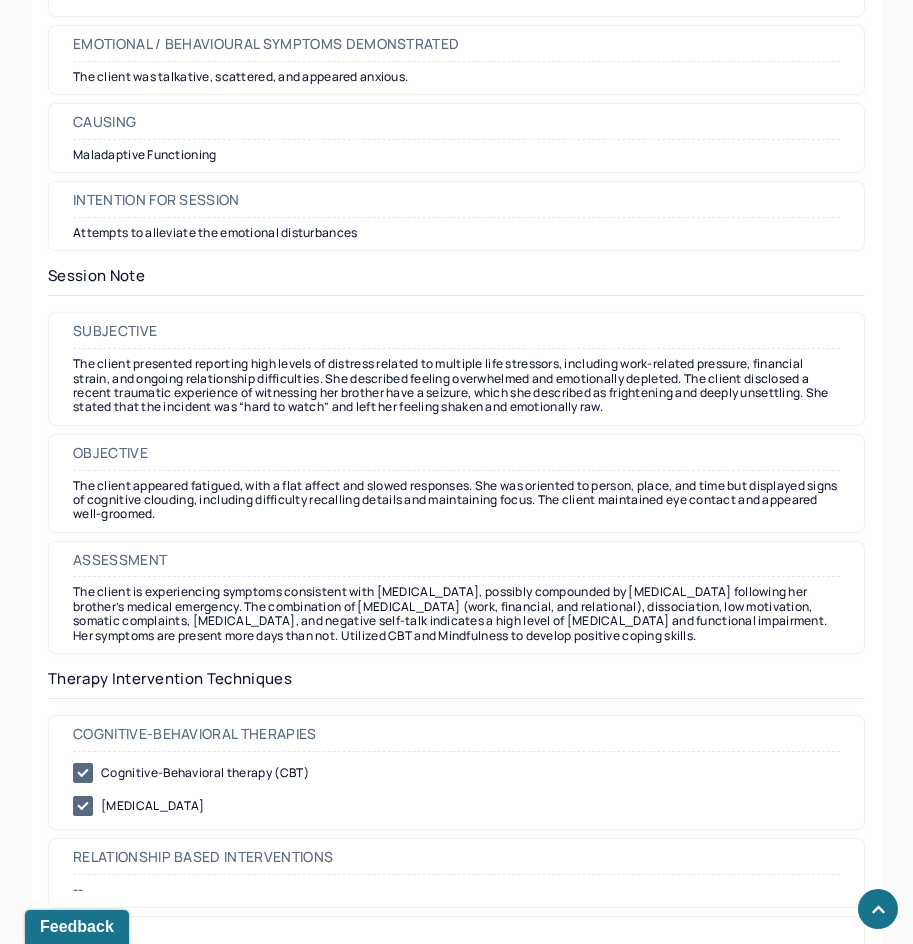 scroll, scrollTop: 1500, scrollLeft: 0, axis: vertical 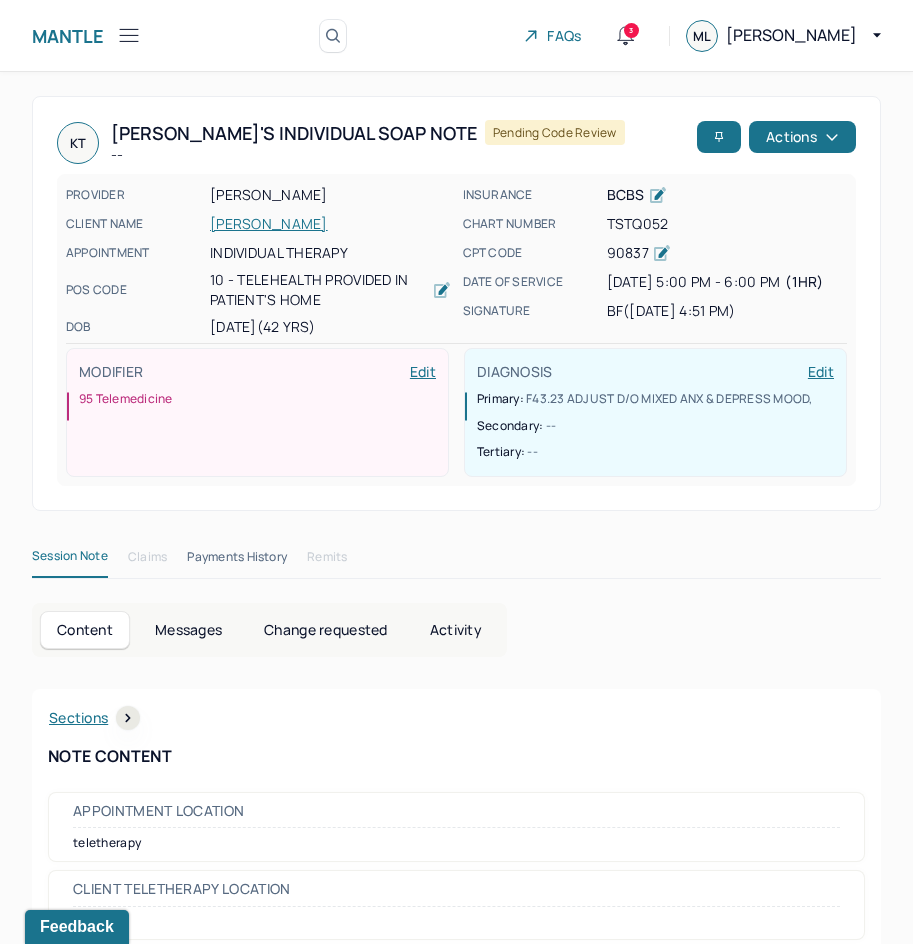 drag, startPoint x: 660, startPoint y: 681, endPoint x: 752, endPoint y: 189, distance: 500.5277 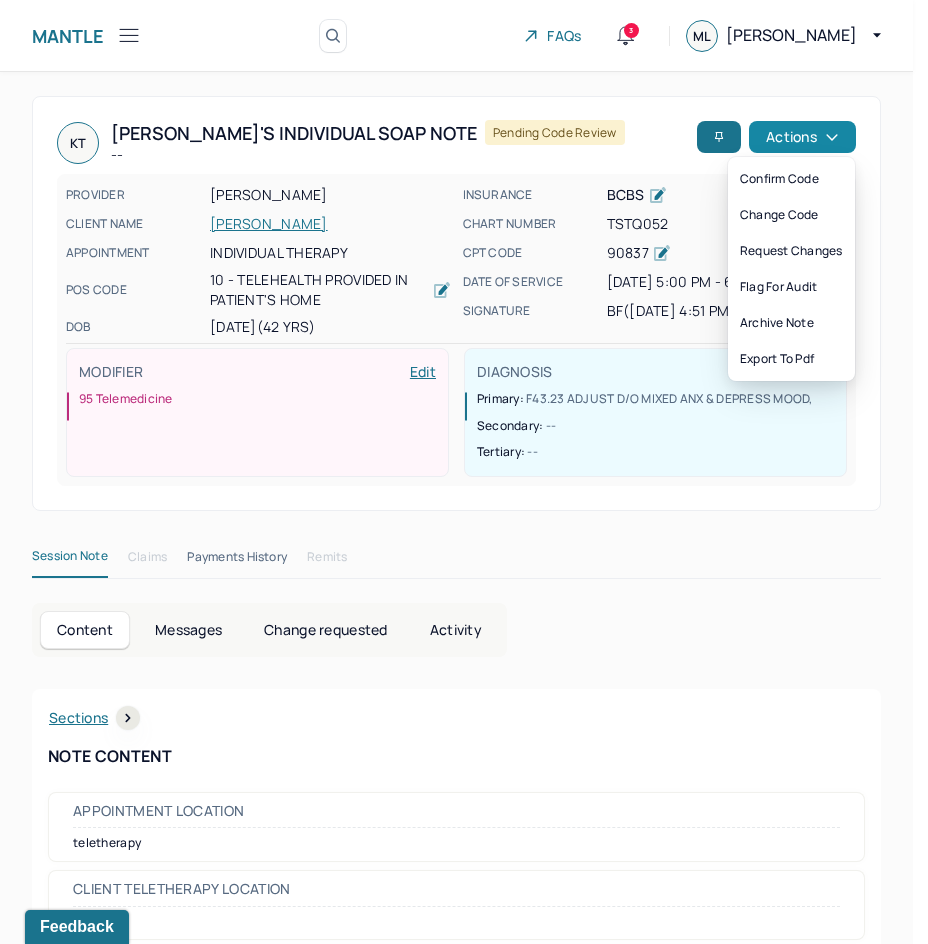 click on "Actions" at bounding box center (802, 137) 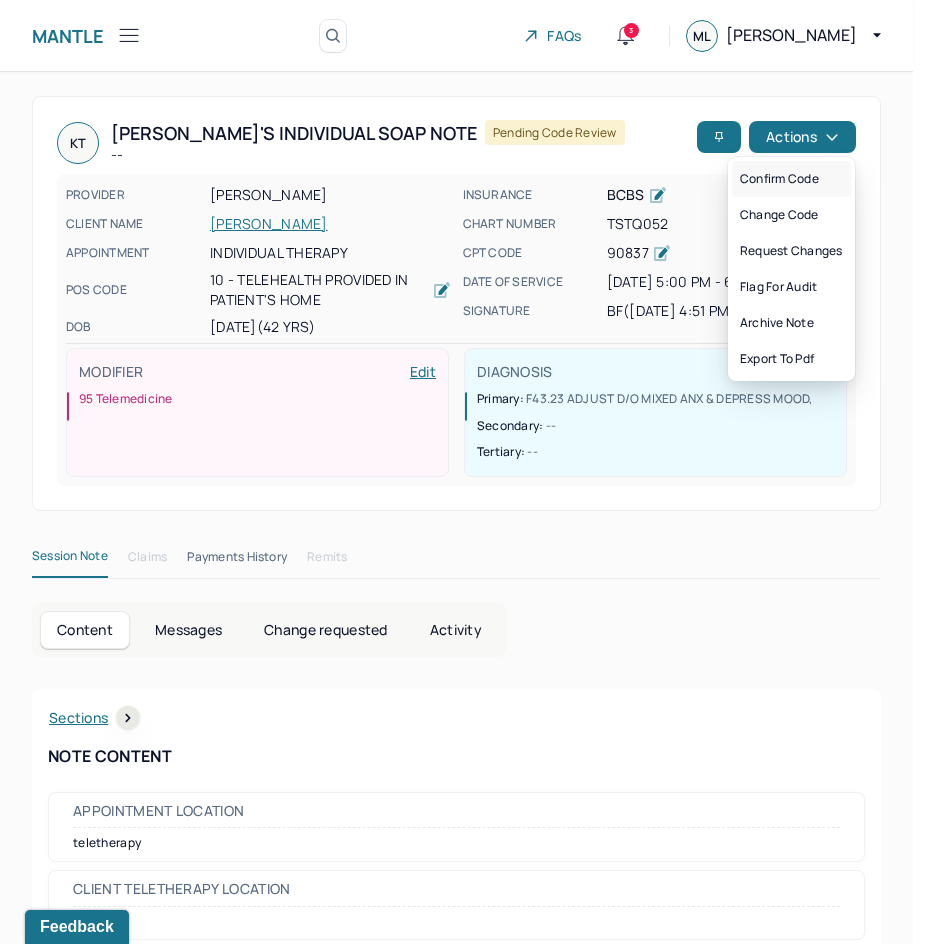 click on "Confirm code" at bounding box center [791, 179] 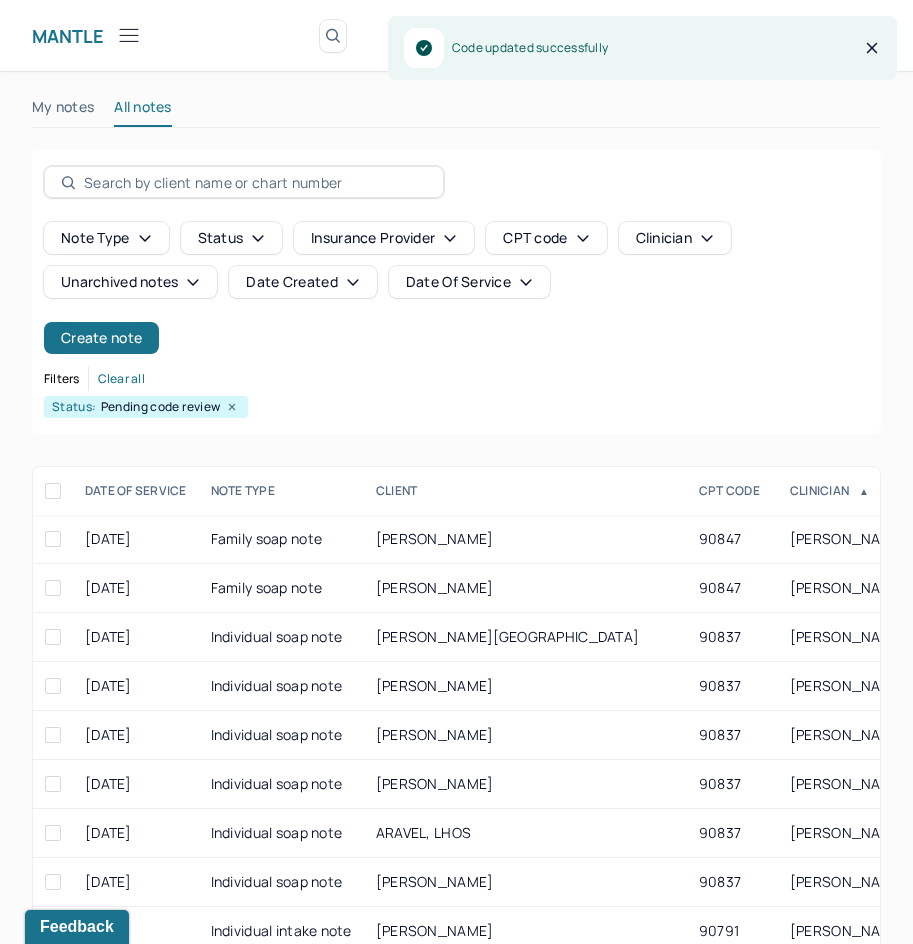 scroll, scrollTop: 300, scrollLeft: 0, axis: vertical 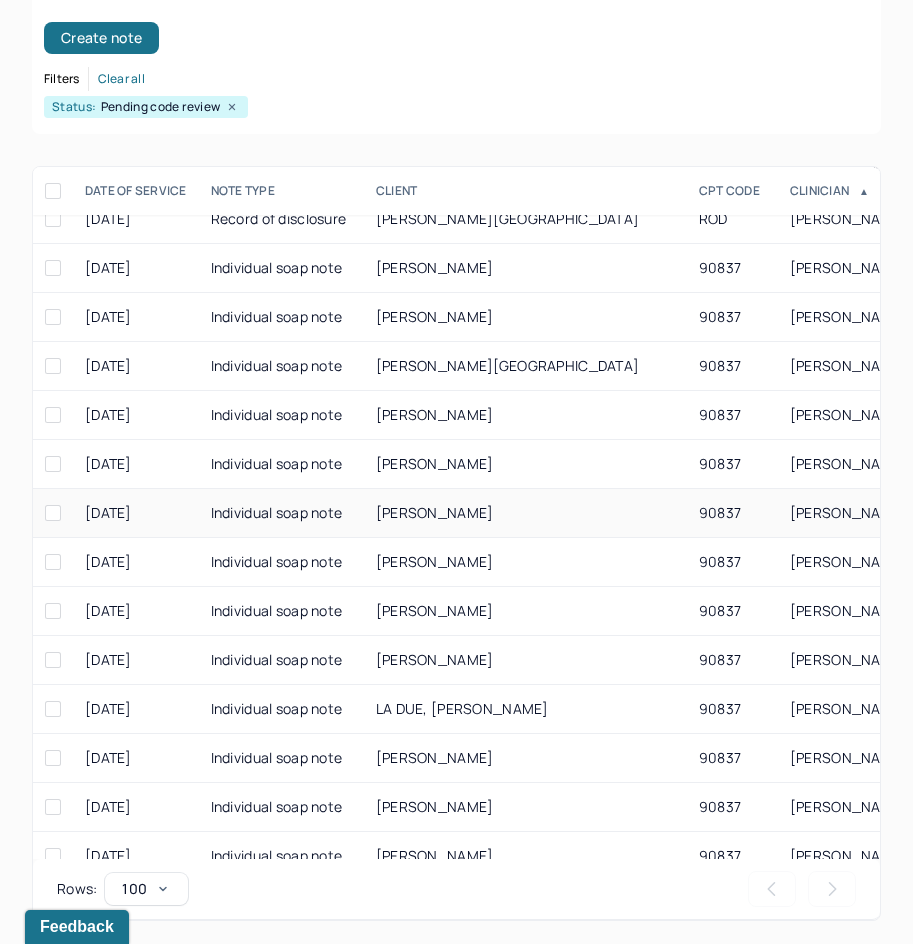 click on "[PERSON_NAME]" at bounding box center (435, 512) 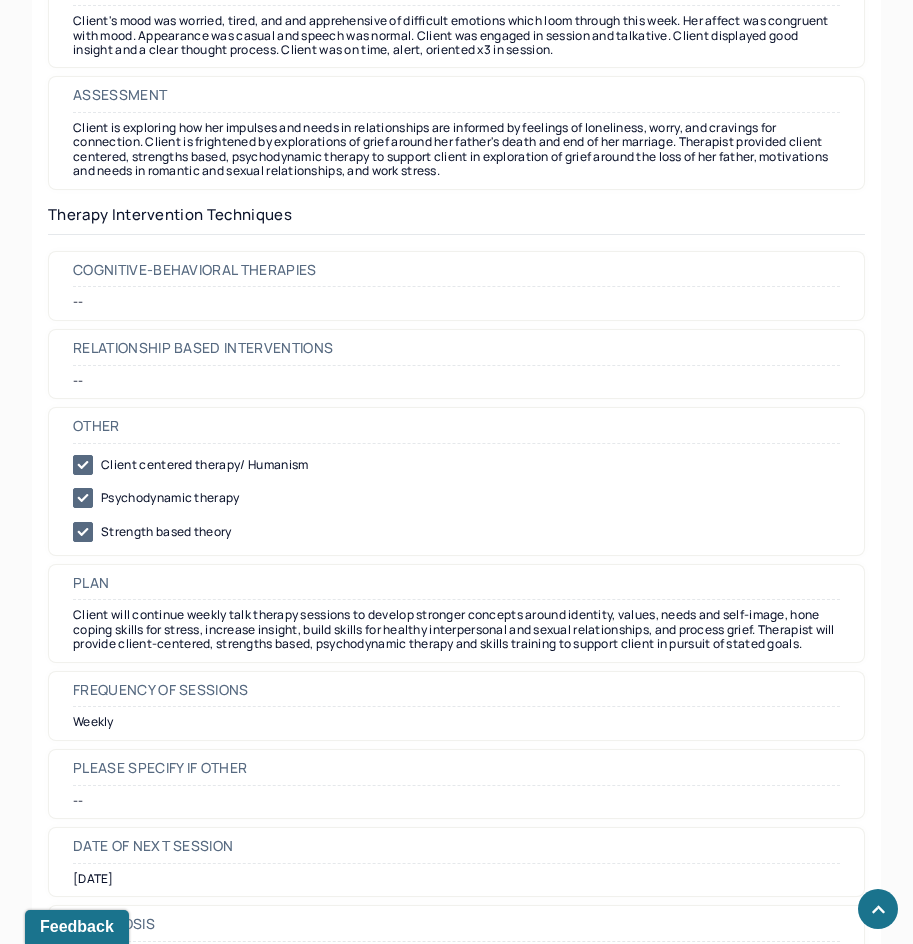 scroll, scrollTop: 2000, scrollLeft: 0, axis: vertical 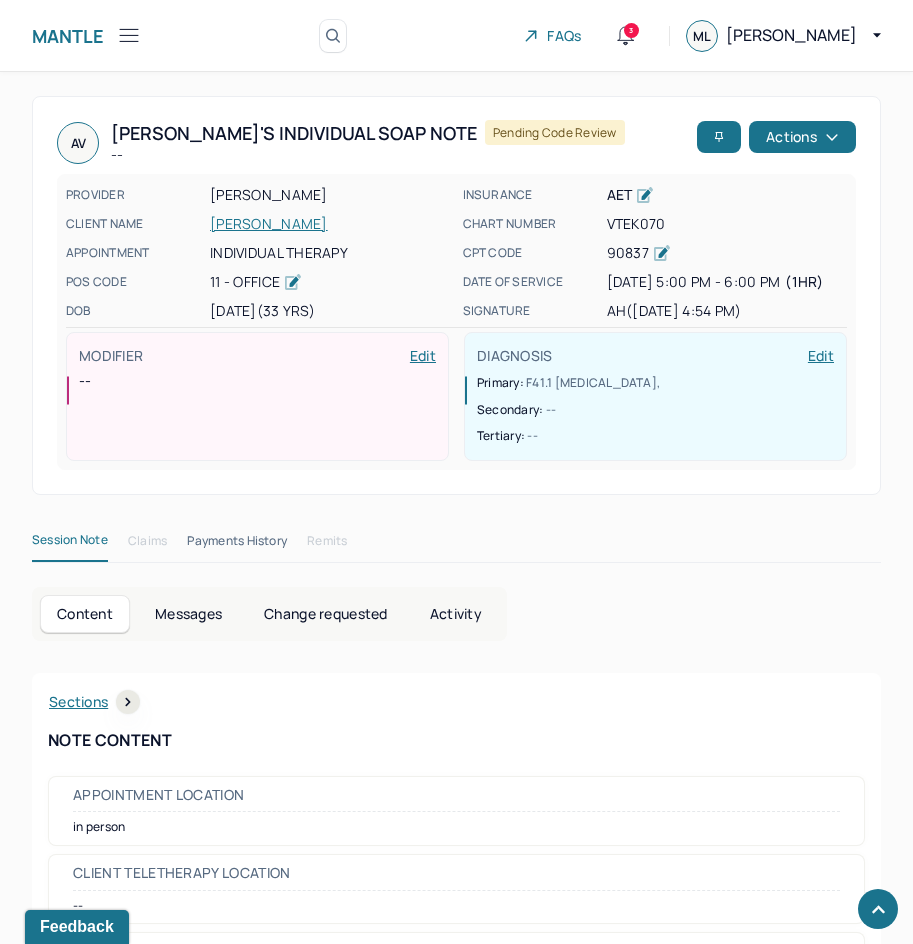 drag, startPoint x: 620, startPoint y: 703, endPoint x: 792, endPoint y: 175, distance: 555.3089 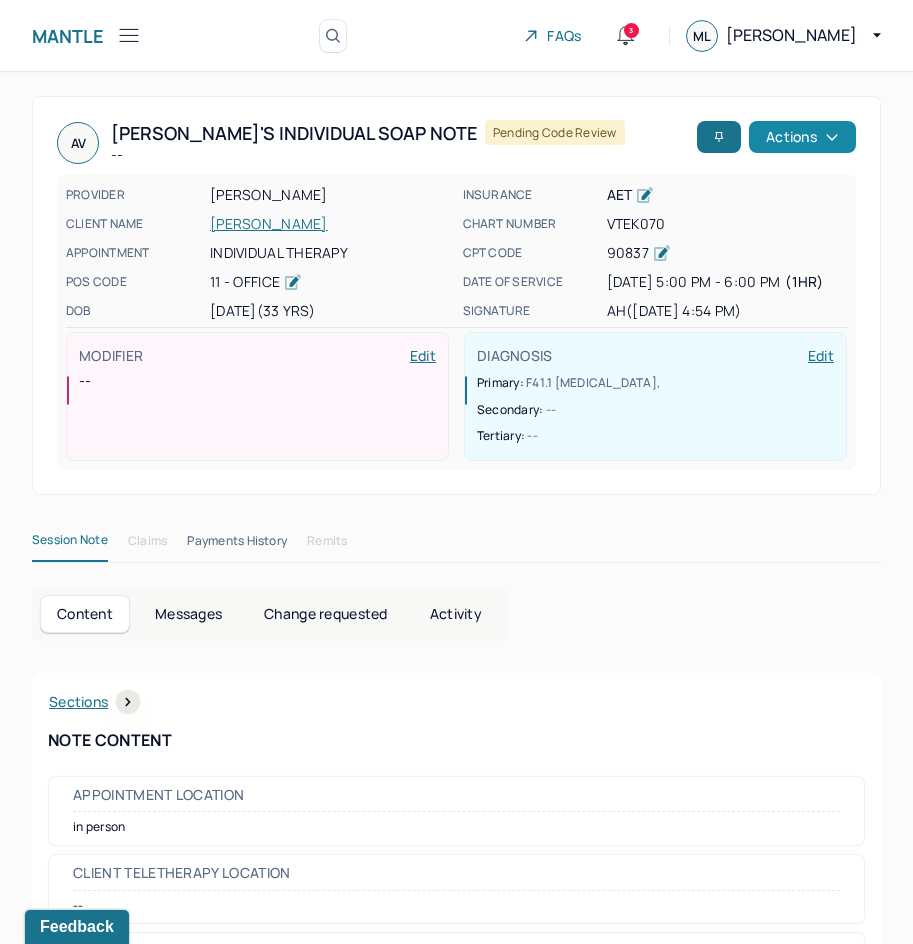 click on "Actions" at bounding box center (802, 137) 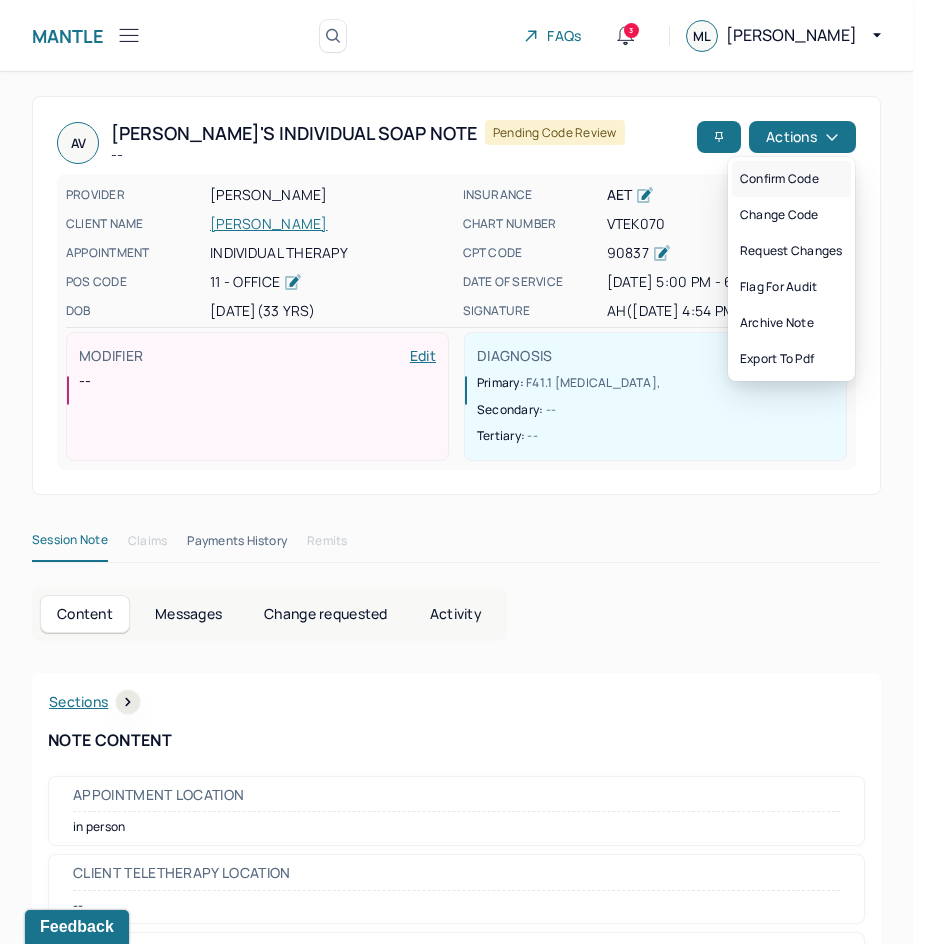 click on "Confirm code" at bounding box center [791, 179] 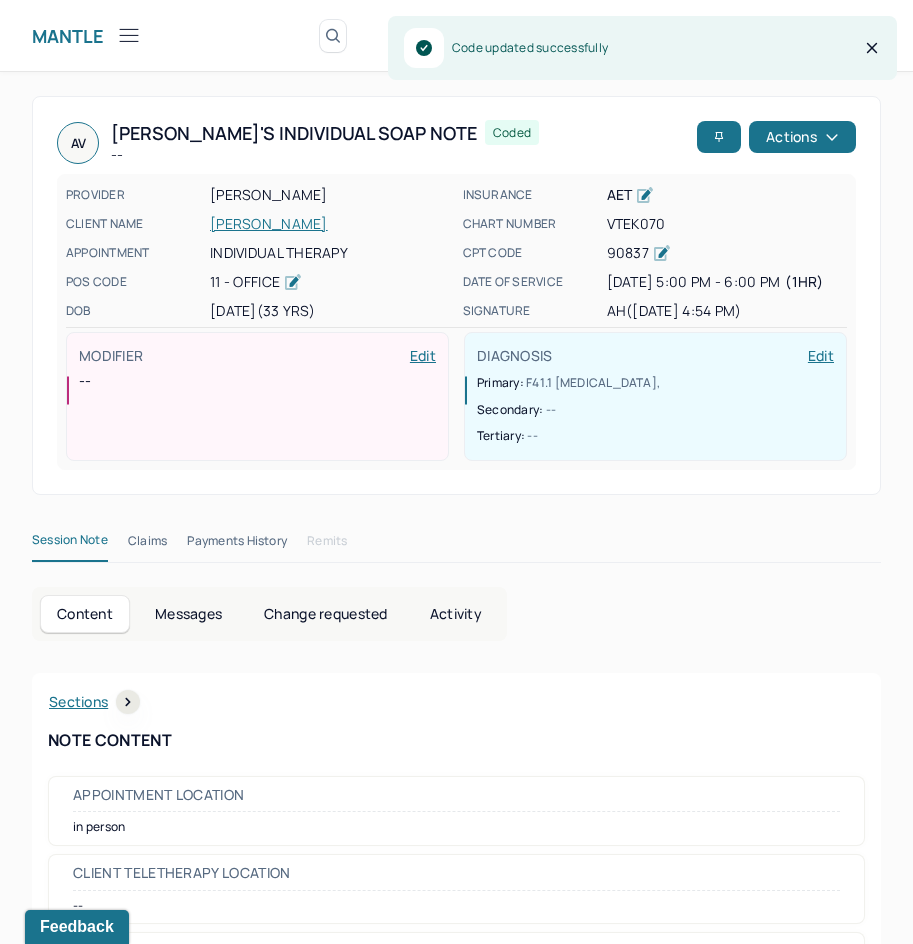 scroll, scrollTop: 300, scrollLeft: 0, axis: vertical 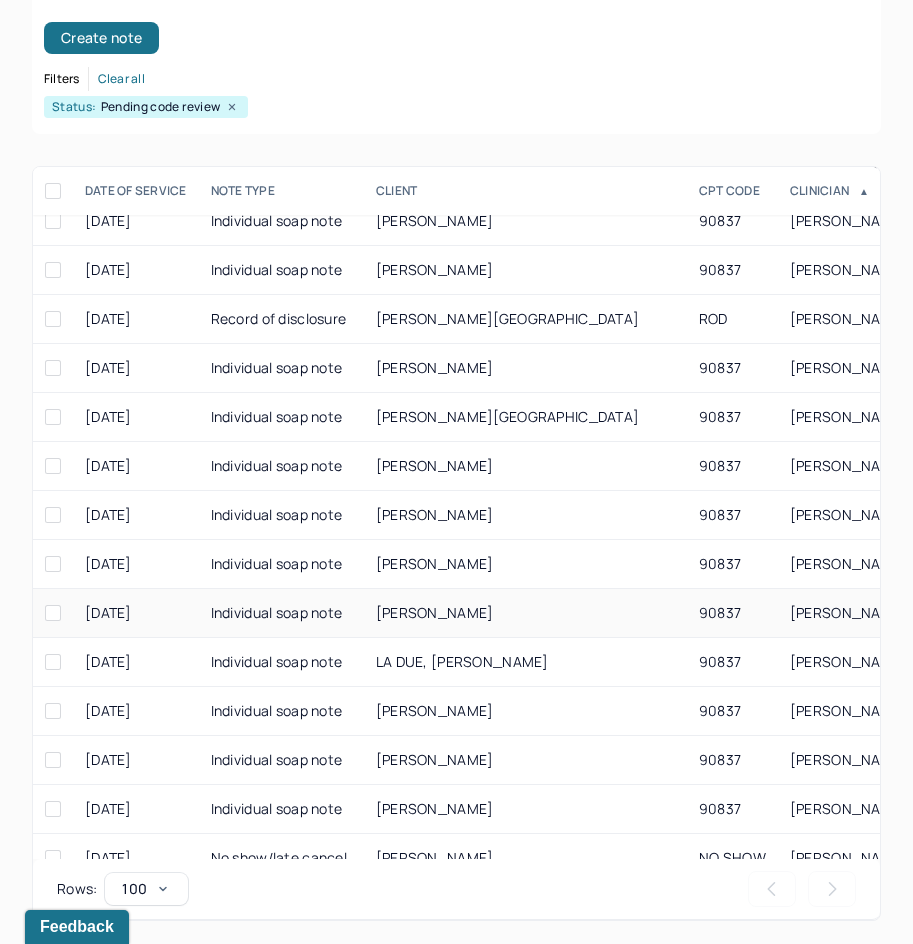 click on "[PERSON_NAME]" at bounding box center (435, 612) 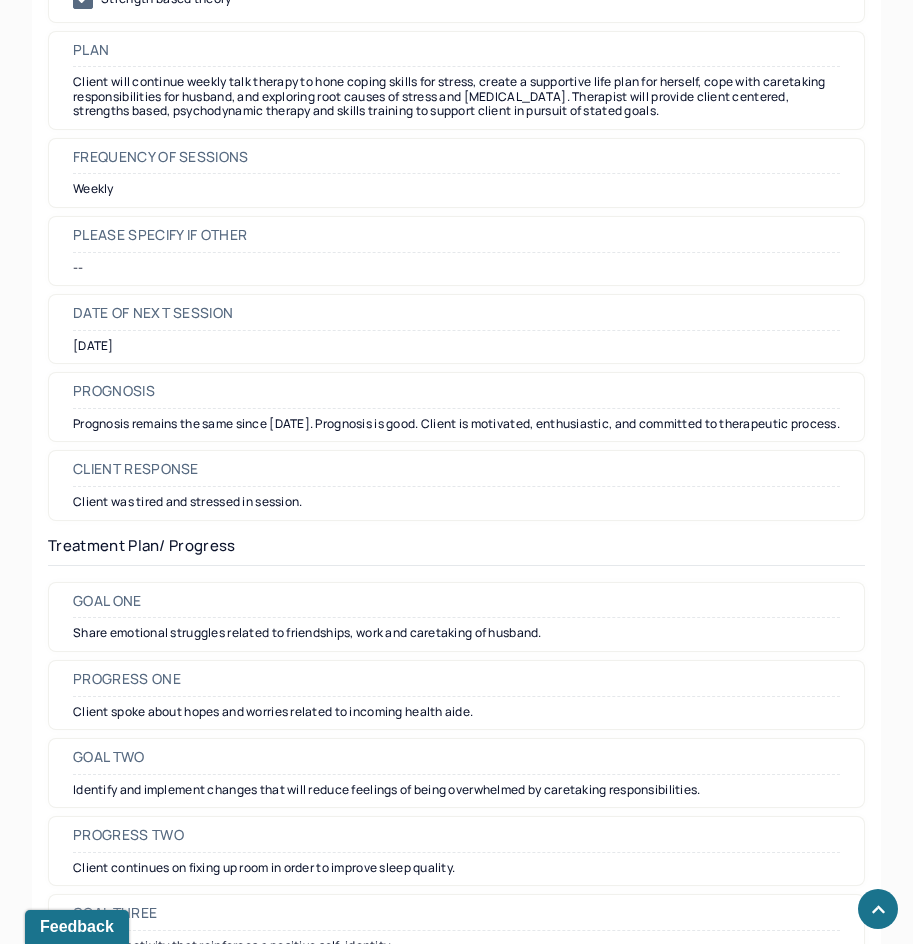 scroll, scrollTop: 2400, scrollLeft: 0, axis: vertical 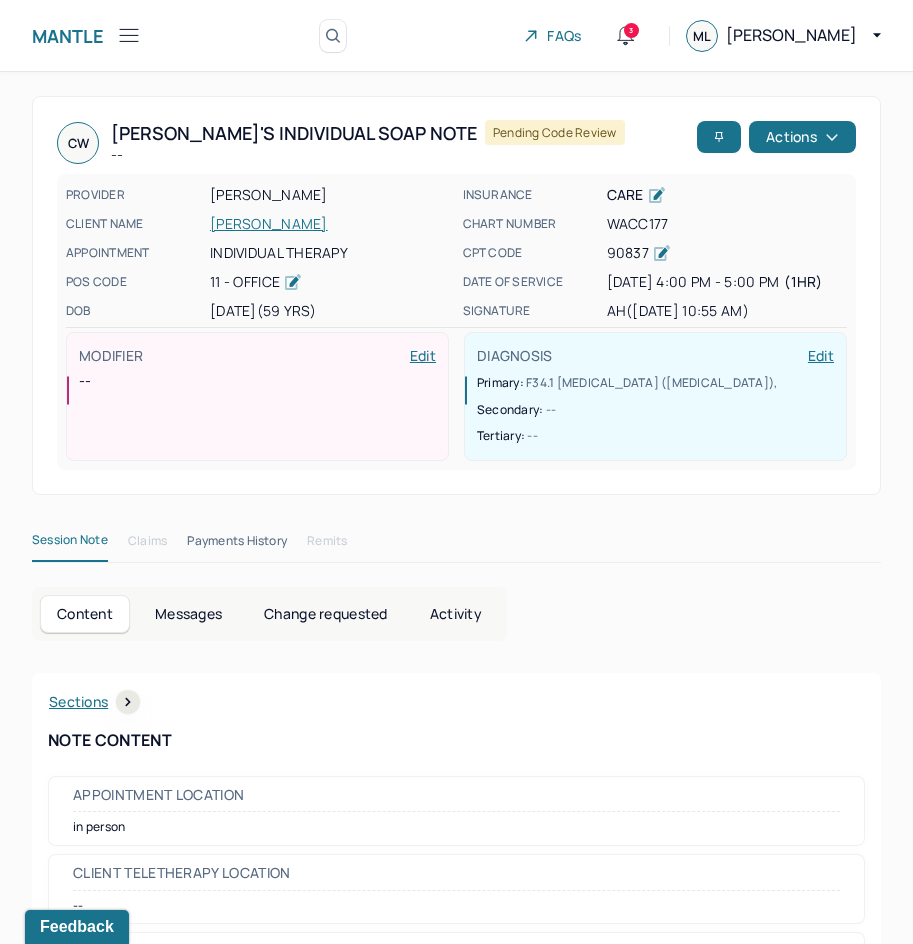 drag, startPoint x: 649, startPoint y: 722, endPoint x: 796, endPoint y: 186, distance: 555.79224 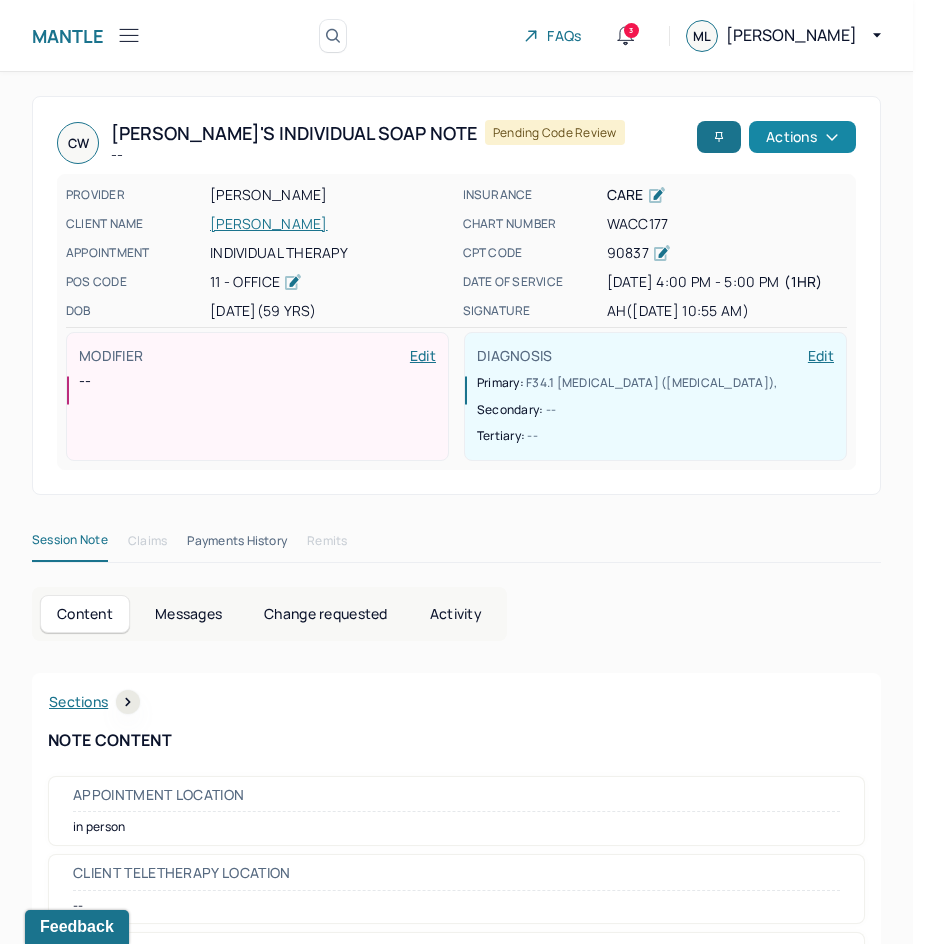 click on "Actions" at bounding box center (802, 137) 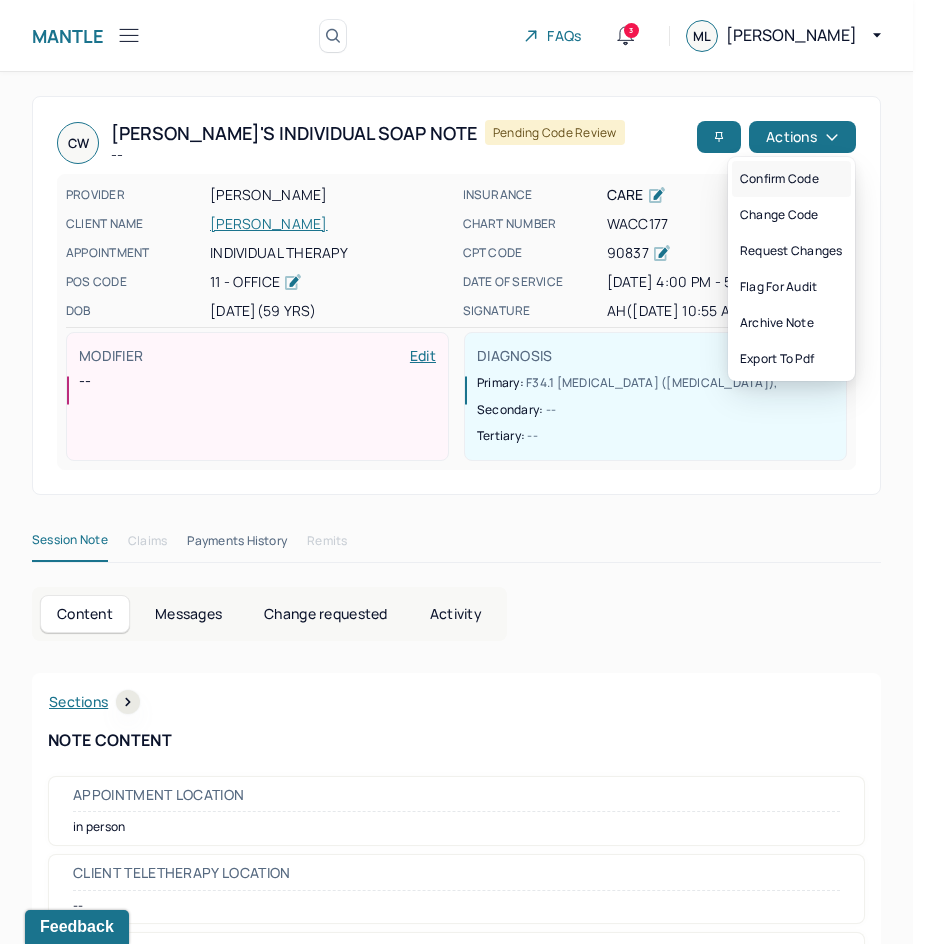 click on "Confirm code" at bounding box center (791, 179) 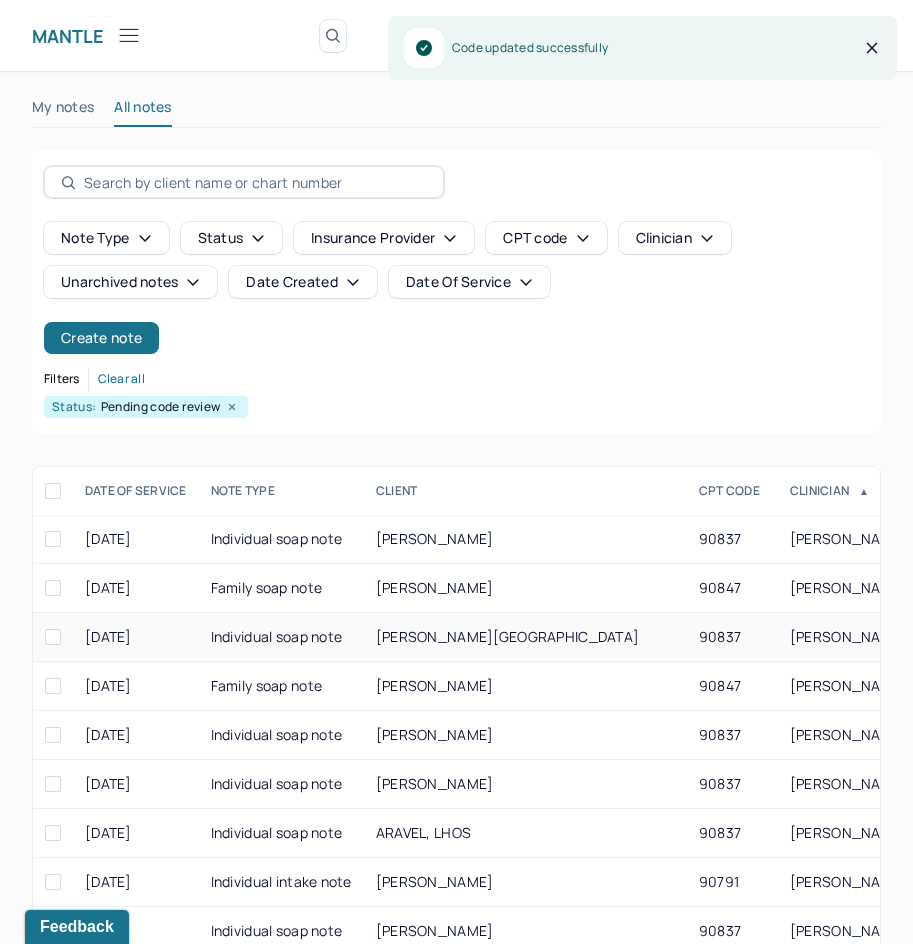scroll, scrollTop: 300, scrollLeft: 0, axis: vertical 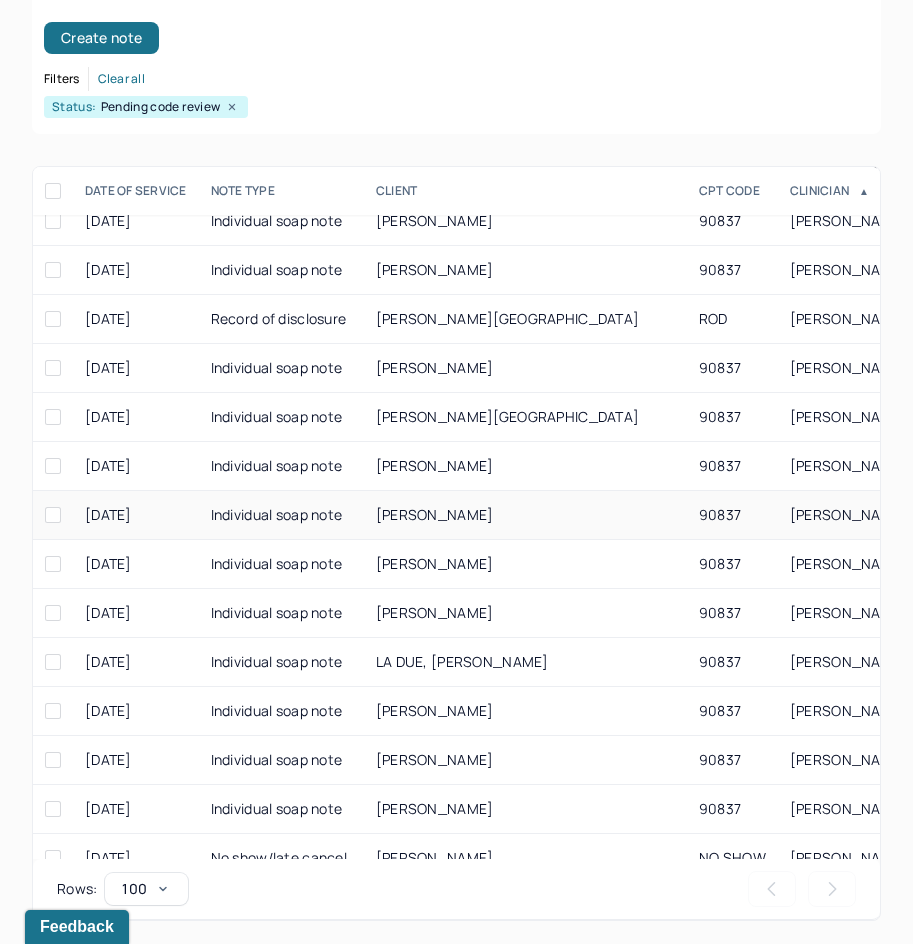 click on "[PERSON_NAME]" at bounding box center [525, 515] 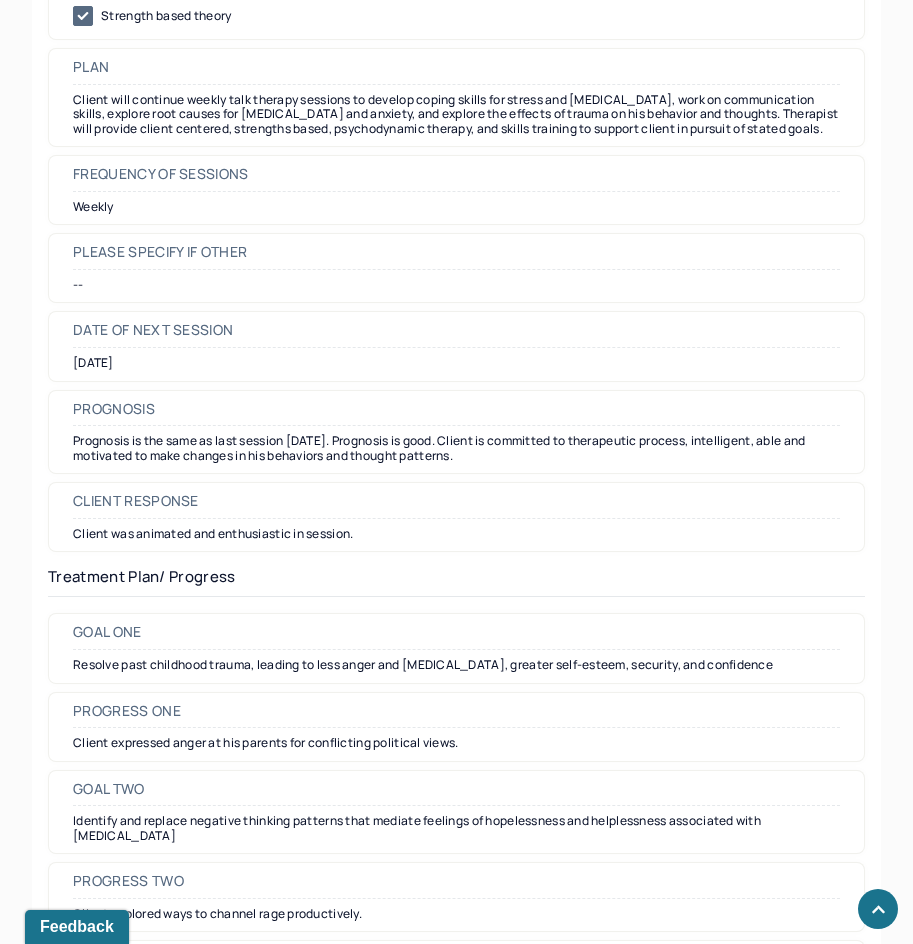 scroll, scrollTop: 2400, scrollLeft: 0, axis: vertical 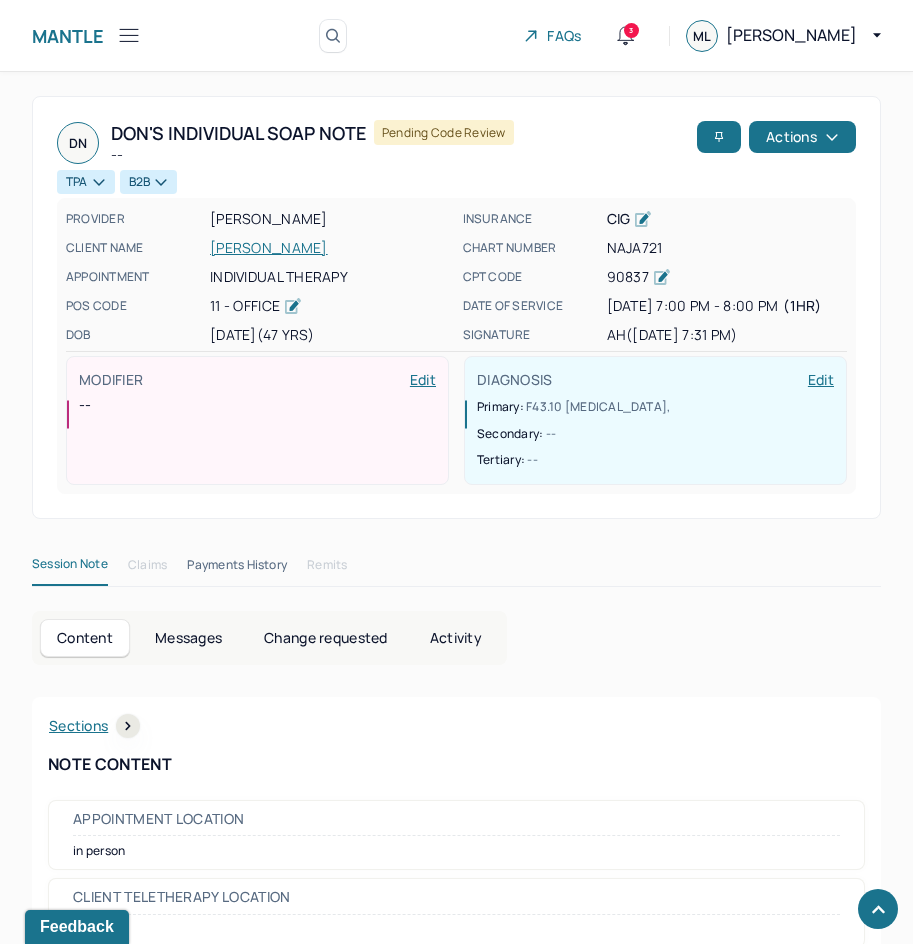 drag, startPoint x: 628, startPoint y: 642, endPoint x: 831, endPoint y: 231, distance: 458.39938 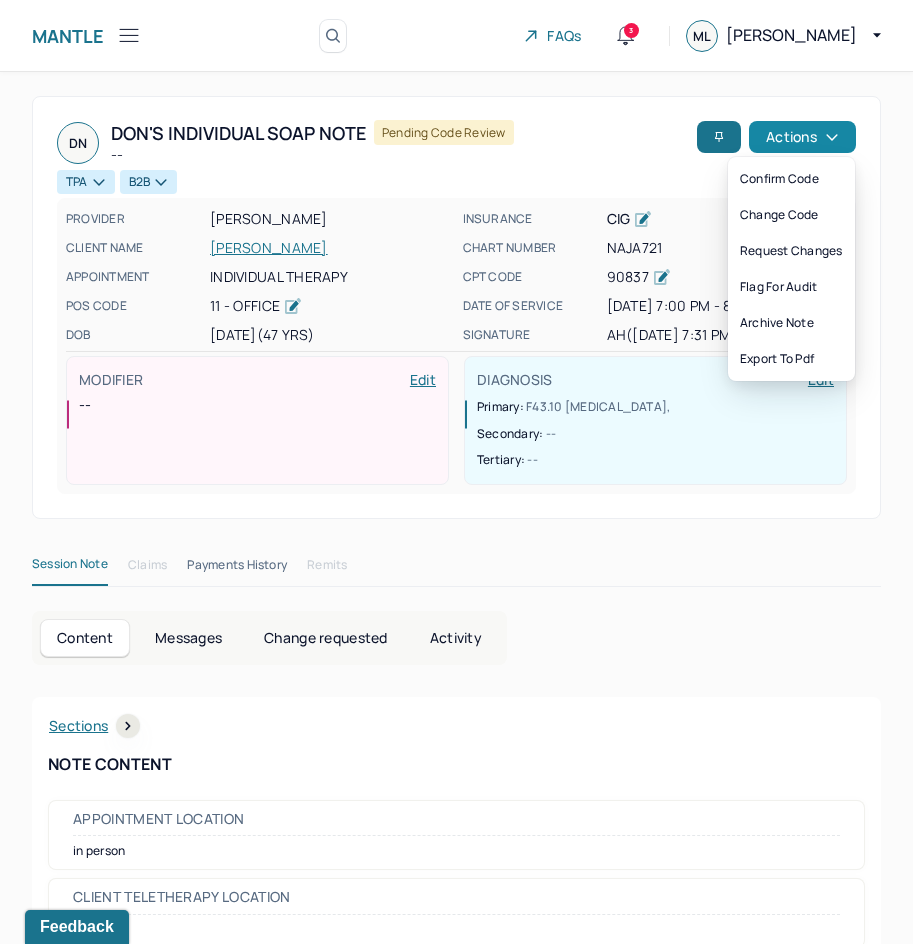 click on "Actions" at bounding box center (802, 137) 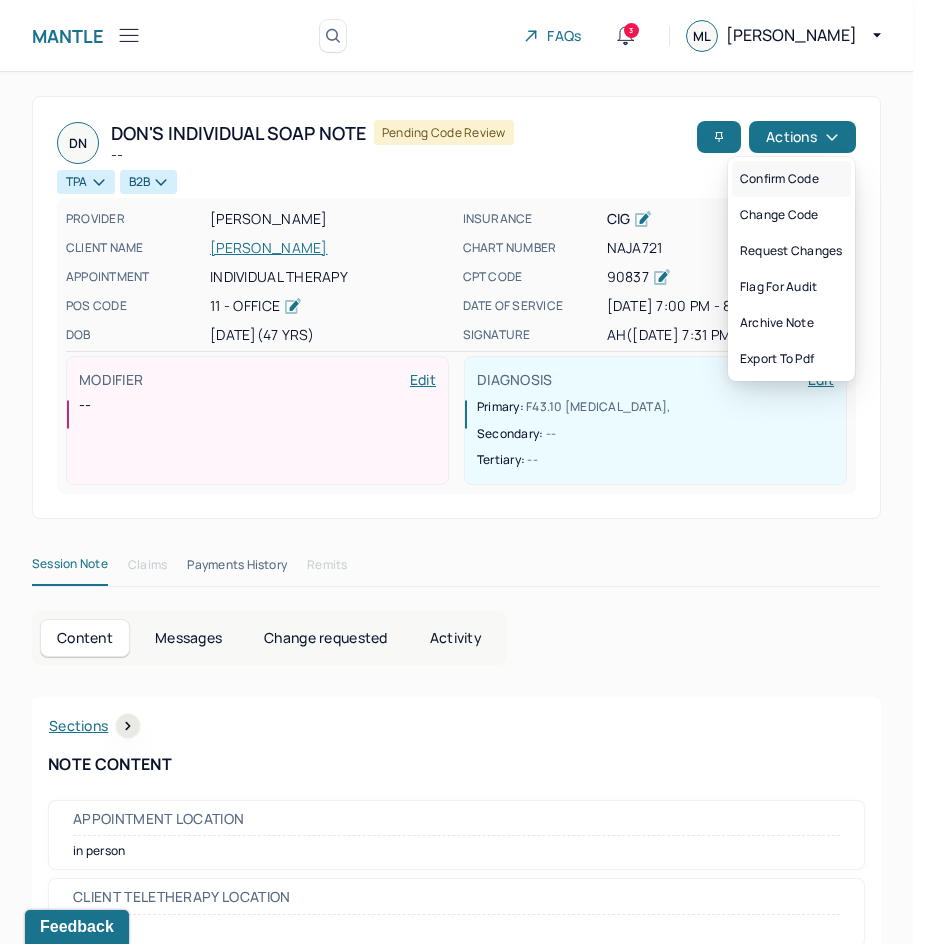 click on "Confirm code" at bounding box center [791, 179] 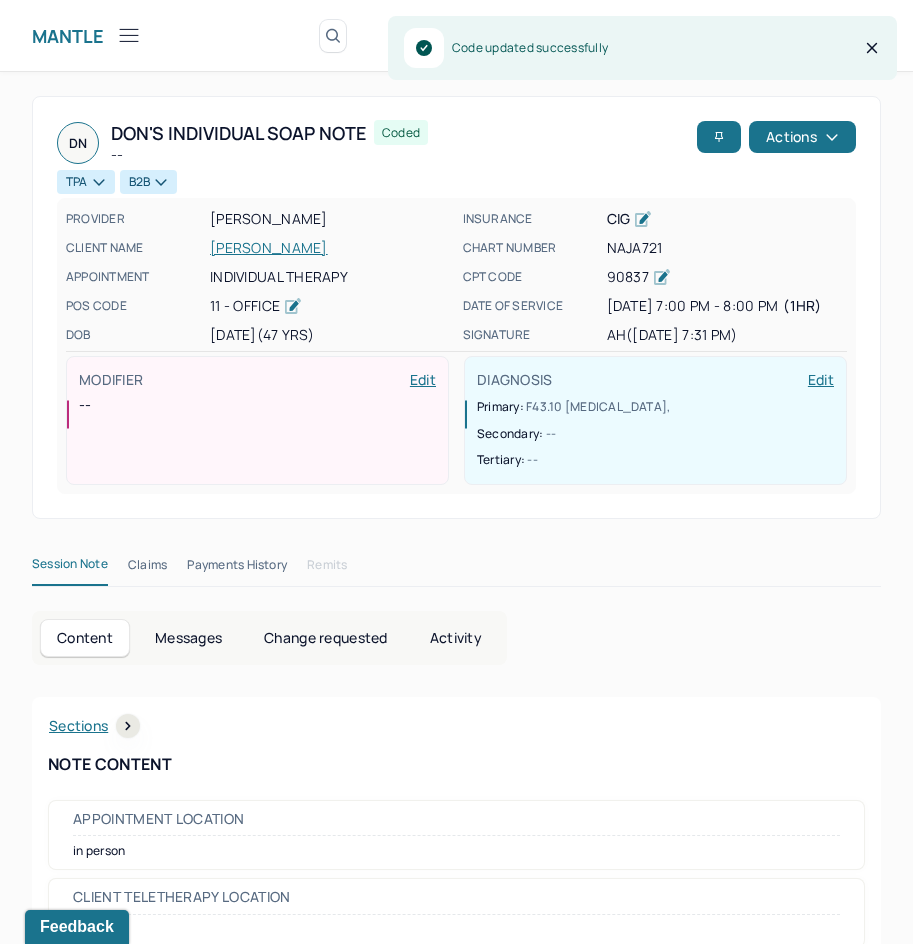 scroll, scrollTop: 300, scrollLeft: 0, axis: vertical 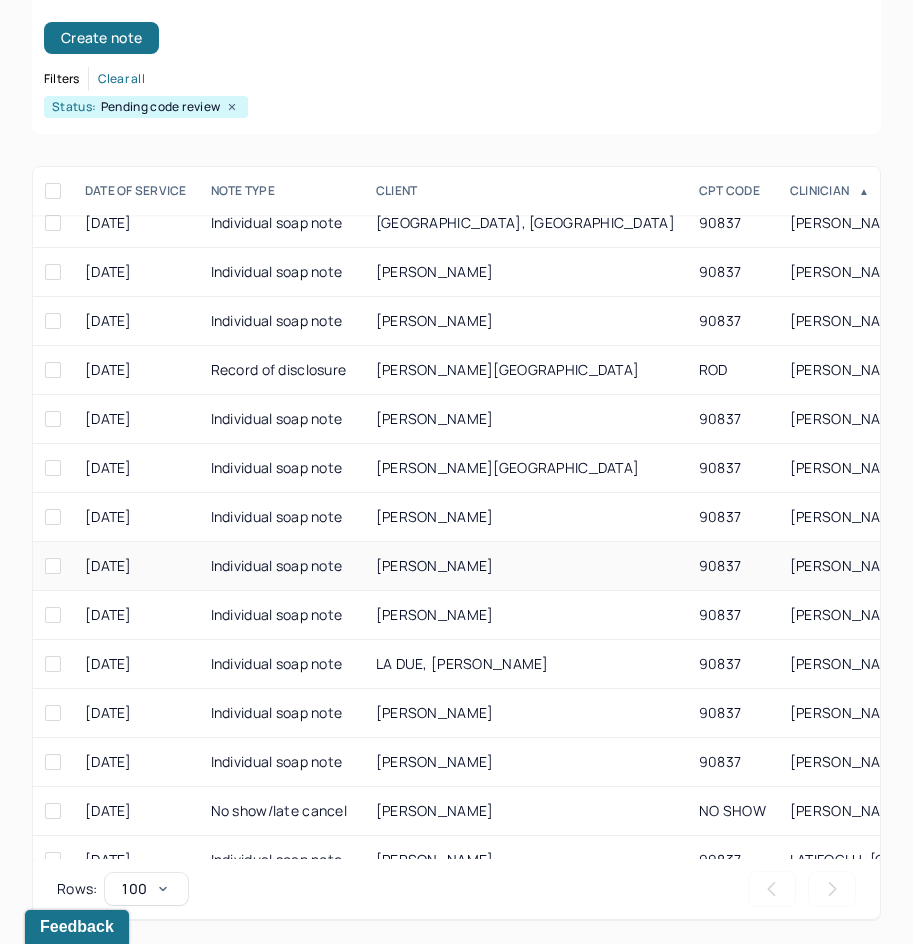 click on "90837" at bounding box center (732, 566) 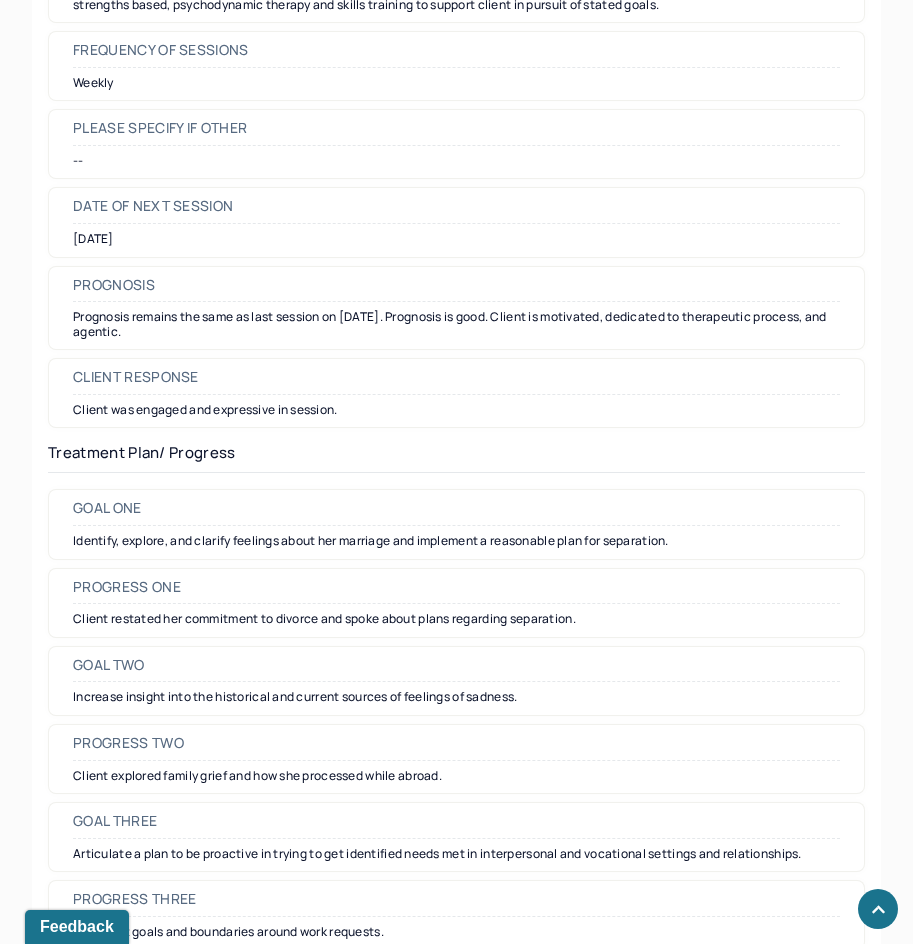 scroll, scrollTop: 2500, scrollLeft: 0, axis: vertical 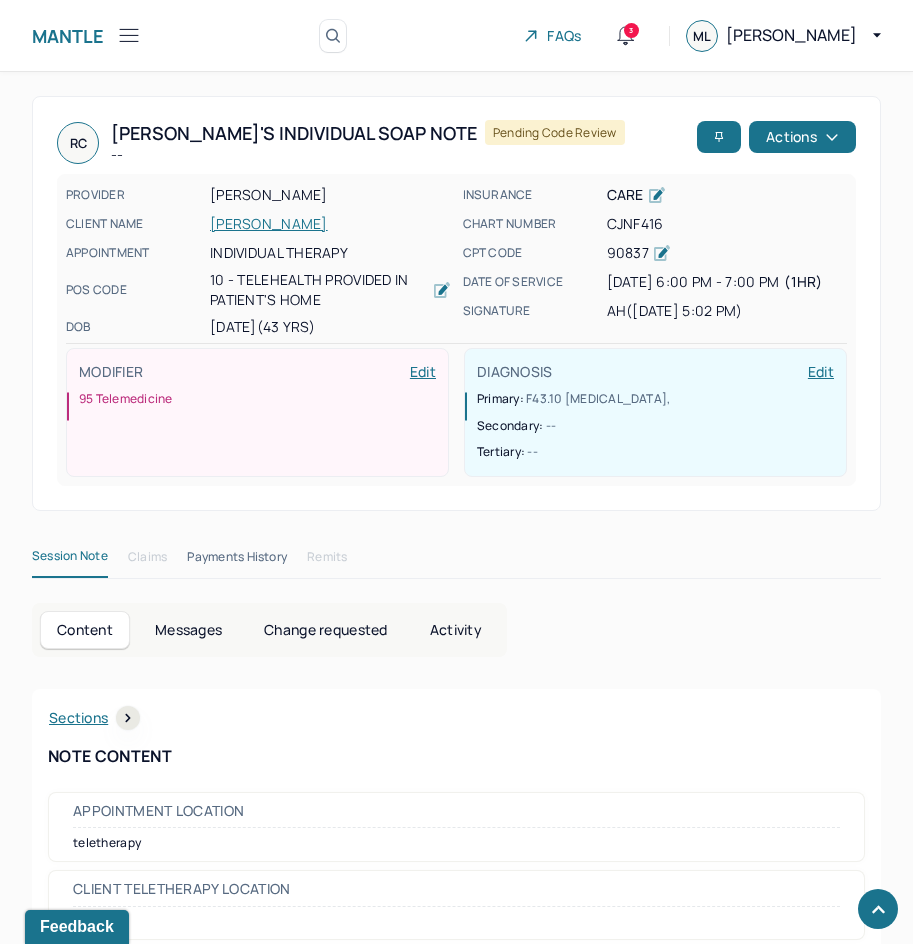drag, startPoint x: 631, startPoint y: 692, endPoint x: 819, endPoint y: 100, distance: 621.13446 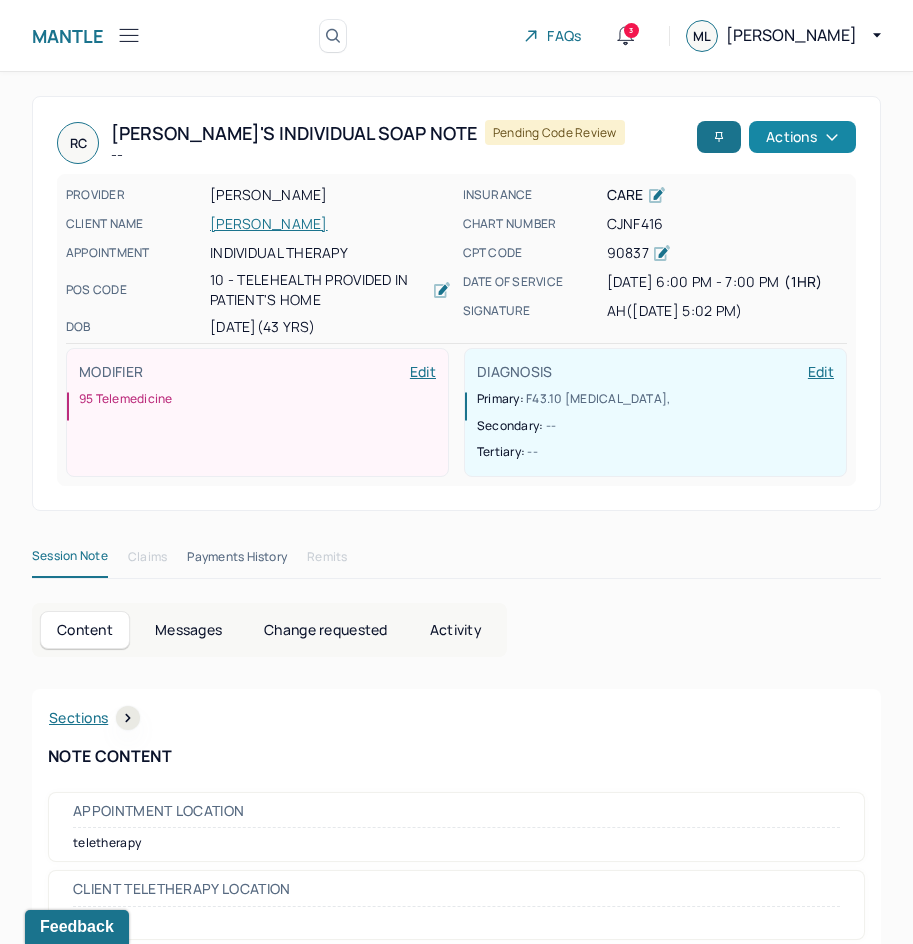 click on "Actions" at bounding box center (802, 137) 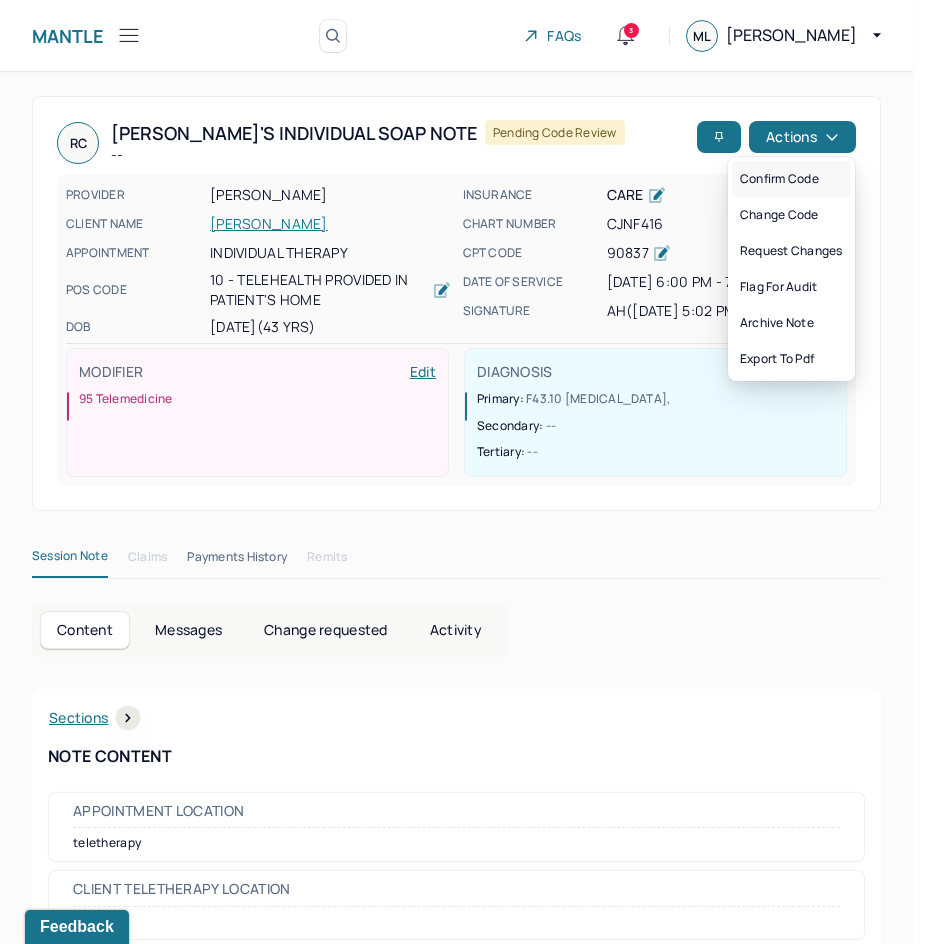click on "Confirm code" at bounding box center [791, 179] 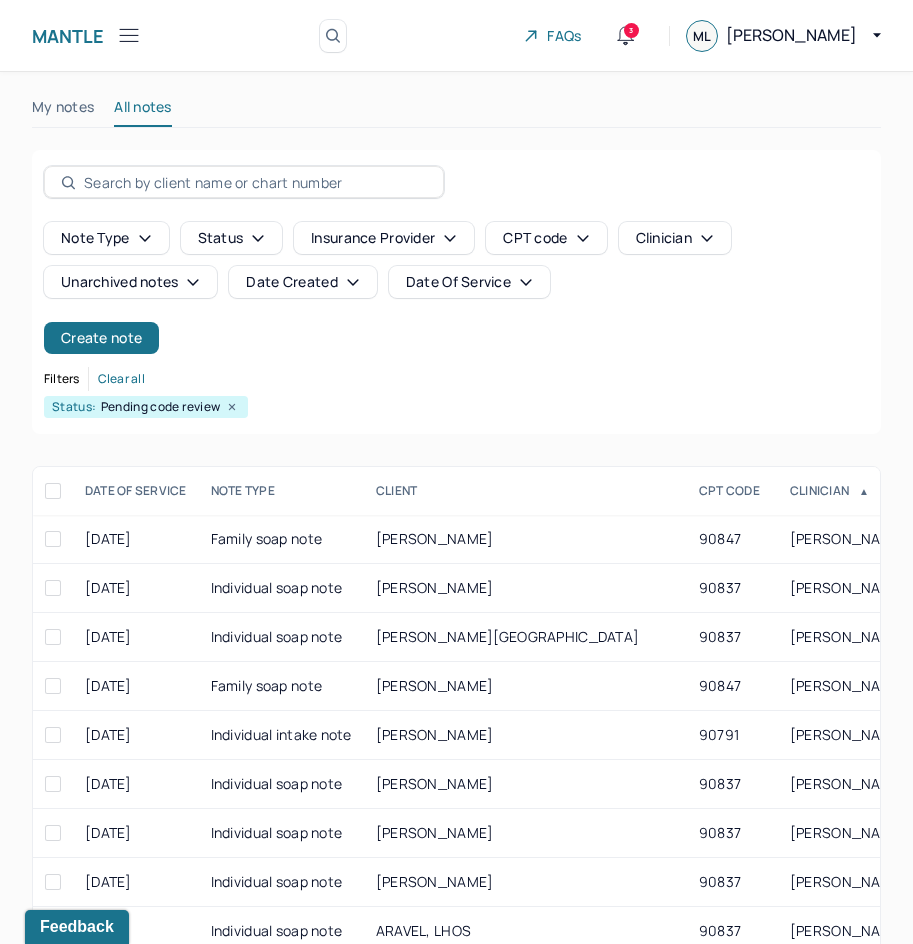 scroll, scrollTop: 300, scrollLeft: 0, axis: vertical 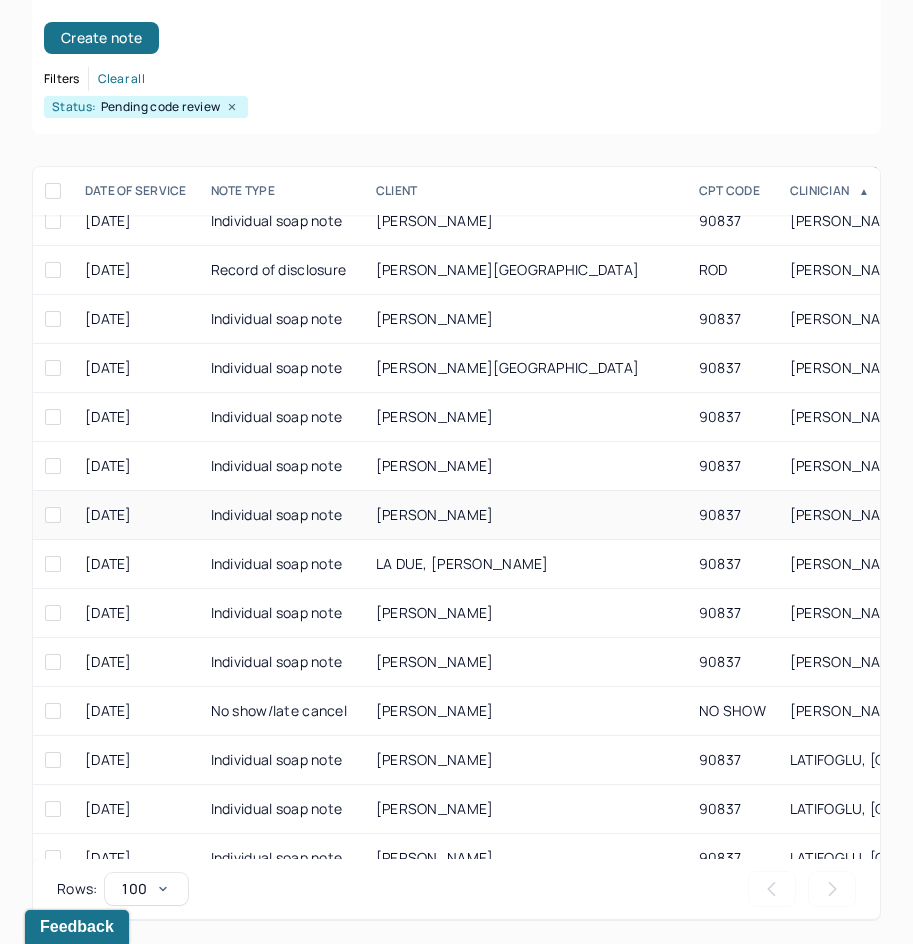 click on "[PERSON_NAME]" at bounding box center (525, 515) 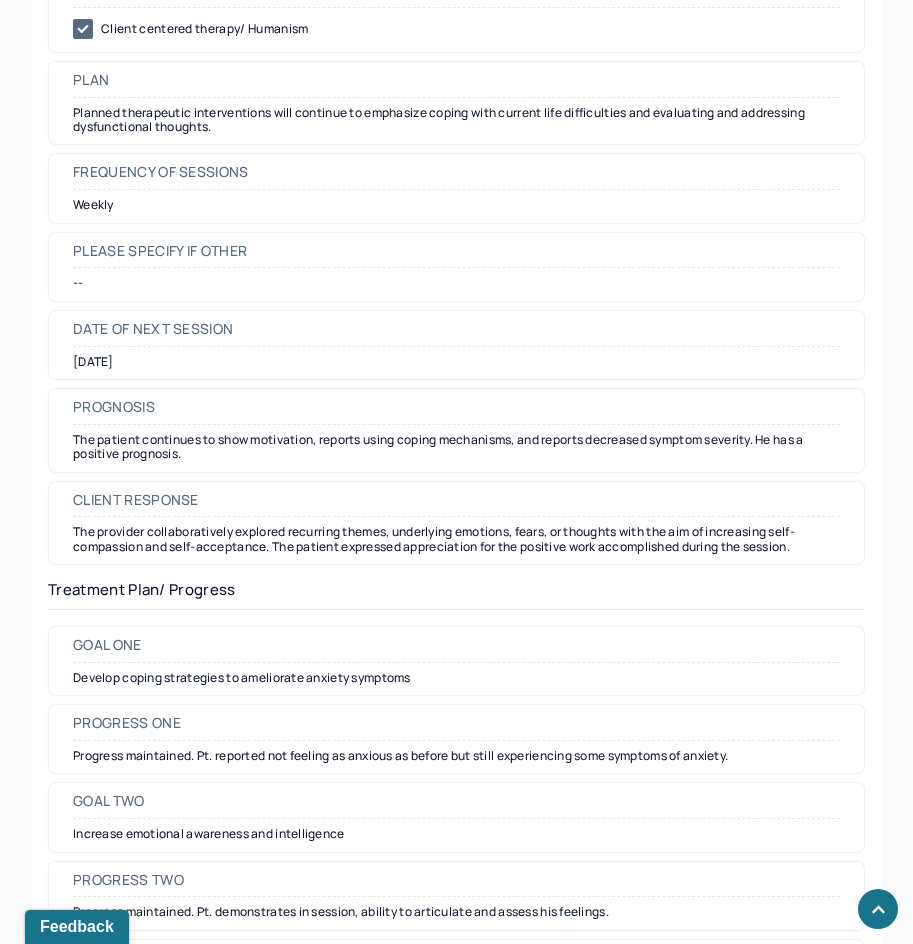scroll, scrollTop: 2500, scrollLeft: 0, axis: vertical 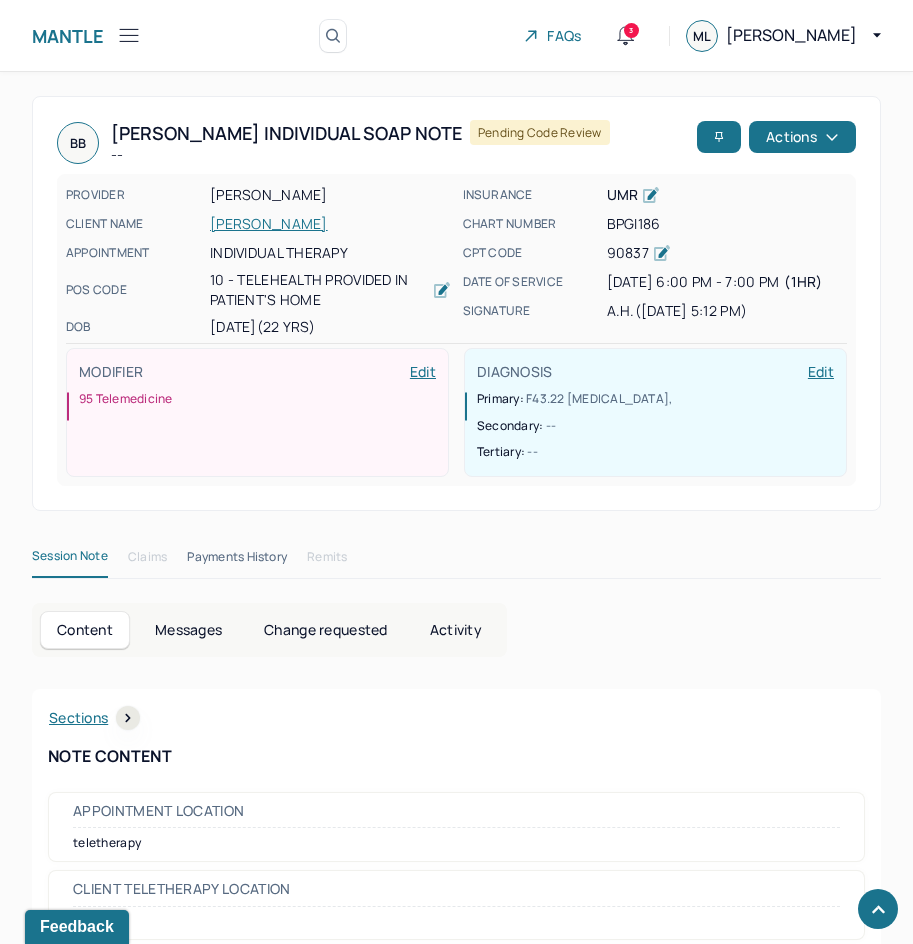 drag, startPoint x: 675, startPoint y: 677, endPoint x: 736, endPoint y: 180, distance: 500.72946 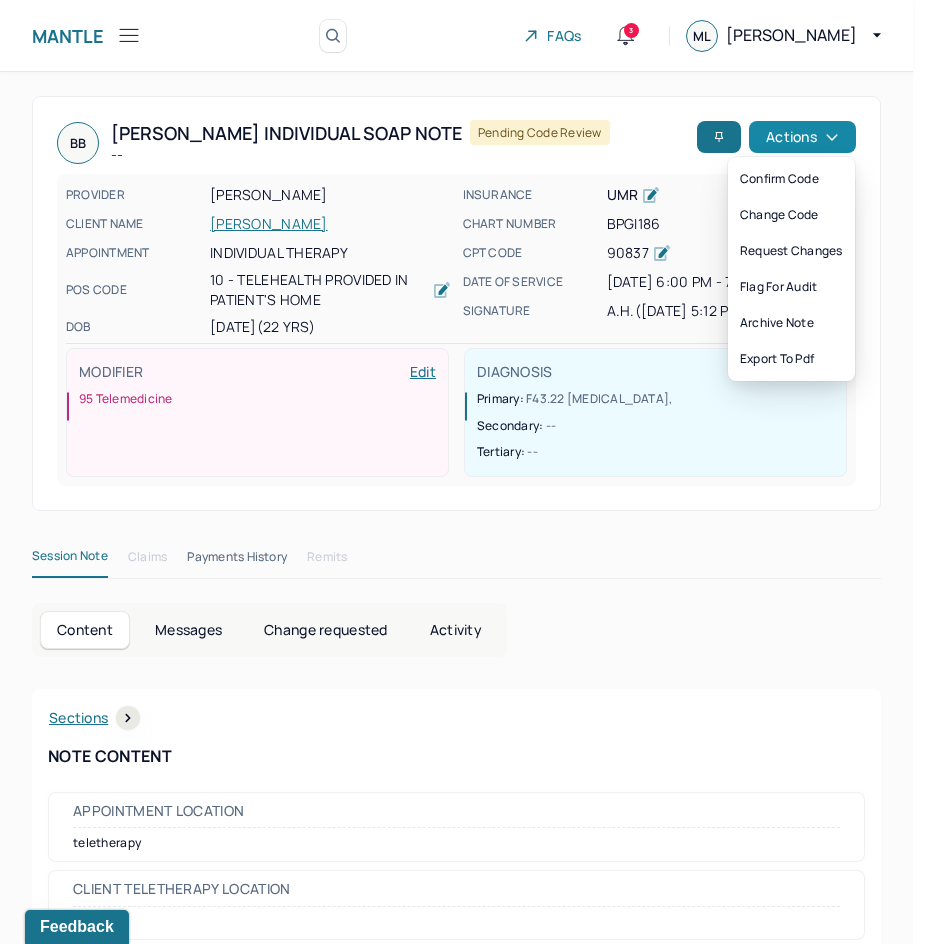 click on "Actions" at bounding box center (802, 137) 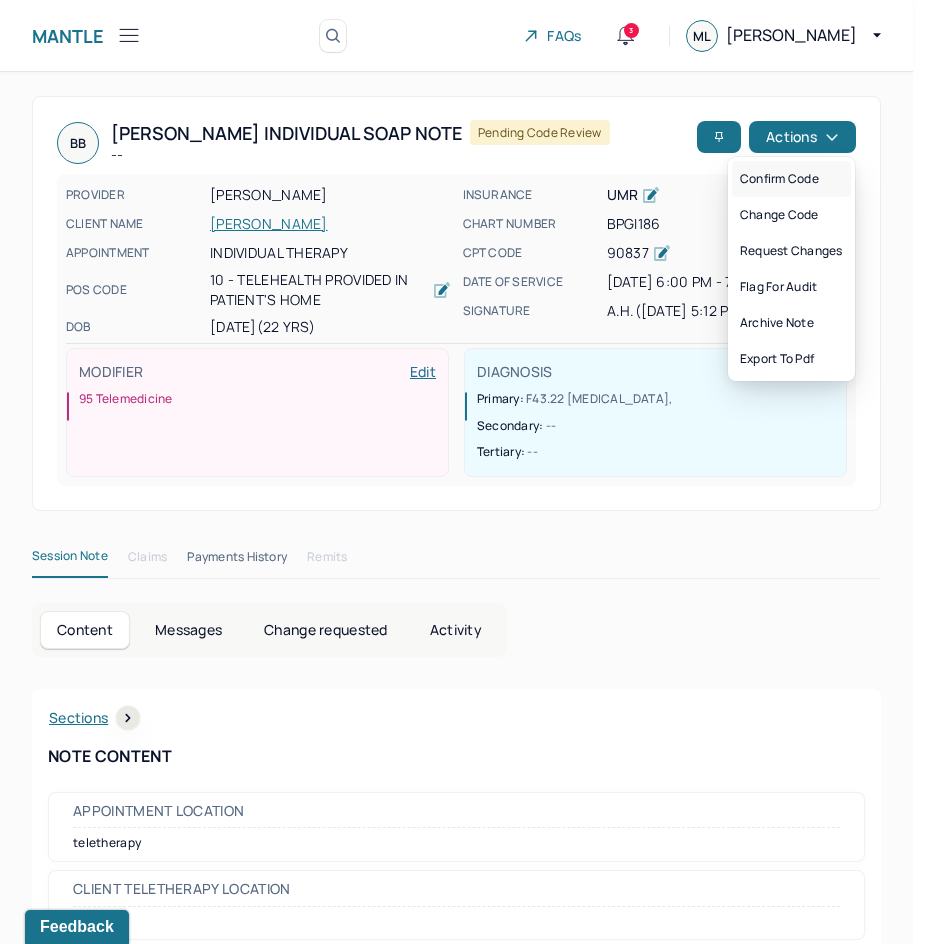 click on "Confirm code" at bounding box center (791, 179) 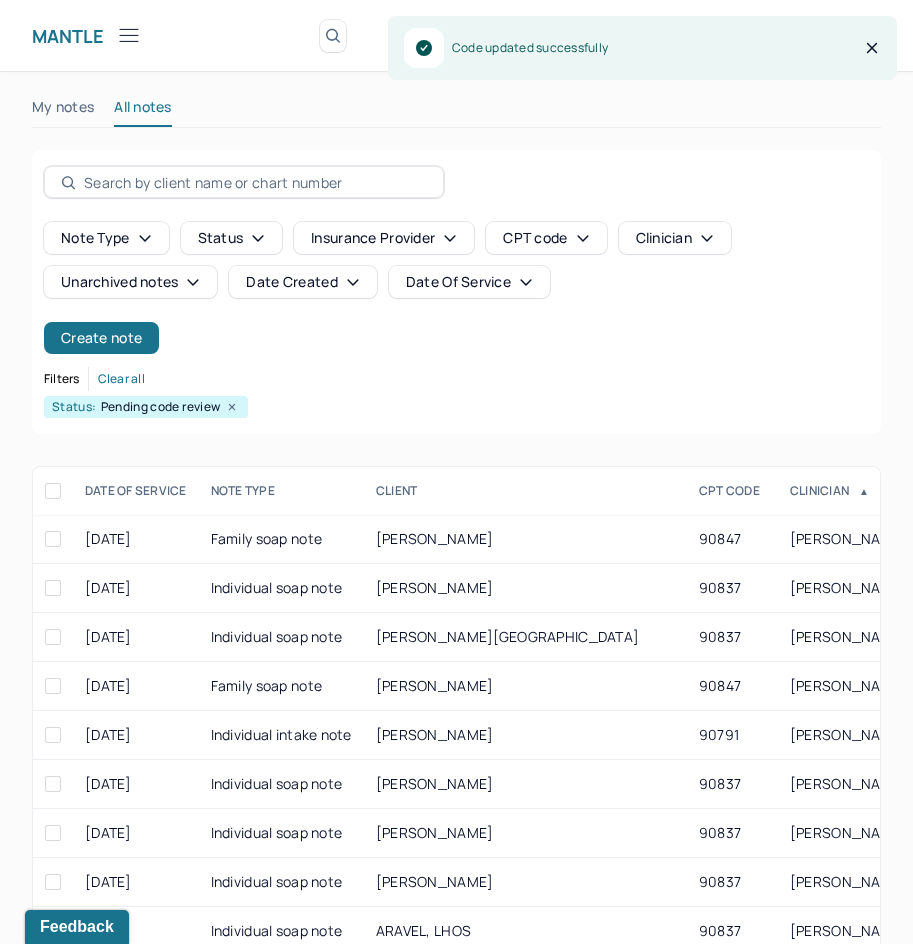 scroll, scrollTop: 300, scrollLeft: 0, axis: vertical 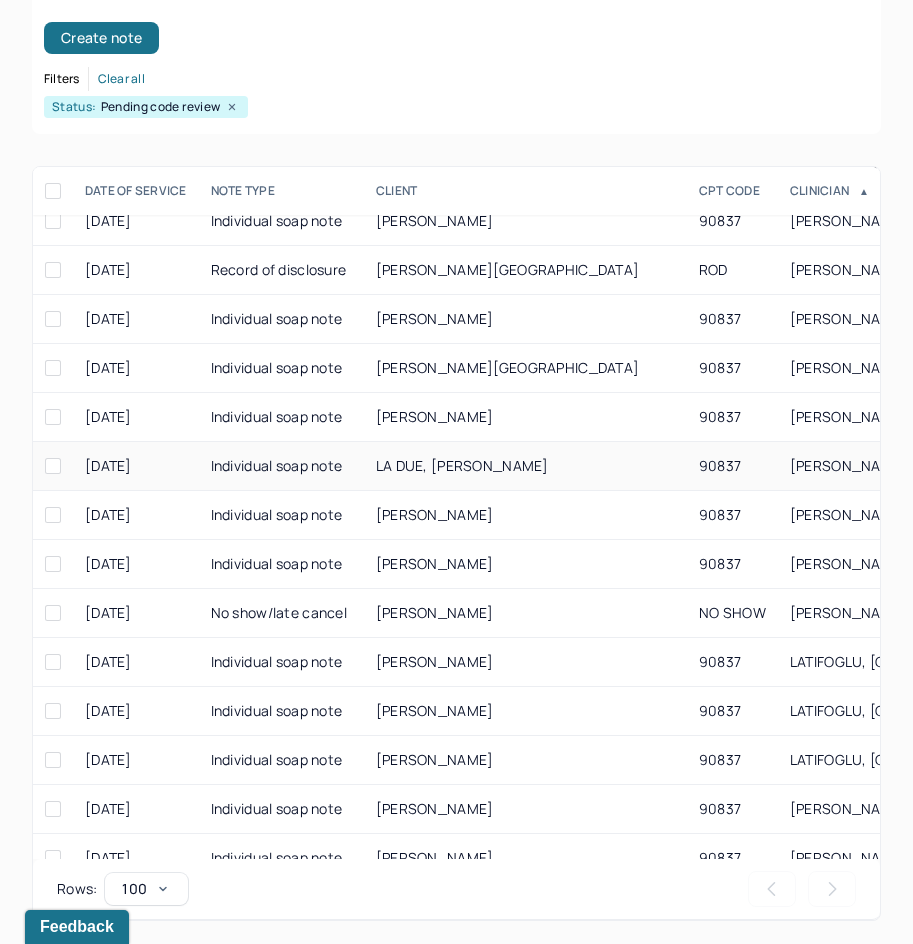 click on "LA DUE, [PERSON_NAME]" at bounding box center (525, 466) 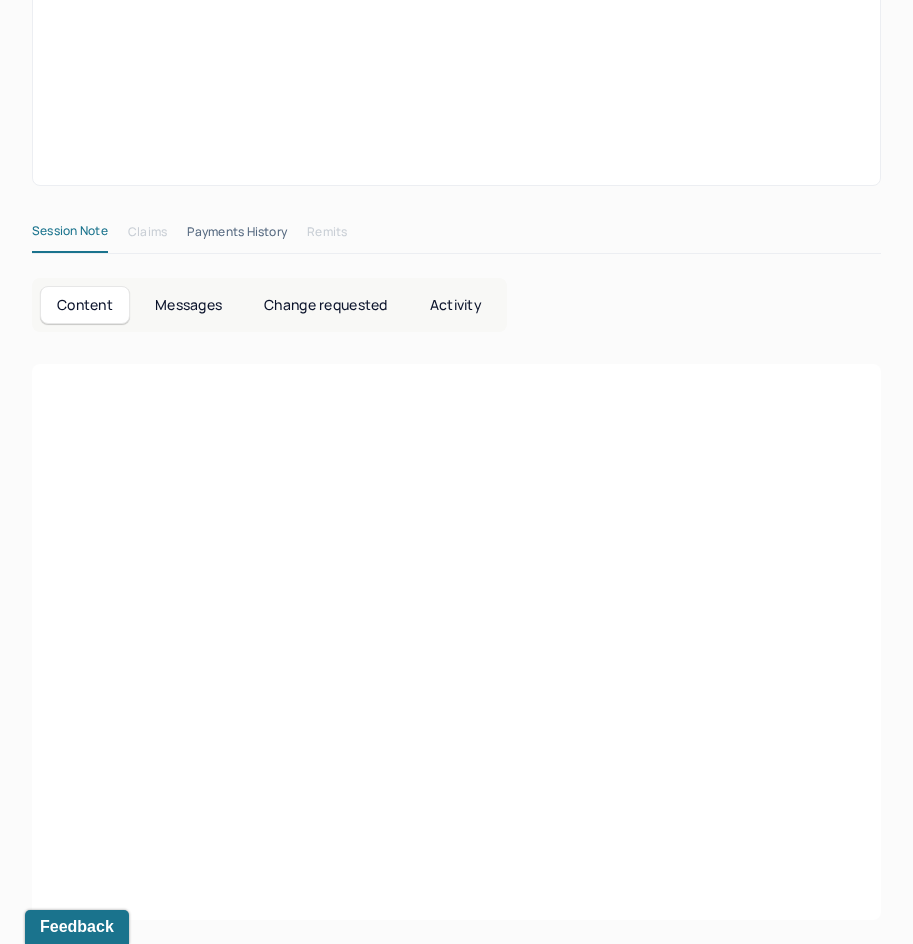 click at bounding box center [456, 512] 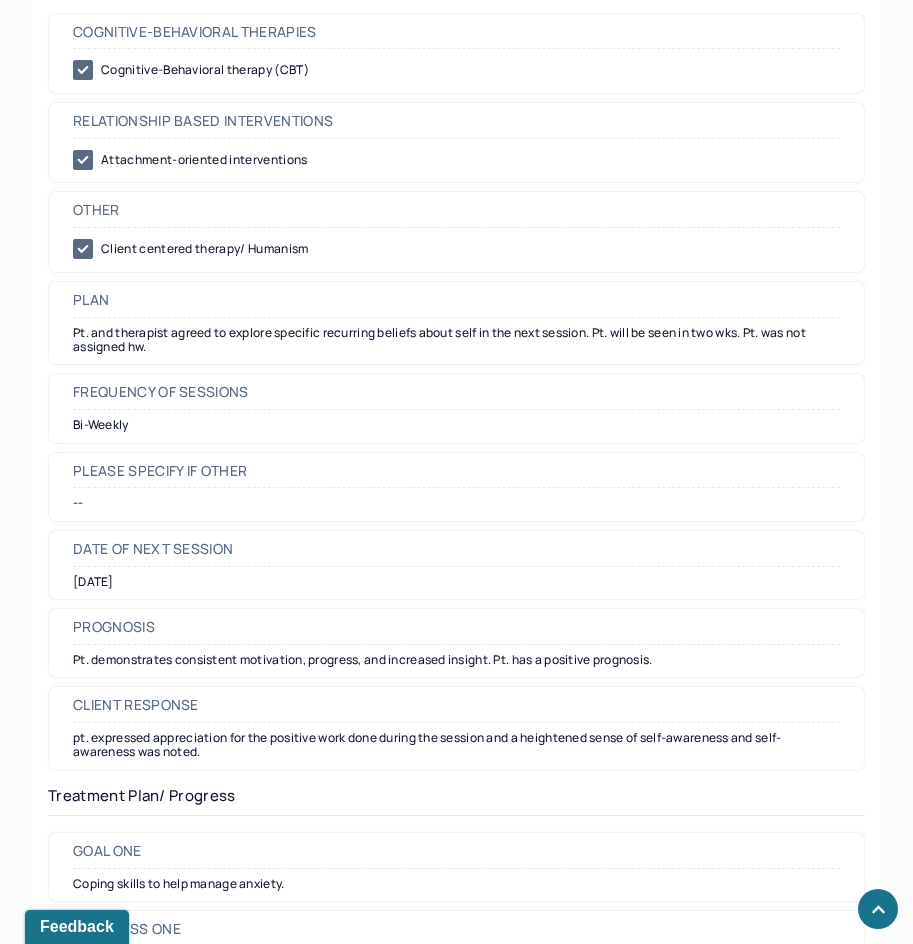 scroll, scrollTop: 2100, scrollLeft: 0, axis: vertical 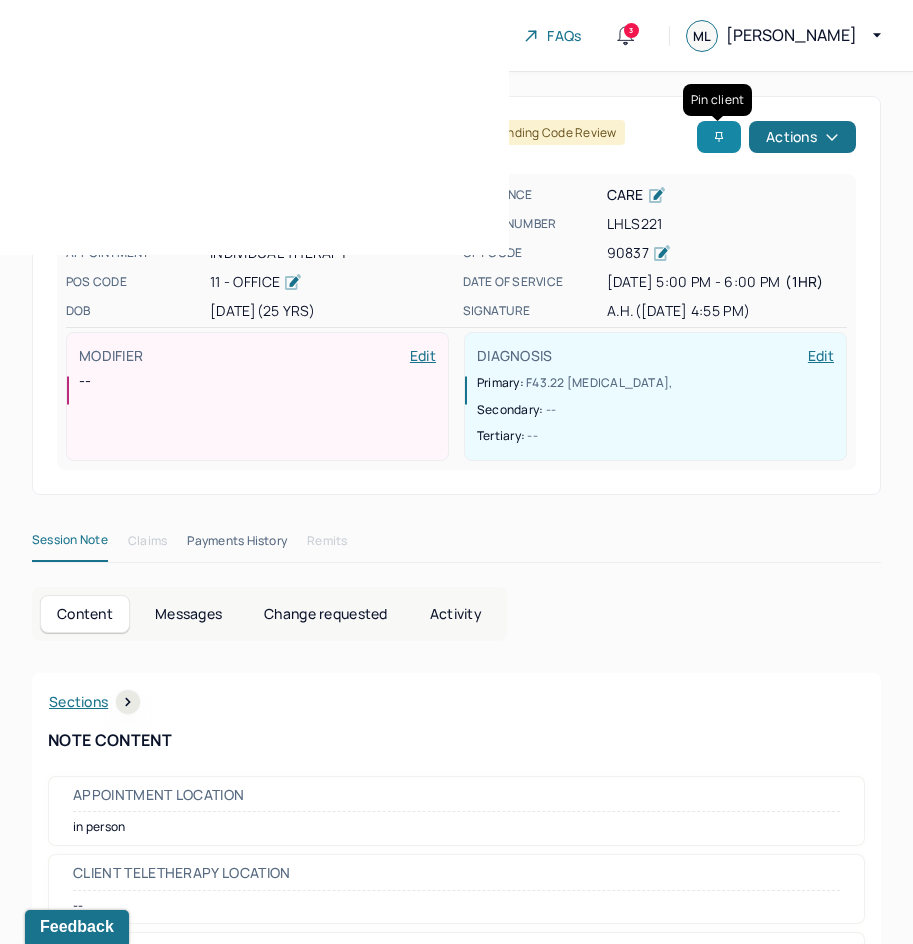 drag, startPoint x: 600, startPoint y: 610, endPoint x: 733, endPoint y: 133, distance: 495.19492 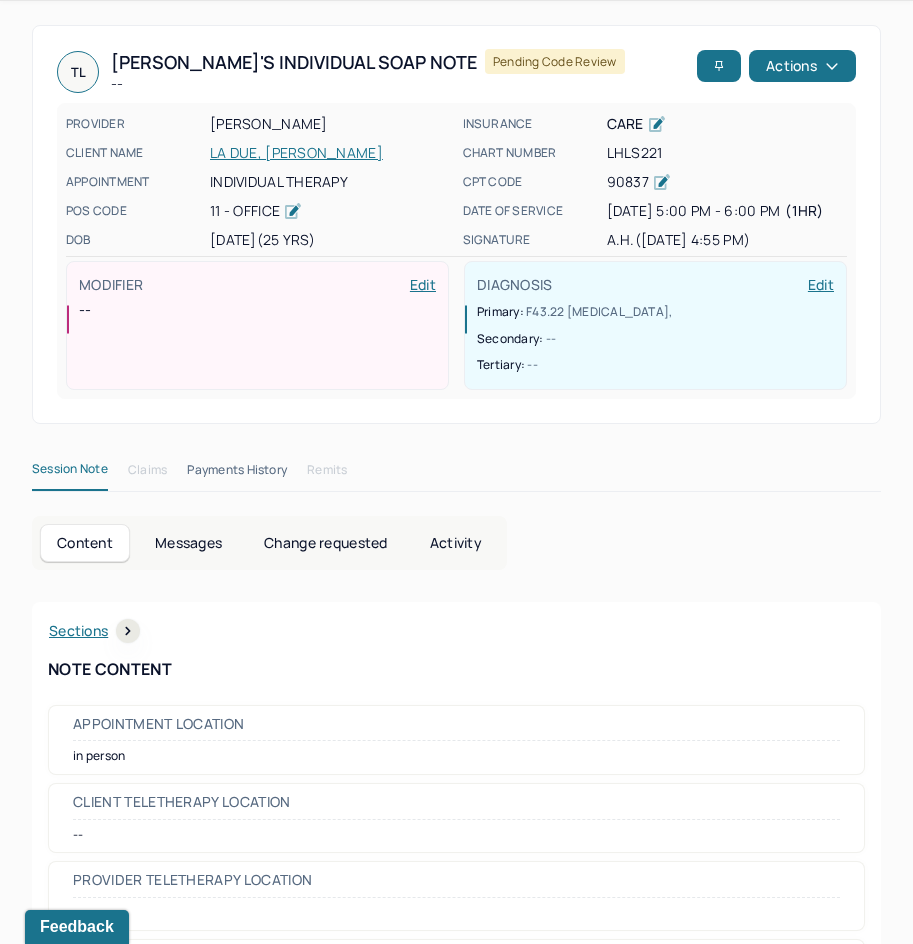scroll, scrollTop: 100, scrollLeft: 0, axis: vertical 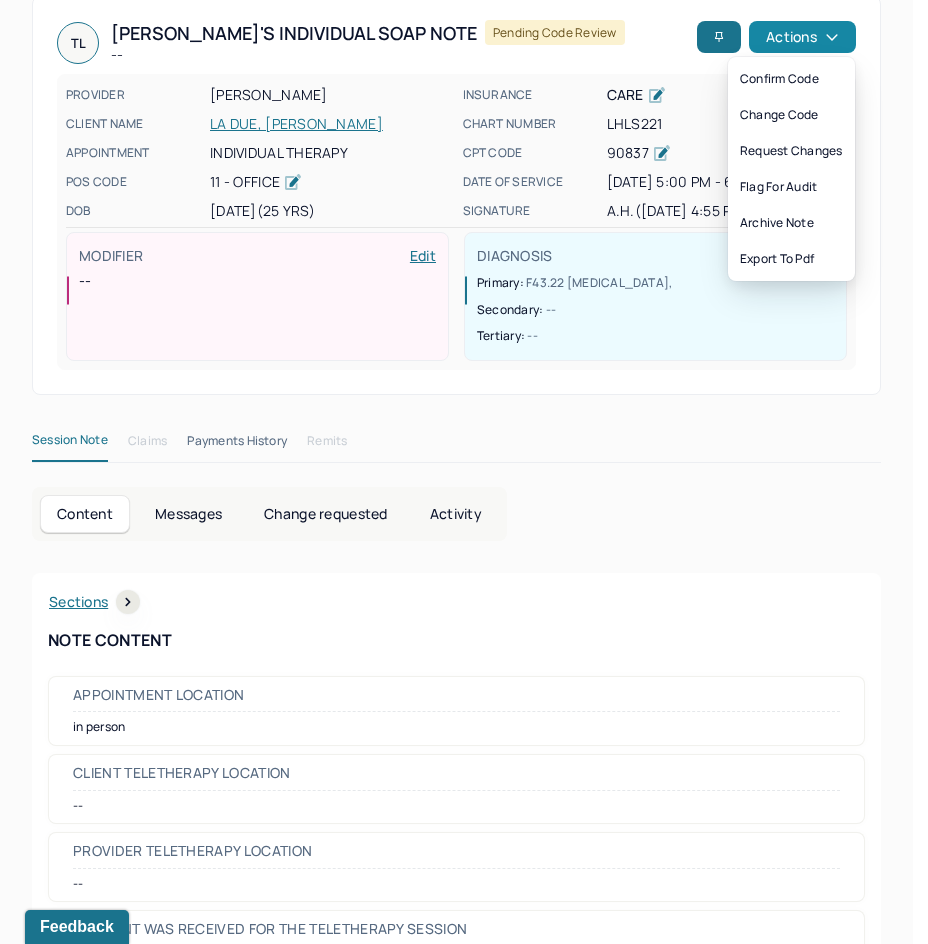 click on "Actions" at bounding box center (802, 37) 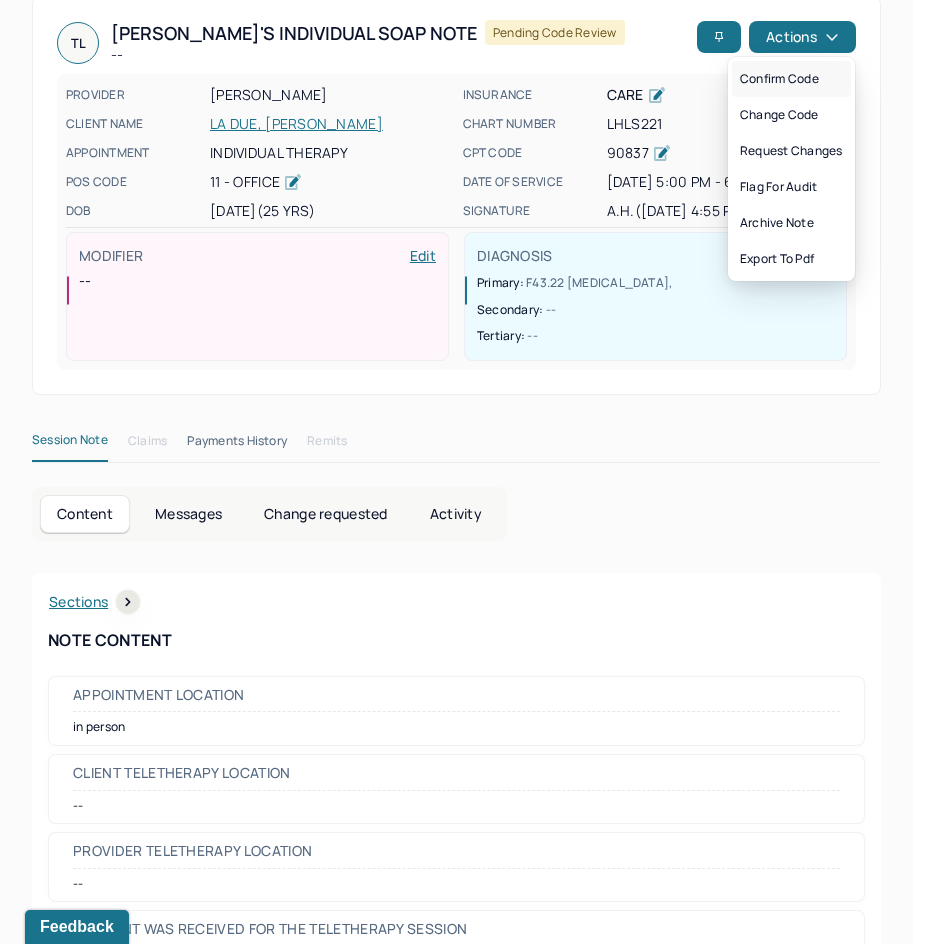 click on "Confirm code" at bounding box center (791, 79) 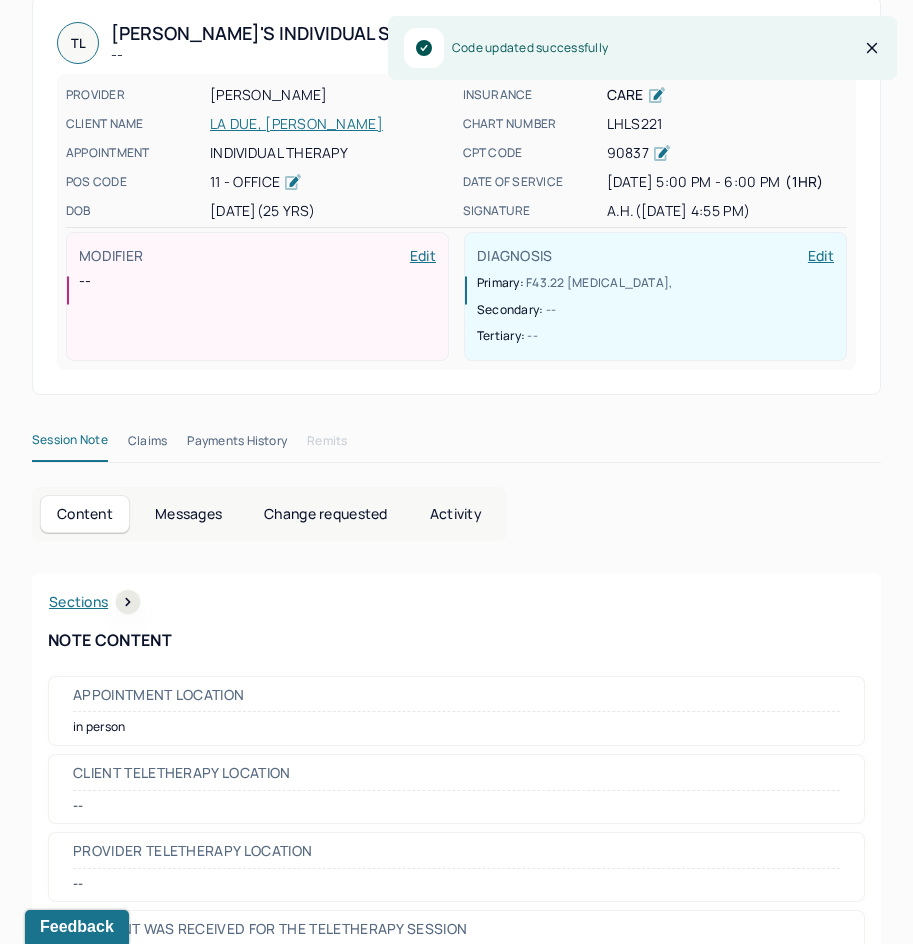 scroll, scrollTop: 300, scrollLeft: 0, axis: vertical 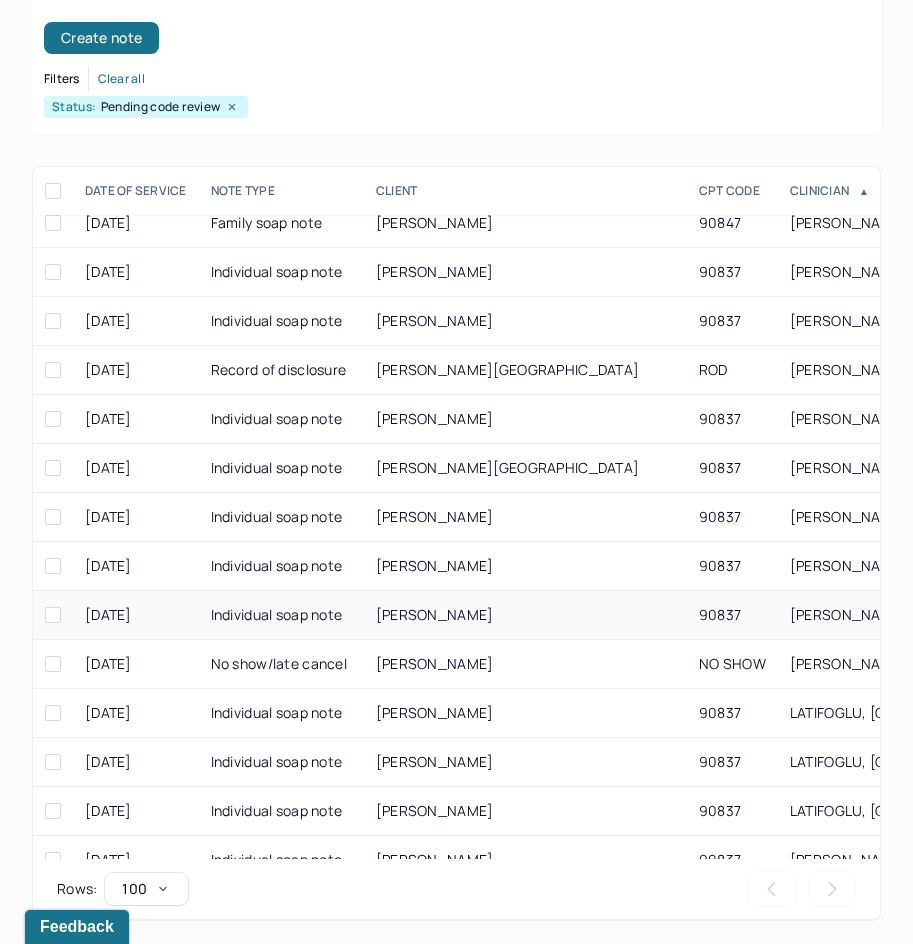 click on "[PERSON_NAME]" at bounding box center (525, 615) 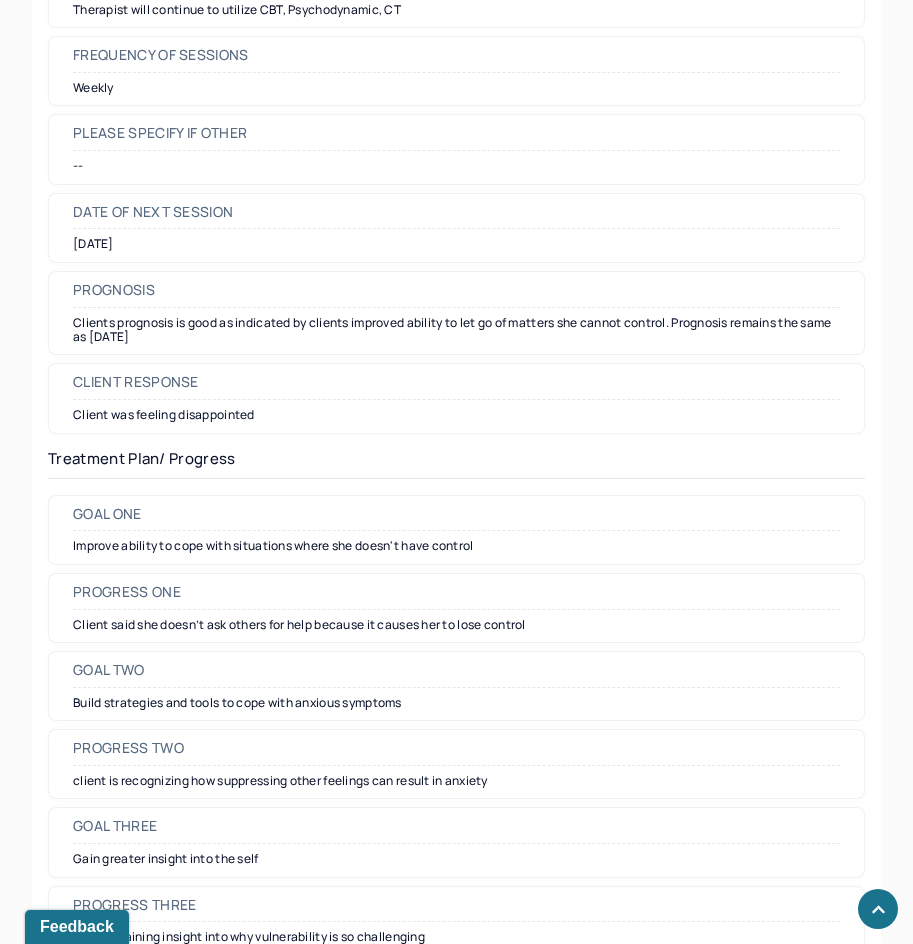 scroll, scrollTop: 2400, scrollLeft: 0, axis: vertical 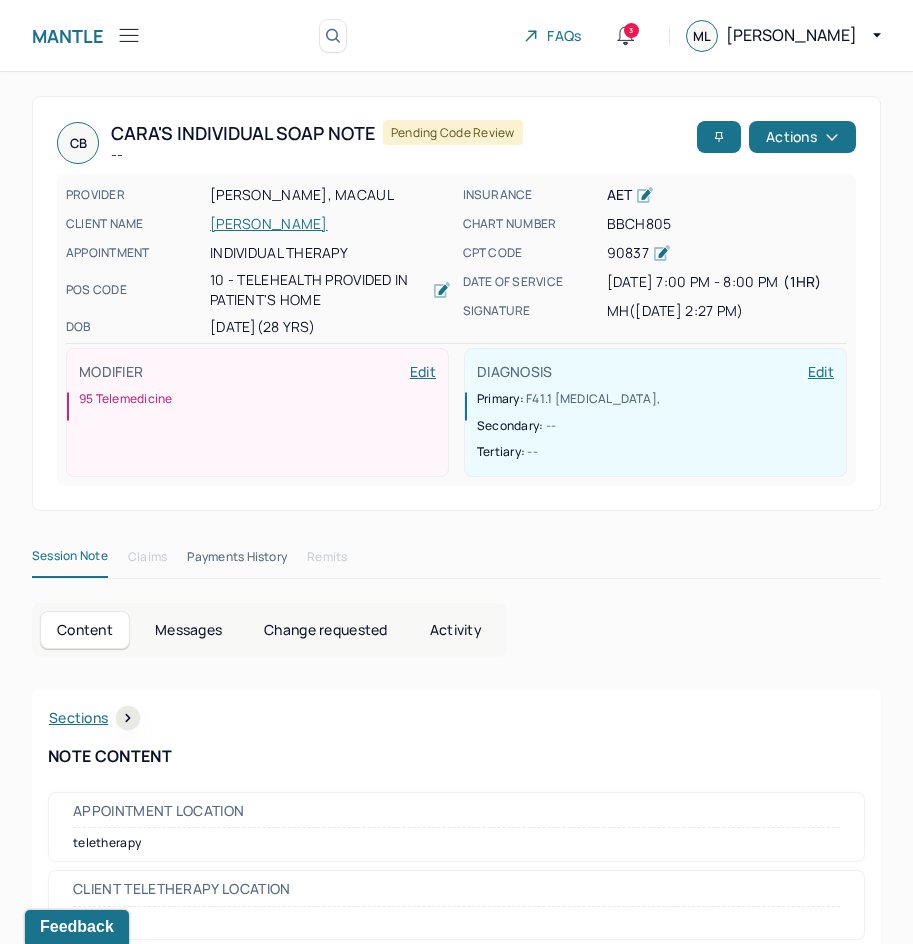 drag, startPoint x: 637, startPoint y: 798, endPoint x: 846, endPoint y: 214, distance: 620.2717 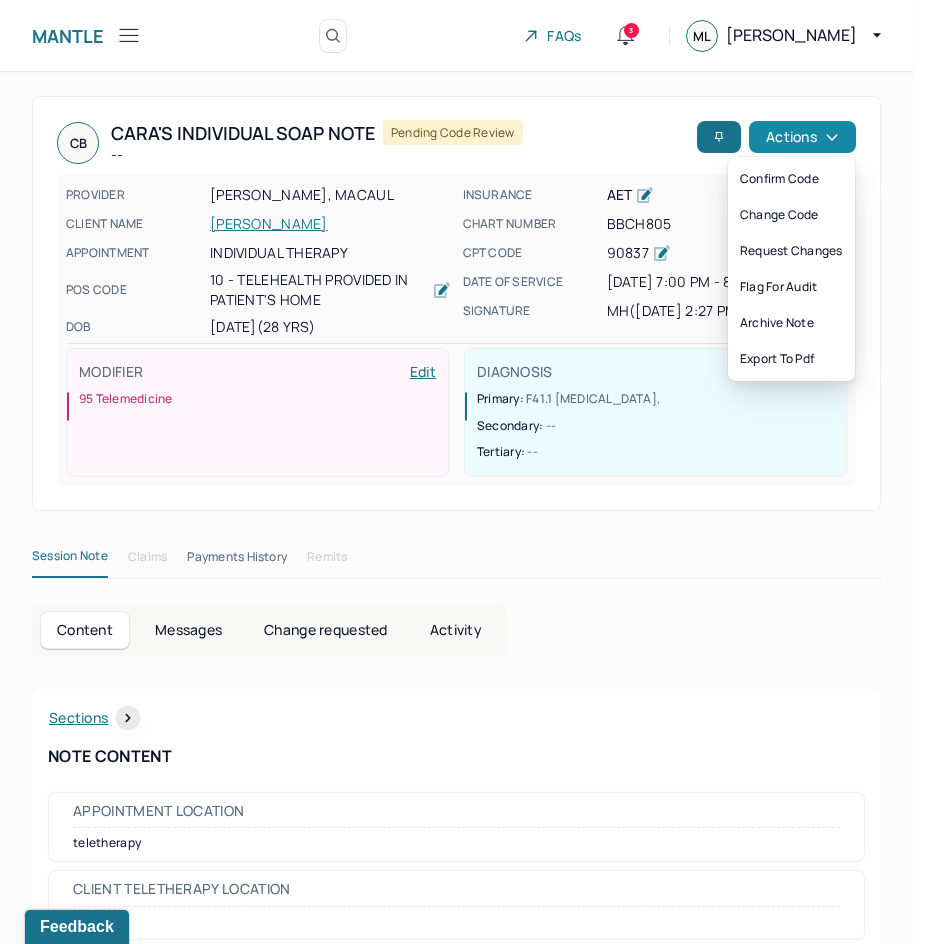 click 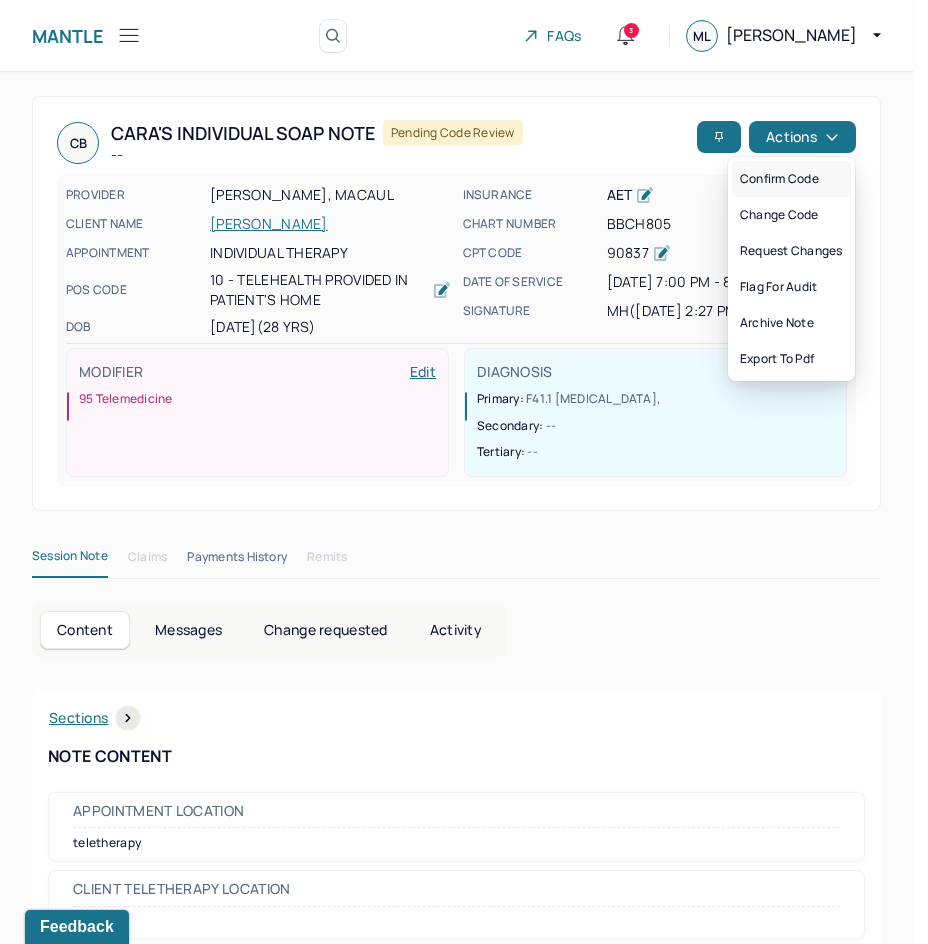 click on "Confirm code" at bounding box center (791, 179) 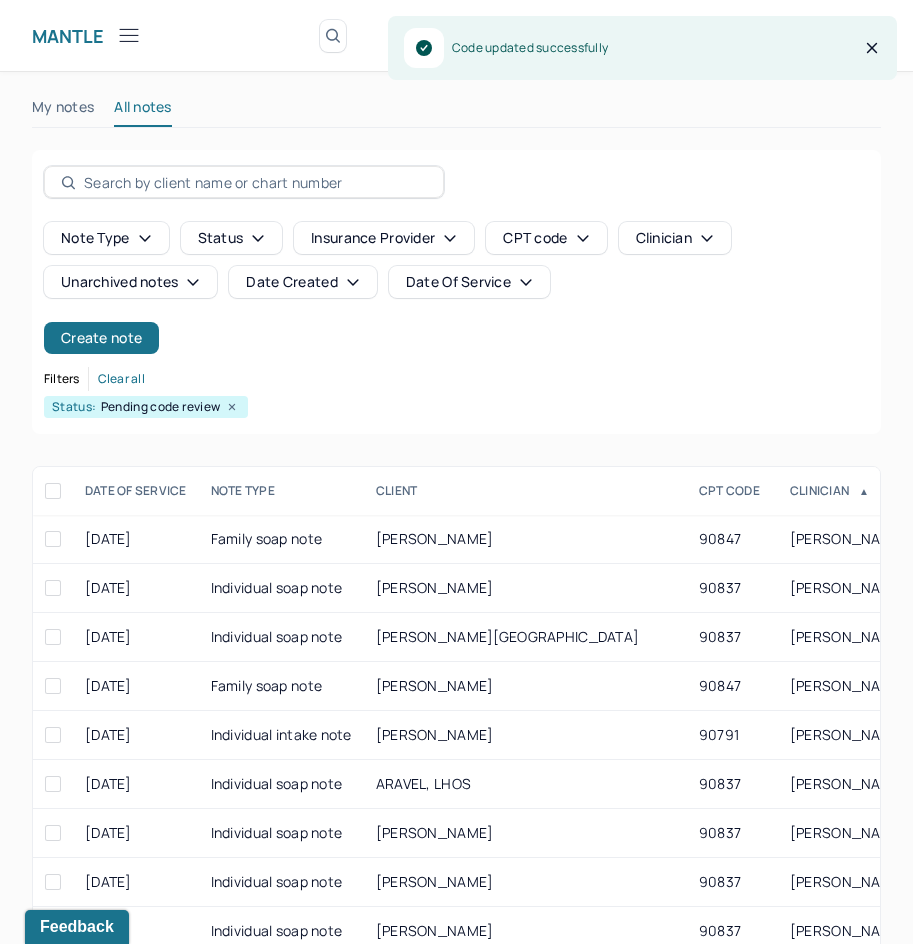 scroll, scrollTop: 300, scrollLeft: 0, axis: vertical 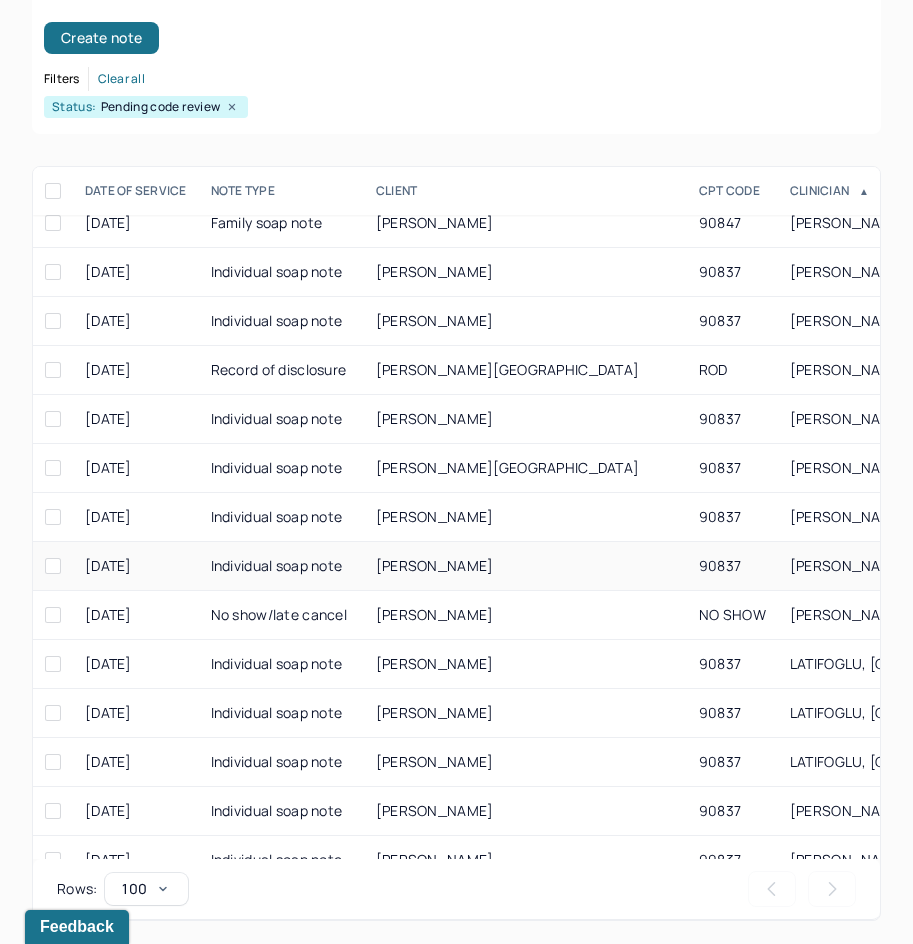 click on "90837" at bounding box center [732, 566] 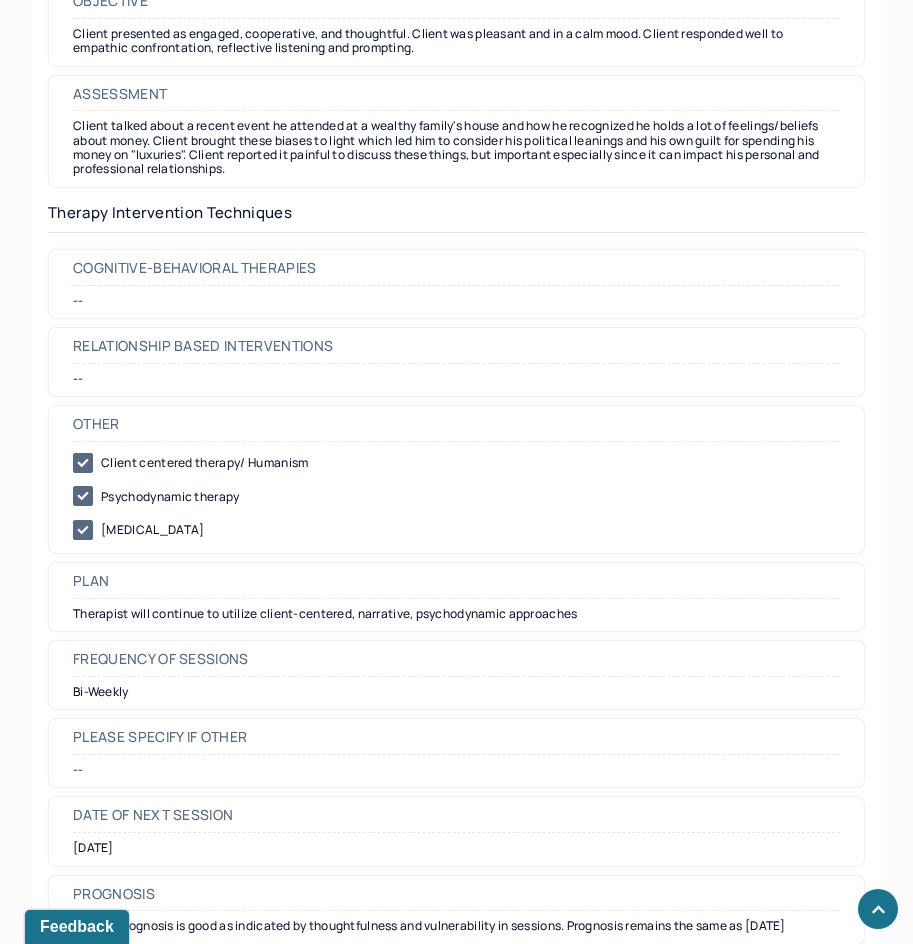 scroll, scrollTop: 2100, scrollLeft: 0, axis: vertical 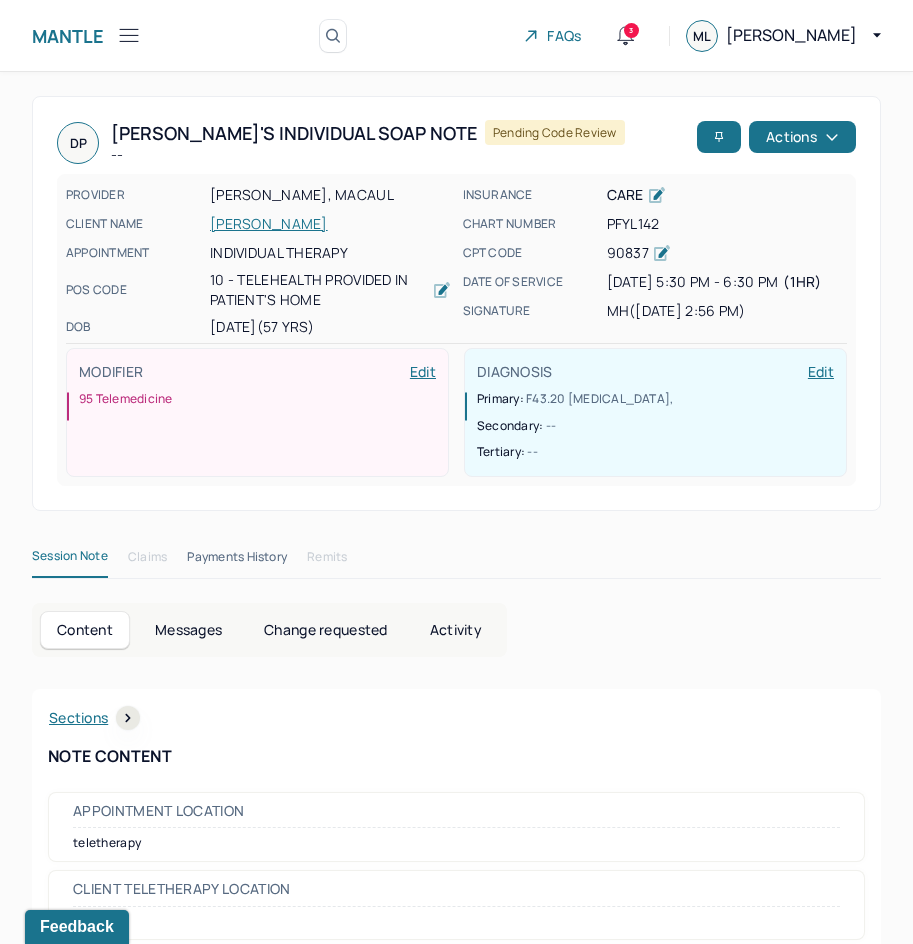 drag, startPoint x: 557, startPoint y: 632, endPoint x: 767, endPoint y: 216, distance: 466 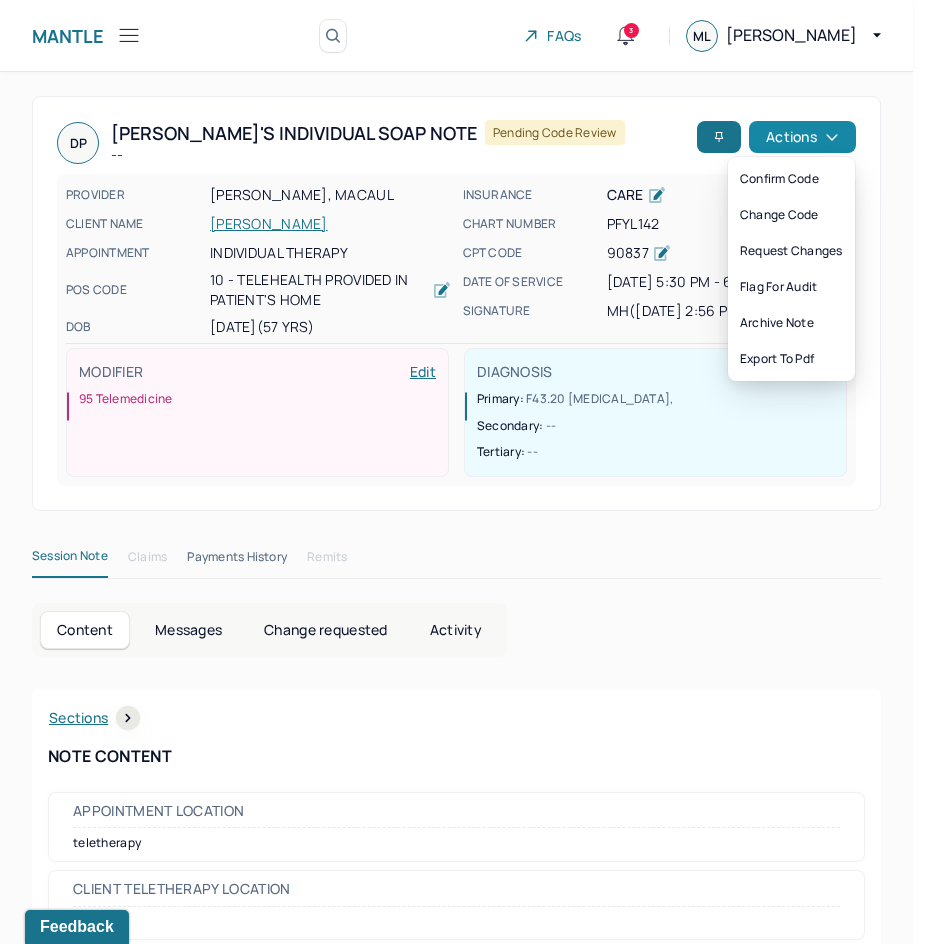 click on "Actions" at bounding box center (802, 137) 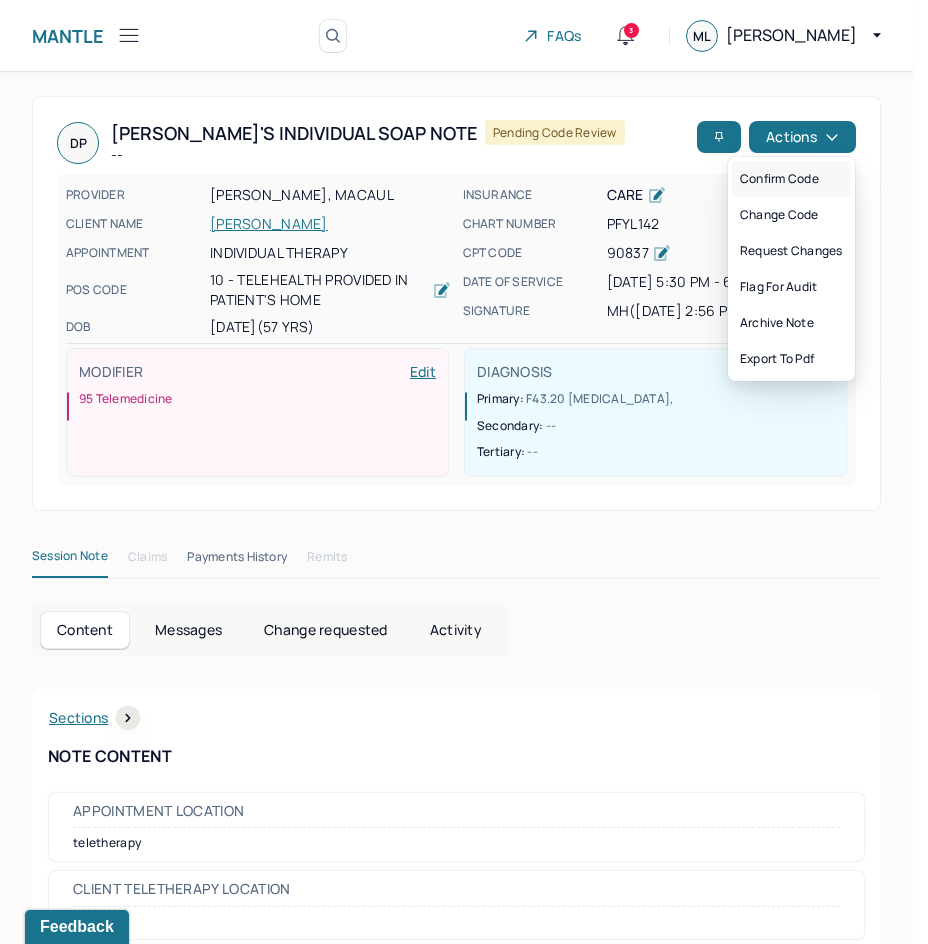 click on "Confirm code" at bounding box center [791, 179] 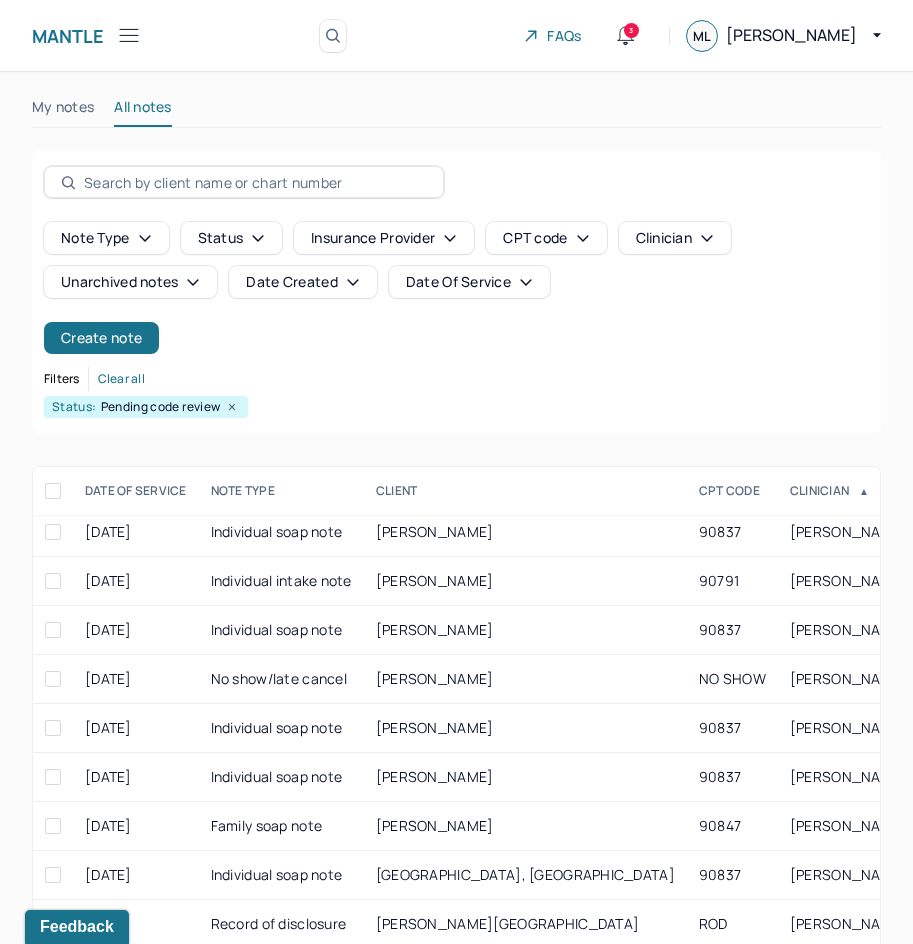 scroll, scrollTop: 500, scrollLeft: 0, axis: vertical 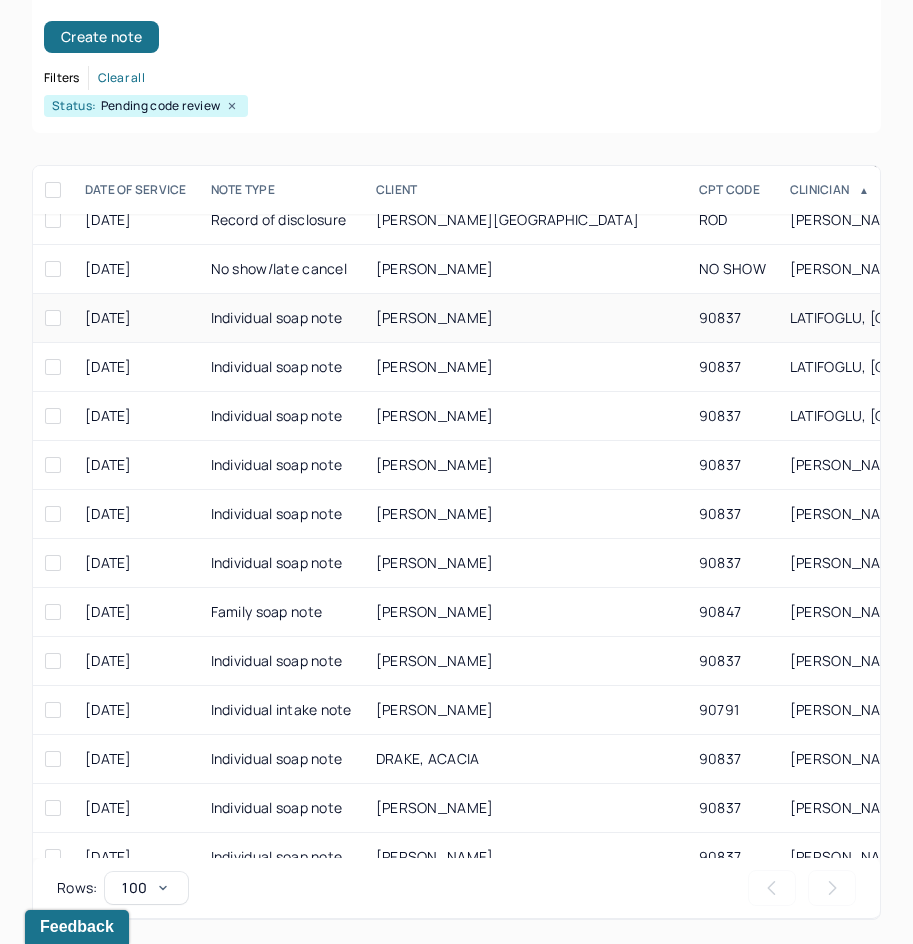 click on "[PERSON_NAME]" at bounding box center [525, 318] 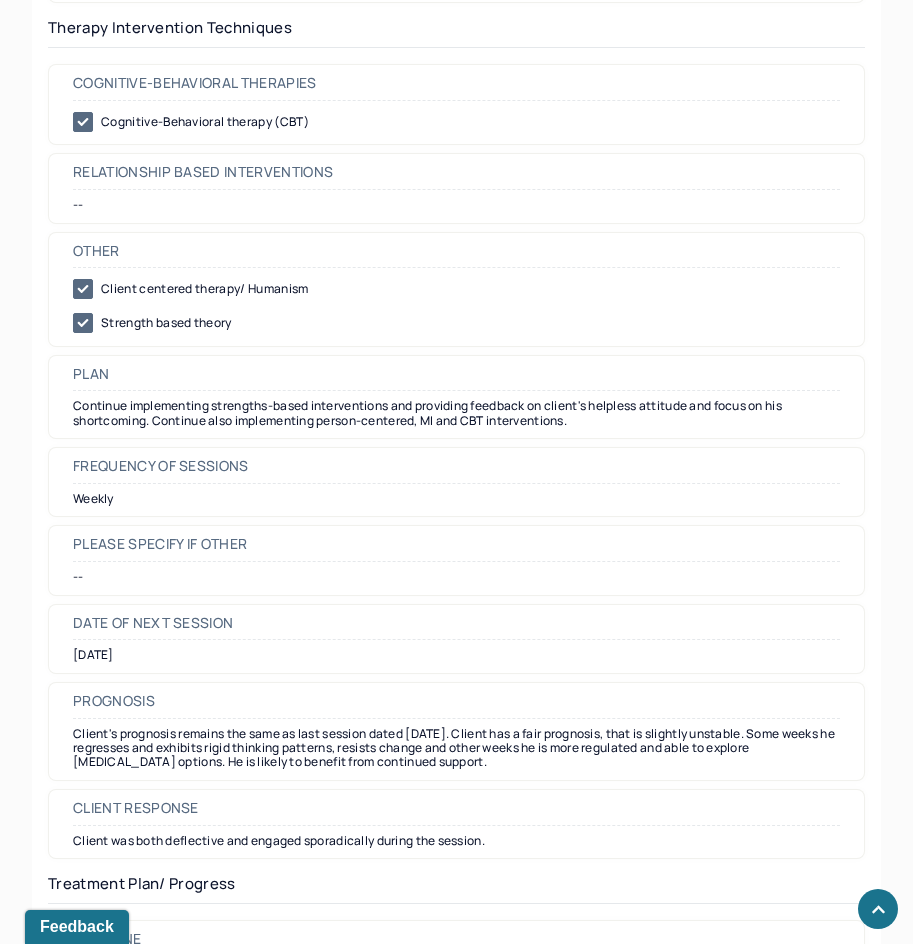 scroll, scrollTop: 2100, scrollLeft: 0, axis: vertical 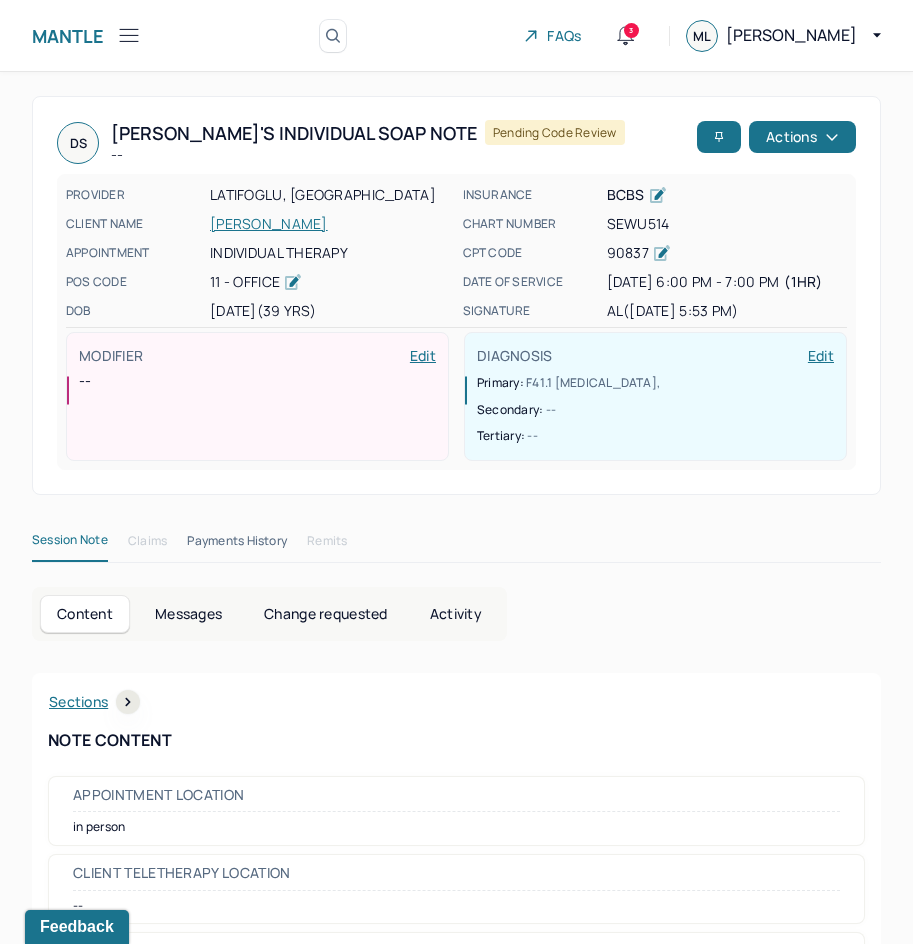 drag, startPoint x: 518, startPoint y: 777, endPoint x: 829, endPoint y: 198, distance: 657.23816 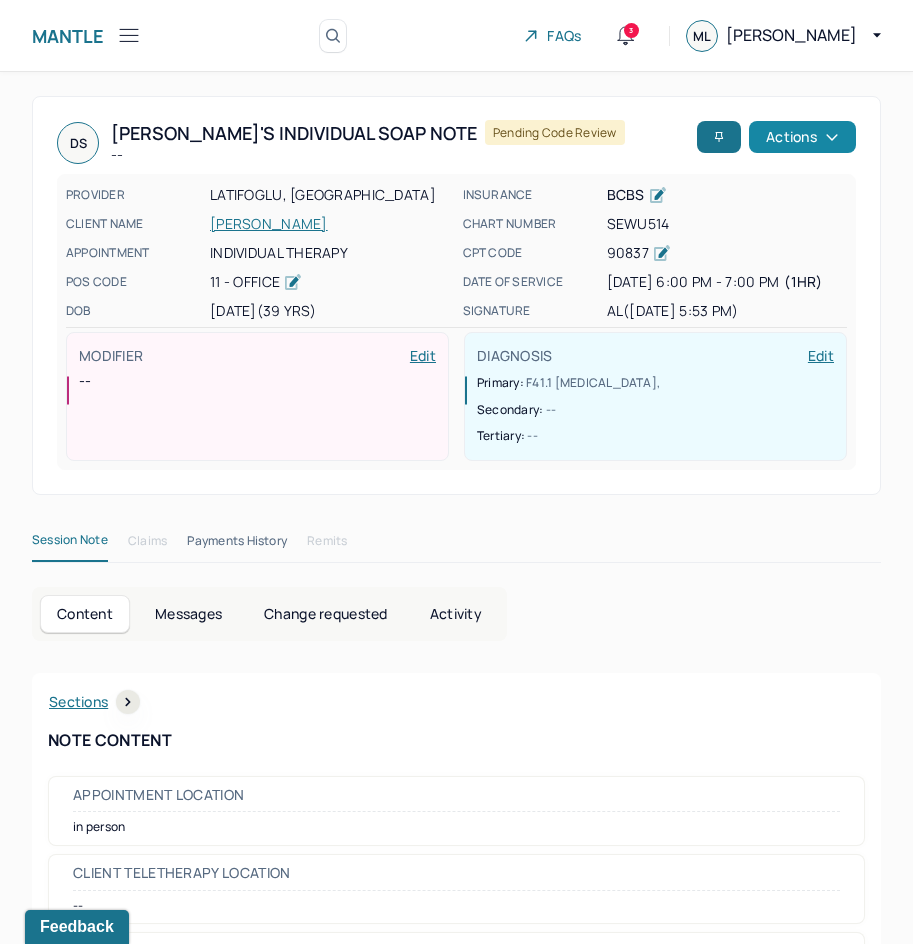 click 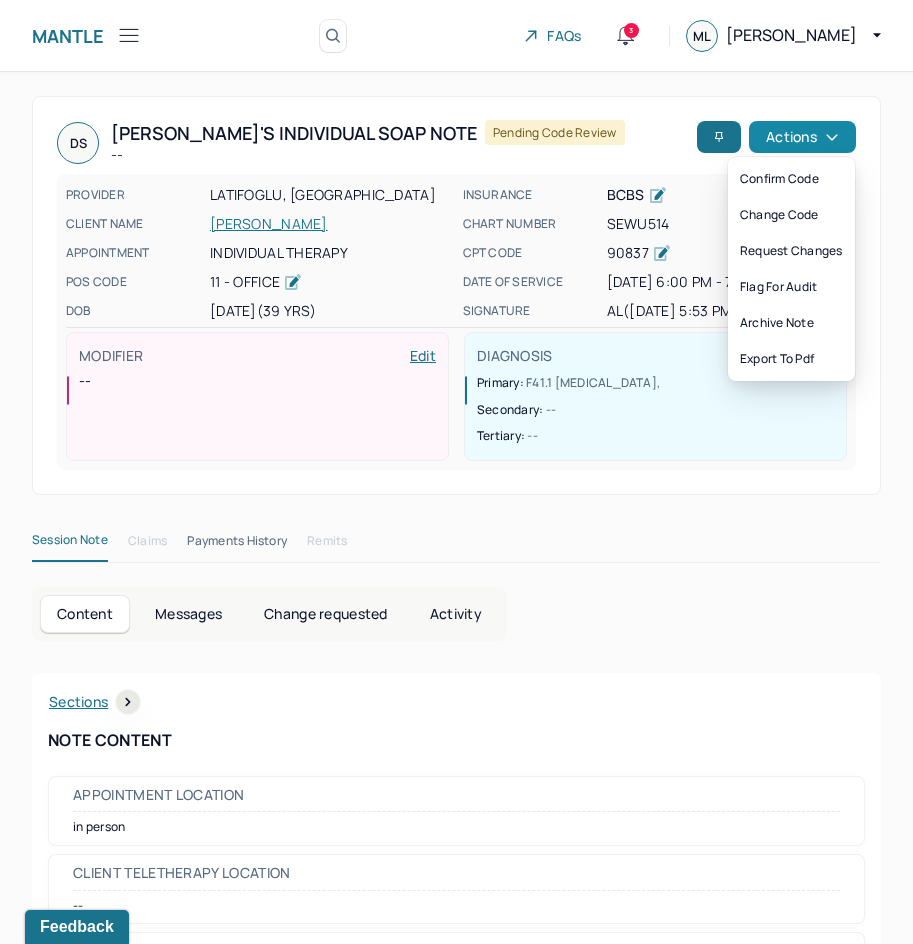 click on "Actions" at bounding box center (802, 137) 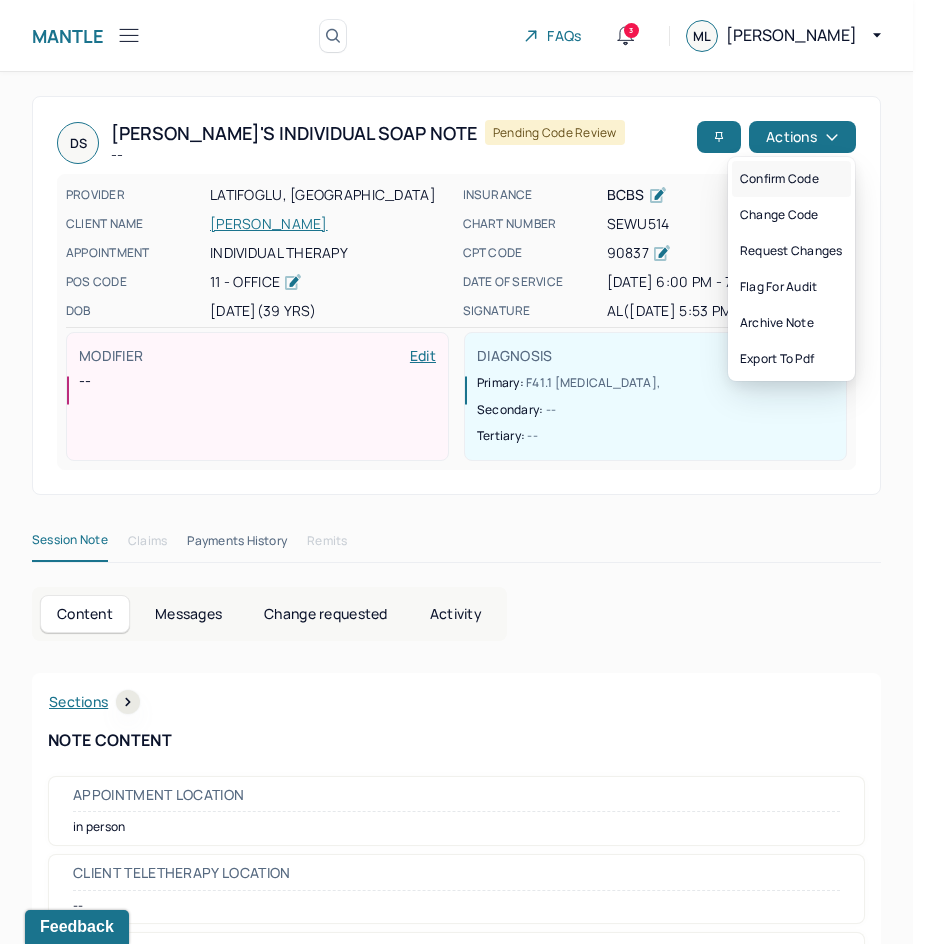 click on "Confirm code" at bounding box center [791, 179] 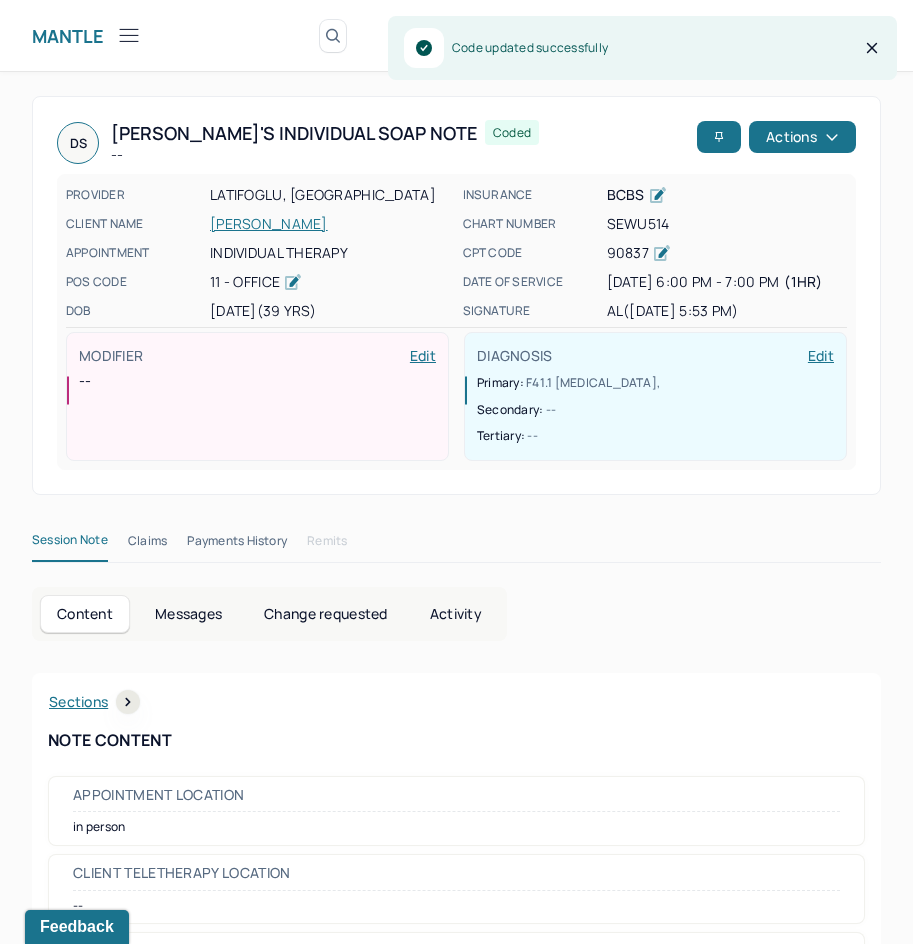 scroll, scrollTop: 301, scrollLeft: 0, axis: vertical 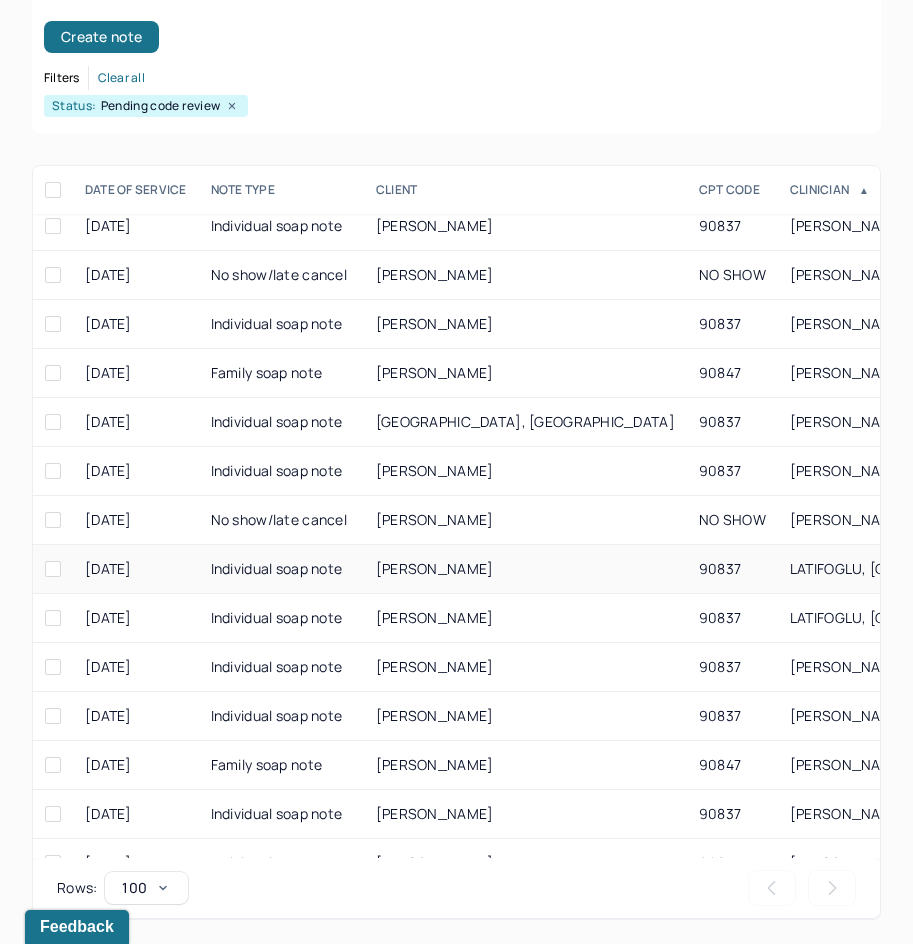 click on "[PERSON_NAME]" at bounding box center [435, 568] 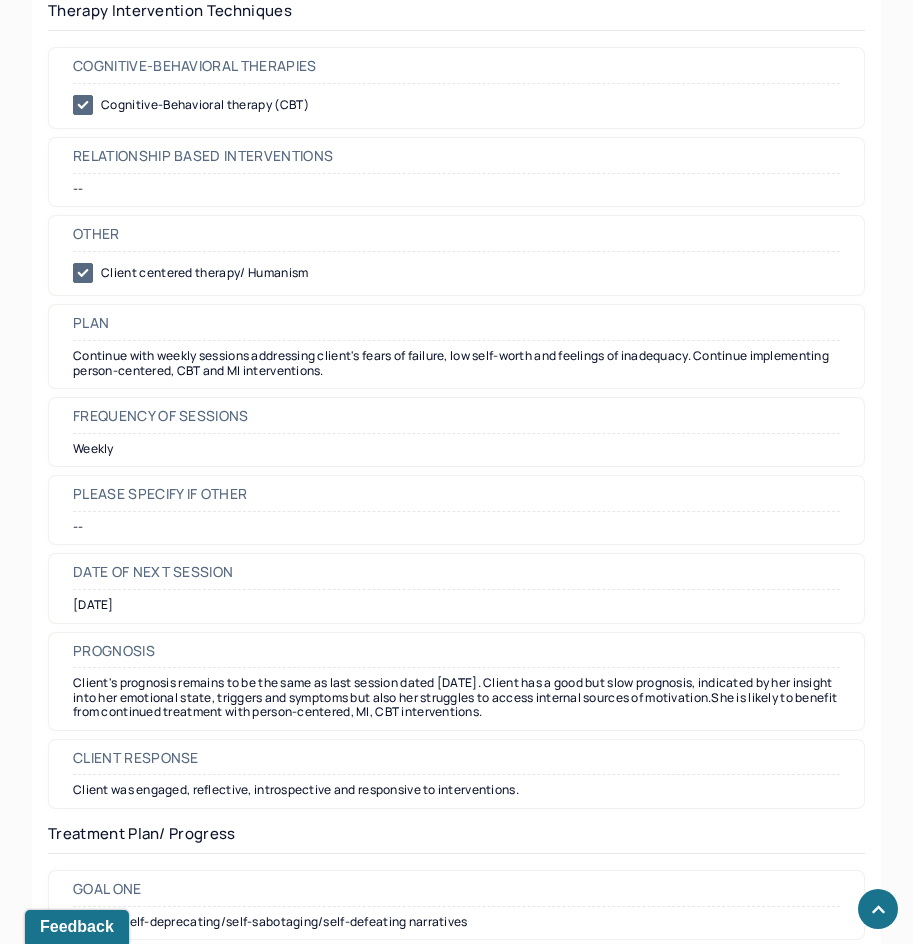 scroll, scrollTop: 2201, scrollLeft: 0, axis: vertical 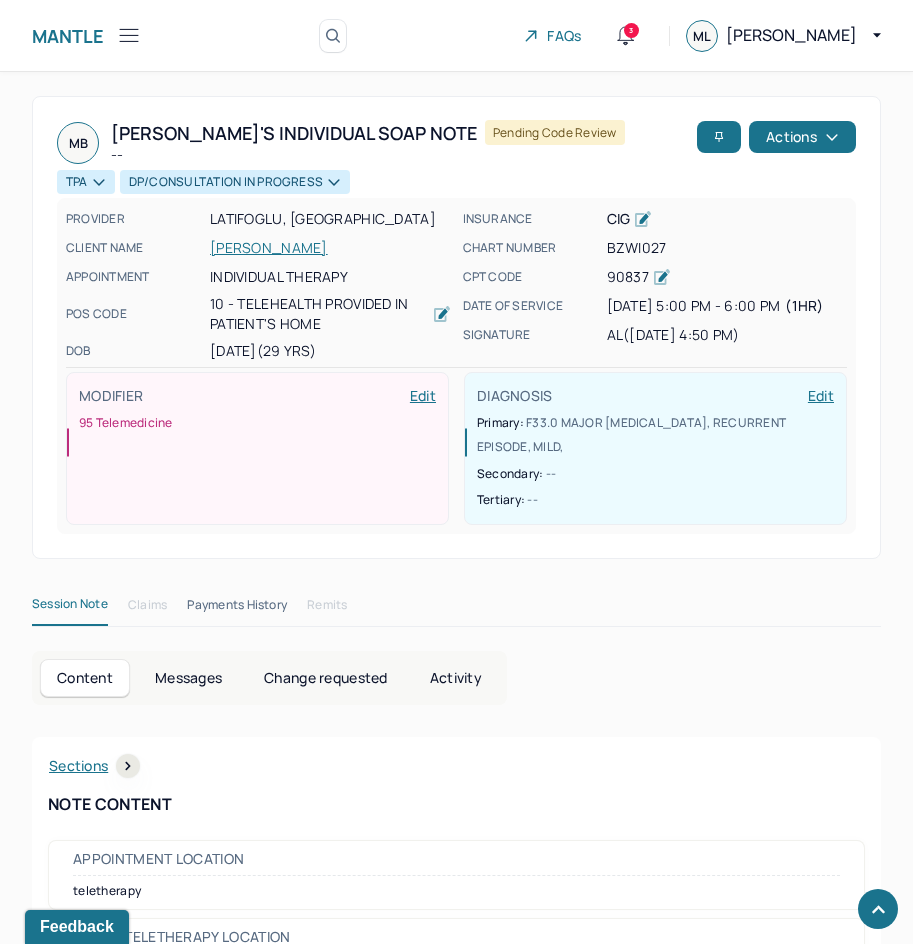 drag, startPoint x: 522, startPoint y: 792, endPoint x: 766, endPoint y: 285, distance: 562.6589 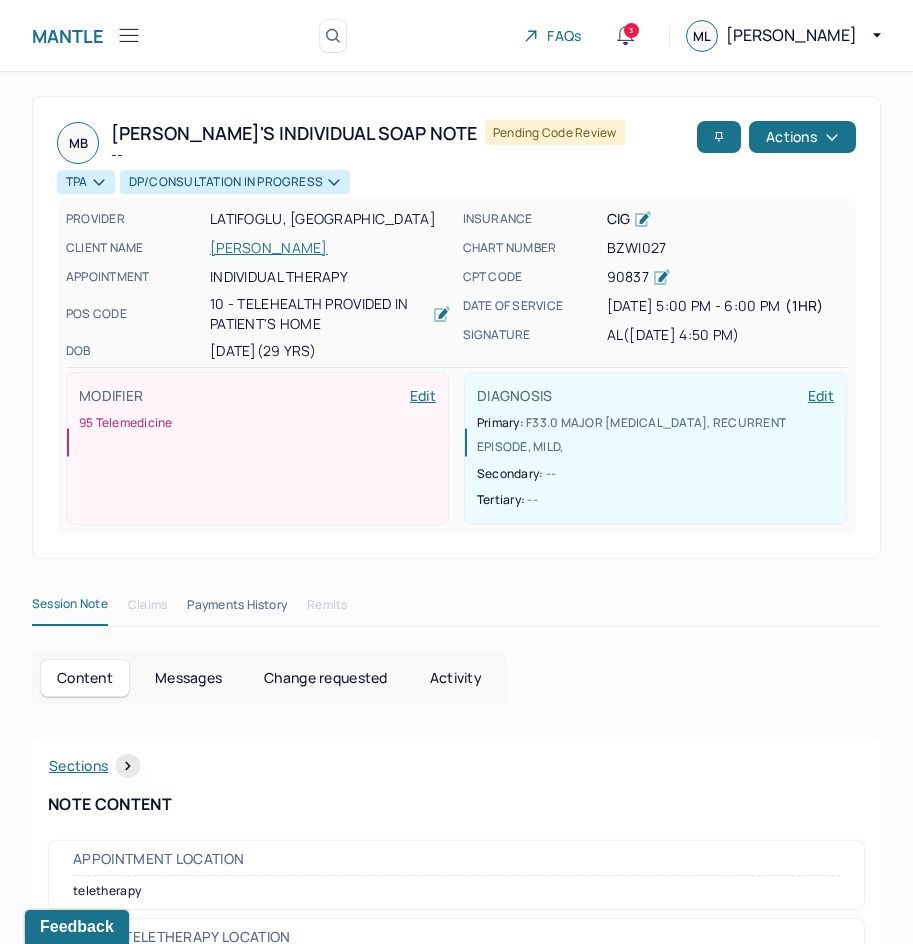 click on "MB [PERSON_NAME]'s   Individual soap note -- Pending code review       Actions" at bounding box center (456, 143) 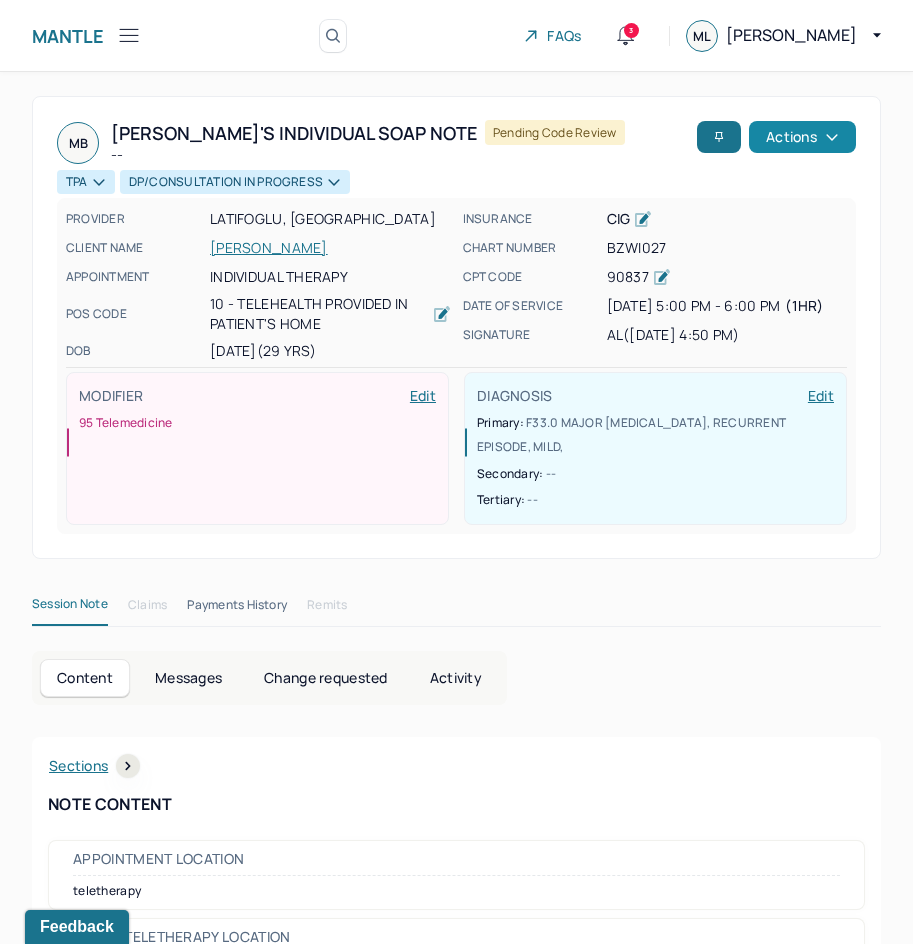 click on "Actions" at bounding box center (802, 137) 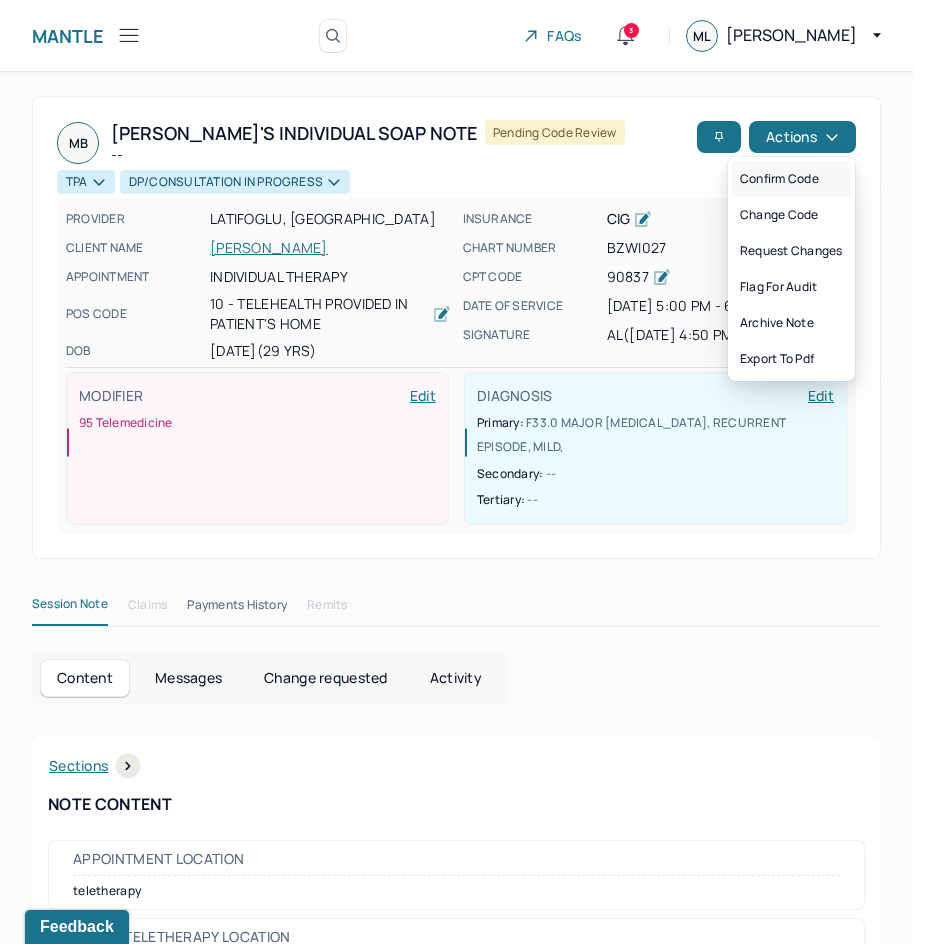 click on "Confirm code" at bounding box center (791, 179) 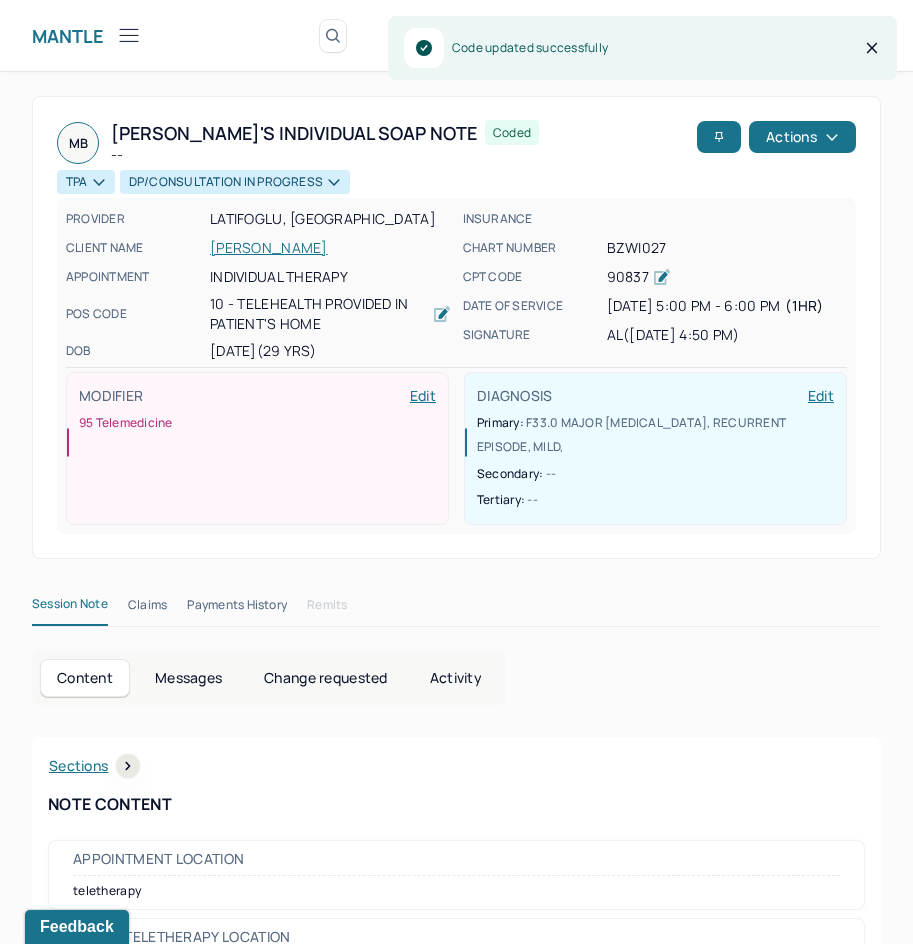 scroll, scrollTop: 301, scrollLeft: 0, axis: vertical 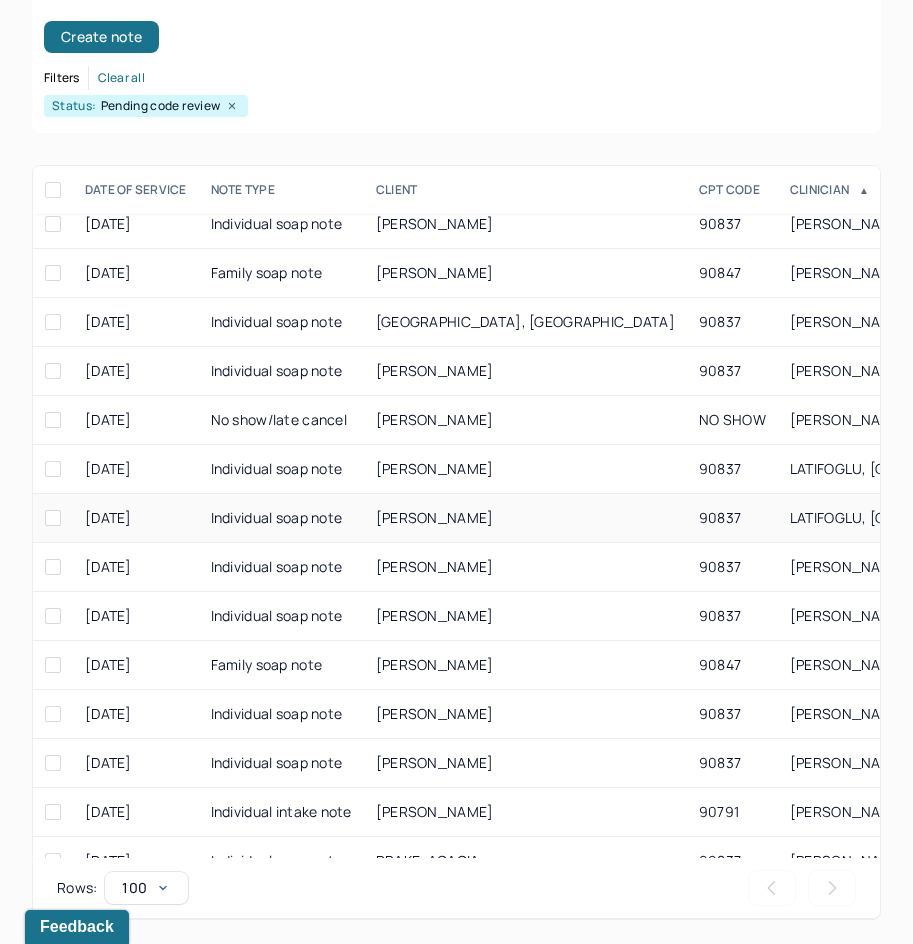 click on "[PERSON_NAME]" at bounding box center [525, 518] 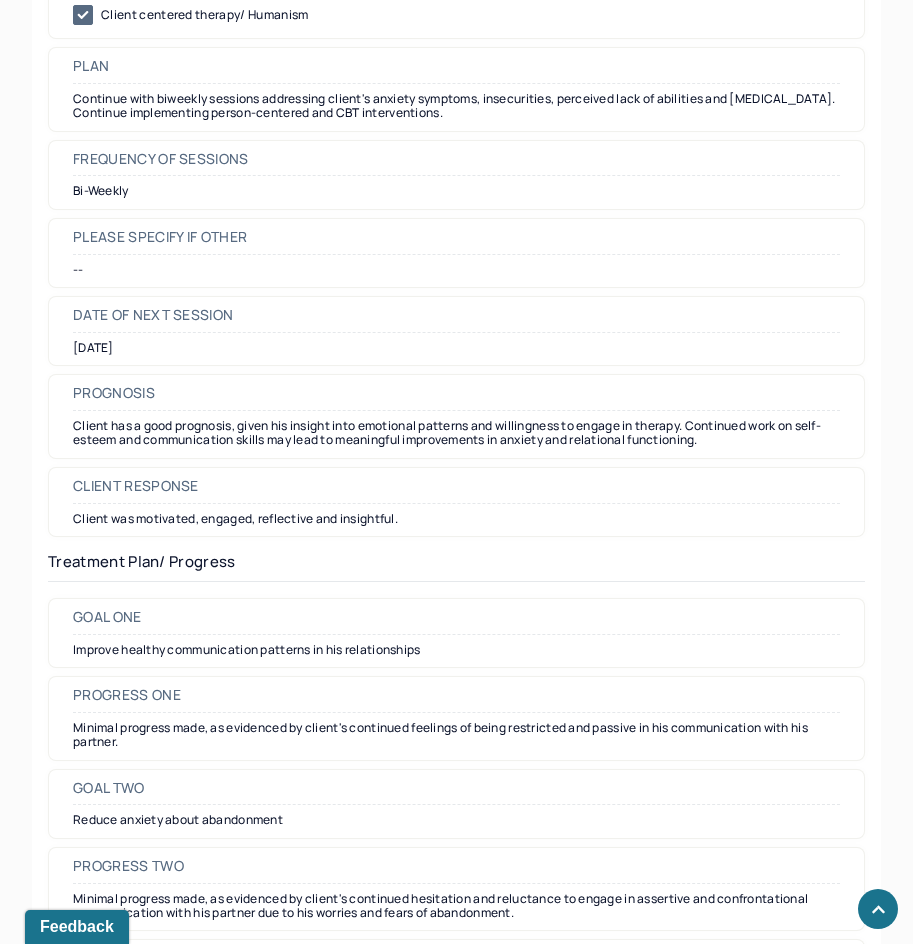 scroll, scrollTop: 2400, scrollLeft: 0, axis: vertical 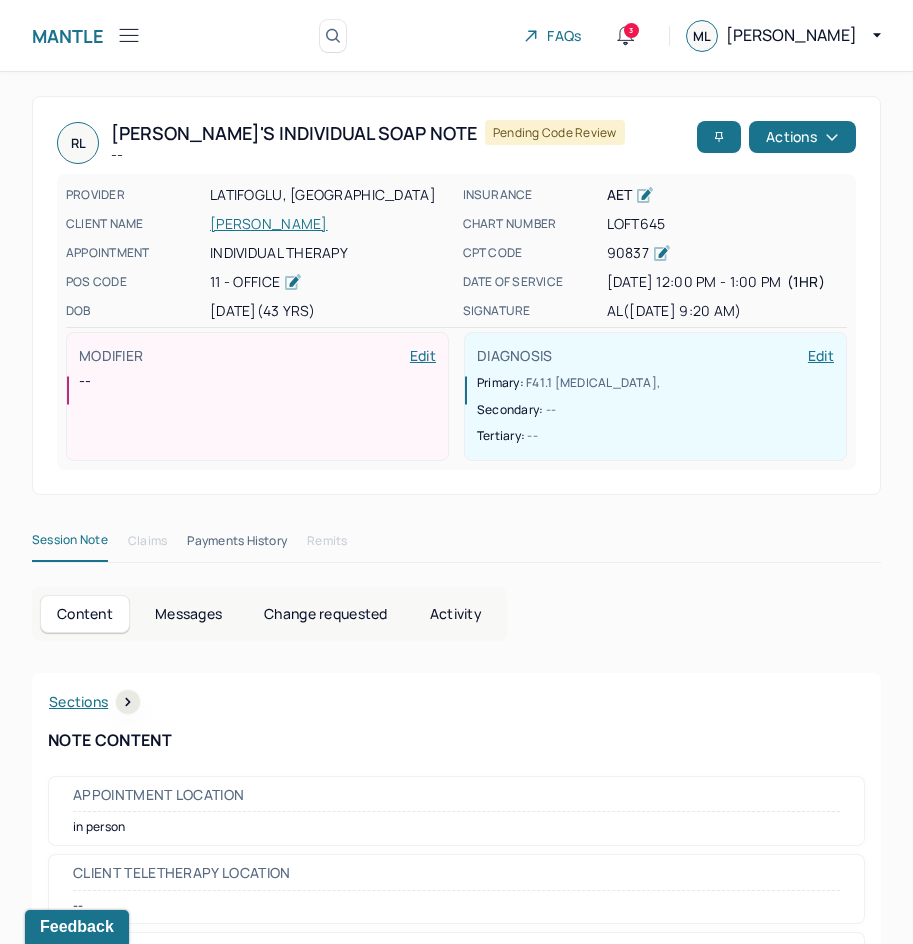drag, startPoint x: 742, startPoint y: 727, endPoint x: 864, endPoint y: 221, distance: 520.49976 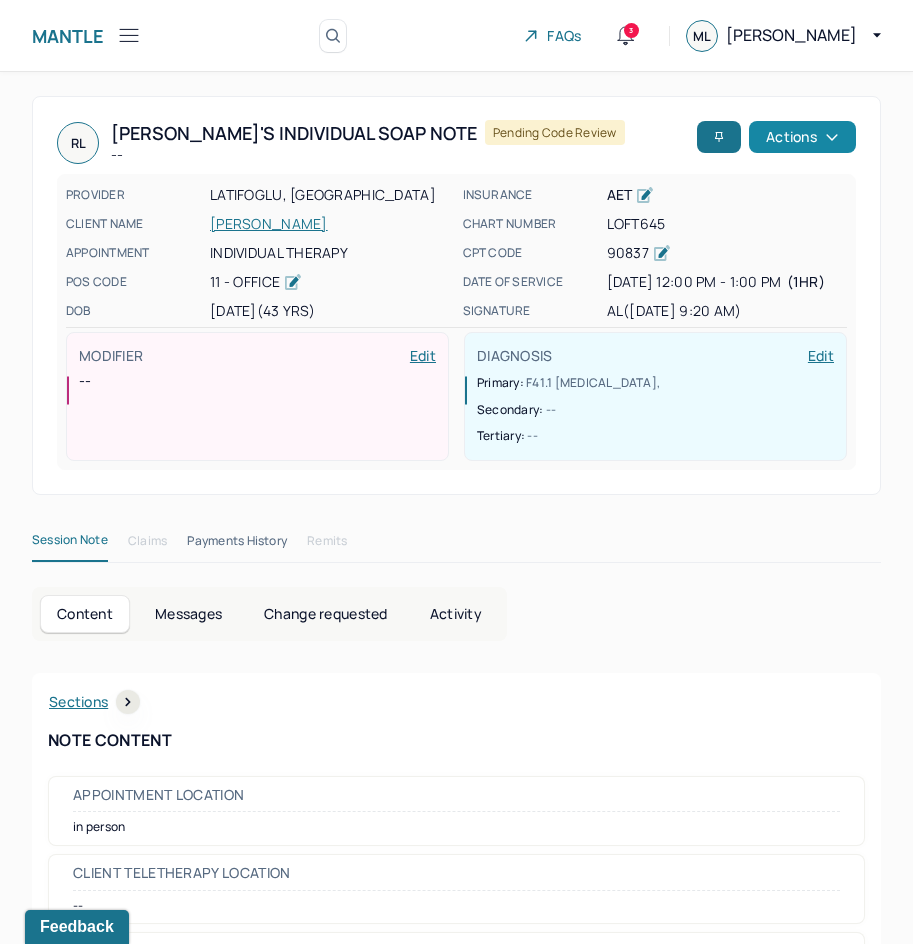 click 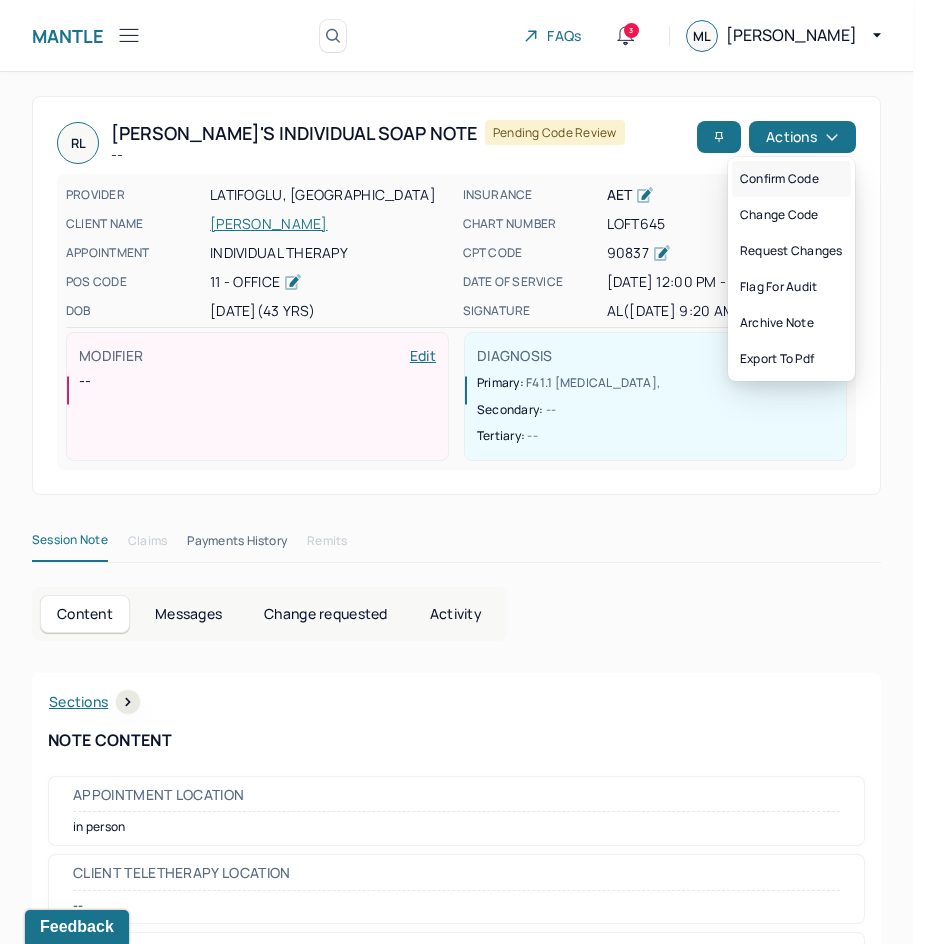 click on "Confirm code" at bounding box center (791, 179) 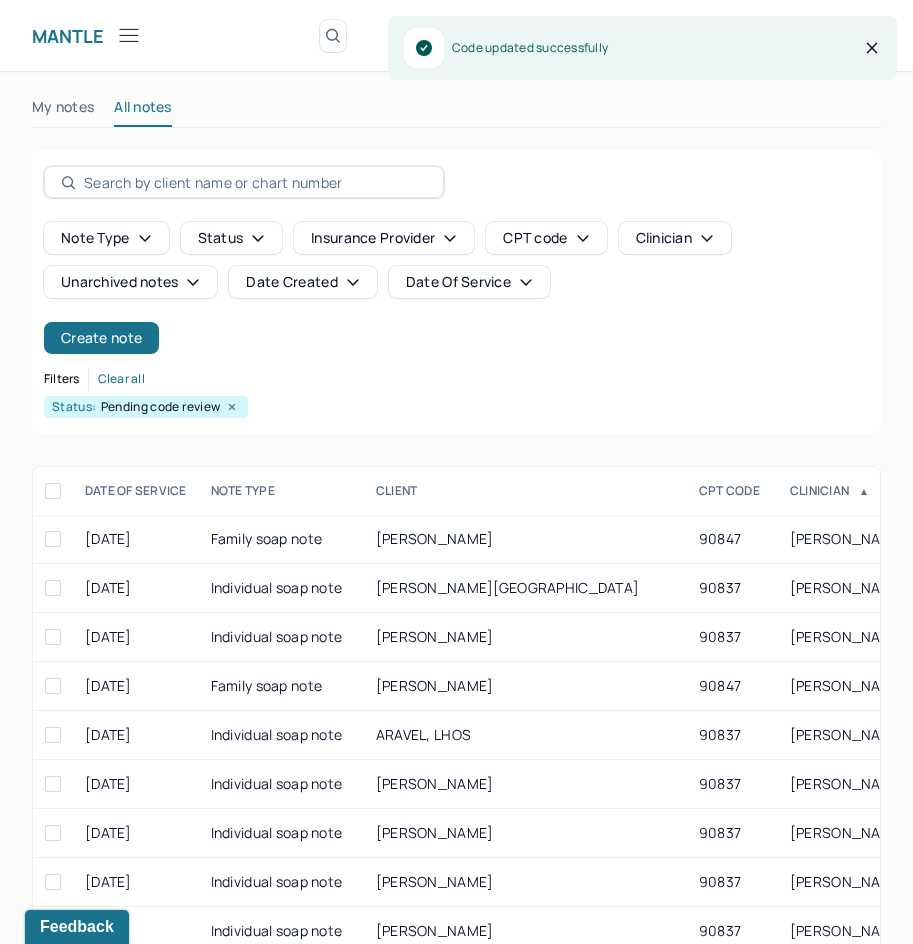 scroll, scrollTop: 301, scrollLeft: 0, axis: vertical 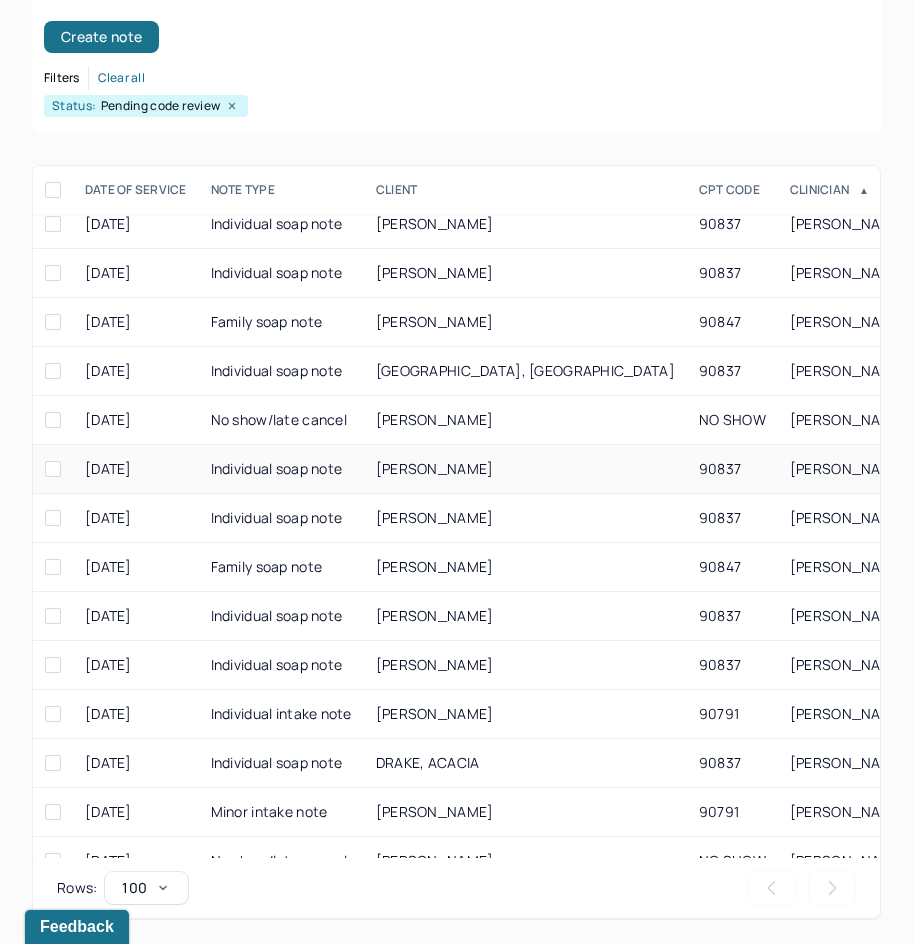click on "90837" at bounding box center (732, 469) 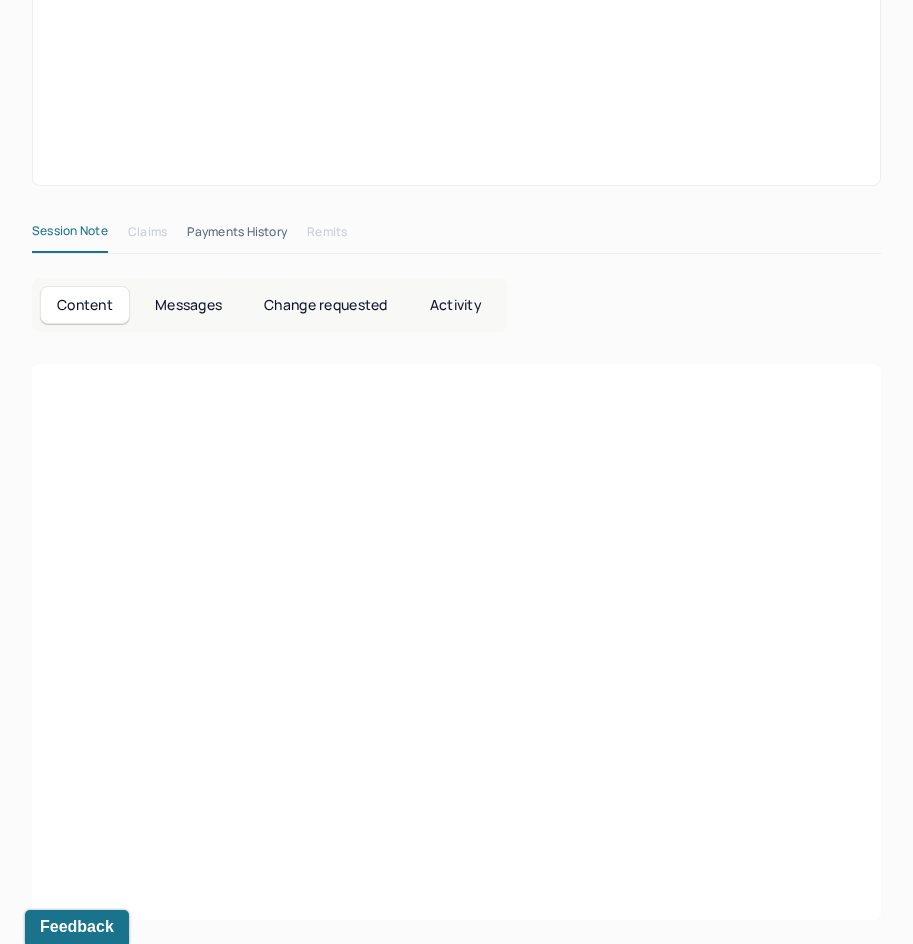 click at bounding box center (456, 512) 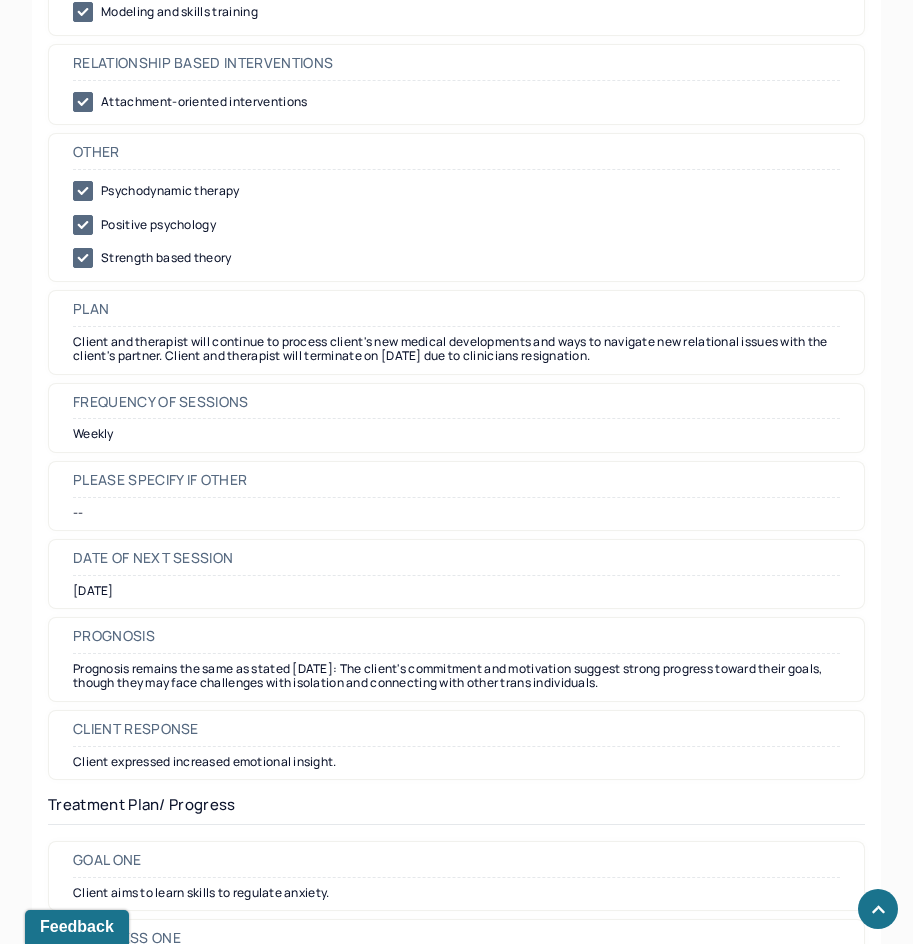 scroll, scrollTop: 2200, scrollLeft: 0, axis: vertical 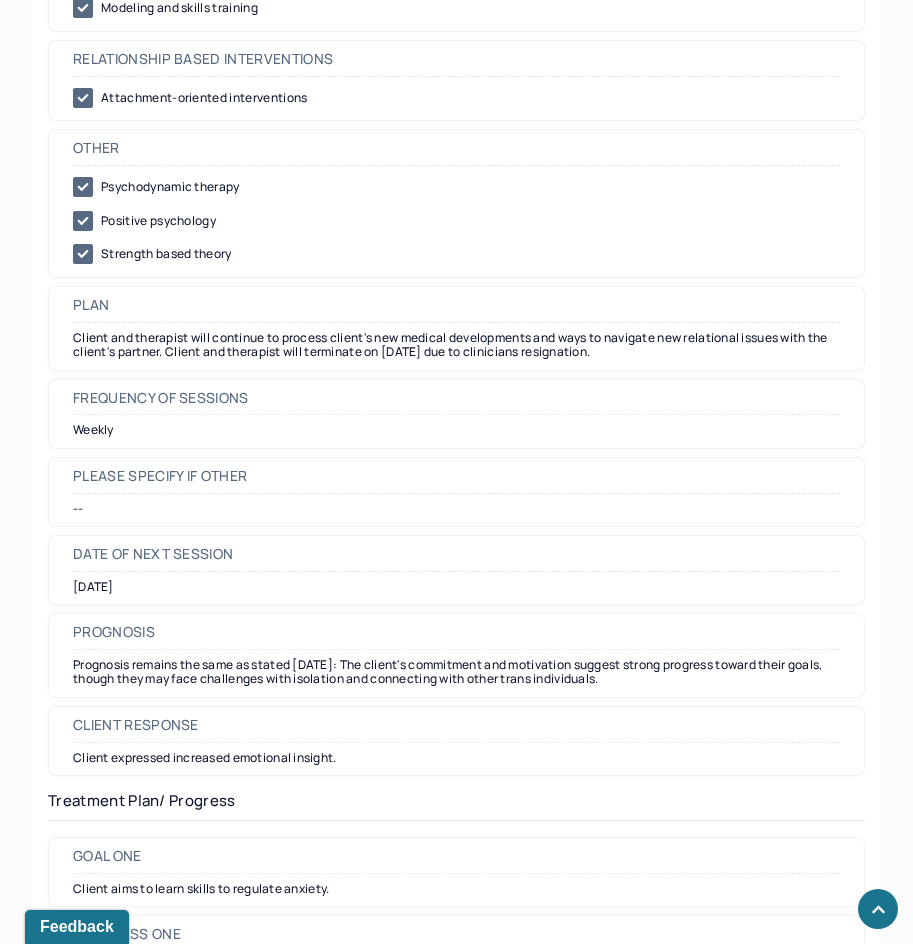 click on "Date of next session" at bounding box center (153, 554) 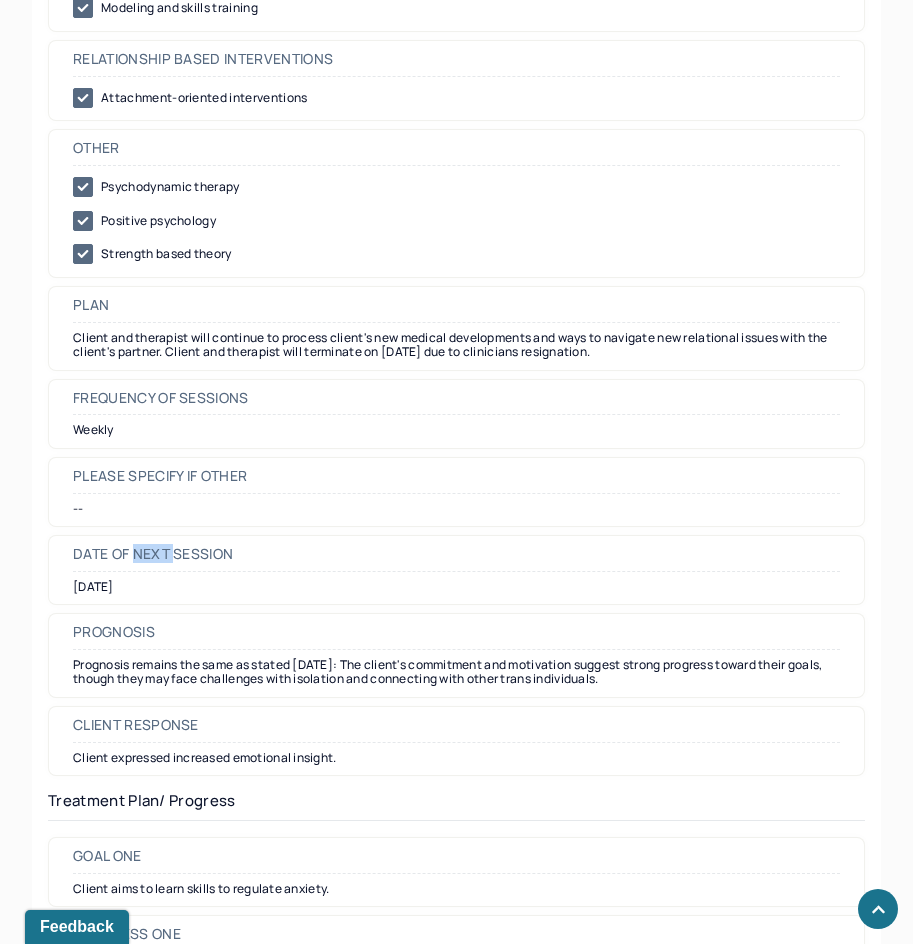 click on "Date of next session" at bounding box center [153, 554] 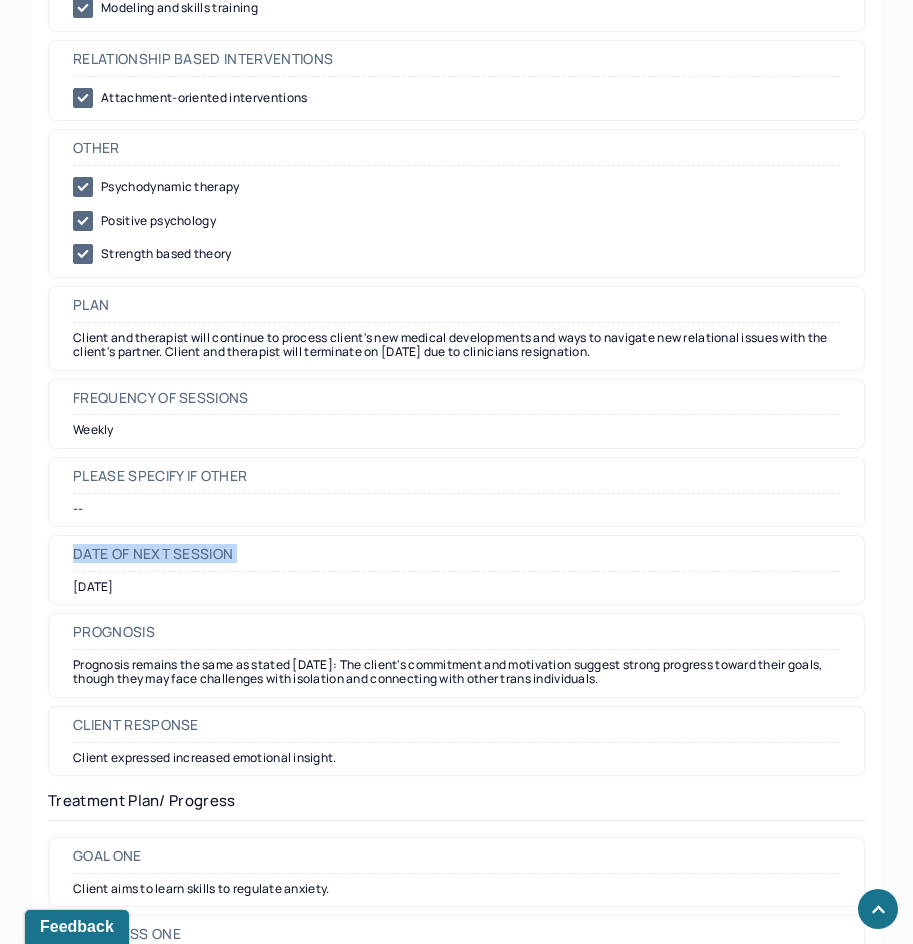 click on "Date of next session" at bounding box center [153, 554] 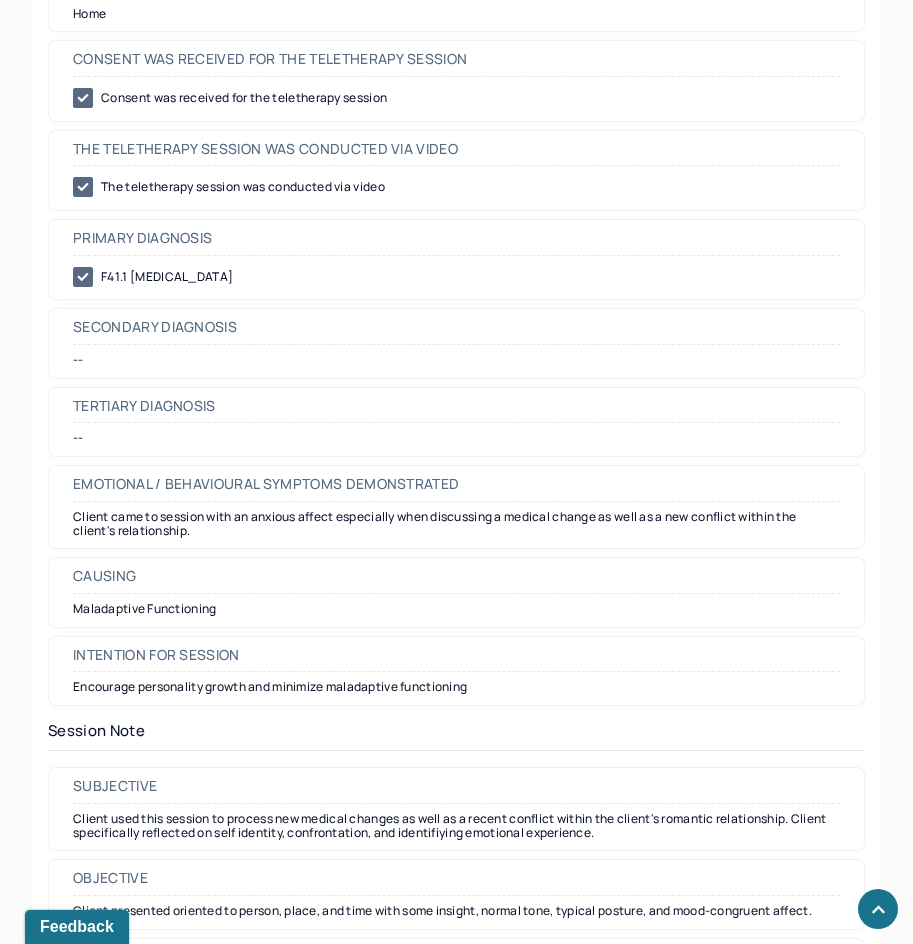 scroll, scrollTop: 268, scrollLeft: 0, axis: vertical 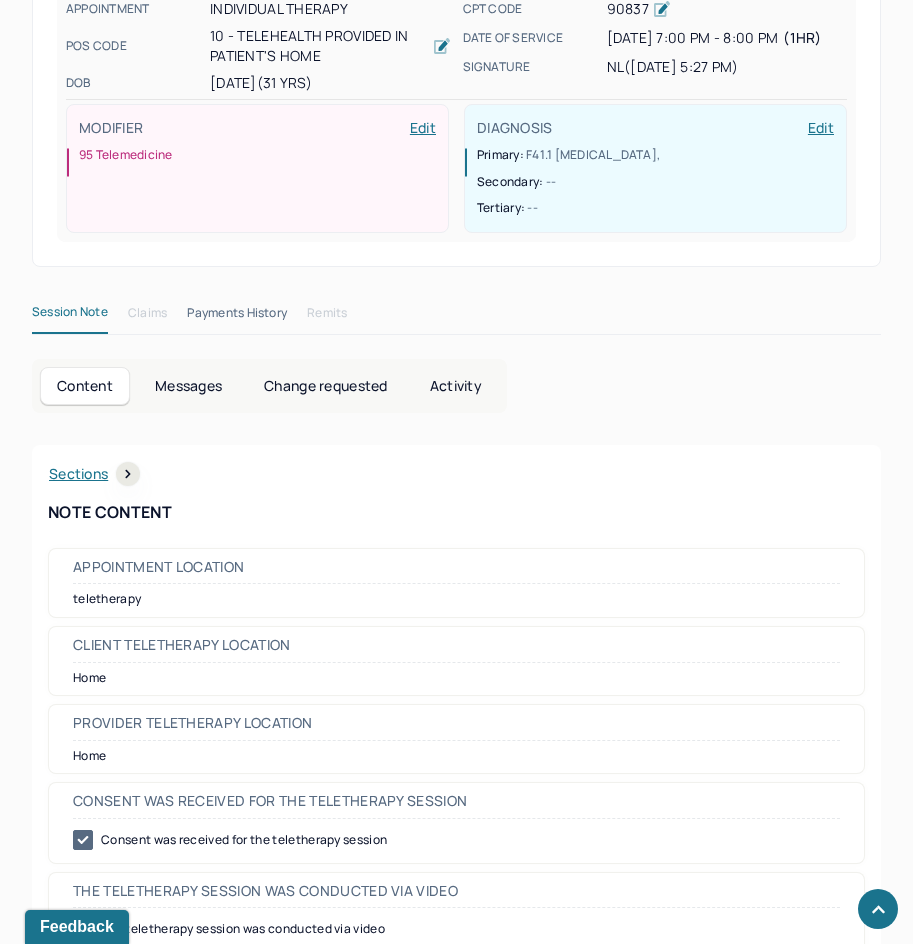 drag, startPoint x: 502, startPoint y: 661, endPoint x: 788, endPoint y: 105, distance: 625.24554 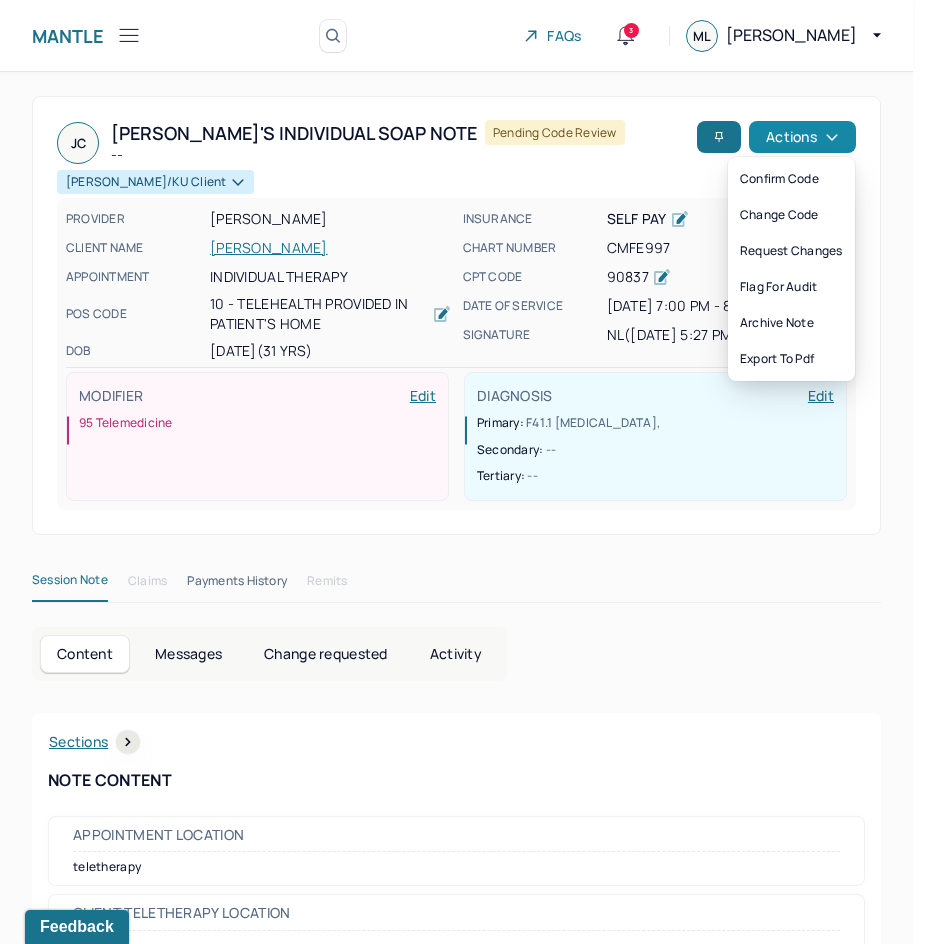 click on "Actions" at bounding box center (802, 137) 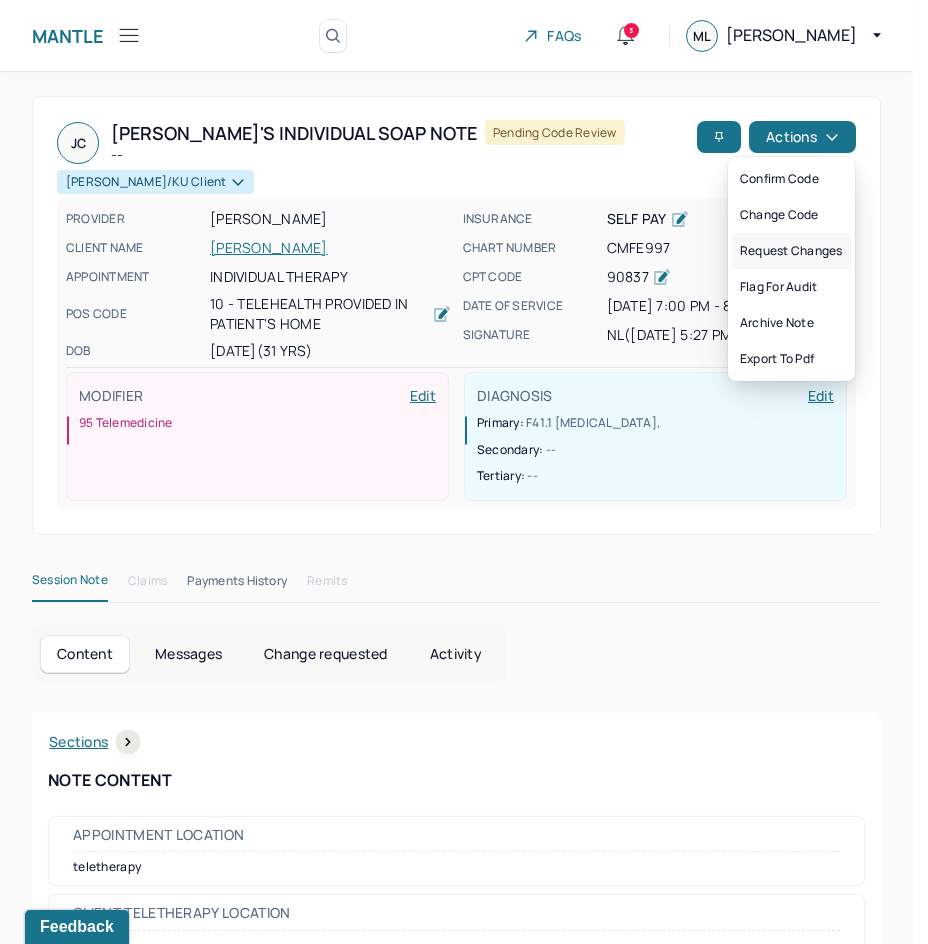 click on "Request changes" at bounding box center (791, 251) 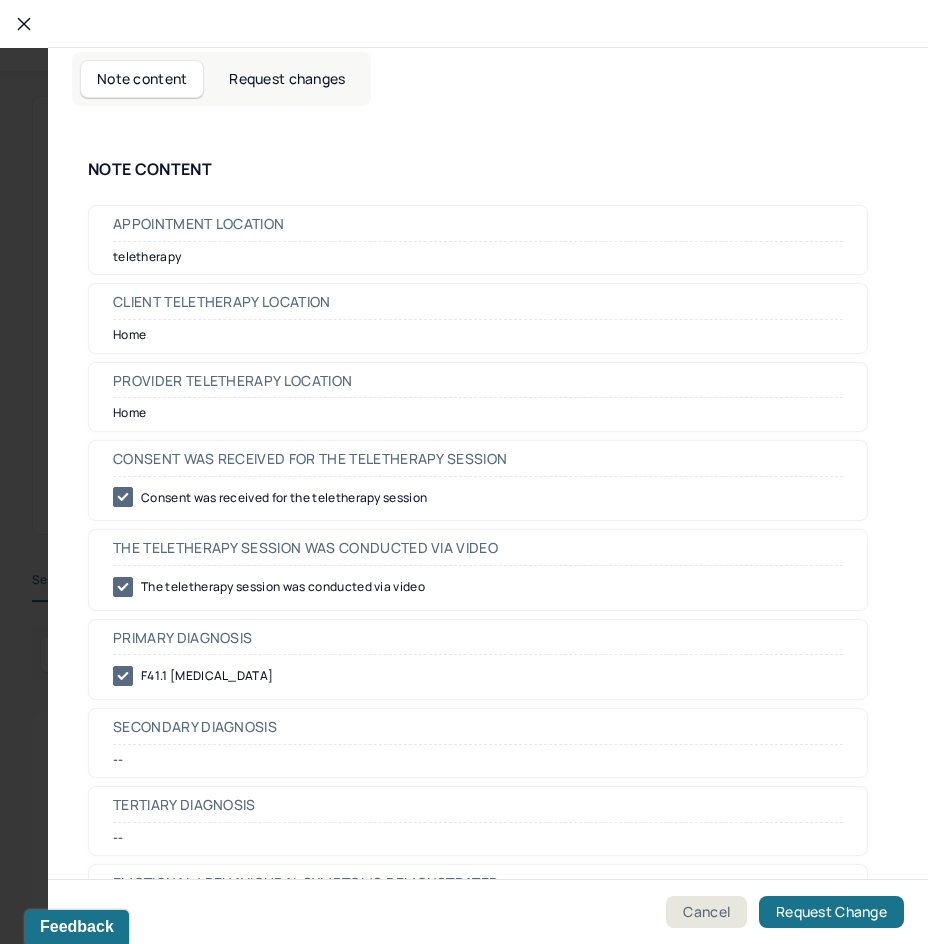click on "Request changes" at bounding box center [287, 79] 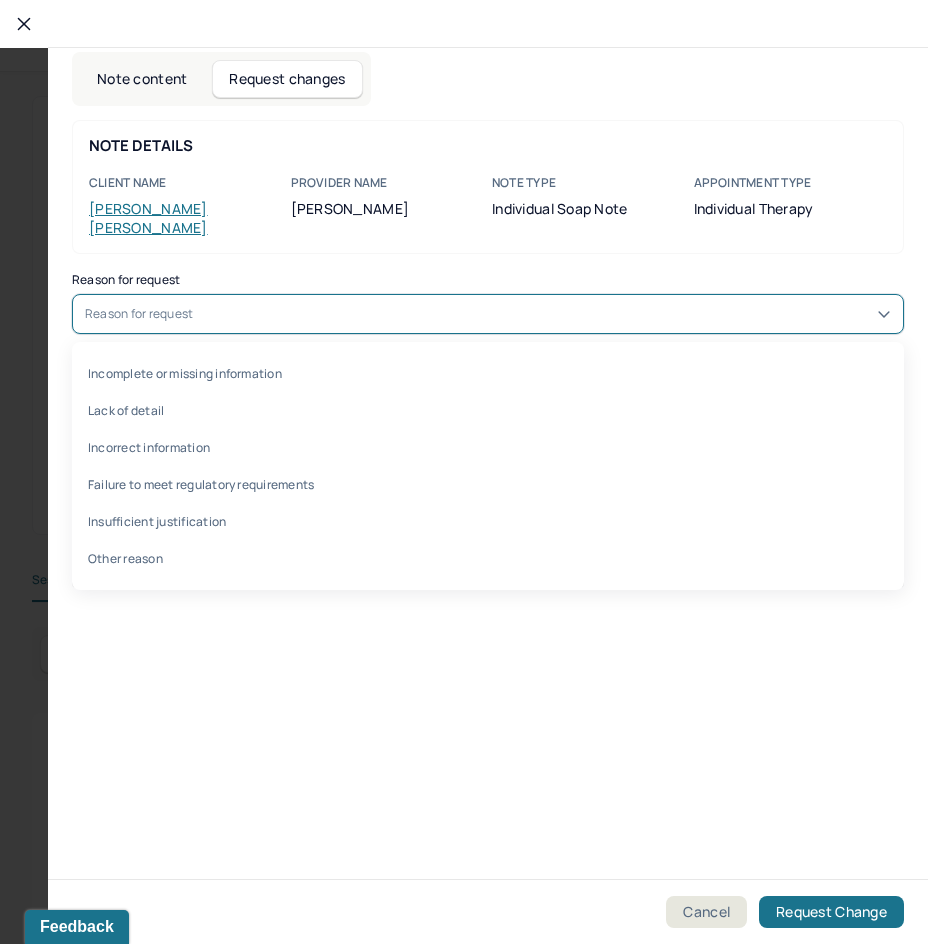 click on "Reason for request" at bounding box center [488, 314] 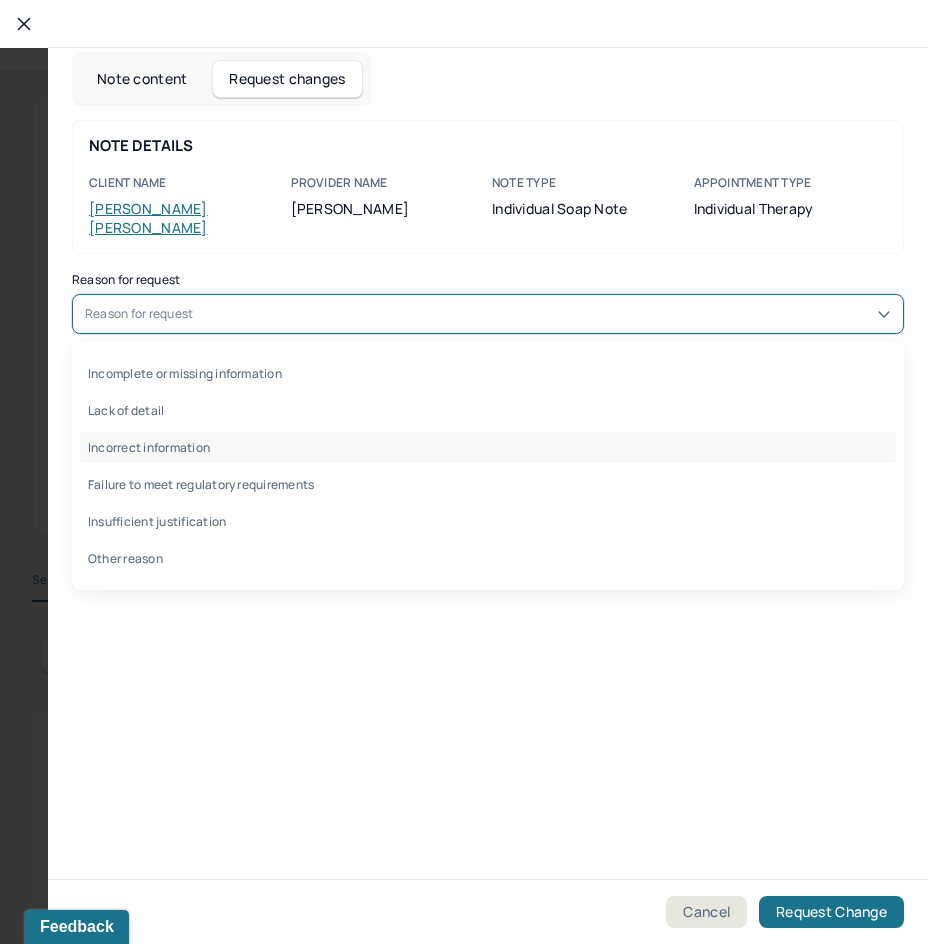 click on "Incorrect information" at bounding box center [488, 447] 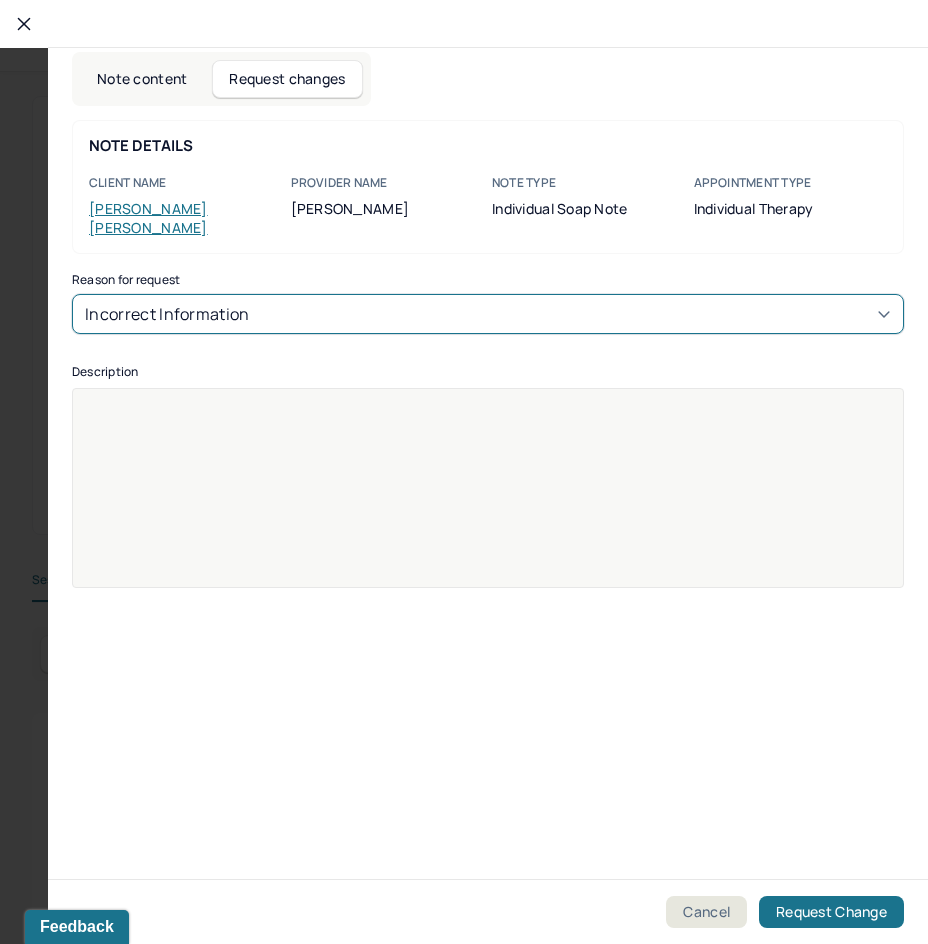 click at bounding box center (488, 501) 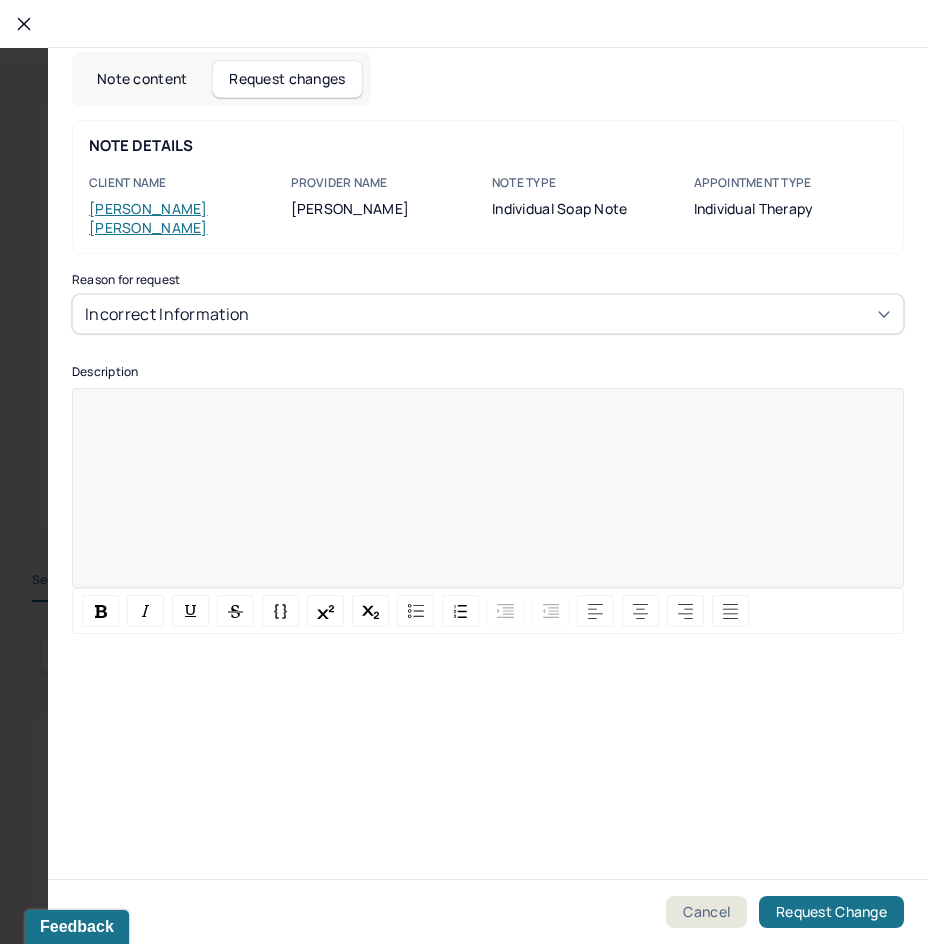 paste 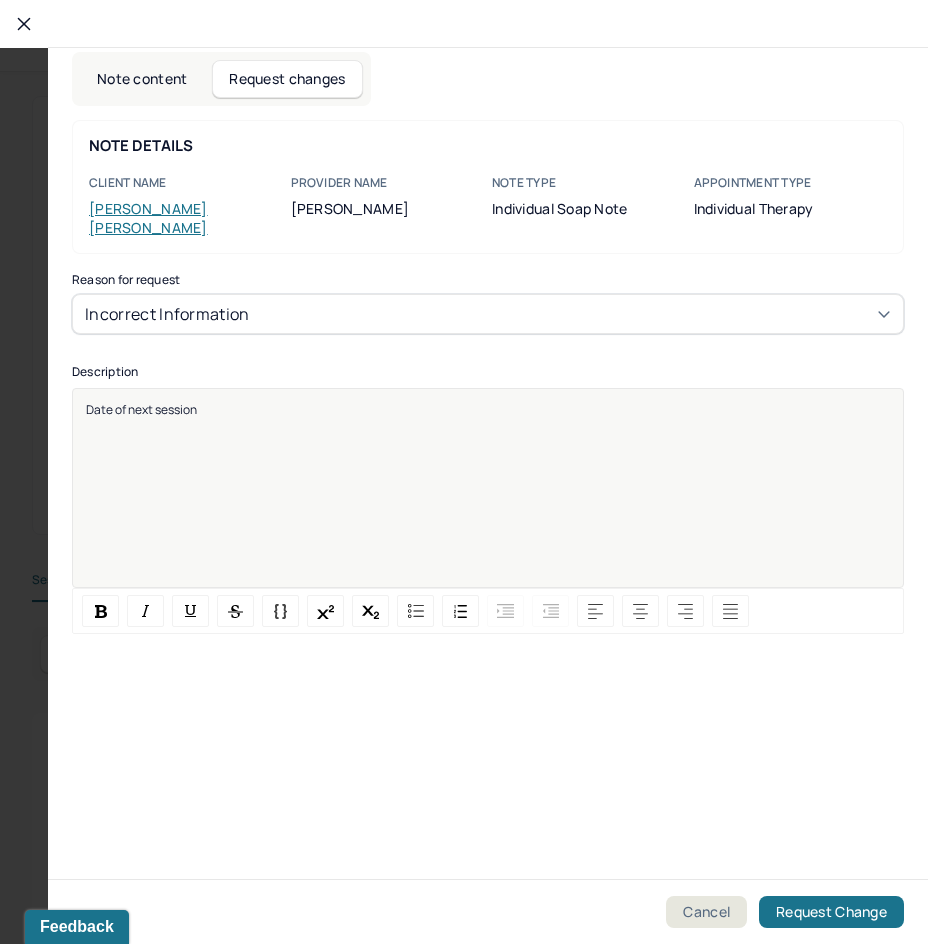 type 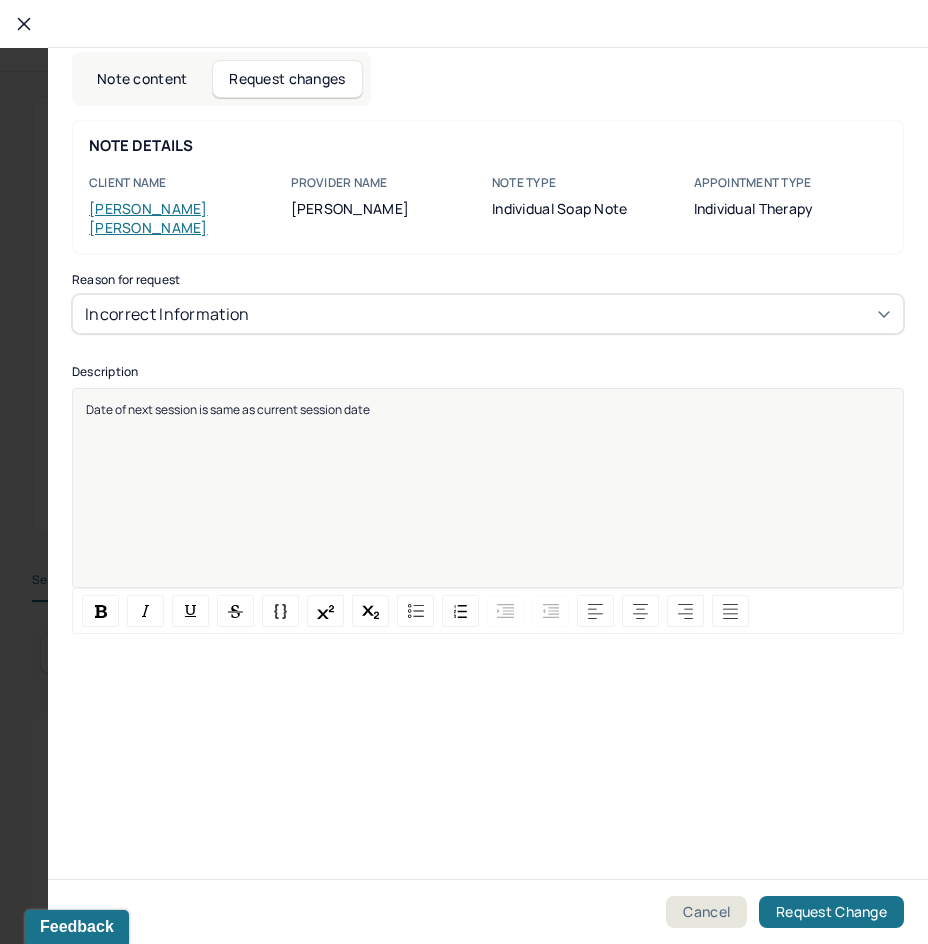 click on "Date of next session is same as current session date" at bounding box center (488, 501) 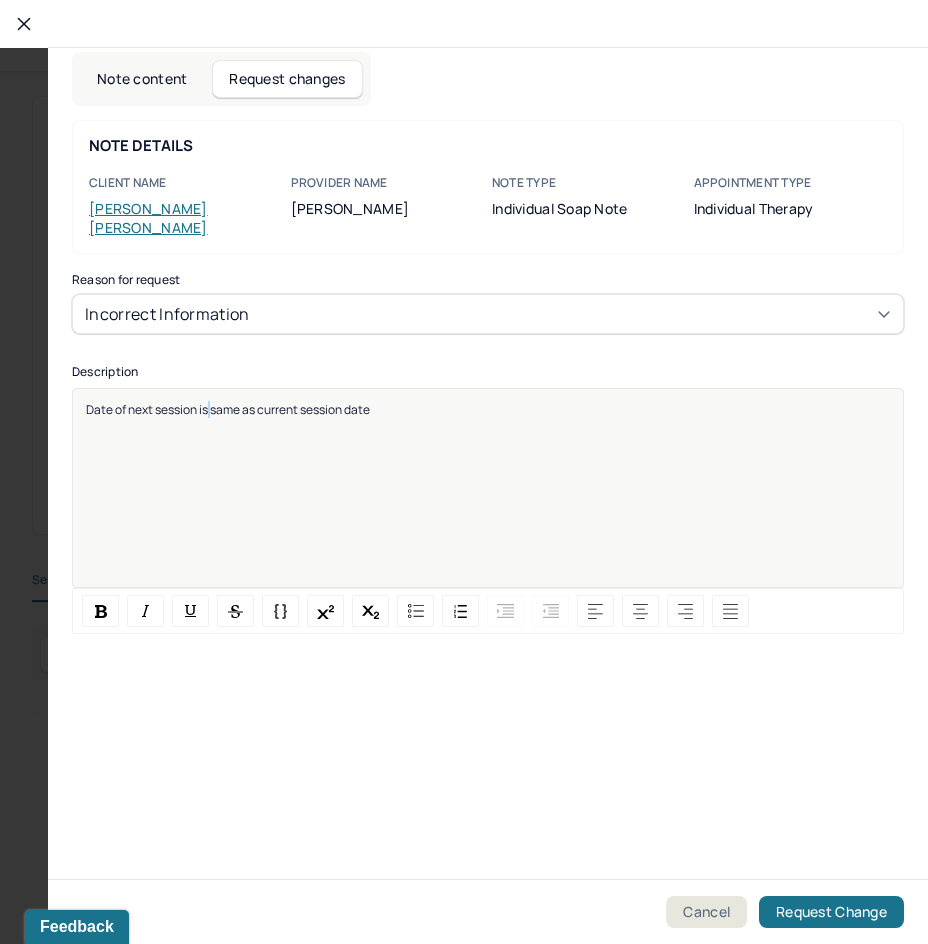 click on "Date of next session is same as current session date" at bounding box center (488, 501) 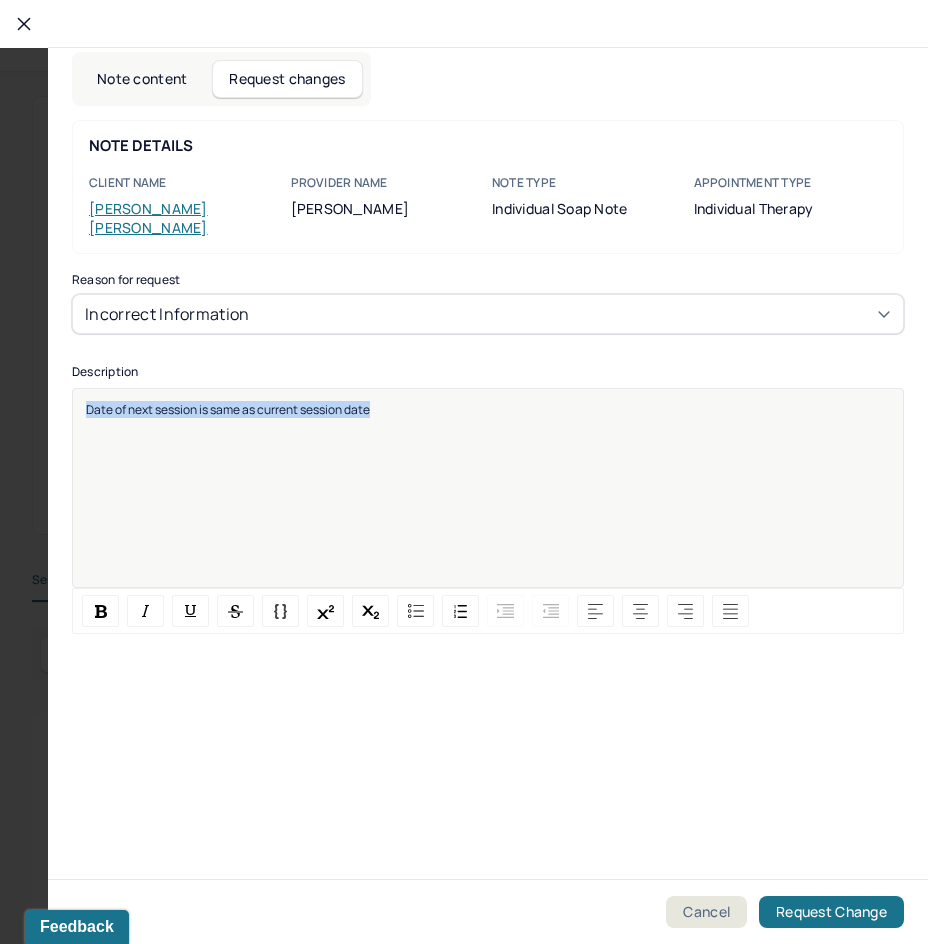 click on "Date of next session is same as current session date" at bounding box center (488, 501) 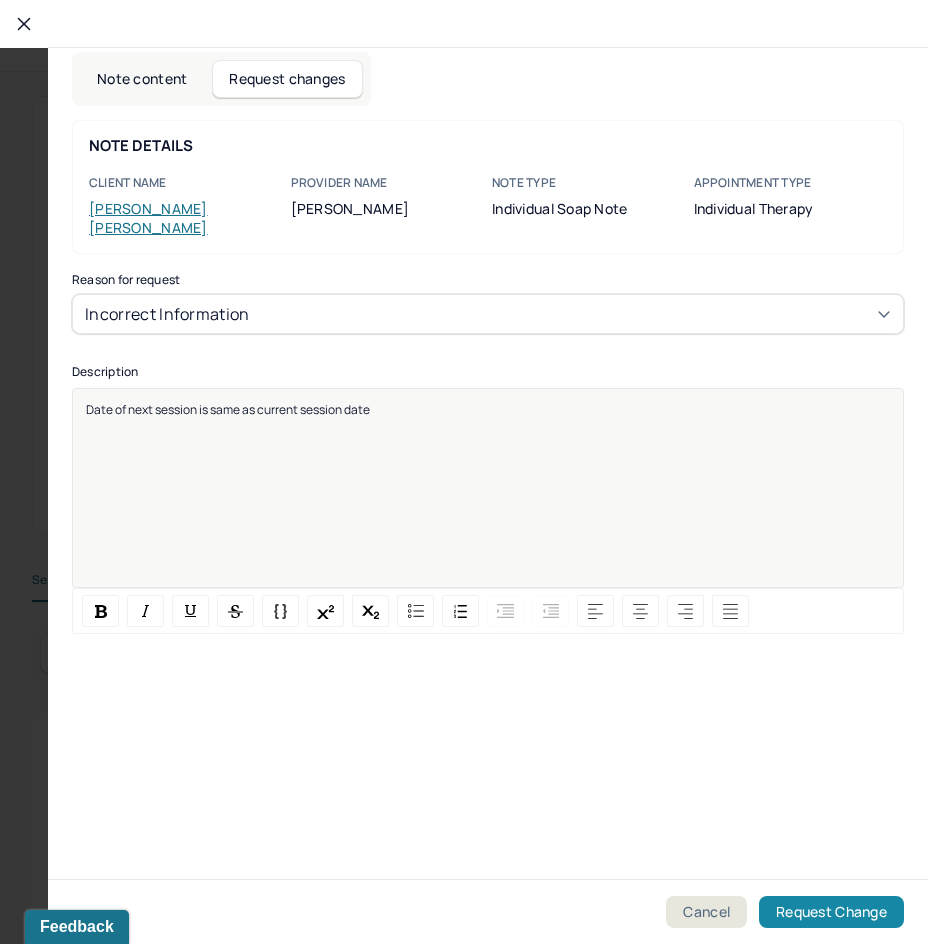 click on "Request Change" at bounding box center (831, 912) 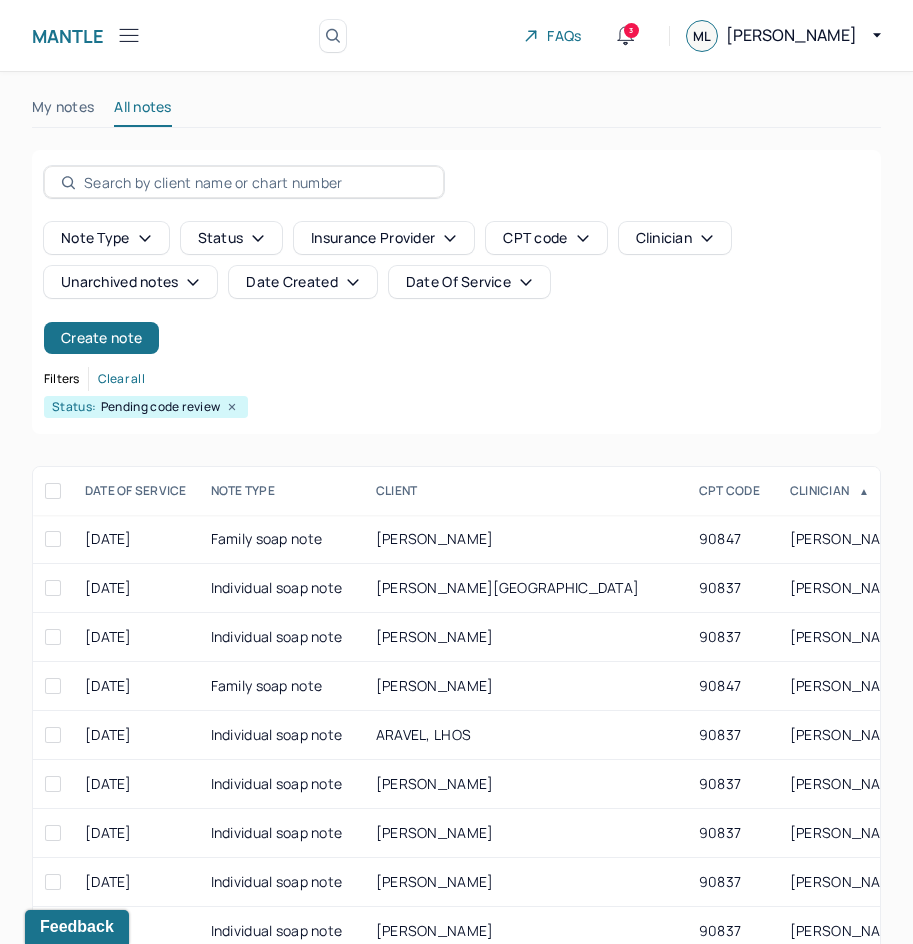 scroll, scrollTop: 301, scrollLeft: 0, axis: vertical 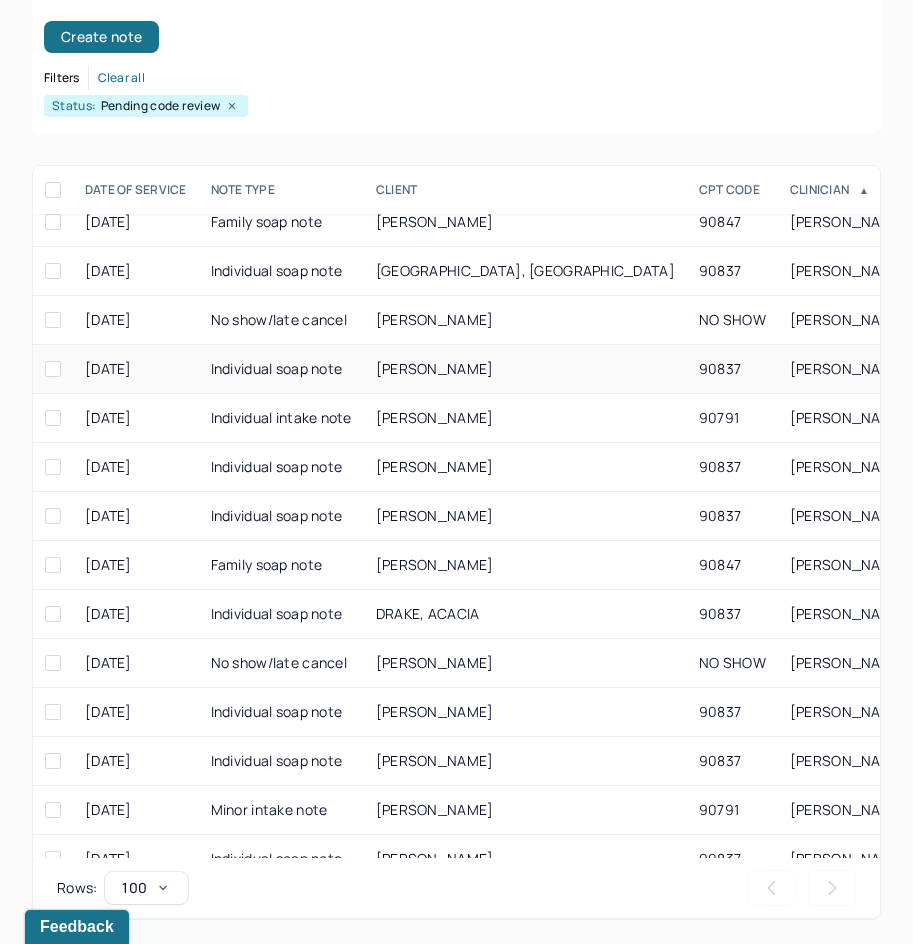 click on "90837" at bounding box center (732, 369) 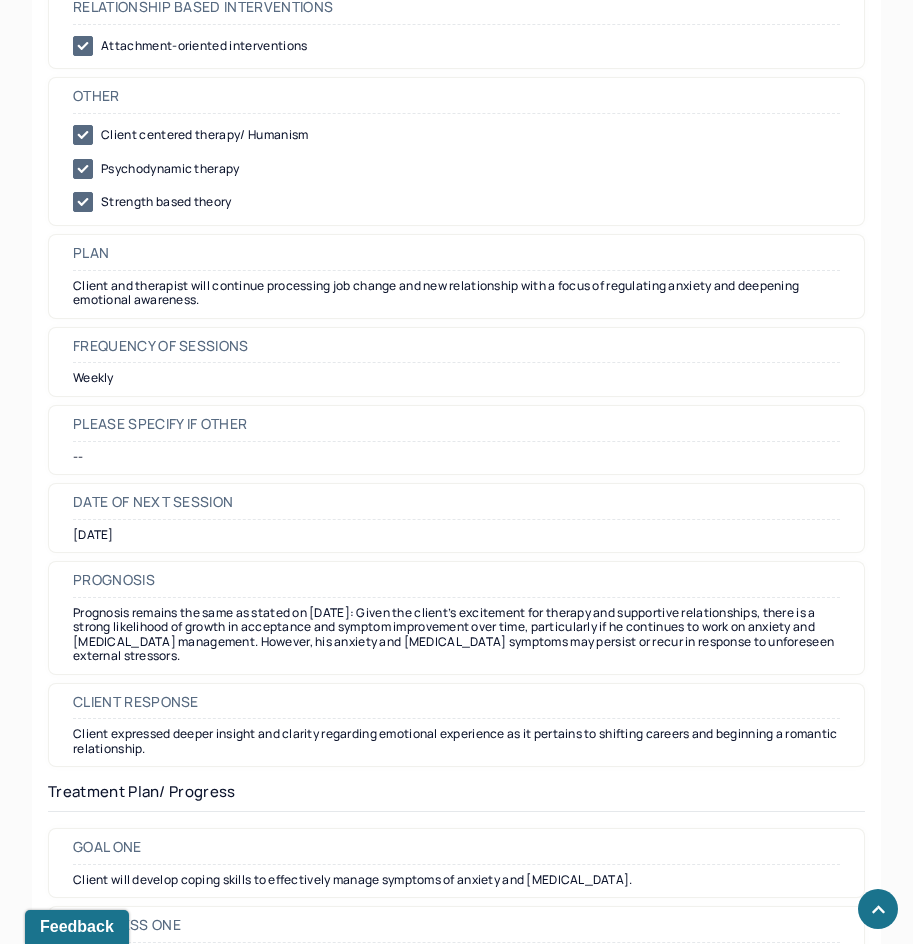 scroll, scrollTop: 2401, scrollLeft: 0, axis: vertical 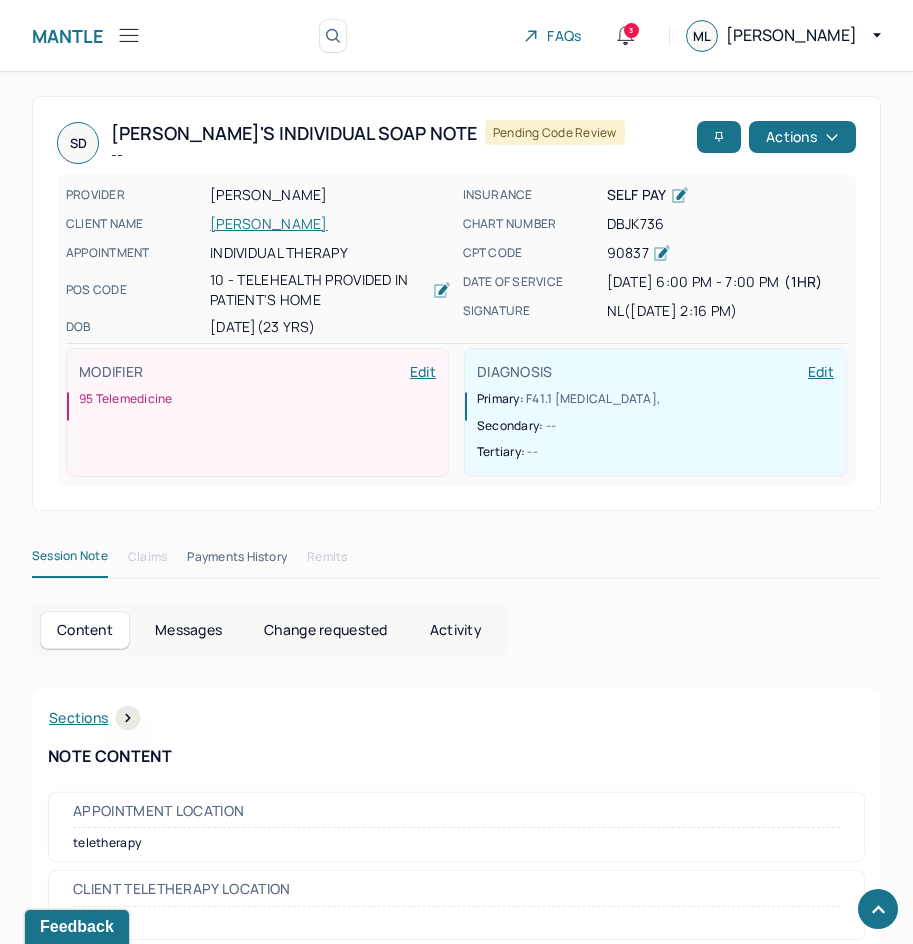 drag, startPoint x: 684, startPoint y: 757, endPoint x: 885, endPoint y: 141, distance: 647.96375 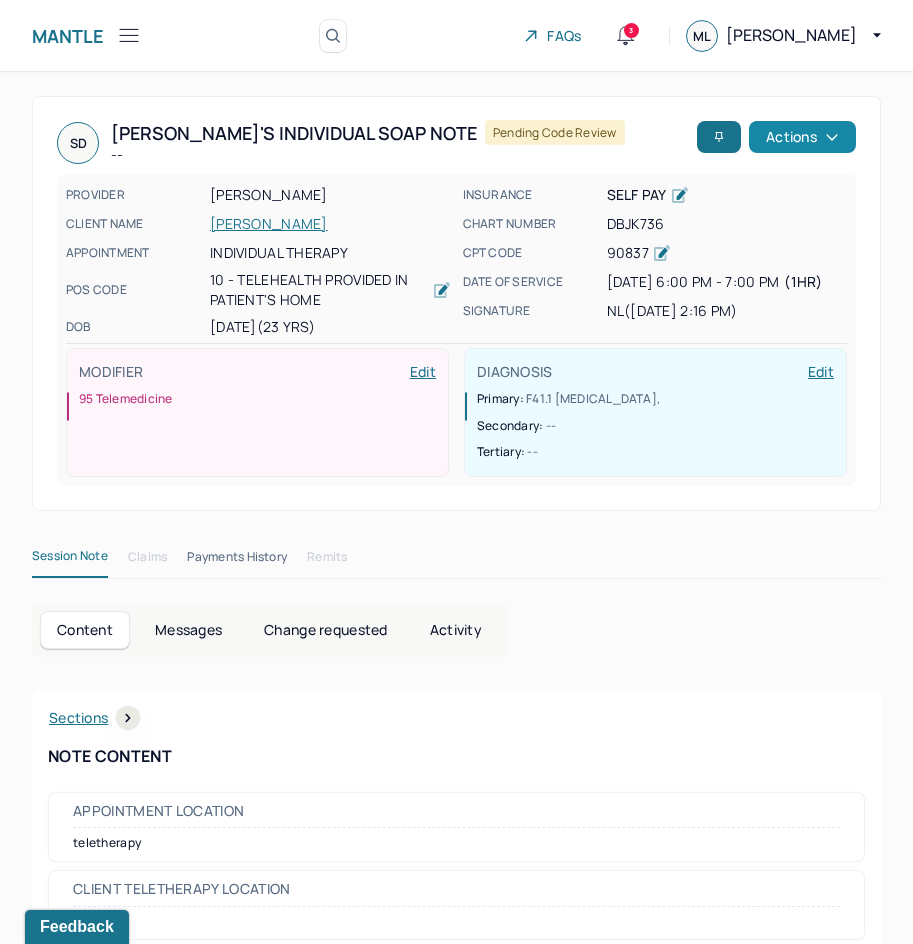 click on "Actions" at bounding box center (802, 137) 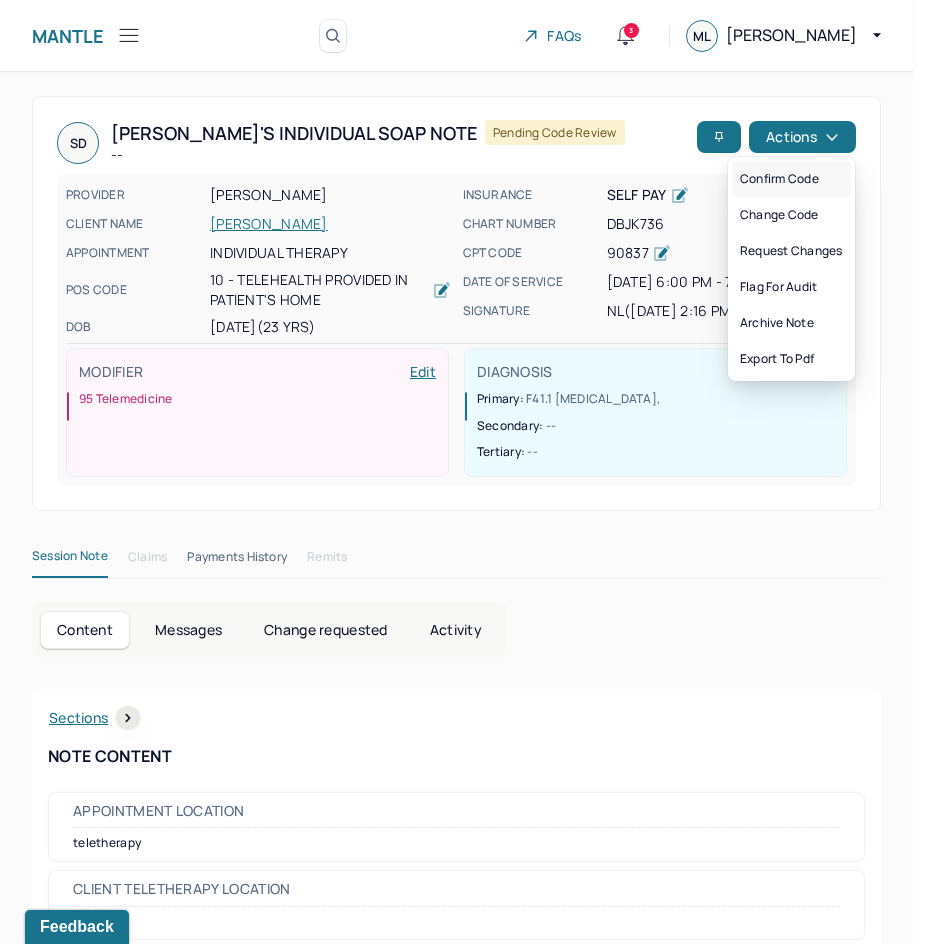 click on "Confirm code" at bounding box center (791, 179) 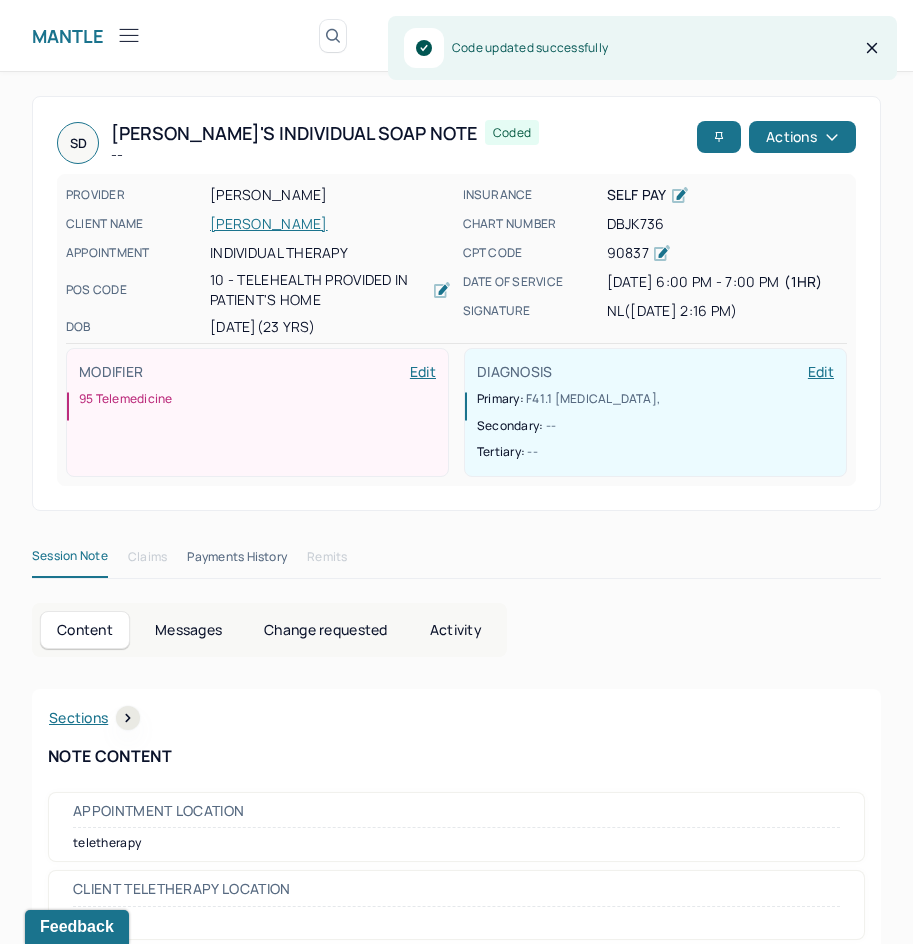 scroll, scrollTop: 301, scrollLeft: 0, axis: vertical 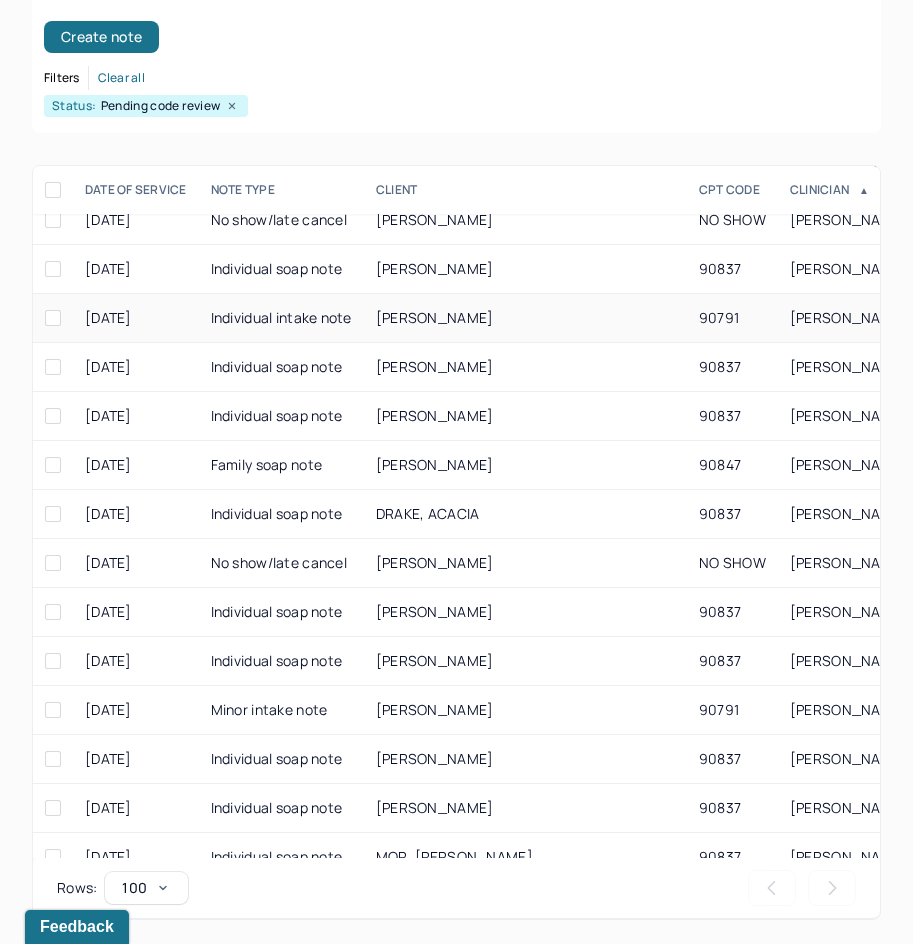 click on "Individual intake note" at bounding box center (281, 318) 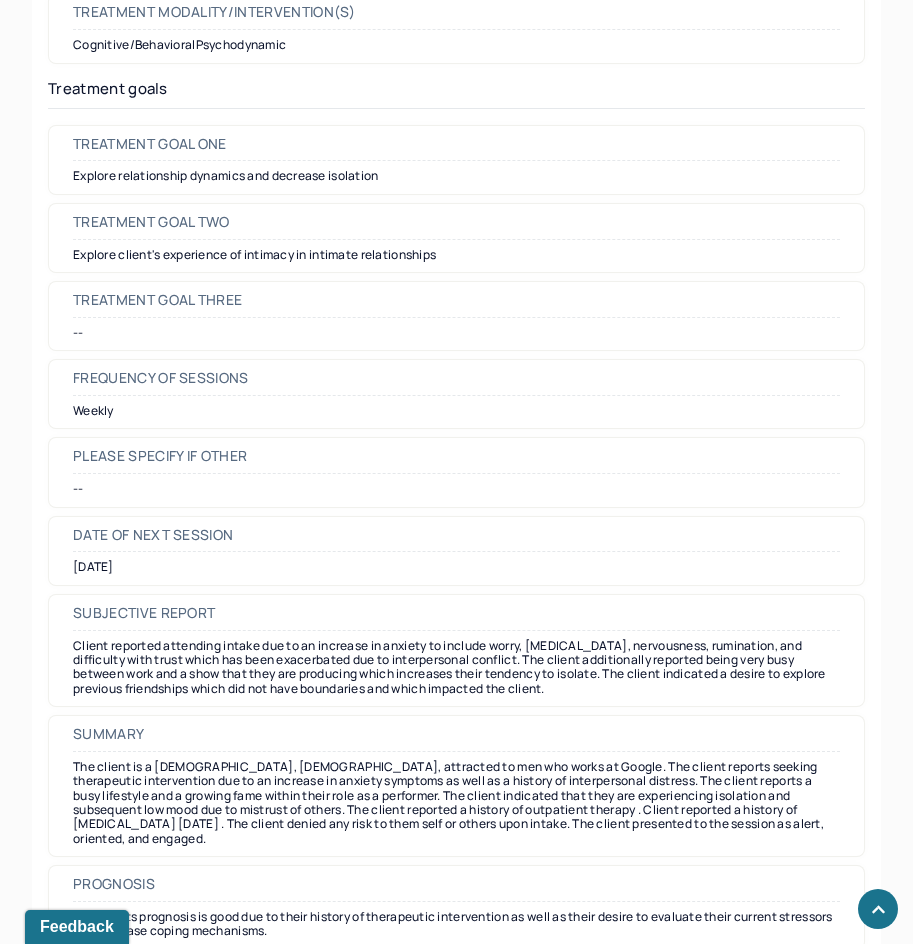 scroll, scrollTop: 8500, scrollLeft: 0, axis: vertical 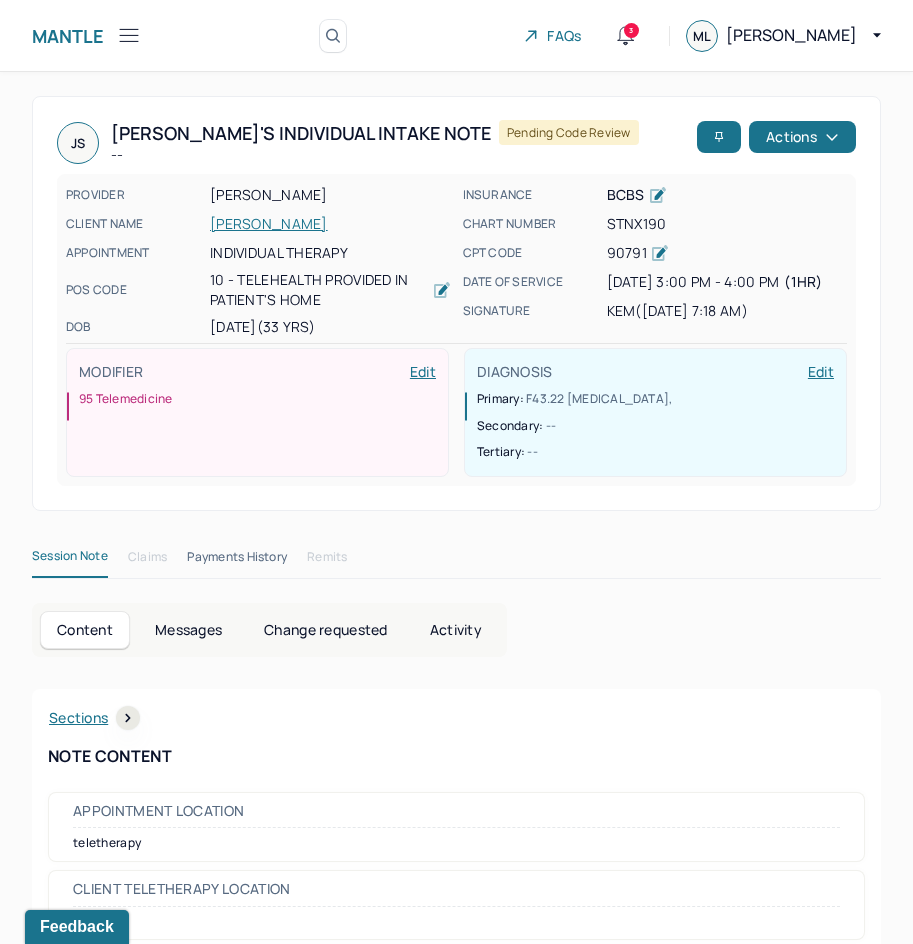 drag, startPoint x: 689, startPoint y: 754, endPoint x: 866, endPoint y: 171, distance: 609.2766 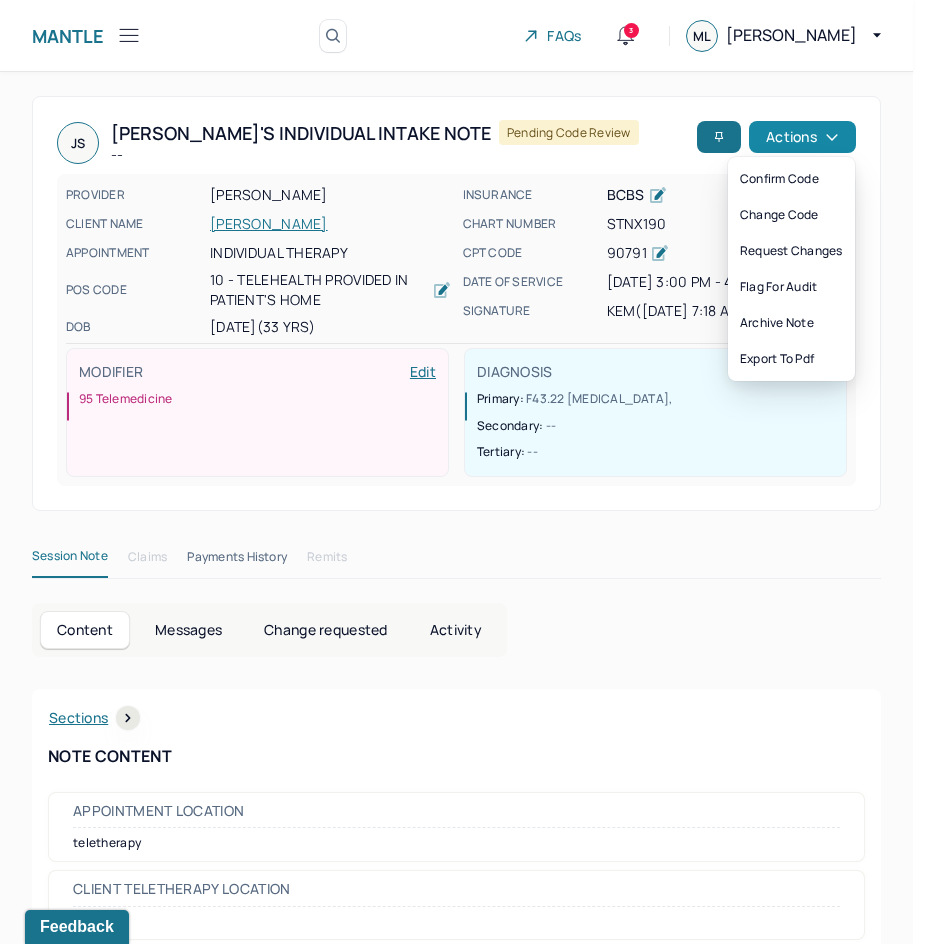 click on "Actions" at bounding box center (802, 137) 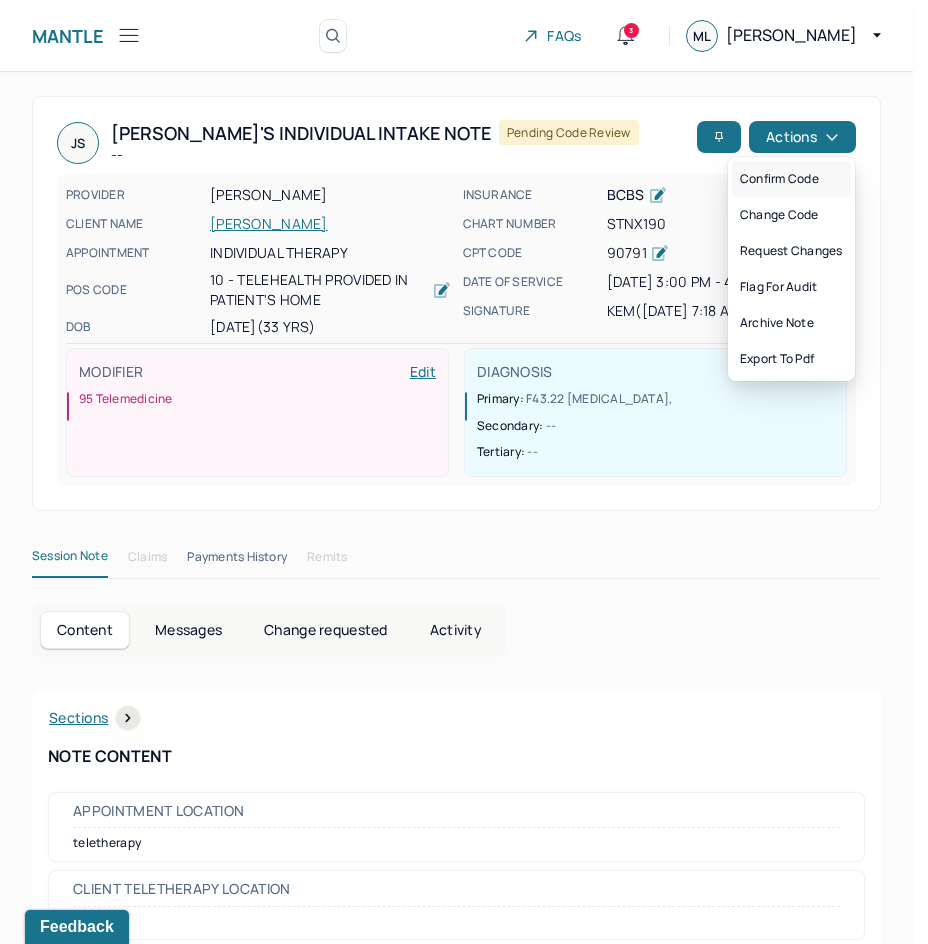 click on "Confirm code" at bounding box center [791, 179] 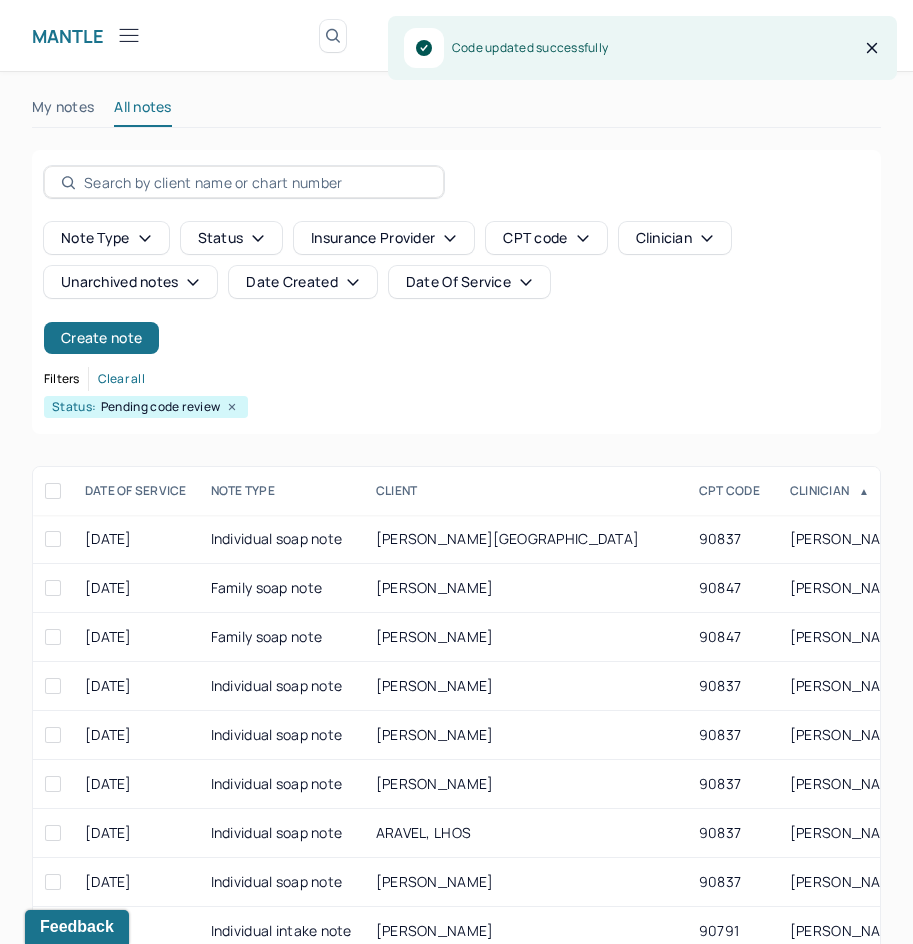 scroll, scrollTop: 301, scrollLeft: 0, axis: vertical 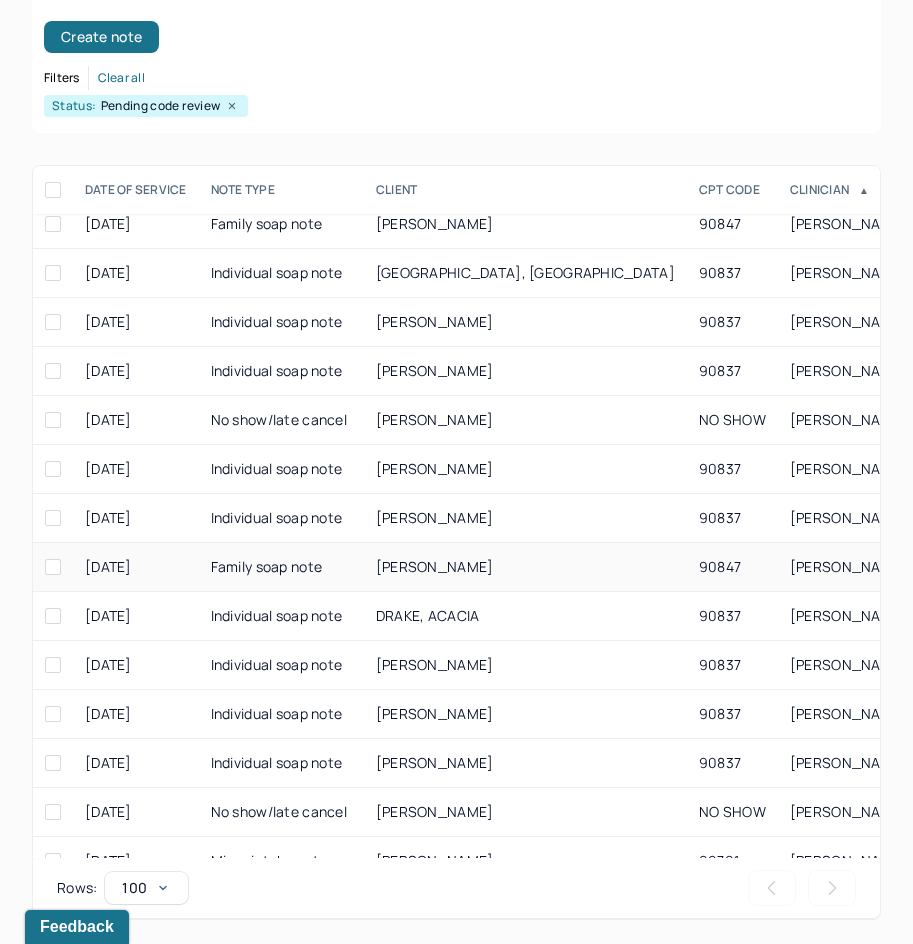 click on "[PERSON_NAME]" at bounding box center (435, 566) 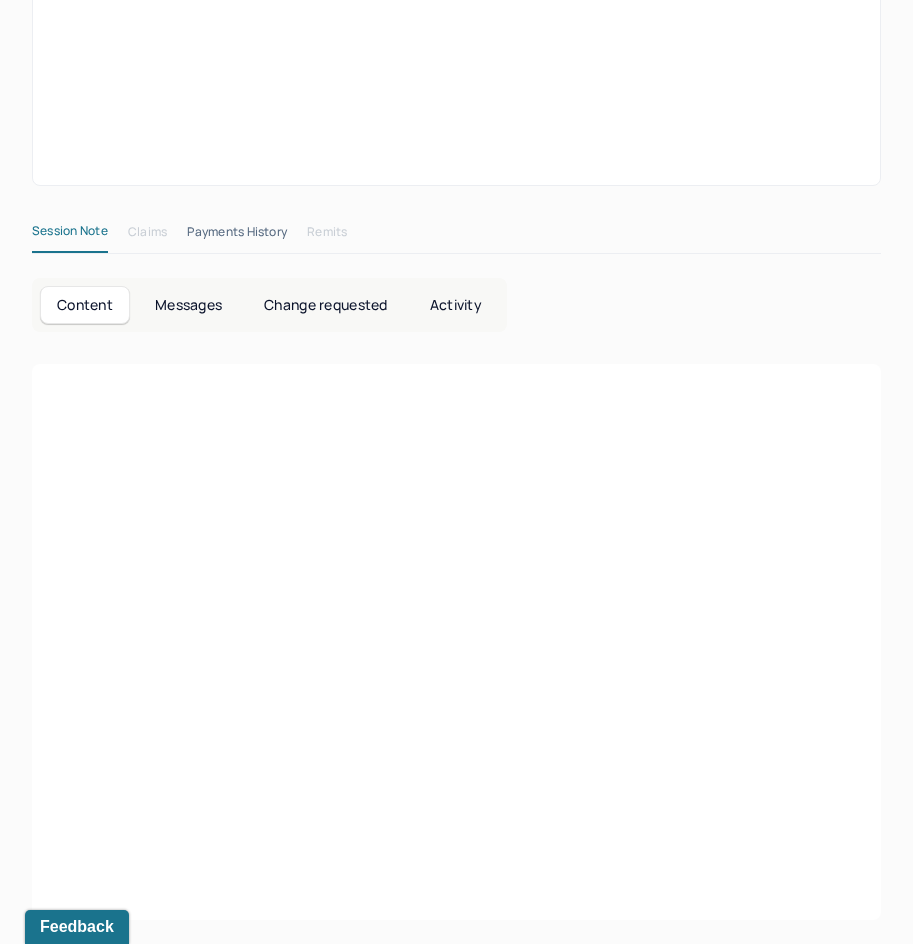 click at bounding box center [456, 600] 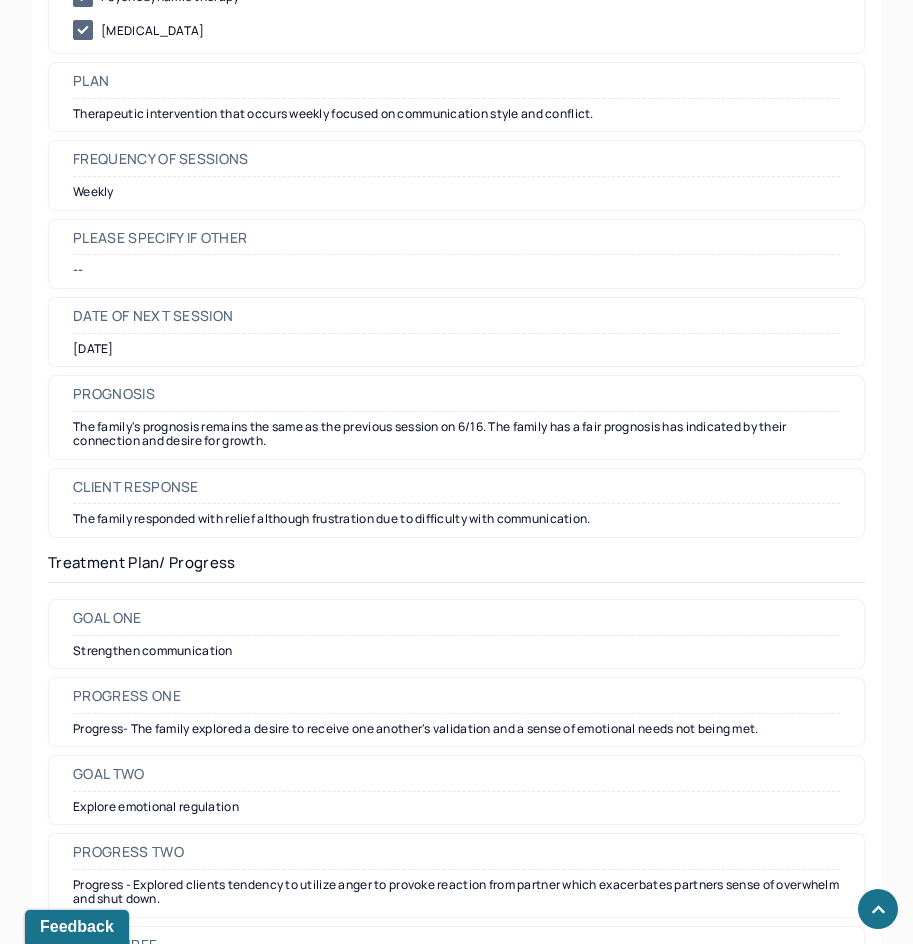 scroll, scrollTop: 2500, scrollLeft: 0, axis: vertical 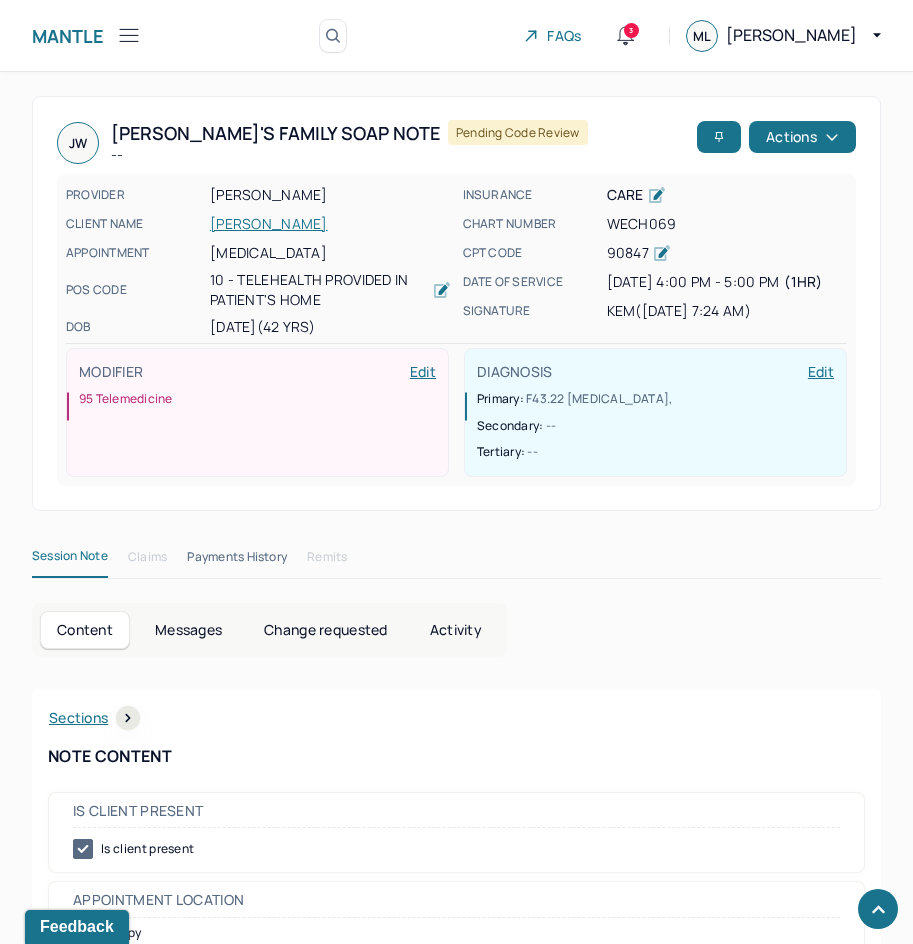 drag, startPoint x: 730, startPoint y: 739, endPoint x: 877, endPoint y: 138, distance: 618.71643 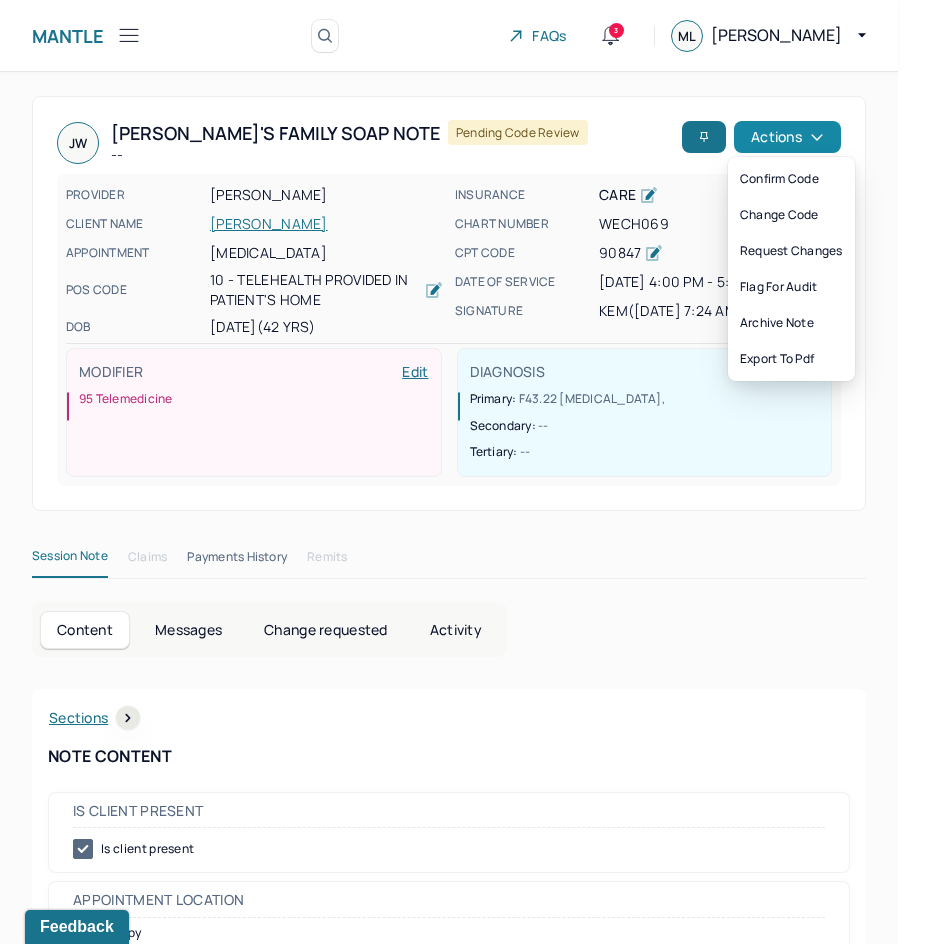 click 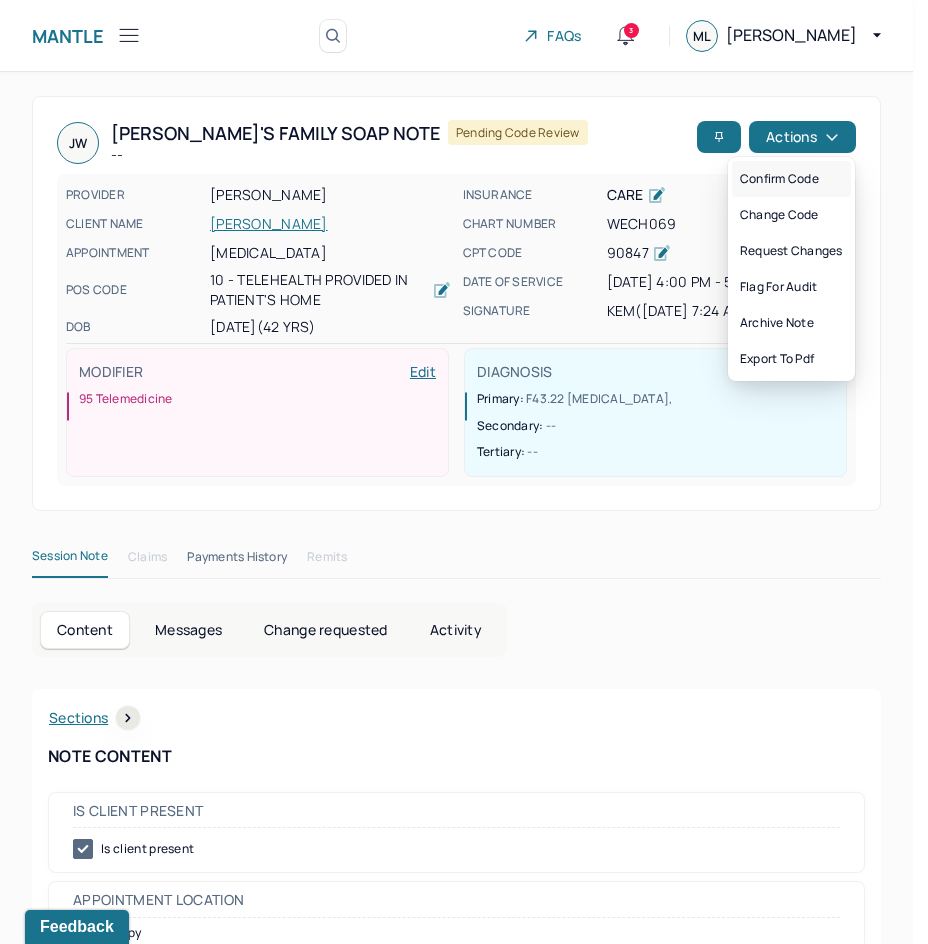click on "Confirm code" at bounding box center (791, 179) 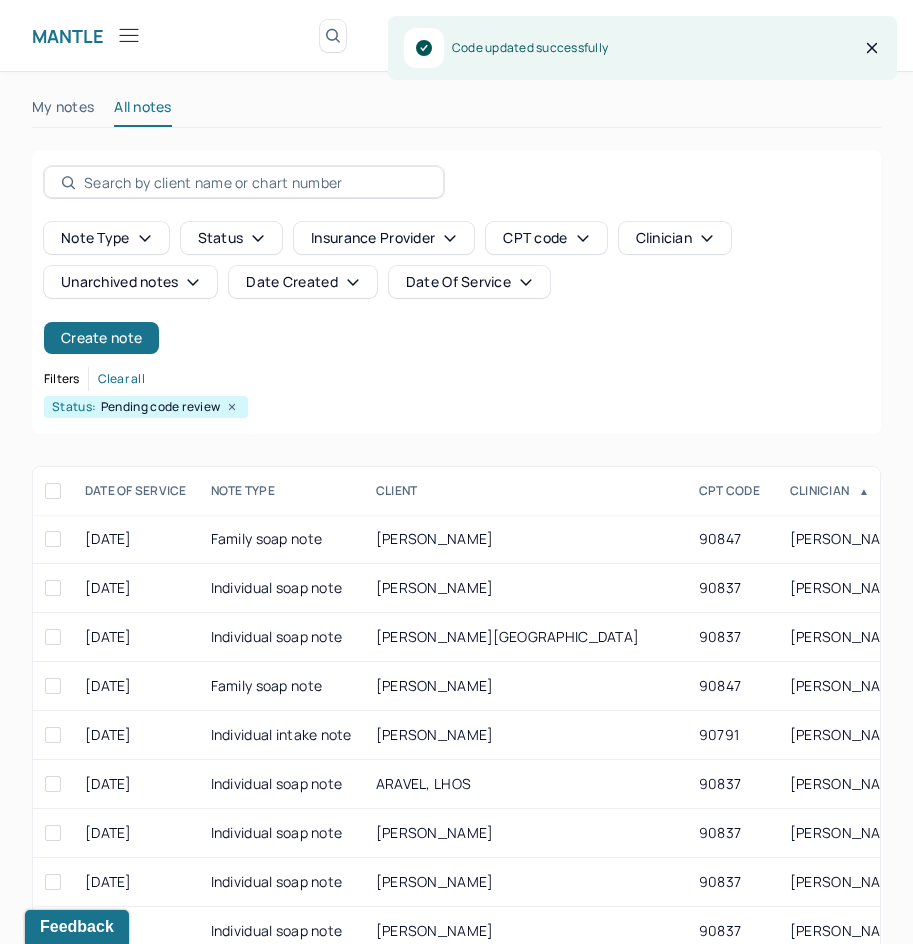 scroll, scrollTop: 301, scrollLeft: 0, axis: vertical 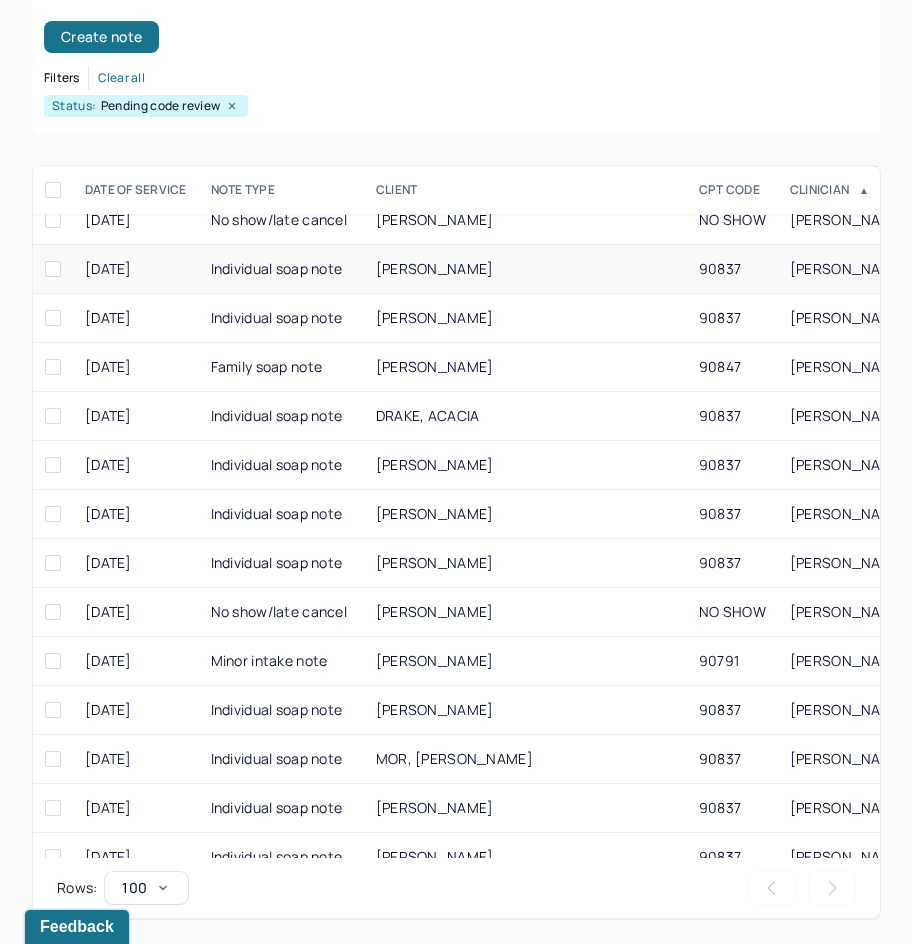 click on "[PERSON_NAME]" at bounding box center (435, 268) 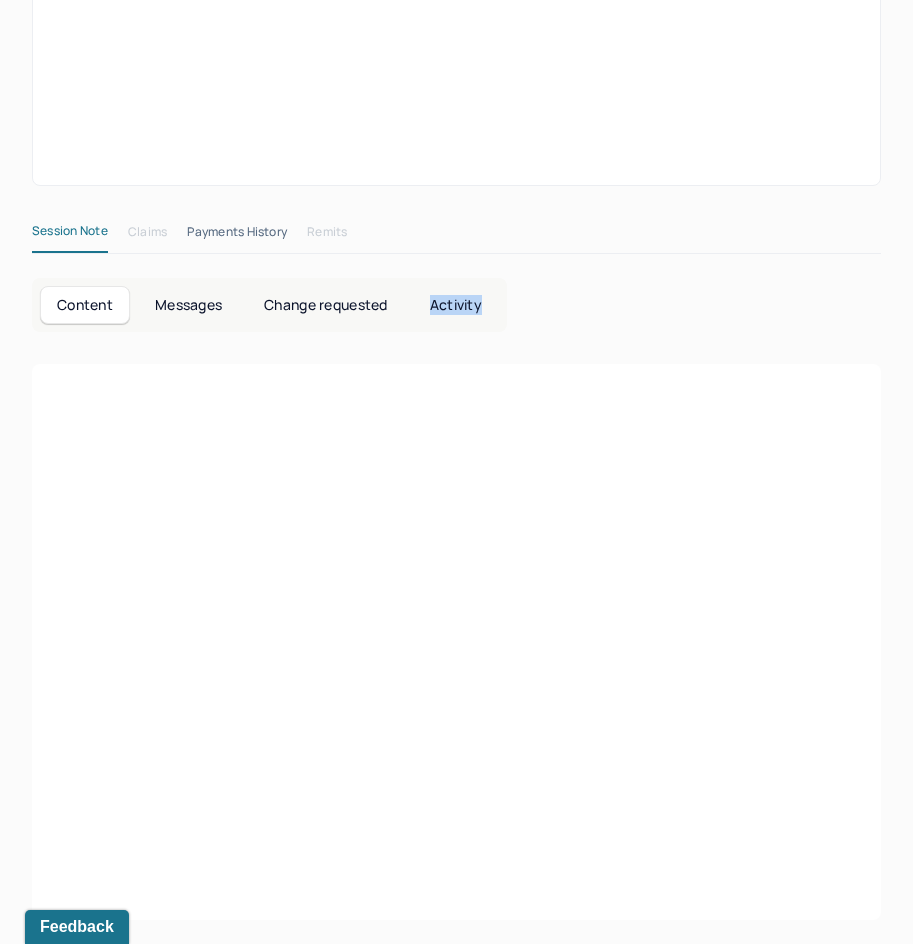 click on "Session Note     Claims     Payments History     Remits     Content     Messages     Change requested     Activity" at bounding box center (456, 569) 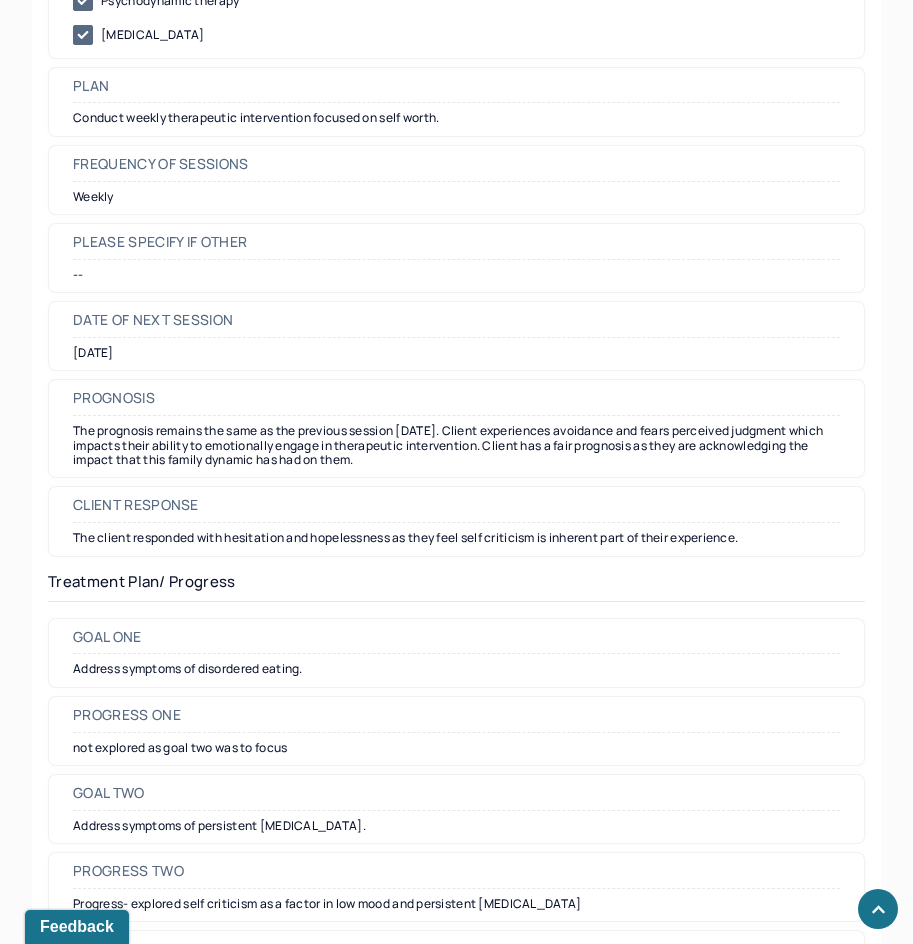 scroll, scrollTop: 2400, scrollLeft: 0, axis: vertical 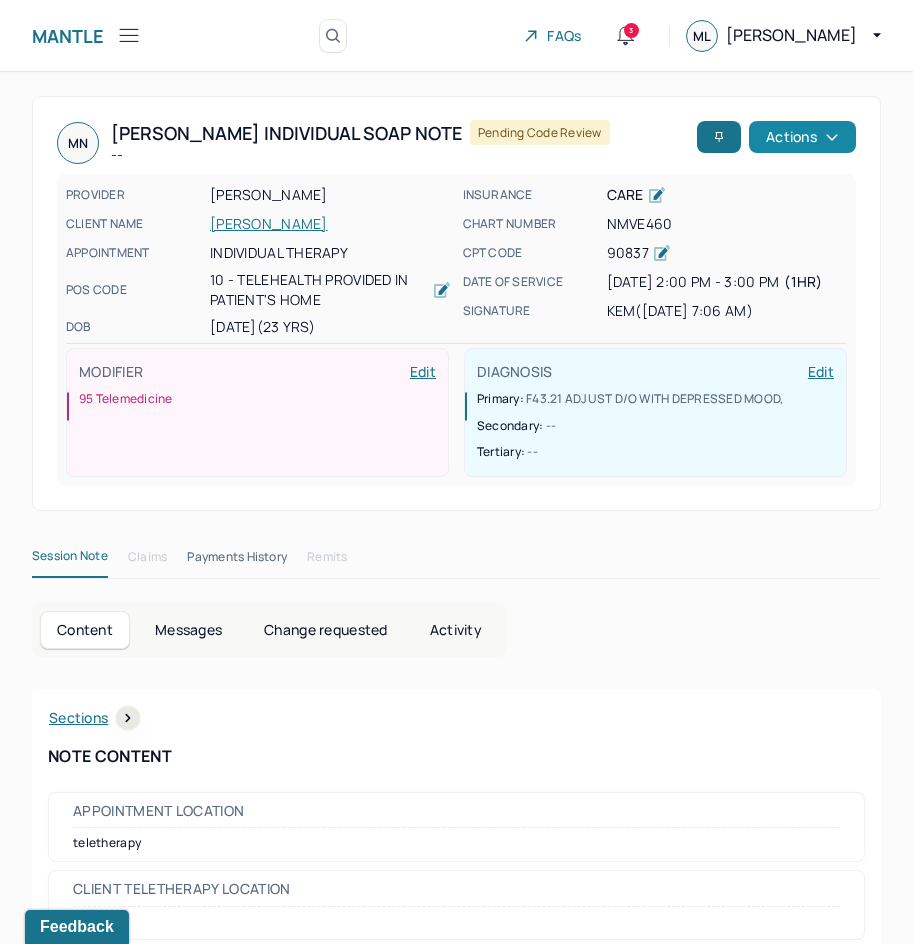 drag, startPoint x: 570, startPoint y: 733, endPoint x: 821, endPoint y: 122, distance: 660.54675 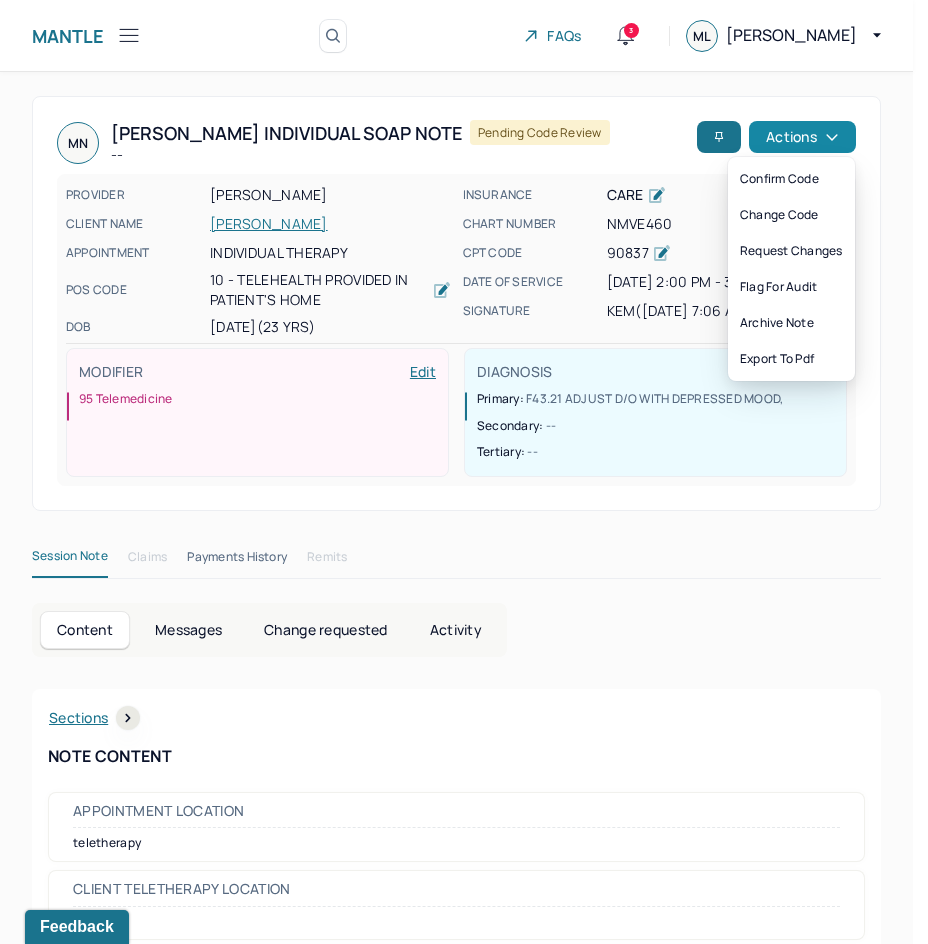 click on "Actions" at bounding box center [802, 137] 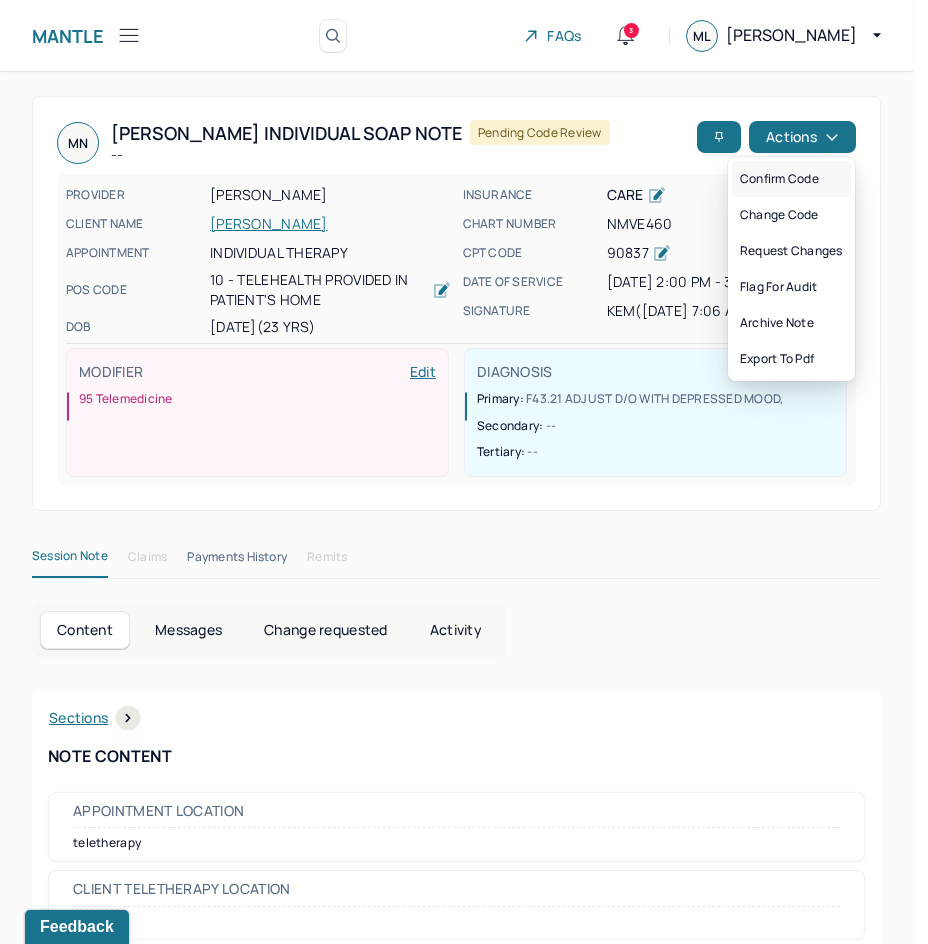 click on "Confirm code" at bounding box center [791, 179] 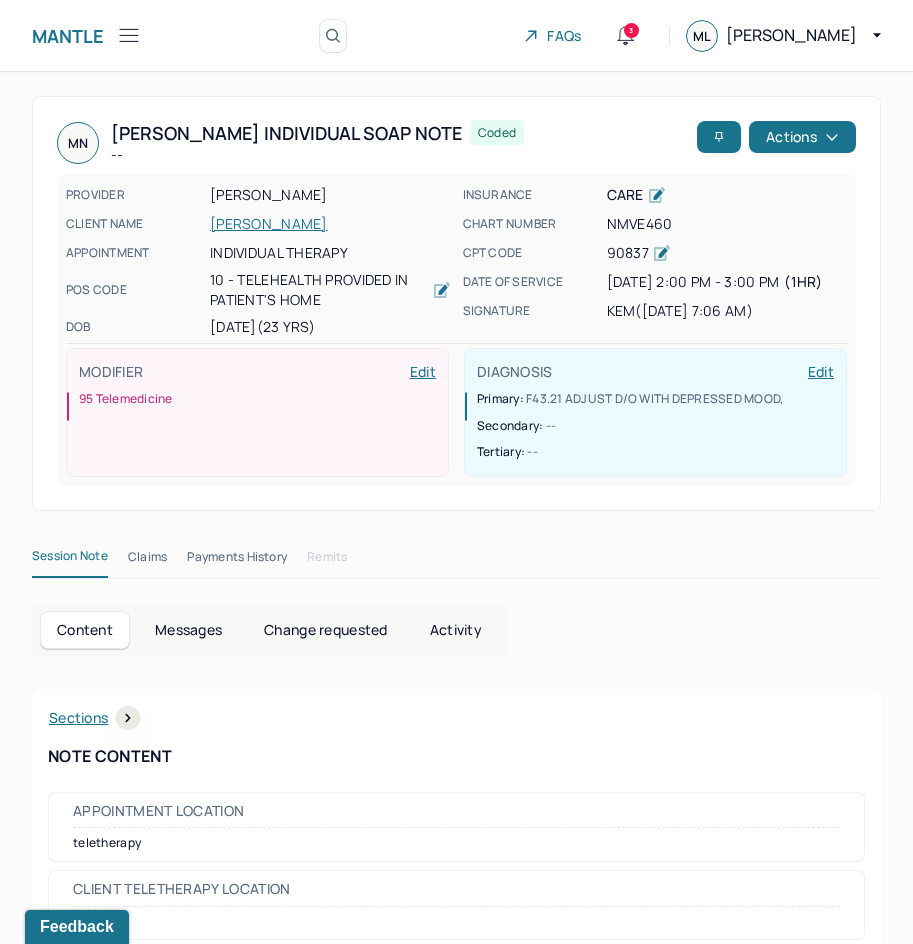 scroll, scrollTop: 301, scrollLeft: 0, axis: vertical 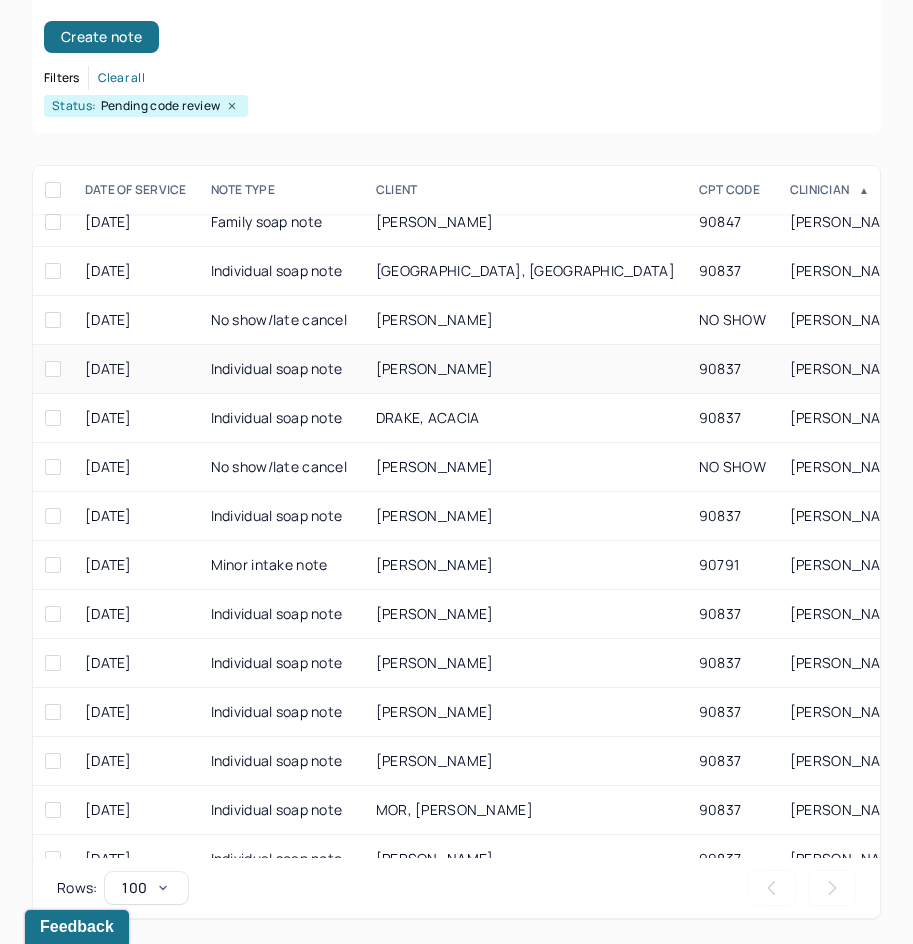 click on "[PERSON_NAME]" at bounding box center [435, 368] 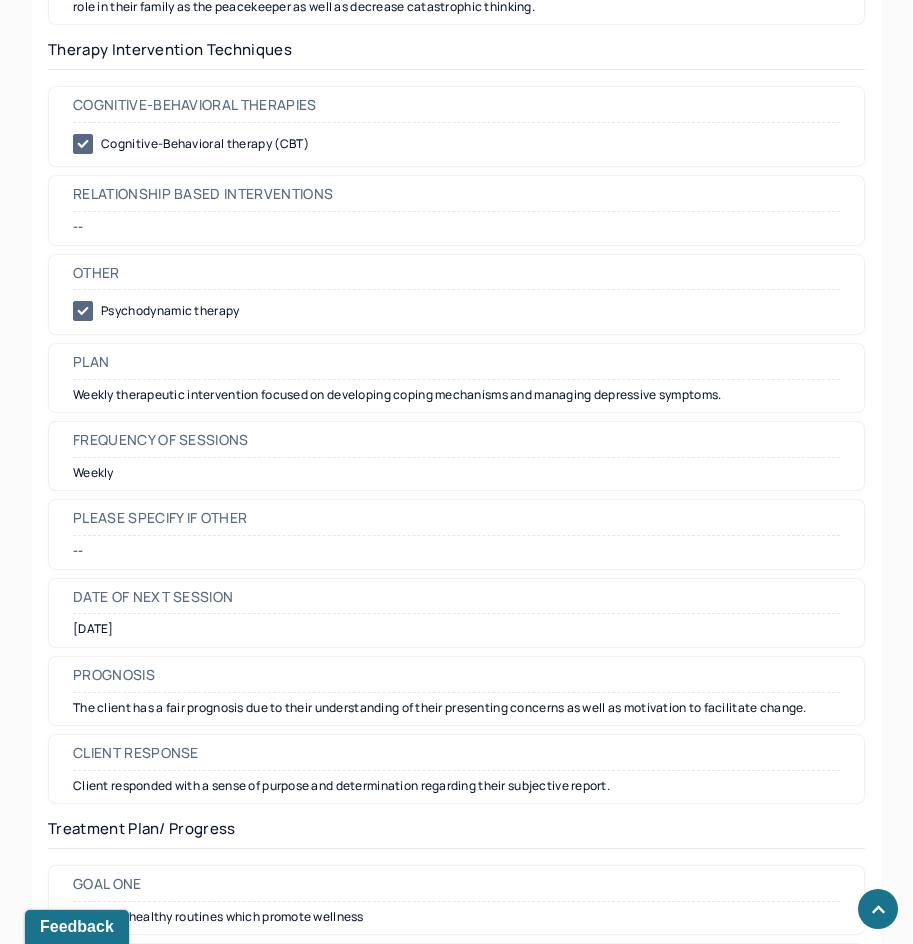 scroll, scrollTop: 2100, scrollLeft: 0, axis: vertical 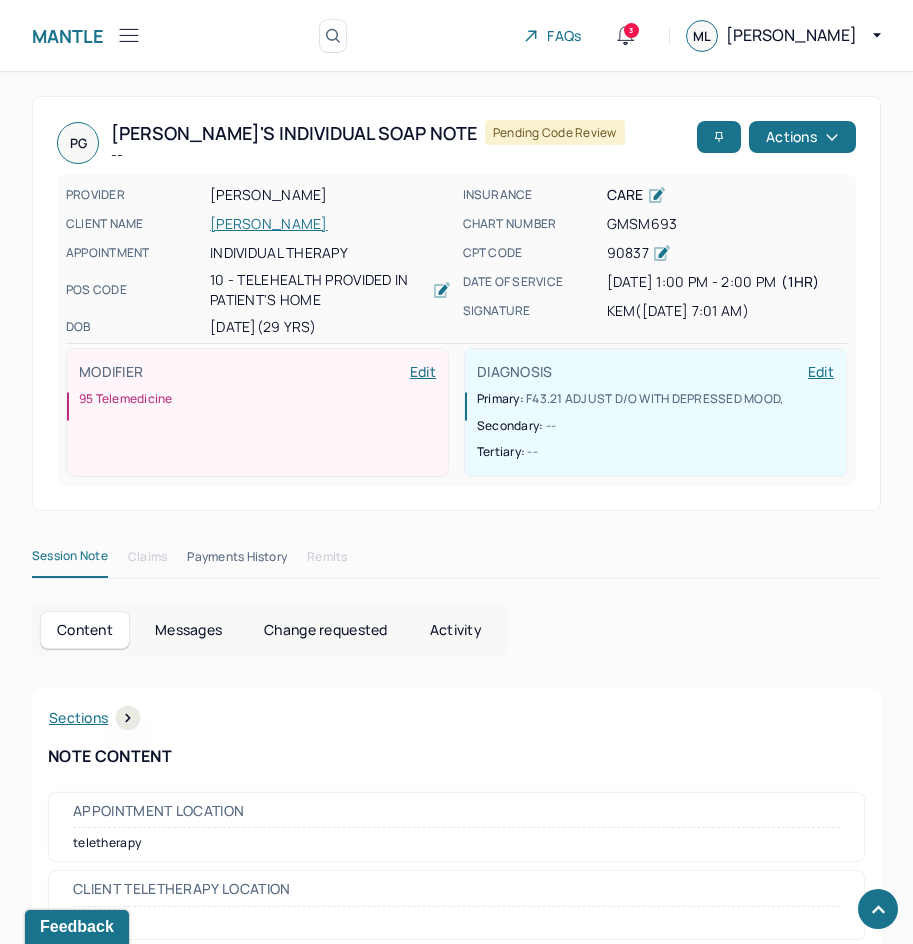 drag, startPoint x: 687, startPoint y: 634, endPoint x: 828, endPoint y: 167, distance: 487.8217 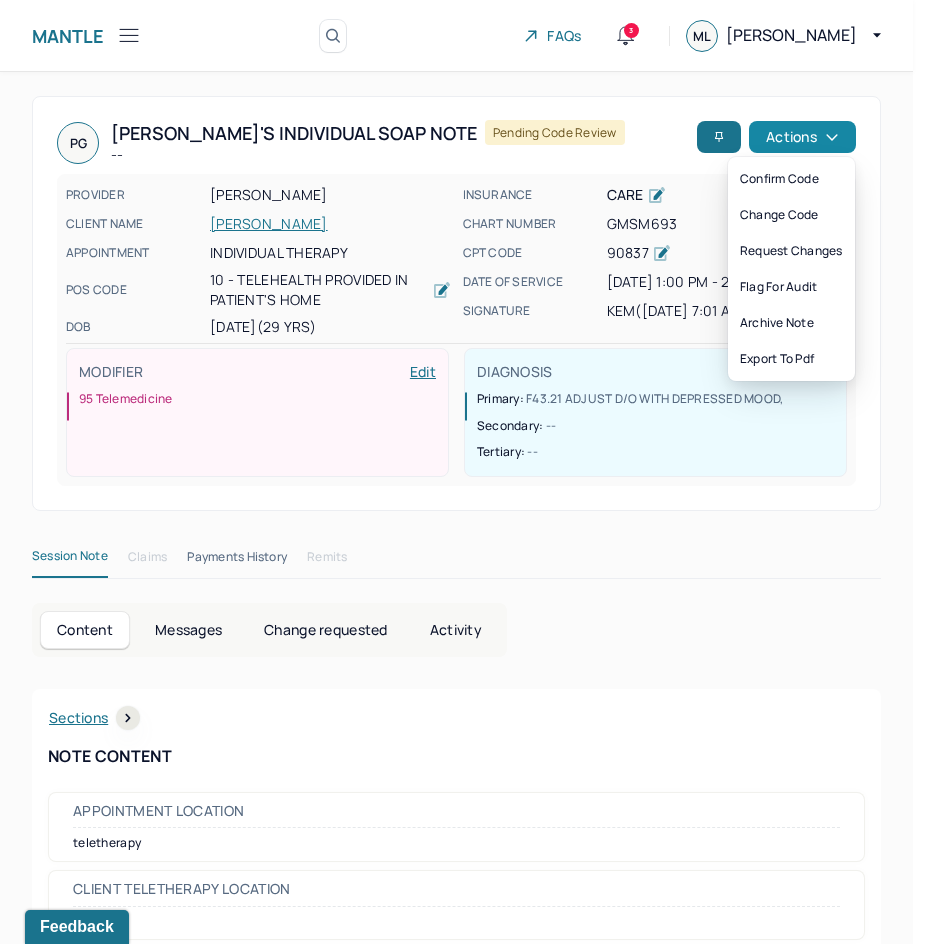 click on "Actions" at bounding box center (802, 137) 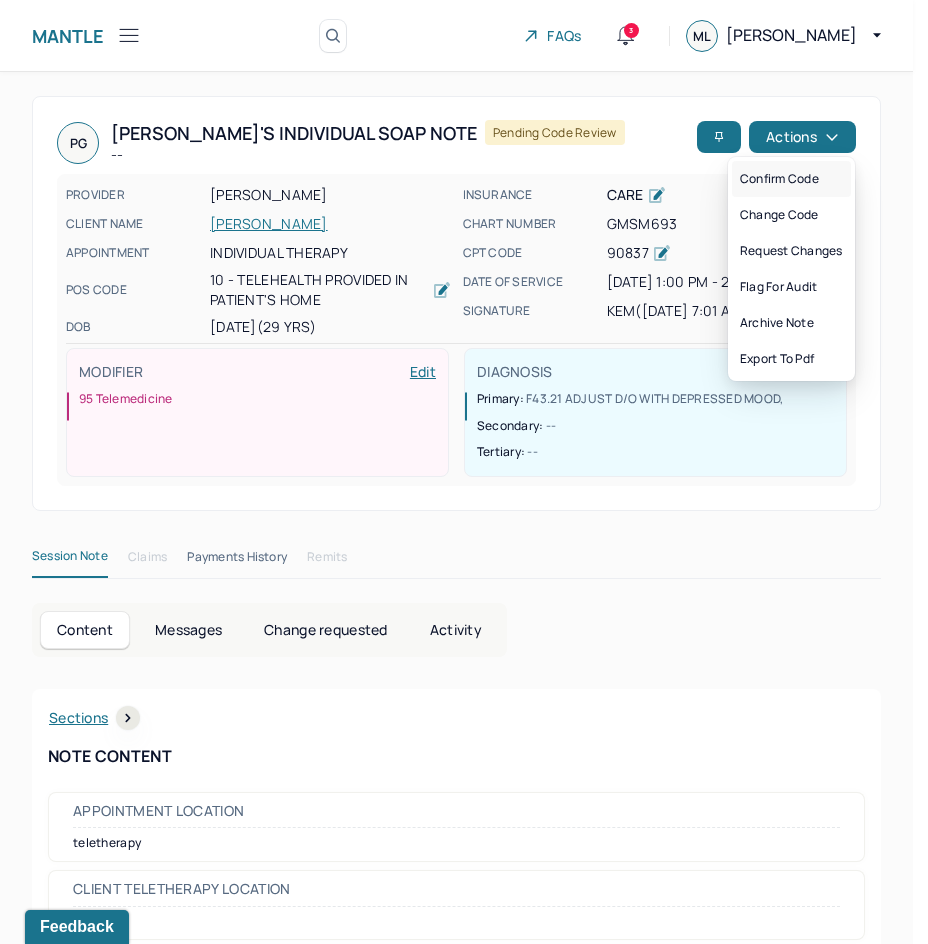 click on "Confirm code" at bounding box center [791, 179] 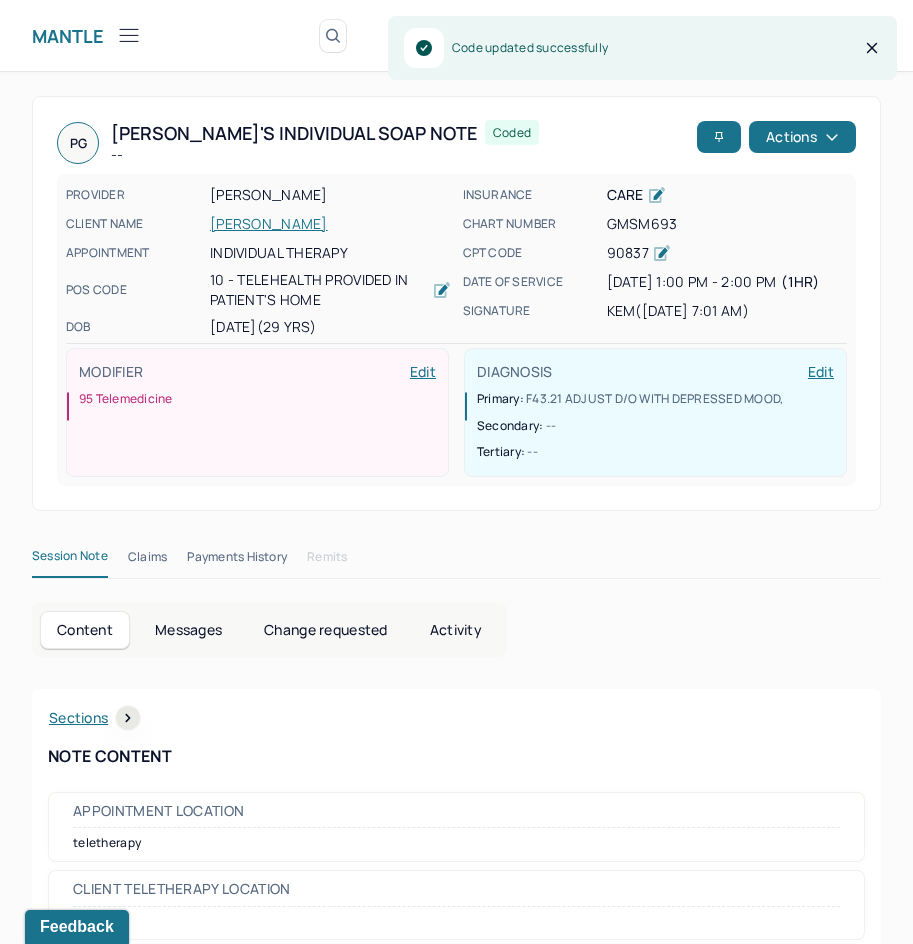 scroll, scrollTop: 301, scrollLeft: 0, axis: vertical 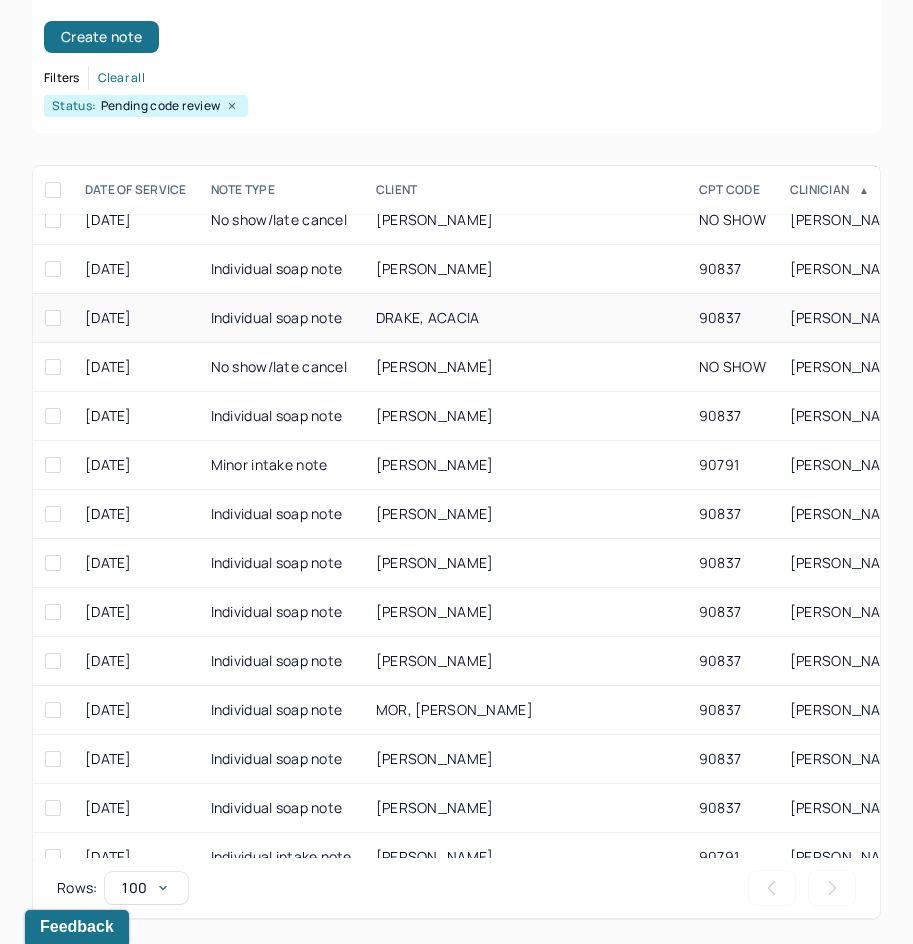 click on "DRAKE, ACACIA" at bounding box center [525, 318] 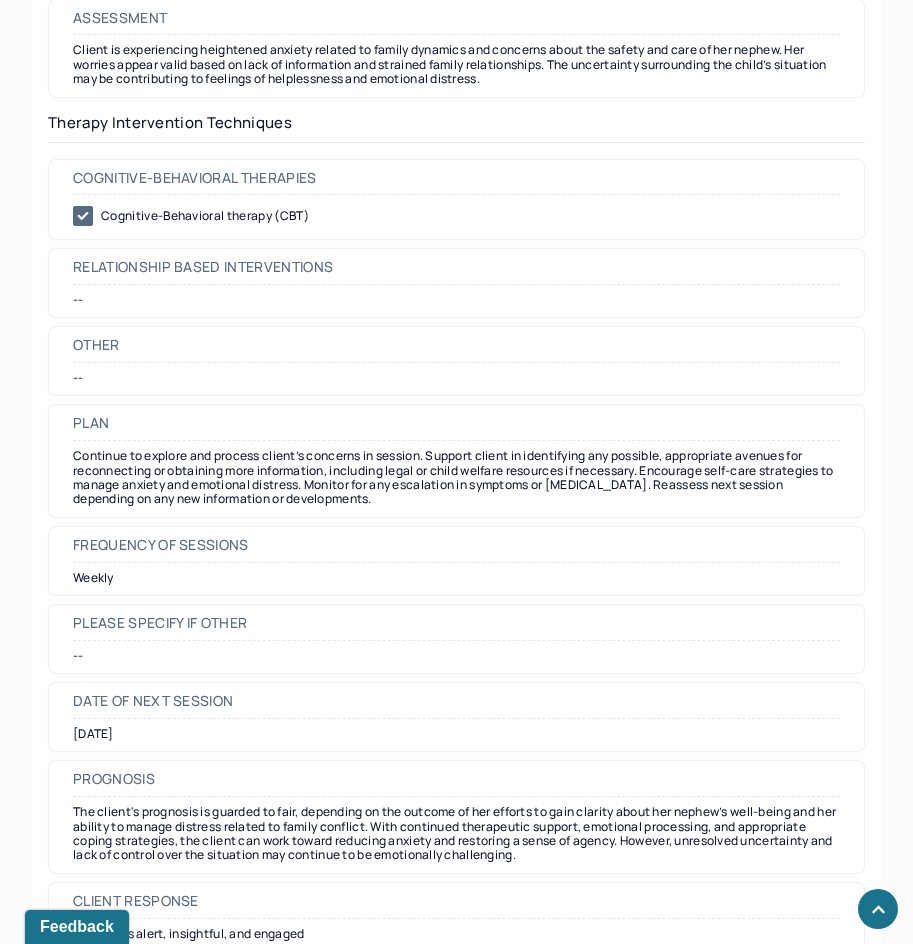 scroll, scrollTop: 2100, scrollLeft: 0, axis: vertical 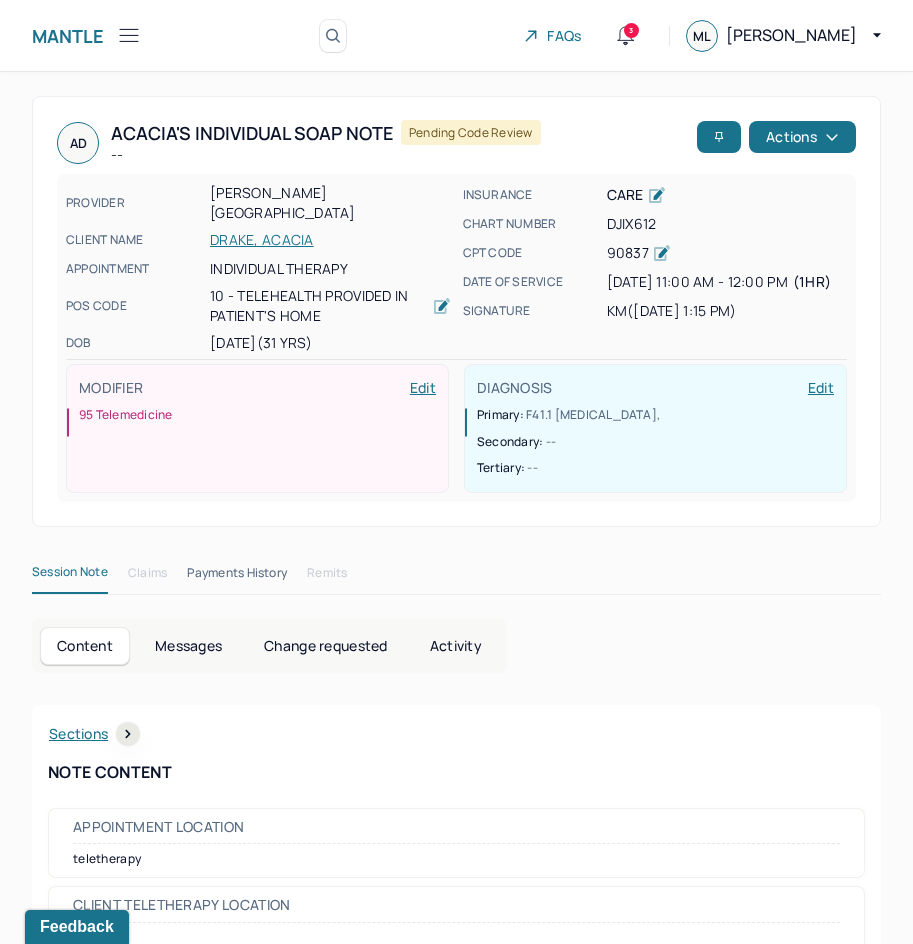drag, startPoint x: 619, startPoint y: 636, endPoint x: 846, endPoint y: 163, distance: 524.6503 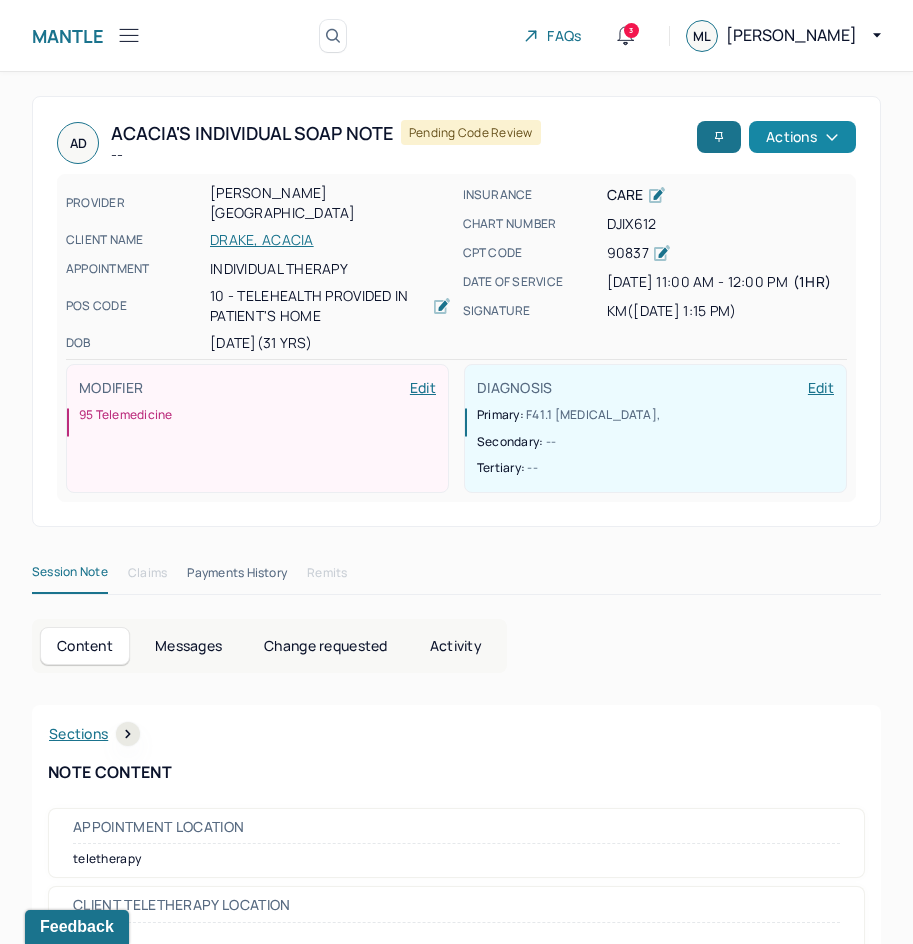 click on "Actions" at bounding box center (802, 137) 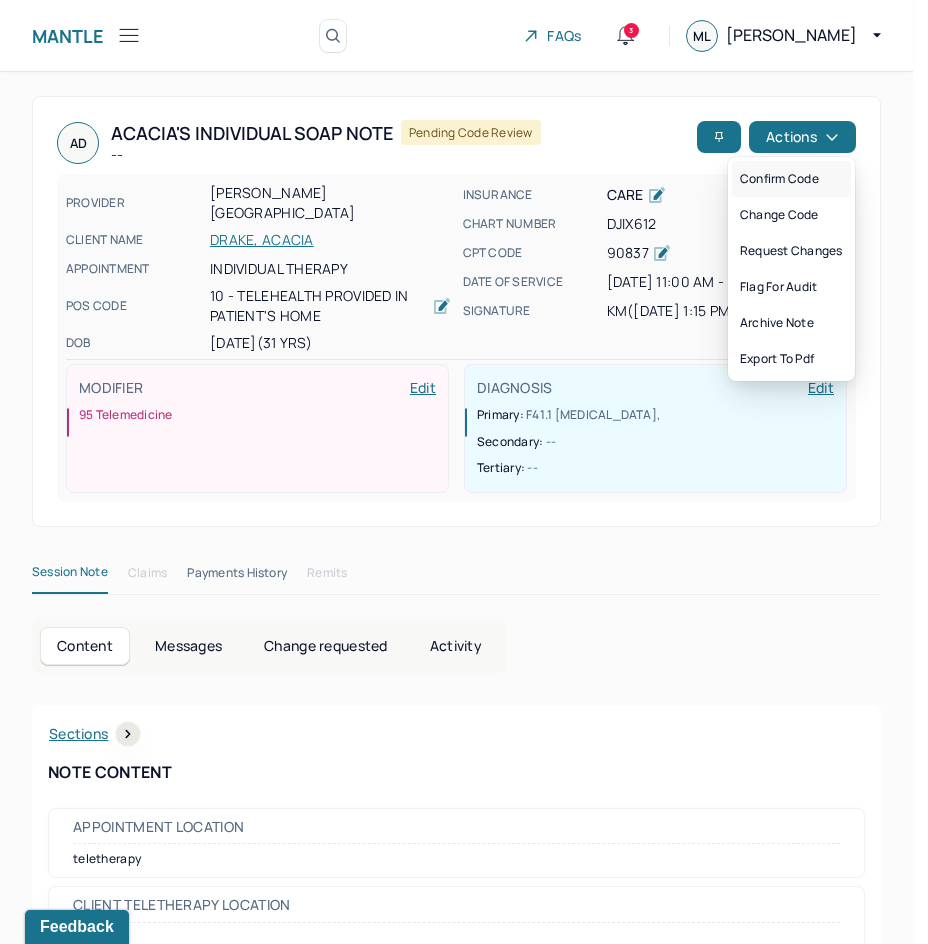 click on "Confirm code" at bounding box center (791, 179) 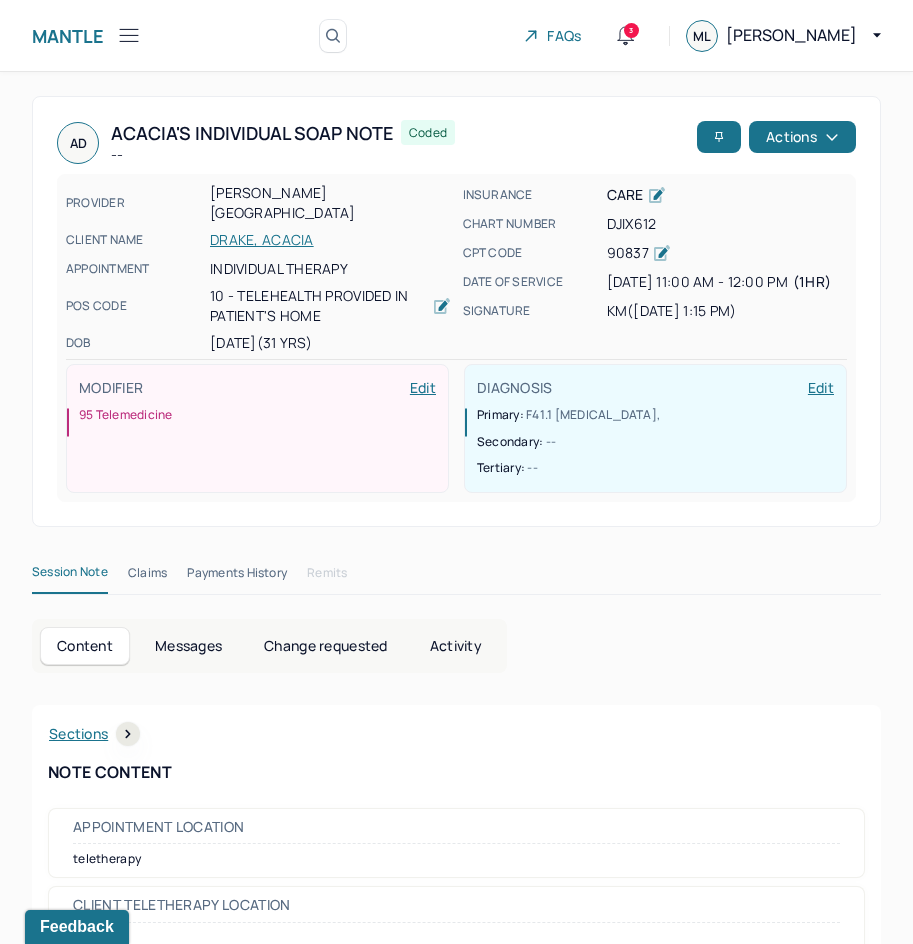 scroll, scrollTop: 301, scrollLeft: 0, axis: vertical 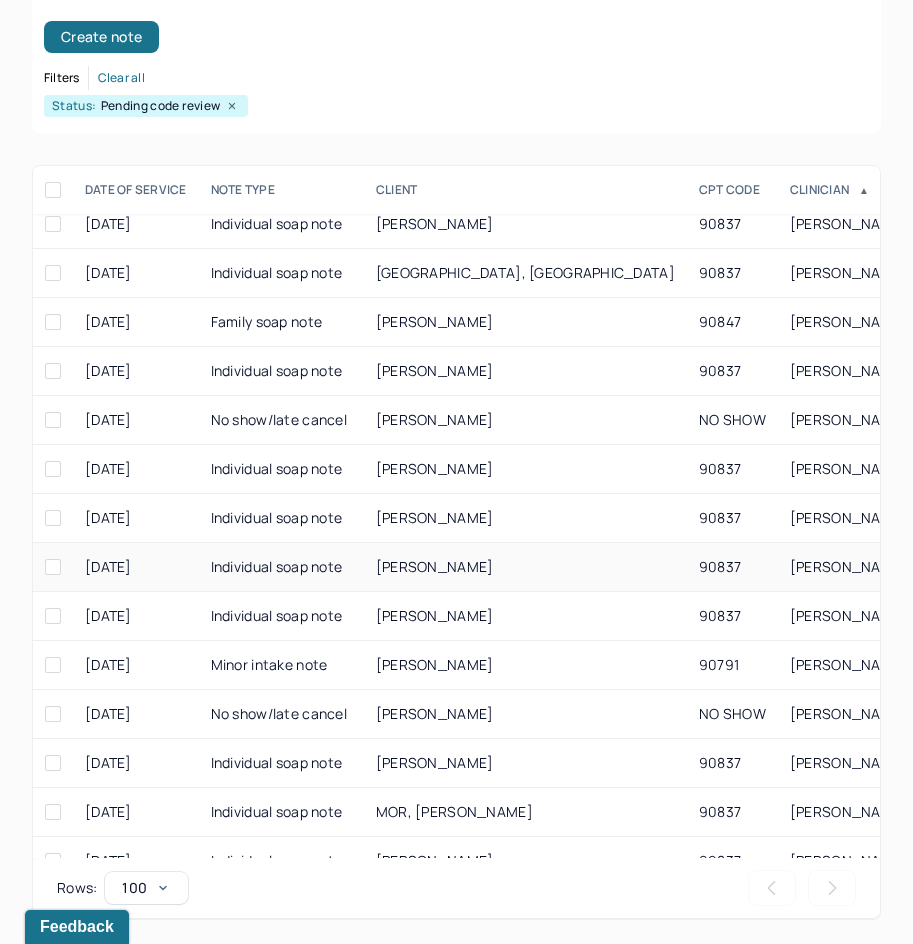 click on "[PERSON_NAME]" at bounding box center [525, 567] 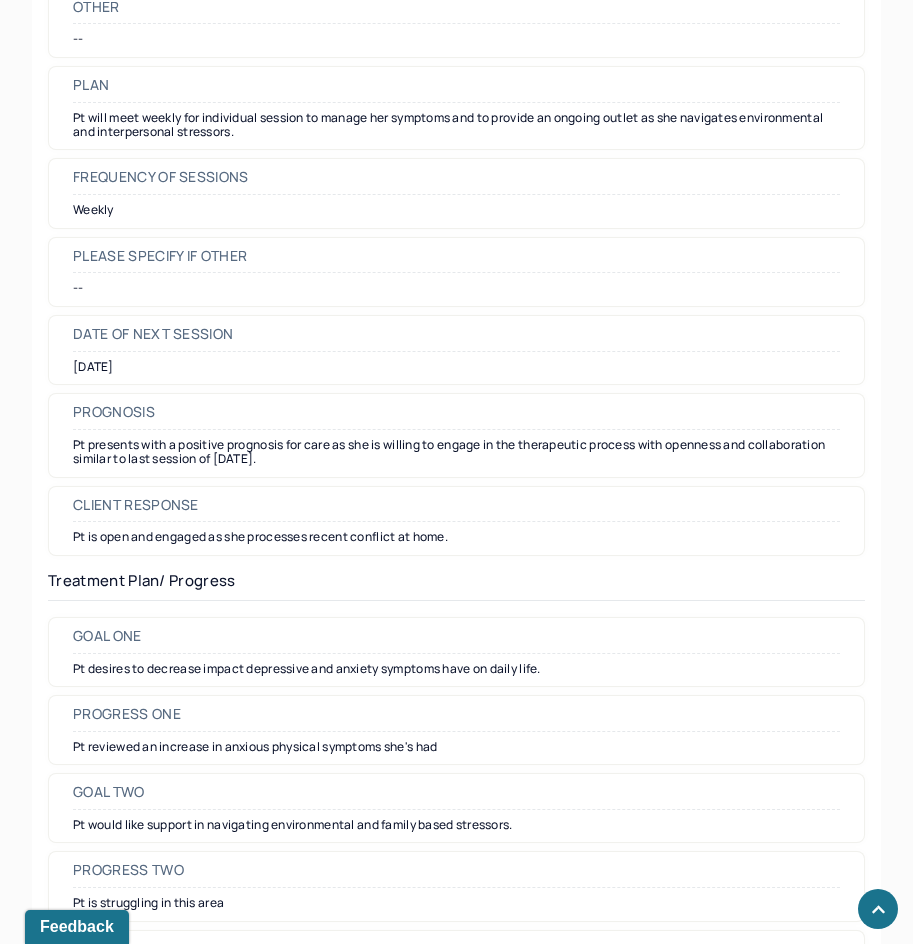 scroll, scrollTop: 2401, scrollLeft: 0, axis: vertical 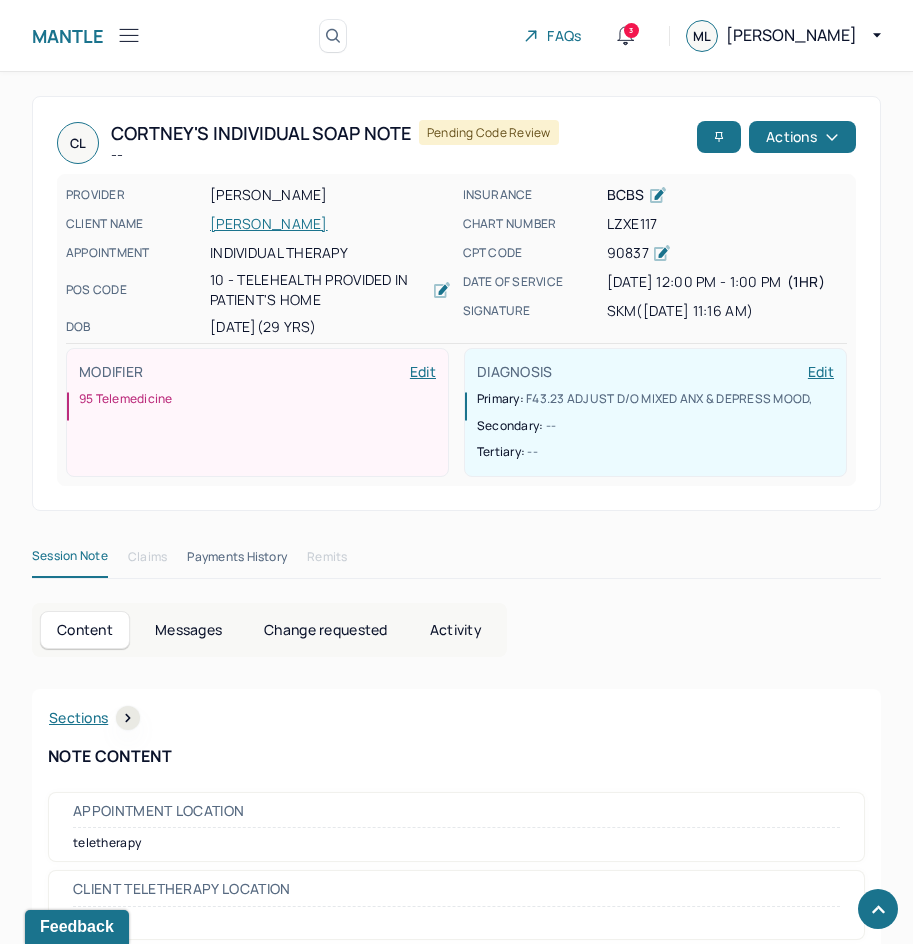 drag, startPoint x: 533, startPoint y: 659, endPoint x: 801, endPoint y: 160, distance: 566.4142 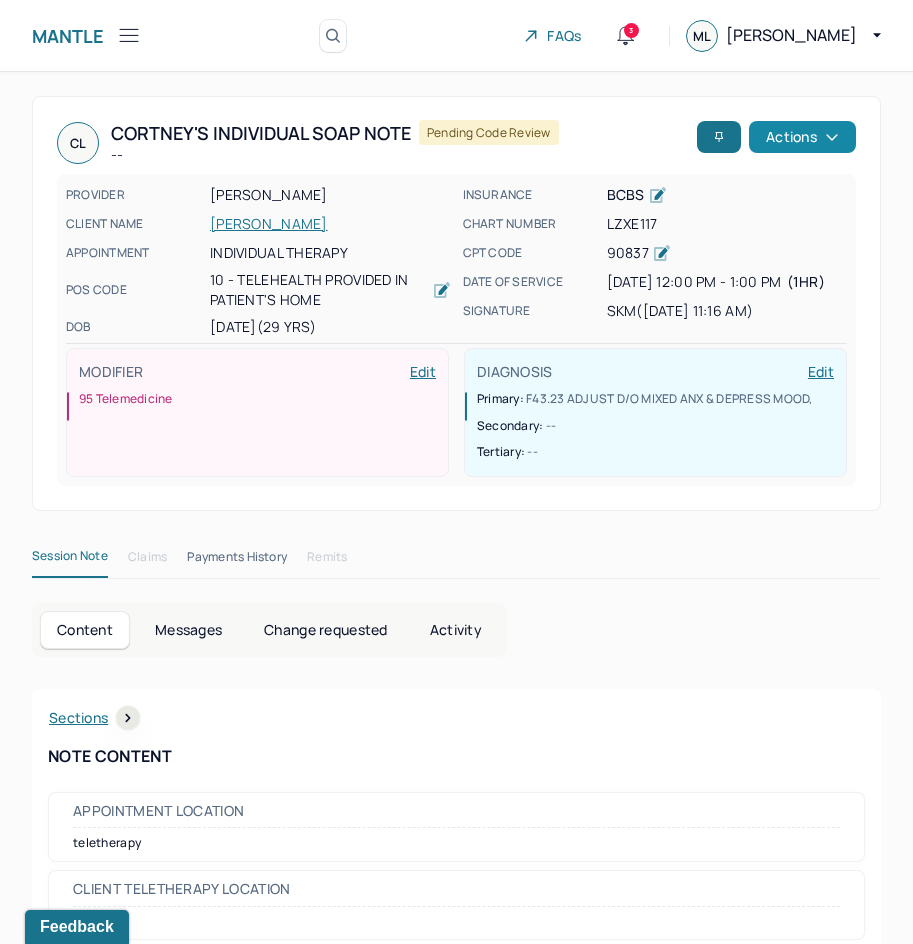 click on "Actions" at bounding box center (802, 137) 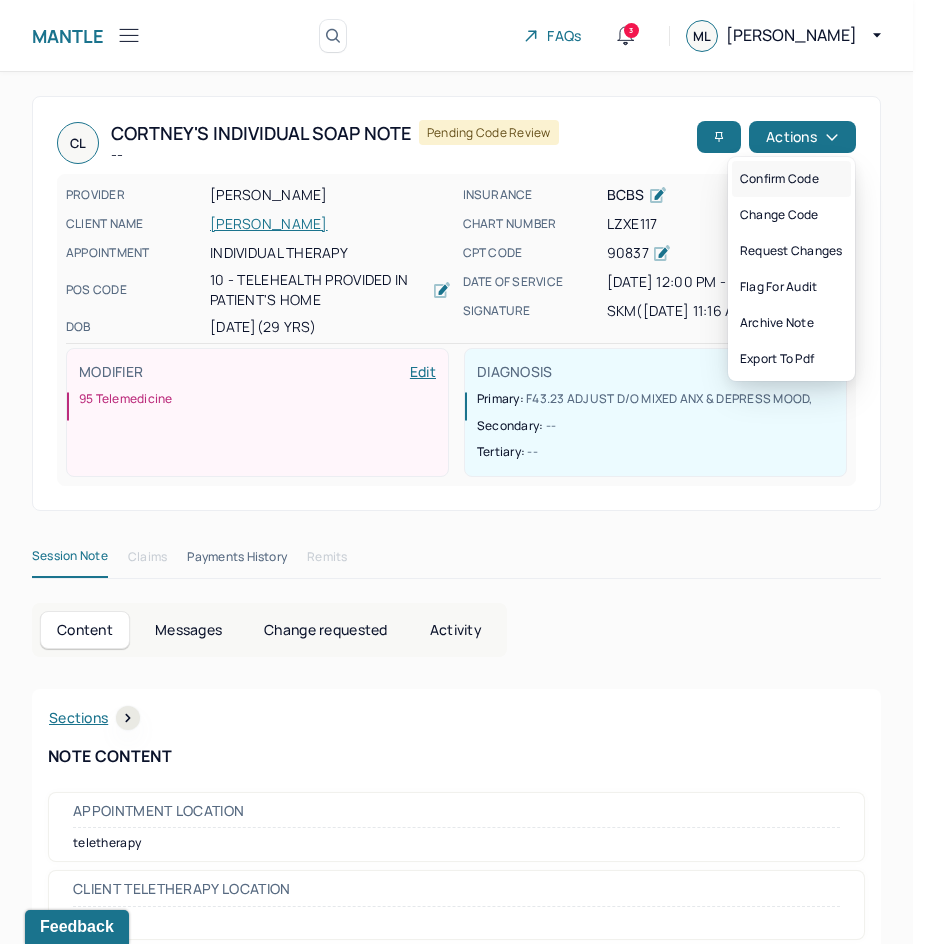 click on "Confirm code" at bounding box center (791, 179) 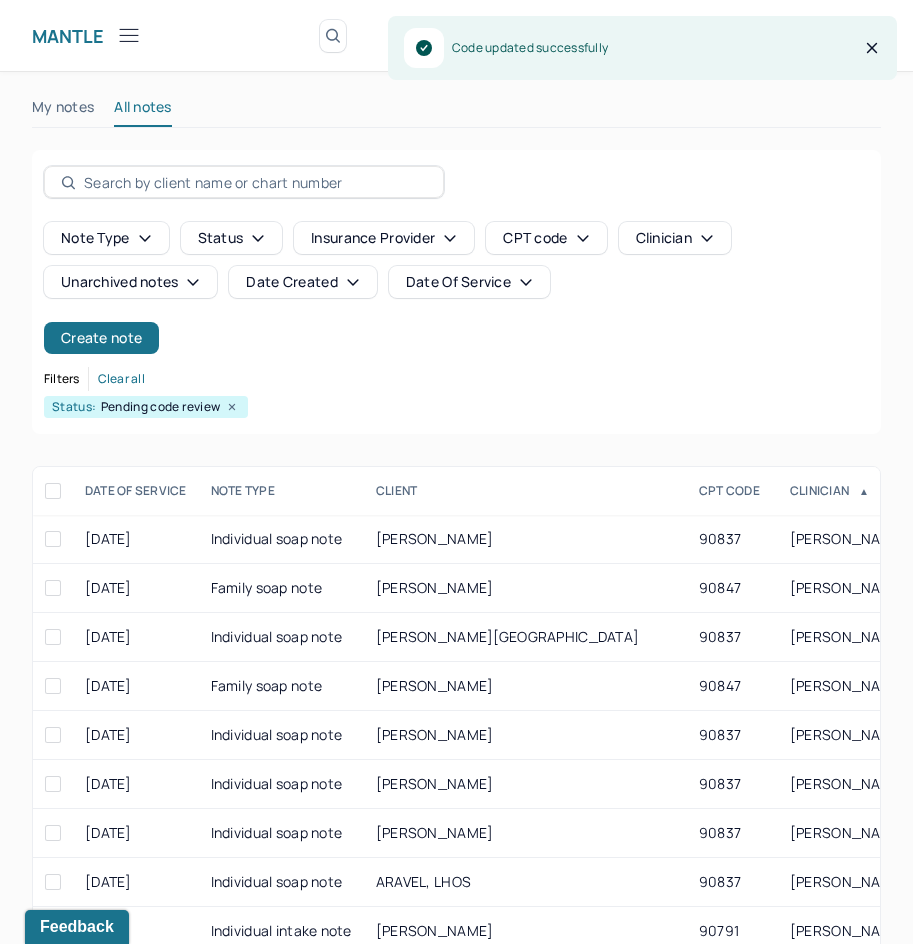 scroll, scrollTop: 301, scrollLeft: 0, axis: vertical 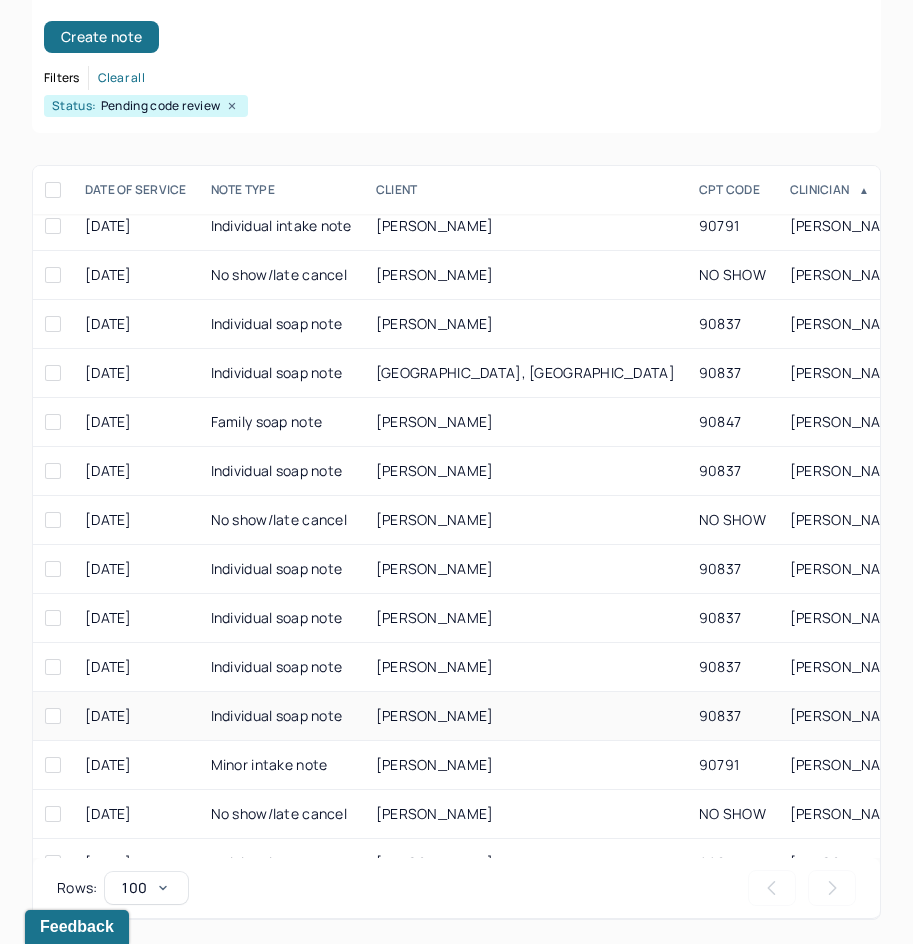 click on "[PERSON_NAME]" at bounding box center (525, 716) 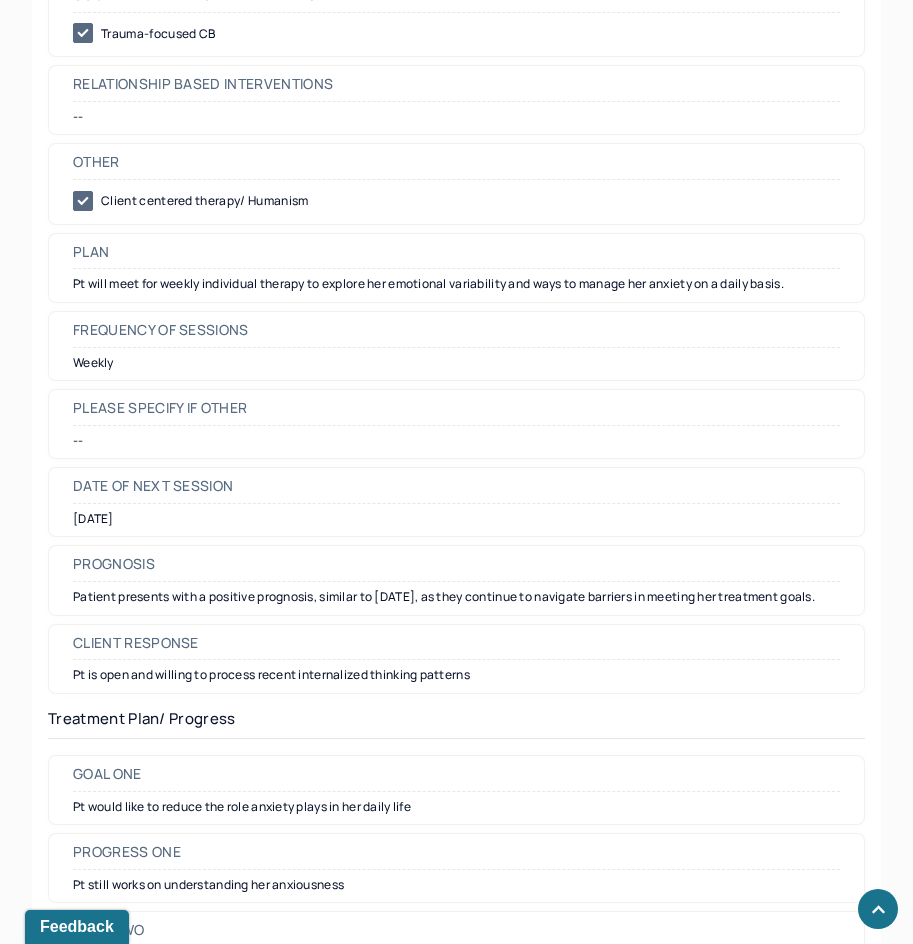 scroll, scrollTop: 2200, scrollLeft: 0, axis: vertical 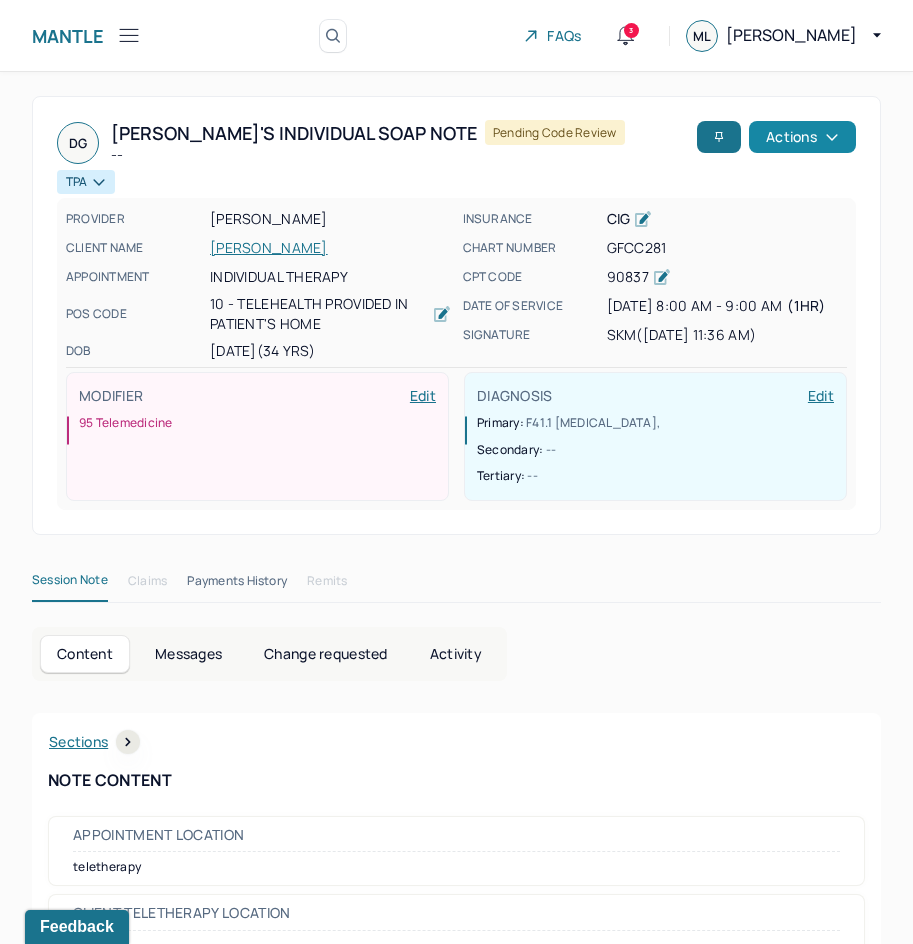 drag, startPoint x: 677, startPoint y: 583, endPoint x: 786, endPoint y: 138, distance: 458.155 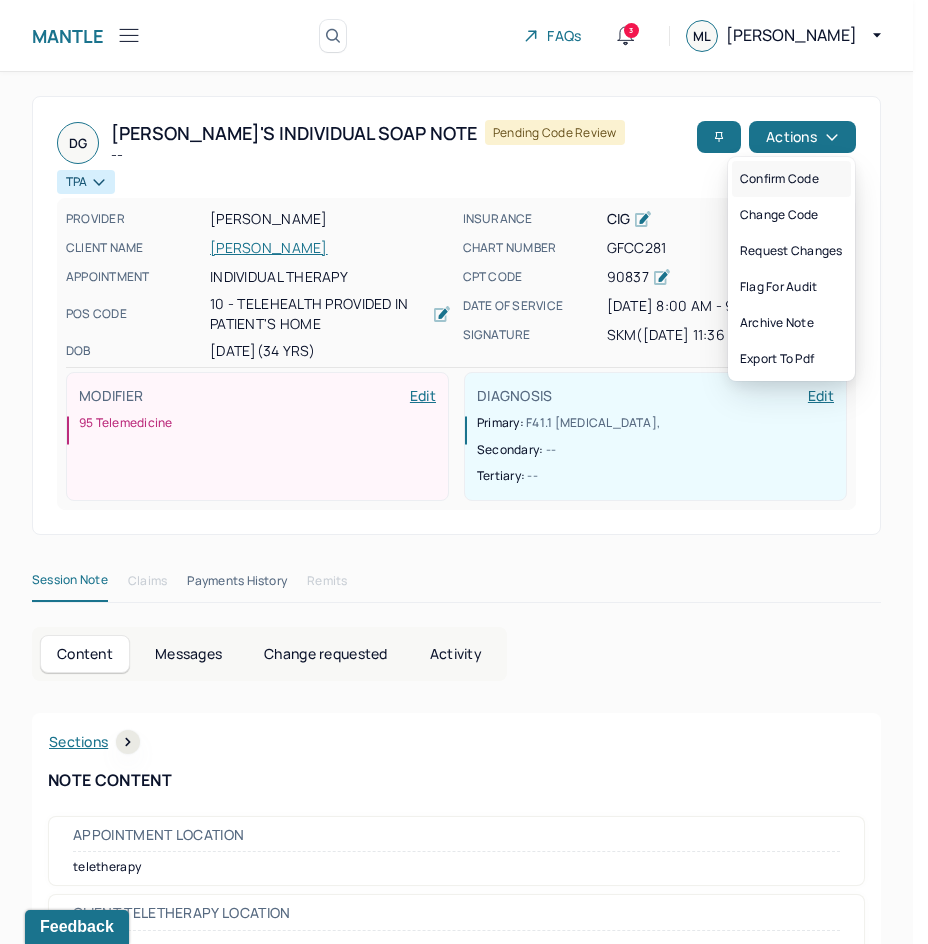 click on "Confirm code" at bounding box center [791, 179] 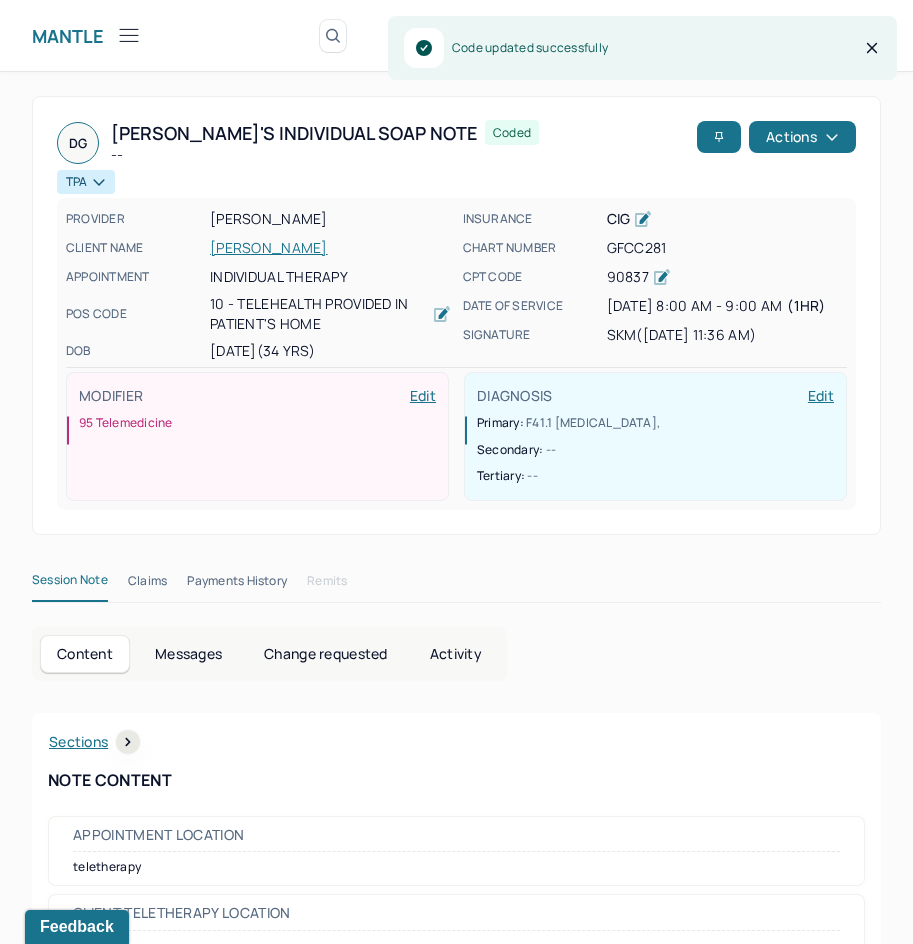 scroll, scrollTop: 301, scrollLeft: 0, axis: vertical 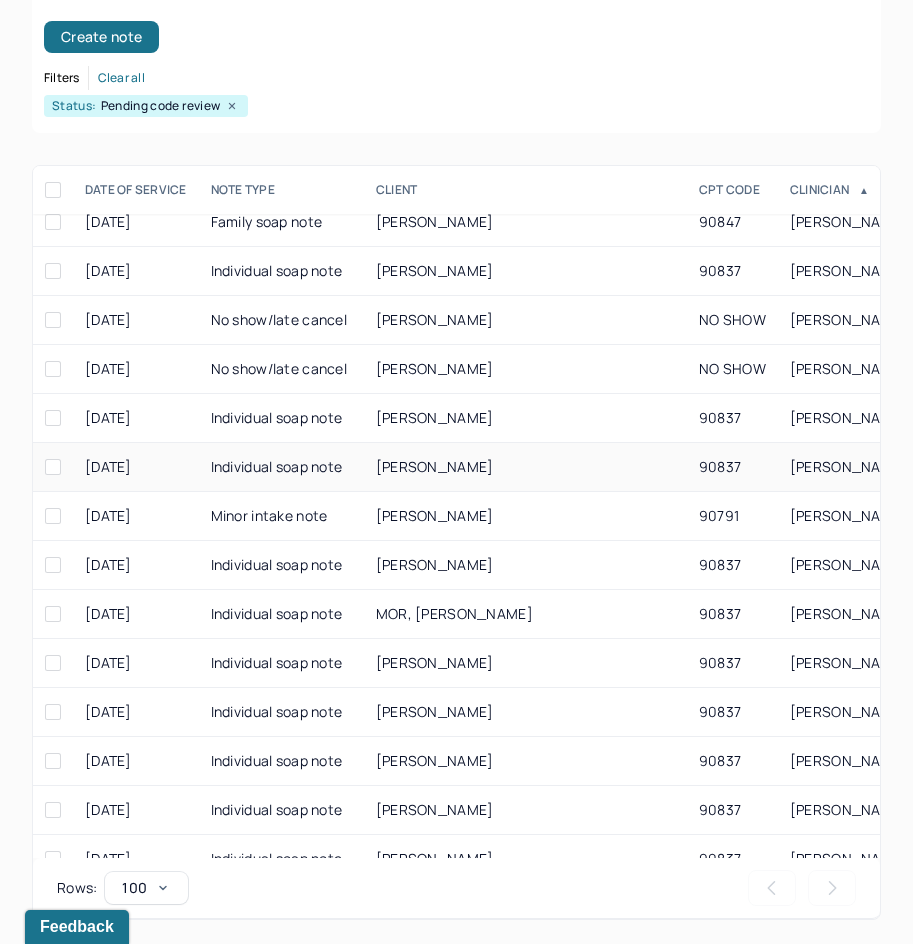 click on "[PERSON_NAME]" at bounding box center (435, 466) 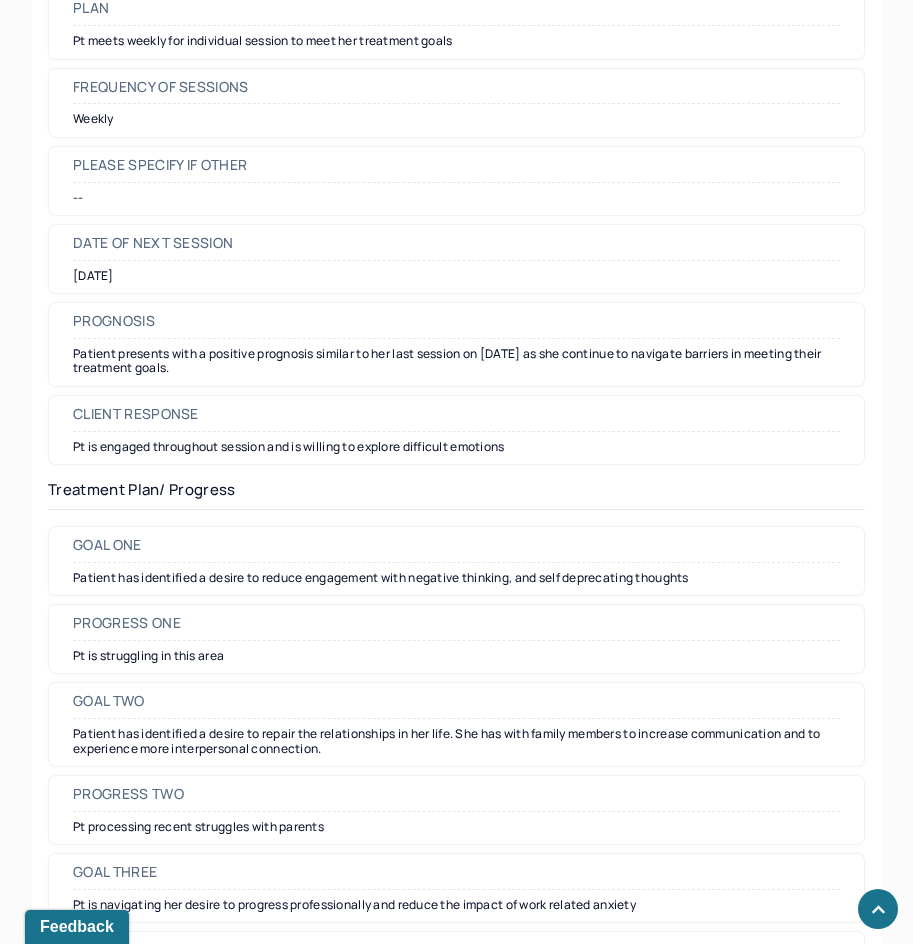 scroll, scrollTop: 2400, scrollLeft: 0, axis: vertical 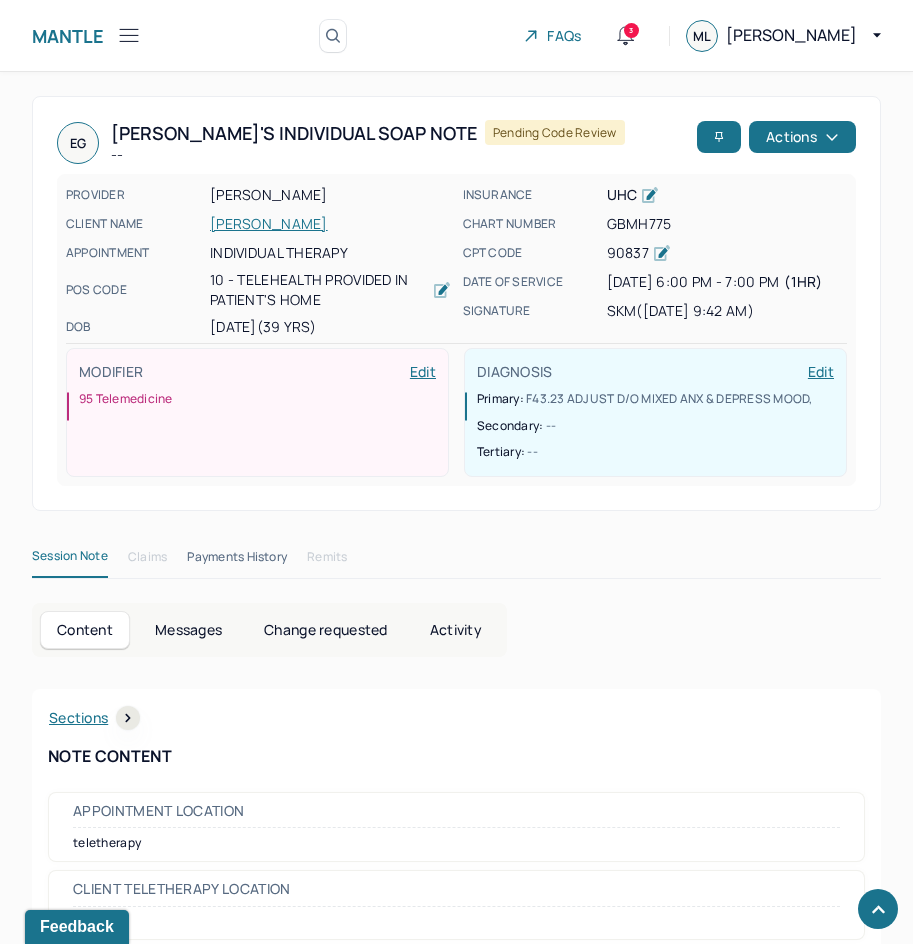 drag, startPoint x: 660, startPoint y: 531, endPoint x: 843, endPoint y: 116, distance: 453.55707 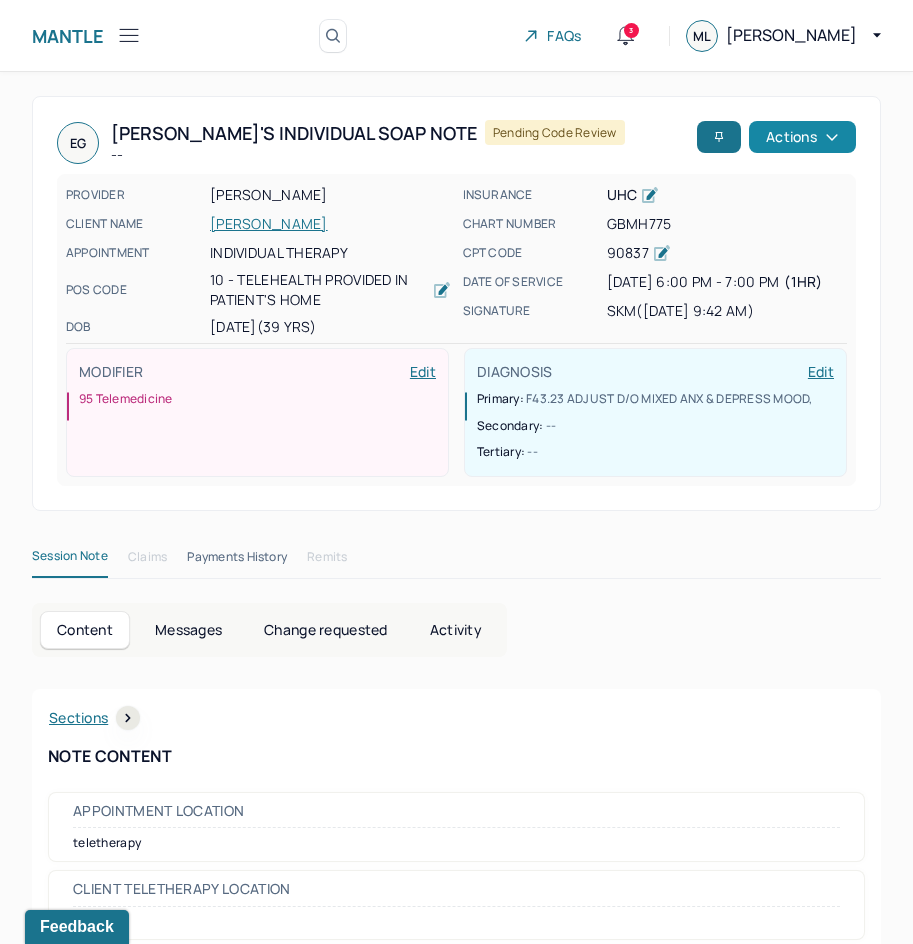 click on "Actions" at bounding box center (802, 137) 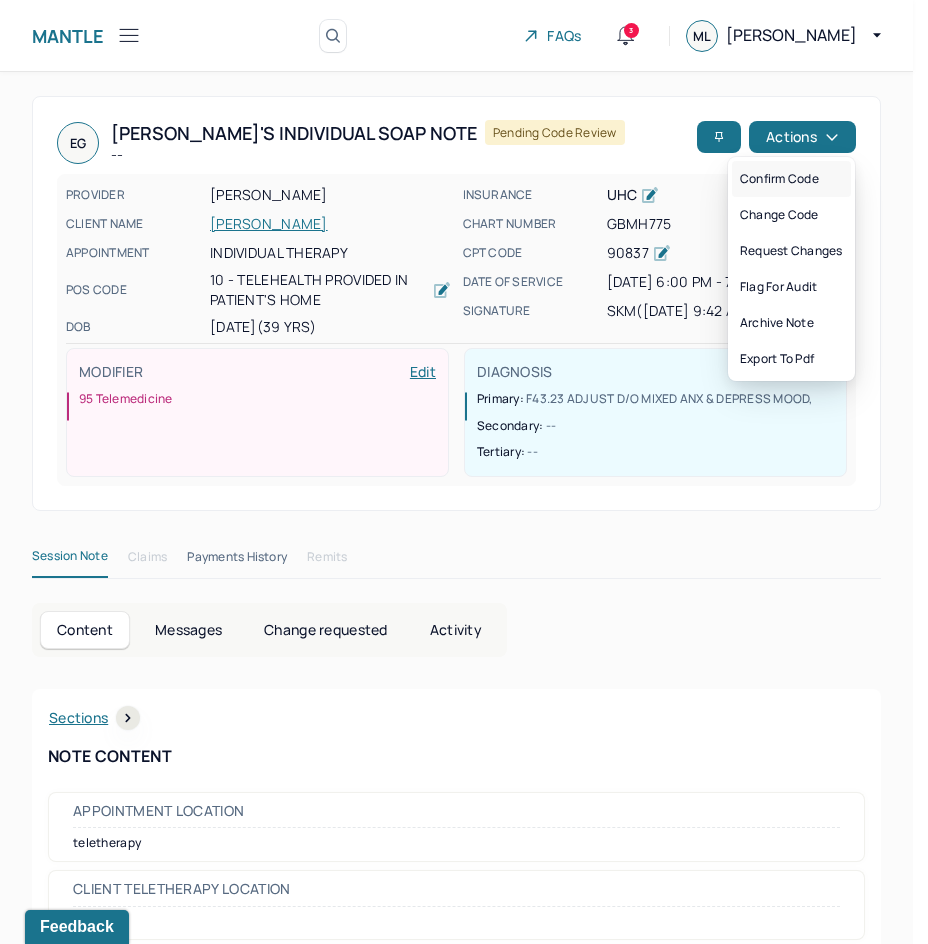 click on "Confirm code" at bounding box center [791, 179] 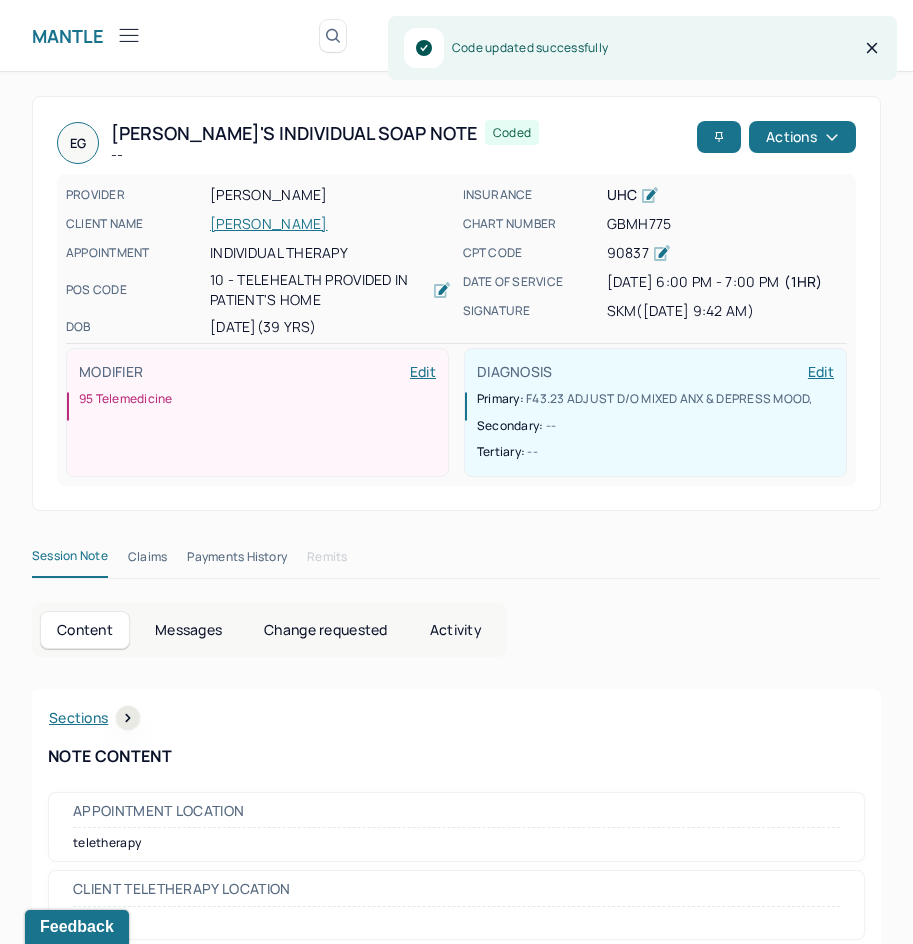 scroll, scrollTop: 301, scrollLeft: 0, axis: vertical 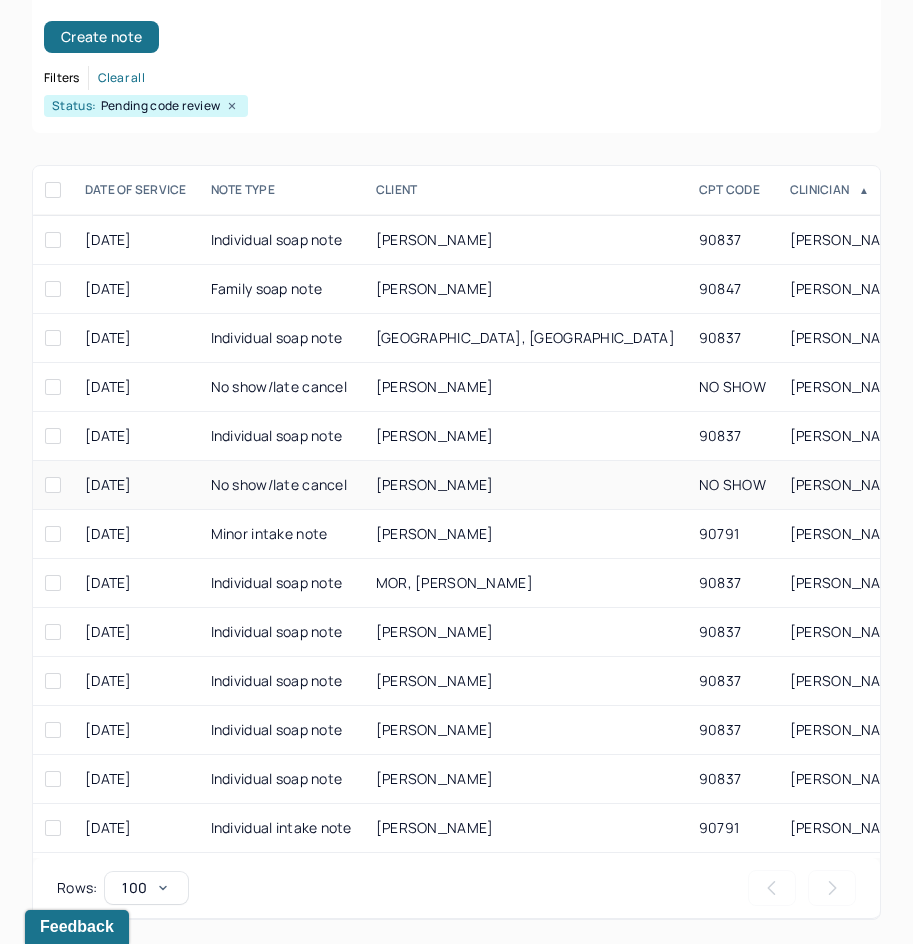 click on "[PERSON_NAME]" at bounding box center [525, 485] 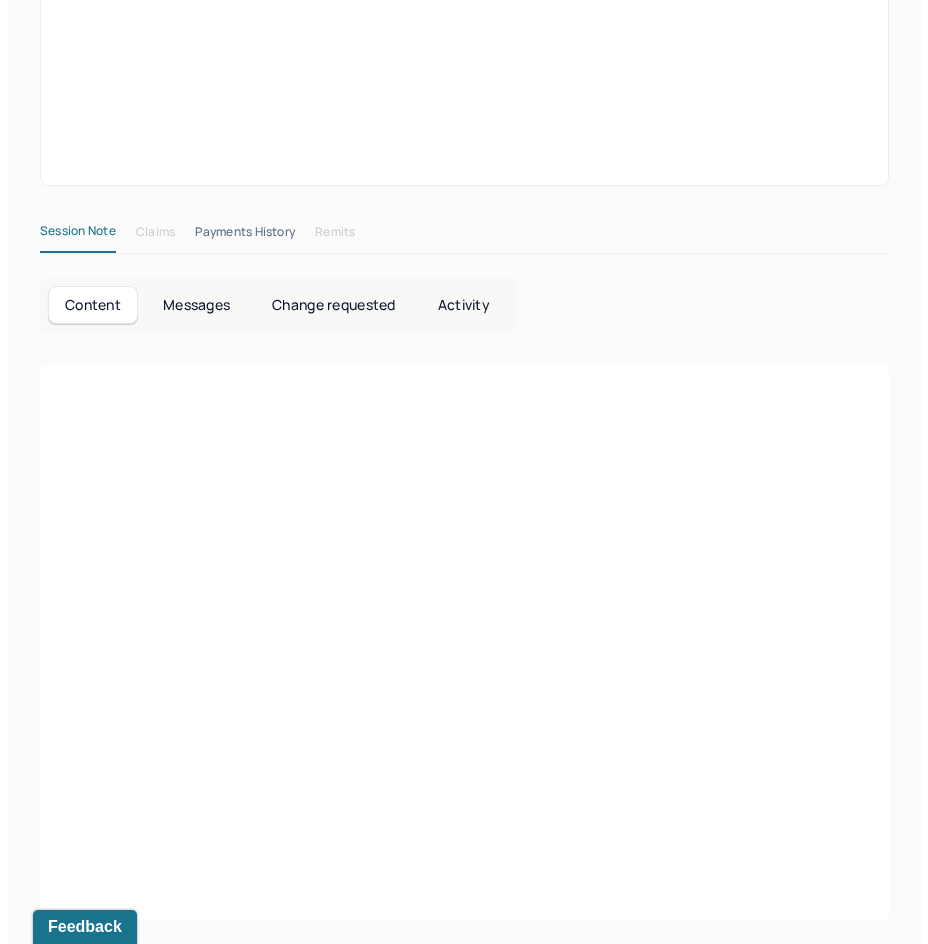 scroll, scrollTop: 0, scrollLeft: 0, axis: both 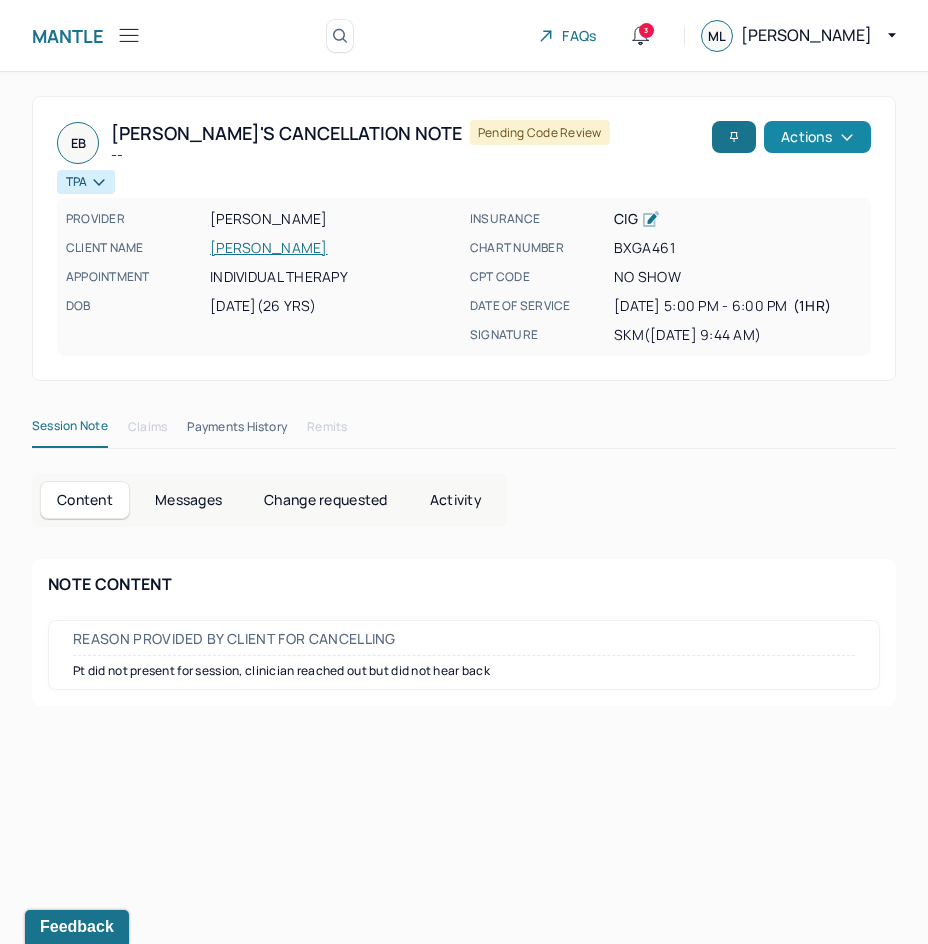 click 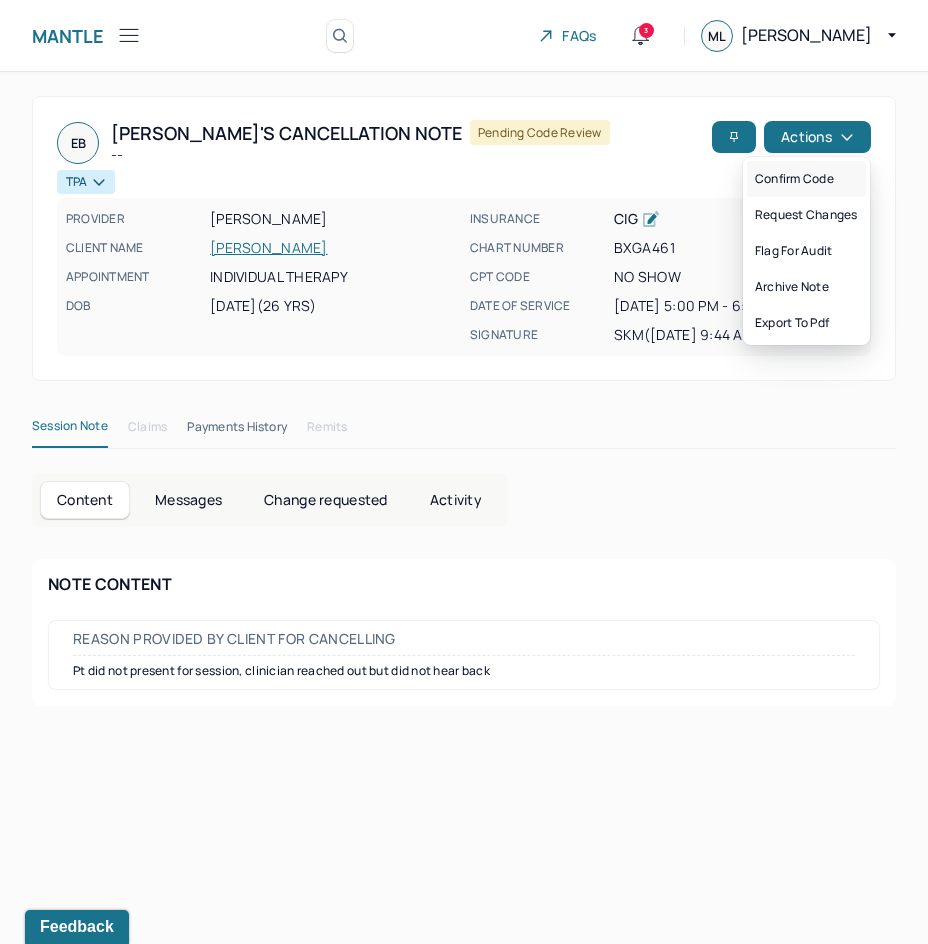 click on "Confirm code" at bounding box center (806, 179) 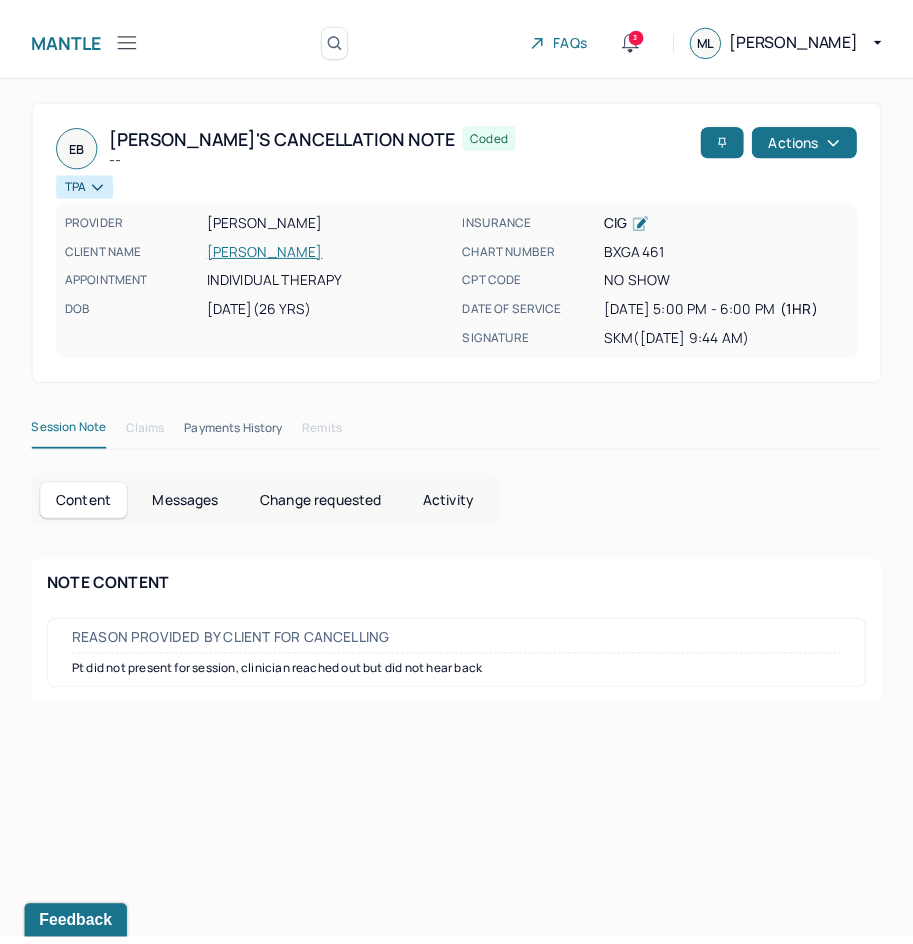 scroll, scrollTop: 301, scrollLeft: 0, axis: vertical 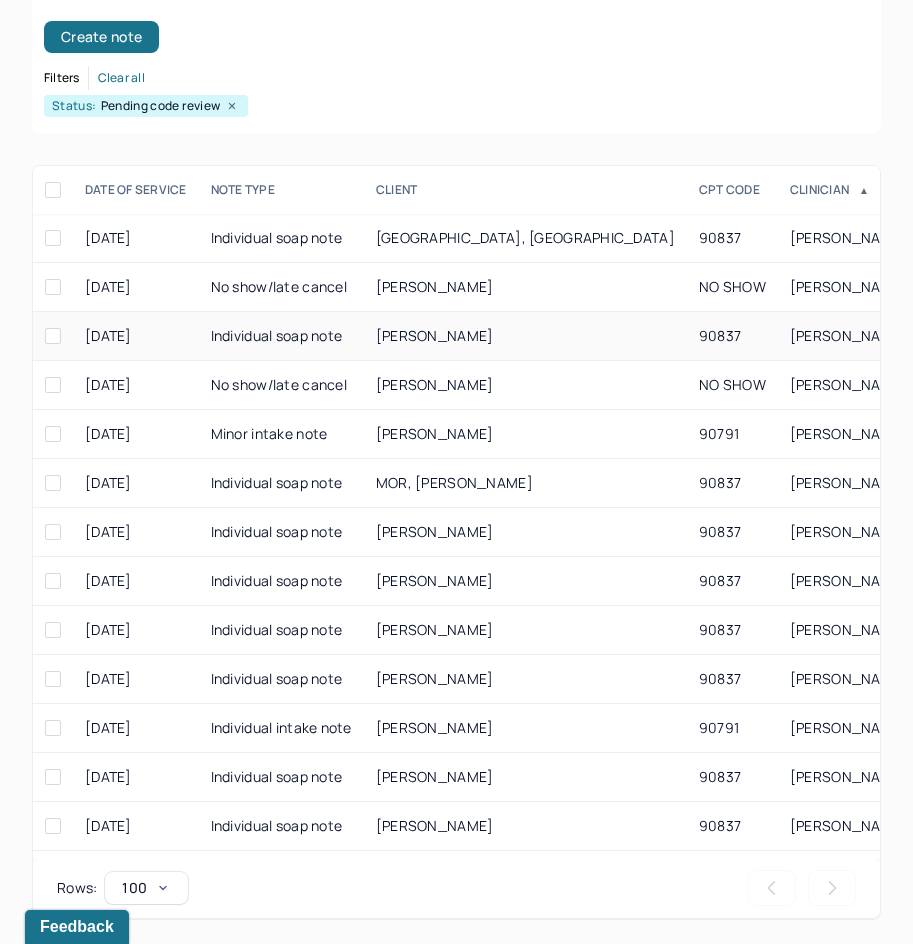 click on "[PERSON_NAME]" at bounding box center [435, 335] 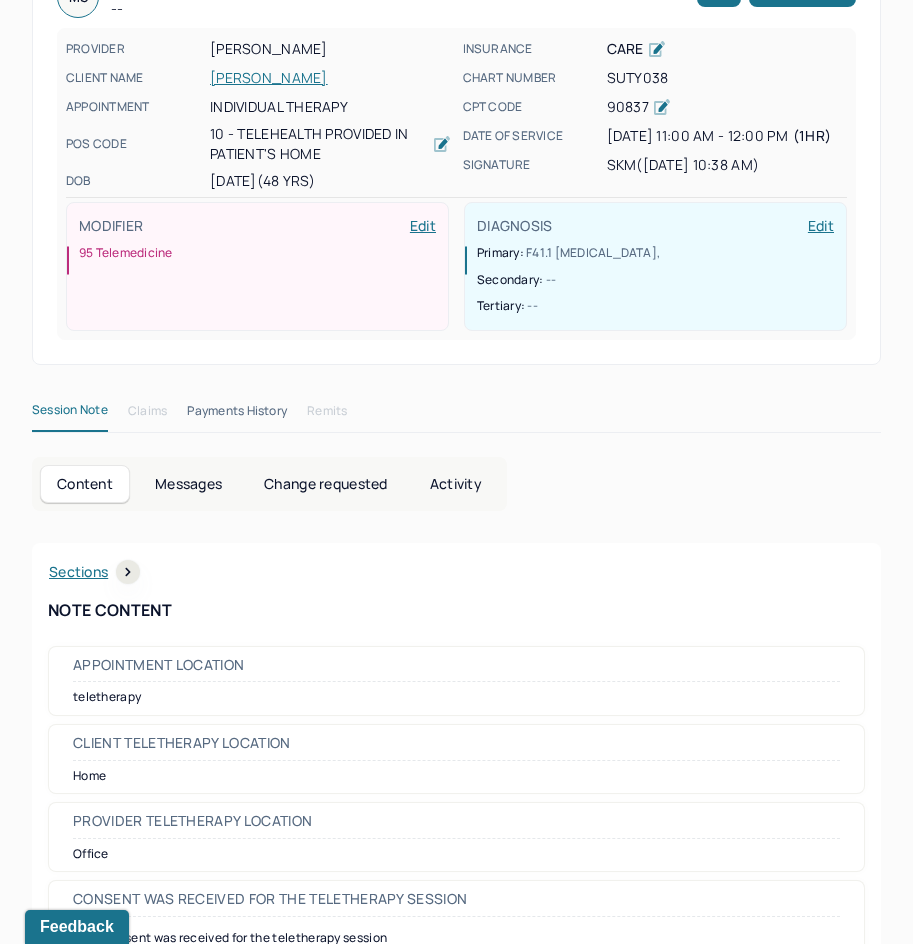scroll, scrollTop: 0, scrollLeft: 0, axis: both 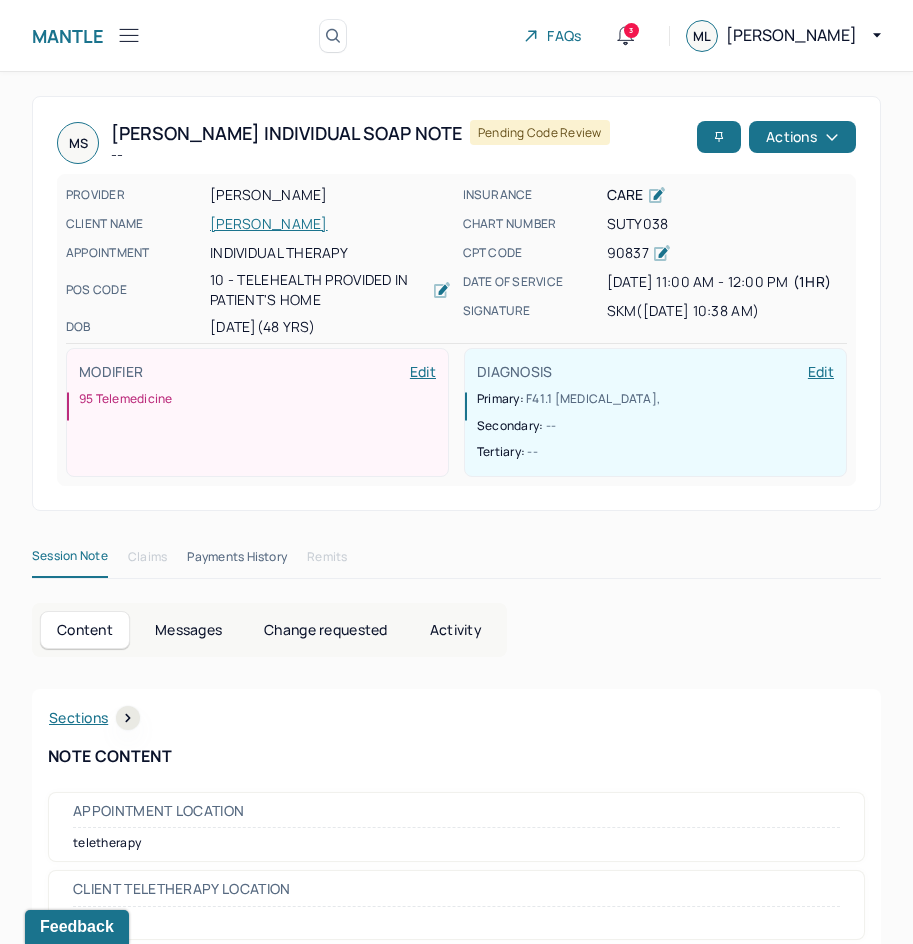 click on "Session Note     Claims     Payments History     Remits     Content     Messages     Change requested     Activity       Sections Session note Therapy intervention techniques Treatment plan/ progress   Sections   NOTE CONTENT Appointment location teletherapy Client Teletherapy Location Home Provider Teletherapy Location Office Consent was received for the teletherapy session Consent was received for the teletherapy session The teletherapy session was conducted via video The teletherapy session was conducted via video Primary diagnosis F41.1 [MEDICAL_DATA] Secondary diagnosis -- Tertiary diagnosis -- Emotional / Behavioural symptoms demonstrated anger, sadness Causing Maladaptive Functioning Intention for Session Encourage personality growth and development Session Note Subjective Objective Pt is self reporting an increase in shame and anxiety in recent times. Pt was tearful and agitated throughout session and presented with focus despite emotional variability.  Assessment -- Other -- Plan --" at bounding box center (456, 2021) 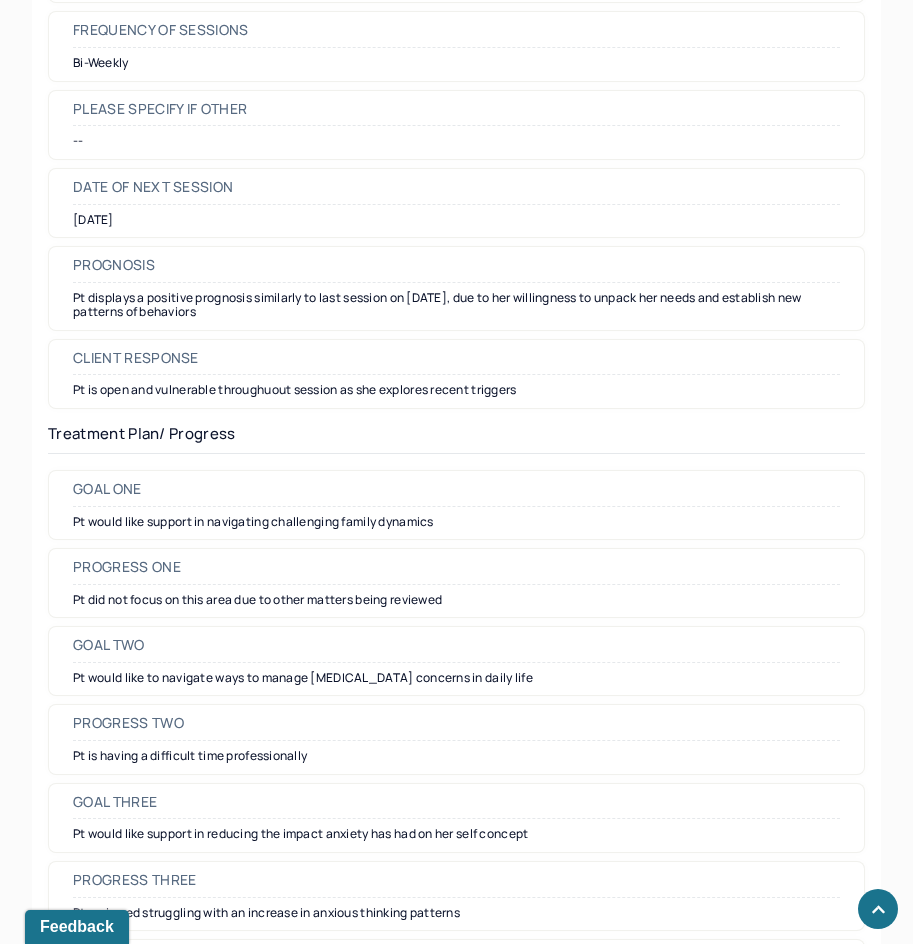 scroll, scrollTop: 2400, scrollLeft: 0, axis: vertical 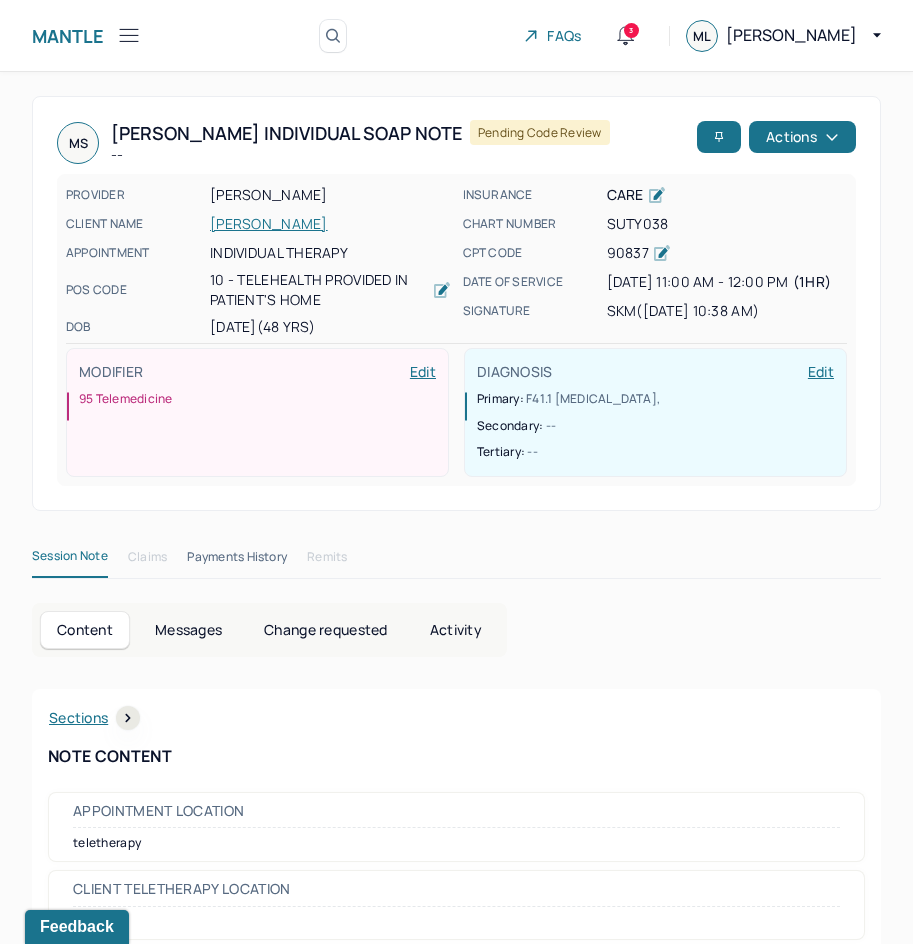 drag, startPoint x: 736, startPoint y: 606, endPoint x: 856, endPoint y: 204, distance: 419.52832 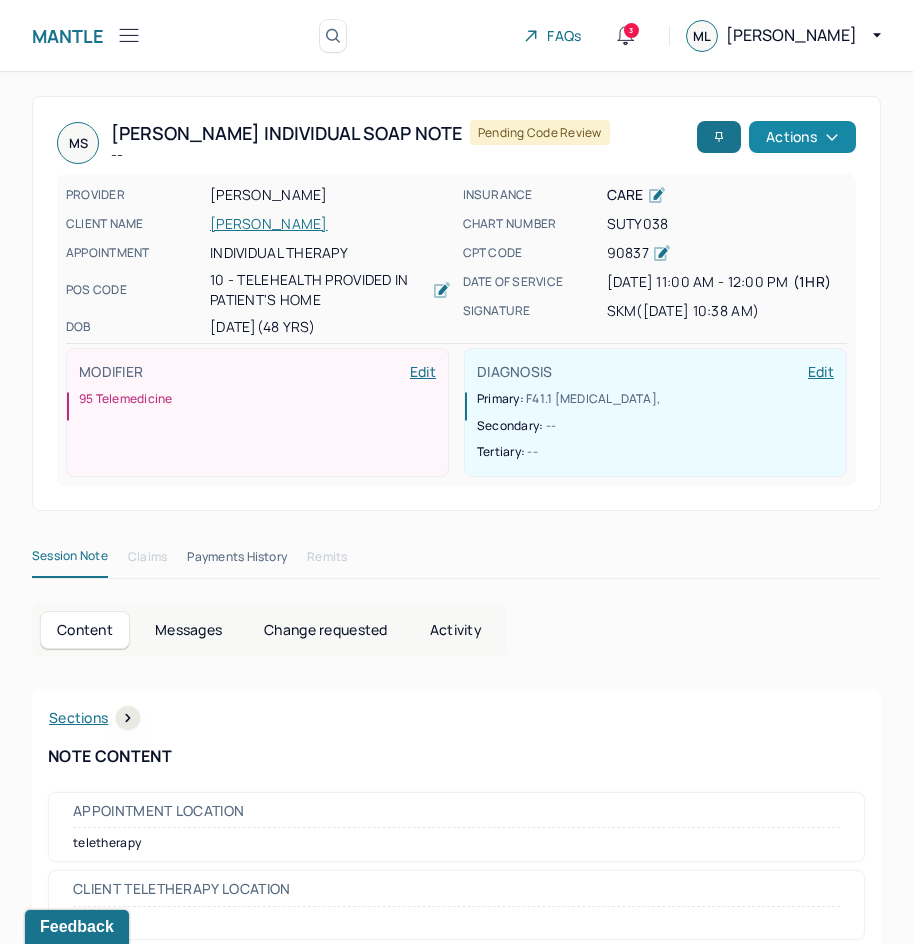 click on "Actions" at bounding box center [802, 137] 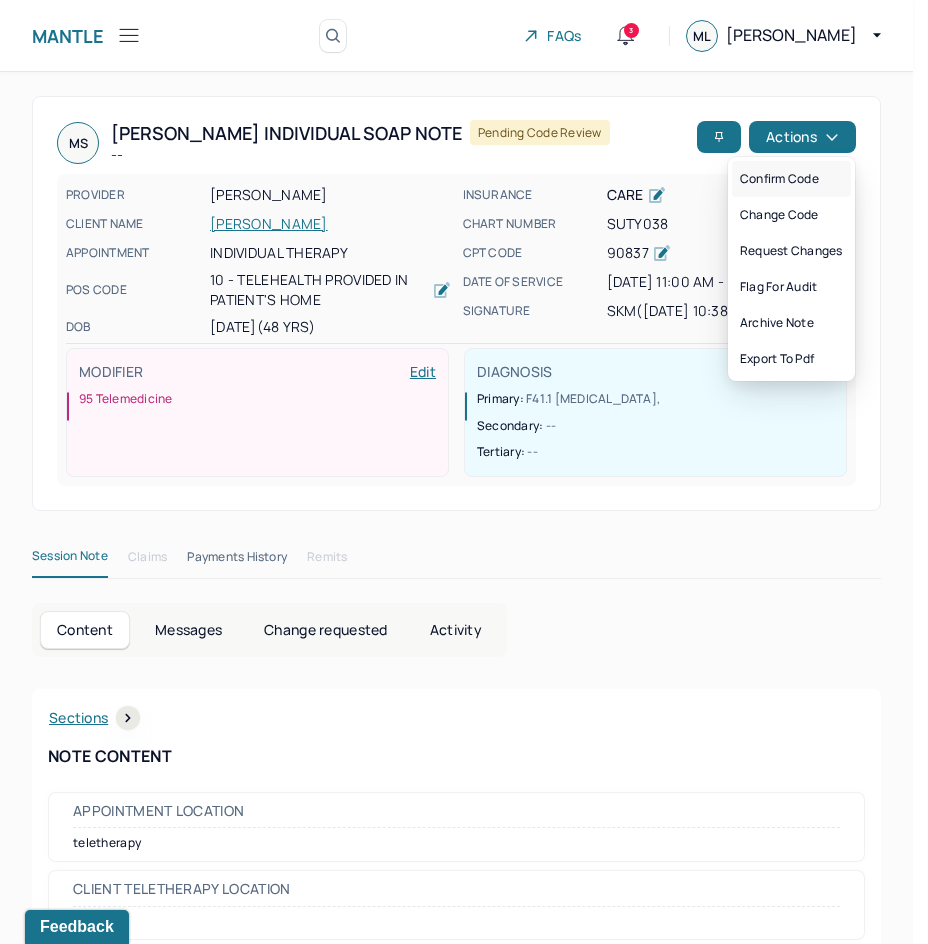 click on "Confirm code" at bounding box center [791, 179] 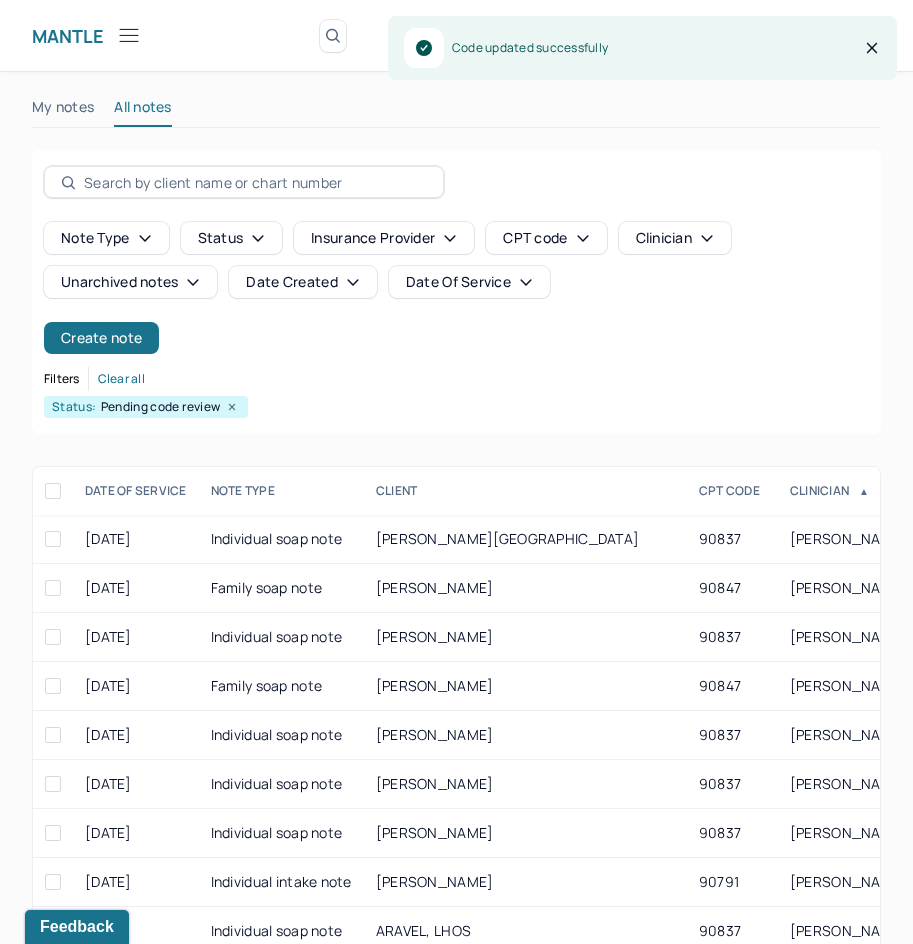 scroll, scrollTop: 301, scrollLeft: 0, axis: vertical 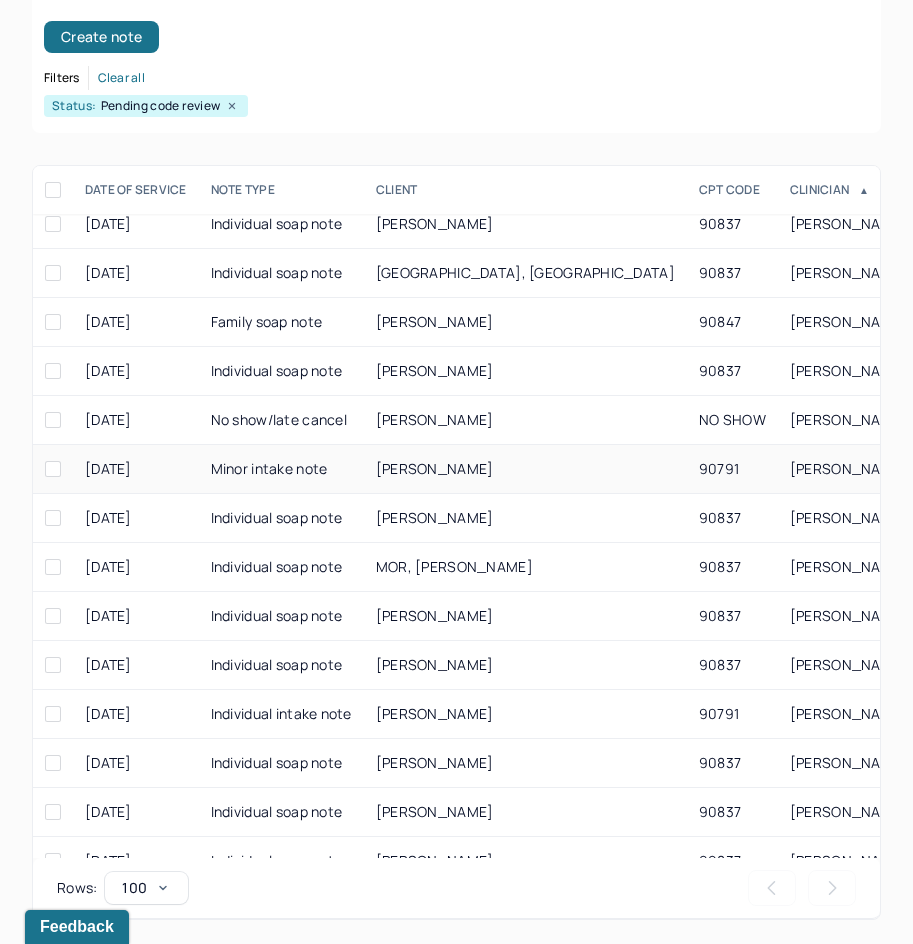 click on "90791" at bounding box center [732, 469] 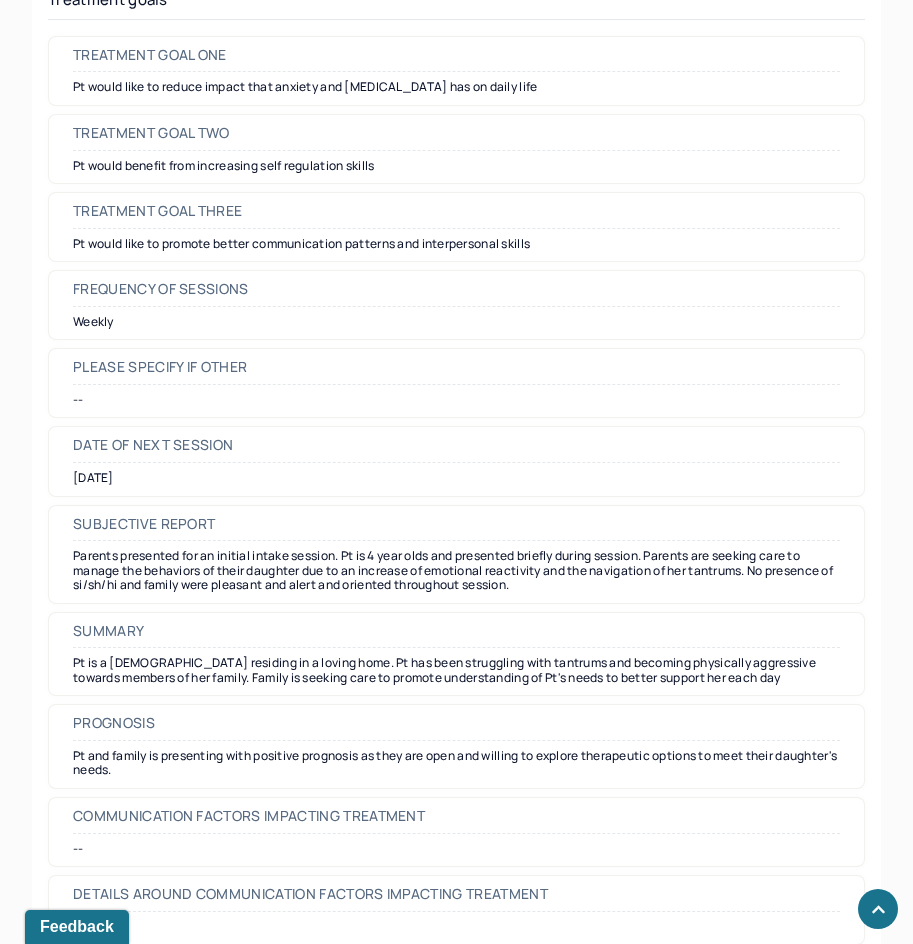 scroll, scrollTop: 8946, scrollLeft: 0, axis: vertical 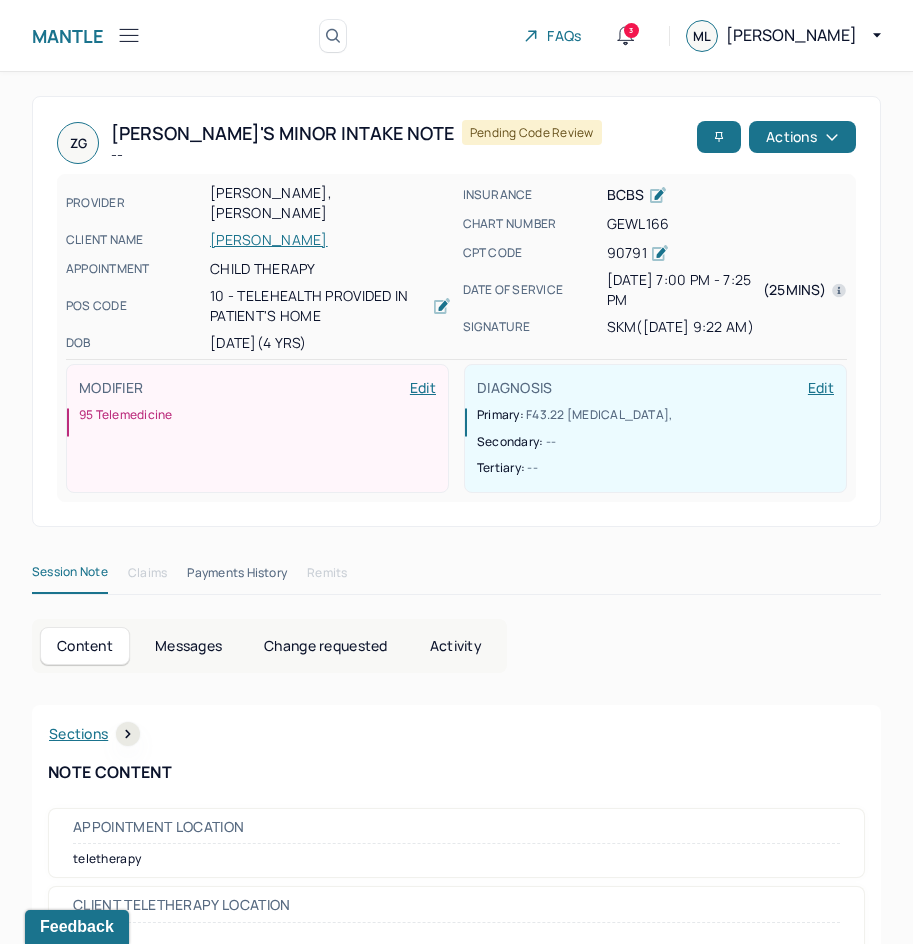 drag, startPoint x: 562, startPoint y: 627, endPoint x: 684, endPoint y: 58, distance: 581.9321 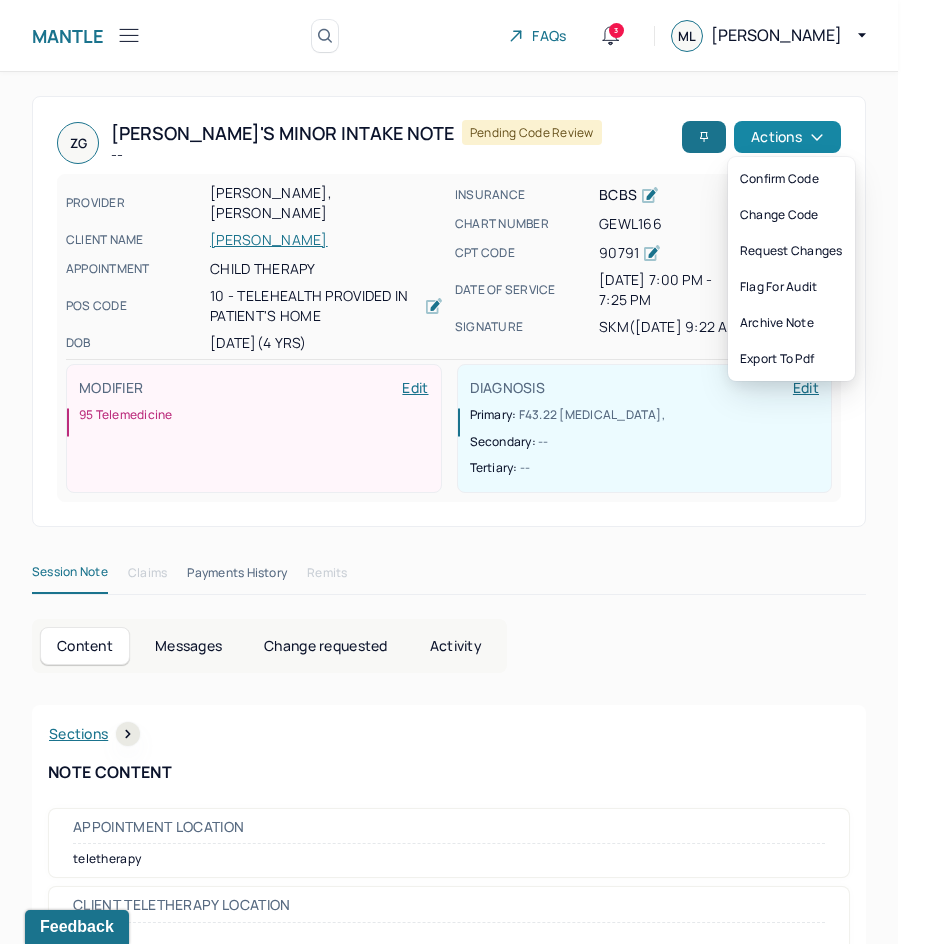 click on "Actions" at bounding box center [787, 137] 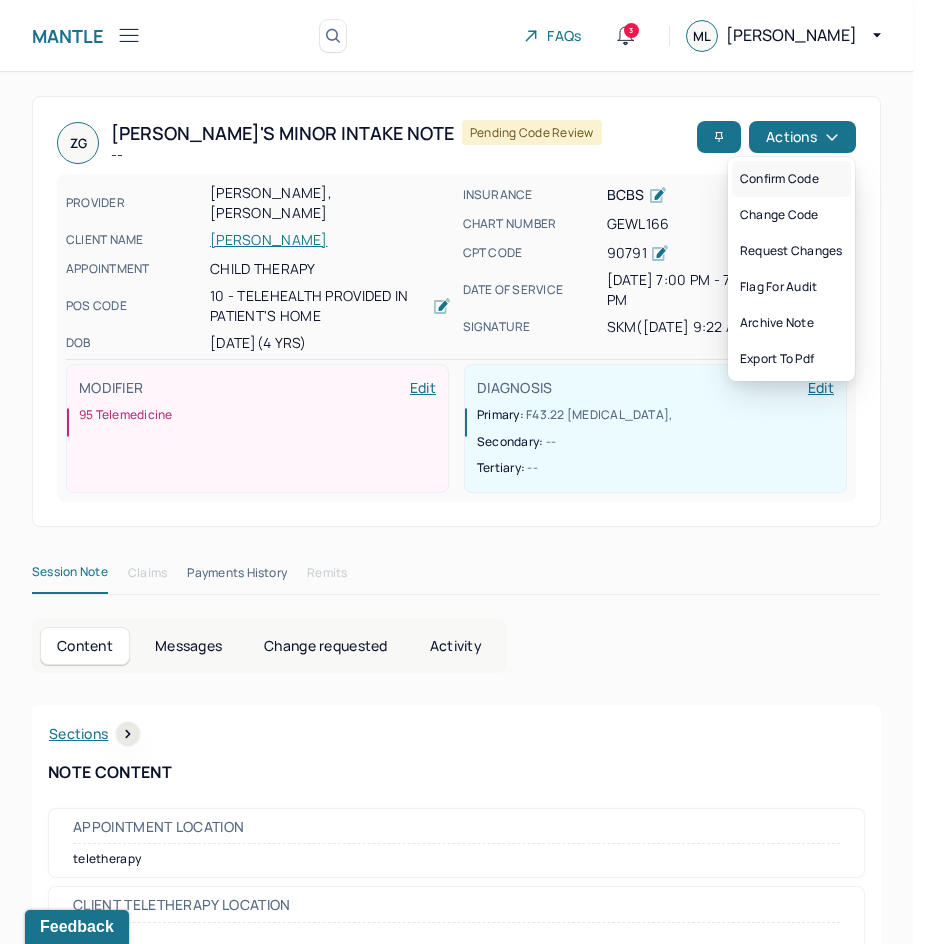 click on "Confirm code" at bounding box center (791, 179) 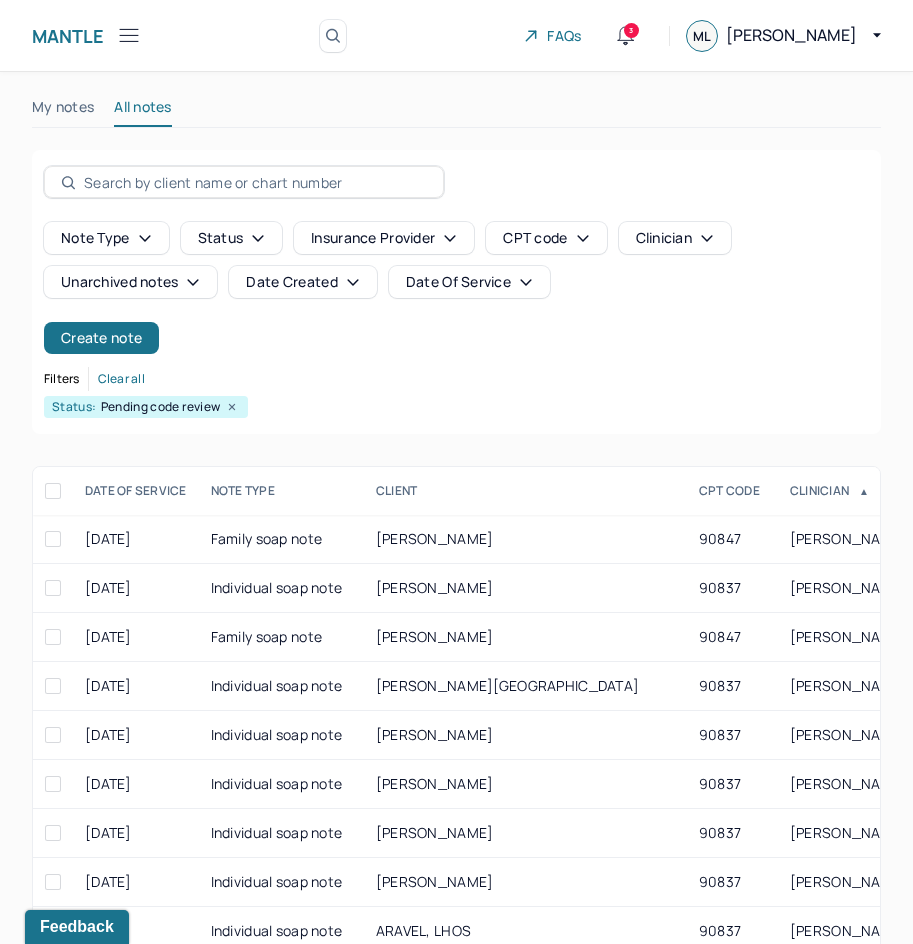 scroll, scrollTop: 301, scrollLeft: 0, axis: vertical 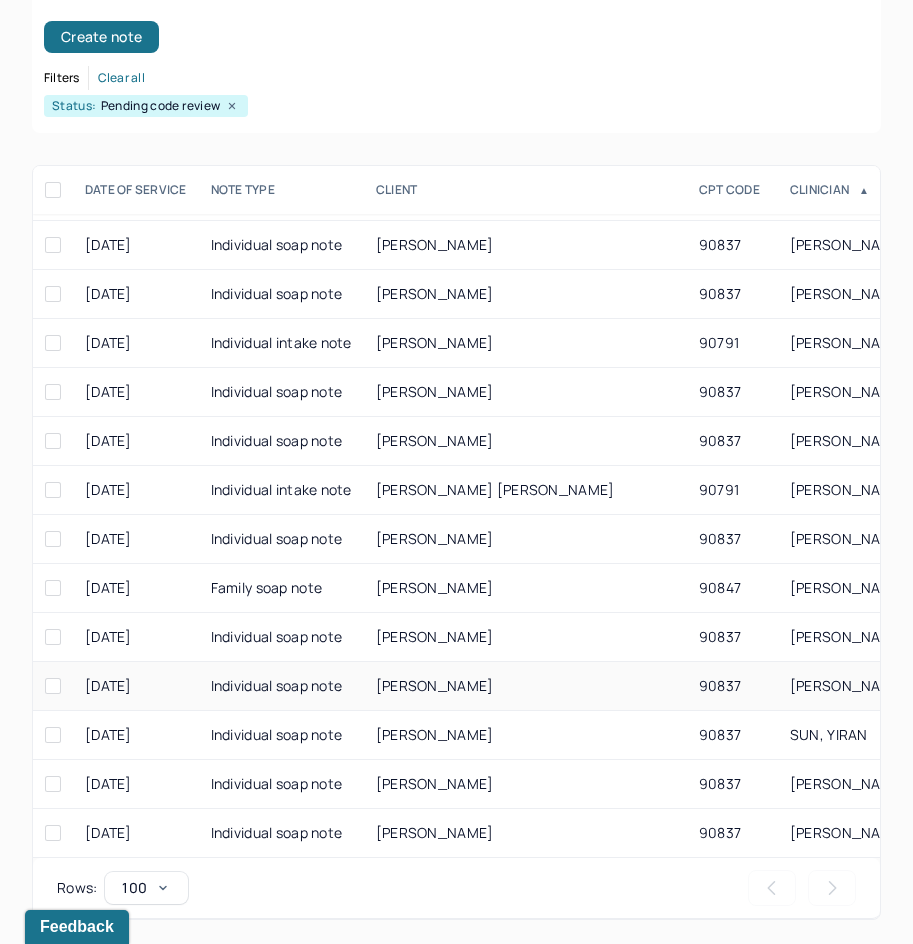 click on "90837" at bounding box center [732, 686] 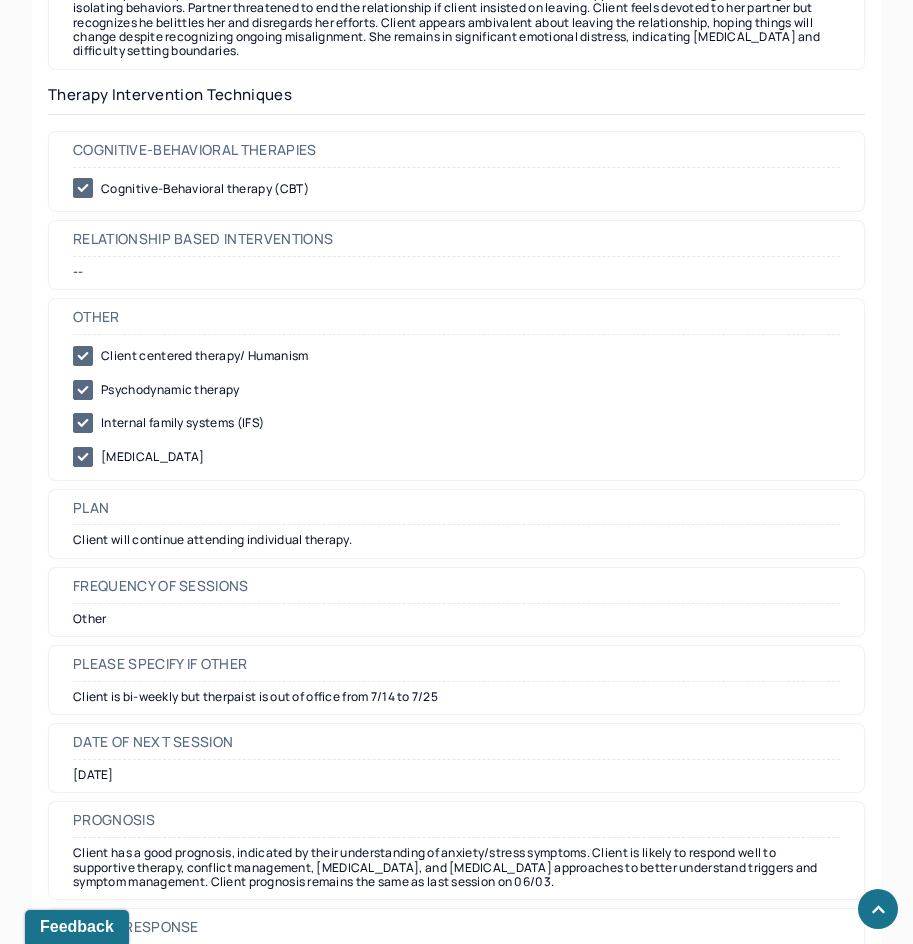 scroll, scrollTop: 2000, scrollLeft: 0, axis: vertical 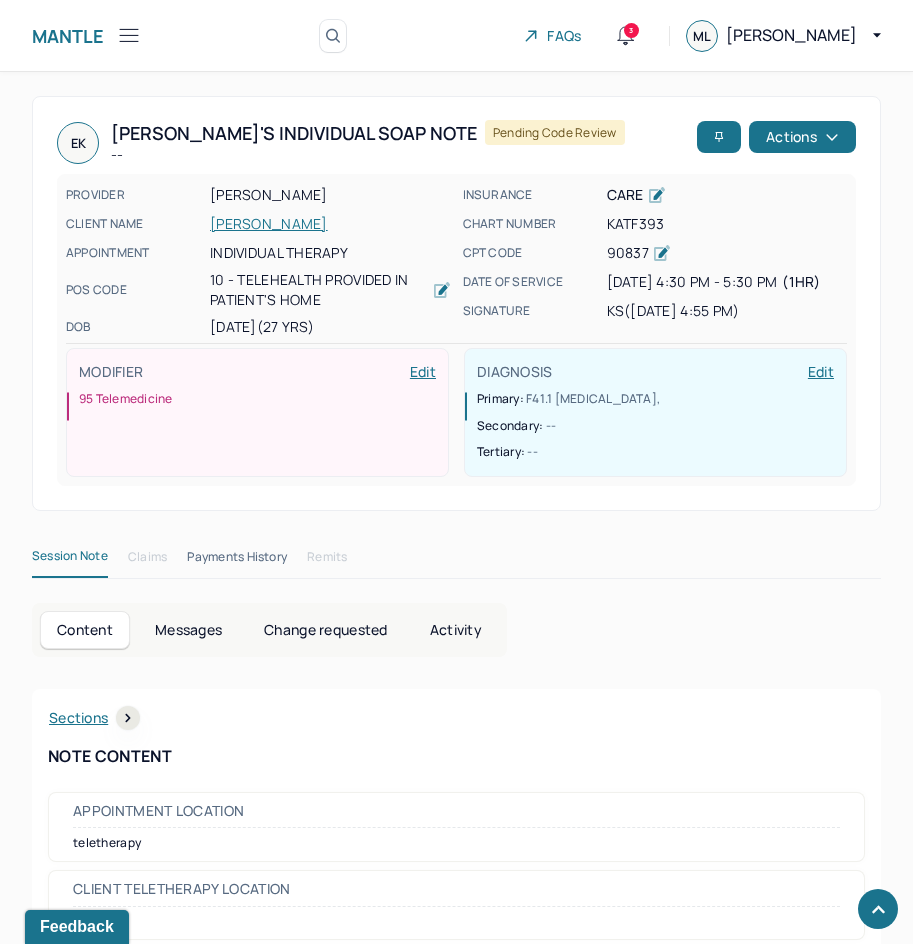 drag, startPoint x: 742, startPoint y: 700, endPoint x: 820, endPoint y: 101, distance: 604.0571 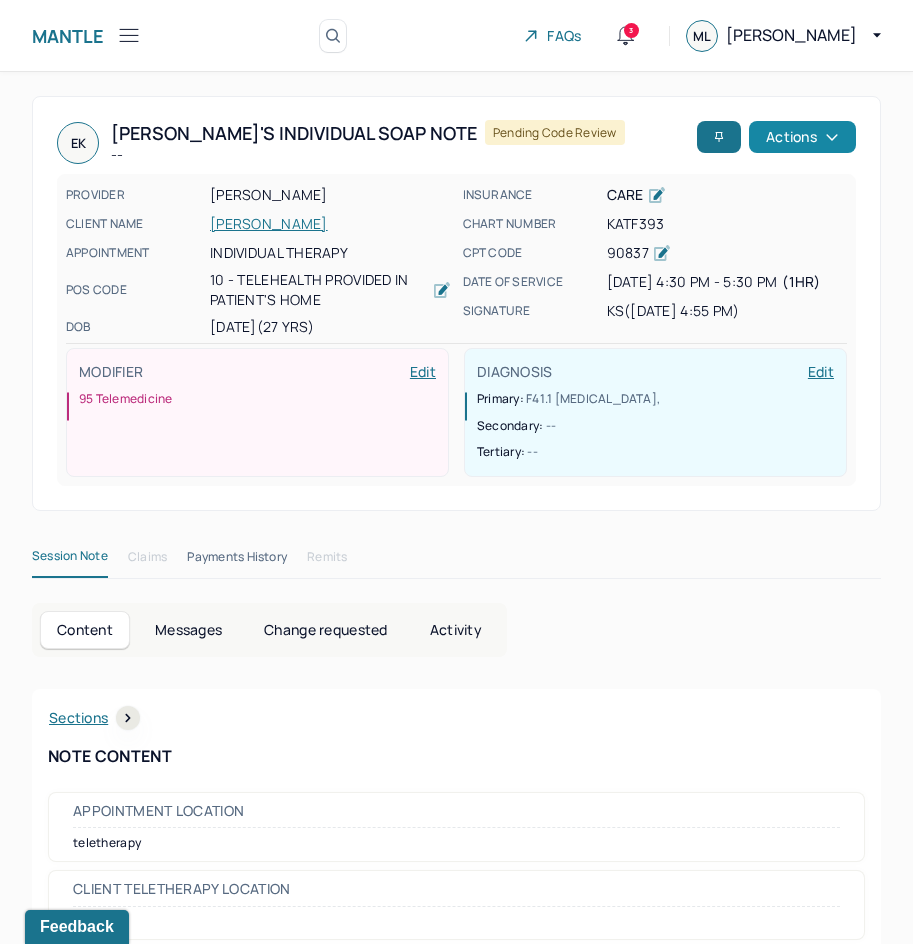 click on "Actions" at bounding box center (802, 137) 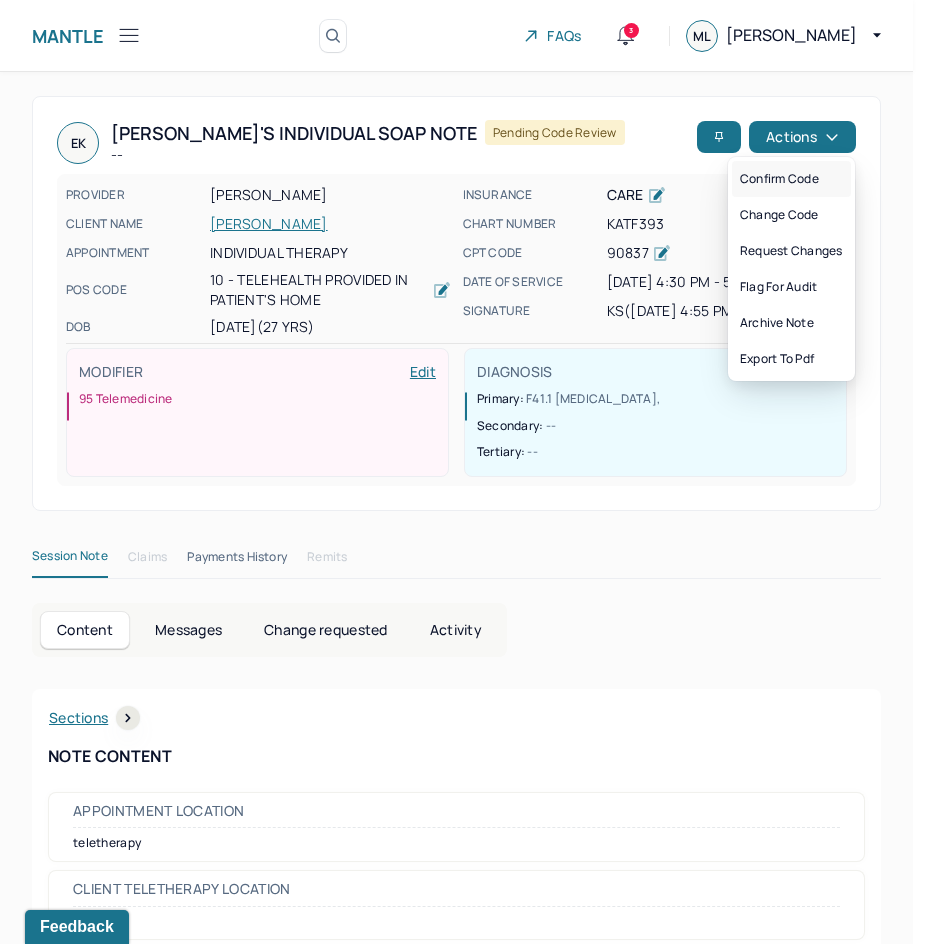 click on "Confirm code" at bounding box center [791, 179] 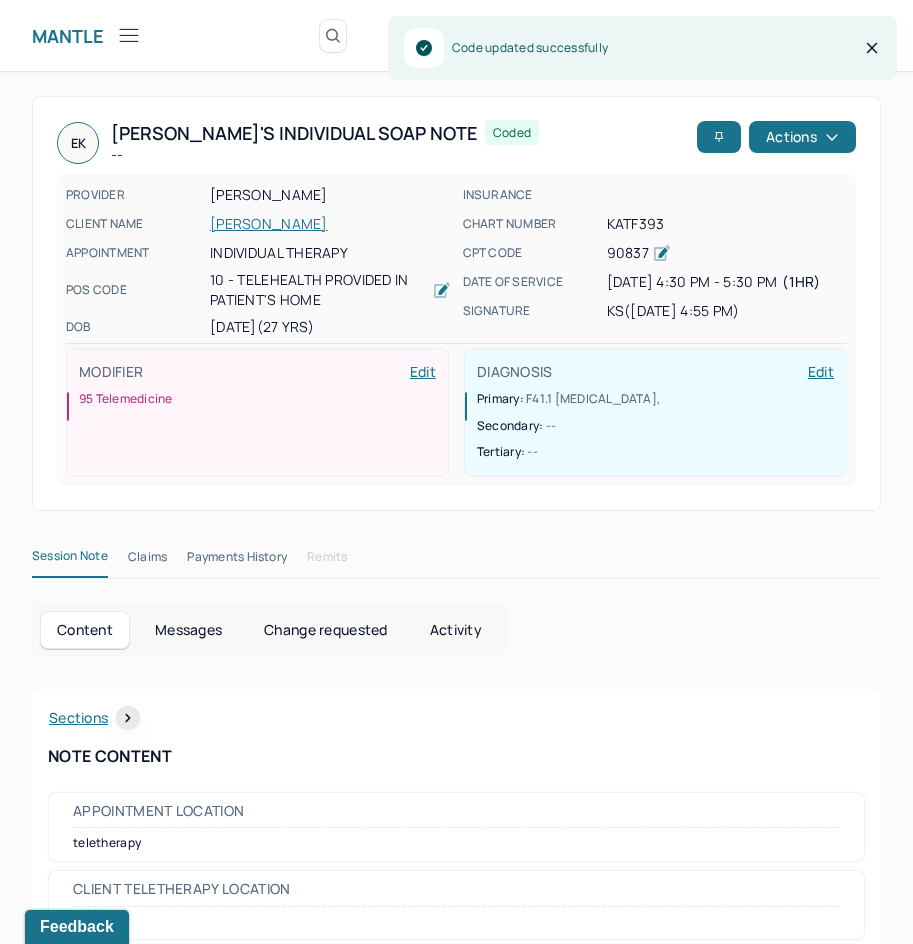 scroll, scrollTop: 301, scrollLeft: 0, axis: vertical 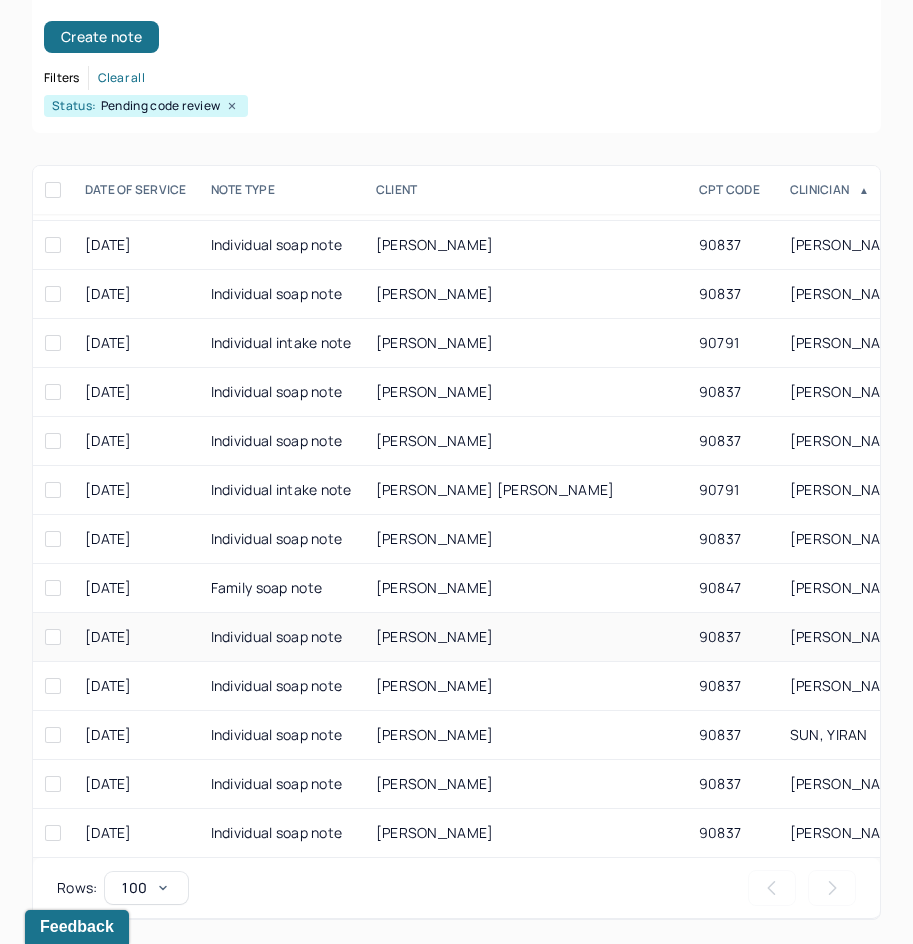 click on "[PERSON_NAME]" at bounding box center [525, 637] 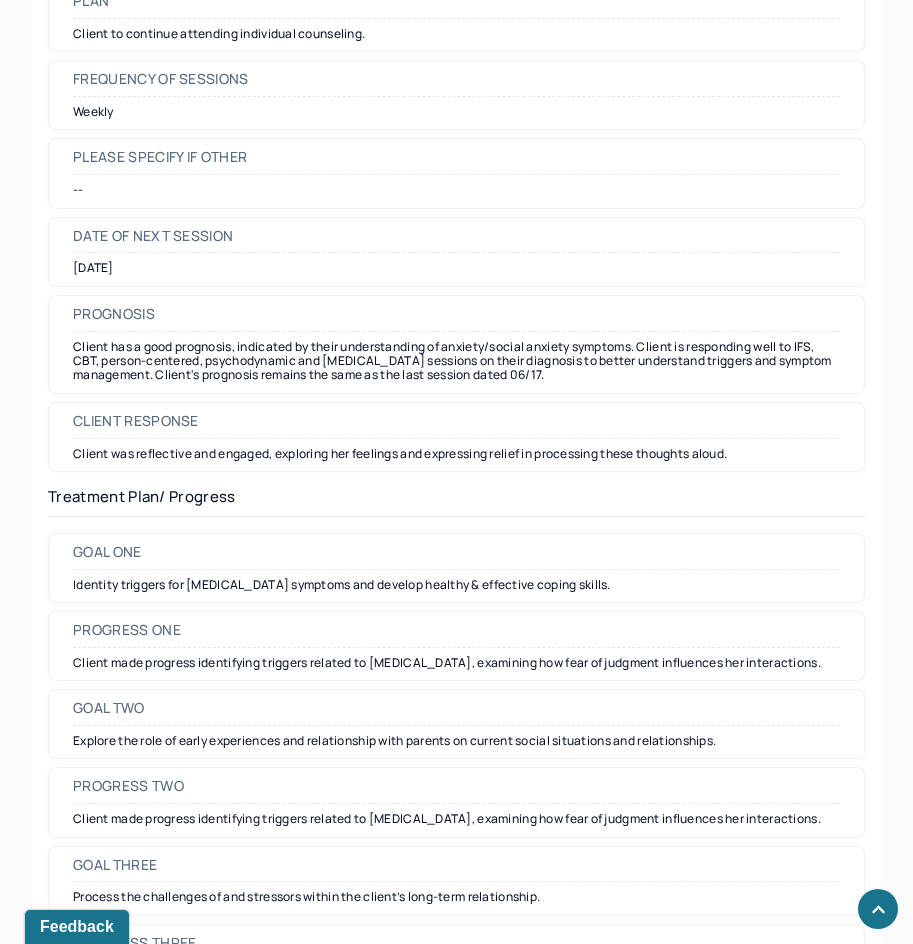 scroll, scrollTop: 2500, scrollLeft: 0, axis: vertical 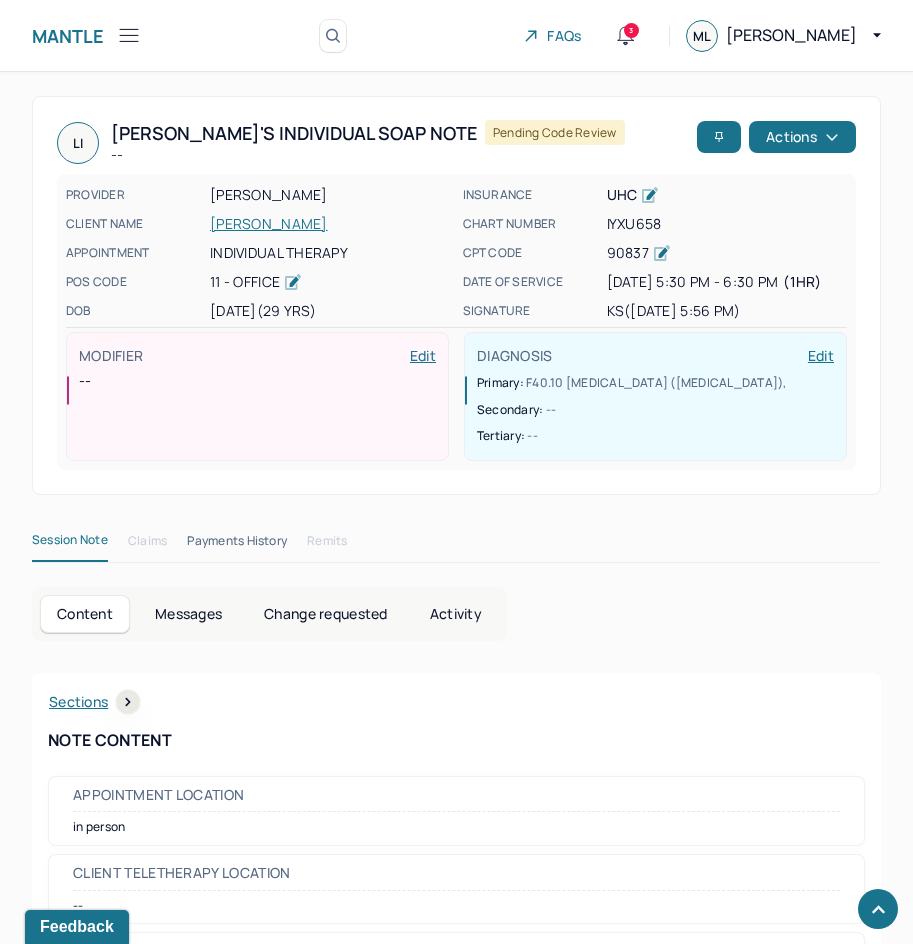 drag, startPoint x: 679, startPoint y: 714, endPoint x: 837, endPoint y: 166, distance: 570.3227 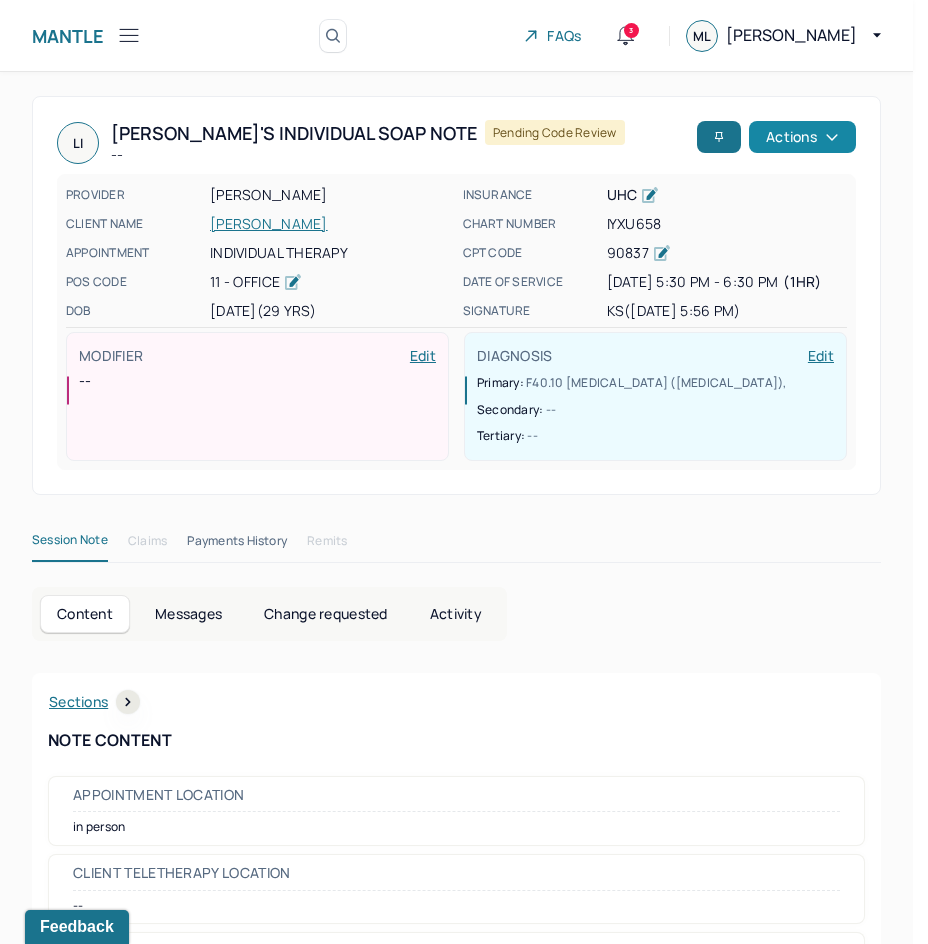 click on "Actions" at bounding box center (802, 137) 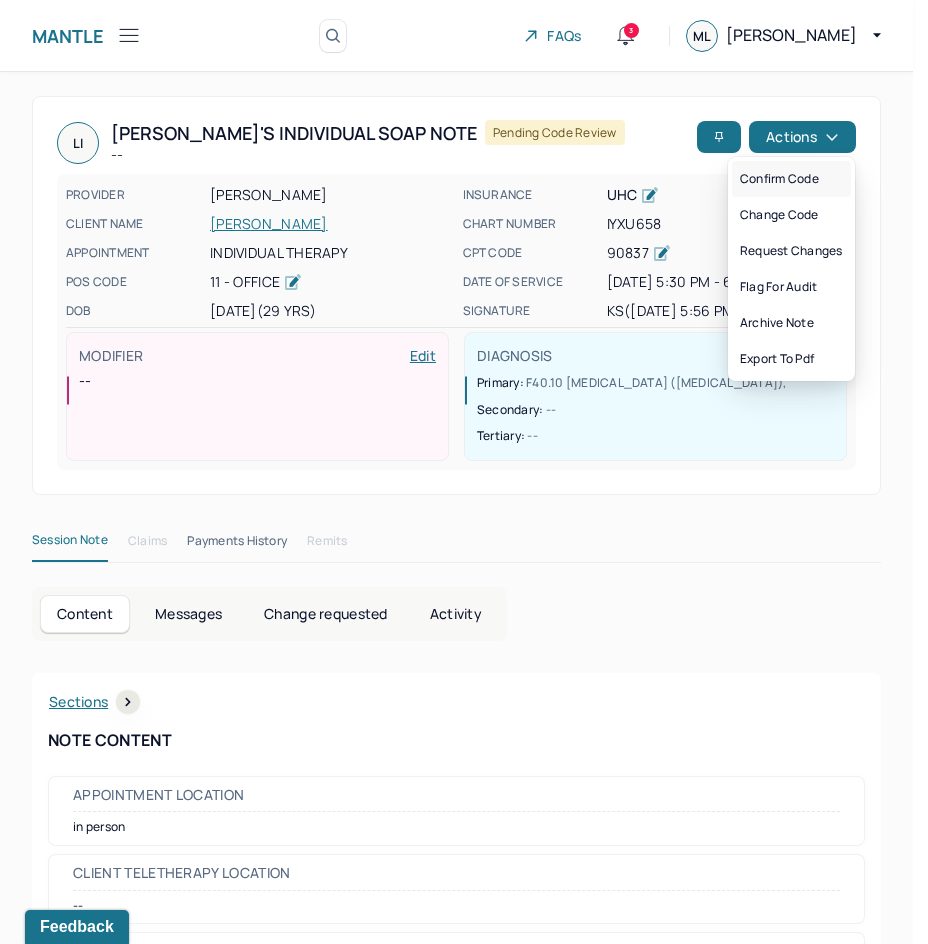 click on "Confirm code" at bounding box center (791, 179) 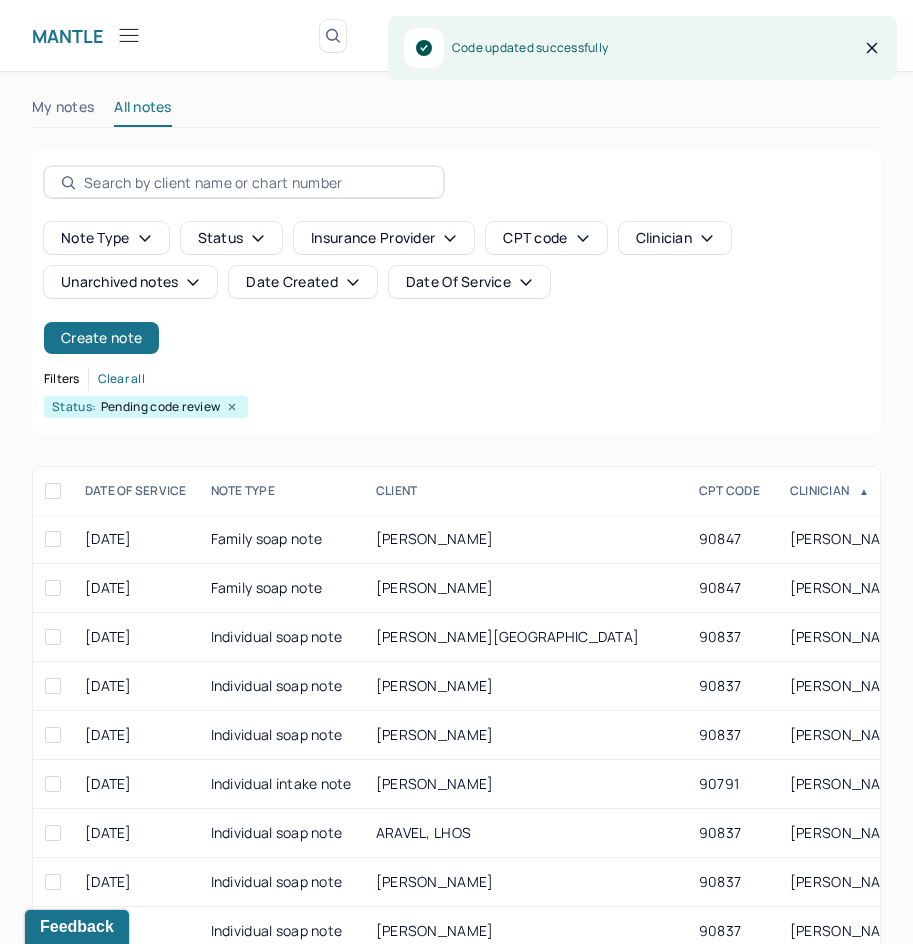 scroll, scrollTop: 301, scrollLeft: 0, axis: vertical 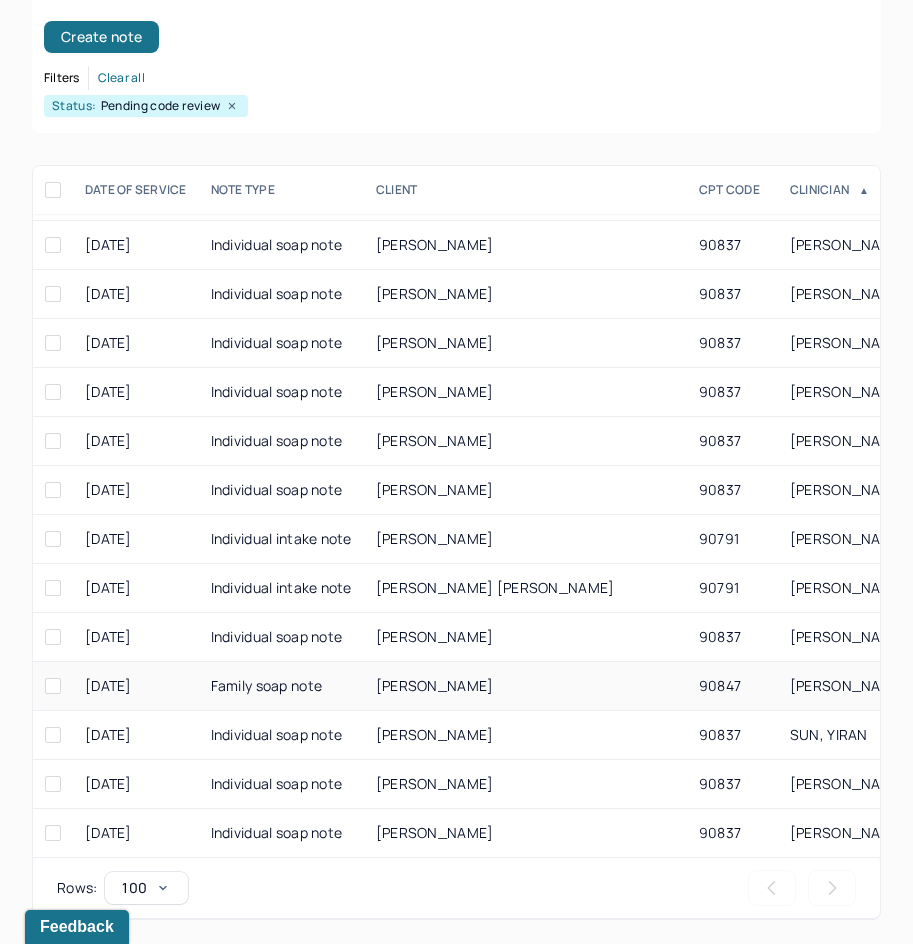 click on "[PERSON_NAME]" at bounding box center [525, 686] 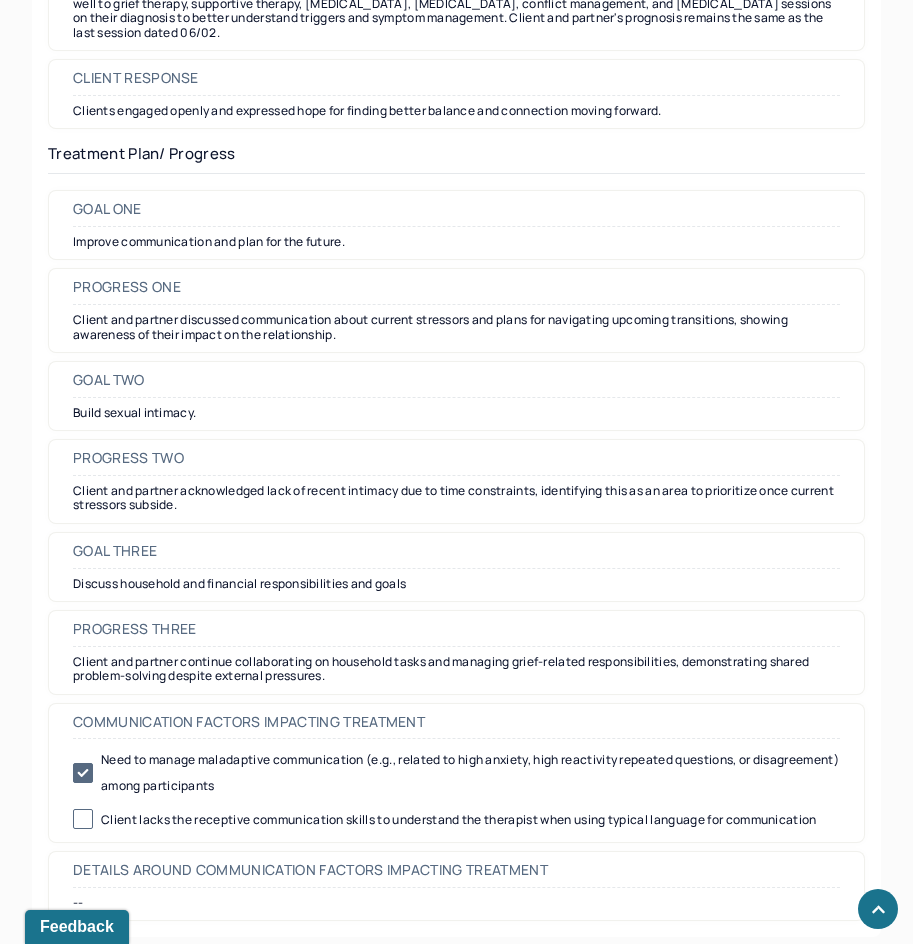 scroll, scrollTop: 2921, scrollLeft: 0, axis: vertical 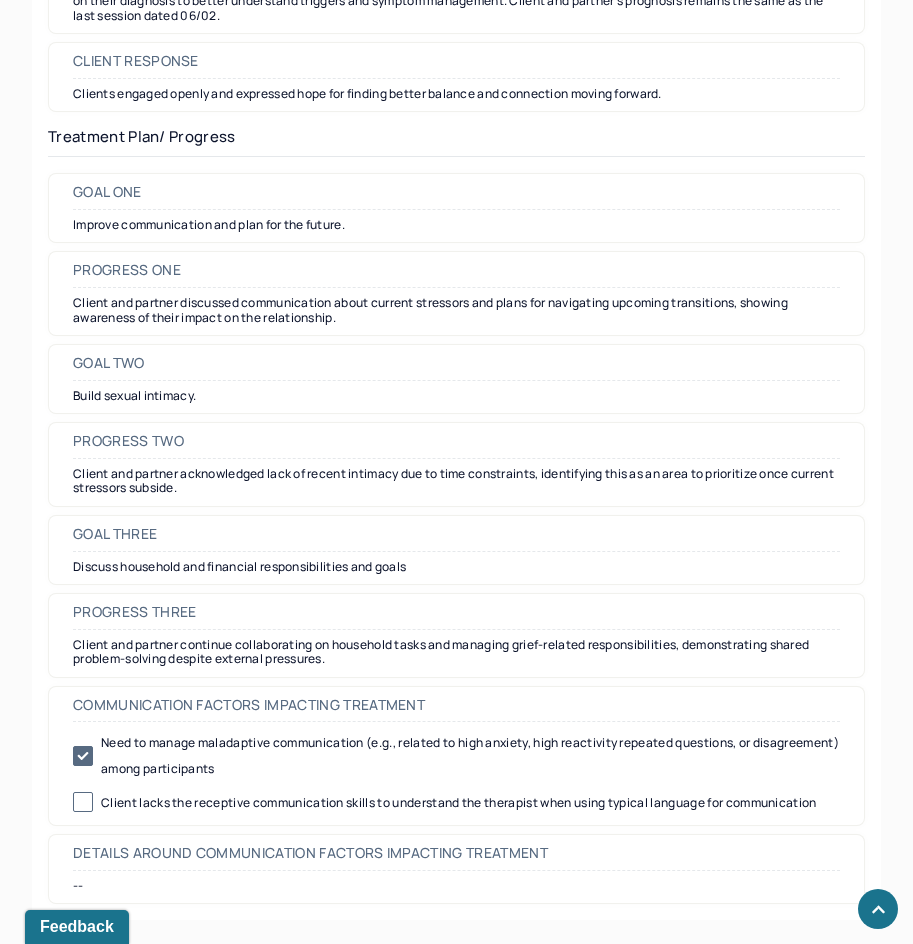 click on "Details around communication factors impacting treatment" at bounding box center (310, 853) 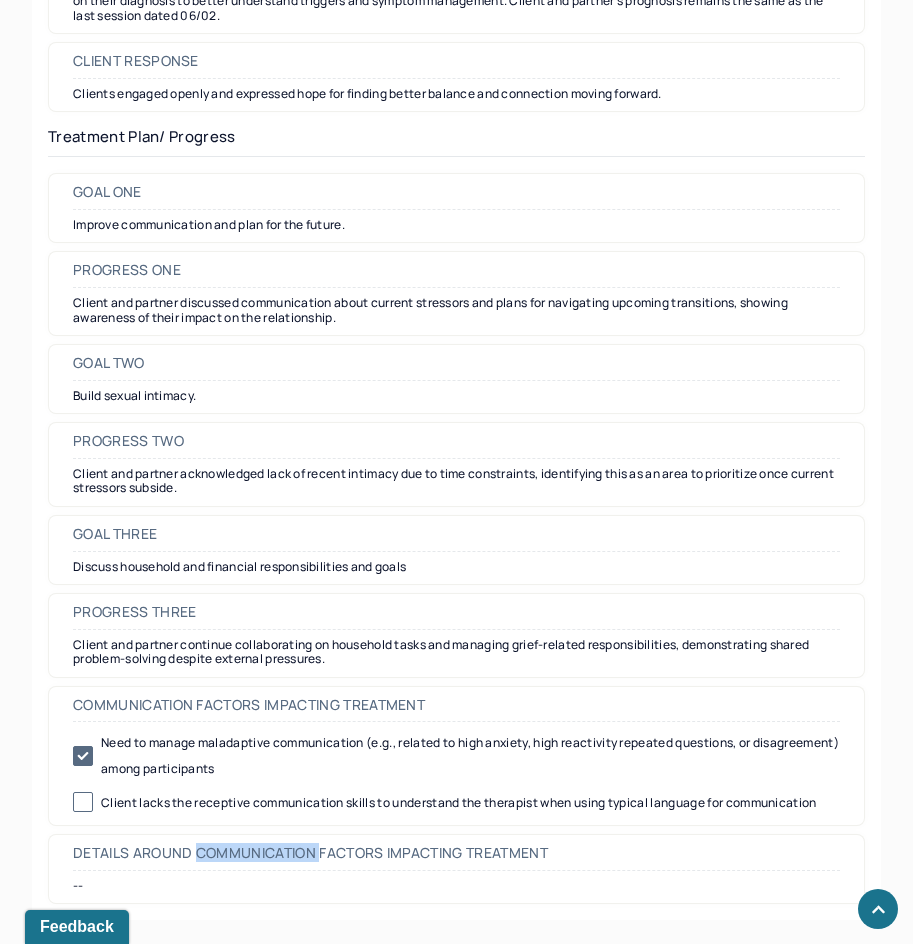 click on "Details around communication factors impacting treatment" at bounding box center [310, 853] 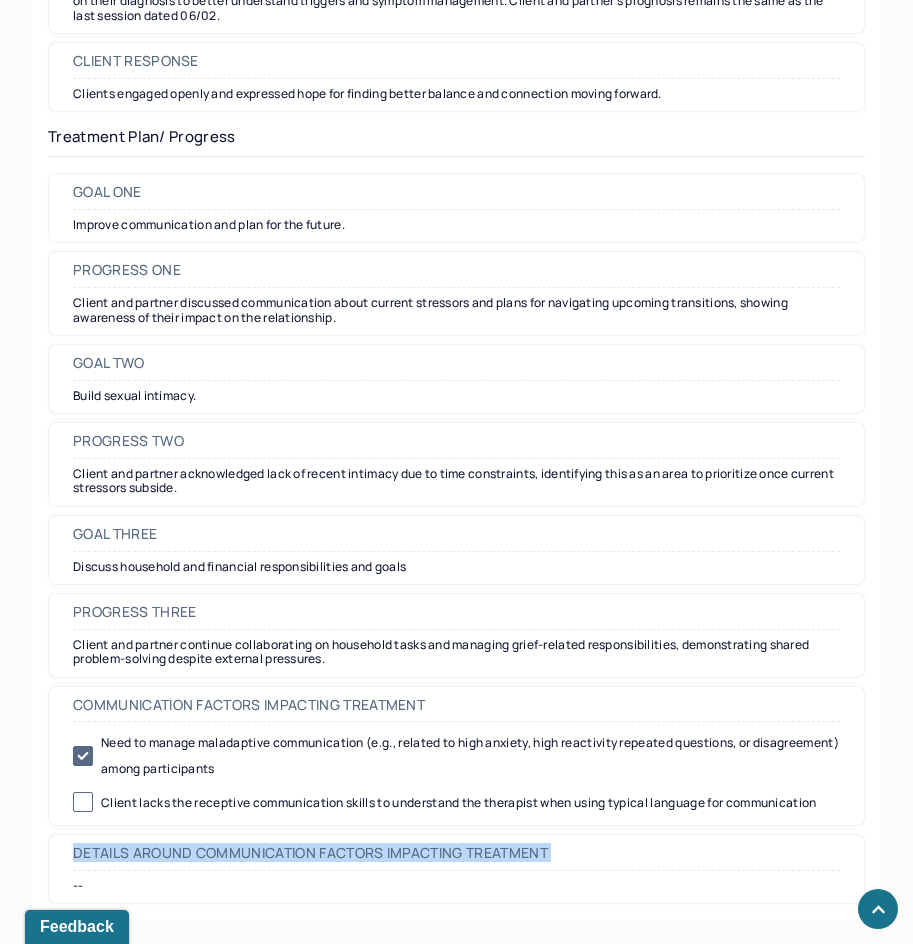 click on "Details around communication factors impacting treatment" at bounding box center (310, 853) 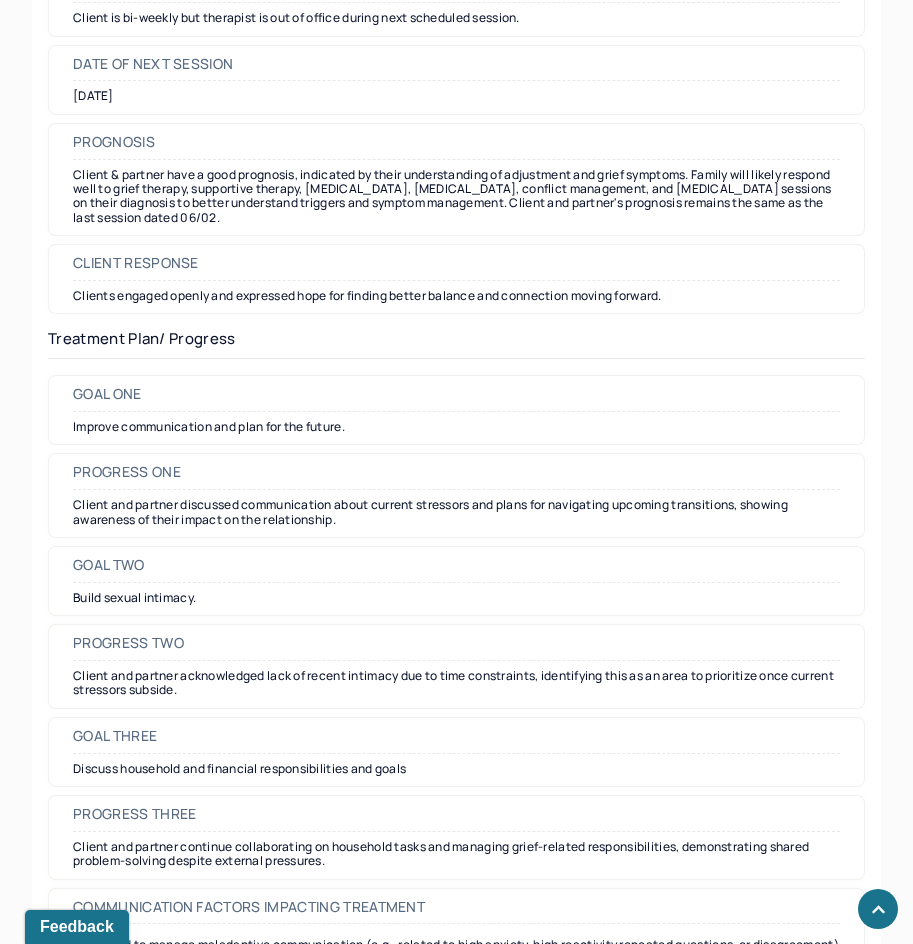 scroll, scrollTop: 0, scrollLeft: 0, axis: both 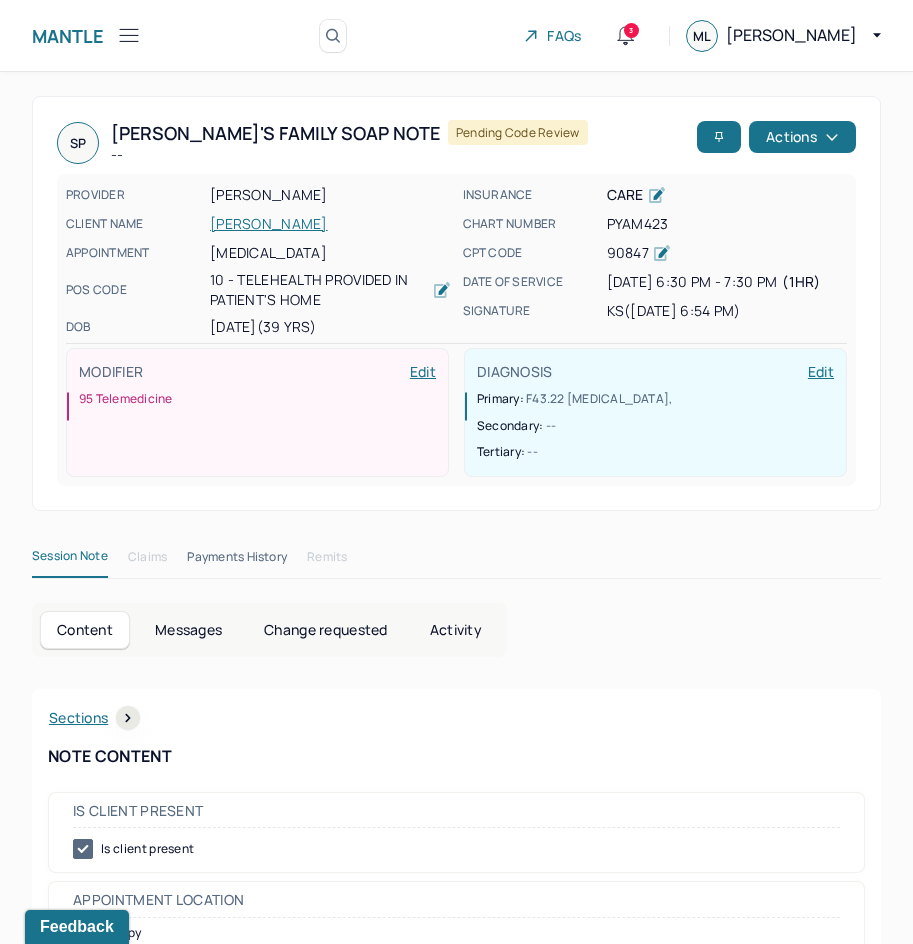 drag, startPoint x: 623, startPoint y: 786, endPoint x: 764, endPoint y: 172, distance: 629.98175 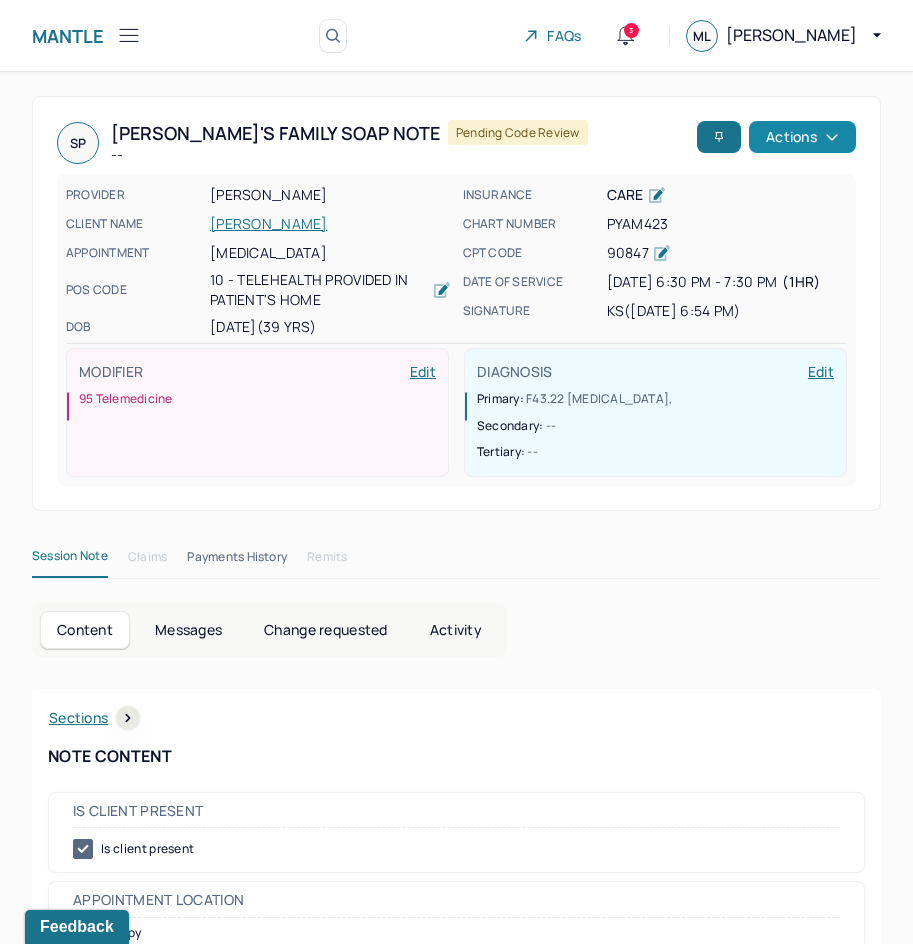 click on "Actions" at bounding box center [802, 137] 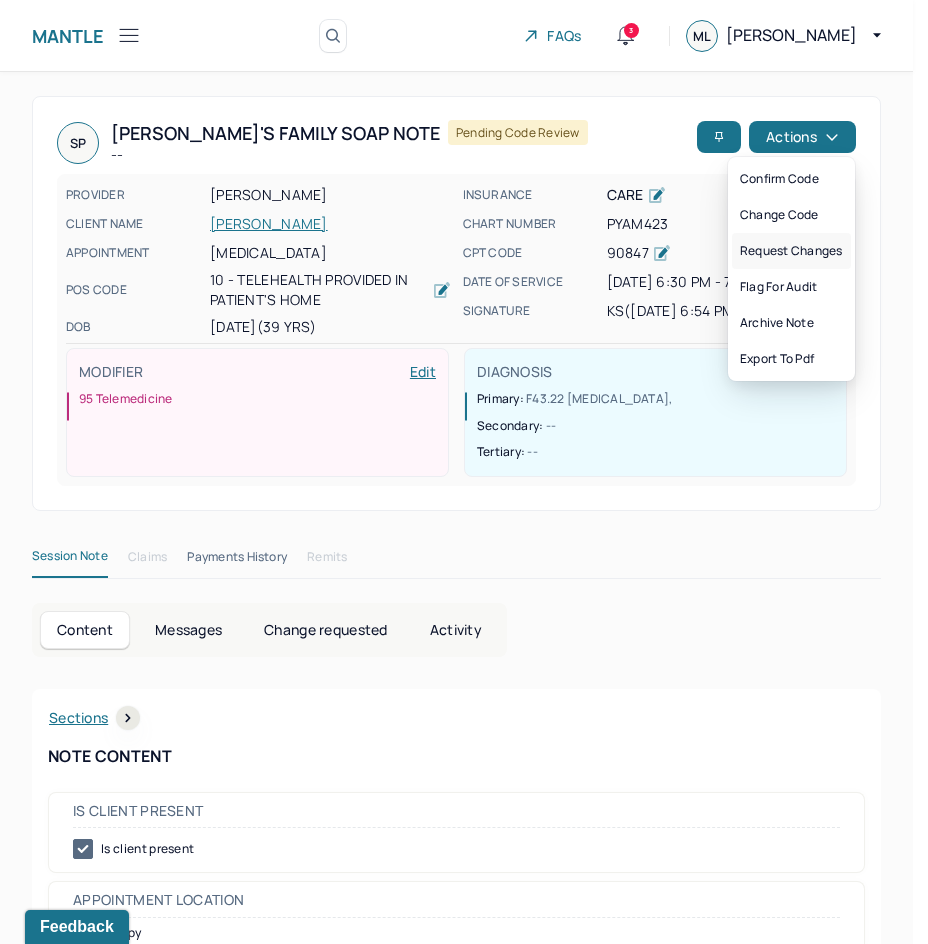click on "Request changes" at bounding box center (791, 251) 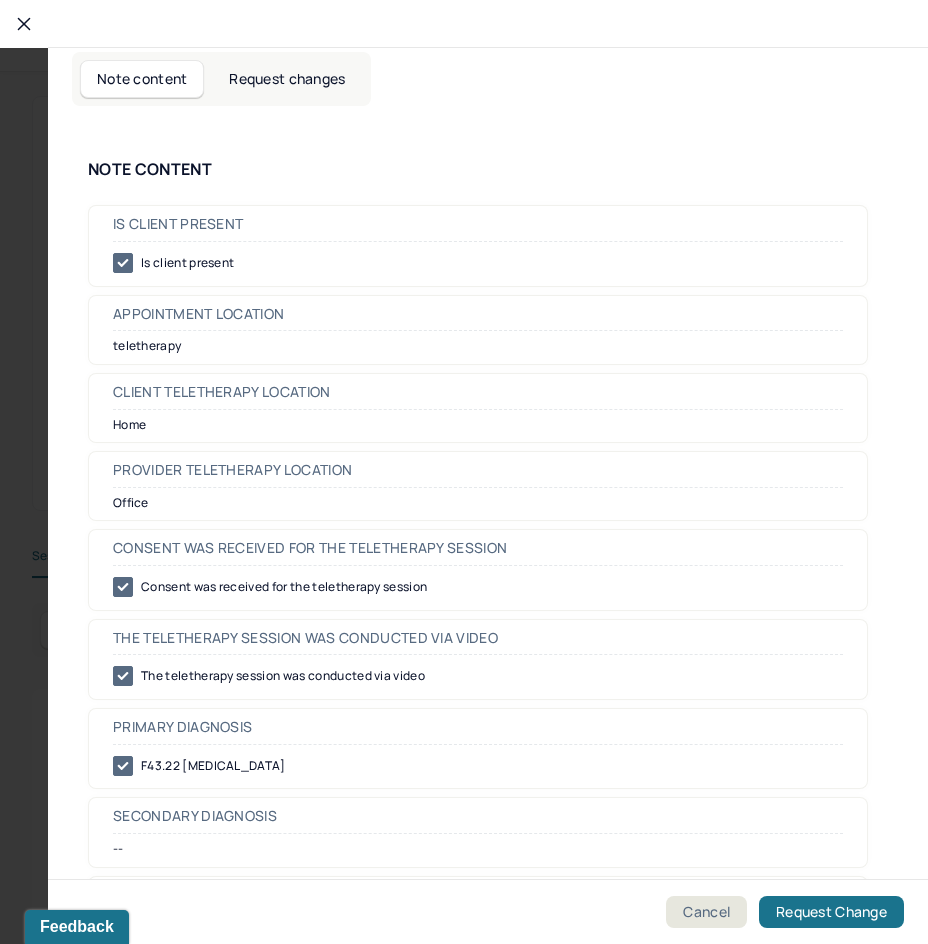 click on "Request changes" at bounding box center (287, 79) 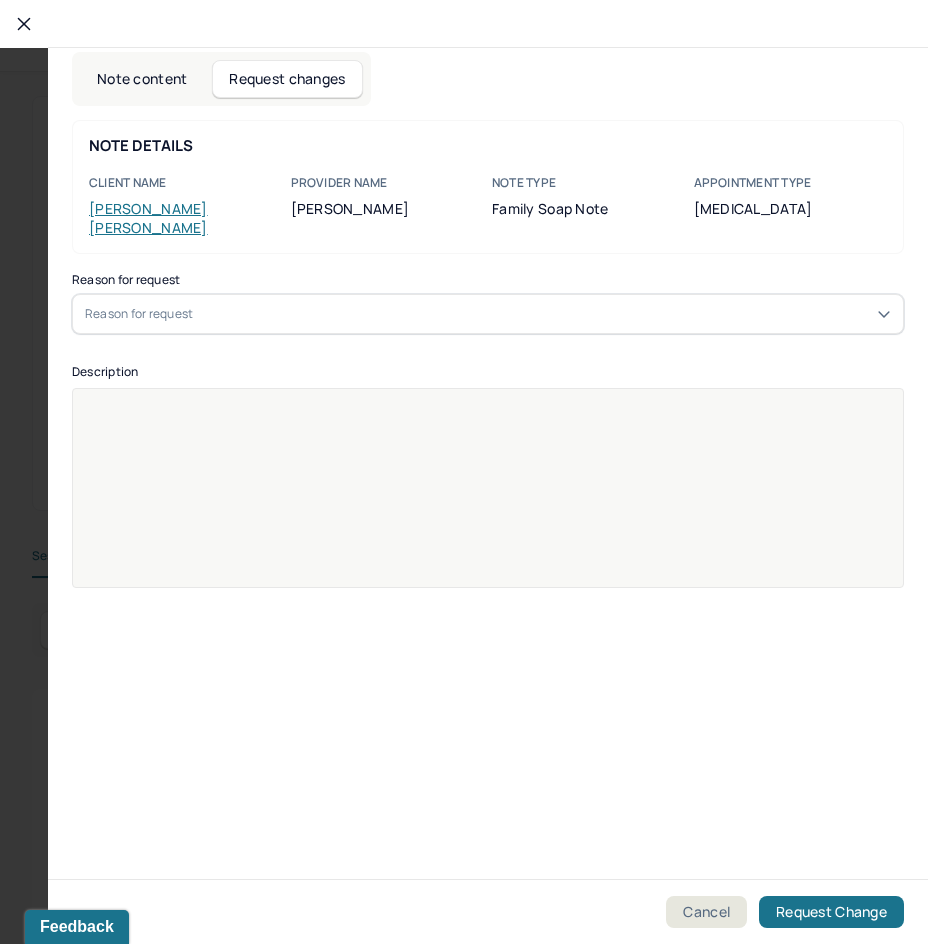 drag, startPoint x: 290, startPoint y: 78, endPoint x: 290, endPoint y: 109, distance: 31 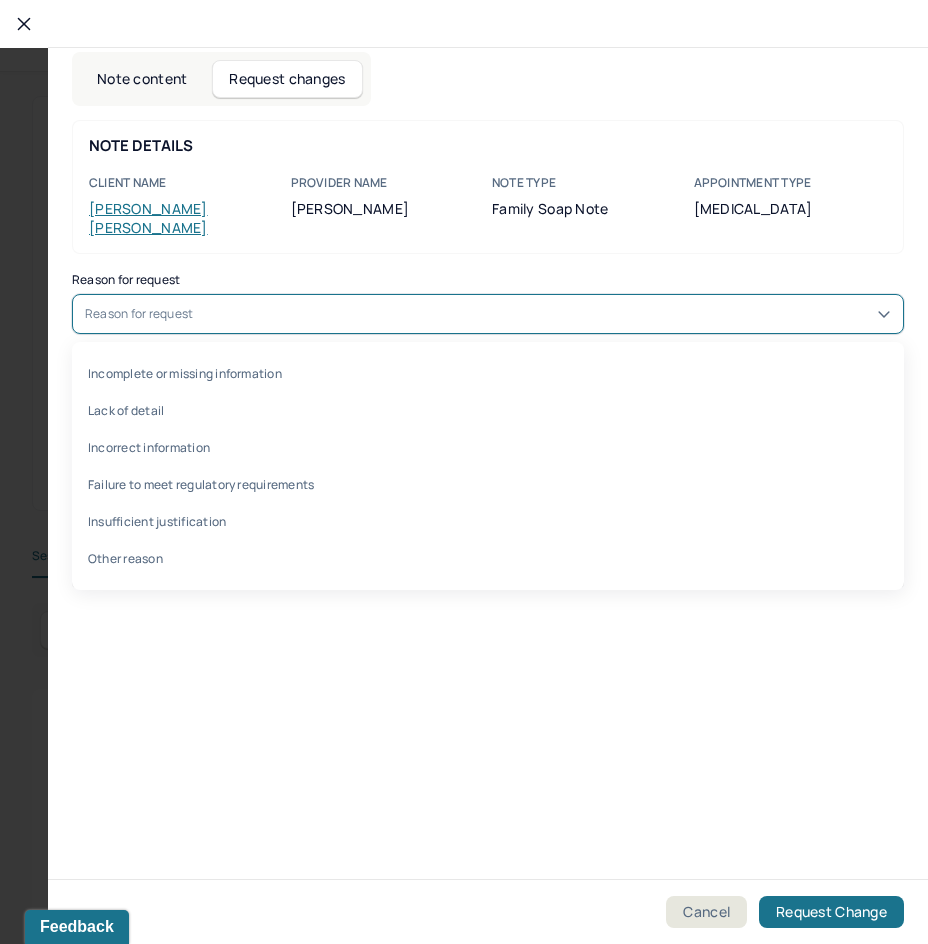 click on "Reason for request" at bounding box center [488, 314] 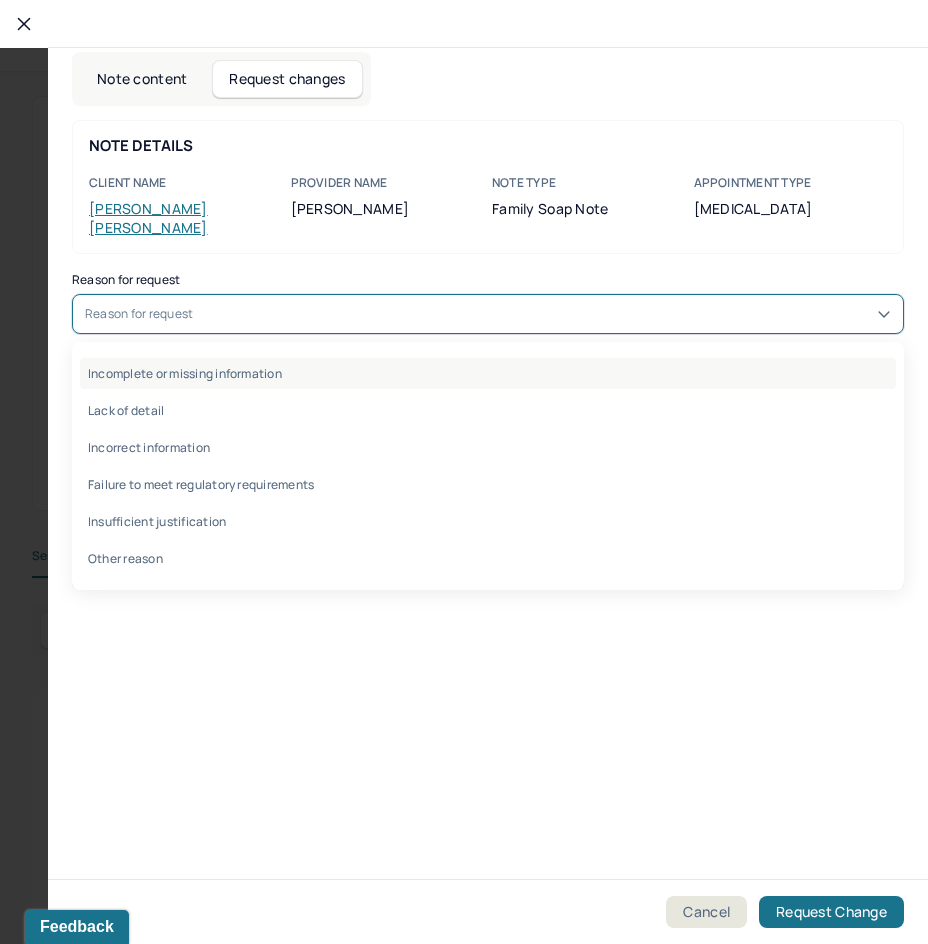 click on "Incomplete or missing information" at bounding box center [488, 373] 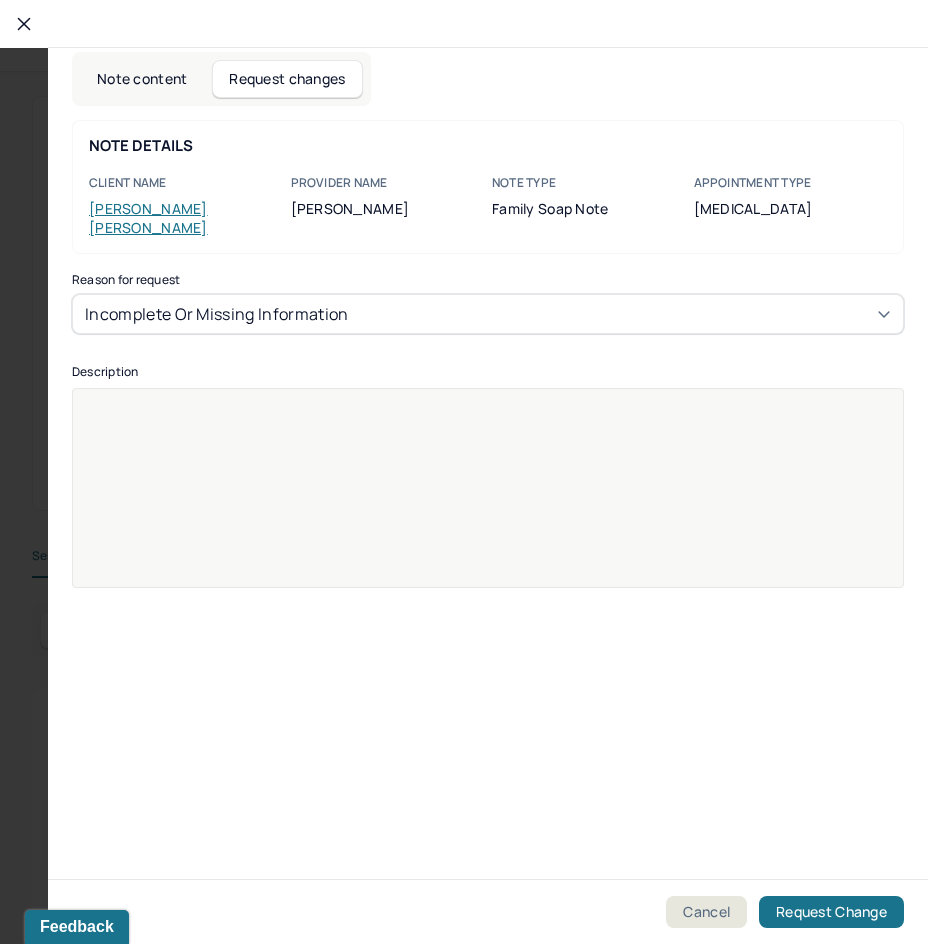 click at bounding box center [488, 501] 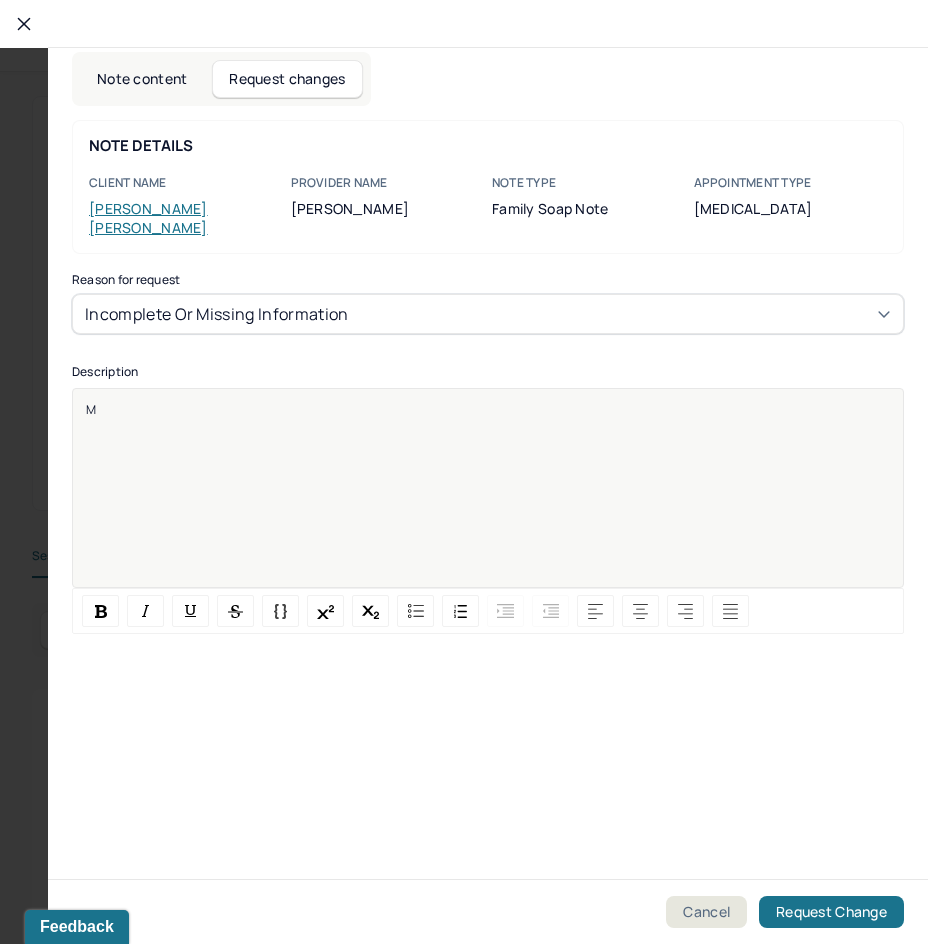 type 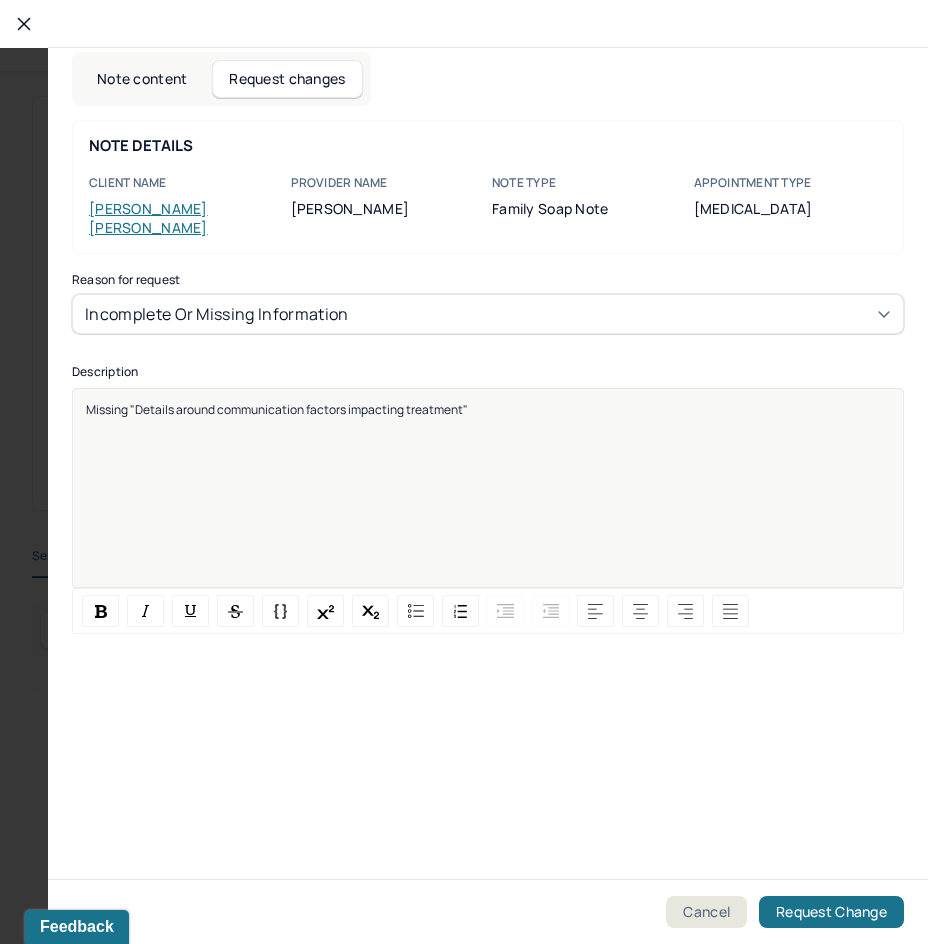 click on "Missing "Details around communication factors impacting treatment"" at bounding box center (488, 501) 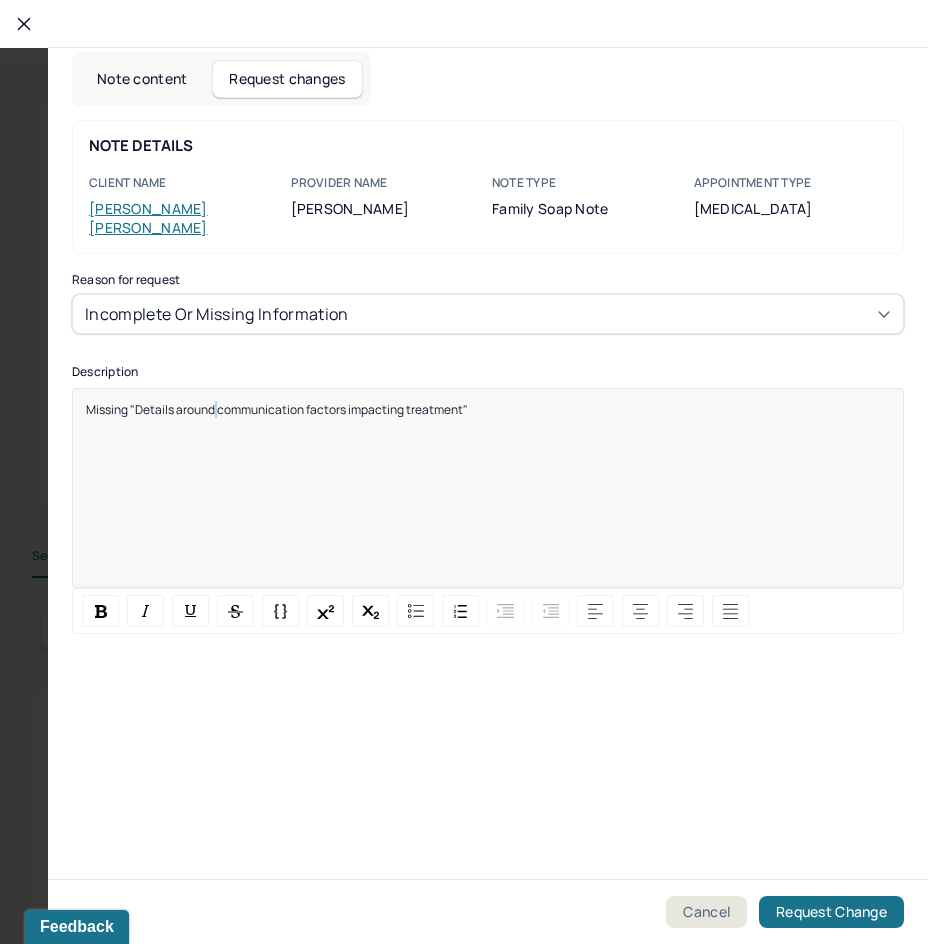 click on "Missing "Details around communication factors impacting treatment"" at bounding box center [488, 501] 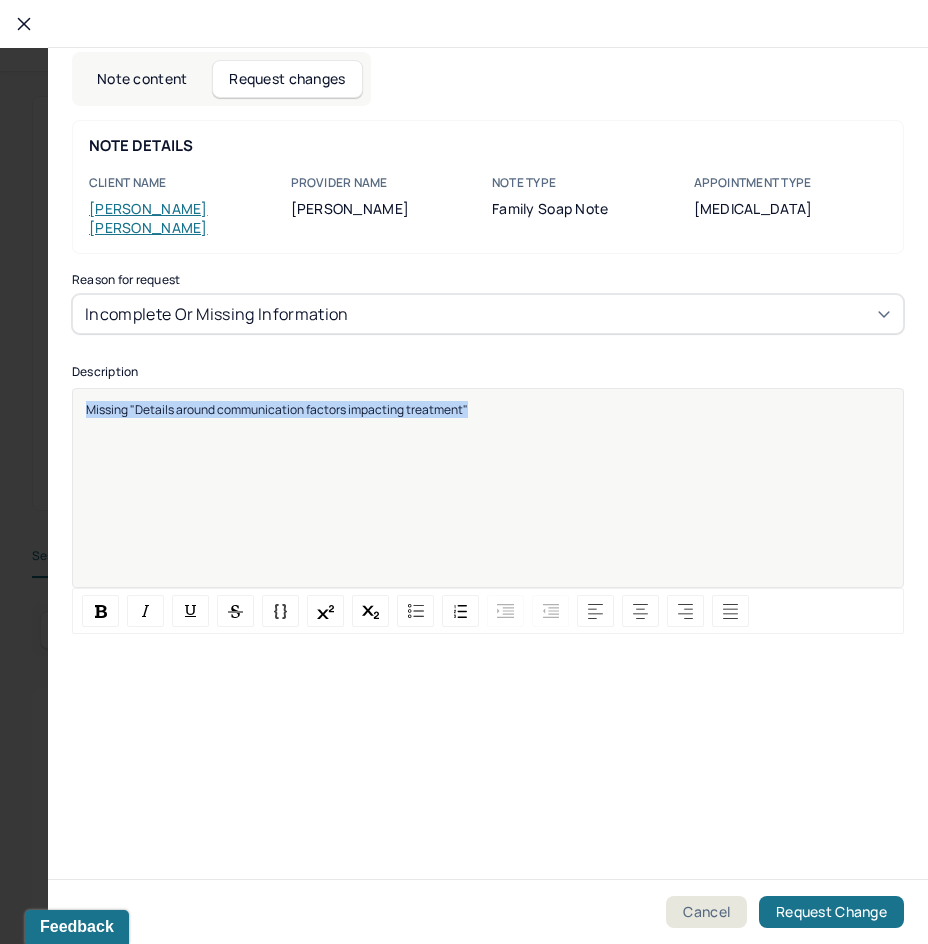click on "Missing "Details around communication factors impacting treatment"" at bounding box center [488, 501] 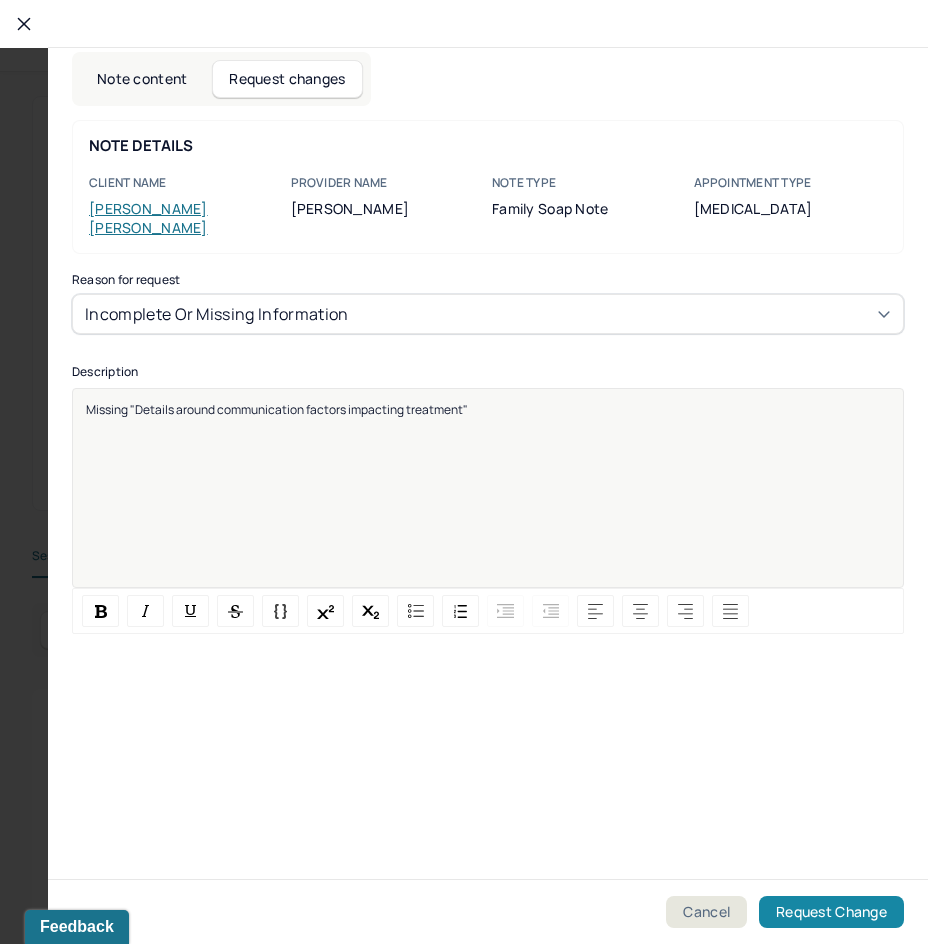 click on "Request Change" at bounding box center (831, 912) 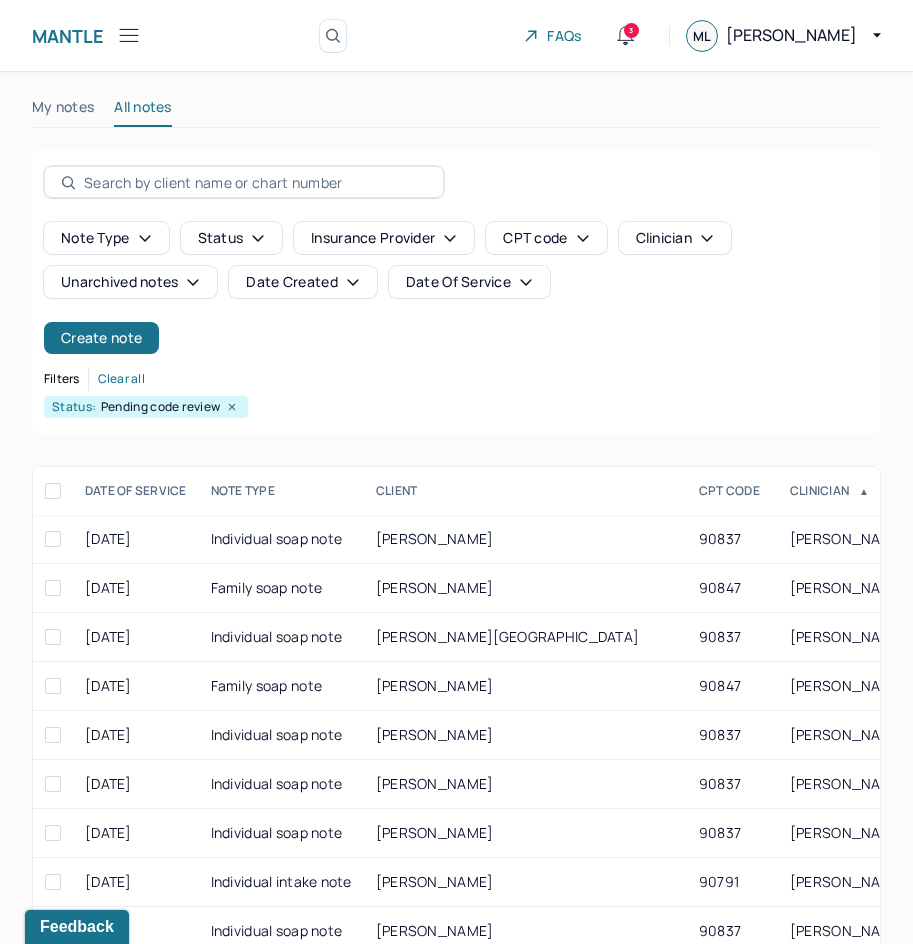 scroll, scrollTop: 301, scrollLeft: 0, axis: vertical 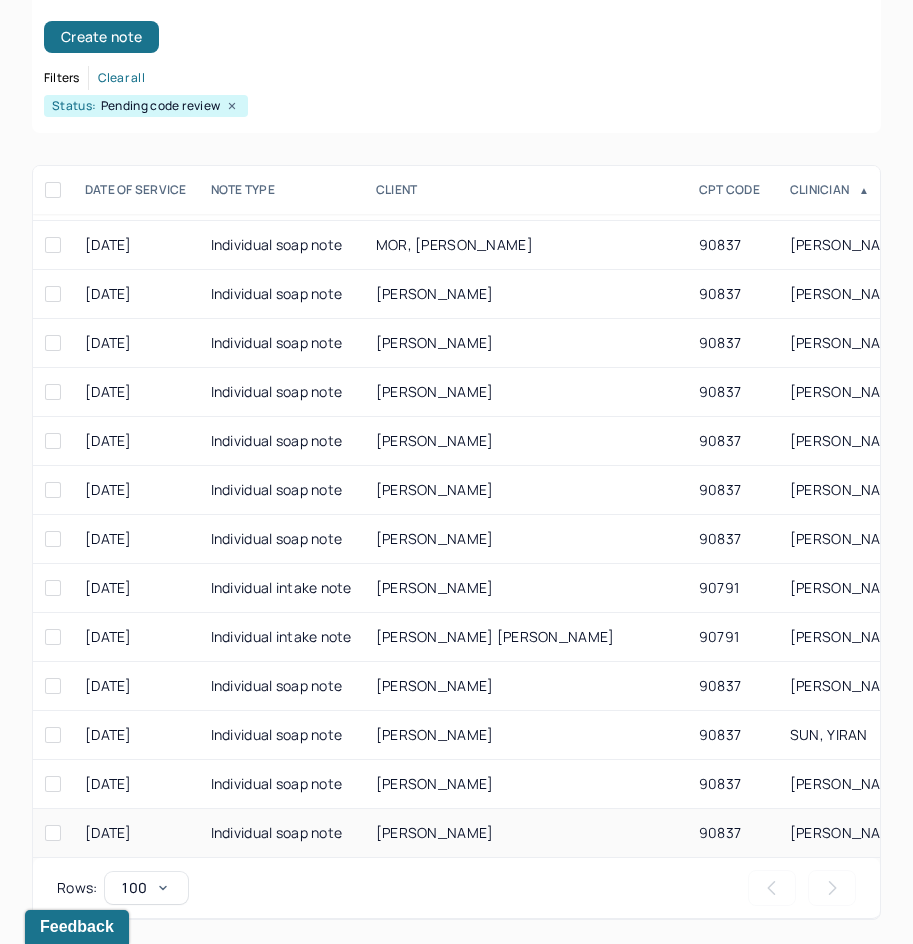 click on "90837" at bounding box center [732, 833] 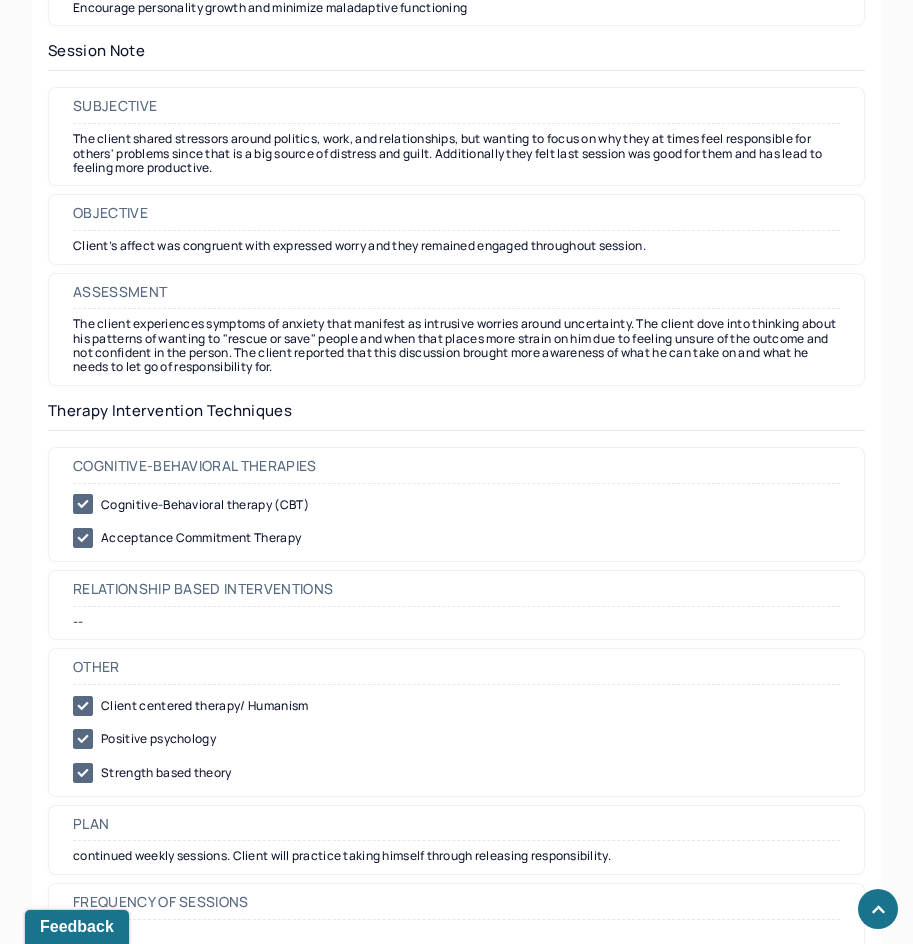scroll, scrollTop: 0, scrollLeft: 0, axis: both 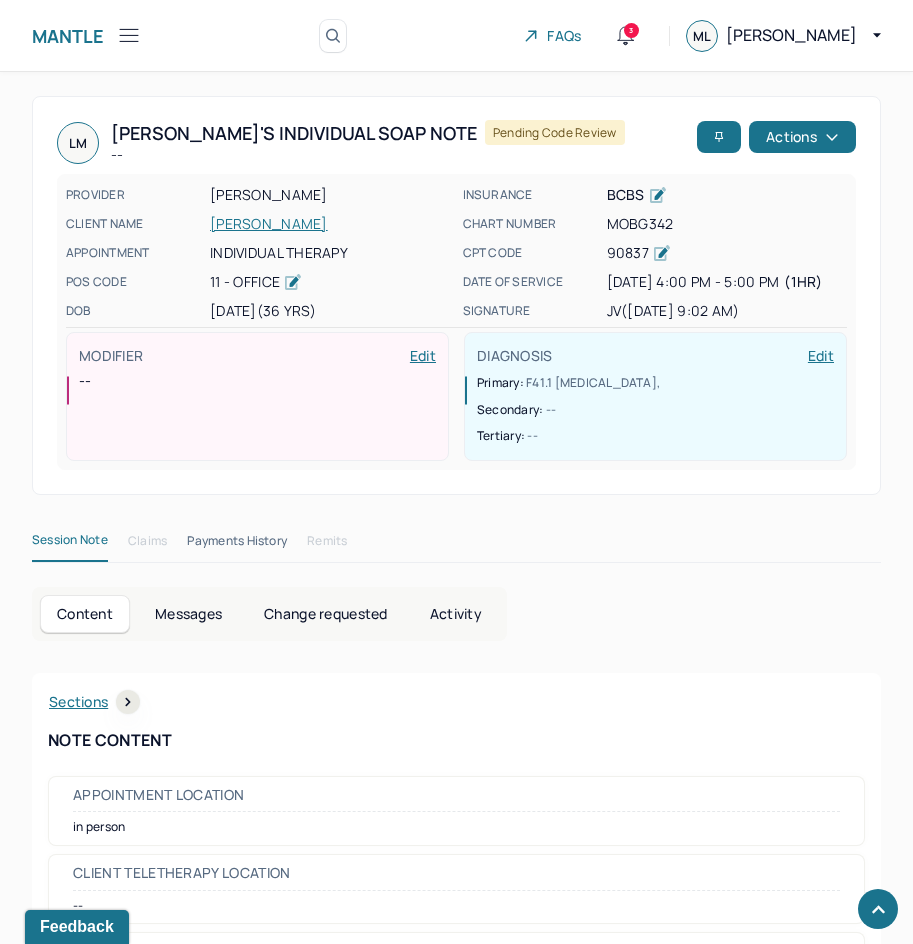 drag, startPoint x: 575, startPoint y: 743, endPoint x: 795, endPoint y: 188, distance: 597.0134 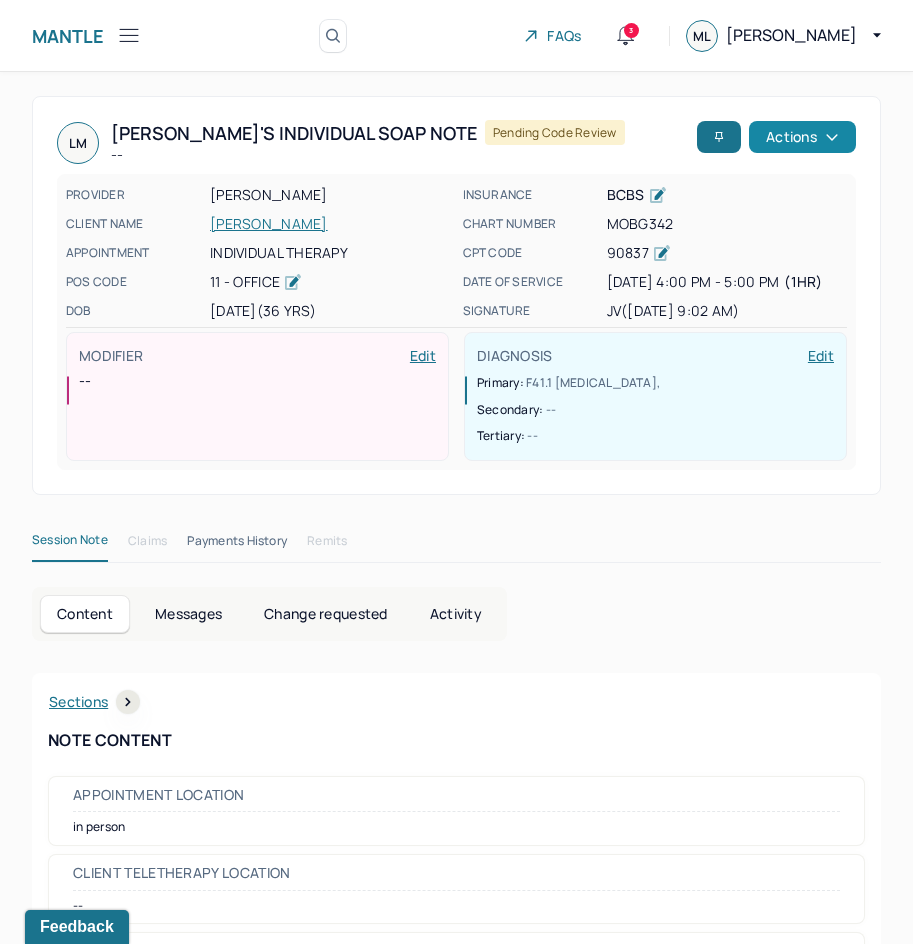 click on "Actions" at bounding box center [802, 137] 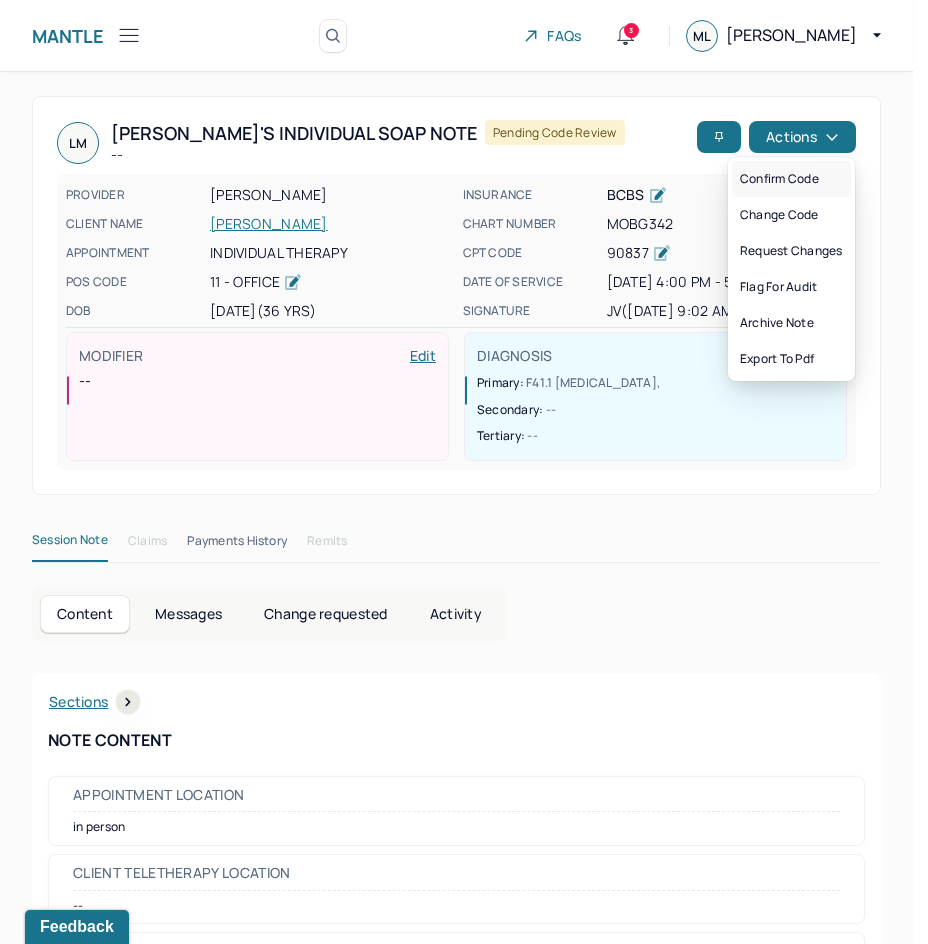 click on "Confirm code" at bounding box center (791, 179) 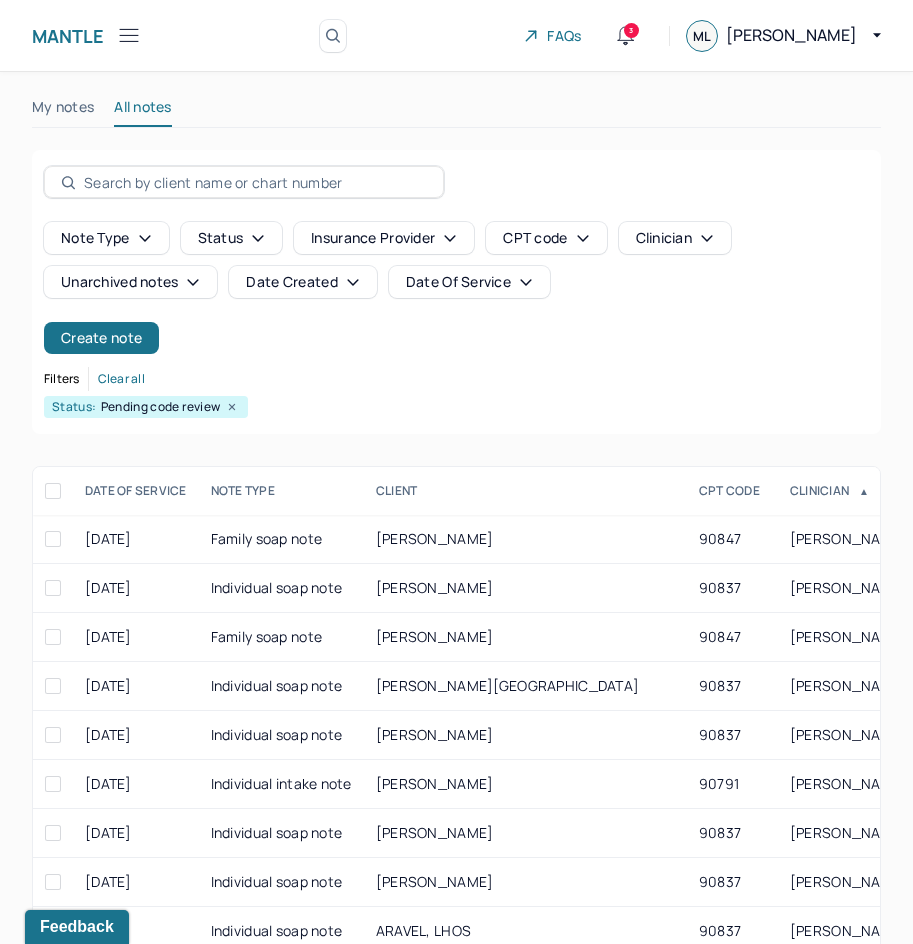 scroll, scrollTop: 301, scrollLeft: 0, axis: vertical 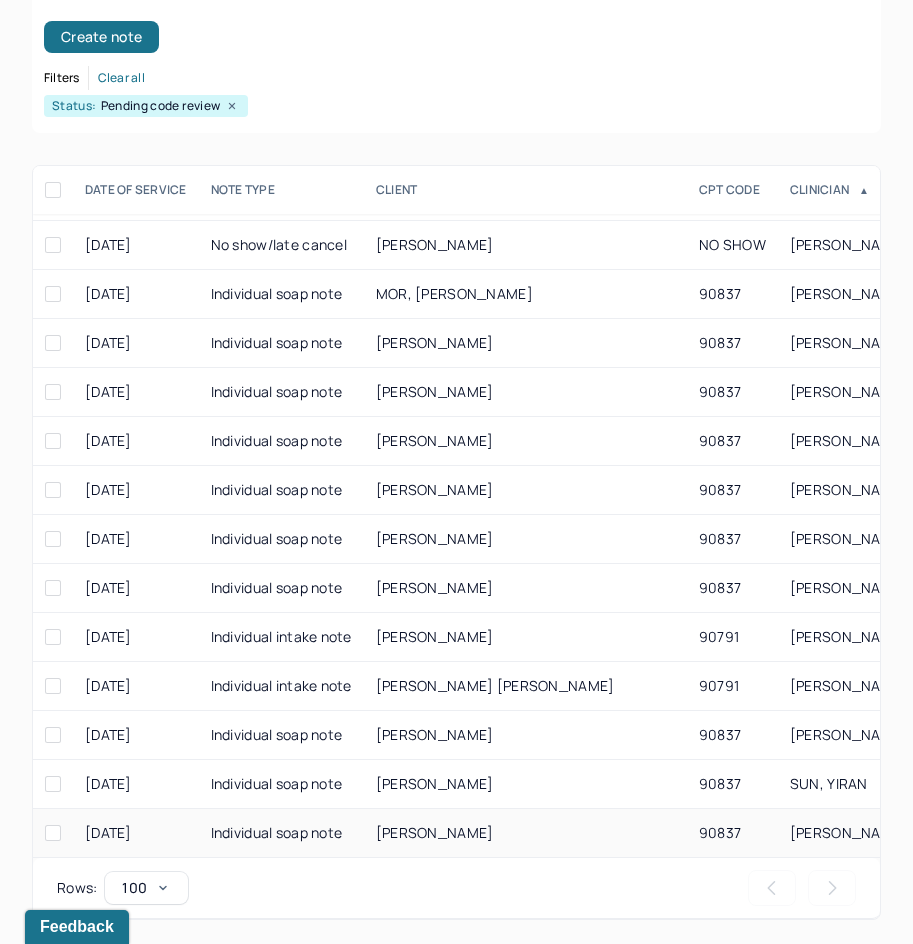 click on "90837" at bounding box center [732, 833] 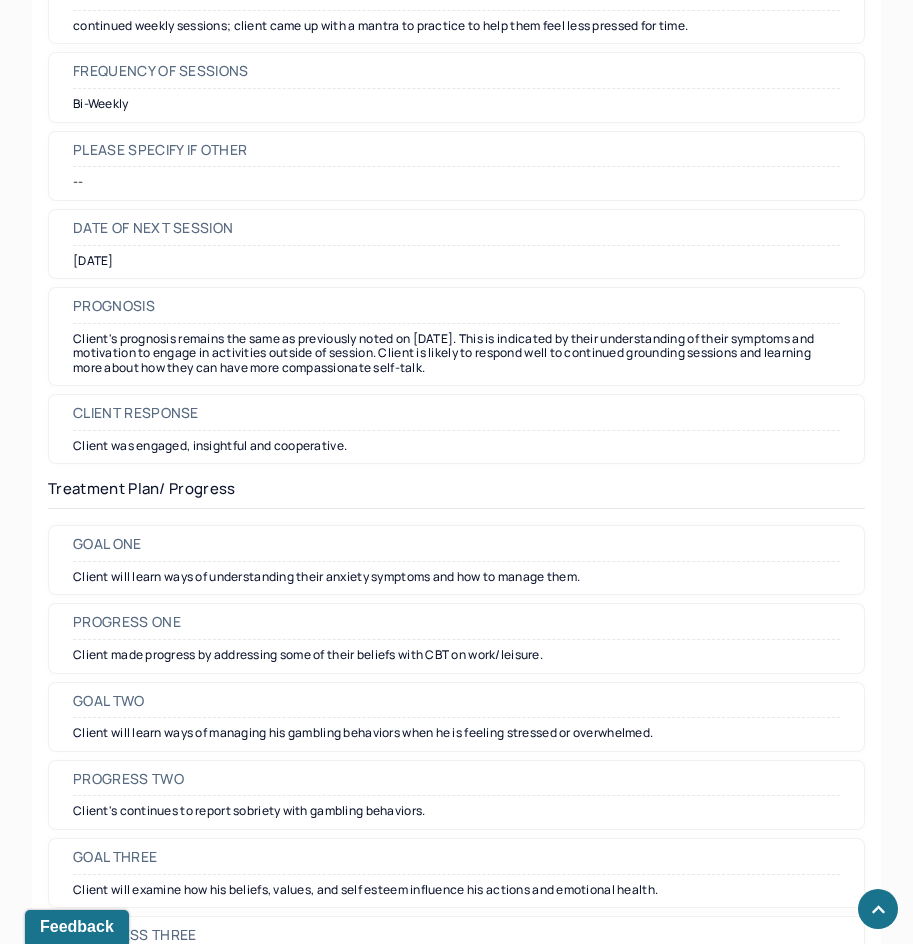 scroll, scrollTop: 2500, scrollLeft: 0, axis: vertical 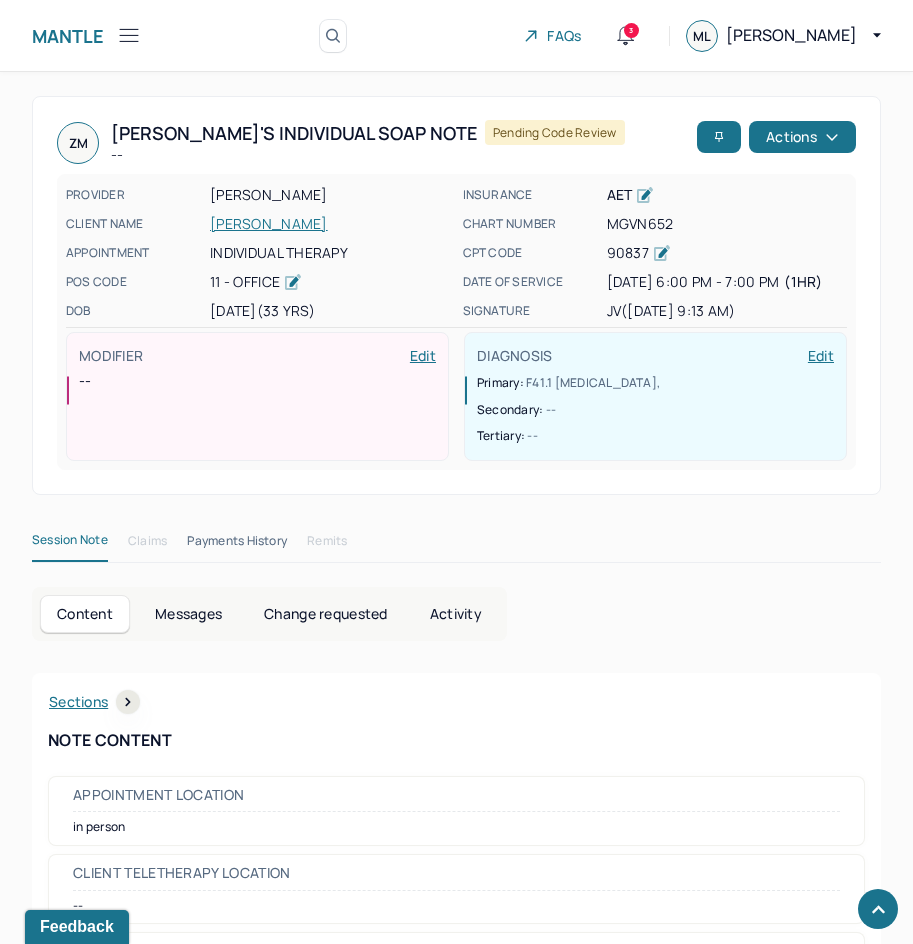 drag, startPoint x: 681, startPoint y: 742, endPoint x: 840, endPoint y: 214, distance: 551.4209 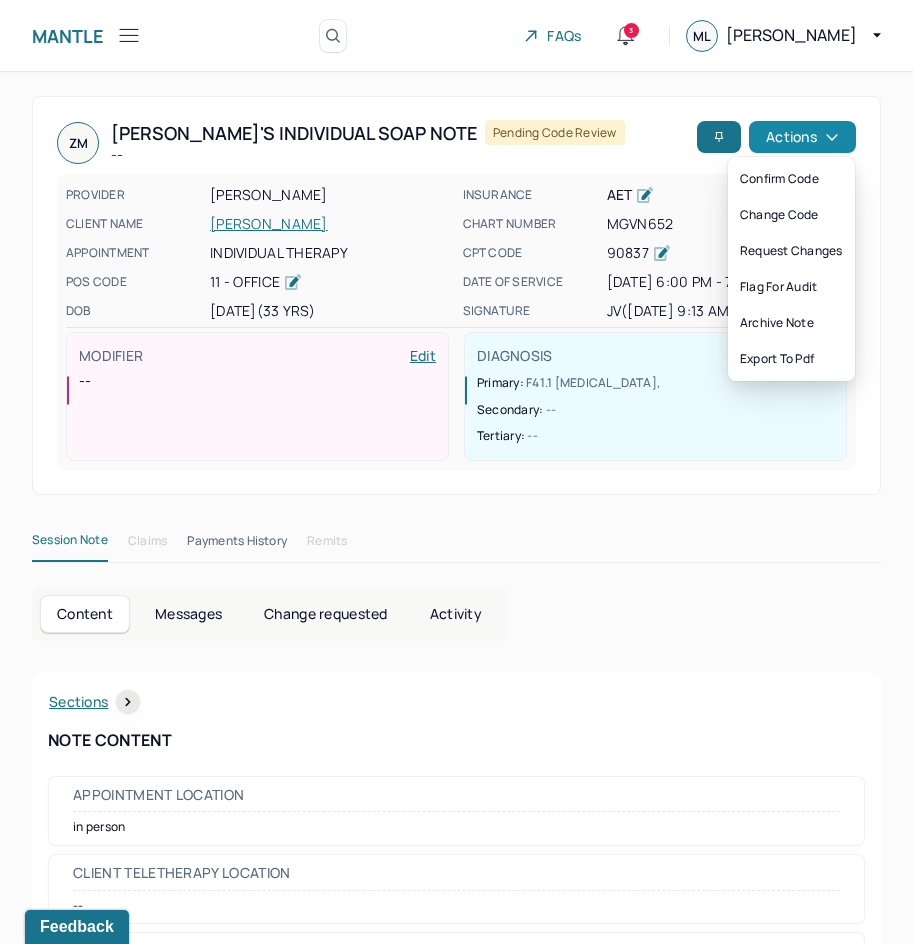 click on "Actions" at bounding box center [802, 137] 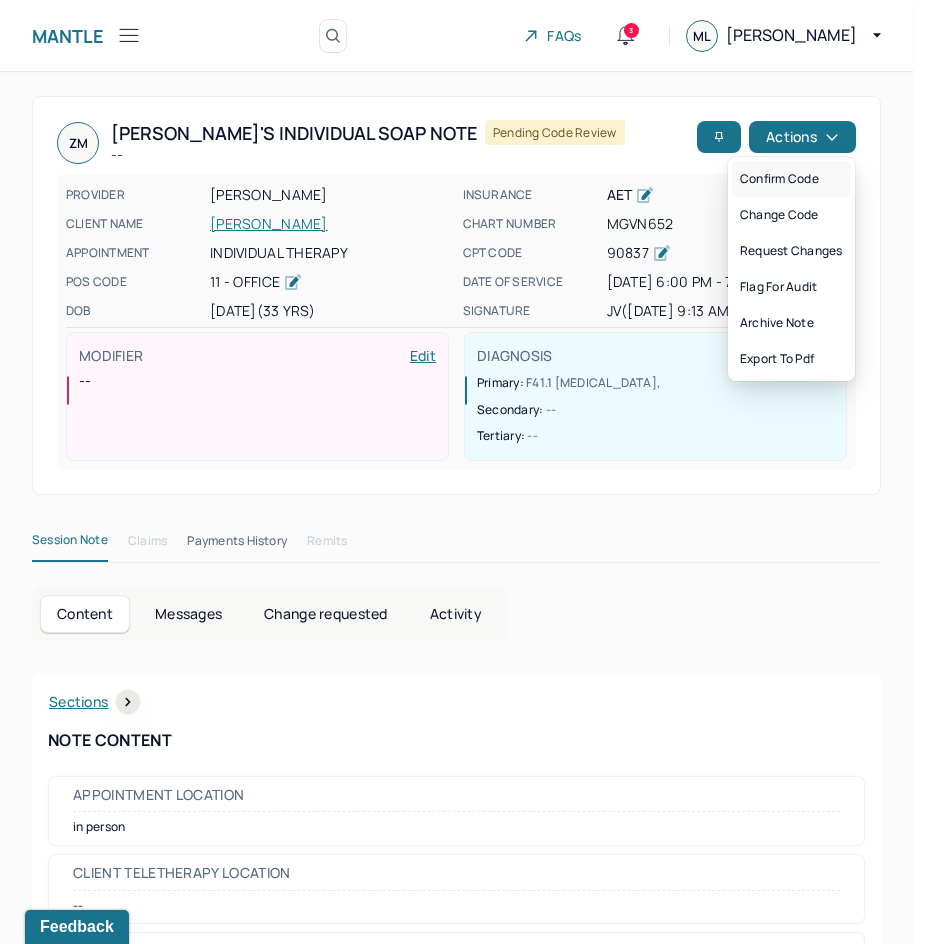 click on "Confirm code" at bounding box center [791, 179] 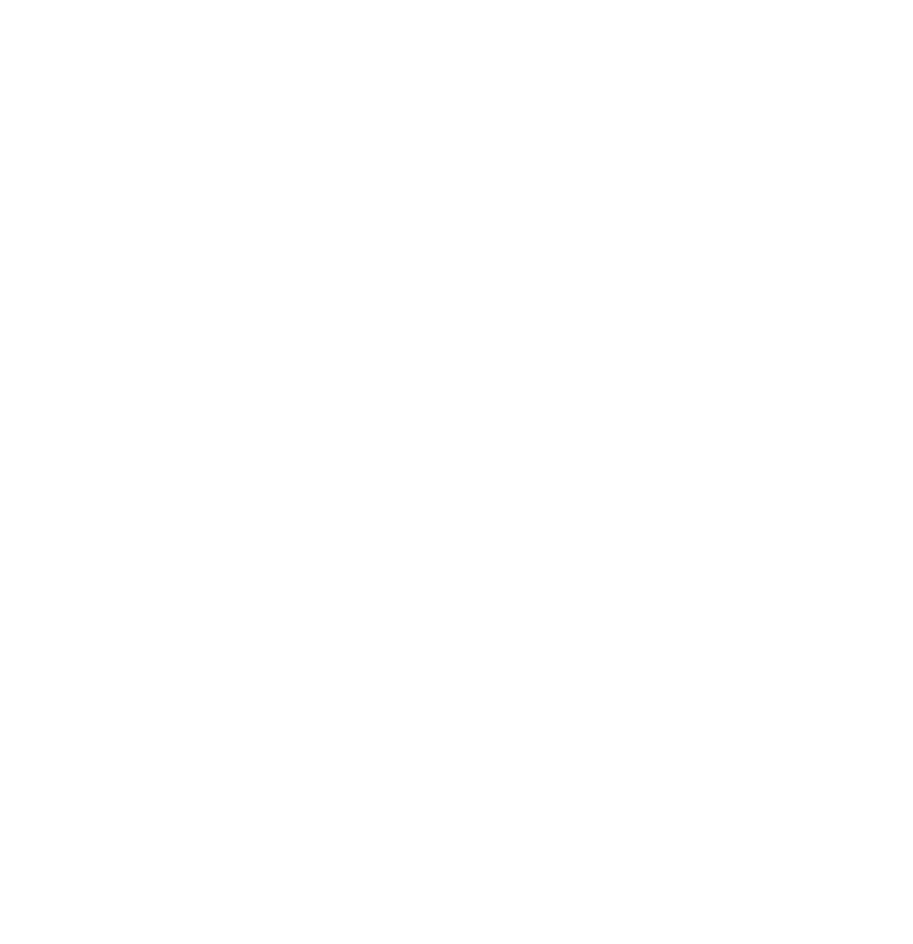 scroll, scrollTop: 0, scrollLeft: 0, axis: both 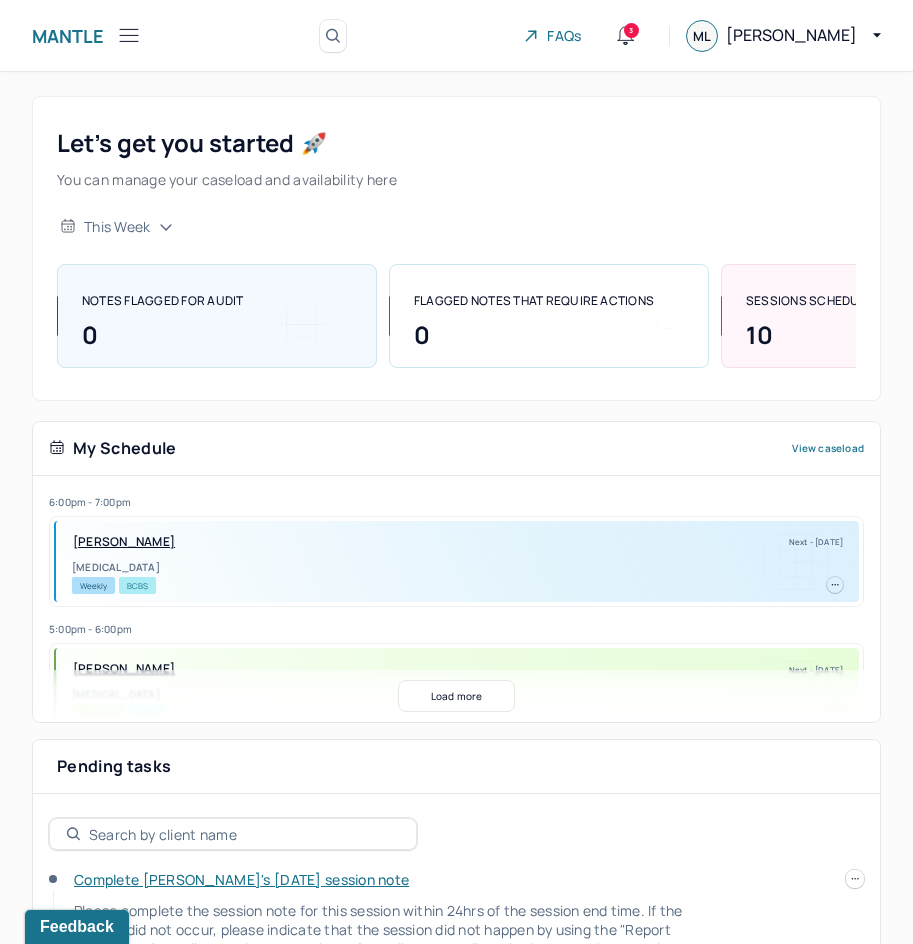 click at bounding box center [129, 35] 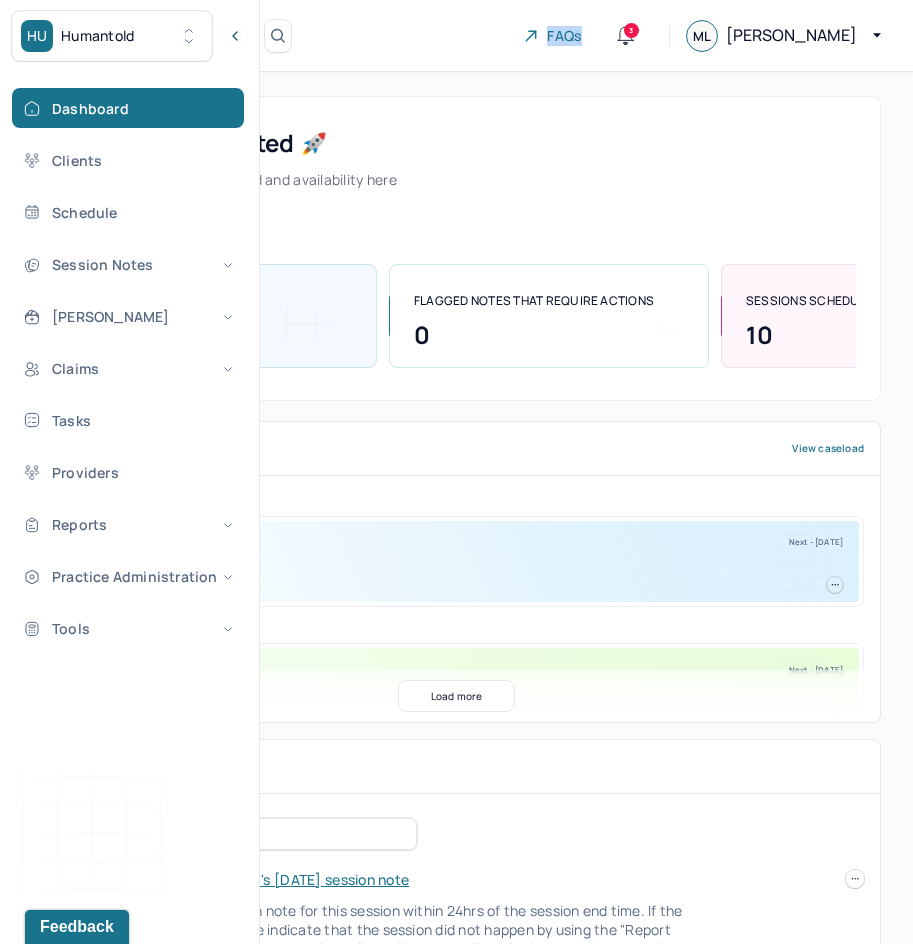 click on "Search by client name, chart number     FAQs   3   ML Melissa" at bounding box center [456, 36] 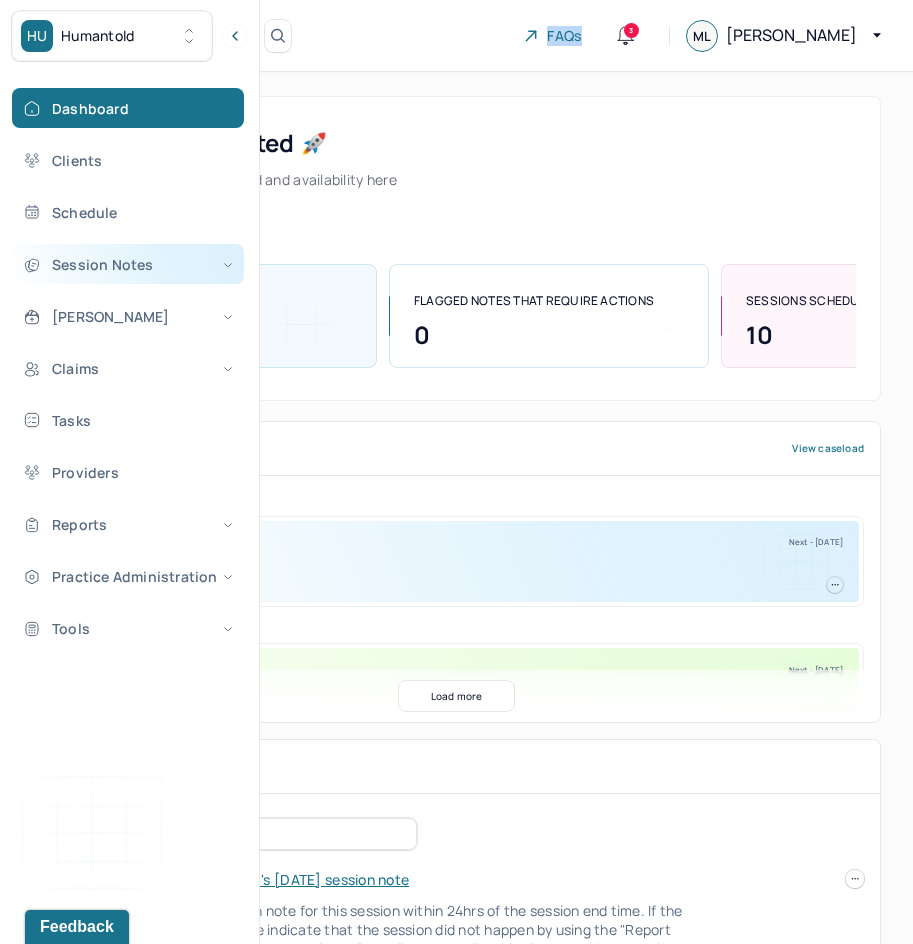 click on "Session Notes" at bounding box center [128, 264] 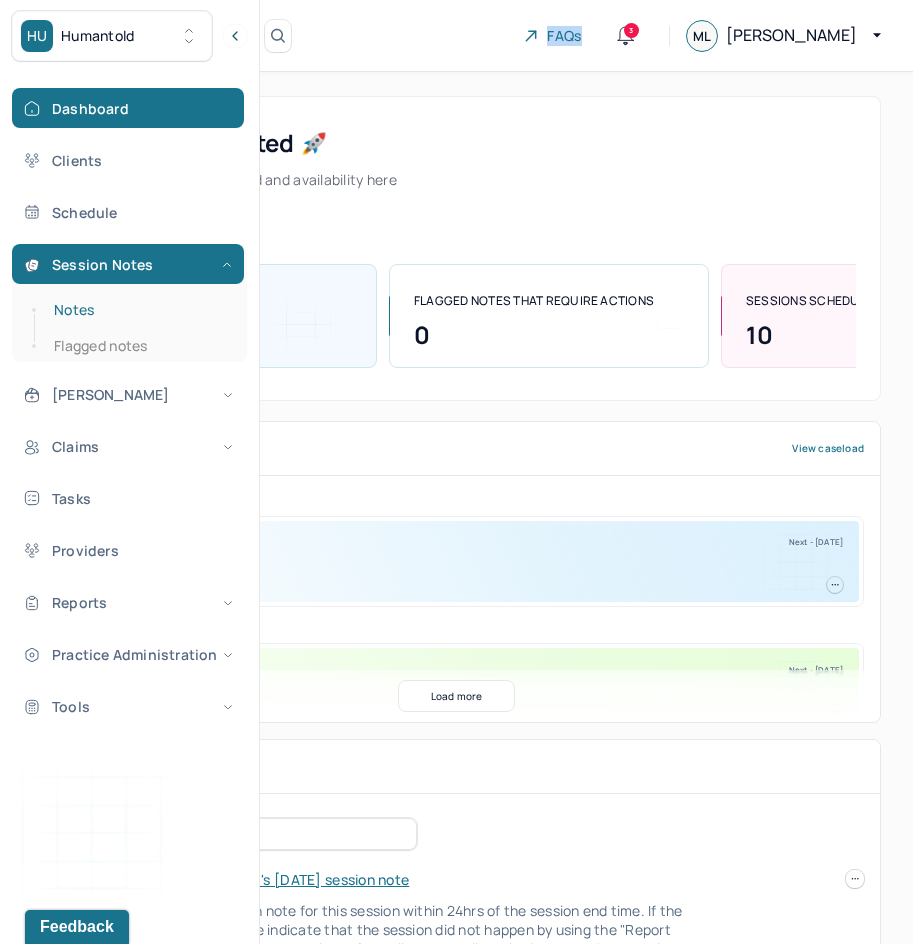click on "Notes" at bounding box center [139, 310] 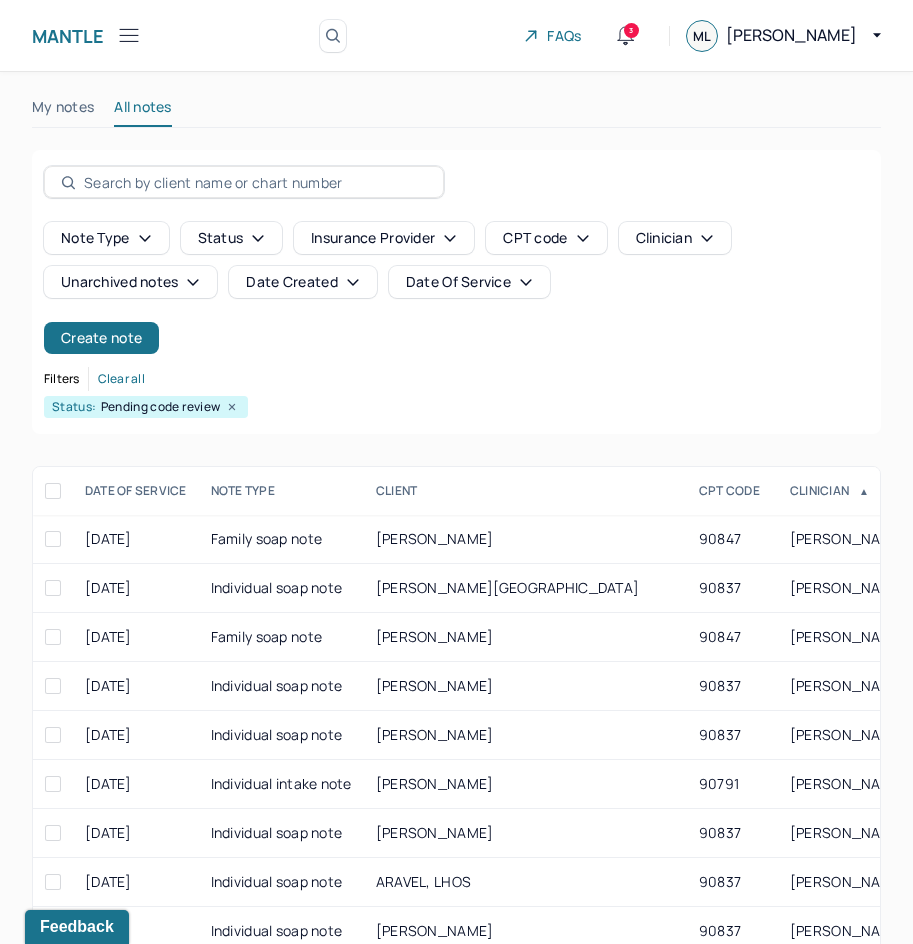 click on "Date Of Service" at bounding box center [469, 282] 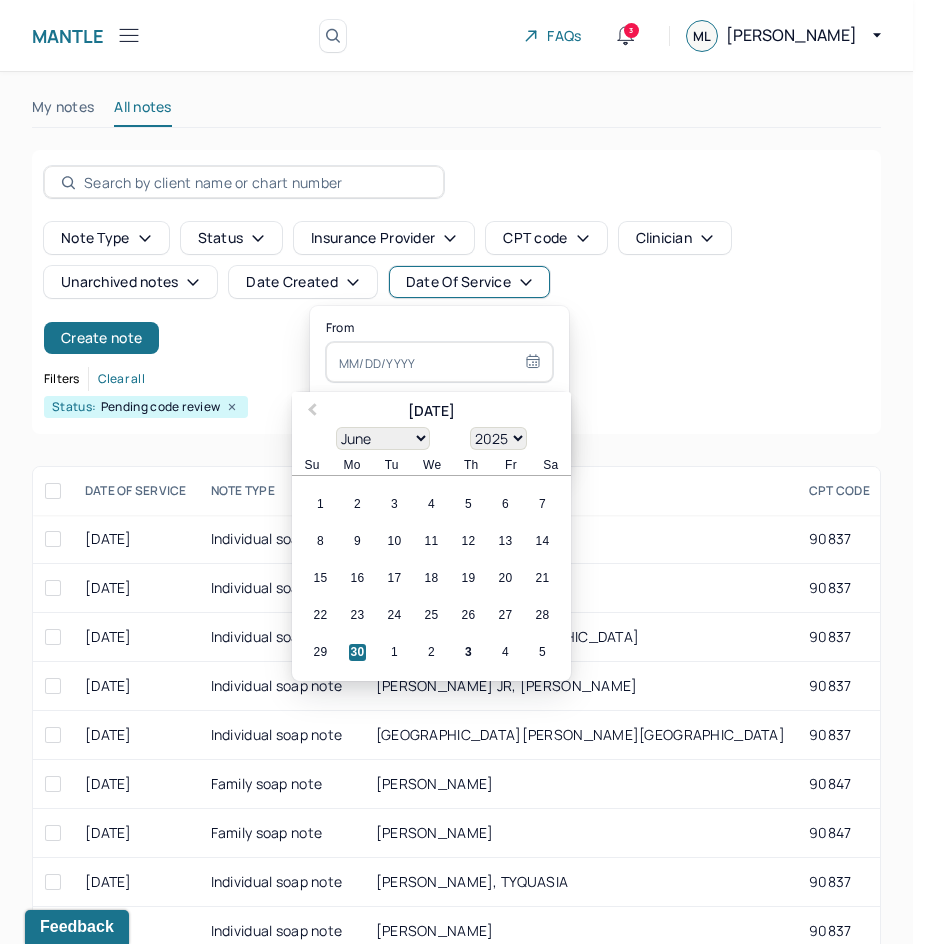 type 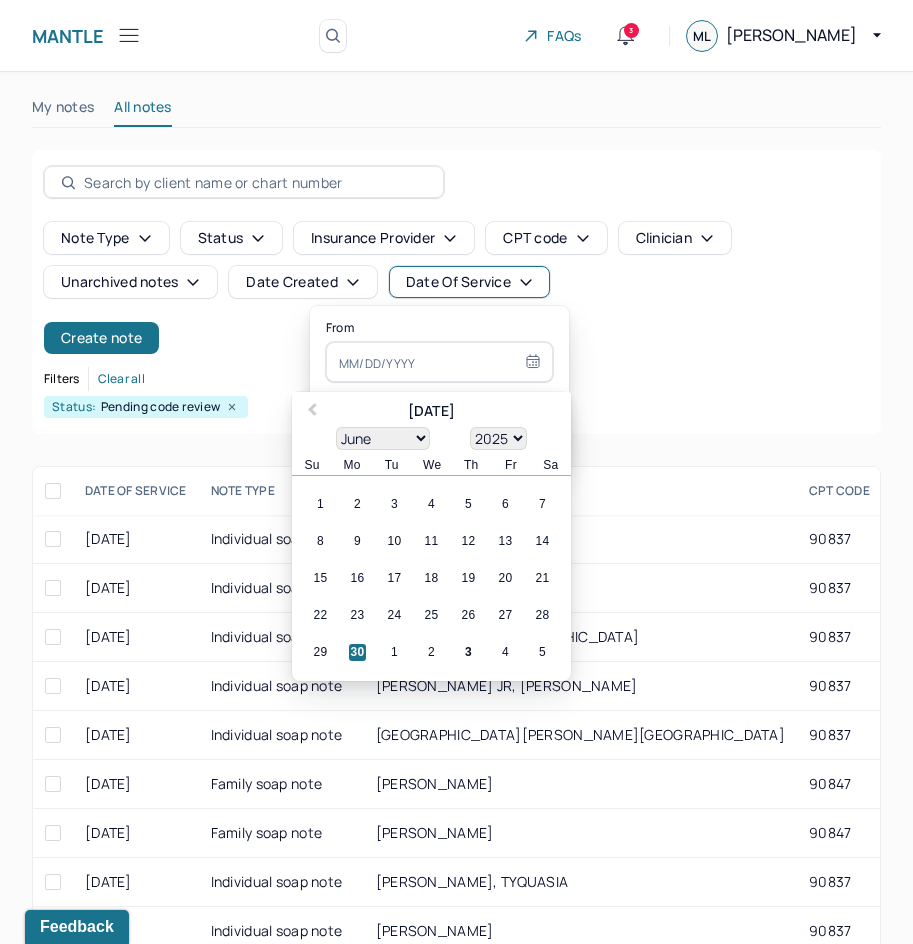 click on "From Previous Month June 2025 January February March April May June July August September October November December 1900 1901 1902 1903 1904 1905 1906 1907 1908 1909 1910 1911 1912 1913 1914 1915 1916 1917 1918 1919 1920 1921 1922 1923 1924 1925 1926 1927 1928 1929 1930 1931 1932 1933 1934 1935 1936 1937 1938 1939 1940 1941 1942 1943 1944 1945 1946 1947 1948 1949 1950 1951 1952 1953 1954 1955 1956 1957 1958 1959 1960 1961 1962 1963 1964 1965 1966 1967 1968 1969 1970 1971 1972 1973 1974 1975 1976 1977 1978 1979 1980 1981 1982 1983 1984 1985 1986 1987 1988 1989 1990 1991 1992 1993 1994 1995 1996 1997 1998 1999 2000 2001 2002 2003 2004 2005 2006 2007 2008 2009 2010 2011 2012 2013 2014 2015 2016 2017 2018 2019 2020 2021 2022 2023 2024 2025 Su Mo Tu We Th Fr Sa 1 2 3 4 5 6 7 8 9 10 11 12 13 14 15 16 17 18 19 20 21 22 23 24 25 26 27 28 29 30 1 2 3 4 5 To 06/30/2025" at bounding box center (439, 388) 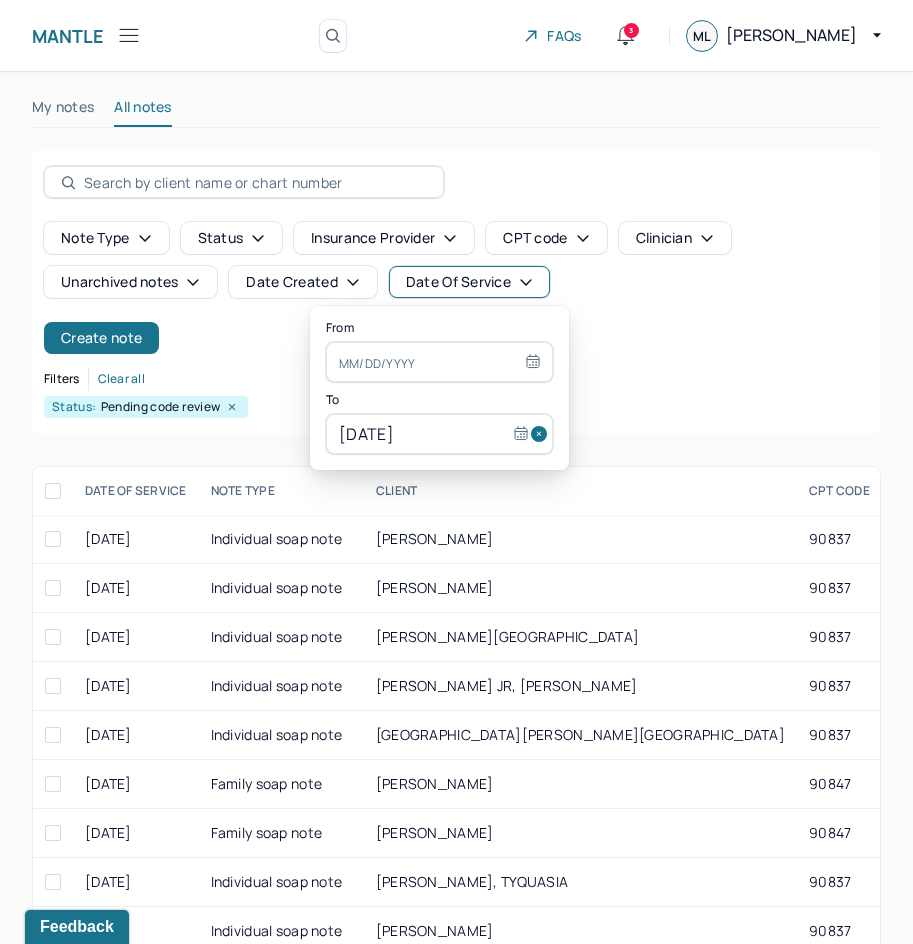 select on "5" 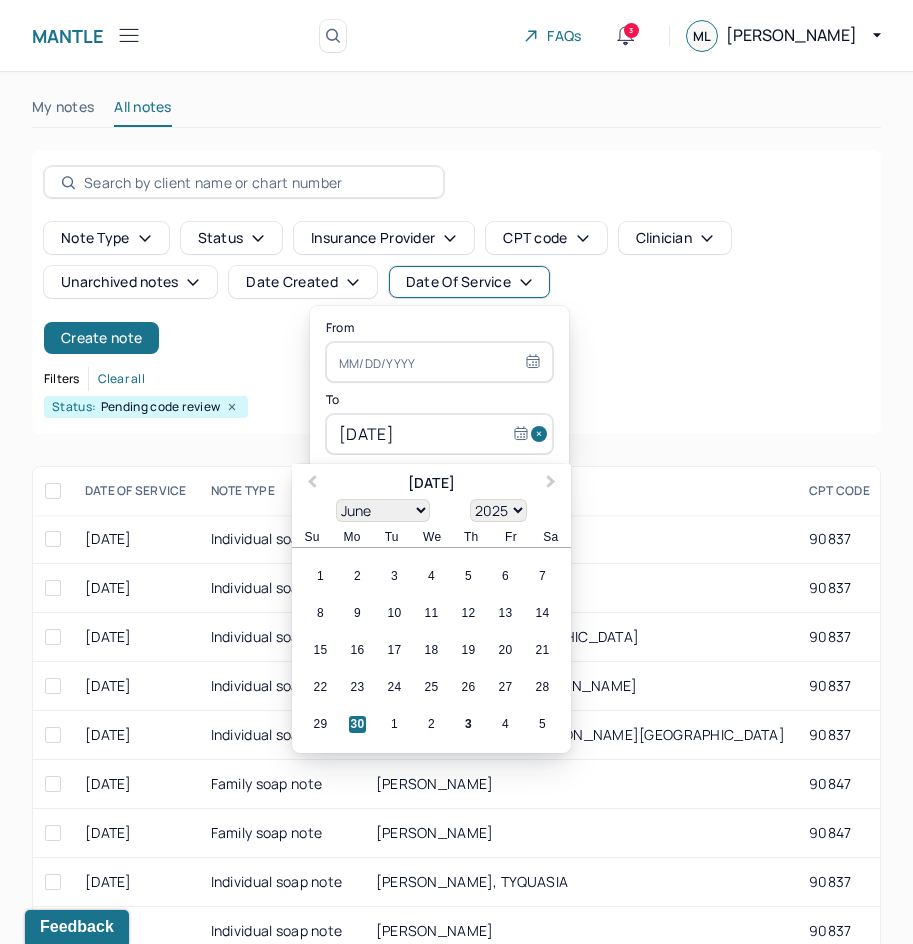click on "[DATE]" at bounding box center [439, 434] 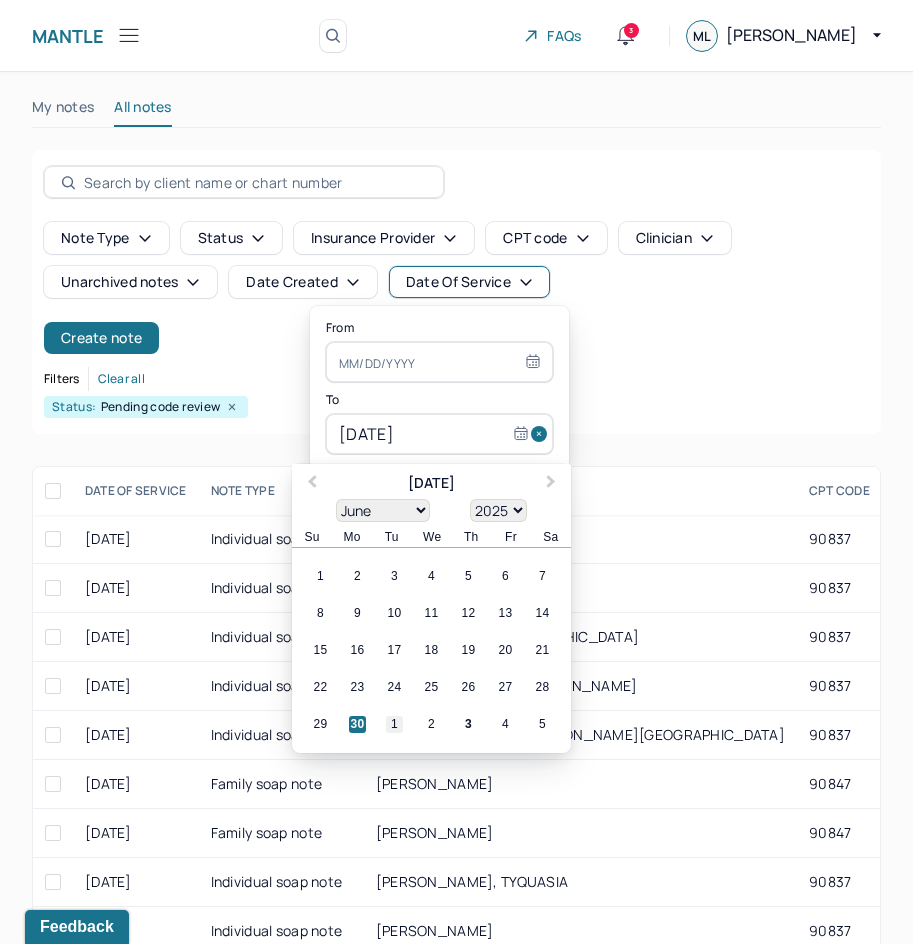 click on "1" at bounding box center [394, 724] 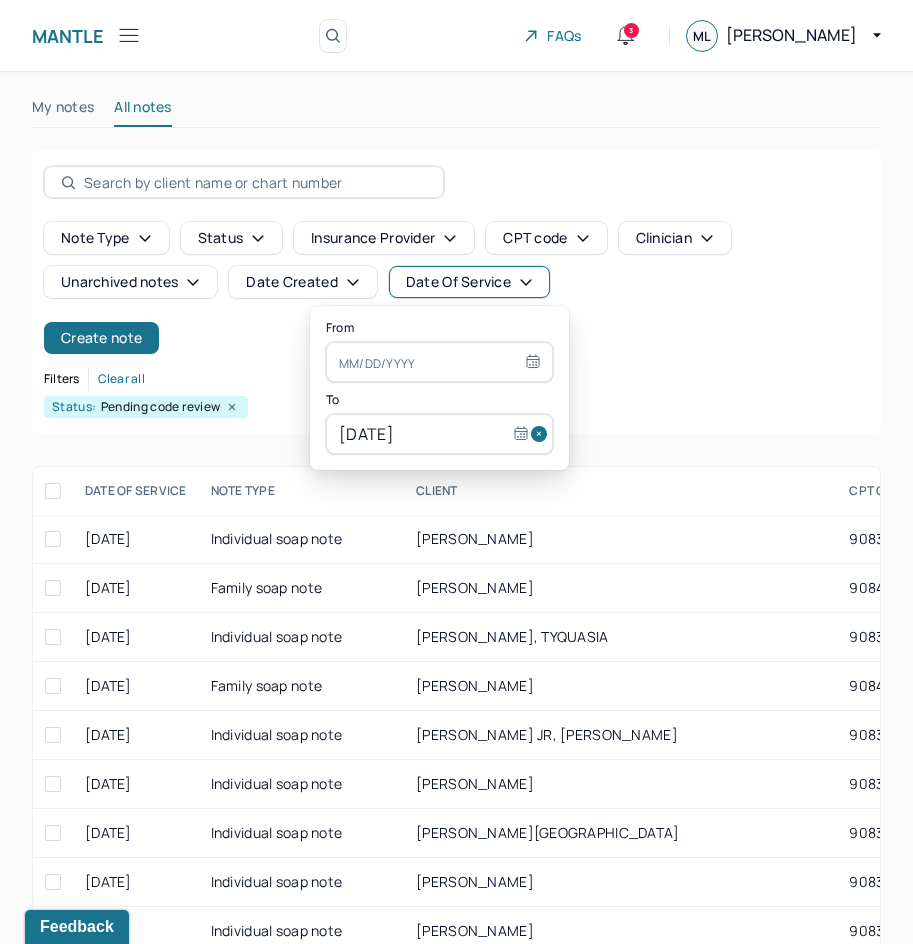 click at bounding box center [439, 362] 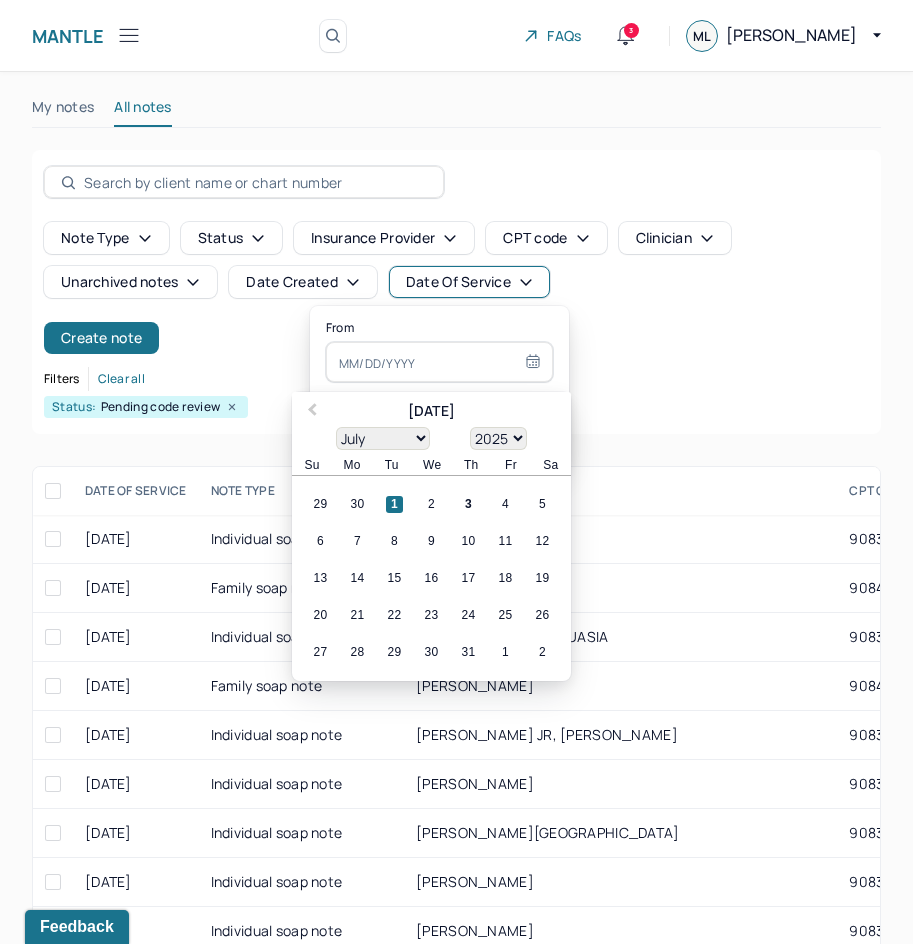 click on "29 30 1 2 3 4 5" at bounding box center (431, 504) 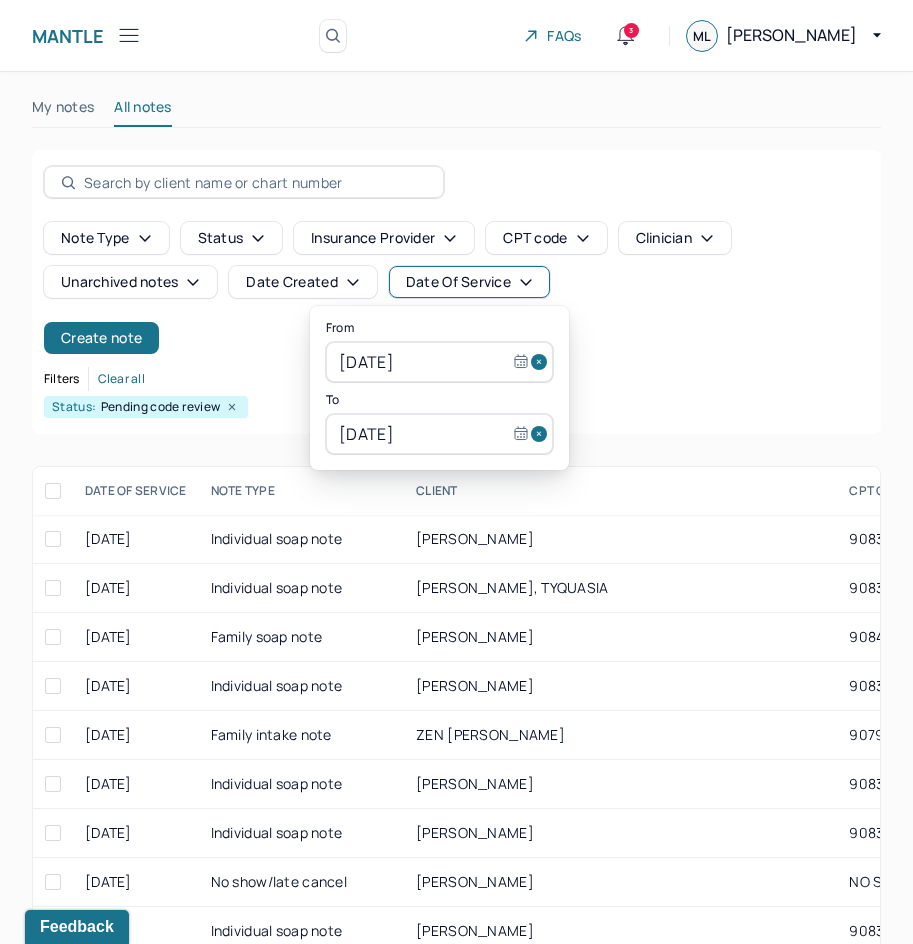 click on "Filters   Clear all" at bounding box center (456, 379) 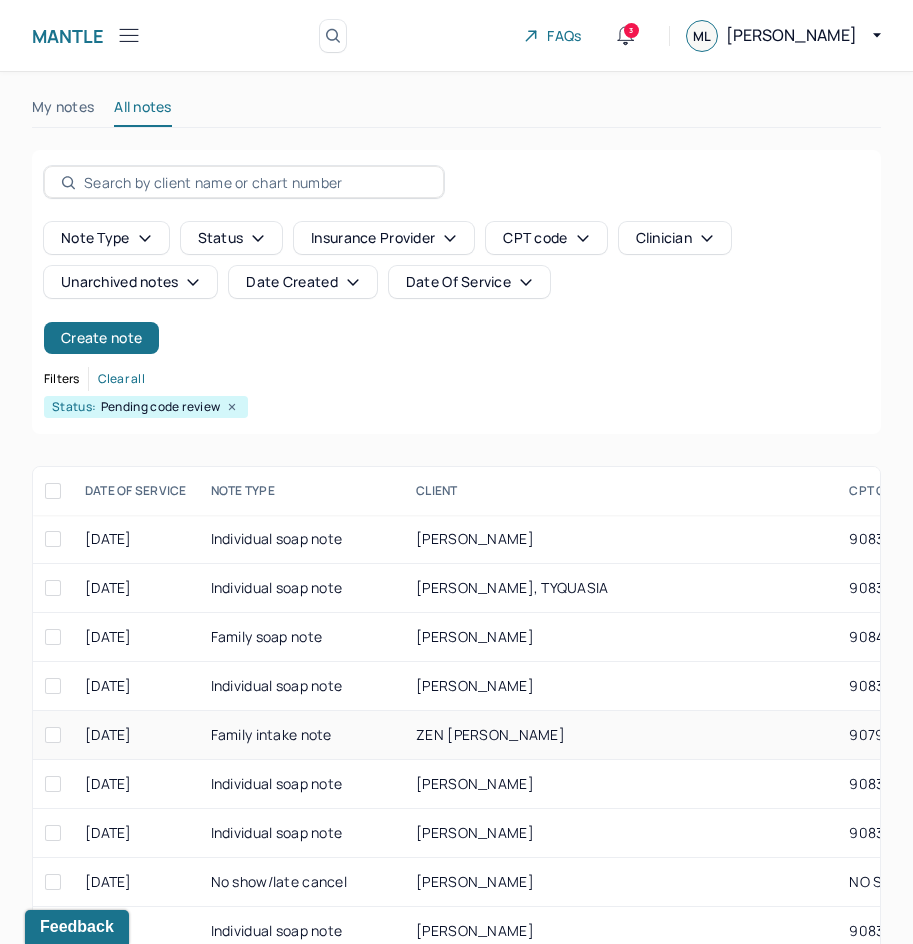 click on "90791" at bounding box center [882, 735] 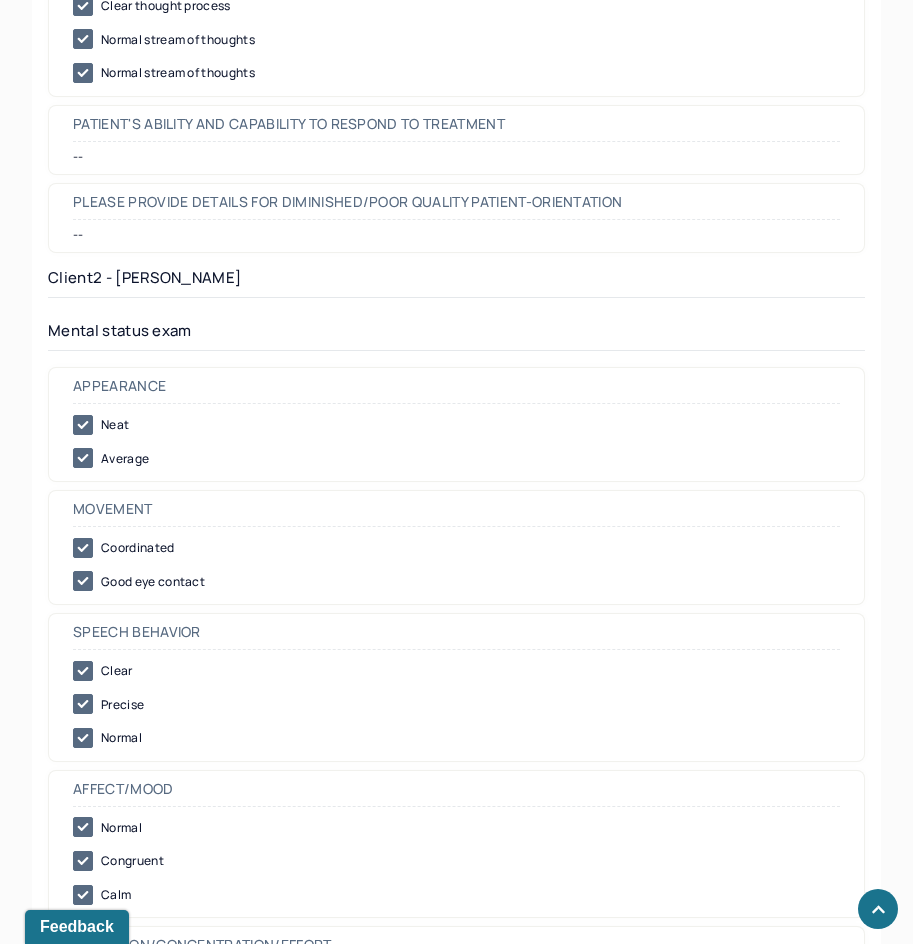 scroll, scrollTop: 14900, scrollLeft: 0, axis: vertical 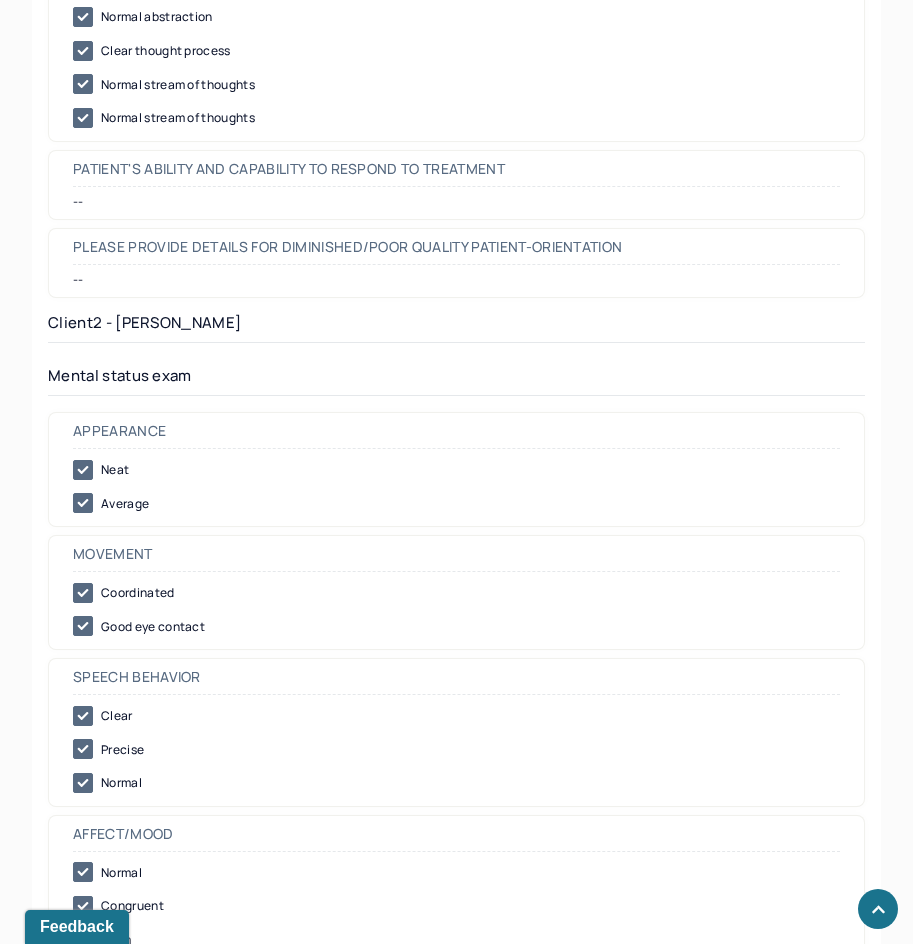 click on "Patient's ability and capability to respond to treatment" at bounding box center (289, 169) 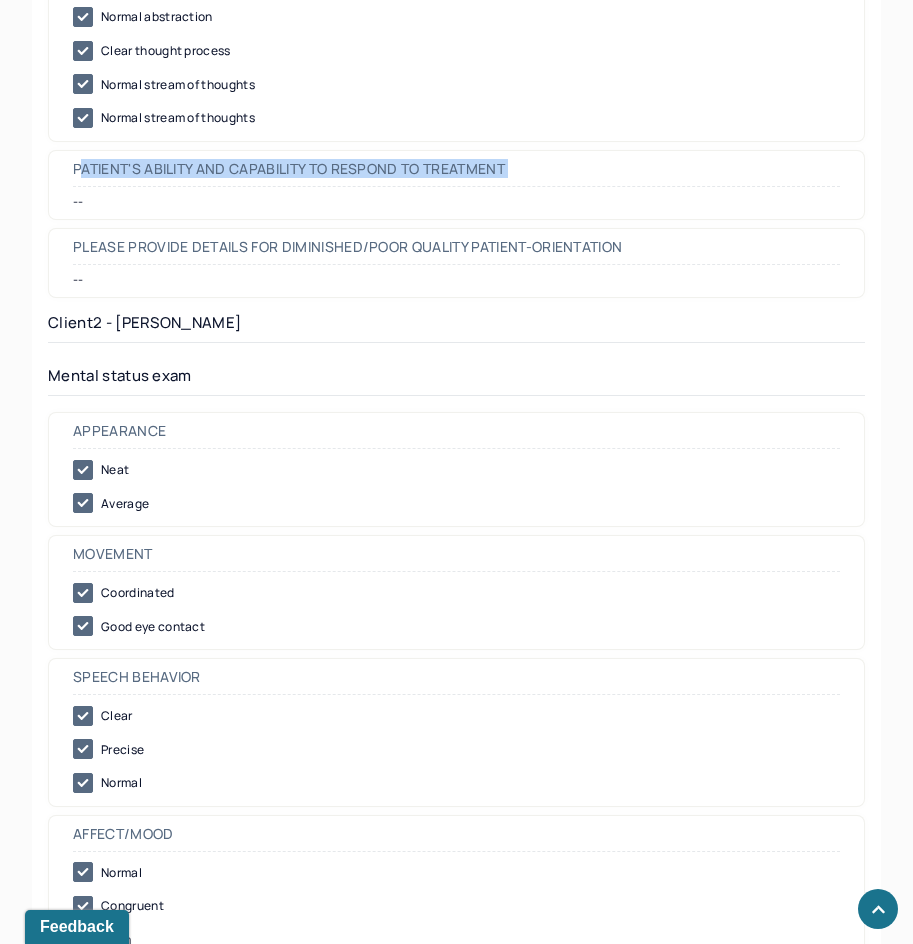 click on "Patient's ability and capability to respond to treatment" at bounding box center (289, 169) 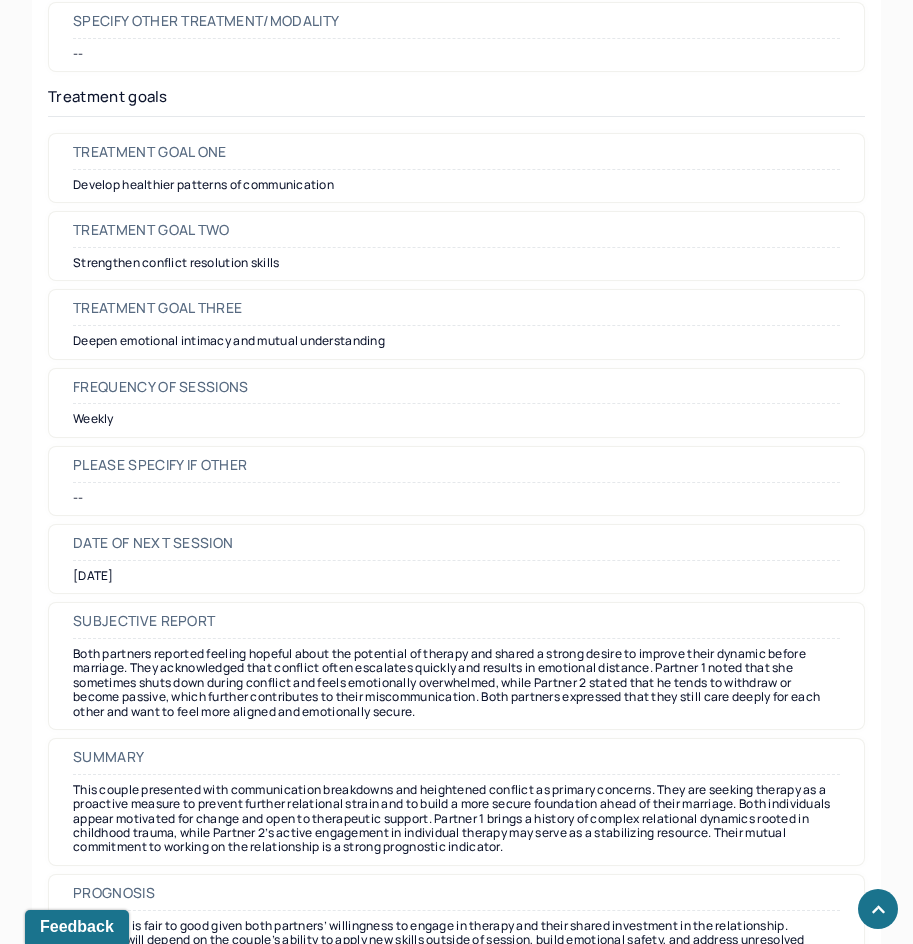scroll, scrollTop: 17300, scrollLeft: 0, axis: vertical 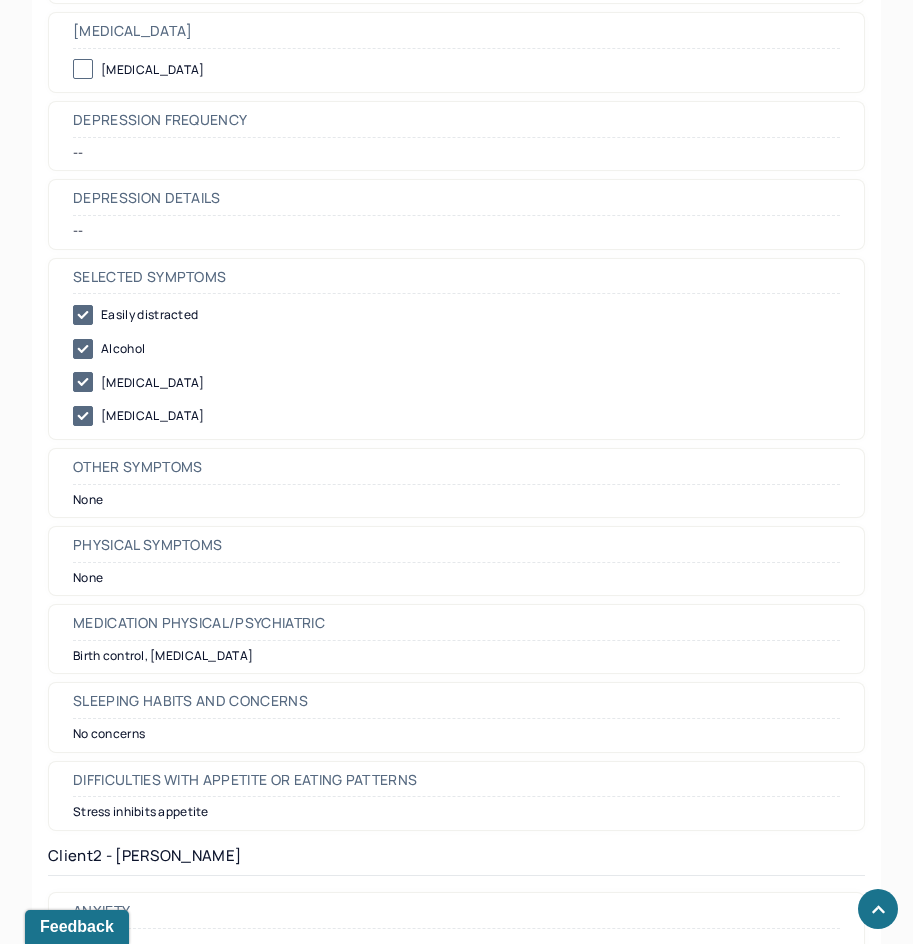 drag, startPoint x: 566, startPoint y: 625, endPoint x: 724, endPoint y: 37, distance: 608.858 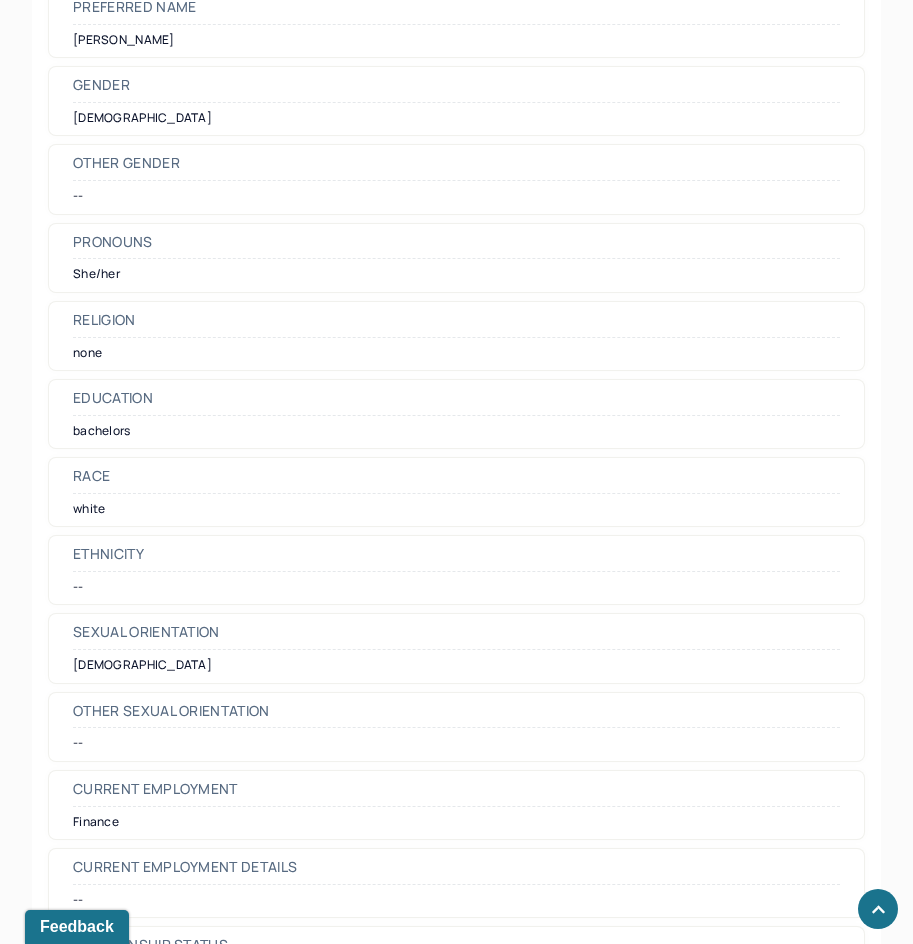 scroll, scrollTop: 0, scrollLeft: 0, axis: both 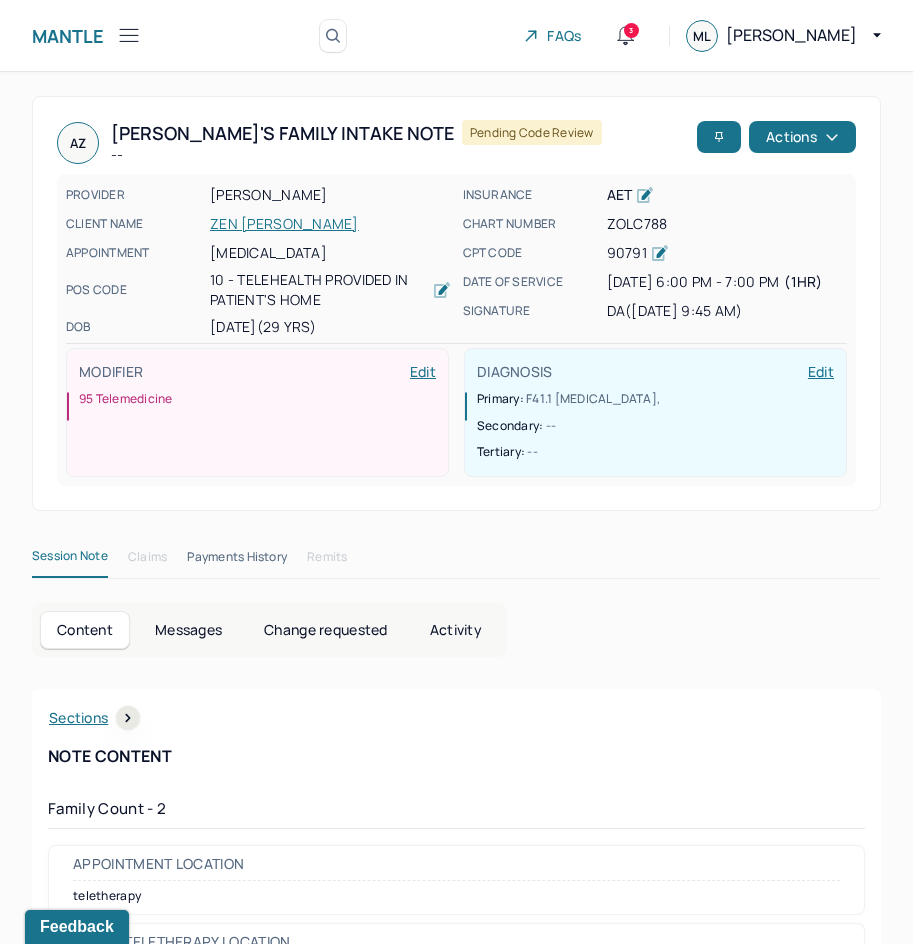 drag, startPoint x: 711, startPoint y: 482, endPoint x: 792, endPoint y: 49, distance: 440.51108 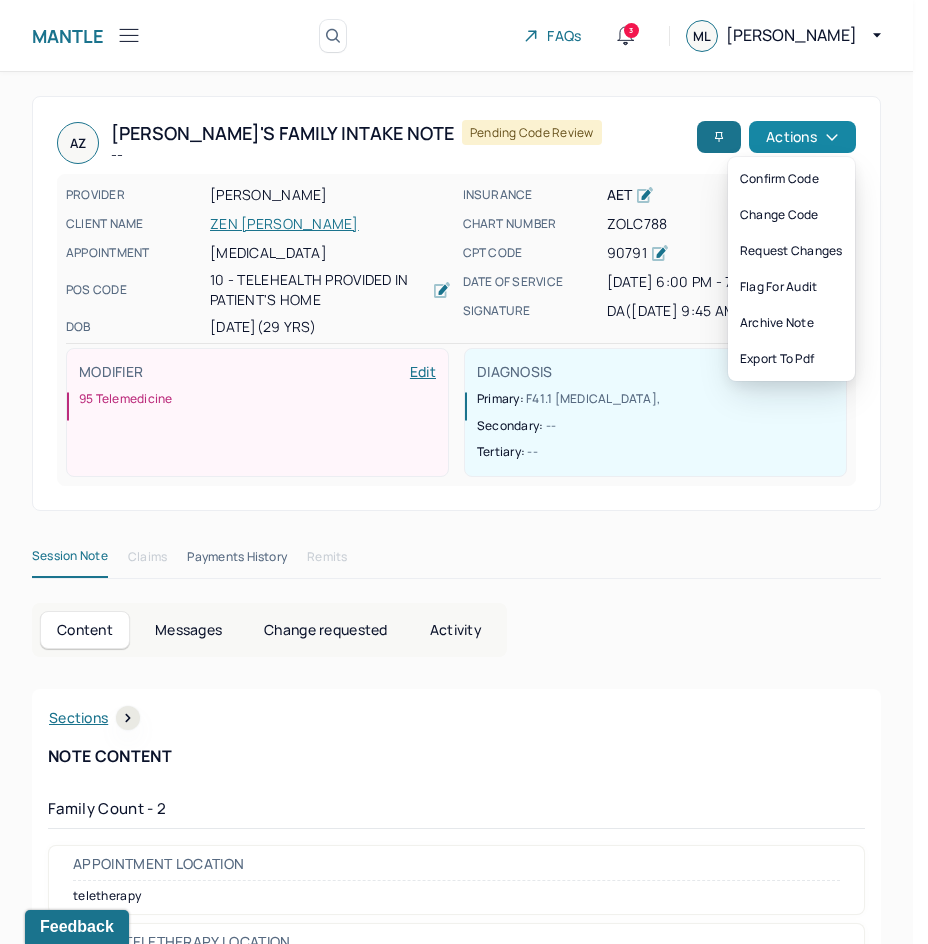 click on "Actions" at bounding box center (802, 137) 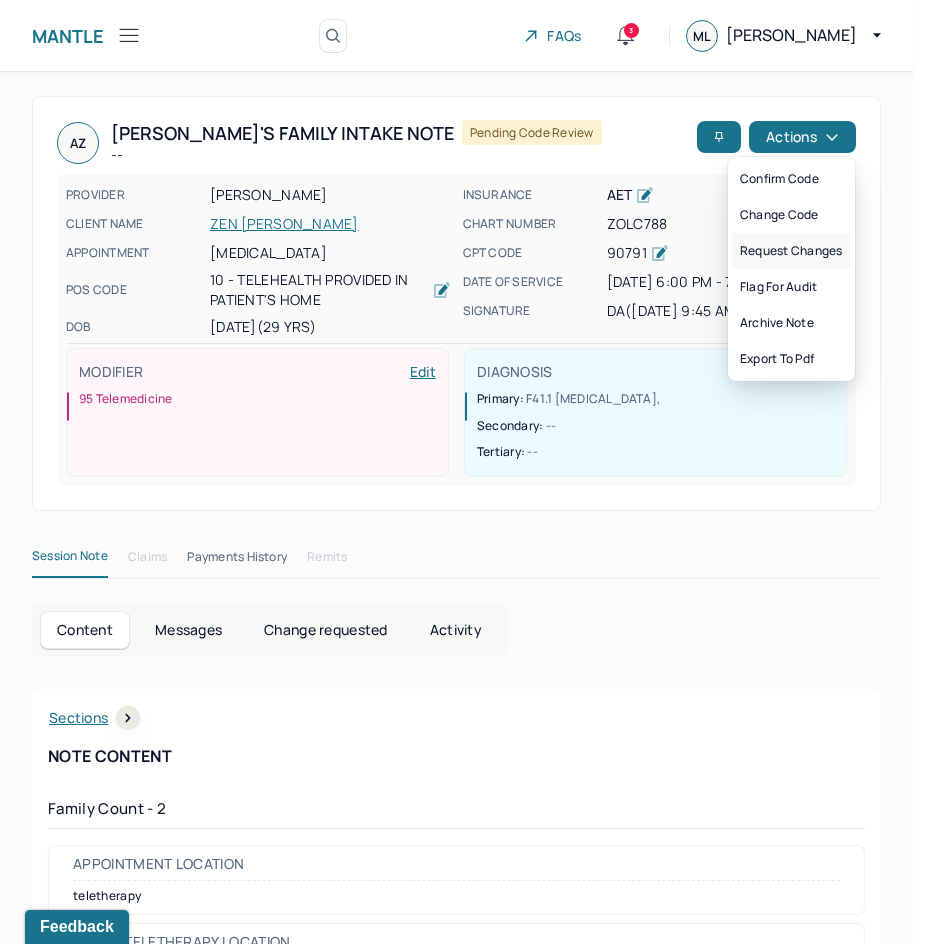 click on "Request changes" at bounding box center (791, 251) 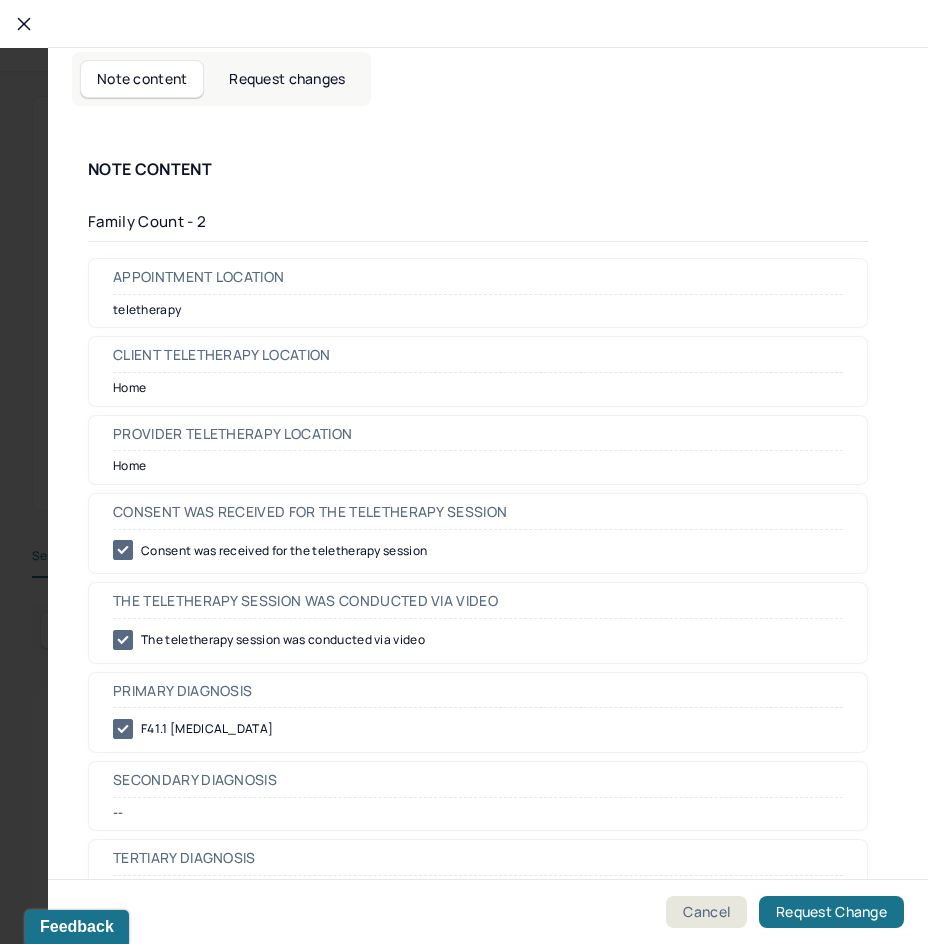 click on "Request changes" at bounding box center [287, 79] 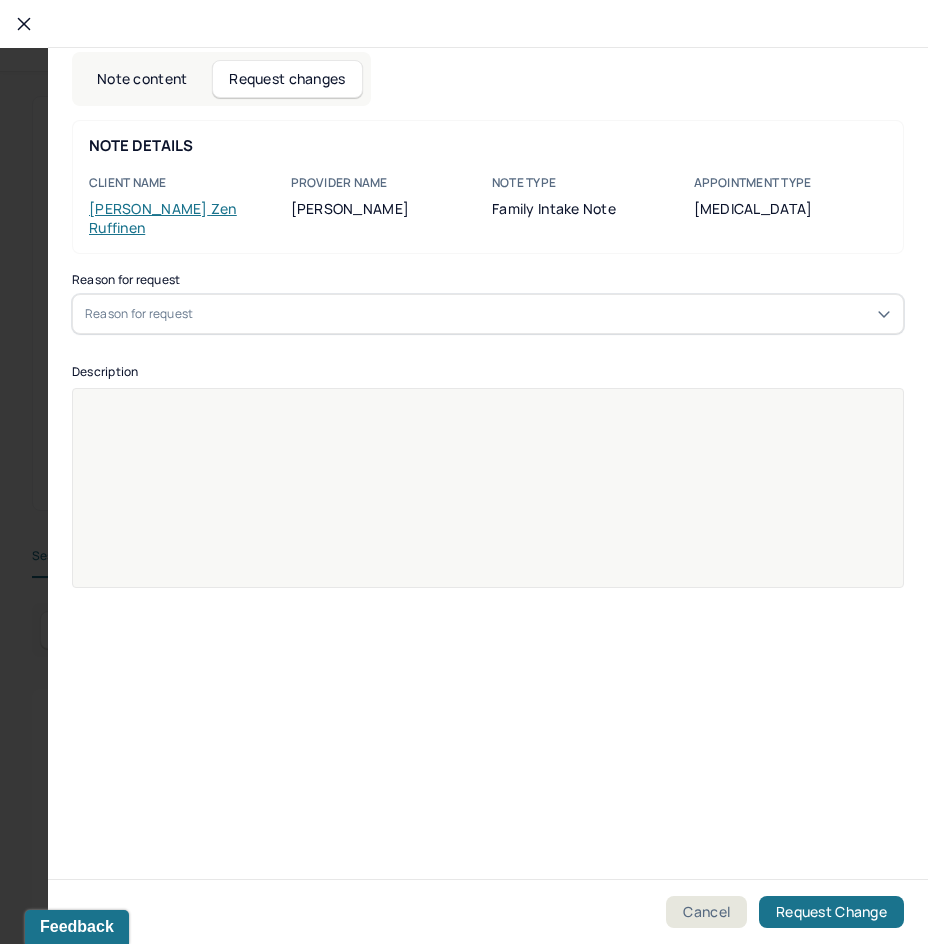 click on "Reason for request" at bounding box center (488, 314) 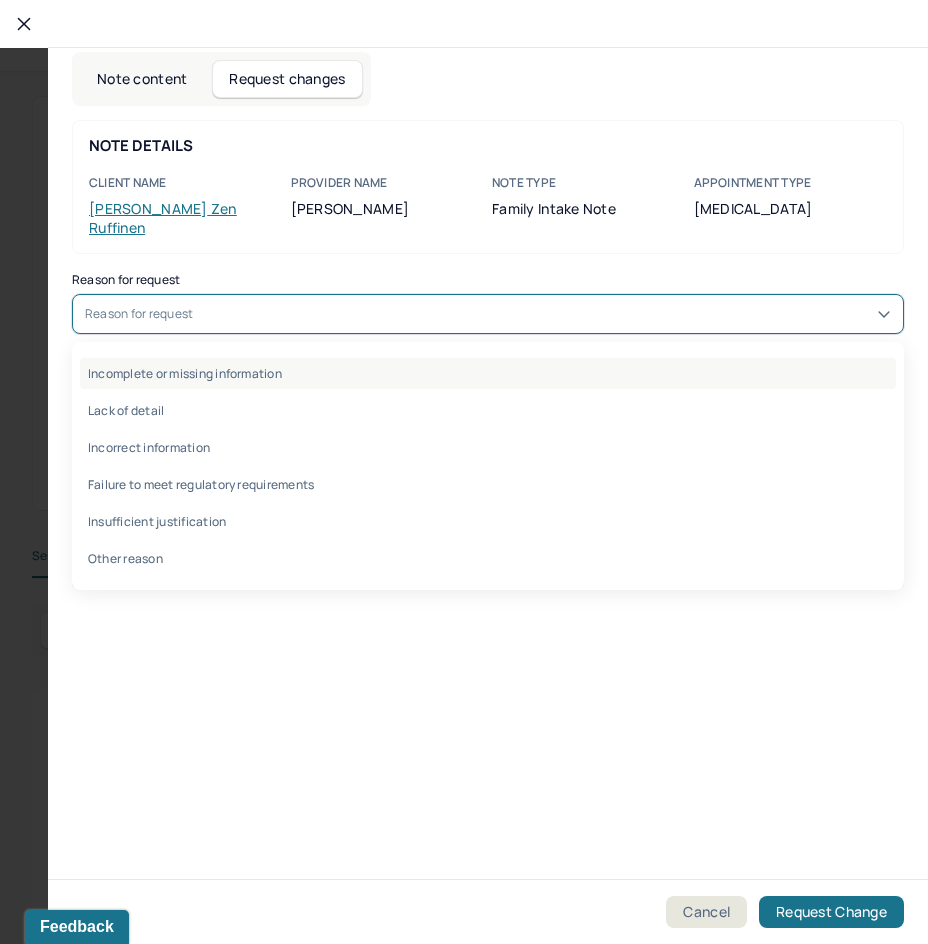 click on "Incomplete or missing information" at bounding box center [488, 373] 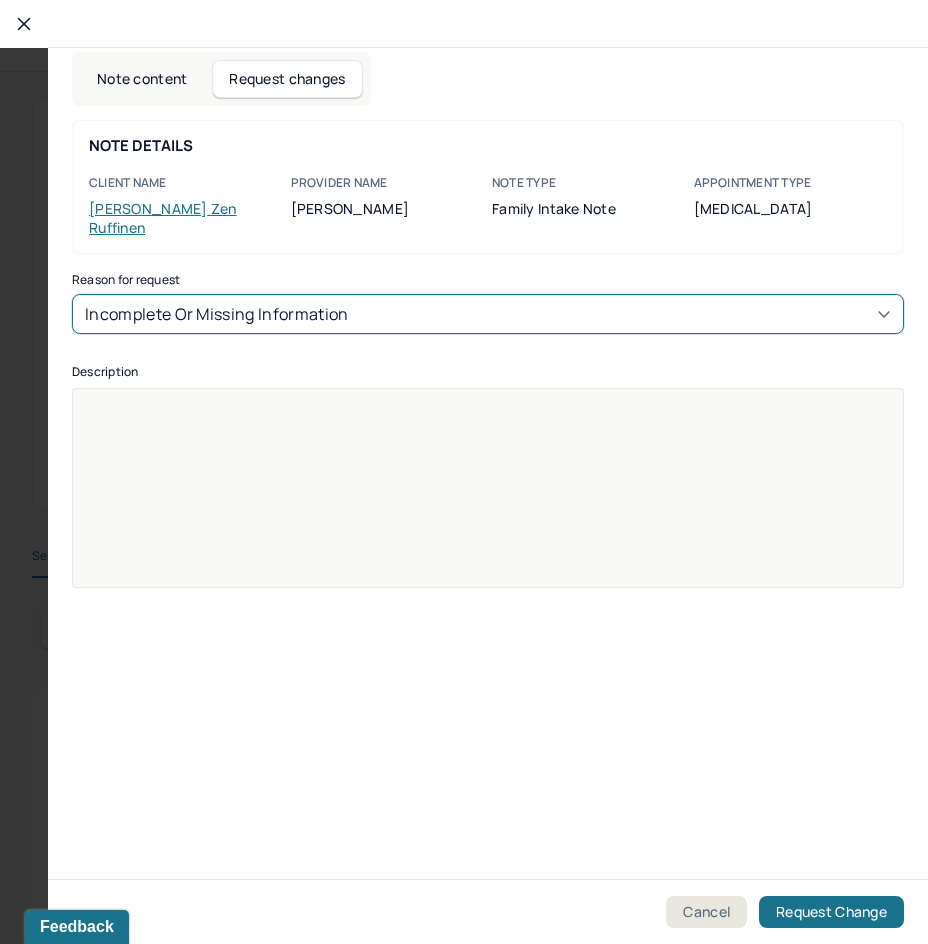 click at bounding box center (488, 501) 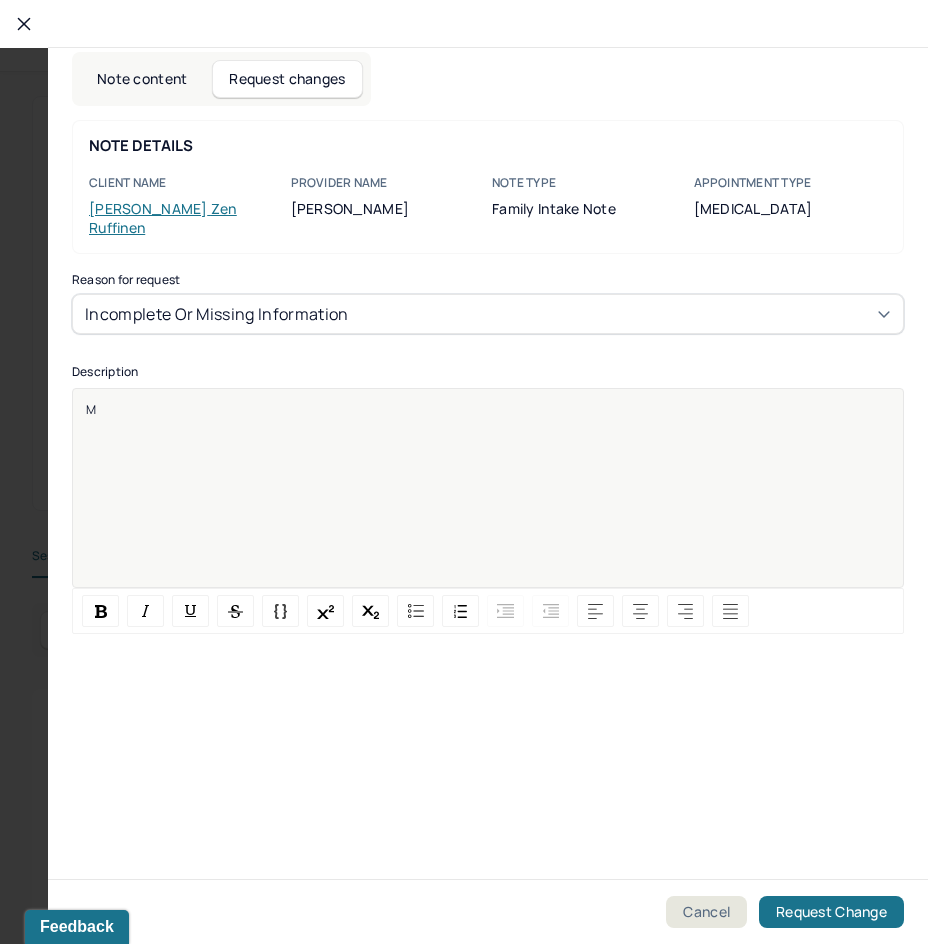 type 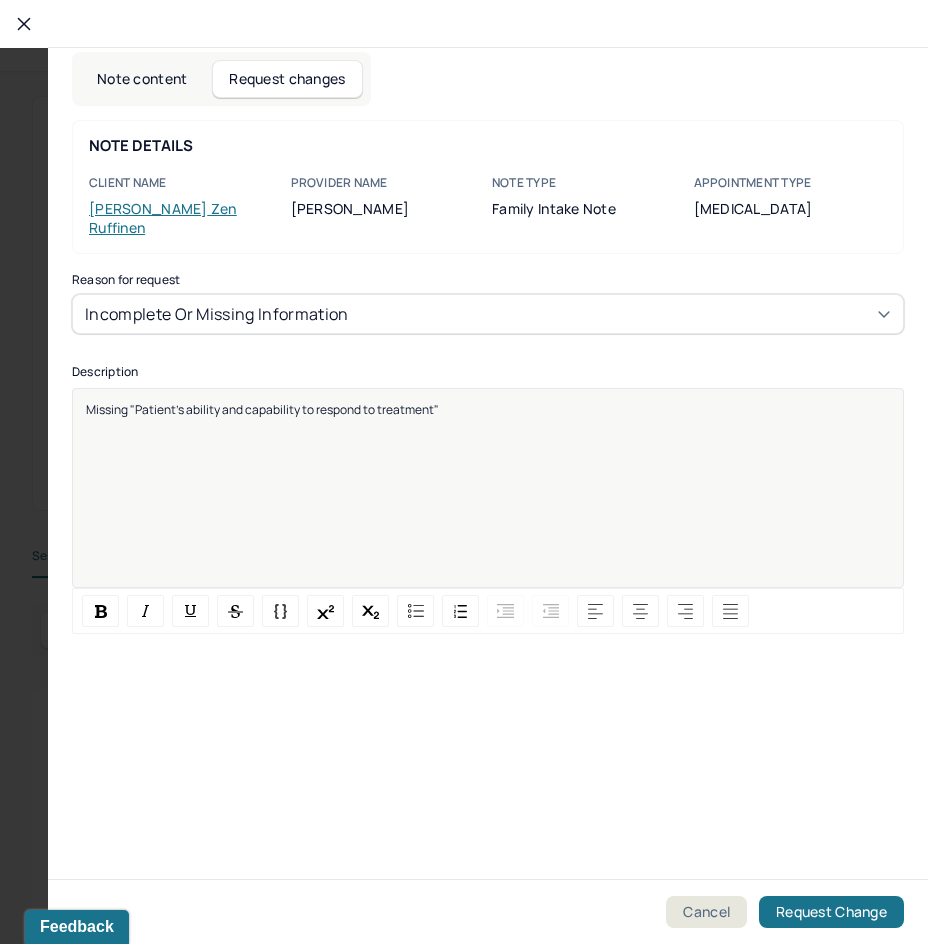 click on "Missing "Patient's ability and capability to respond to treatment"" at bounding box center (488, 501) 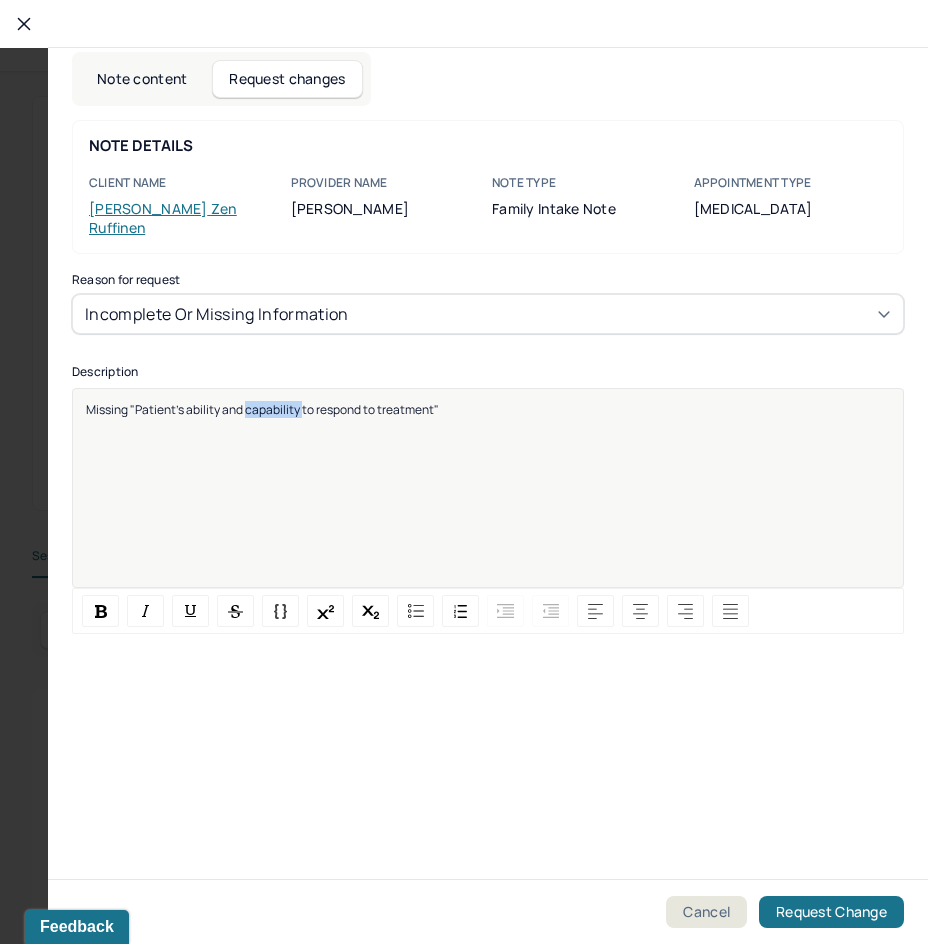 click on "Missing "Patient's ability and capability to respond to treatment"" at bounding box center [488, 501] 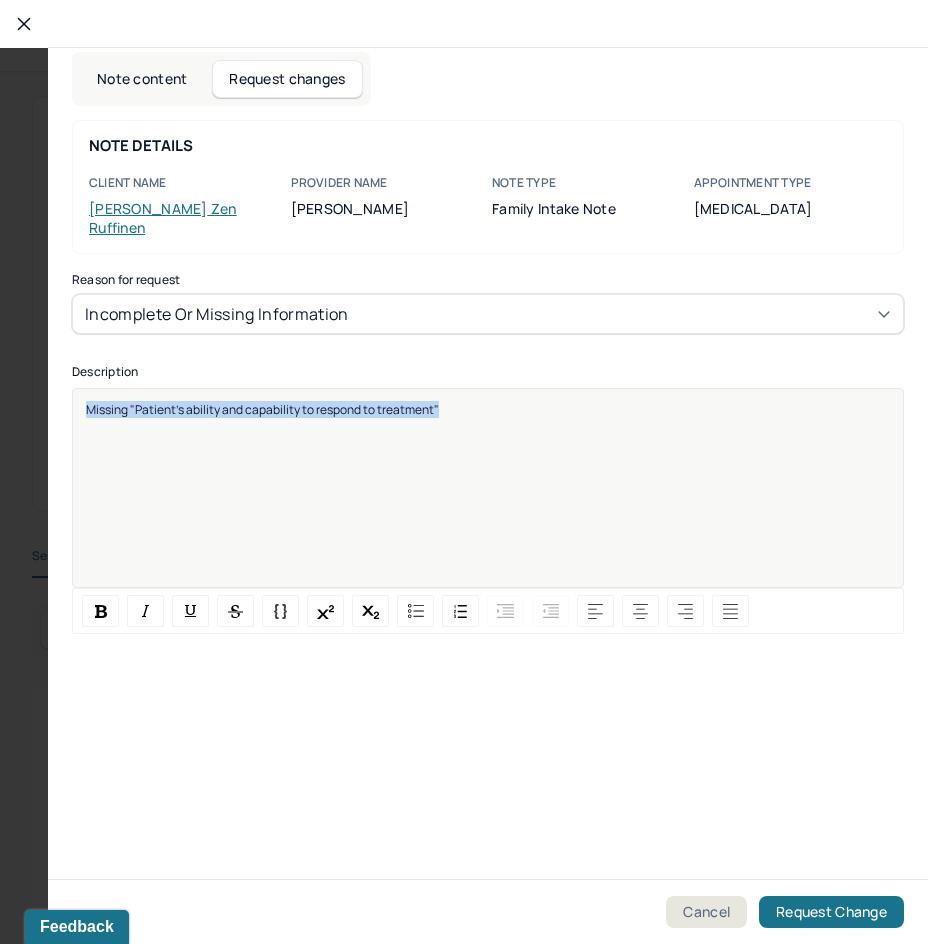 click on "Missing "Patient's ability and capability to respond to treatment"" at bounding box center [488, 501] 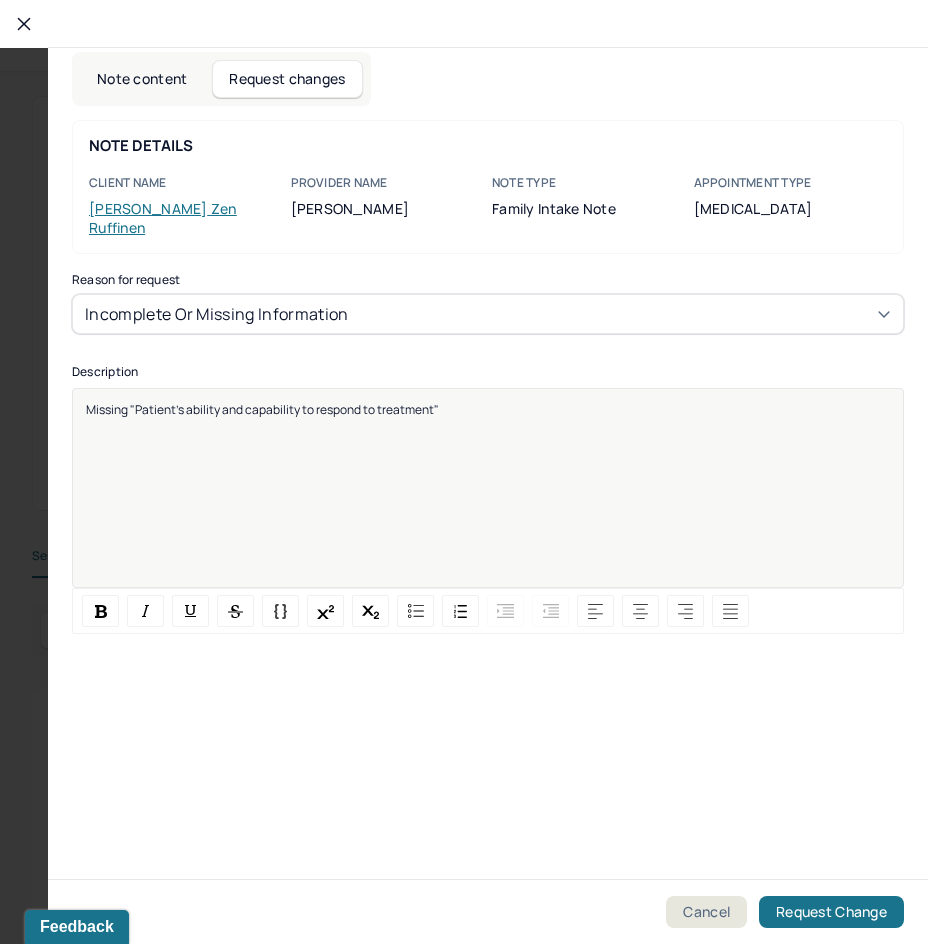 click on "Cancel     Request Change" at bounding box center (488, 911) 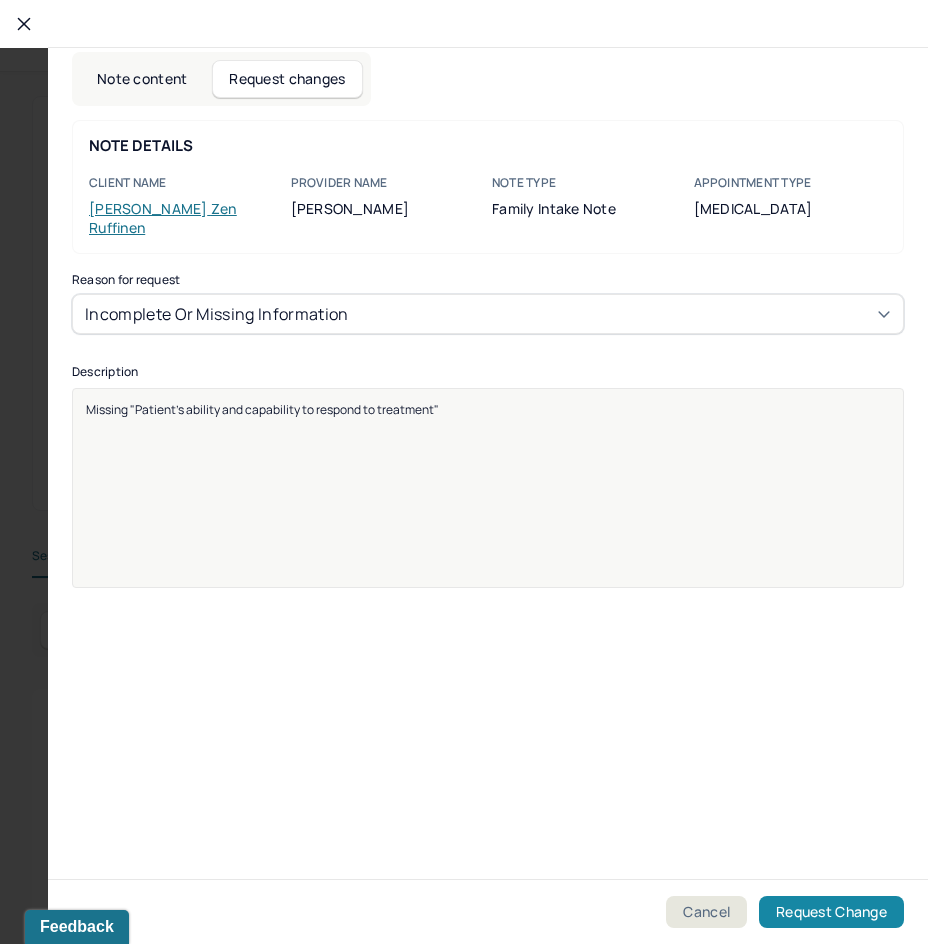 click on "Request Change" at bounding box center [831, 912] 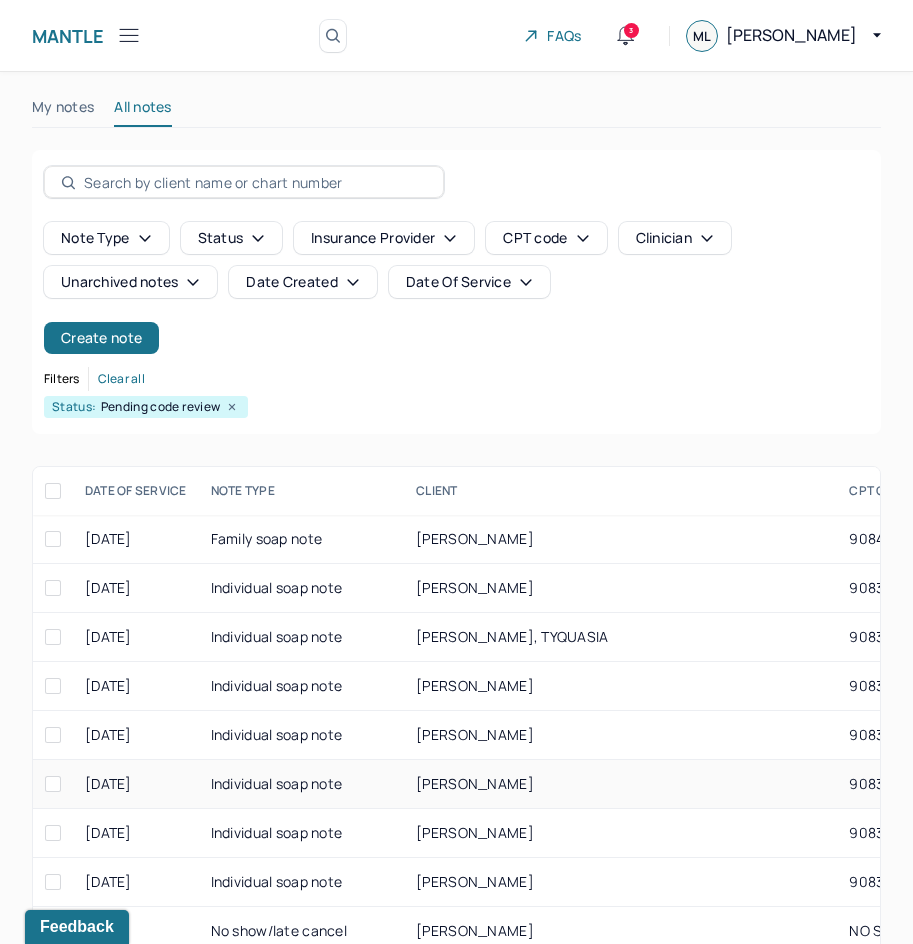click on "[PERSON_NAME]" at bounding box center (475, 783) 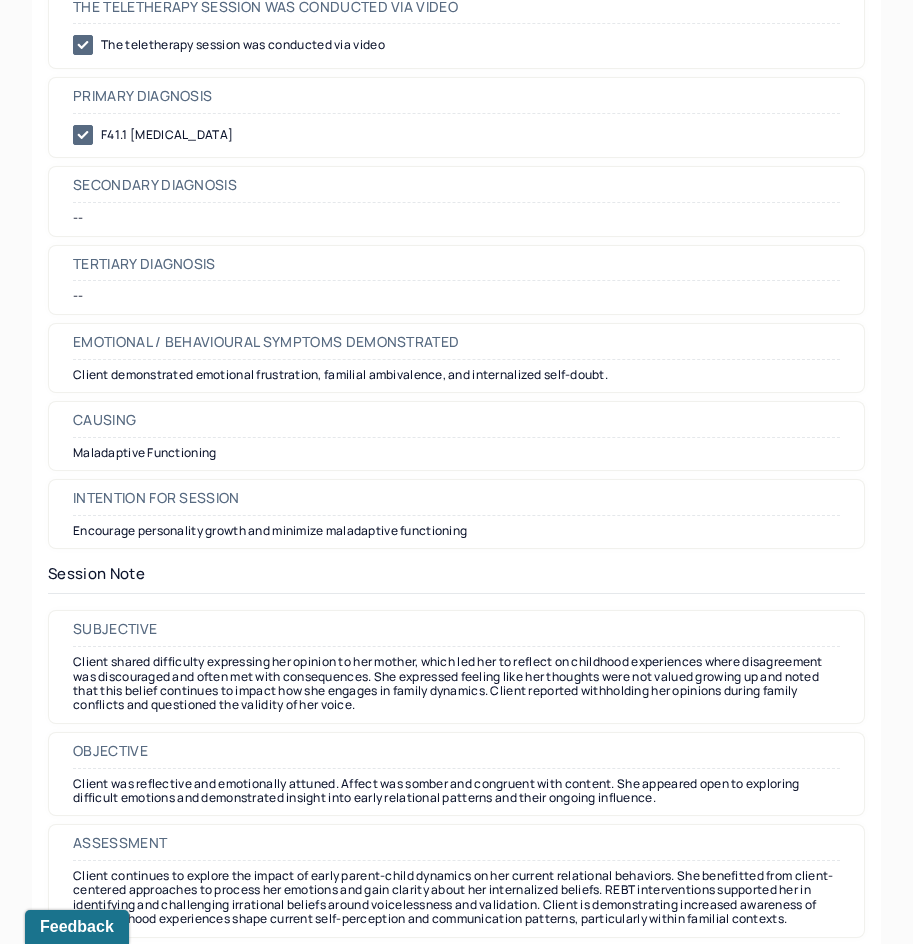 scroll, scrollTop: 0, scrollLeft: 0, axis: both 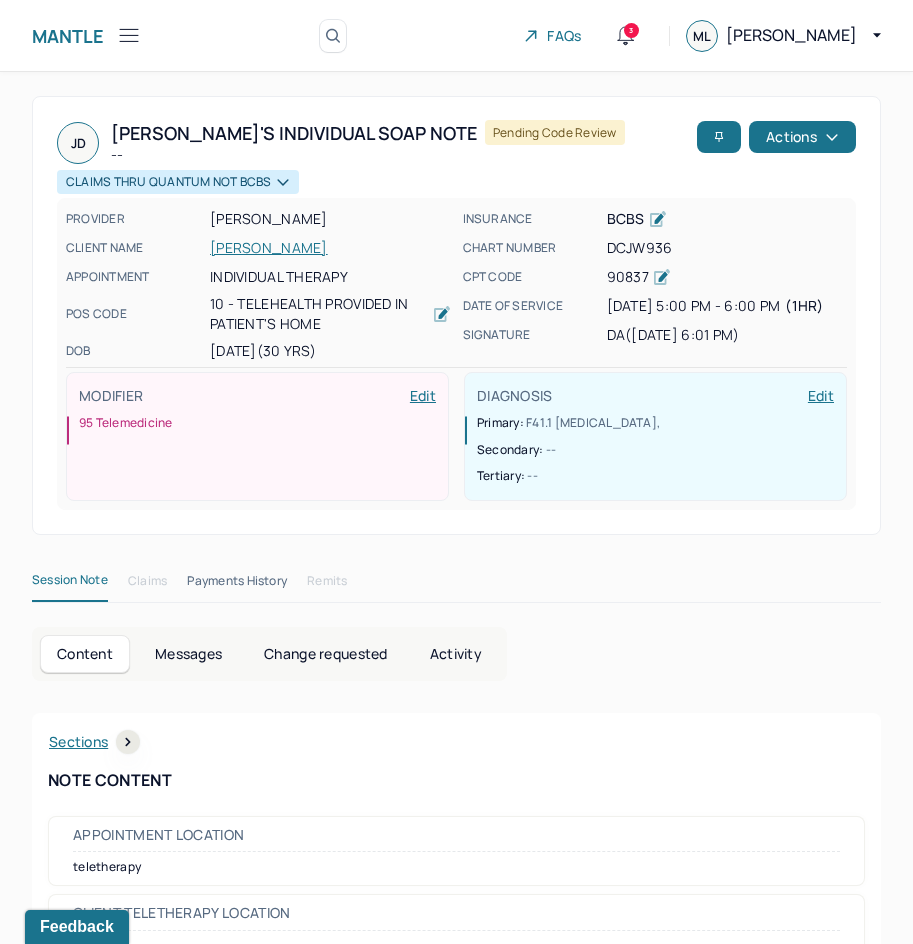 drag, startPoint x: 607, startPoint y: 529, endPoint x: 813, endPoint y: 167, distance: 416.5093 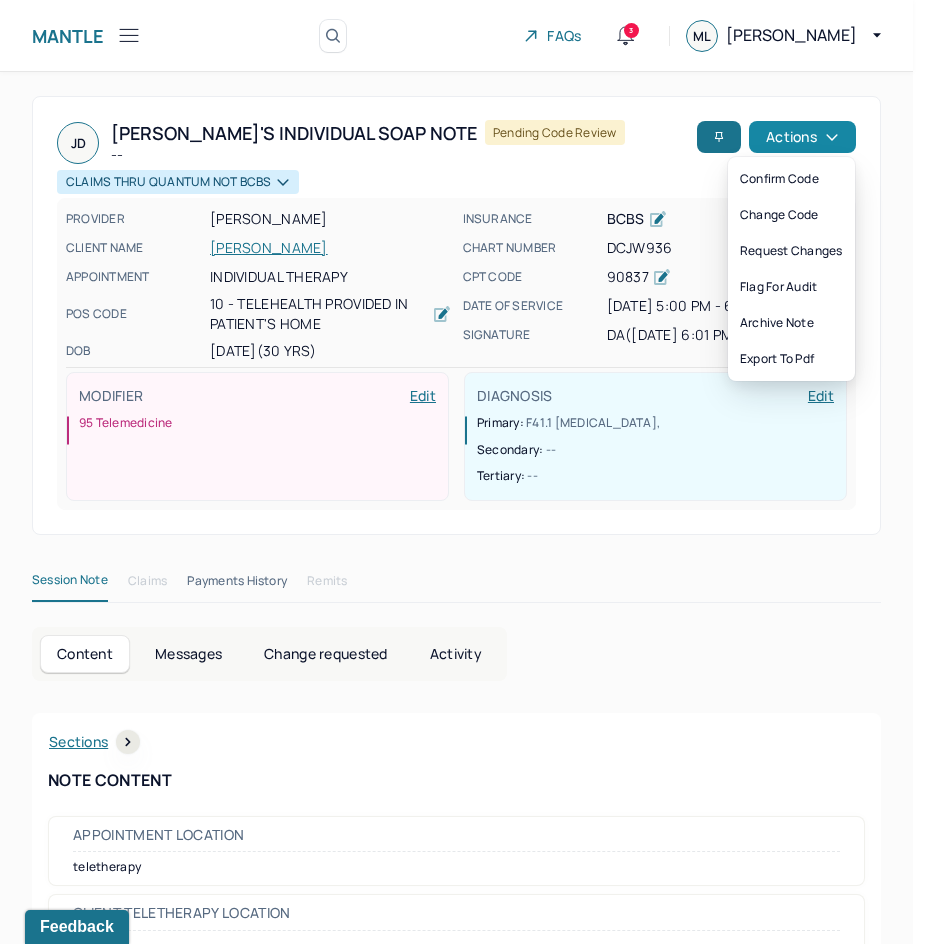 click on "Actions" at bounding box center [802, 137] 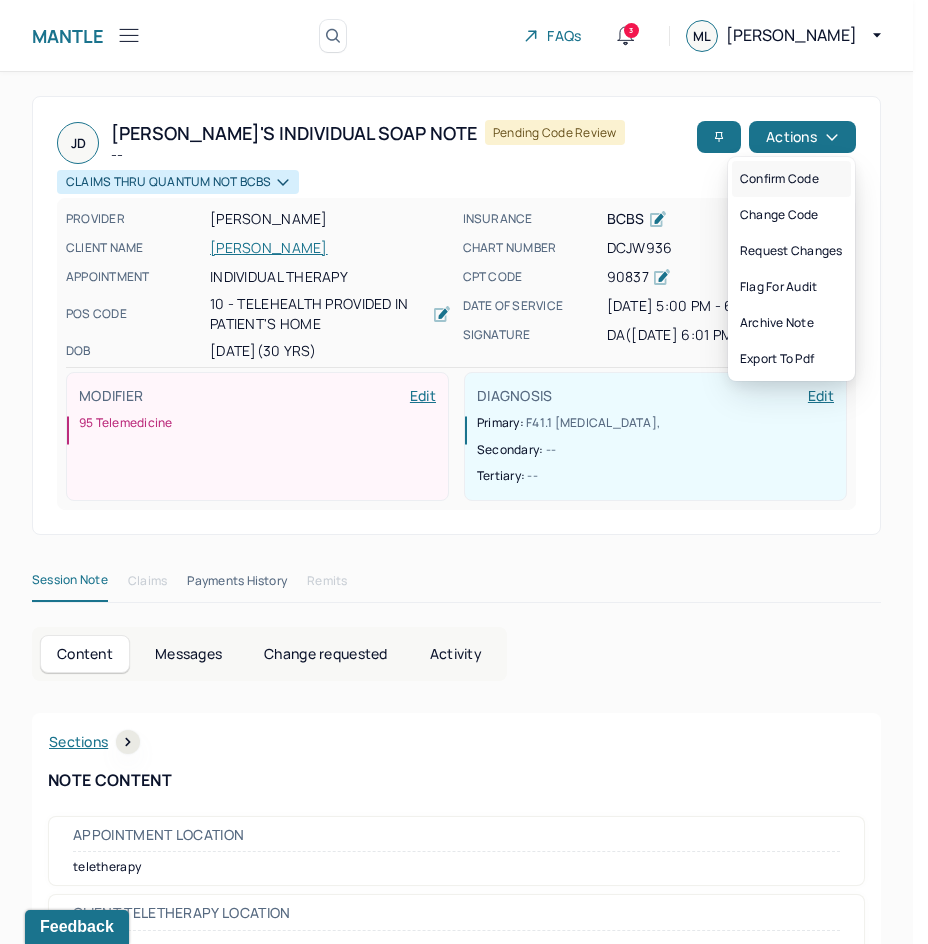 click on "Confirm code" at bounding box center [791, 179] 